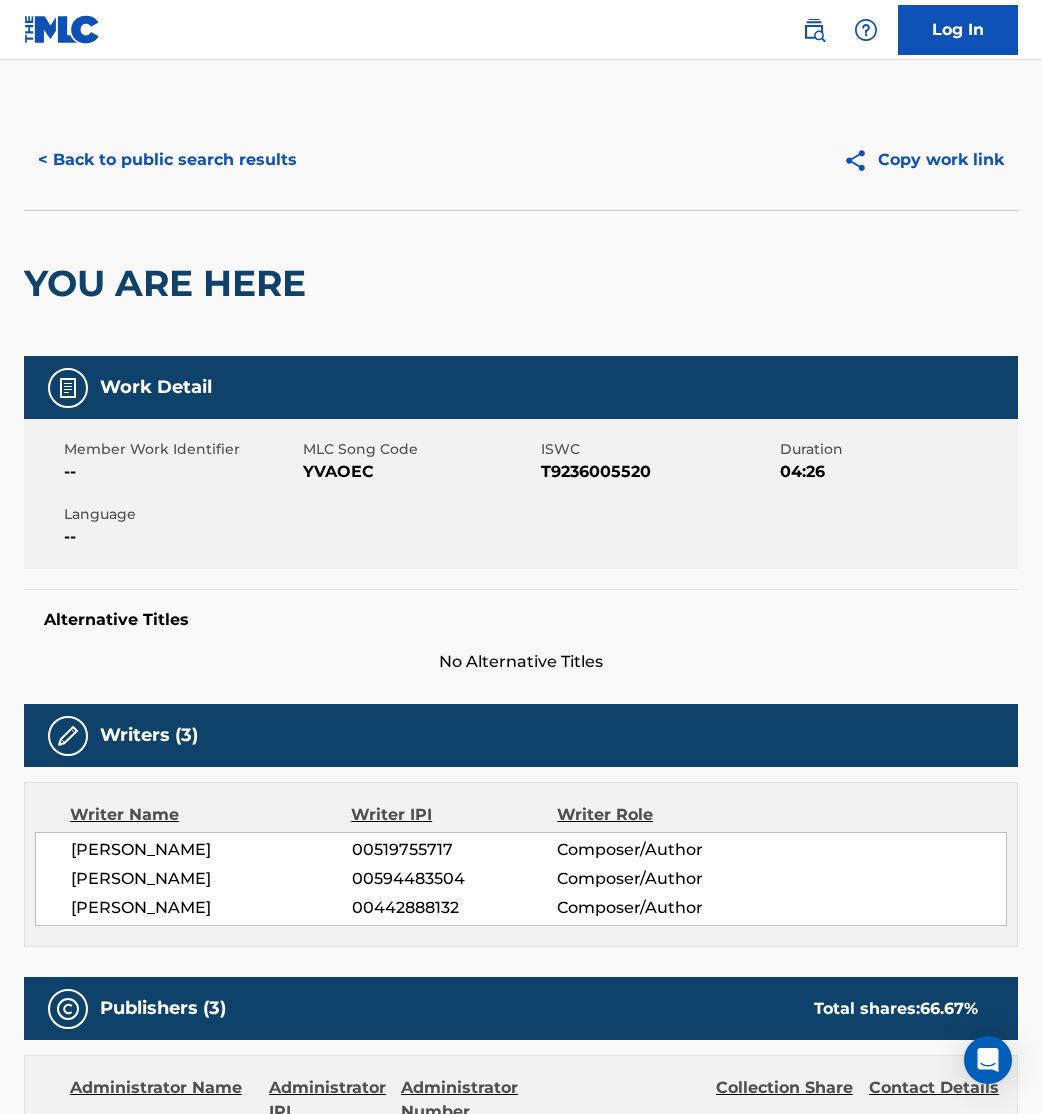 scroll, scrollTop: 0, scrollLeft: 0, axis: both 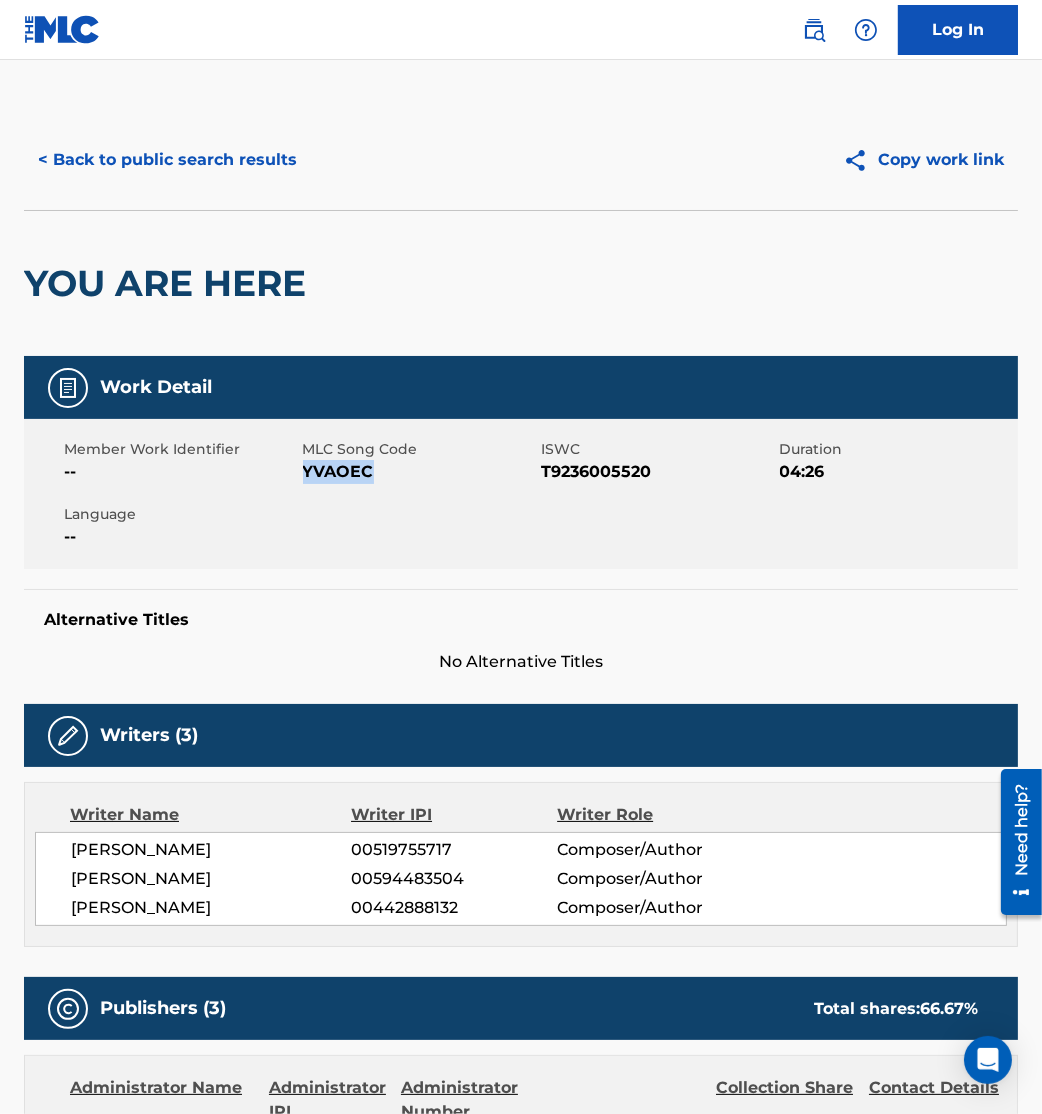 drag, startPoint x: 0, startPoint y: 0, endPoint x: 174, endPoint y: 149, distance: 229.07858 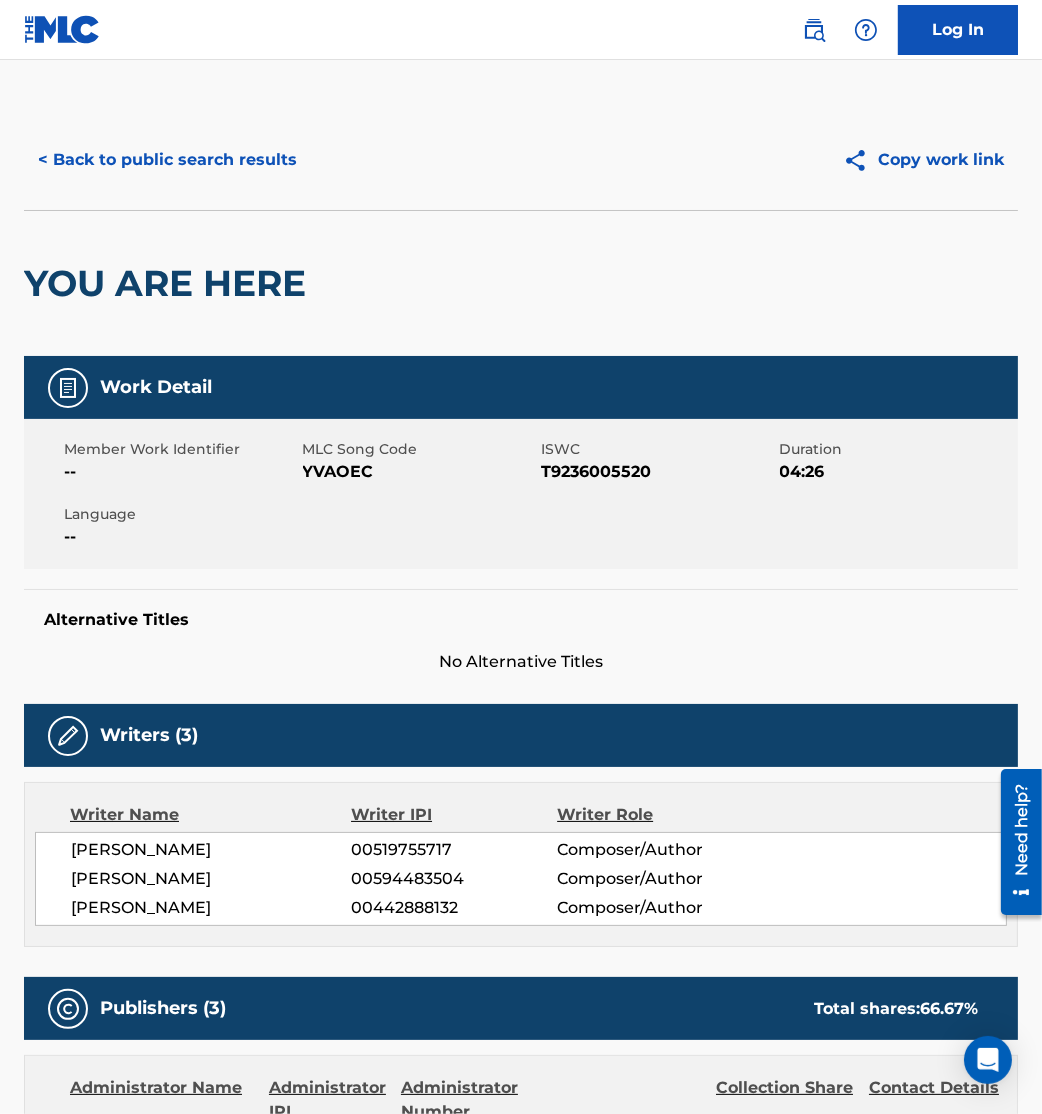 scroll, scrollTop: 259, scrollLeft: 0, axis: vertical 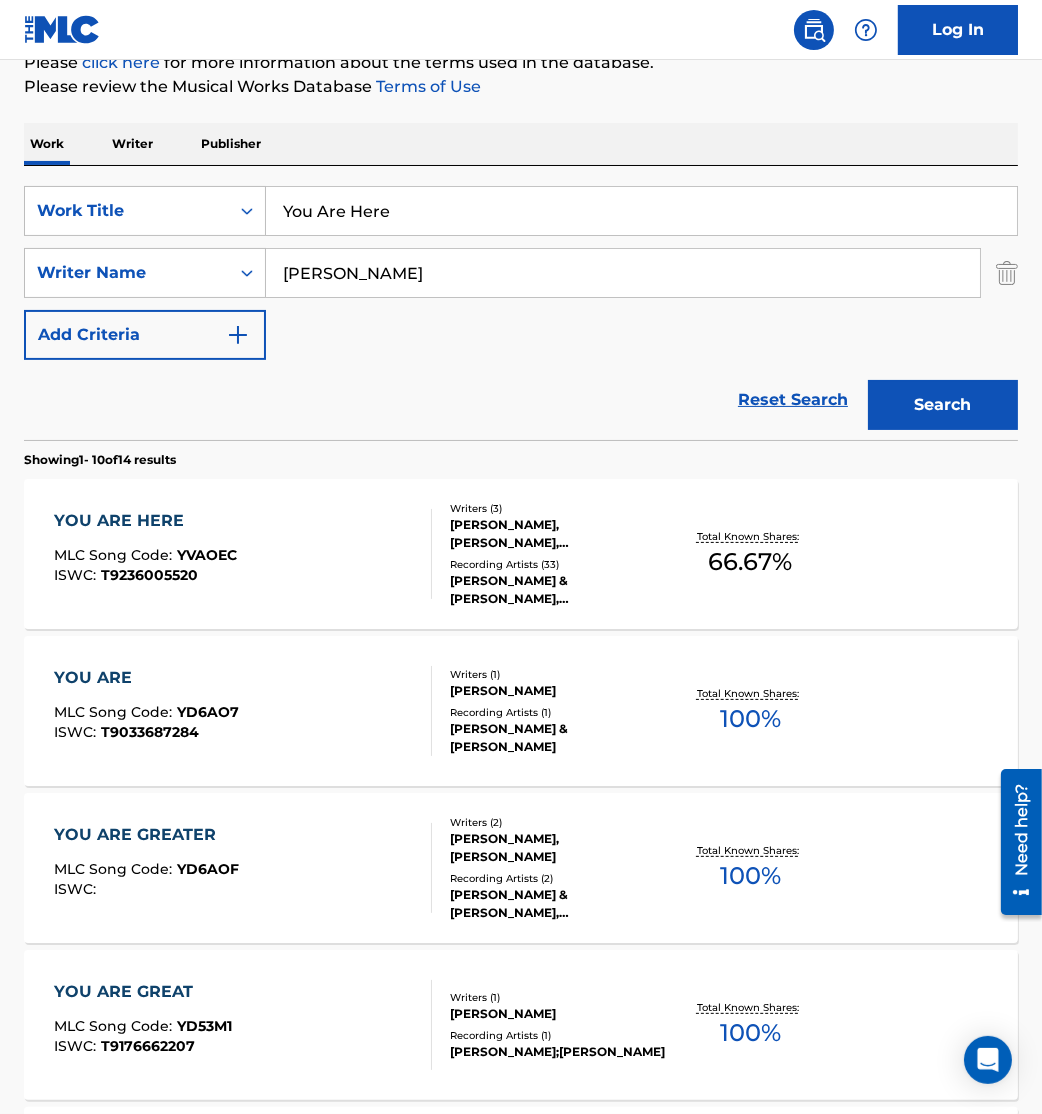 drag, startPoint x: 440, startPoint y: 206, endPoint x: 26, endPoint y: 138, distance: 419.54736 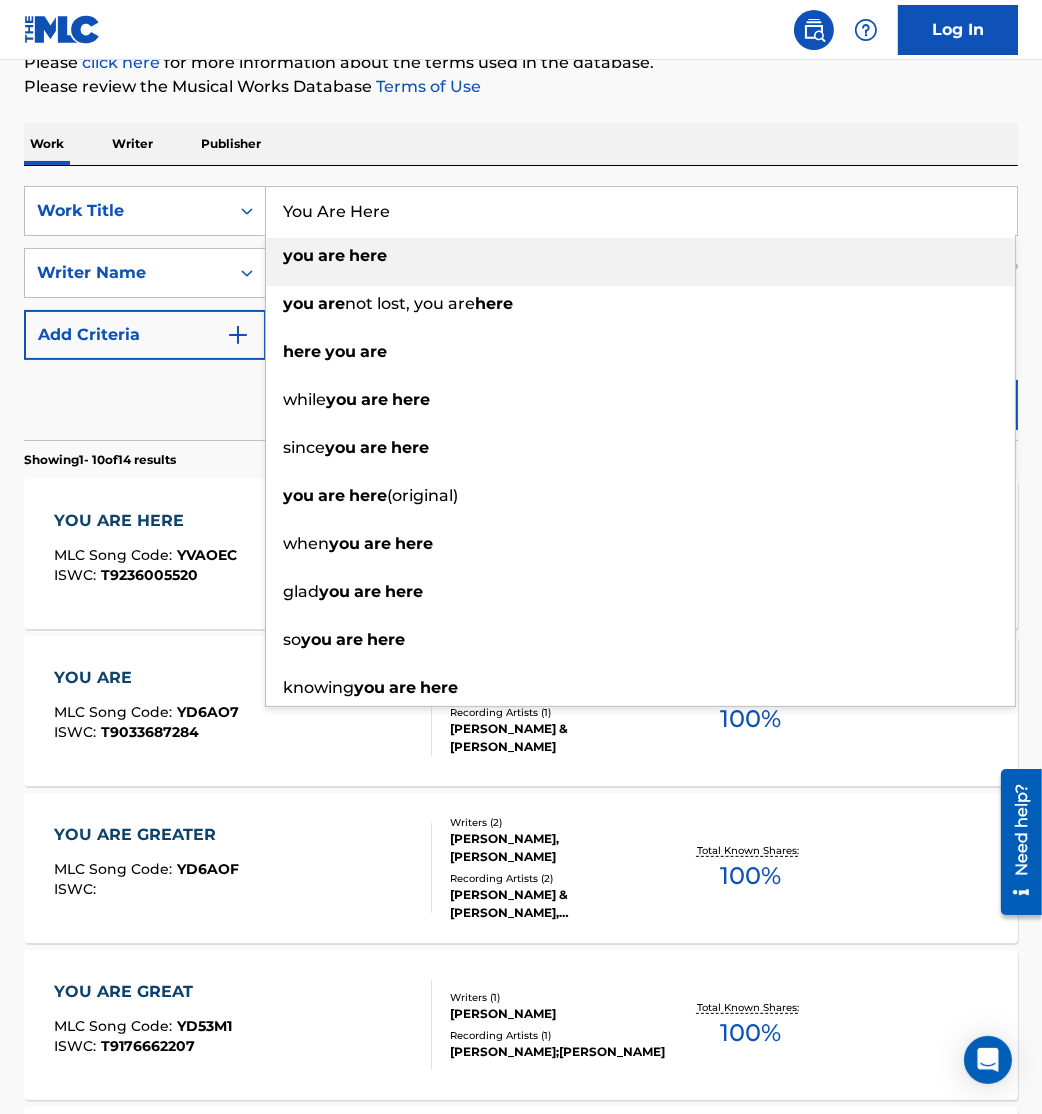 paste on "[DEMOGRAPHIC_DATA] (We Say Yes)" 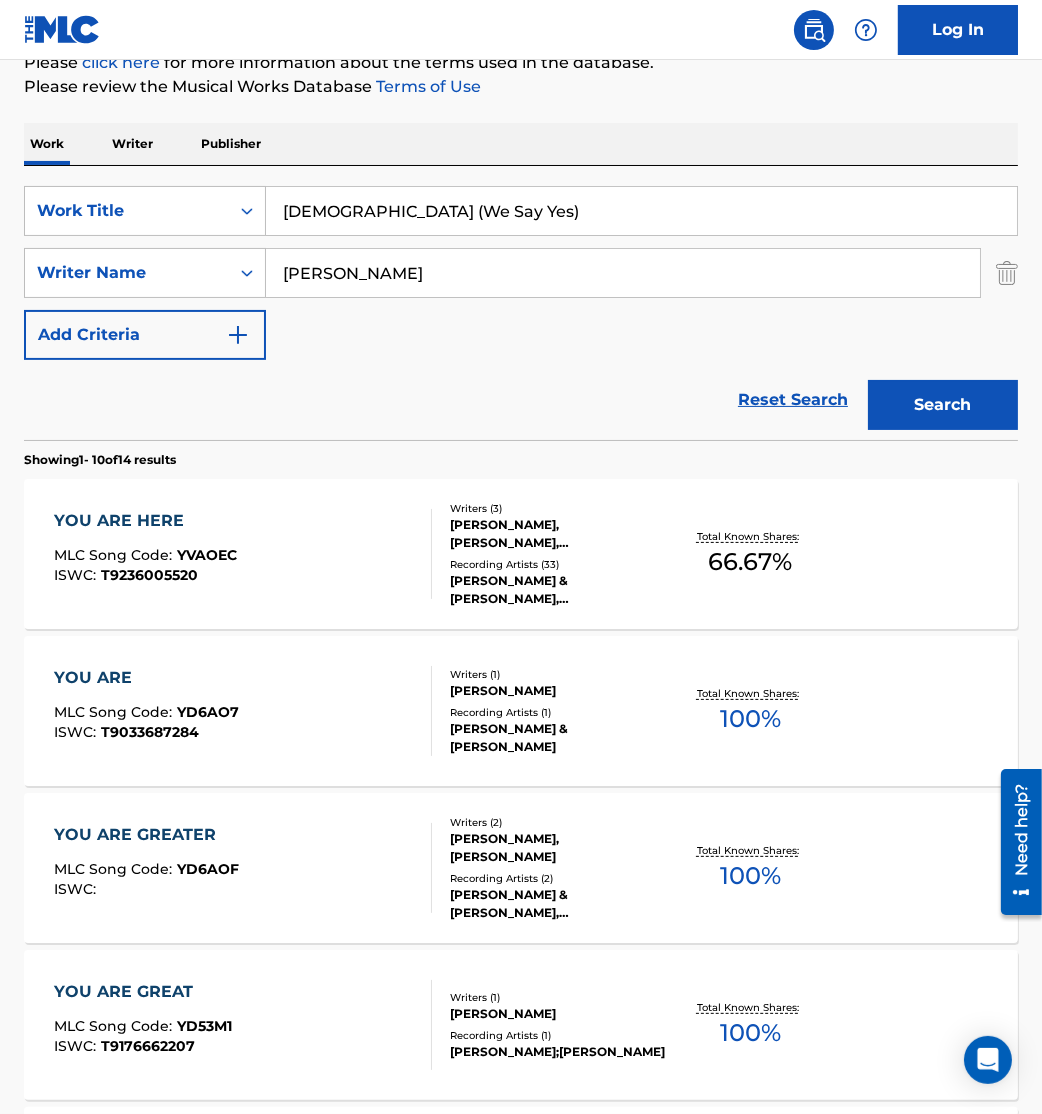 type on "[DEMOGRAPHIC_DATA] (We Say Yes)" 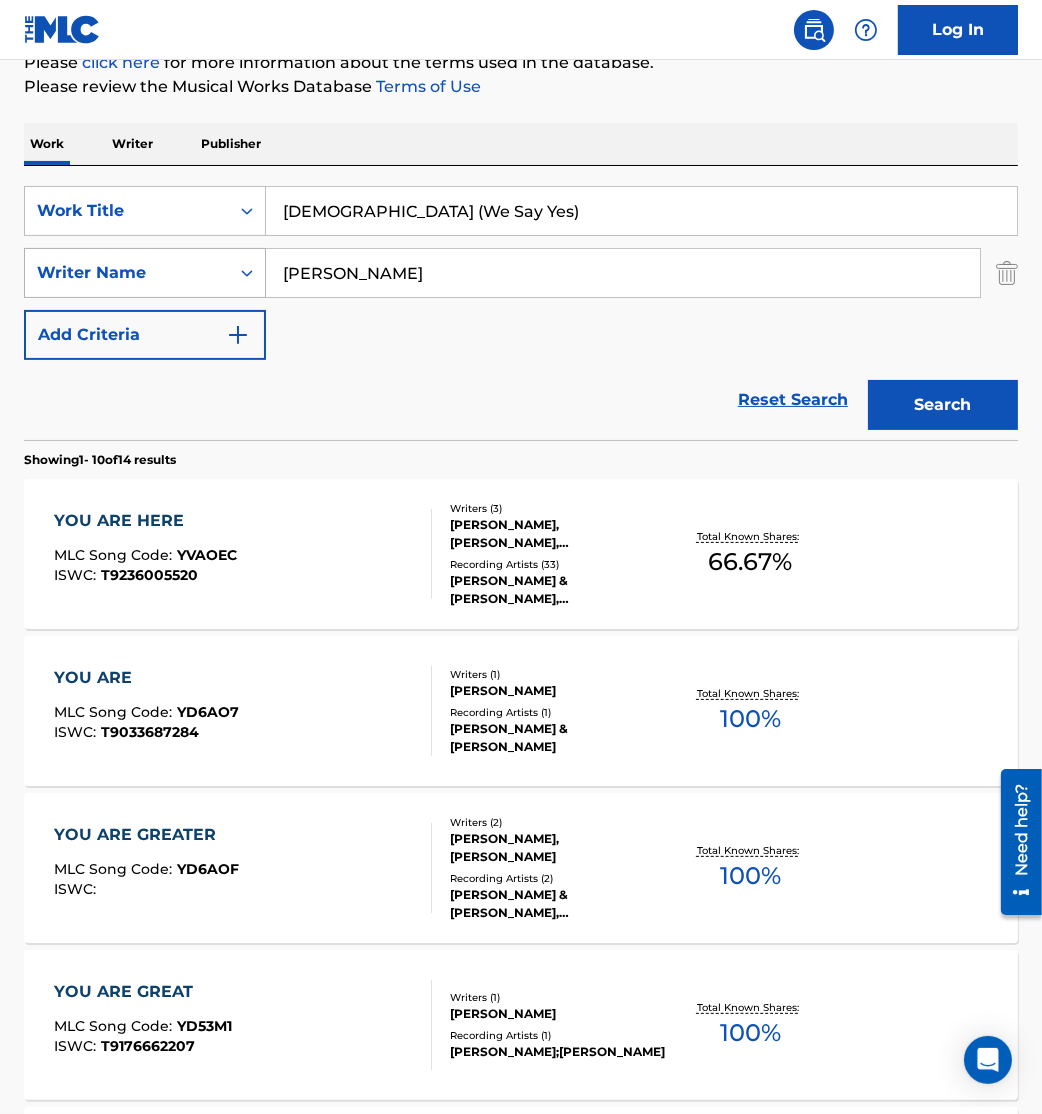 drag, startPoint x: 384, startPoint y: 263, endPoint x: 93, endPoint y: 287, distance: 291.988 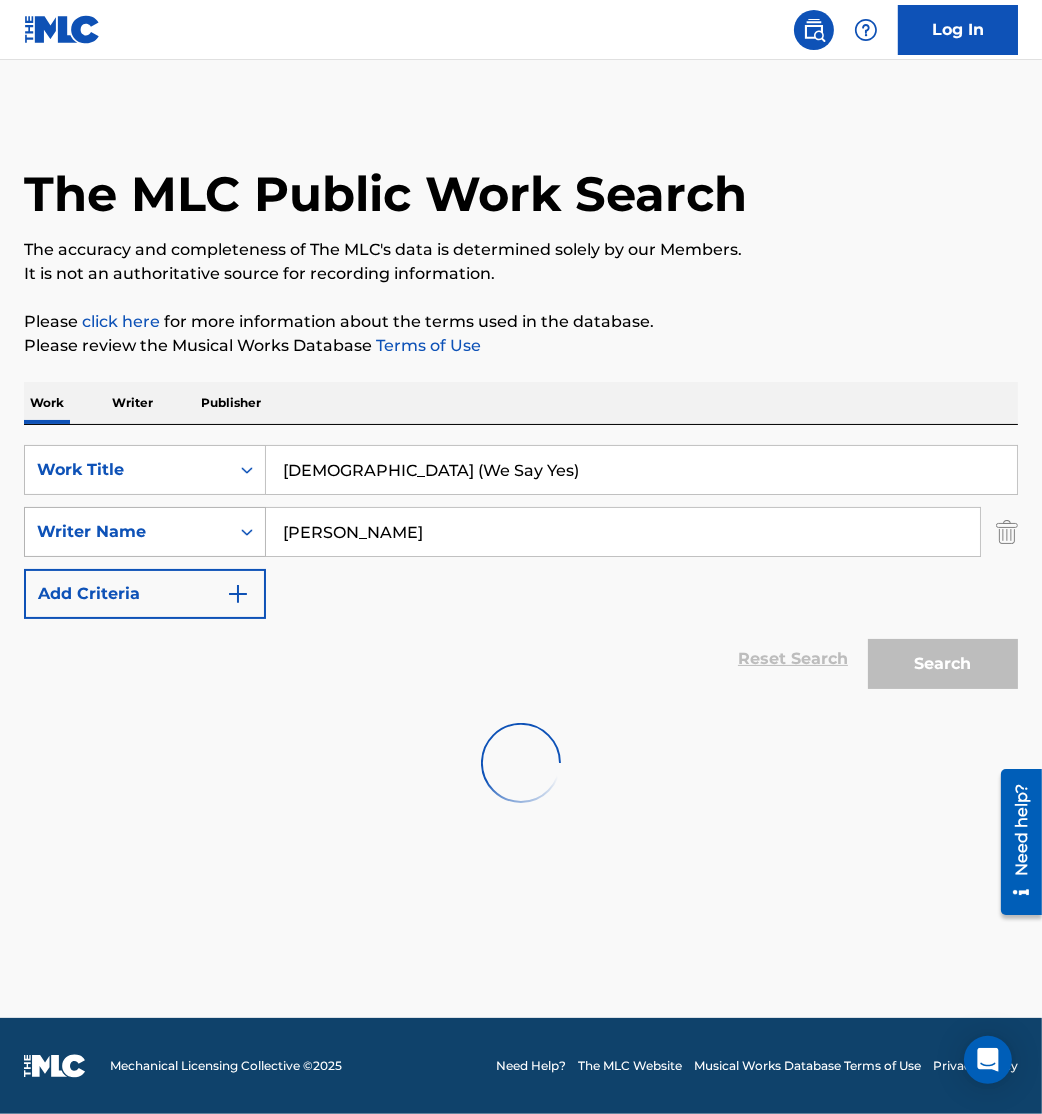scroll, scrollTop: 0, scrollLeft: 0, axis: both 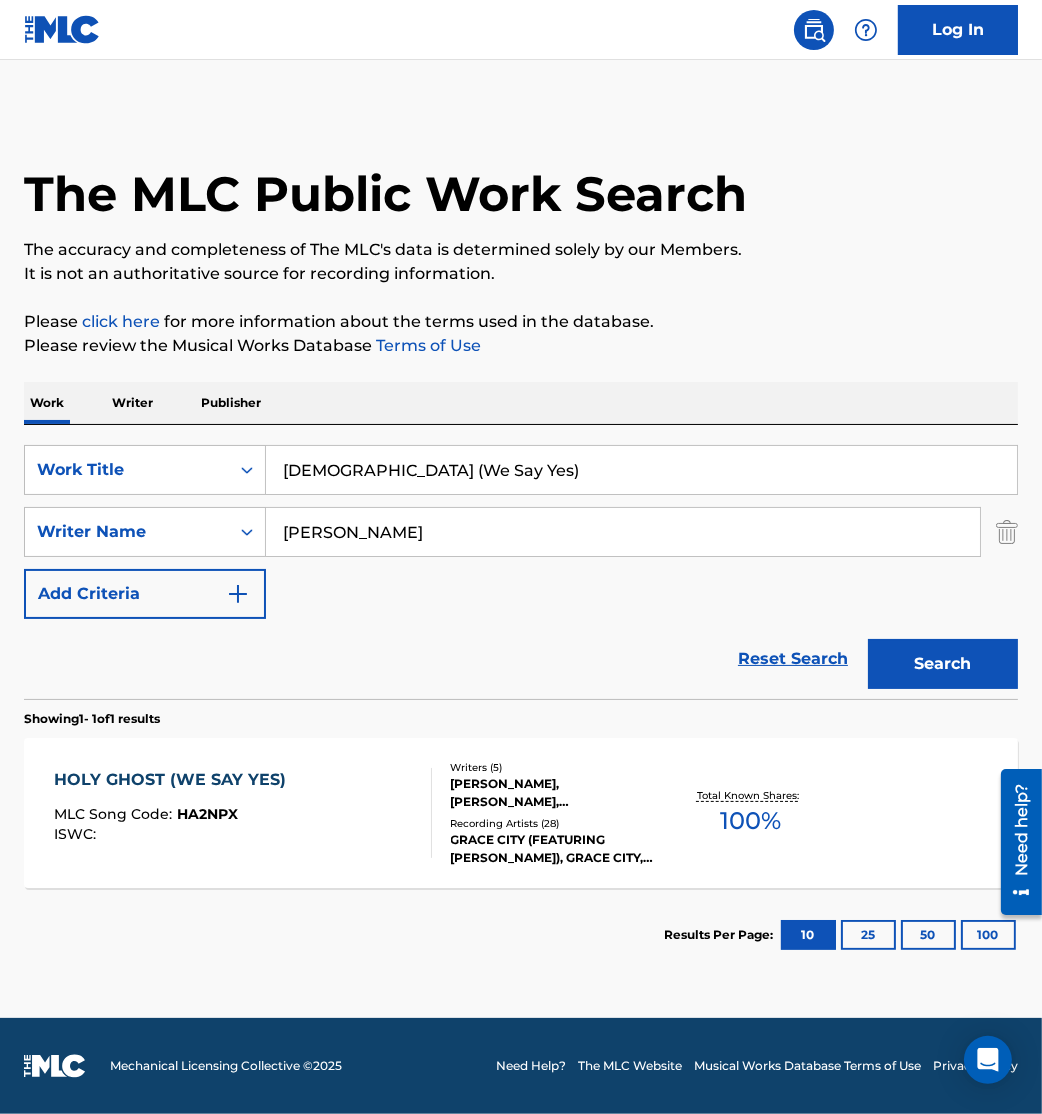 click on "HOLY GHOST (WE SAY YES) MLC Song Code : HA2NPX ISWC :" at bounding box center [175, 813] 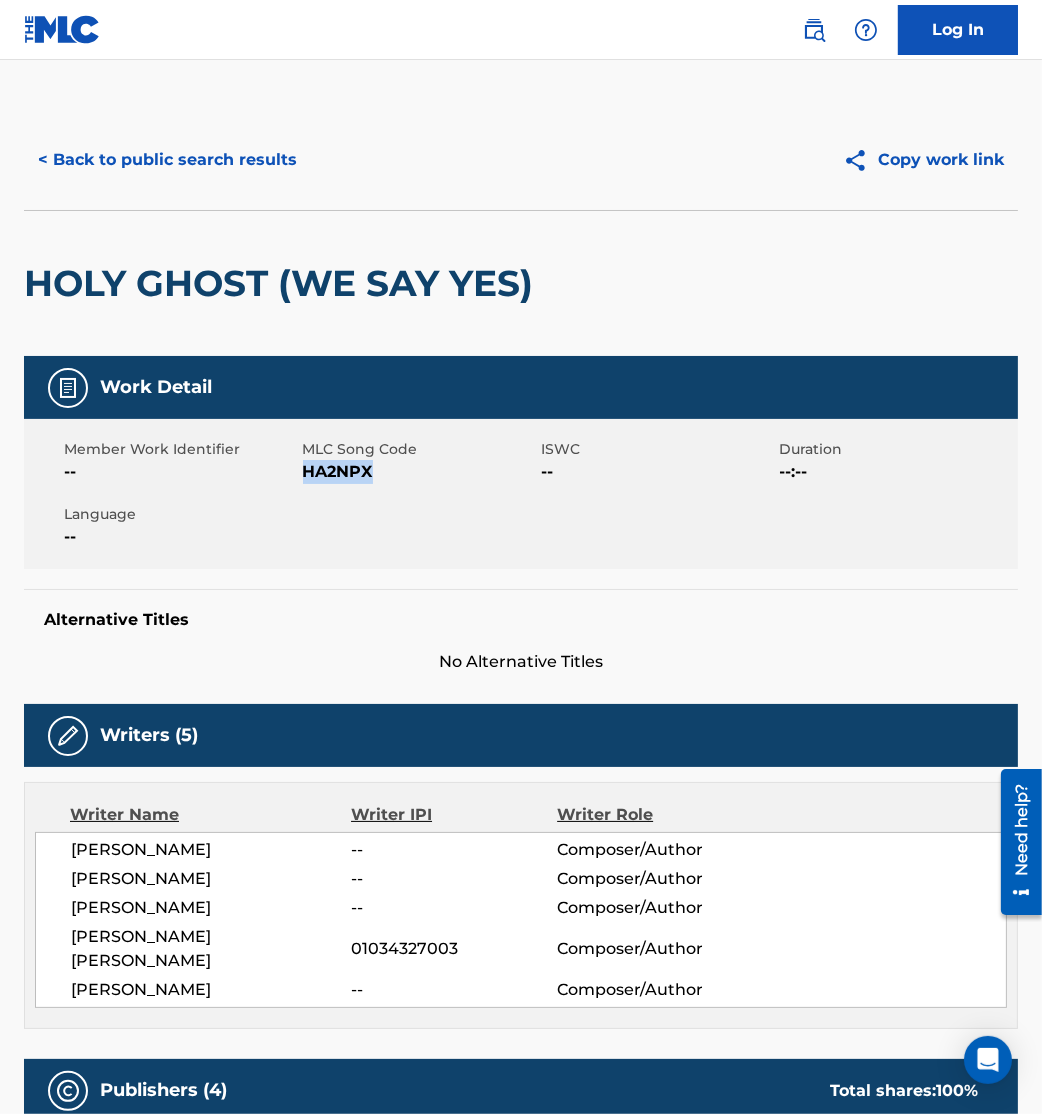 drag, startPoint x: 308, startPoint y: 468, endPoint x: 493, endPoint y: 498, distance: 187.41664 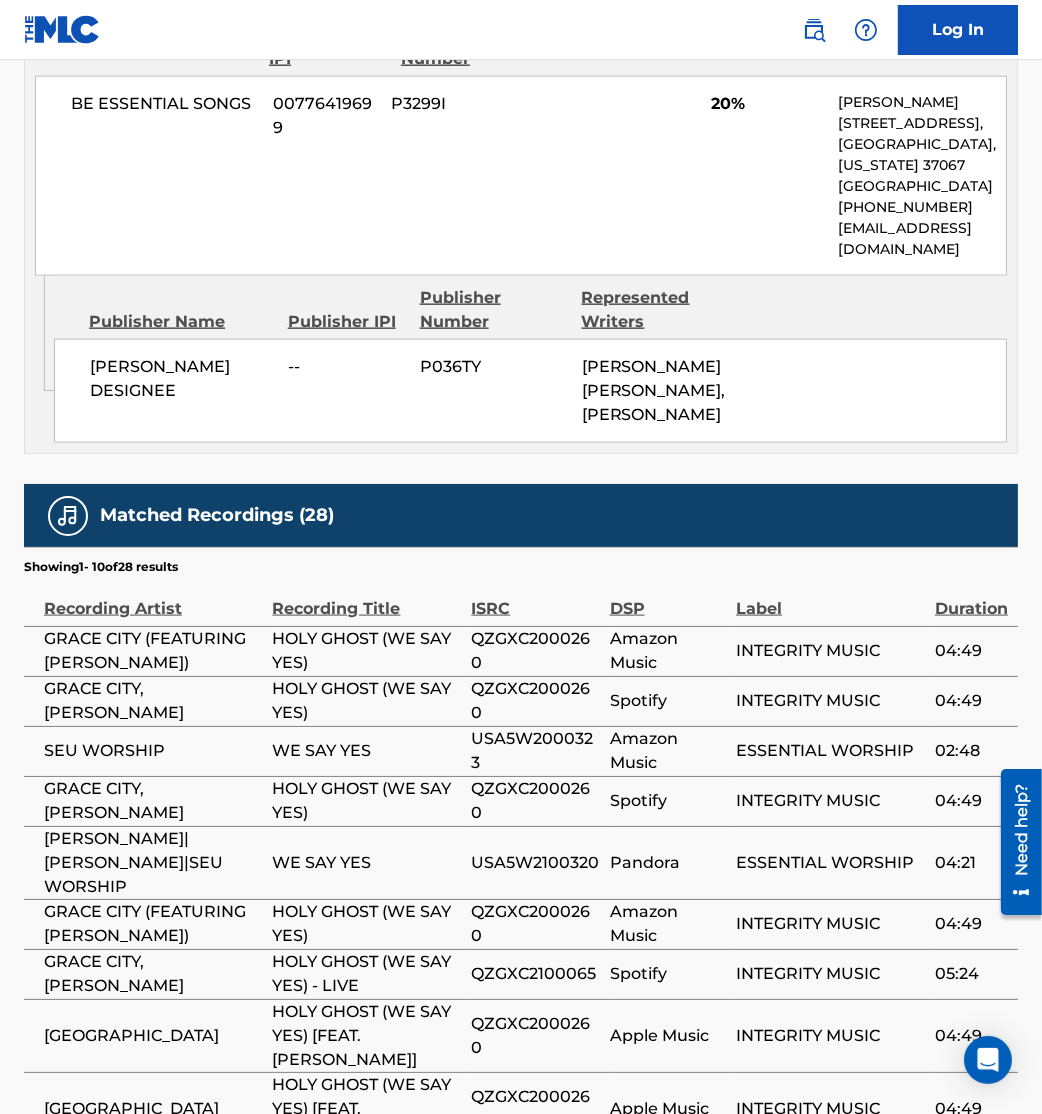 scroll, scrollTop: 2936, scrollLeft: 0, axis: vertical 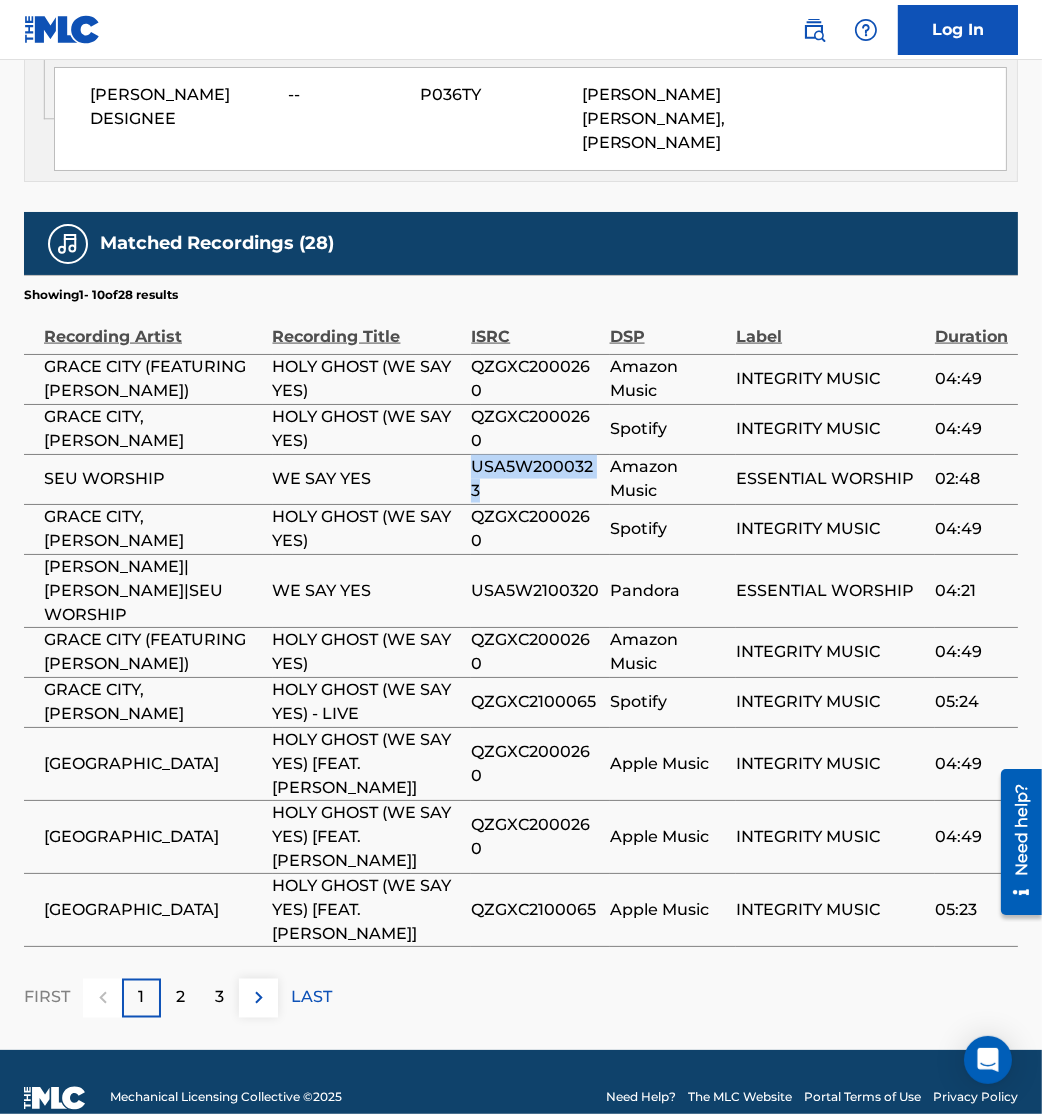 drag, startPoint x: 467, startPoint y: 457, endPoint x: 510, endPoint y: 478, distance: 47.853943 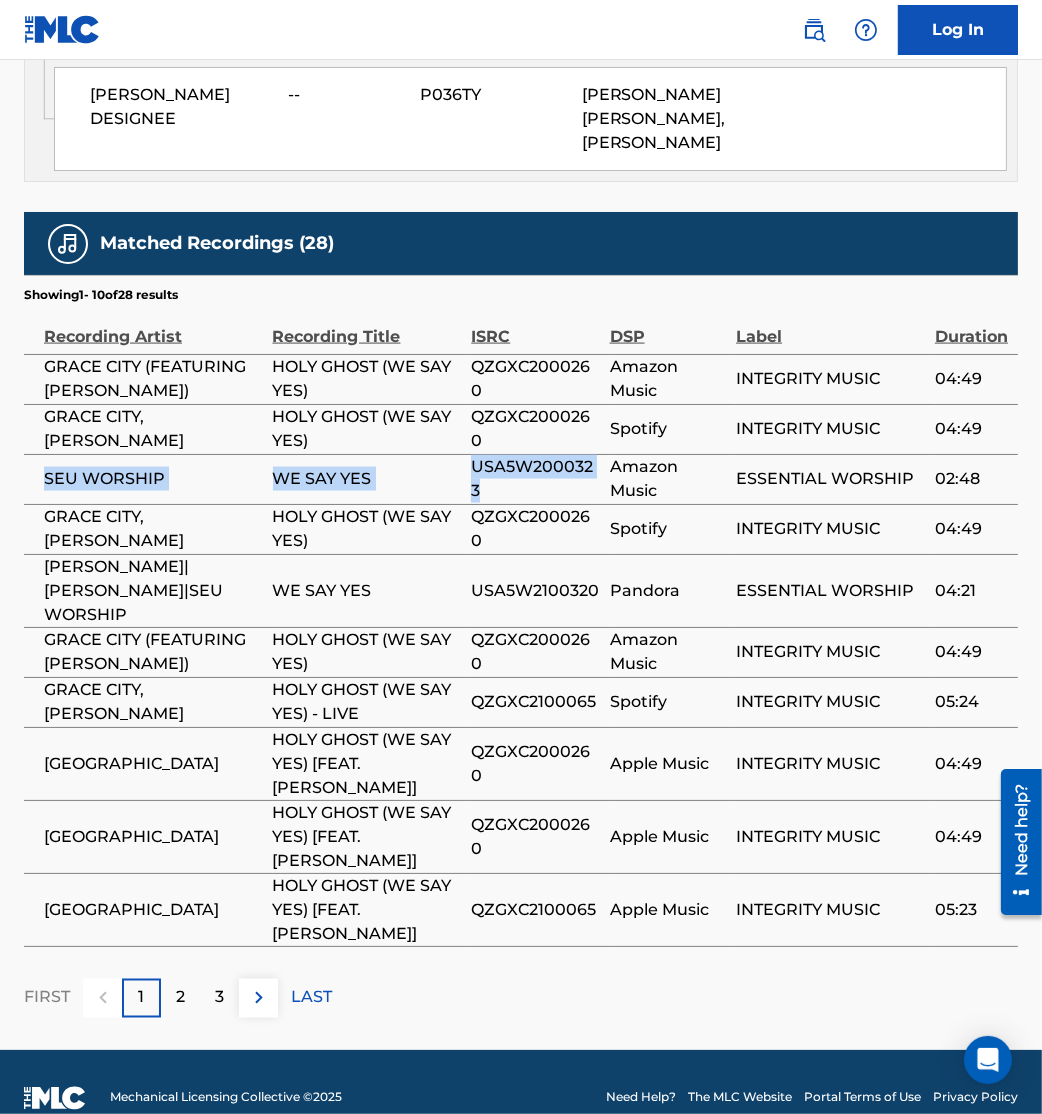 drag, startPoint x: 34, startPoint y: 466, endPoint x: 512, endPoint y: 472, distance: 478.03766 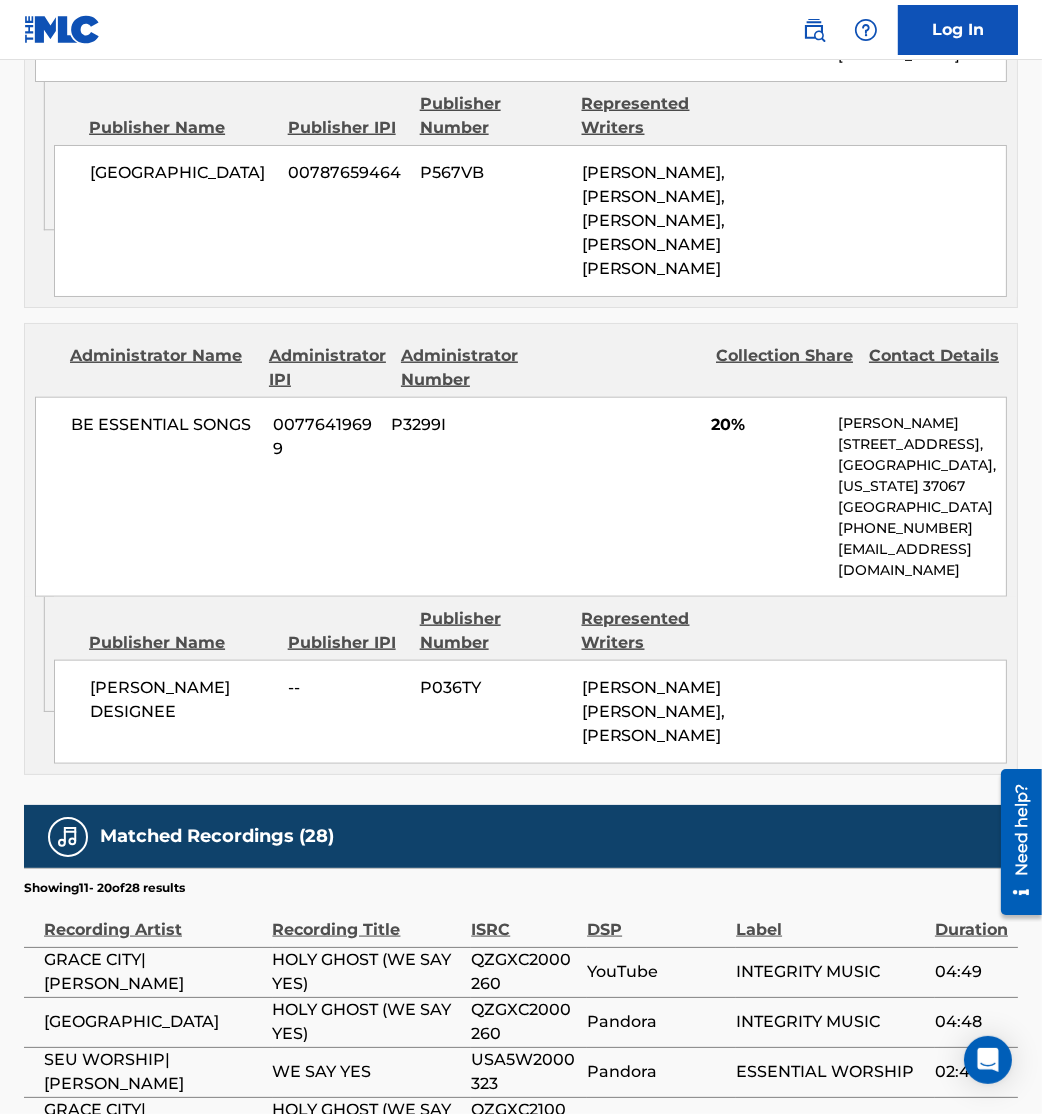 scroll, scrollTop: 2868, scrollLeft: 0, axis: vertical 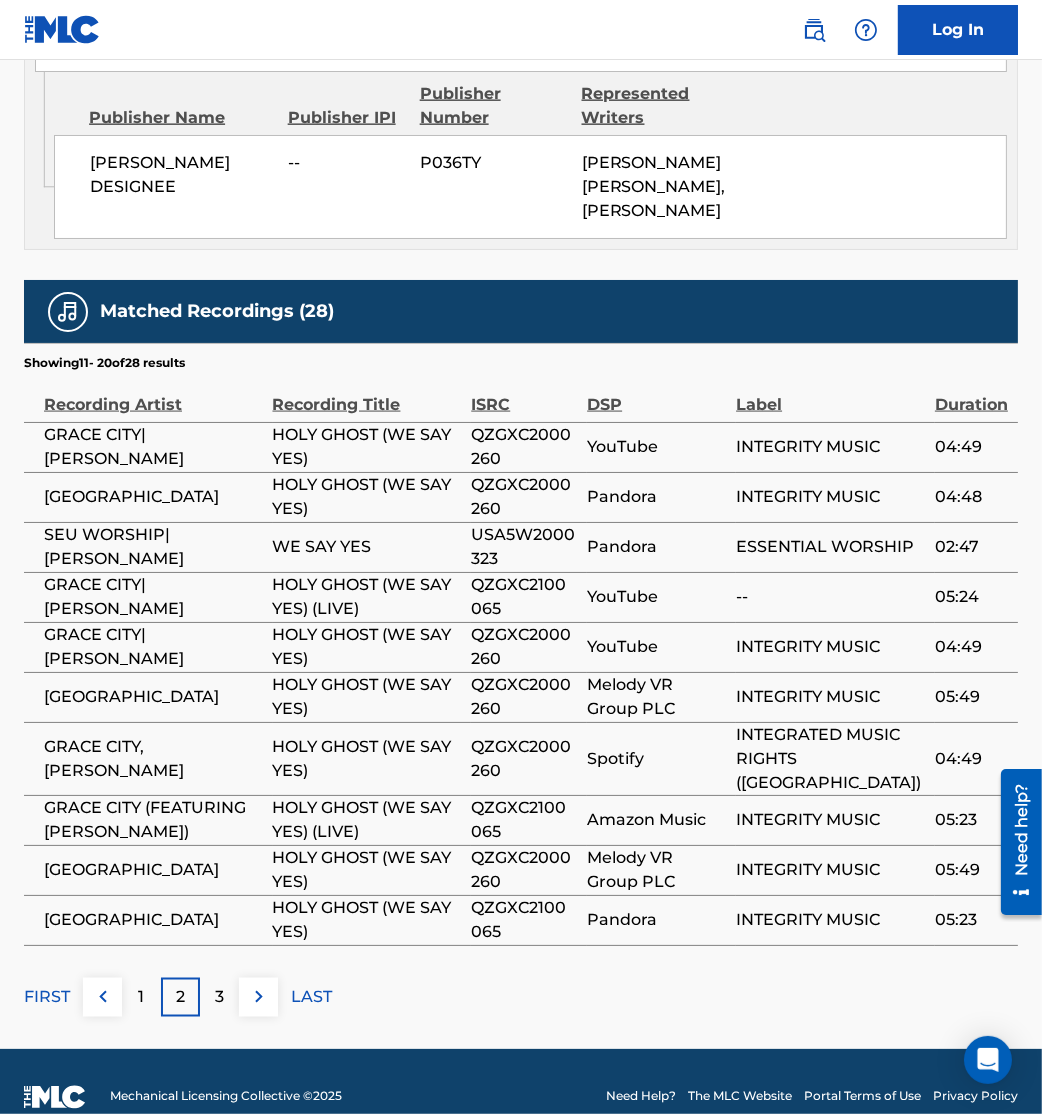 click at bounding box center (259, 997) 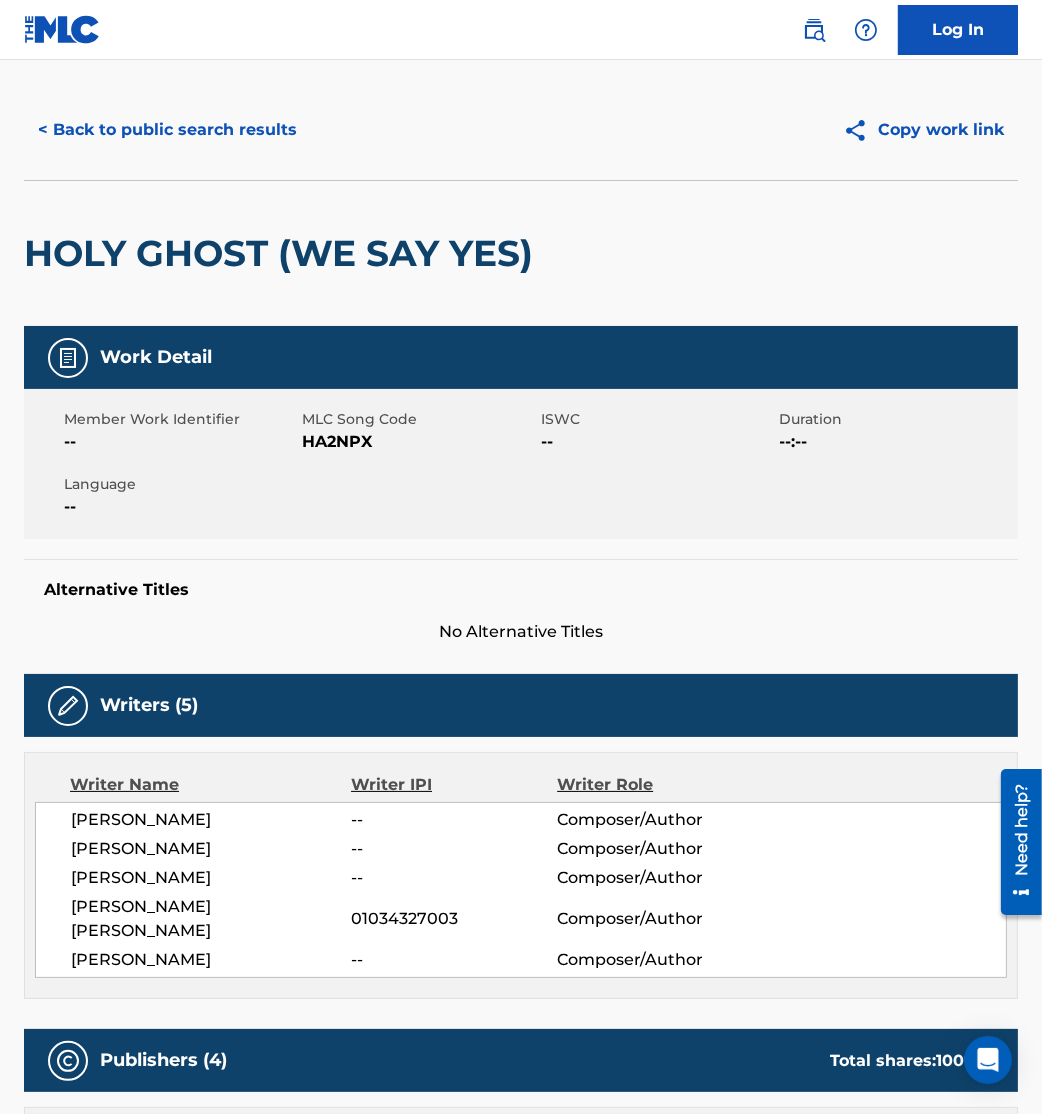 scroll, scrollTop: 0, scrollLeft: 0, axis: both 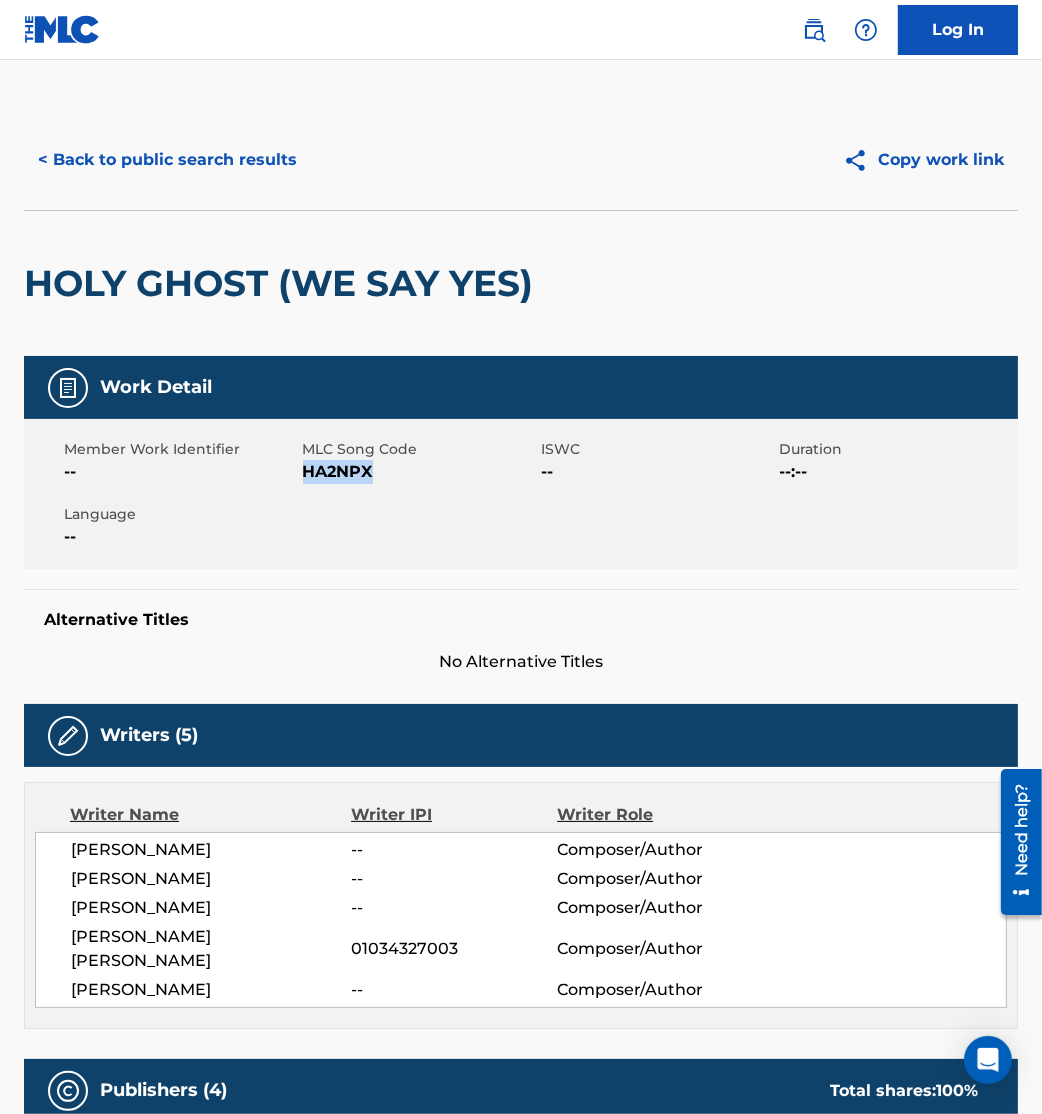 drag, startPoint x: 305, startPoint y: 469, endPoint x: 433, endPoint y: 508, distance: 133.80957 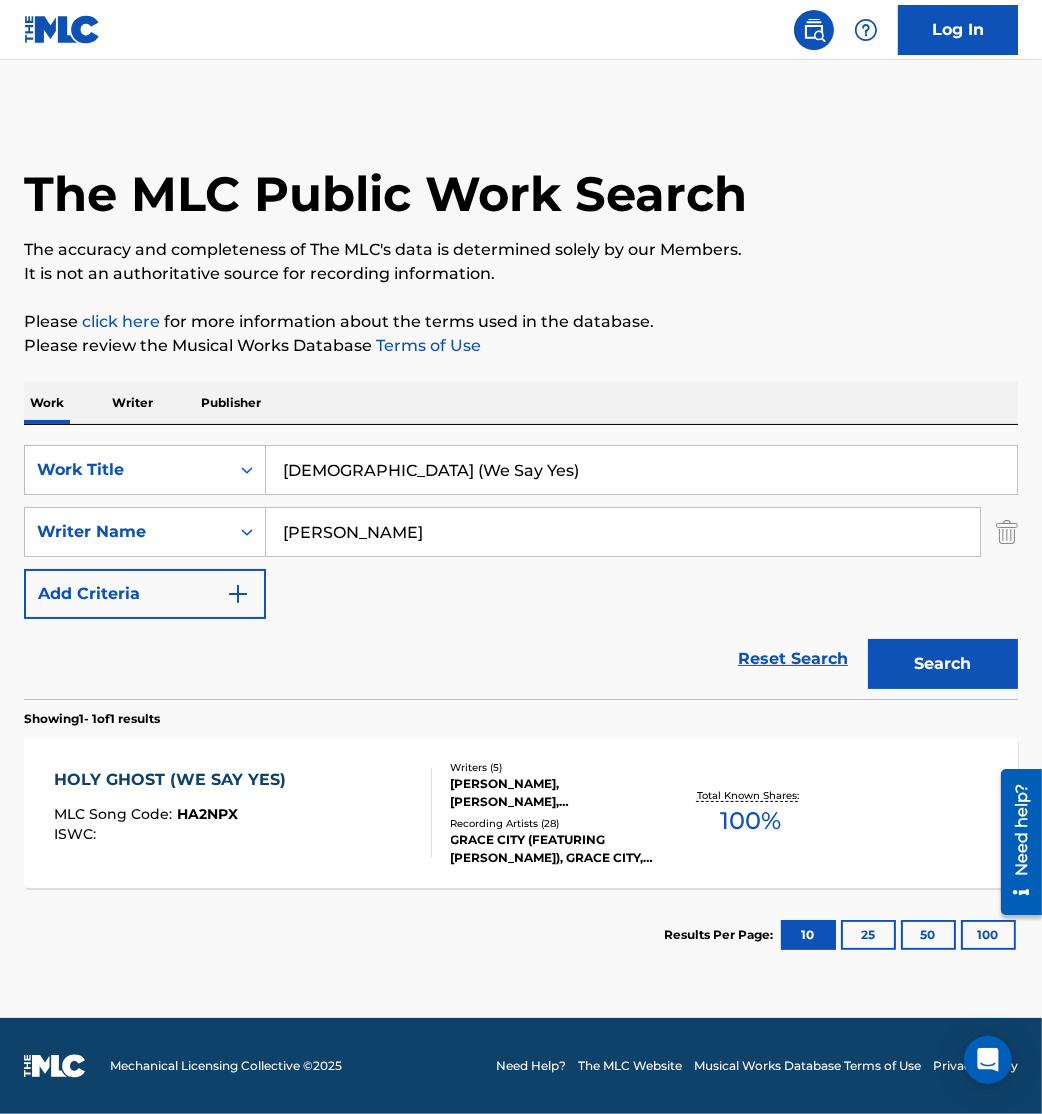 drag, startPoint x: 542, startPoint y: 476, endPoint x: 14, endPoint y: 409, distance: 532.23395 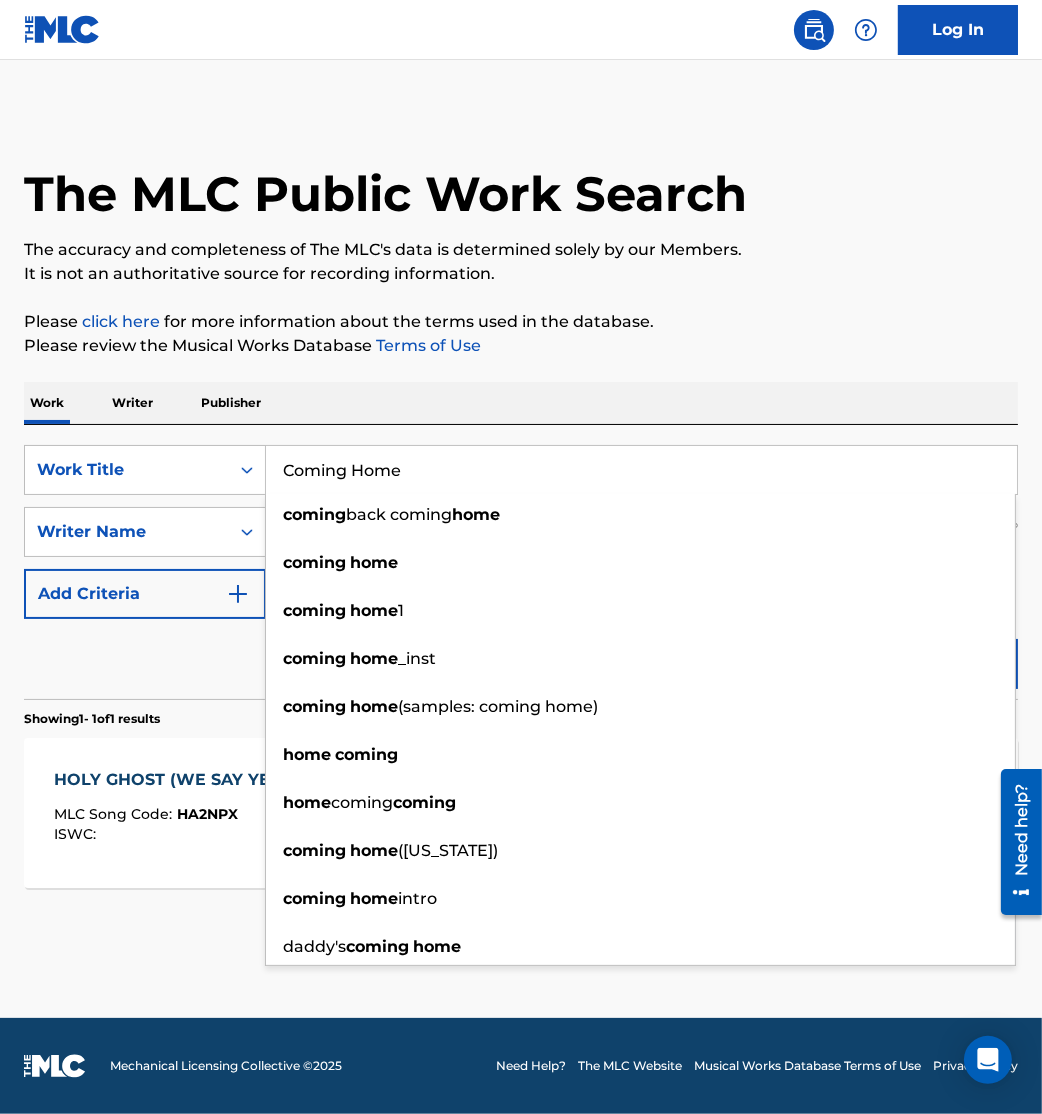 type on "Coming Home" 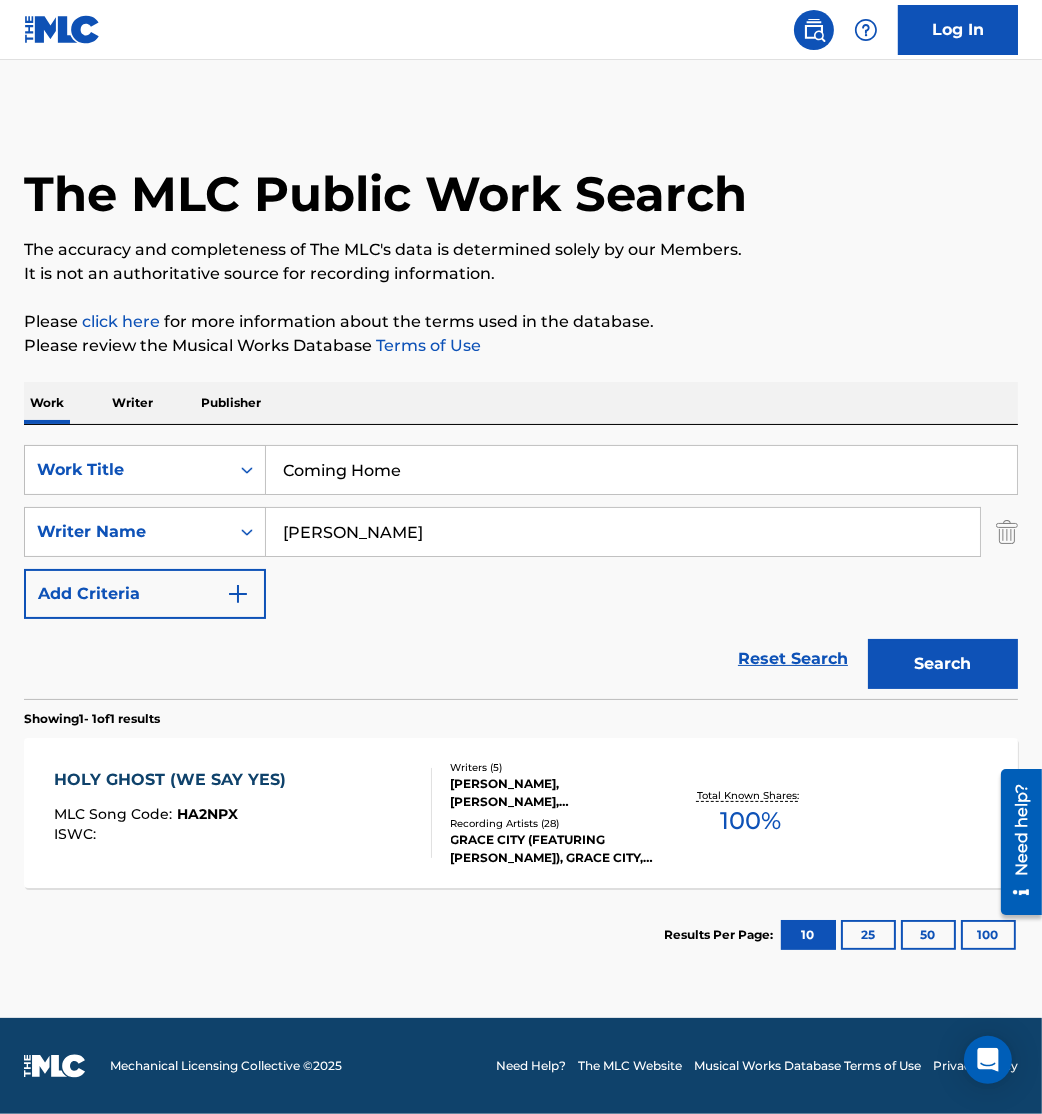 drag, startPoint x: 455, startPoint y: 536, endPoint x: 154, endPoint y: 557, distance: 301.73166 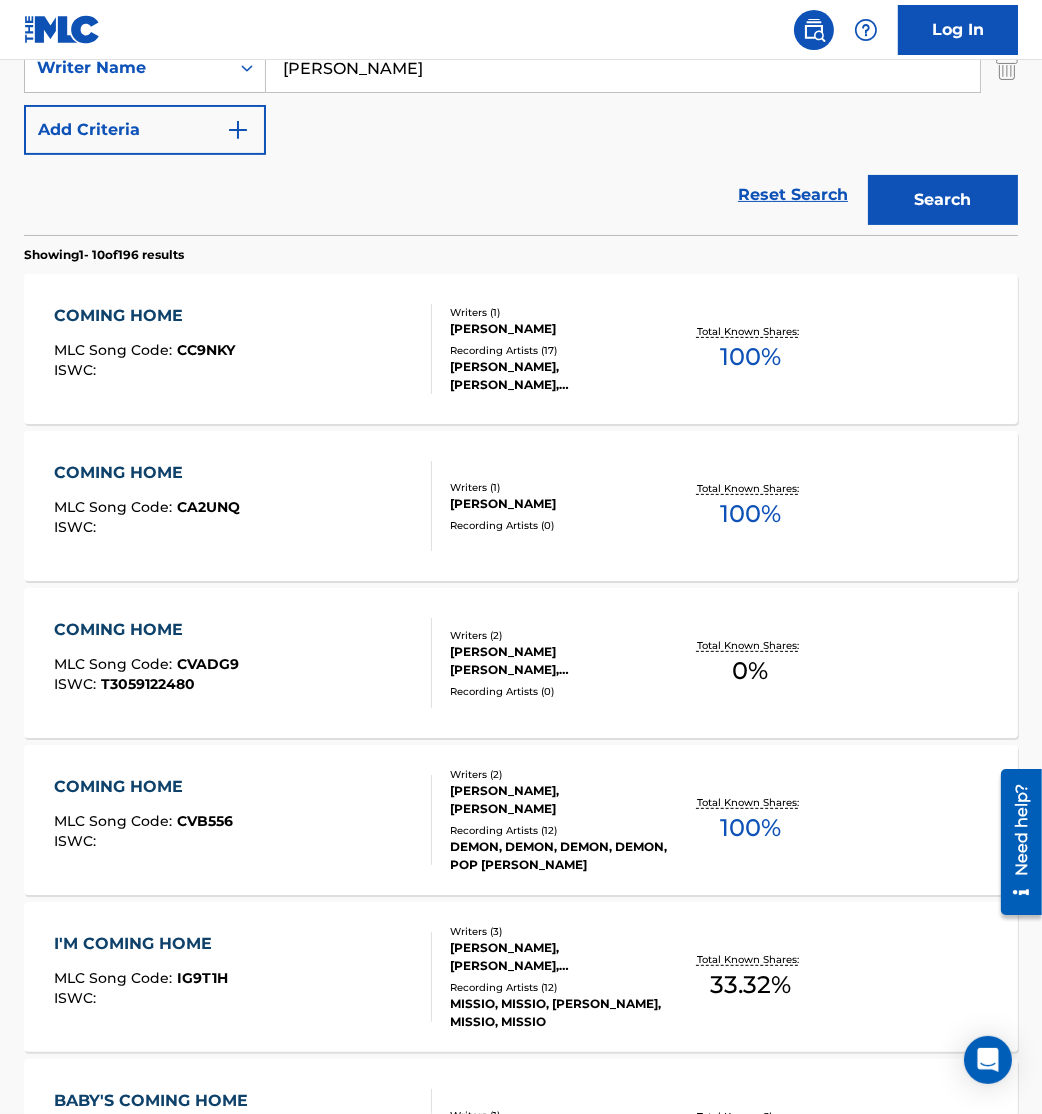 scroll, scrollTop: 0, scrollLeft: 0, axis: both 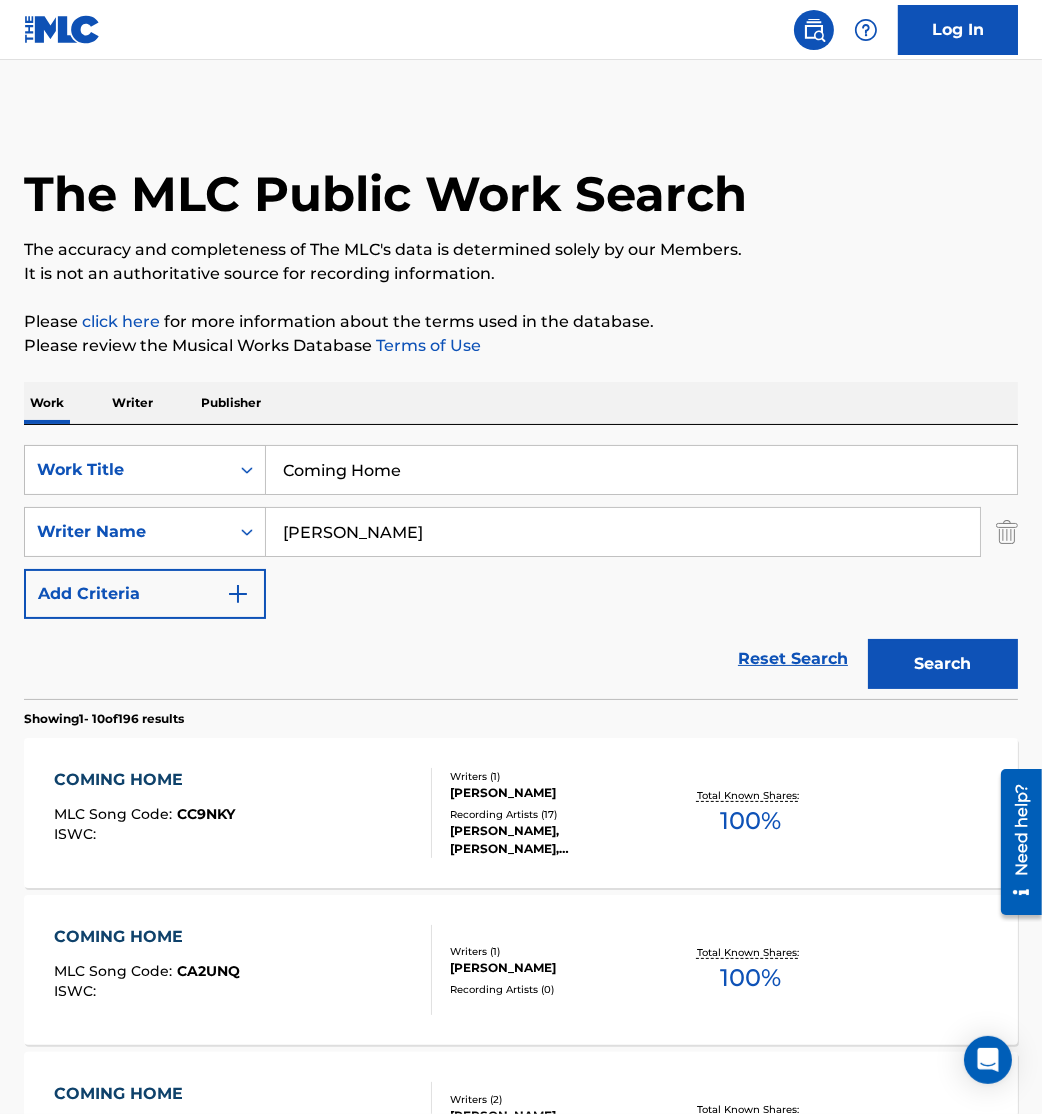 drag, startPoint x: 373, startPoint y: 529, endPoint x: 0, endPoint y: 522, distance: 373.06567 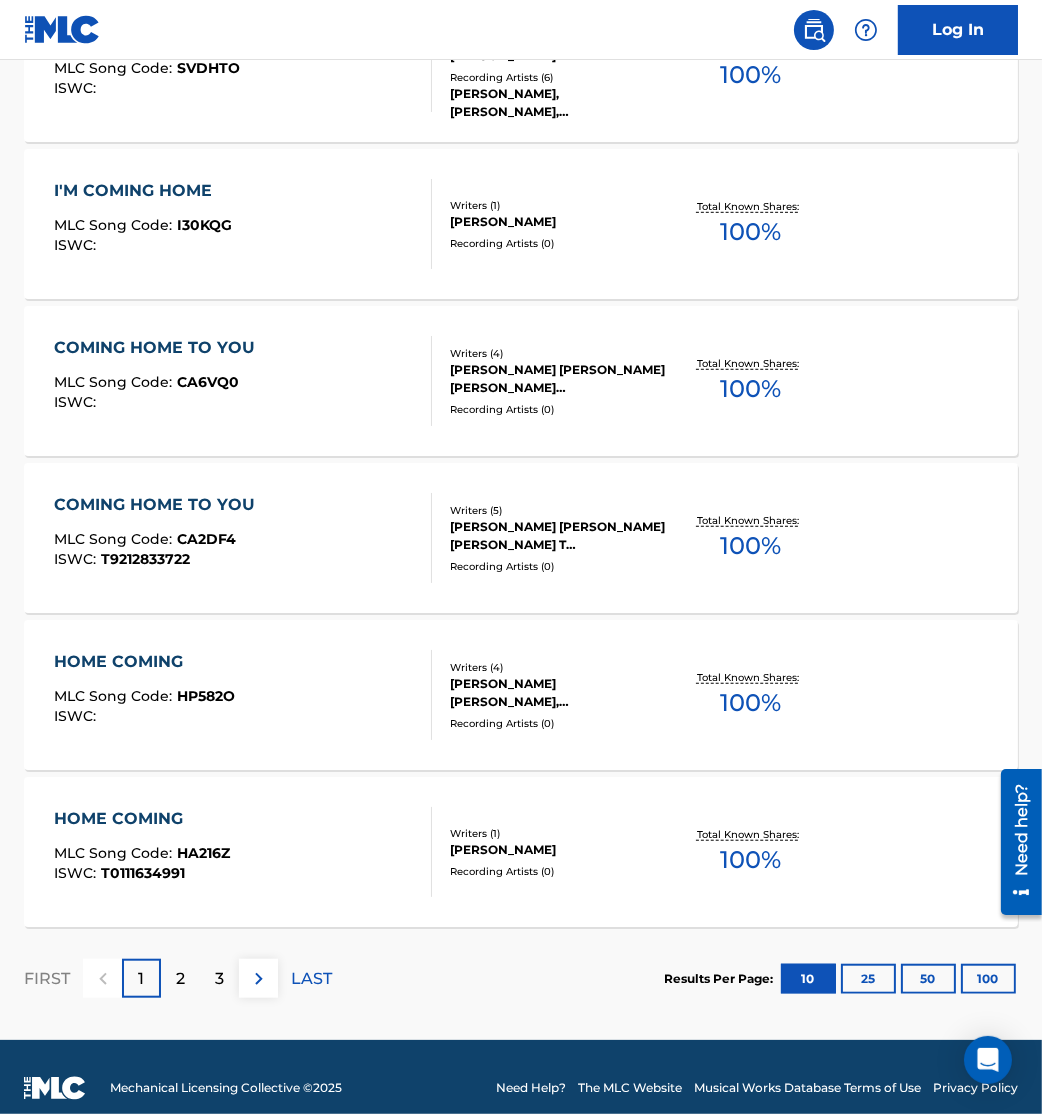 scroll, scrollTop: 0, scrollLeft: 0, axis: both 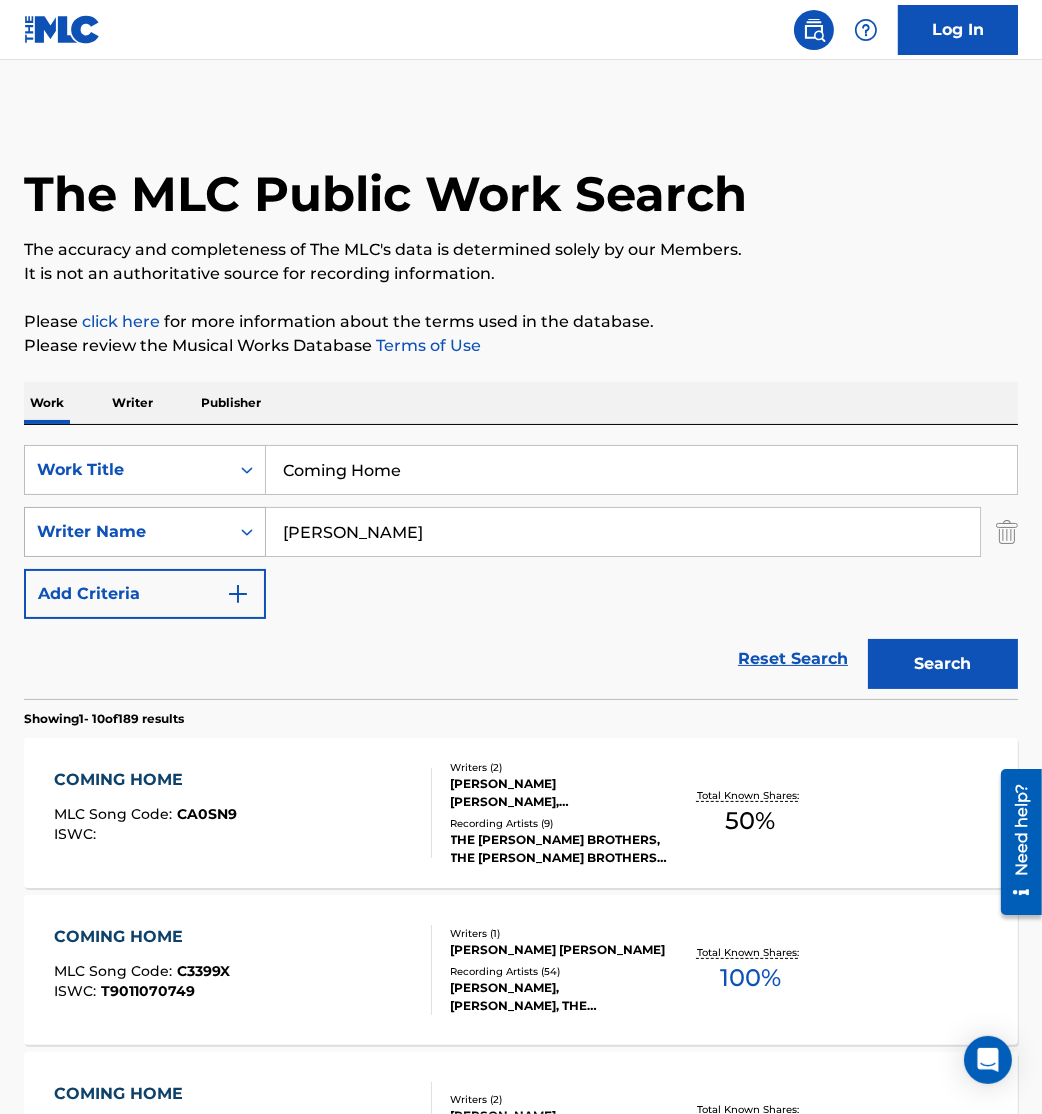 drag, startPoint x: 375, startPoint y: 512, endPoint x: 179, endPoint y: 508, distance: 196.04082 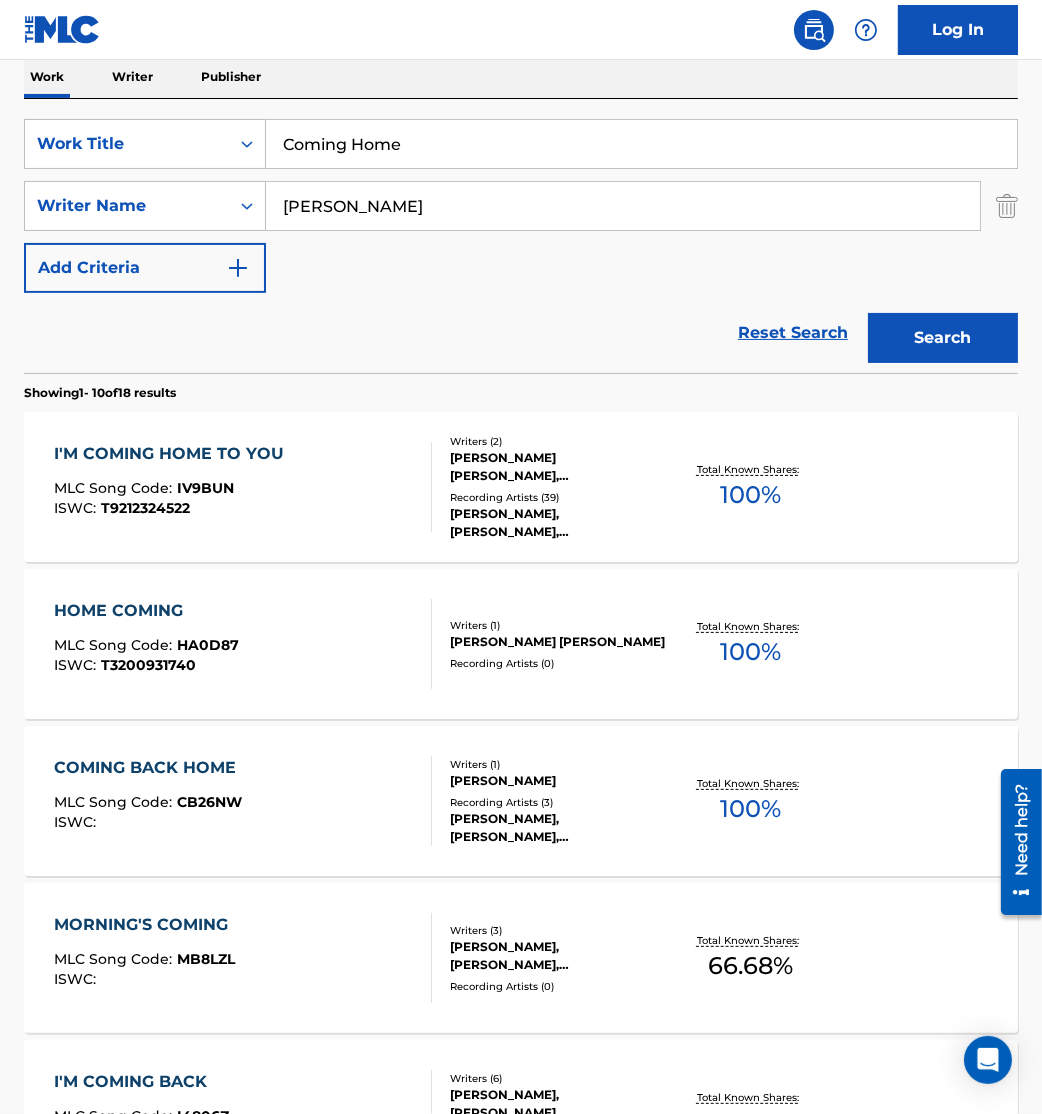 scroll, scrollTop: 325, scrollLeft: 0, axis: vertical 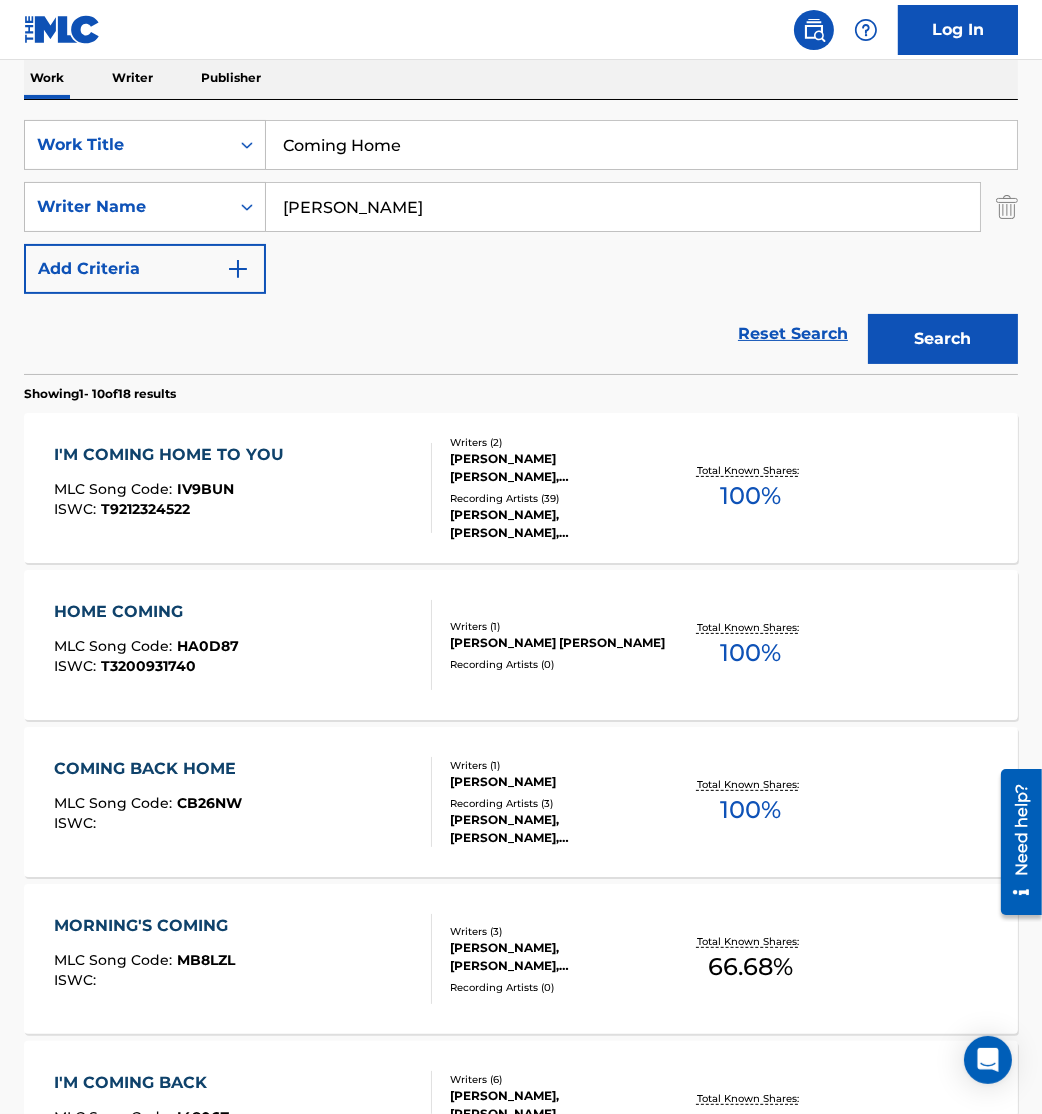 click on "I'M COMING HOME TO YOU" at bounding box center (174, 455) 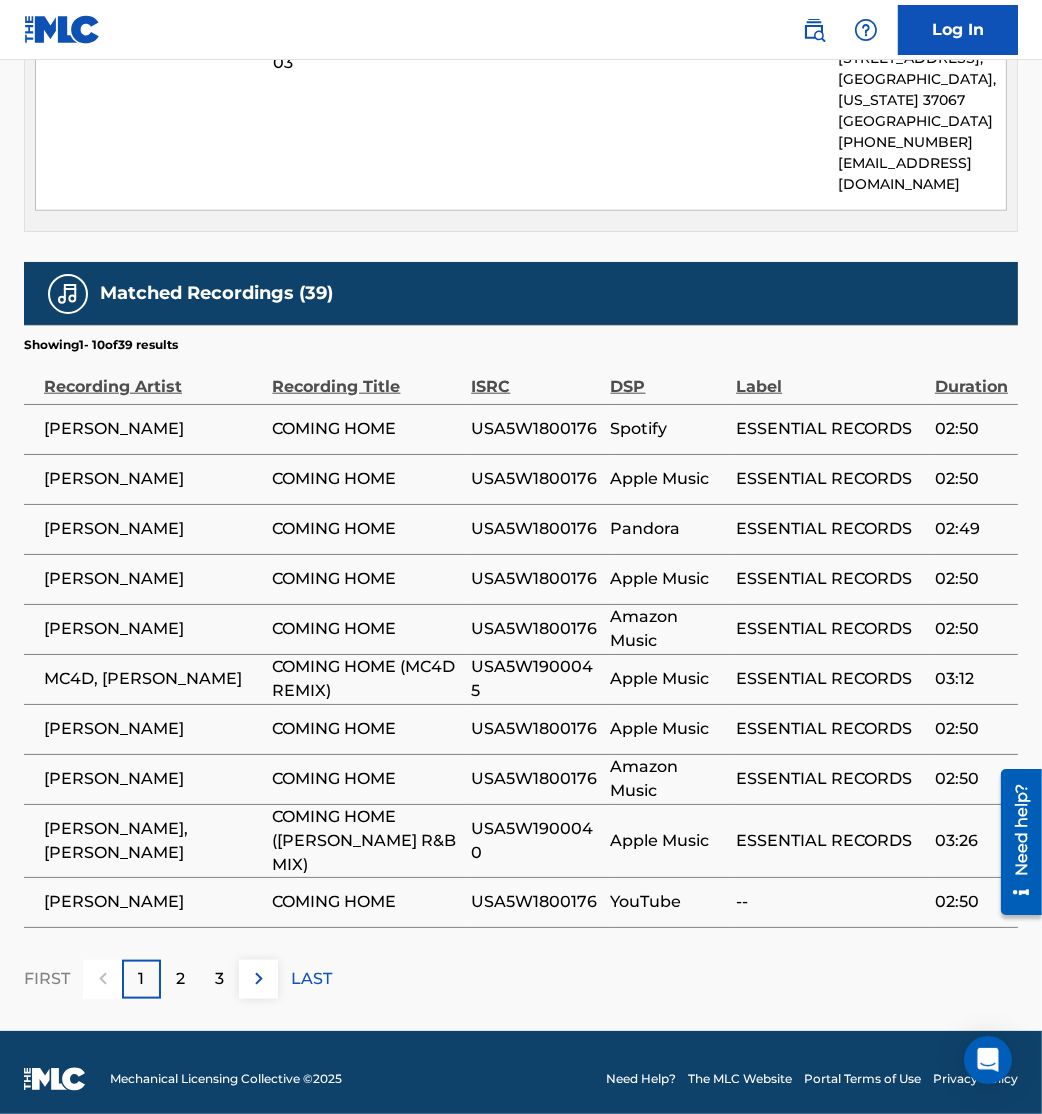 scroll, scrollTop: 2065, scrollLeft: 0, axis: vertical 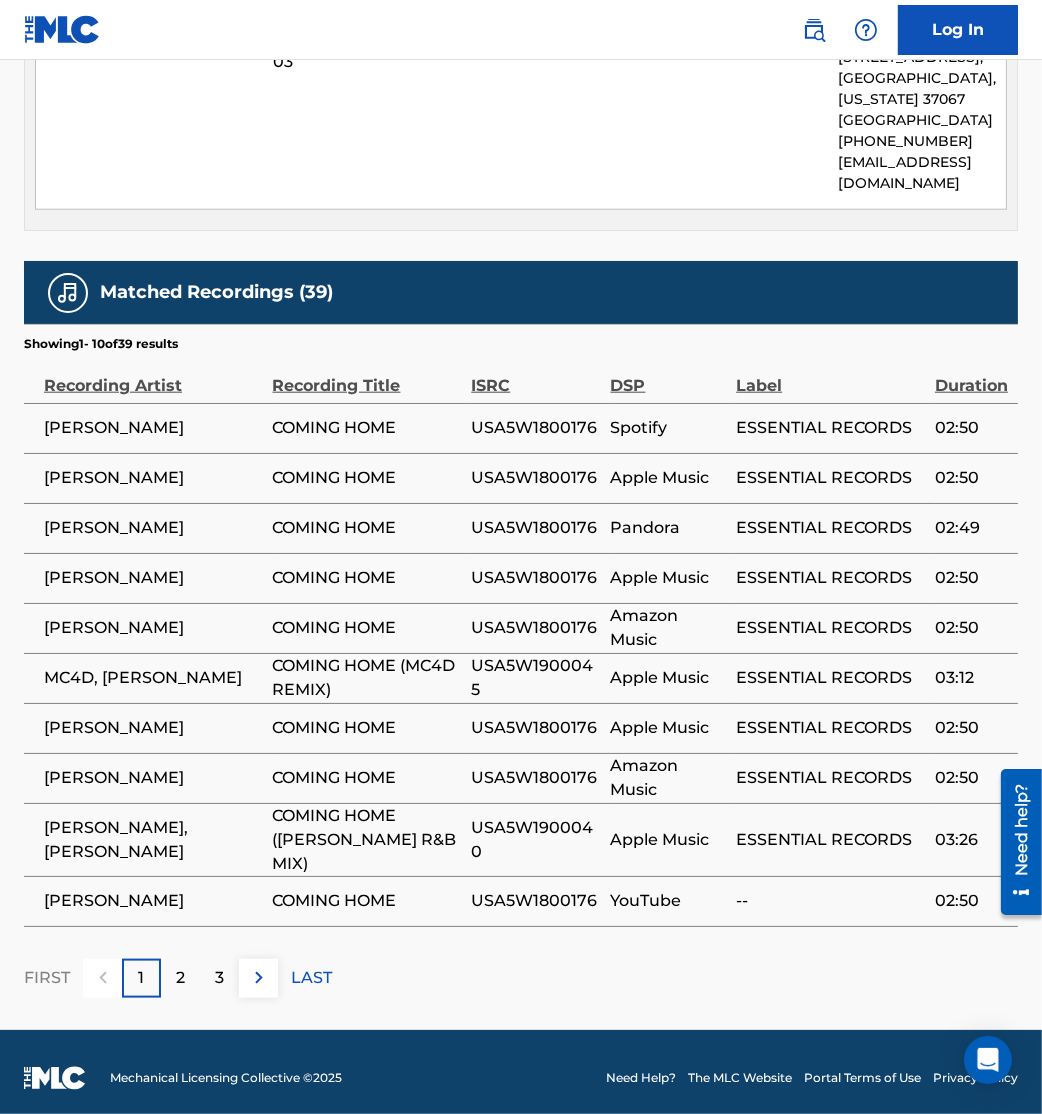 click at bounding box center [259, 978] 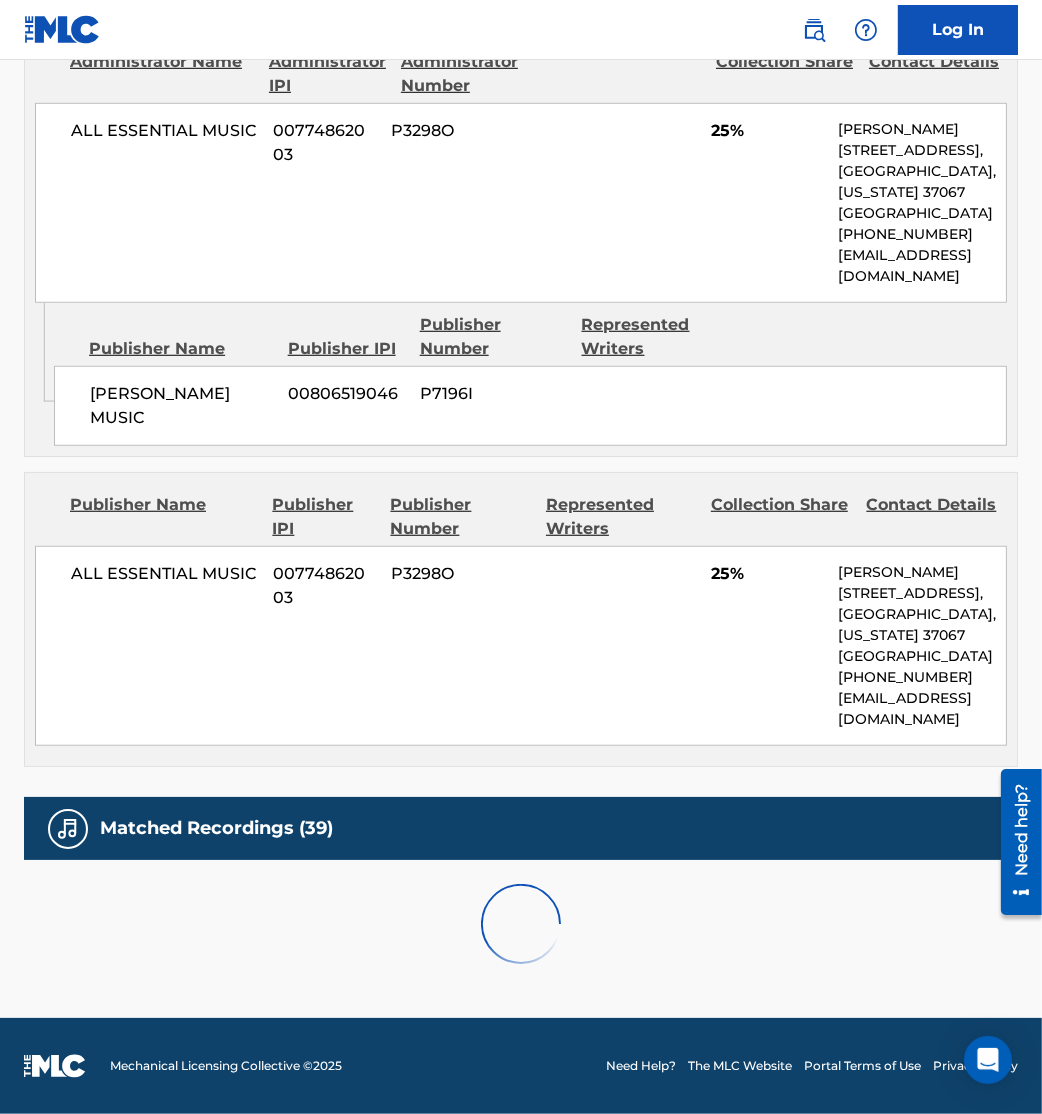 scroll, scrollTop: 2065, scrollLeft: 0, axis: vertical 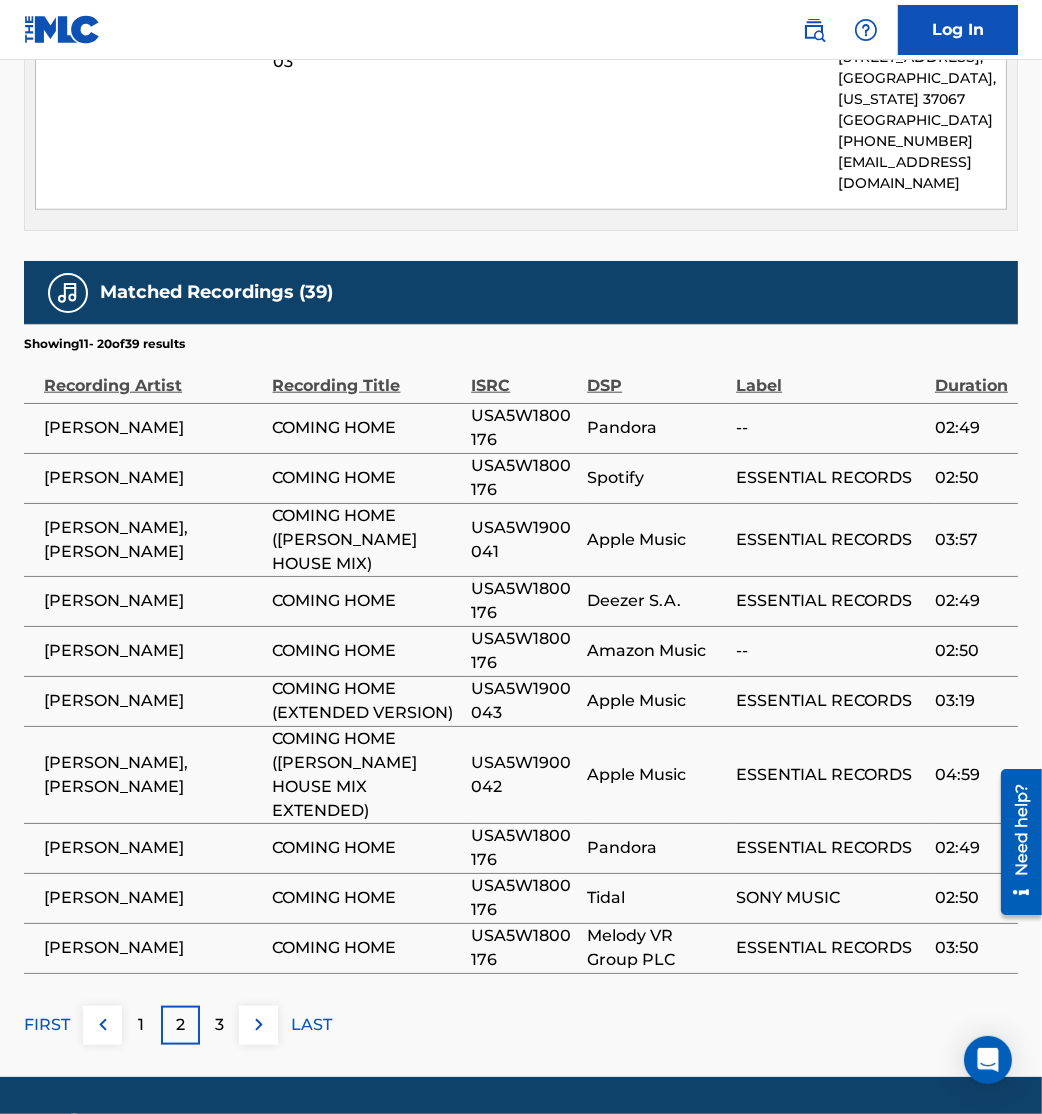 drag, startPoint x: 254, startPoint y: 977, endPoint x: 269, endPoint y: 1024, distance: 49.335587 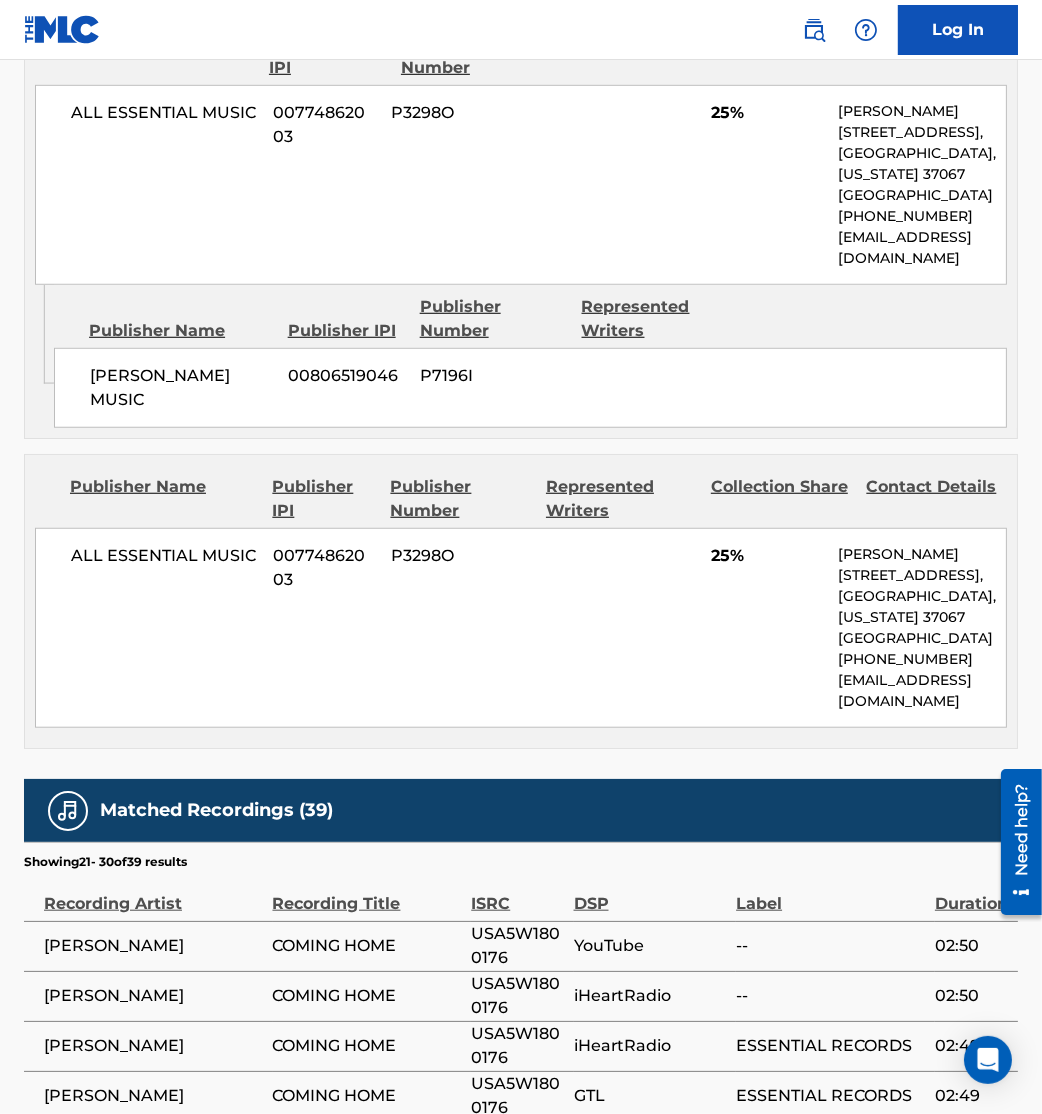 scroll, scrollTop: 2065, scrollLeft: 0, axis: vertical 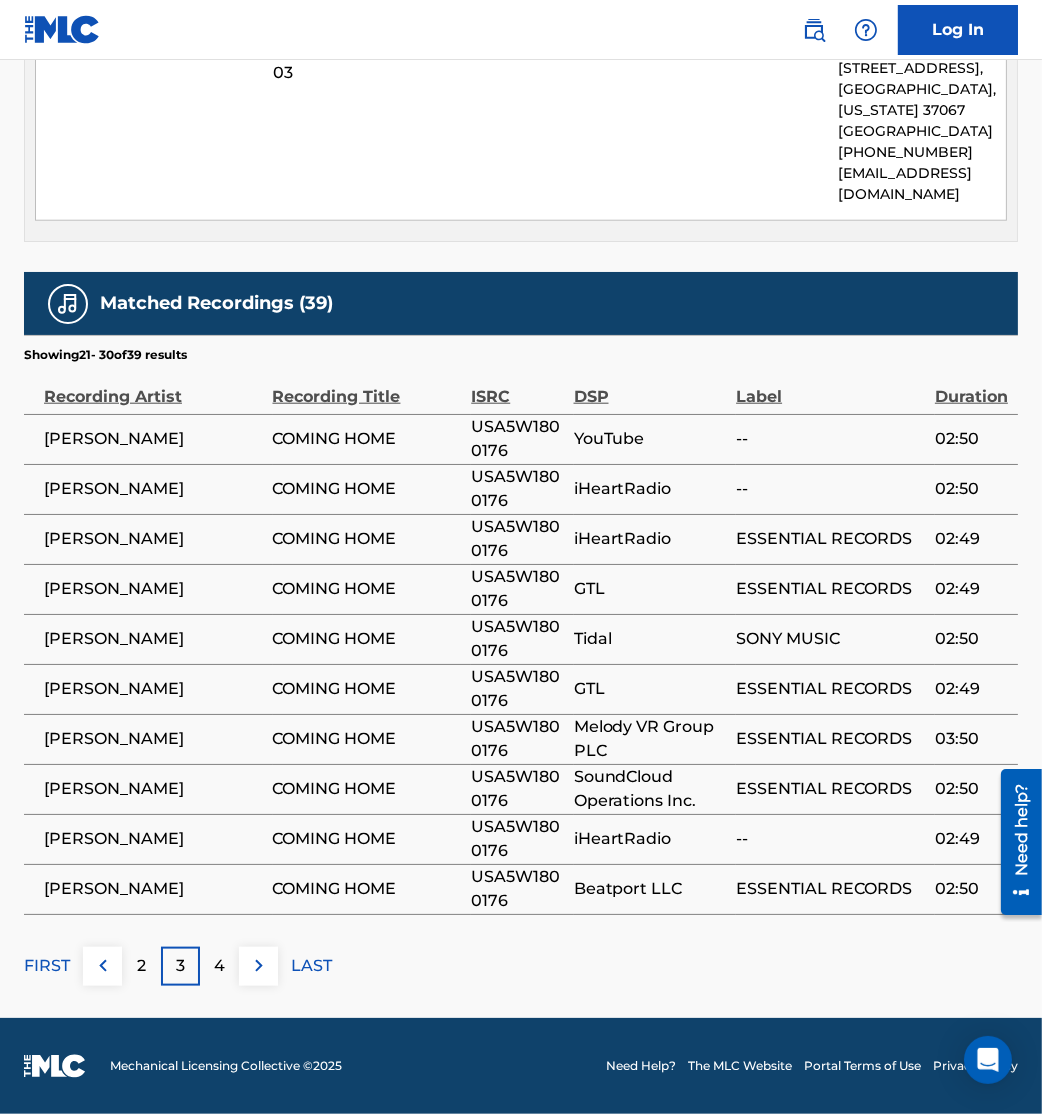 click at bounding box center (259, 966) 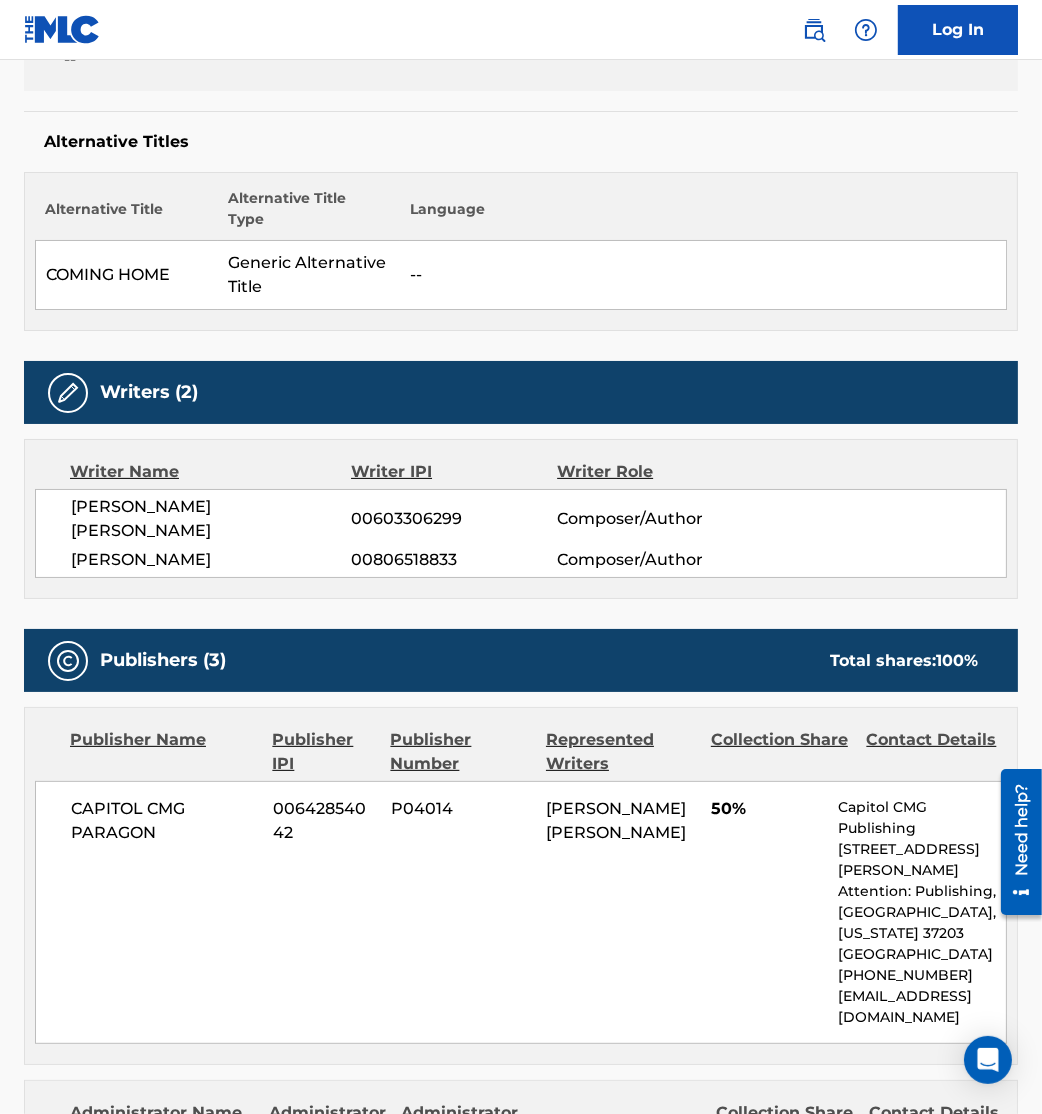 scroll, scrollTop: 346, scrollLeft: 0, axis: vertical 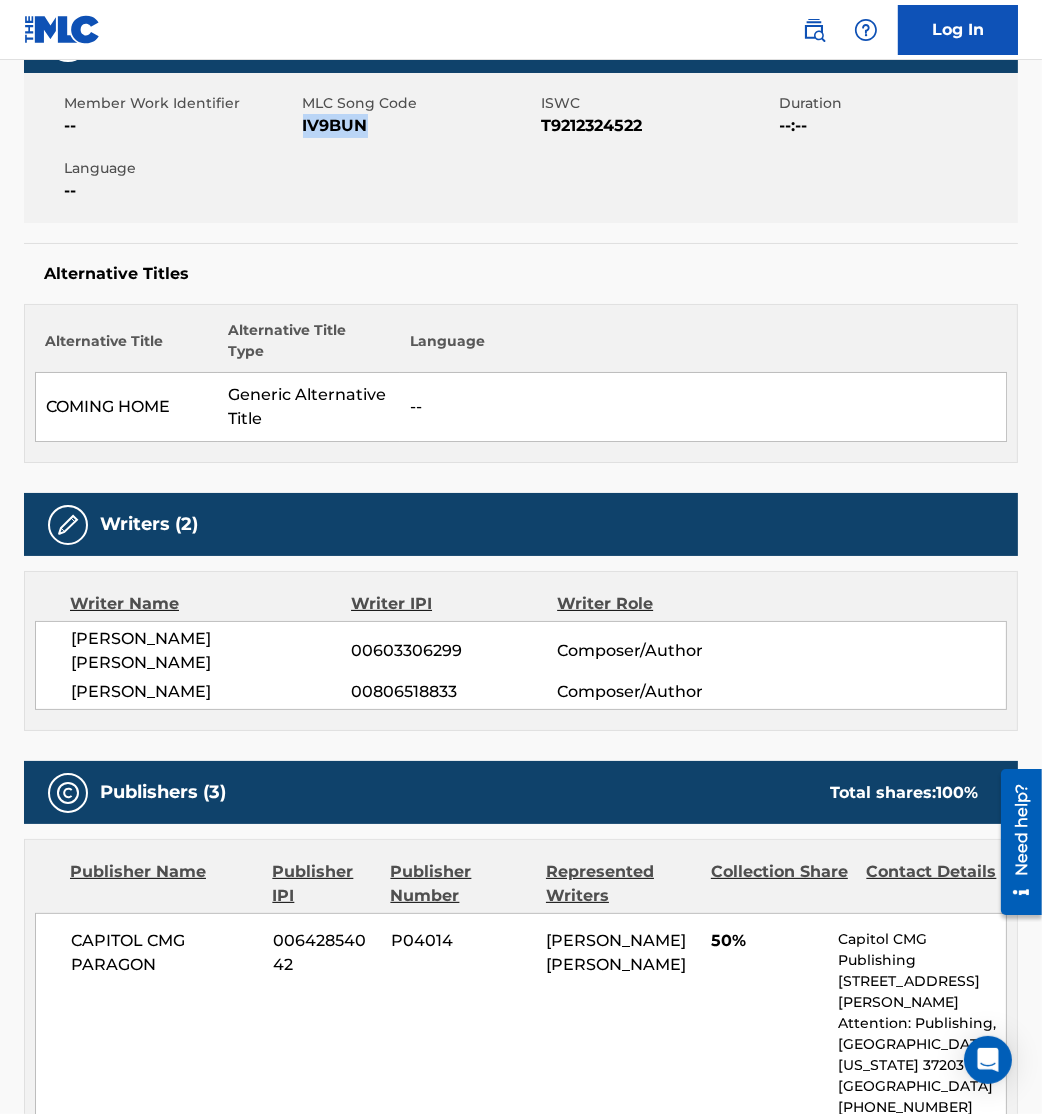 drag, startPoint x: 302, startPoint y: 123, endPoint x: 475, endPoint y: 138, distance: 173.64908 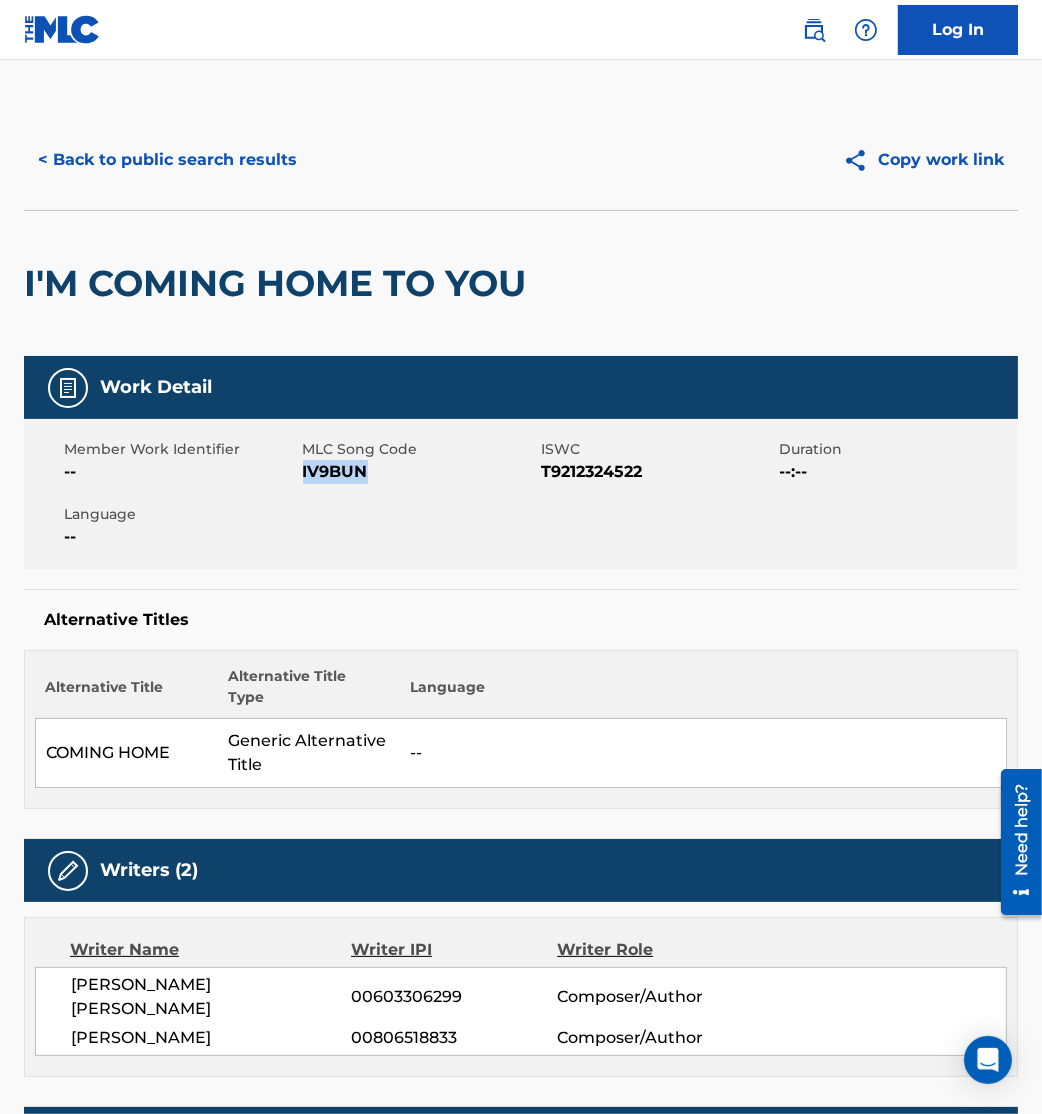 click on "< Back to public search results" at bounding box center (167, 160) 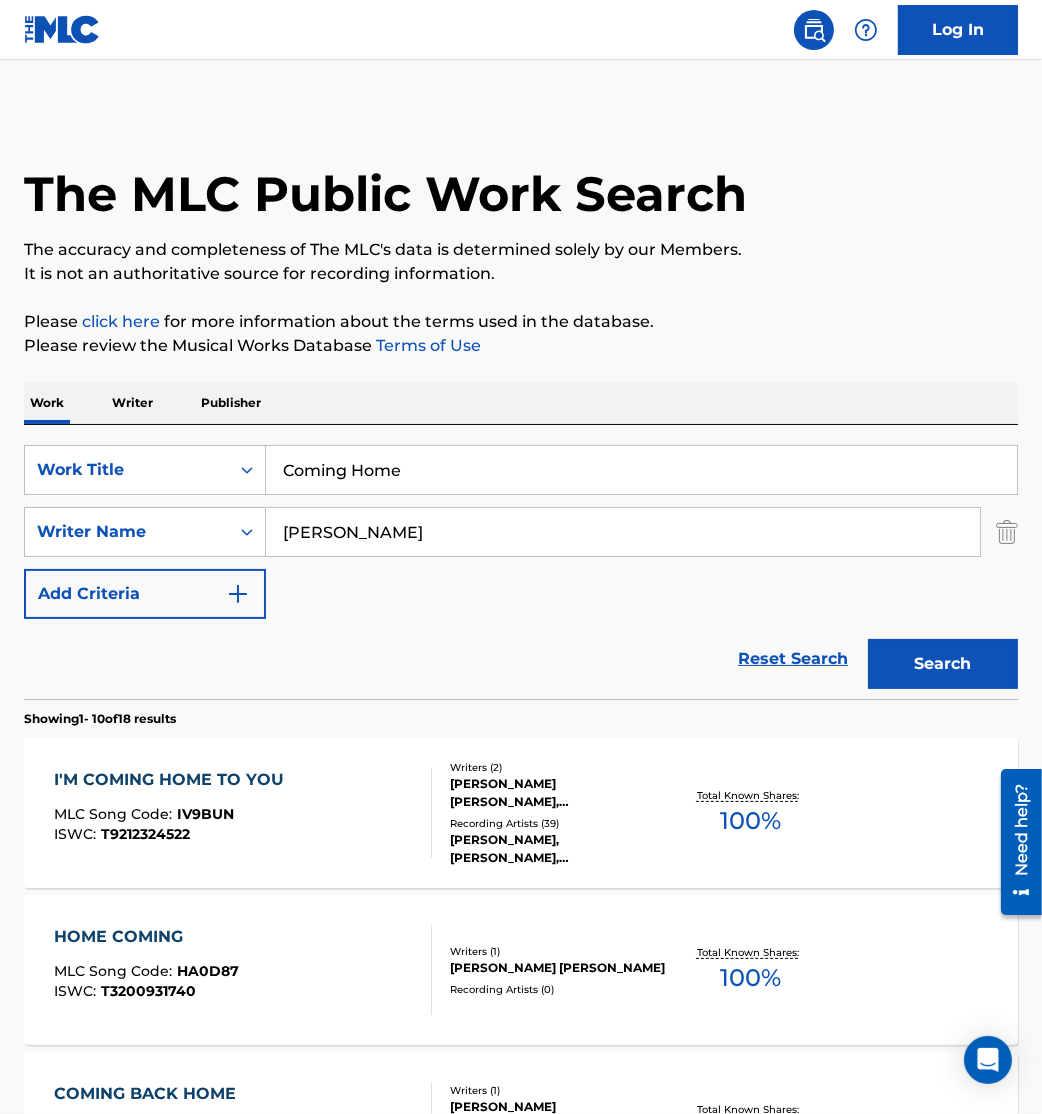 scroll, scrollTop: 325, scrollLeft: 0, axis: vertical 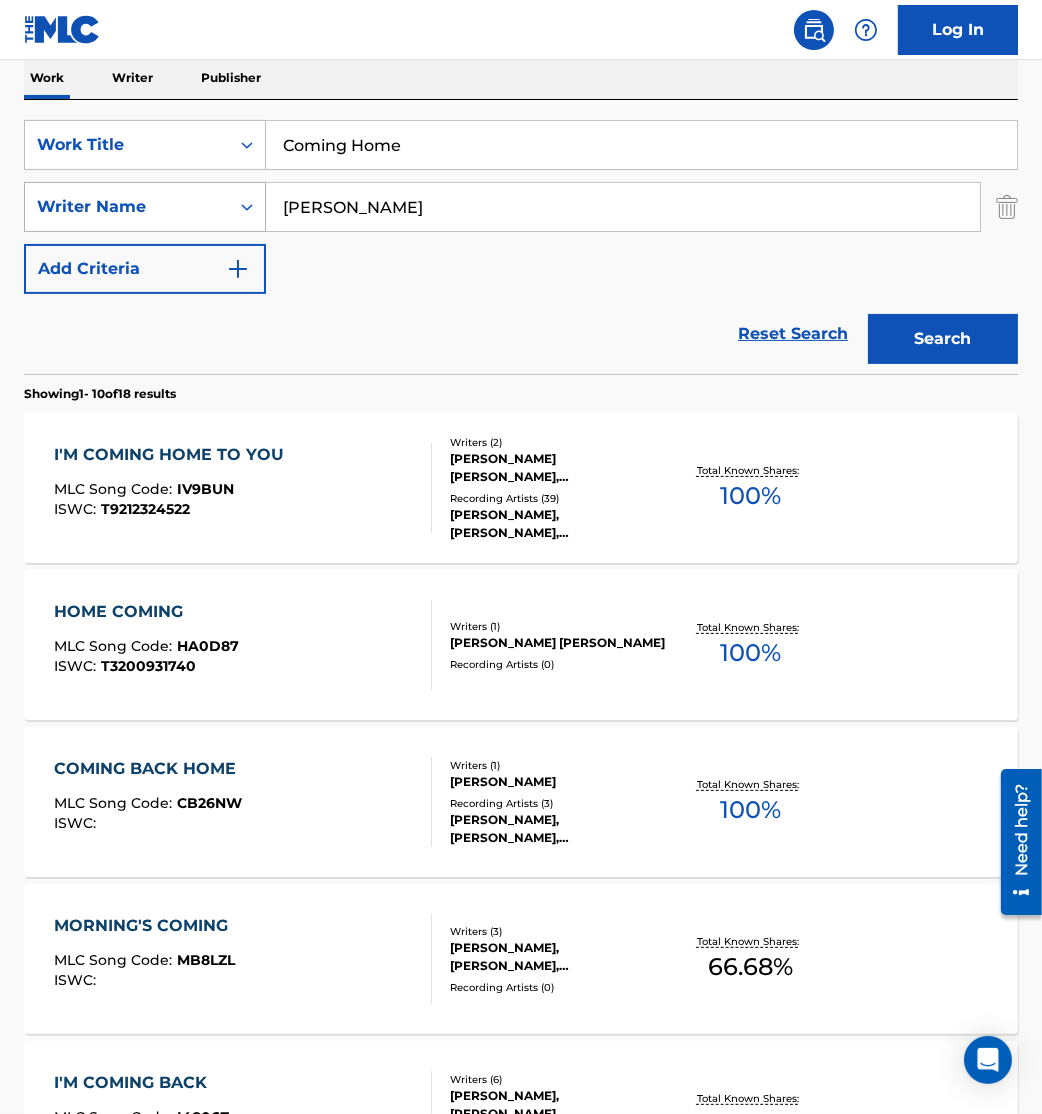 drag, startPoint x: 96, startPoint y: 190, endPoint x: 72, endPoint y: 181, distance: 25.632011 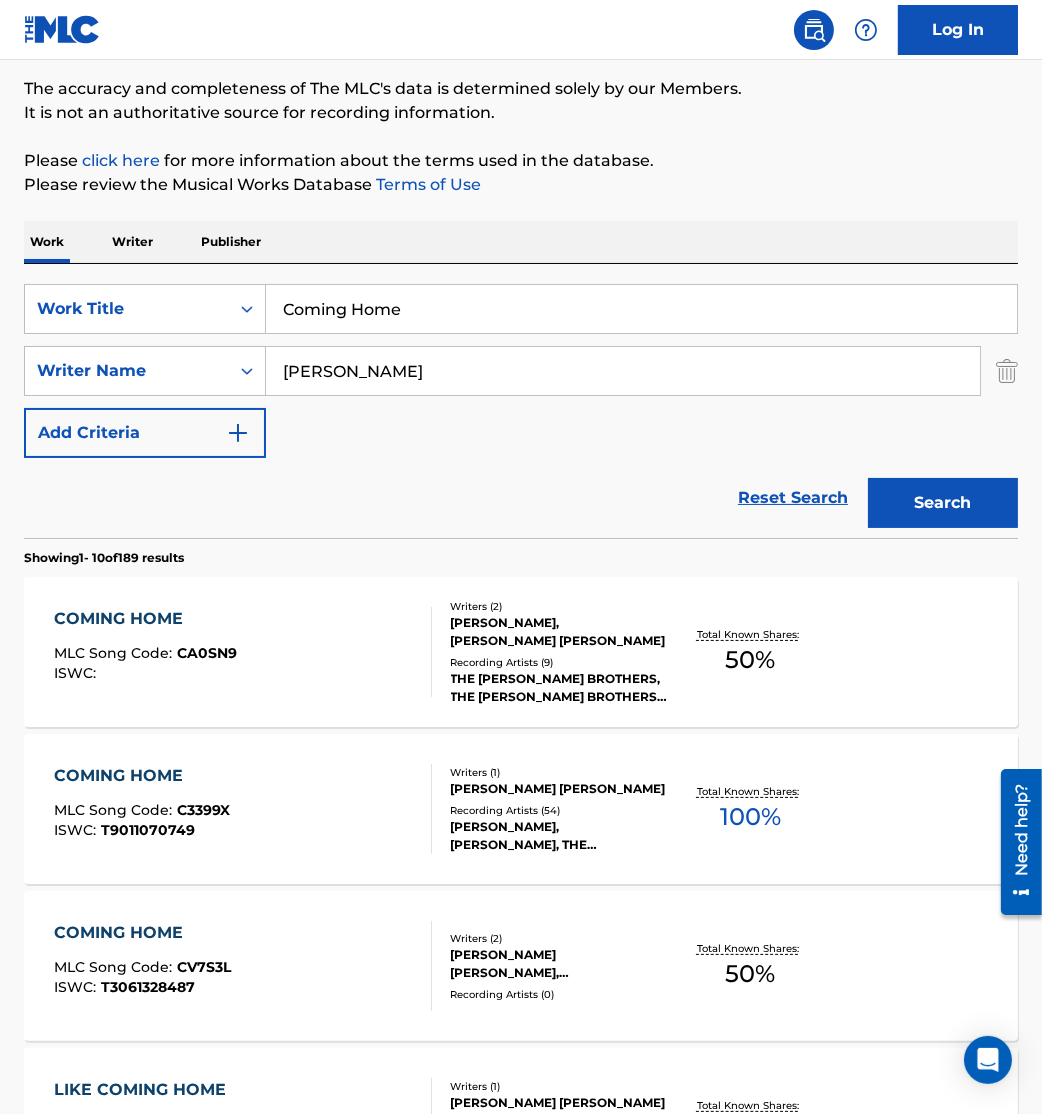scroll, scrollTop: 0, scrollLeft: 0, axis: both 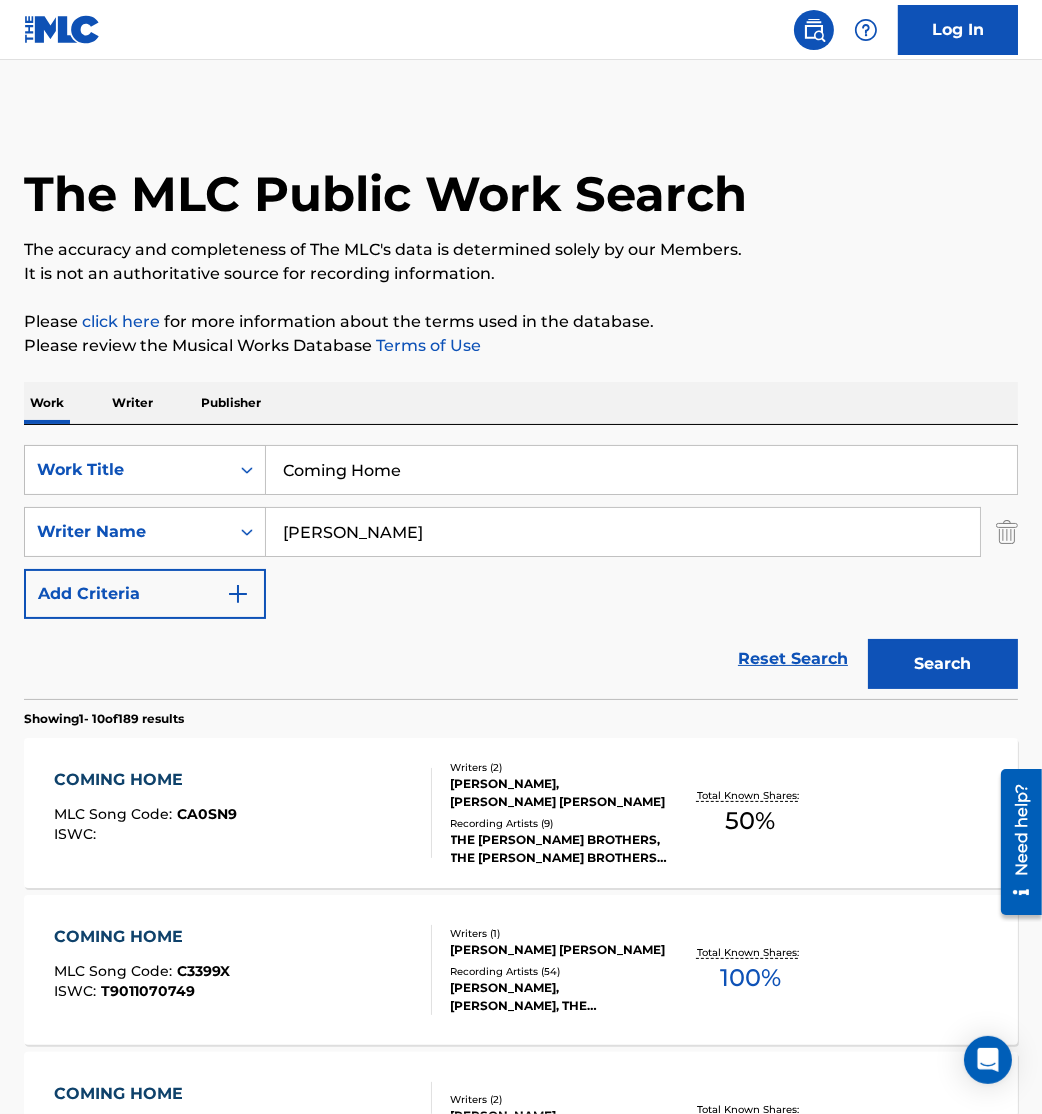 type on "[PERSON_NAME]" 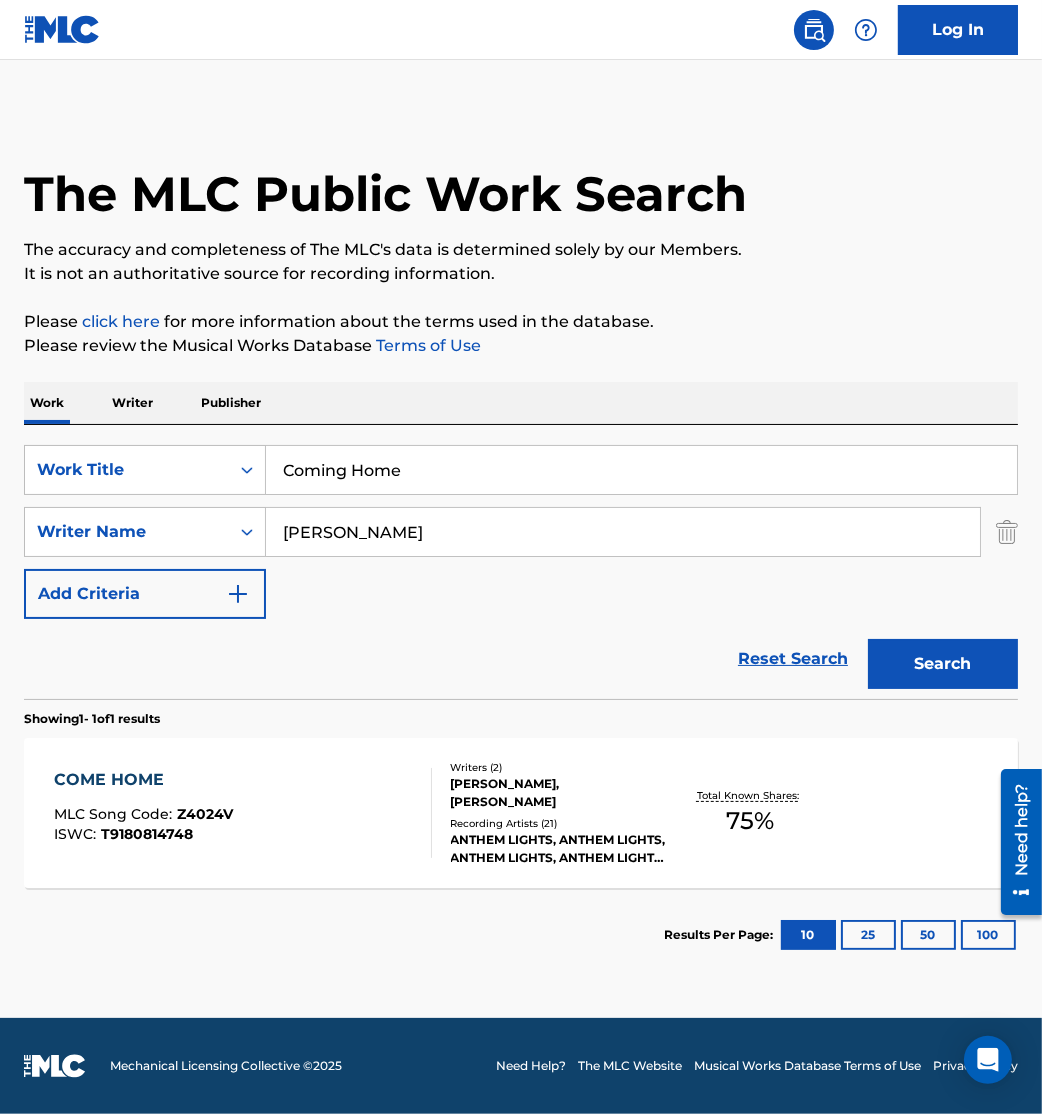 click on "COME HOME MLC Song Code : Z4024V ISWC : T9180814748" at bounding box center (243, 813) 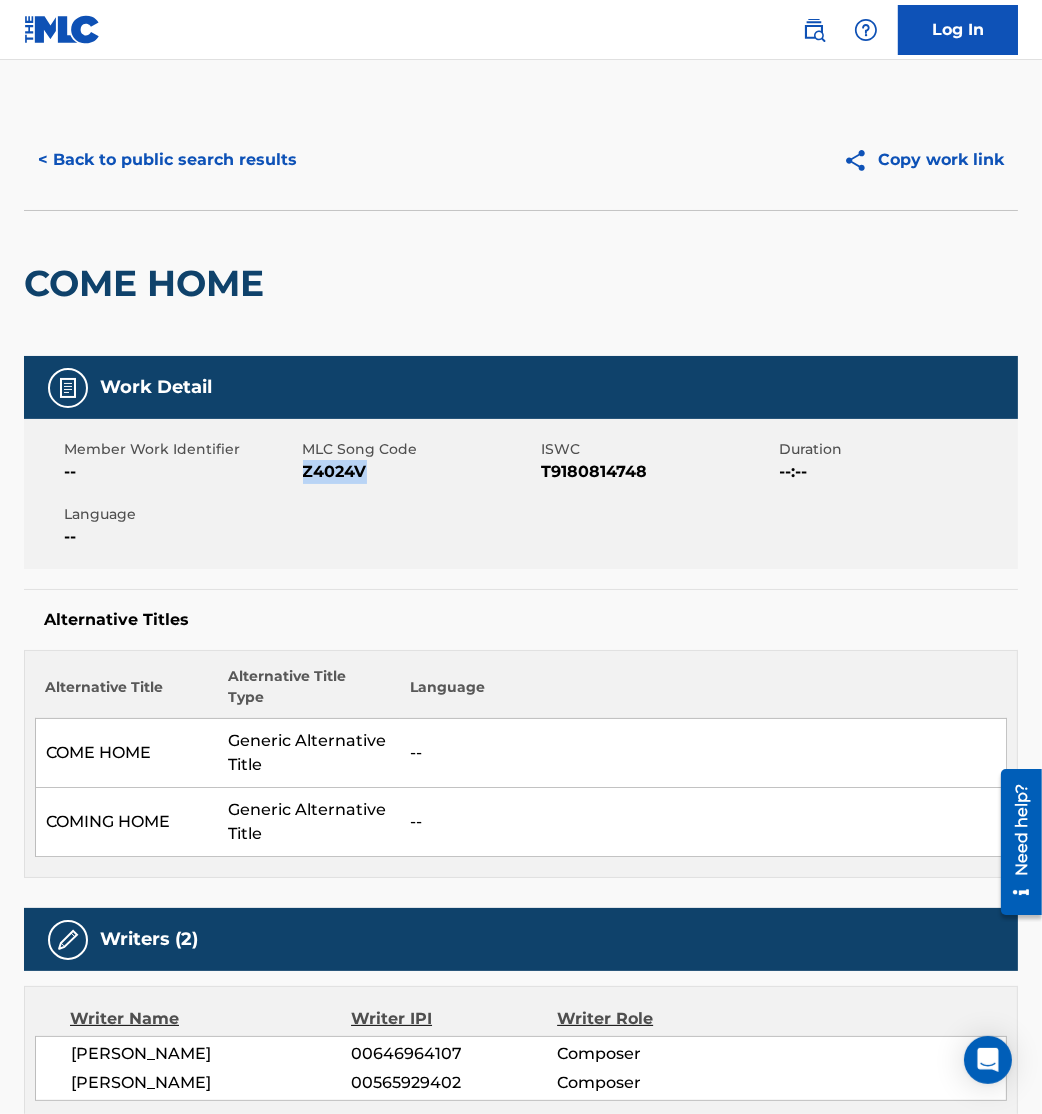 drag, startPoint x: 304, startPoint y: 470, endPoint x: 411, endPoint y: 492, distance: 109.23827 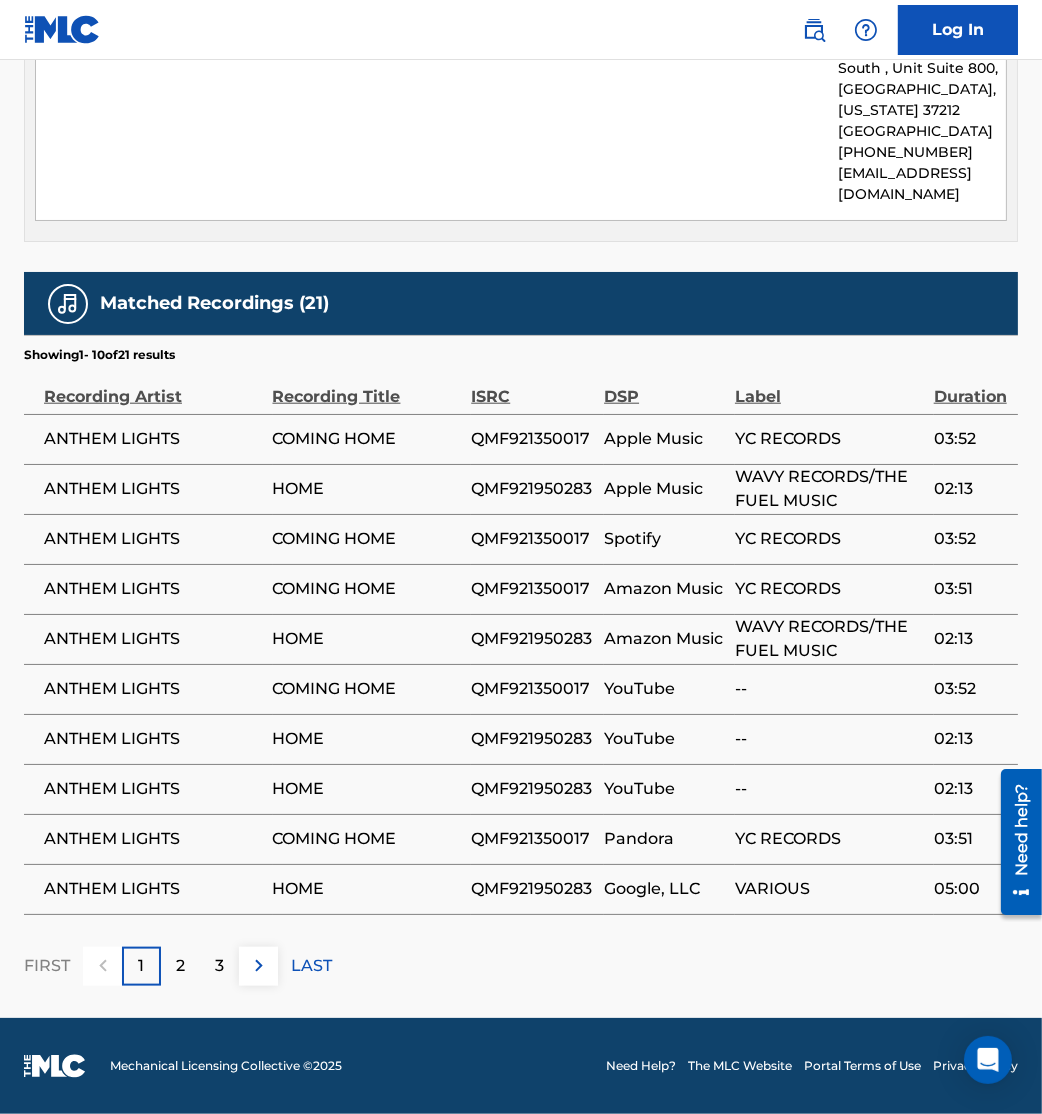 scroll, scrollTop: 2078, scrollLeft: 0, axis: vertical 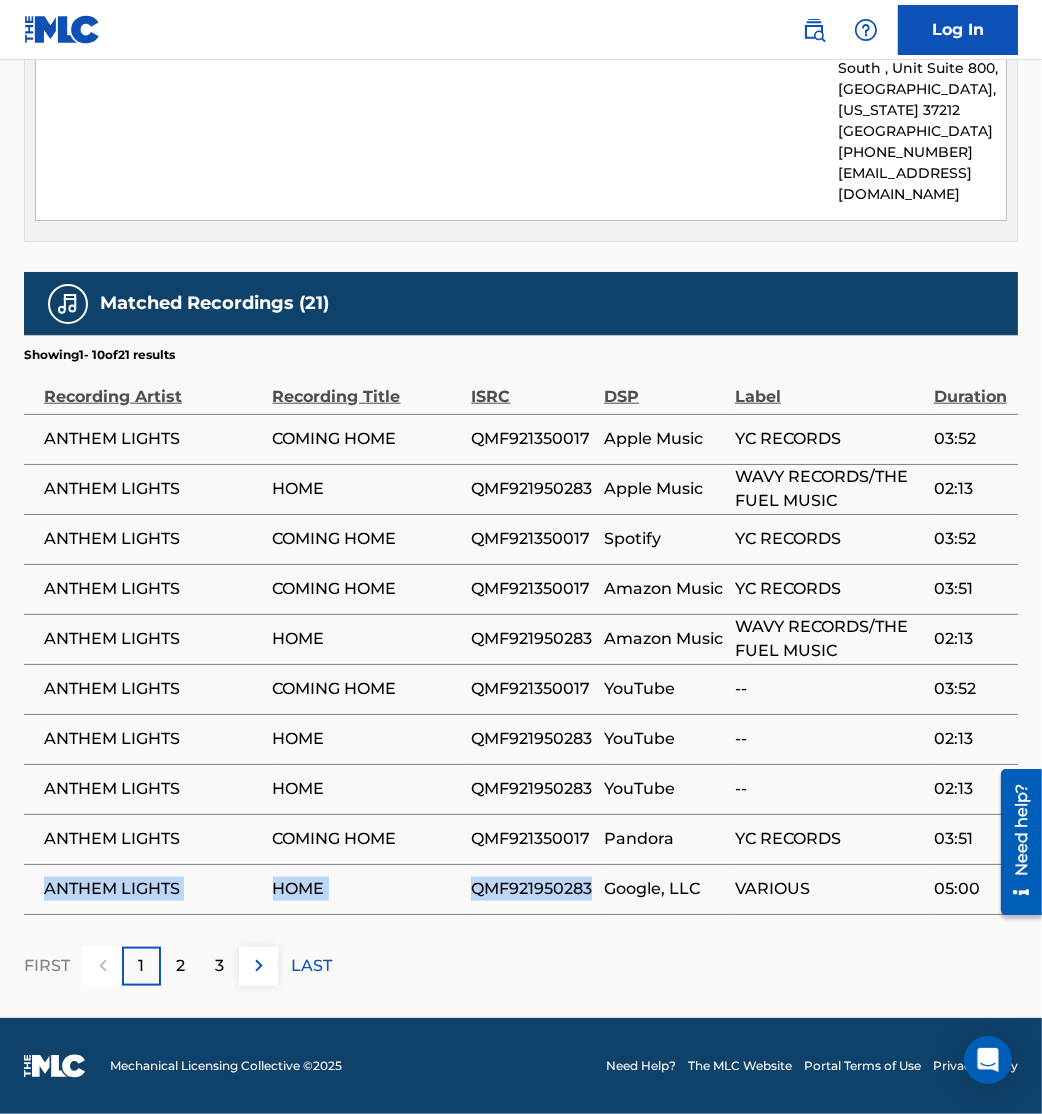 drag, startPoint x: 42, startPoint y: 908, endPoint x: 595, endPoint y: 922, distance: 553.1772 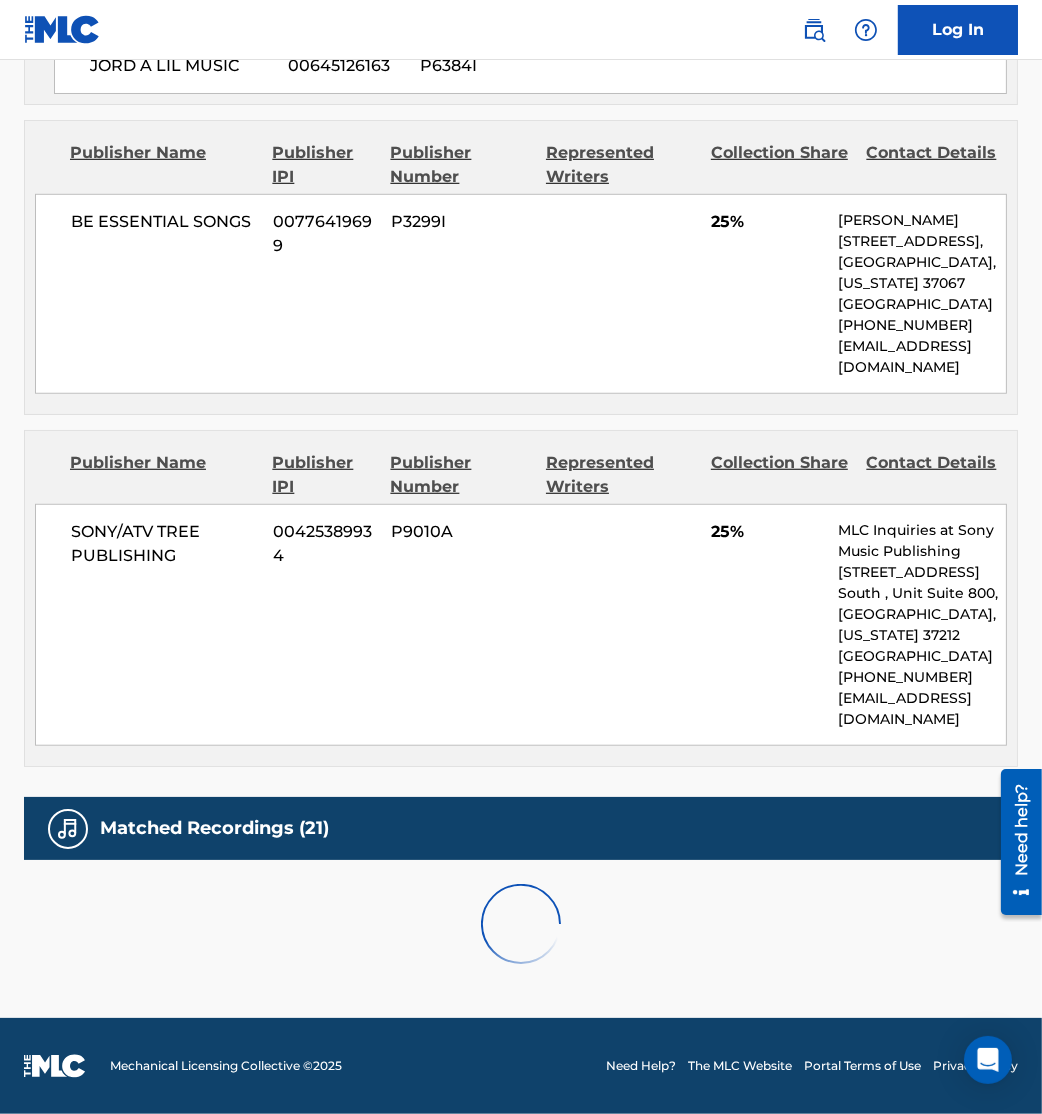 scroll, scrollTop: 2078, scrollLeft: 0, axis: vertical 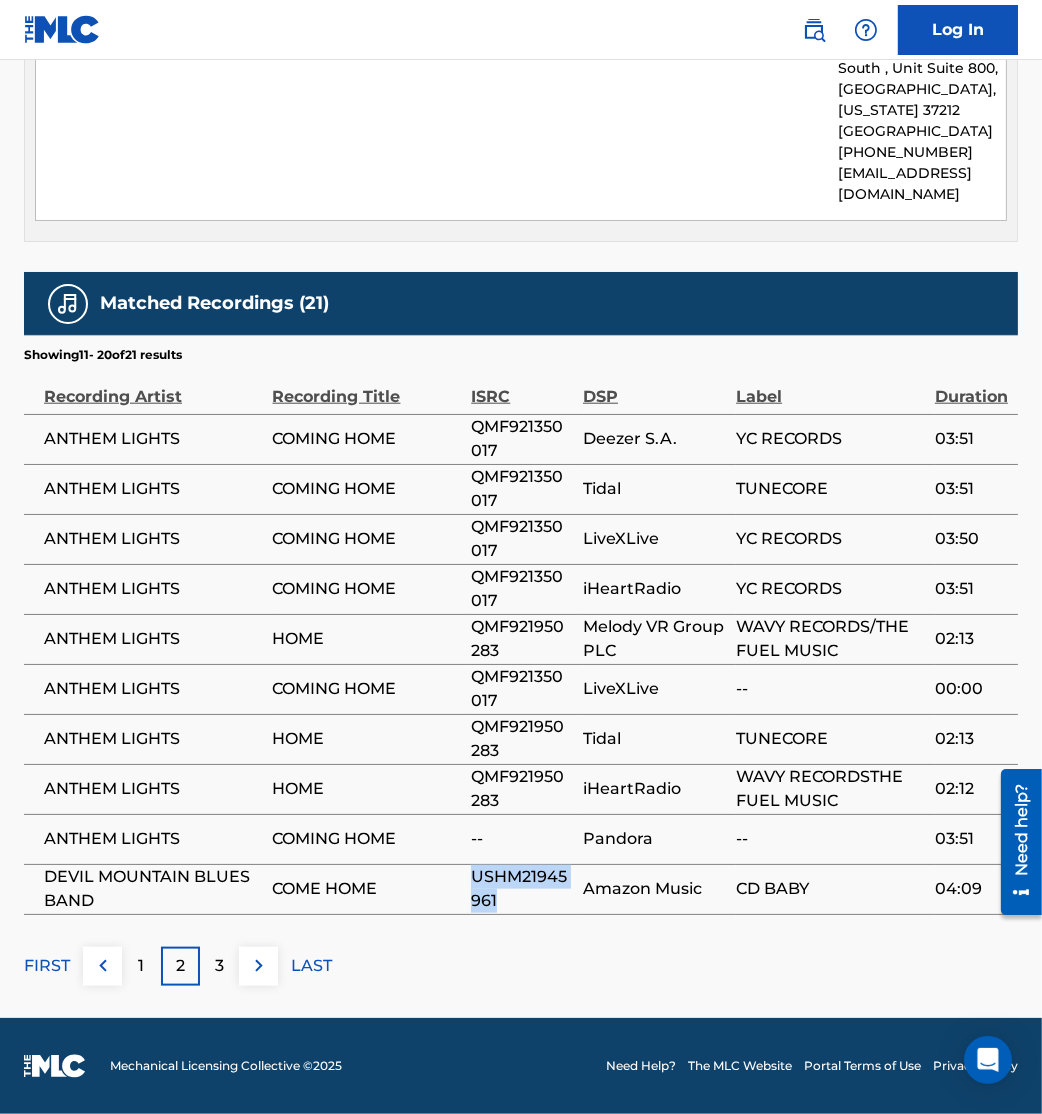 drag, startPoint x: 508, startPoint y: 917, endPoint x: 465, endPoint y: 892, distance: 49.73932 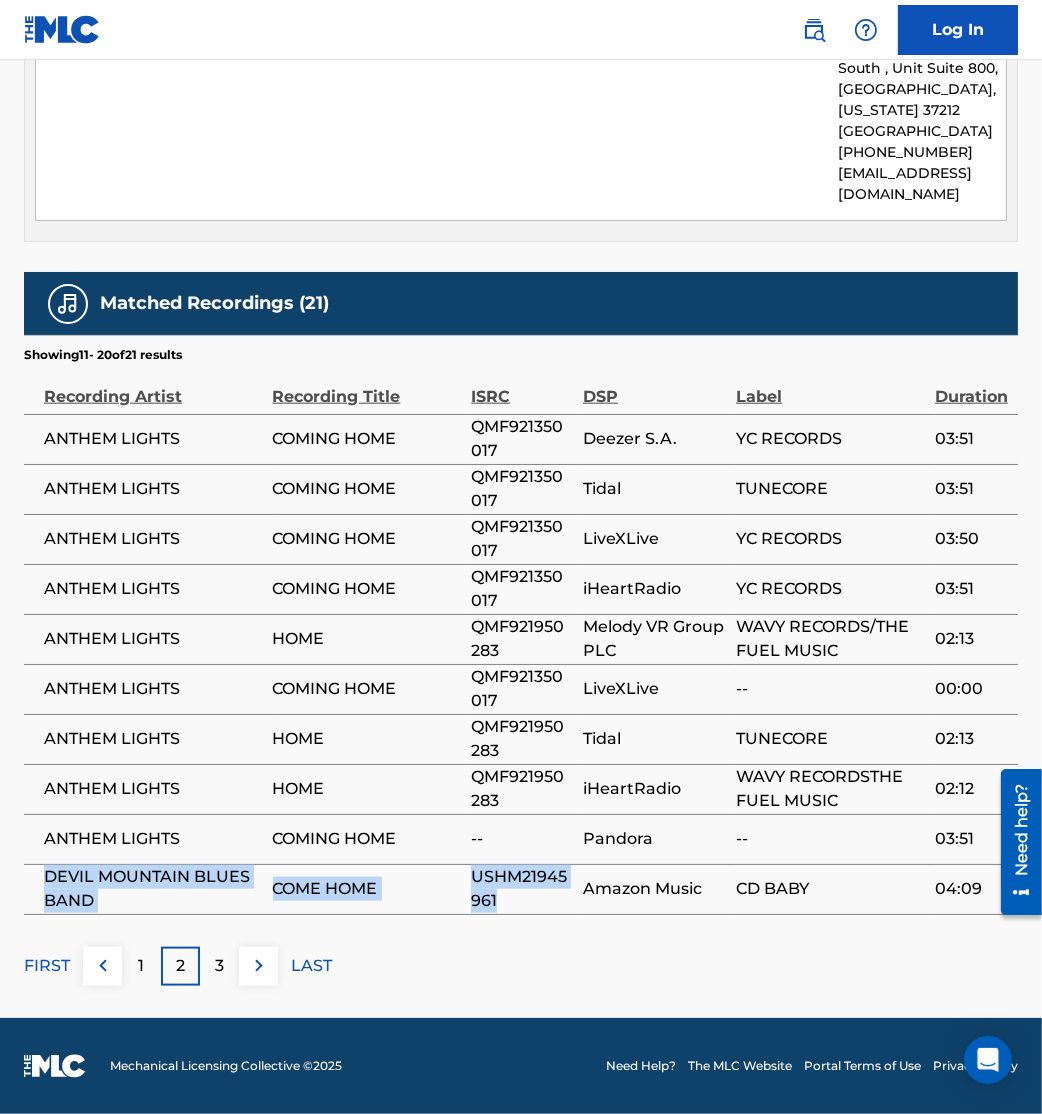 drag, startPoint x: 44, startPoint y: 906, endPoint x: 522, endPoint y: 913, distance: 478.05124 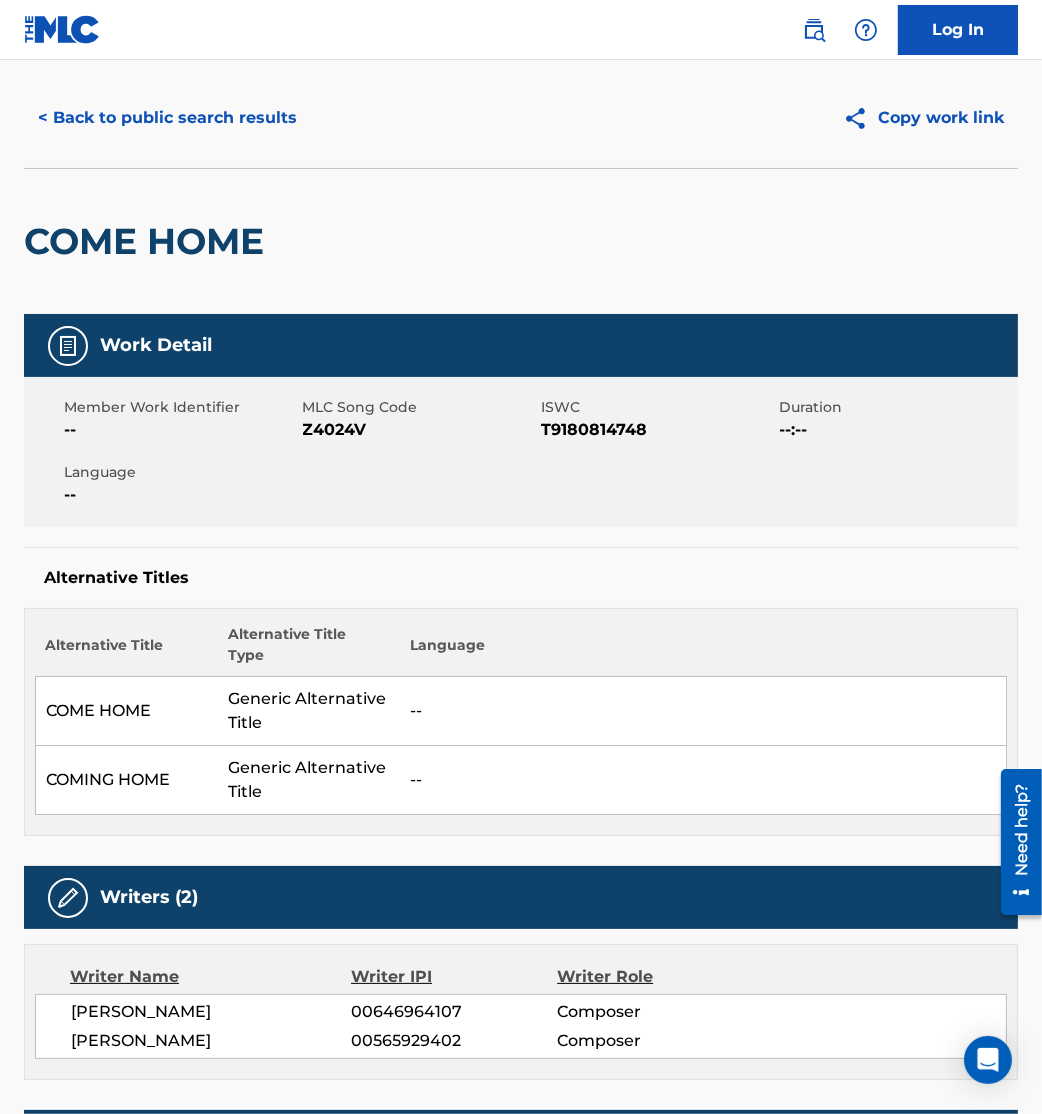 scroll, scrollTop: 0, scrollLeft: 0, axis: both 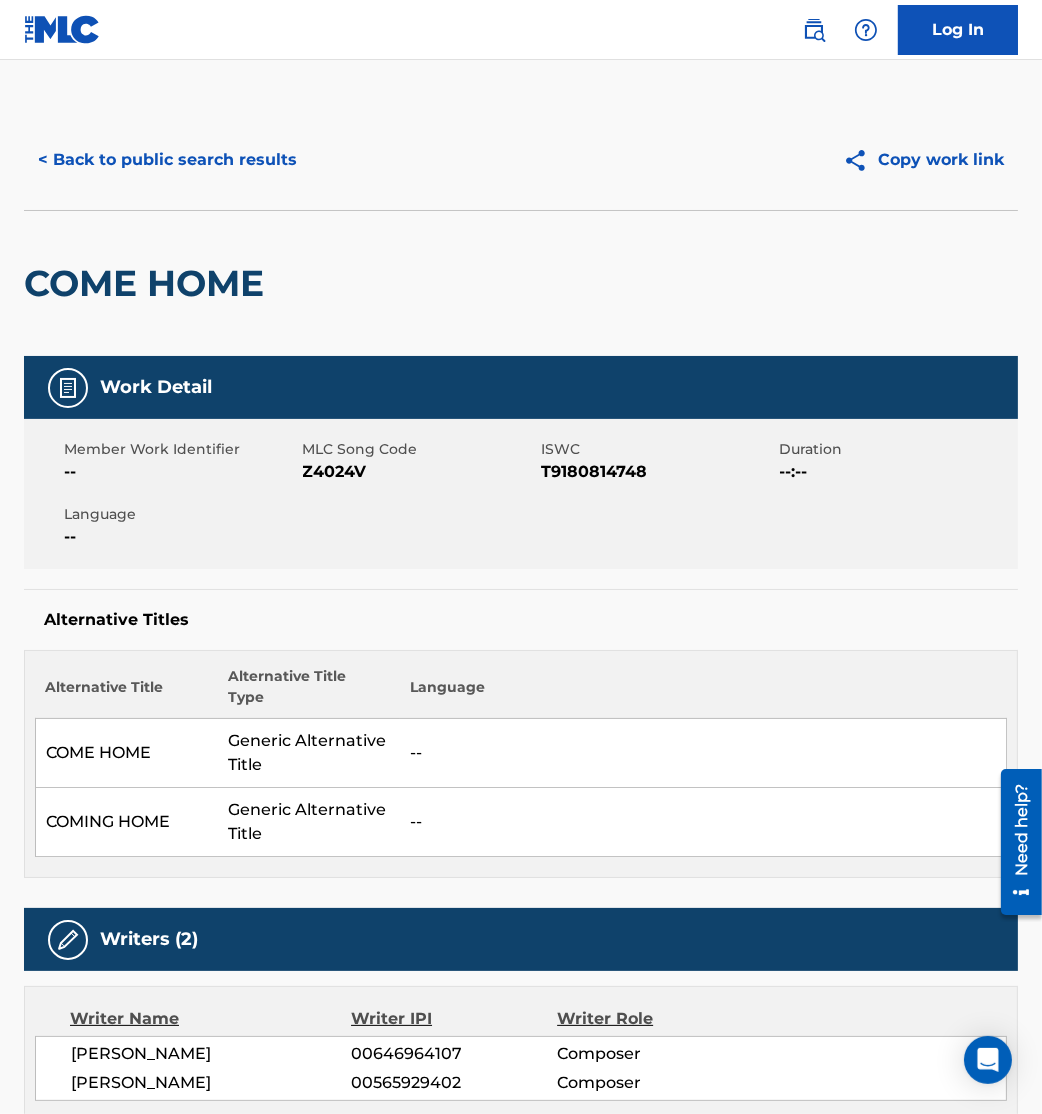 click on "< Back to public search results" at bounding box center [167, 160] 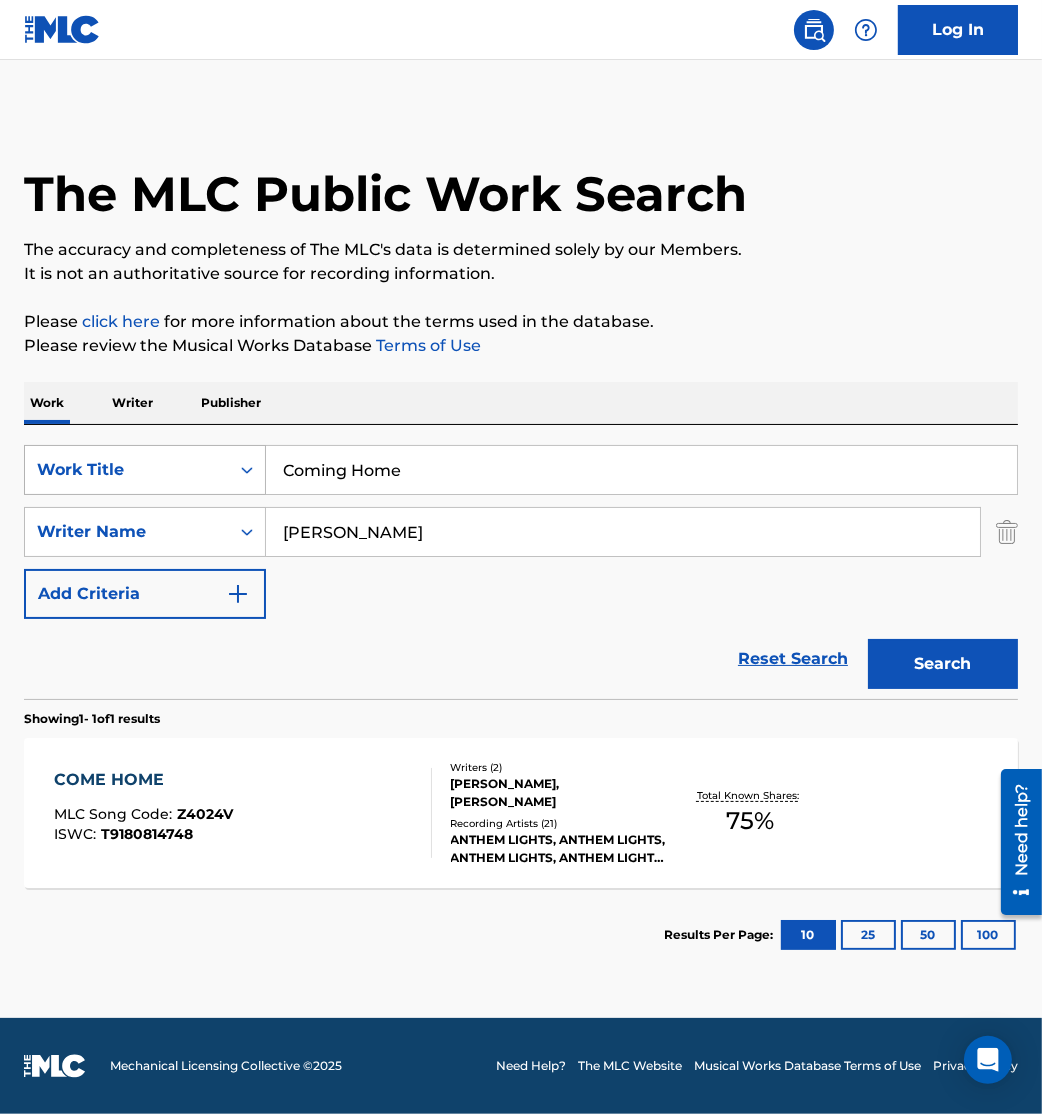 drag, startPoint x: 417, startPoint y: 475, endPoint x: 32, endPoint y: 473, distance: 385.0052 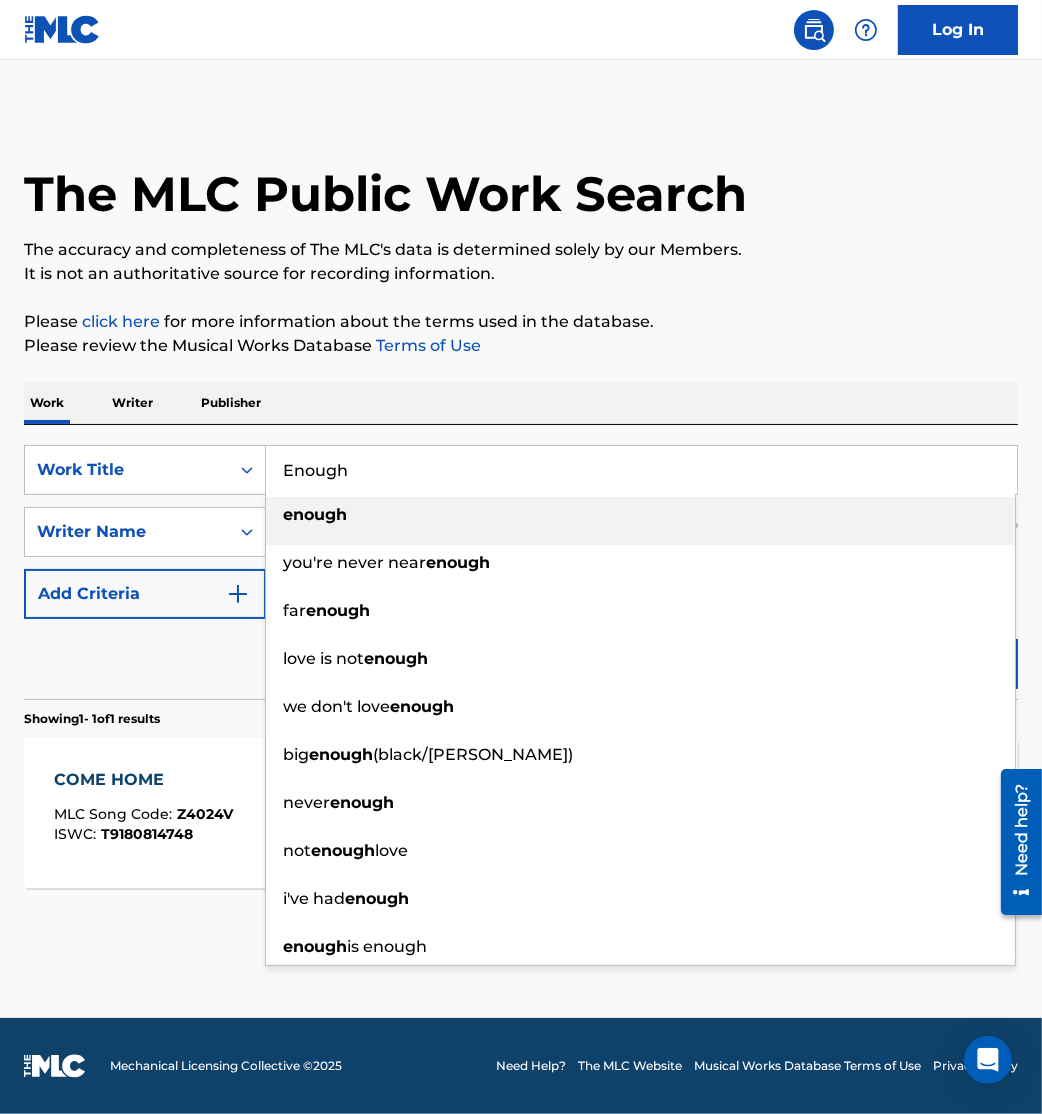 type on "Enough" 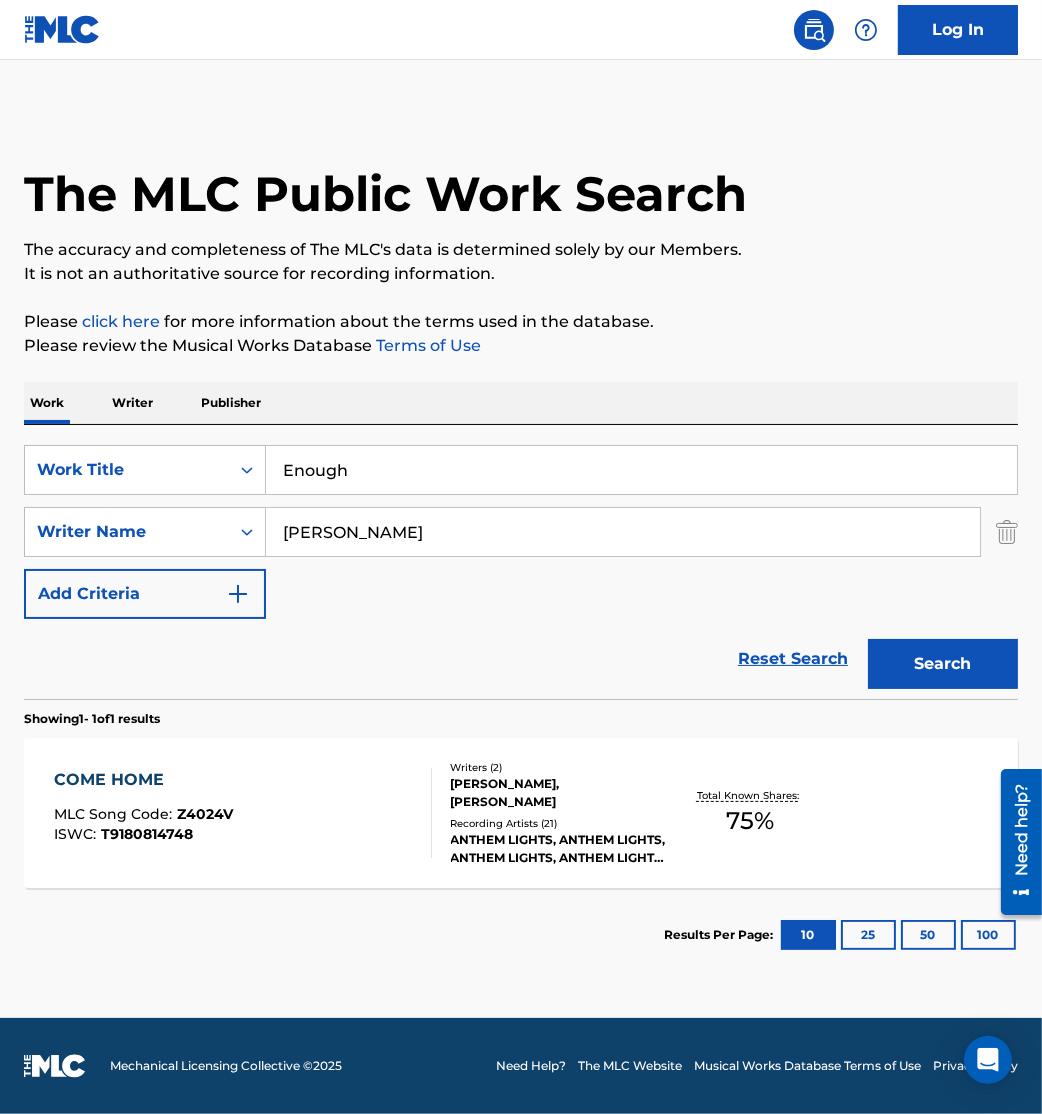 click on "Work Writer Publisher" at bounding box center (521, 403) 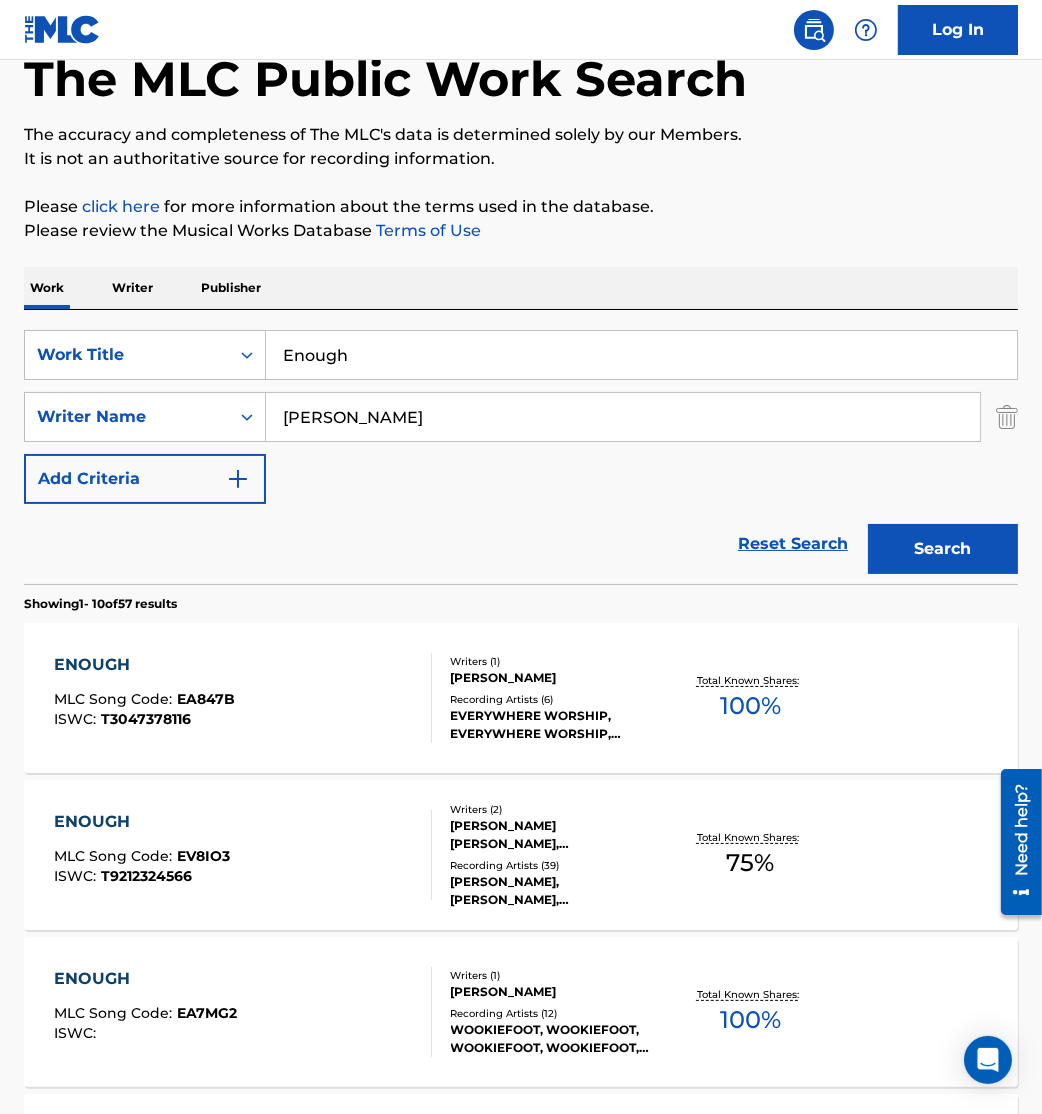 scroll, scrollTop: 112, scrollLeft: 0, axis: vertical 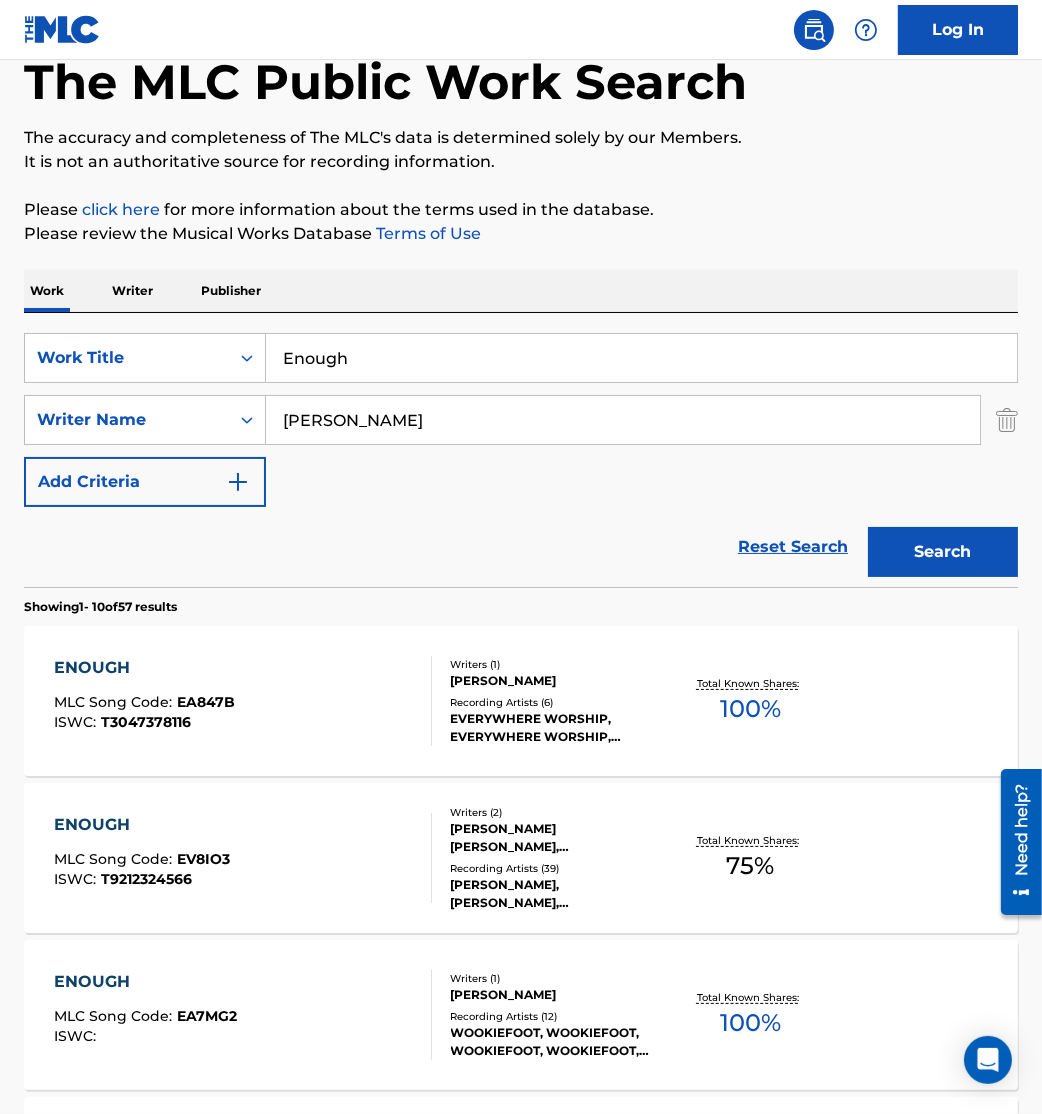 click on "ENOUGH MLC Song Code : EV8IO3 ISWC : T9212324566" at bounding box center (243, 858) 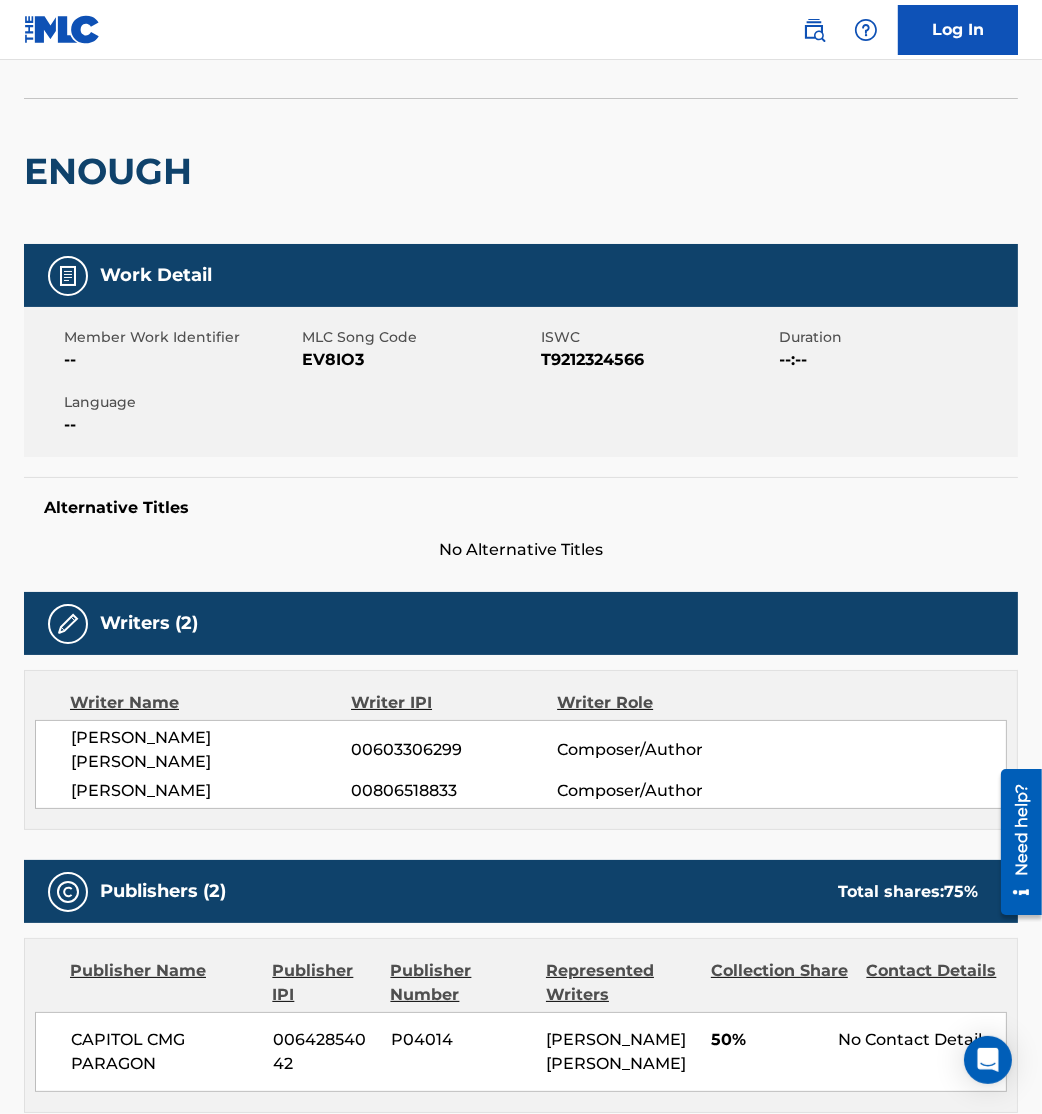 scroll, scrollTop: 0, scrollLeft: 0, axis: both 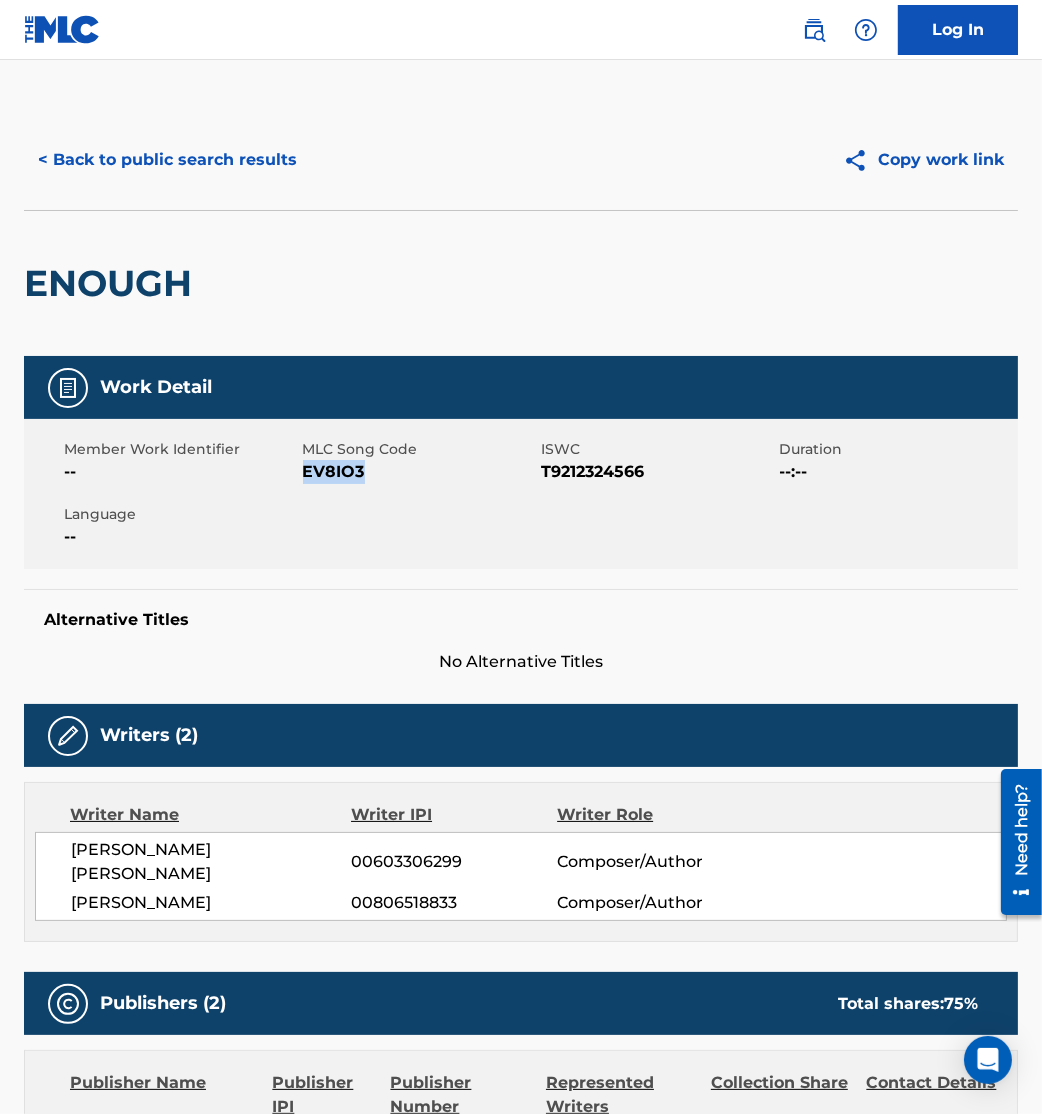 drag, startPoint x: 305, startPoint y: 473, endPoint x: 366, endPoint y: 501, distance: 67.11929 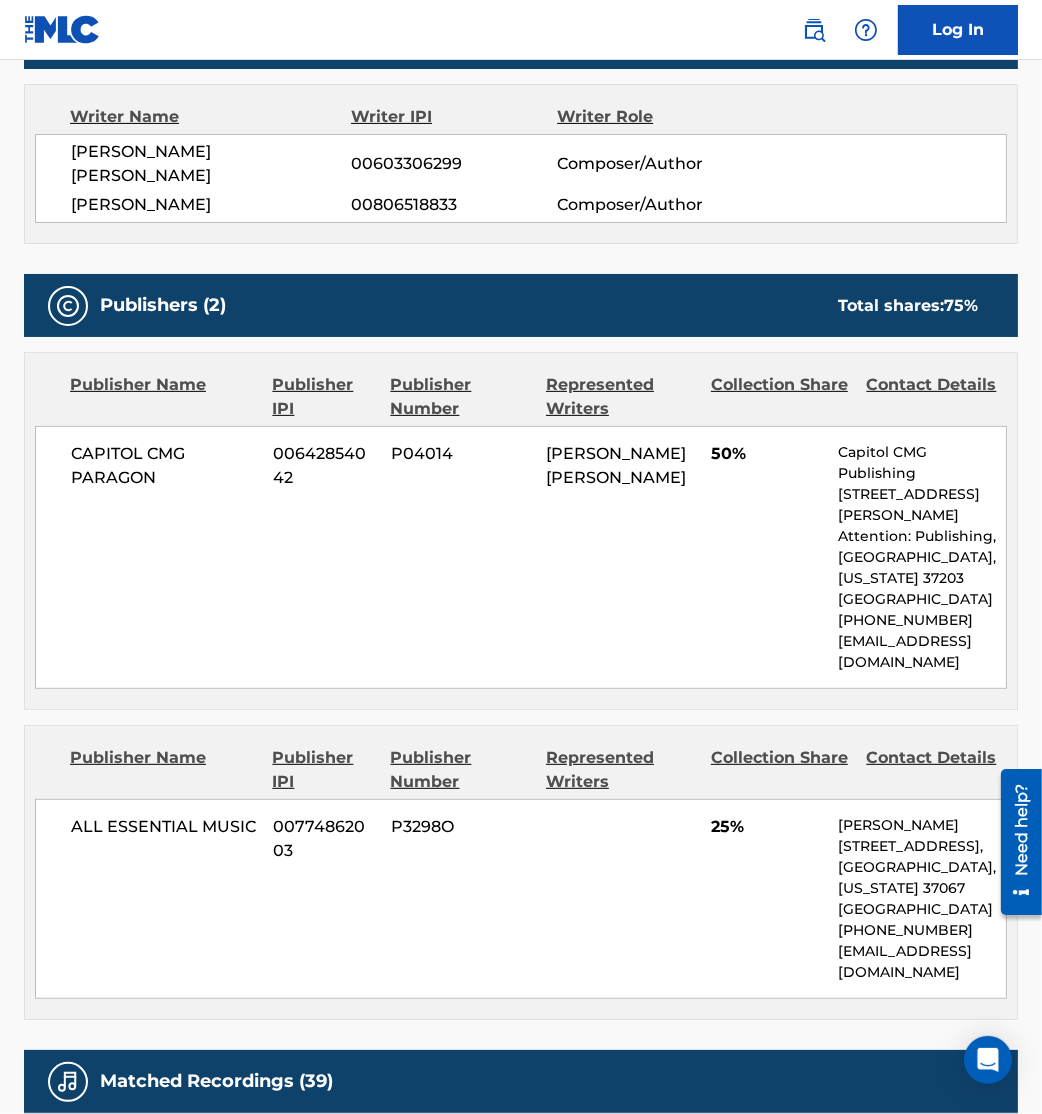 scroll, scrollTop: 697, scrollLeft: 0, axis: vertical 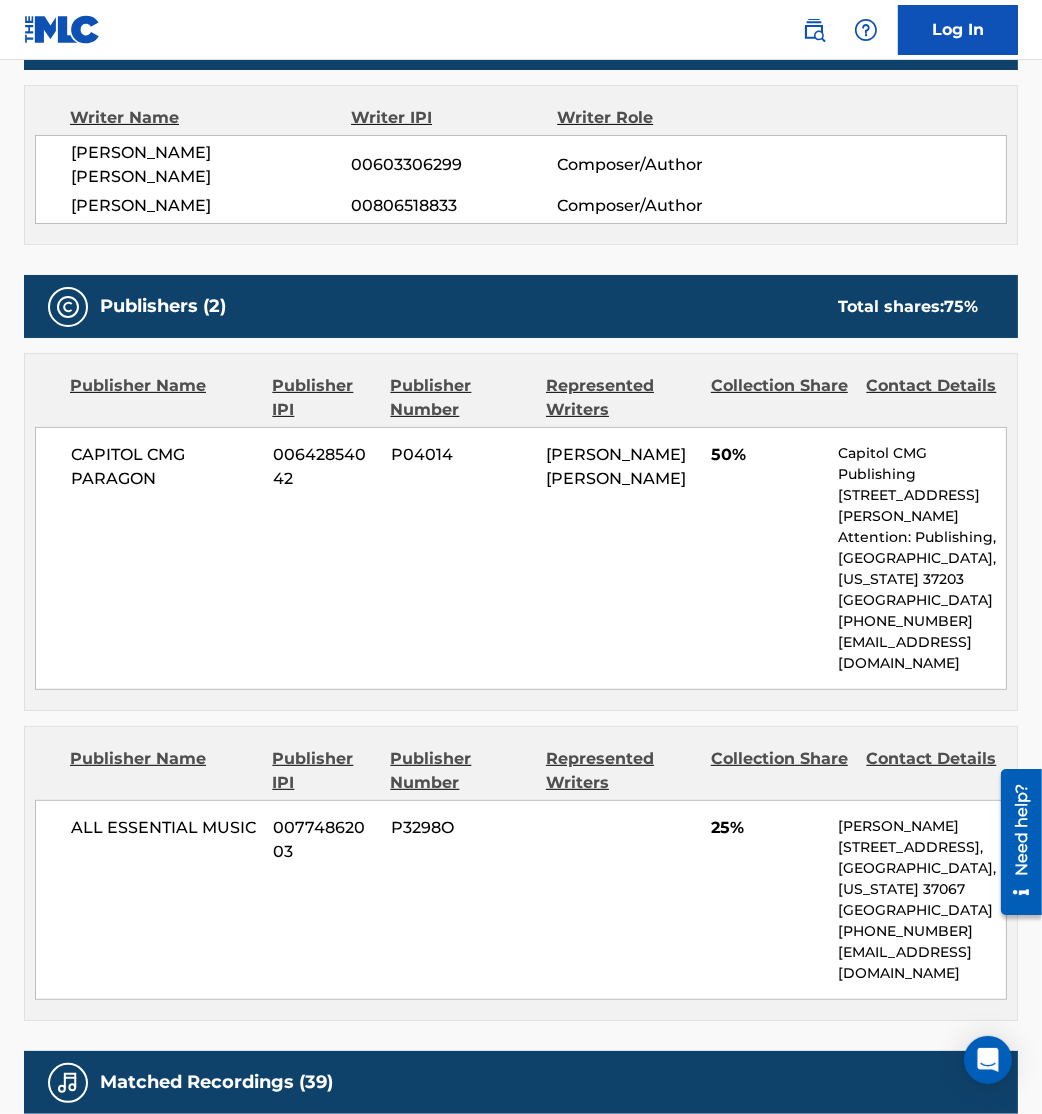 click on "CAPITOL CMG PARAGON 00642854042 P04014 [PERSON_NAME] [PERSON_NAME] 50% Capitol CMG Publishing [STREET_ADDRESS][PERSON_NAME] Attention: Publishing[GEOGRAPHIC_DATA][US_STATE] [GEOGRAPHIC_DATA] [PHONE_NUMBER] [EMAIL_ADDRESS][DOMAIN_NAME]" at bounding box center [521, 558] 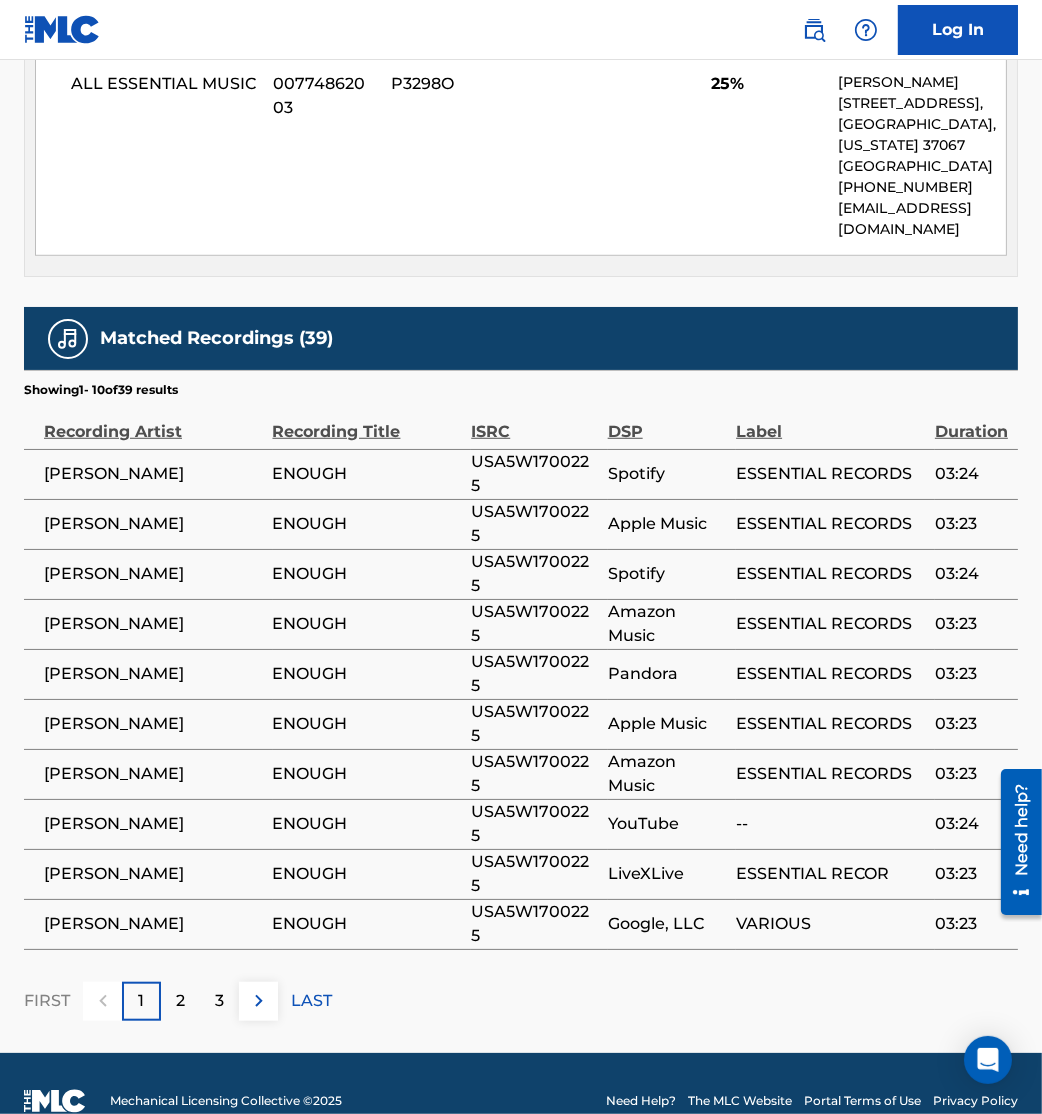 scroll, scrollTop: 1473, scrollLeft: 0, axis: vertical 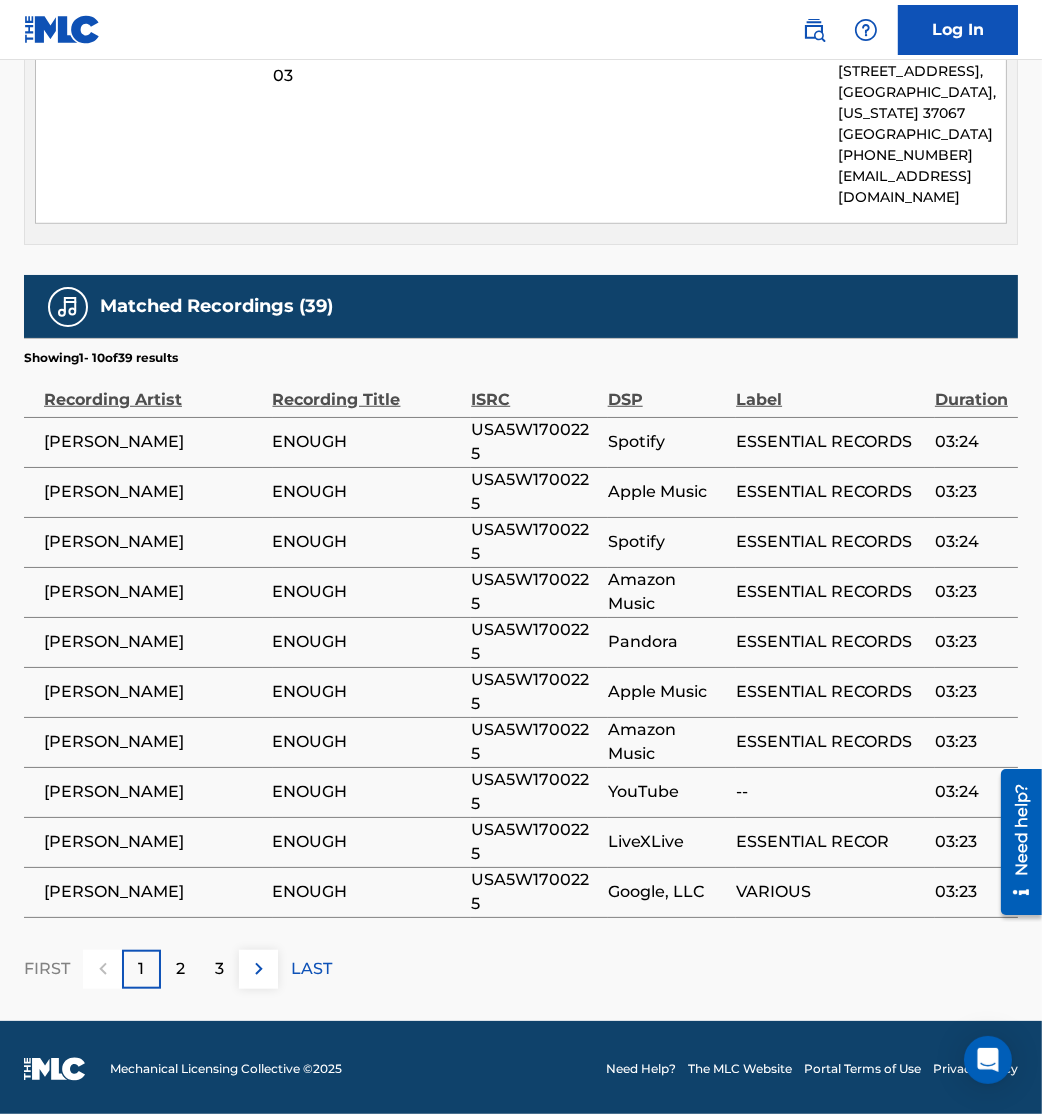 click at bounding box center (258, 969) 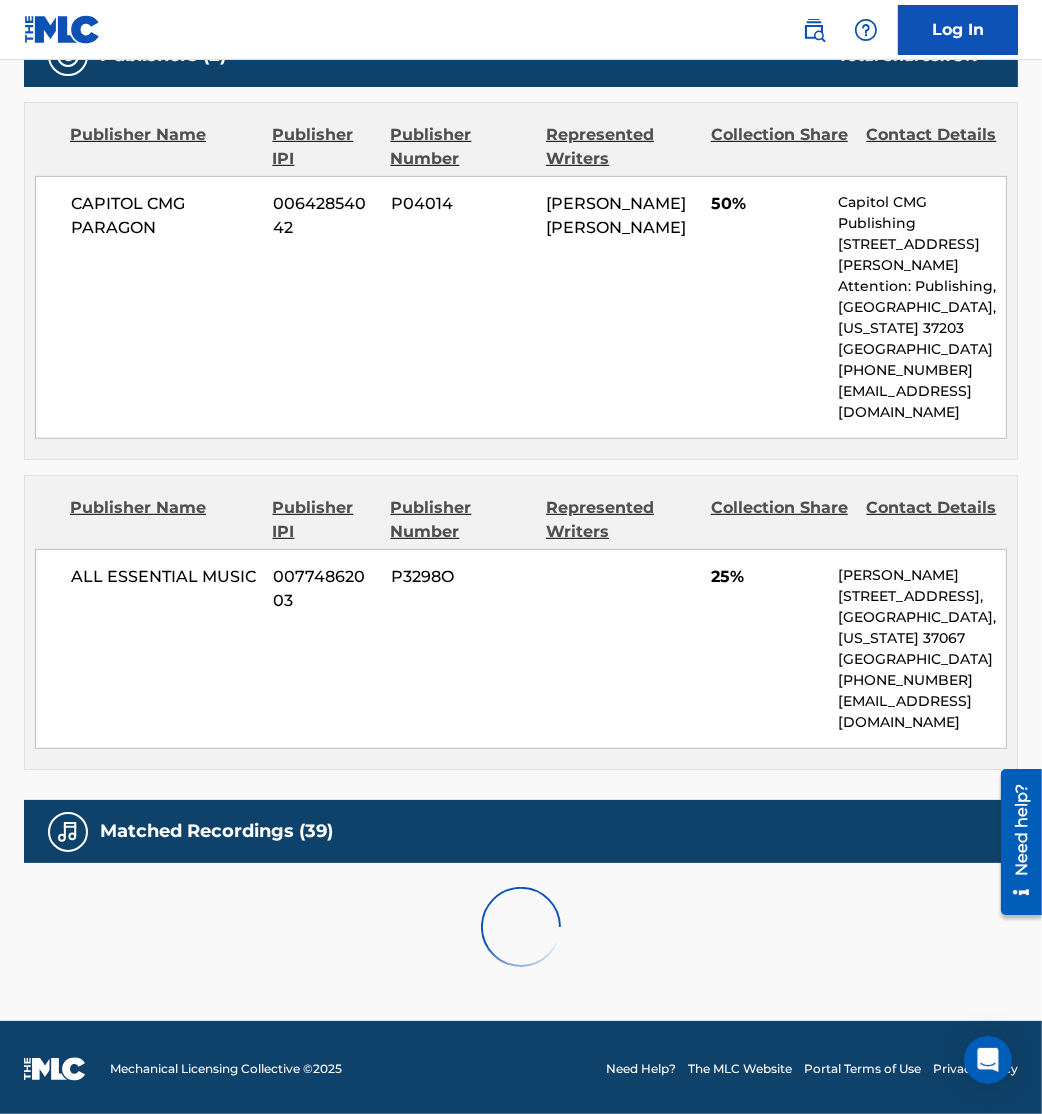scroll, scrollTop: 1473, scrollLeft: 0, axis: vertical 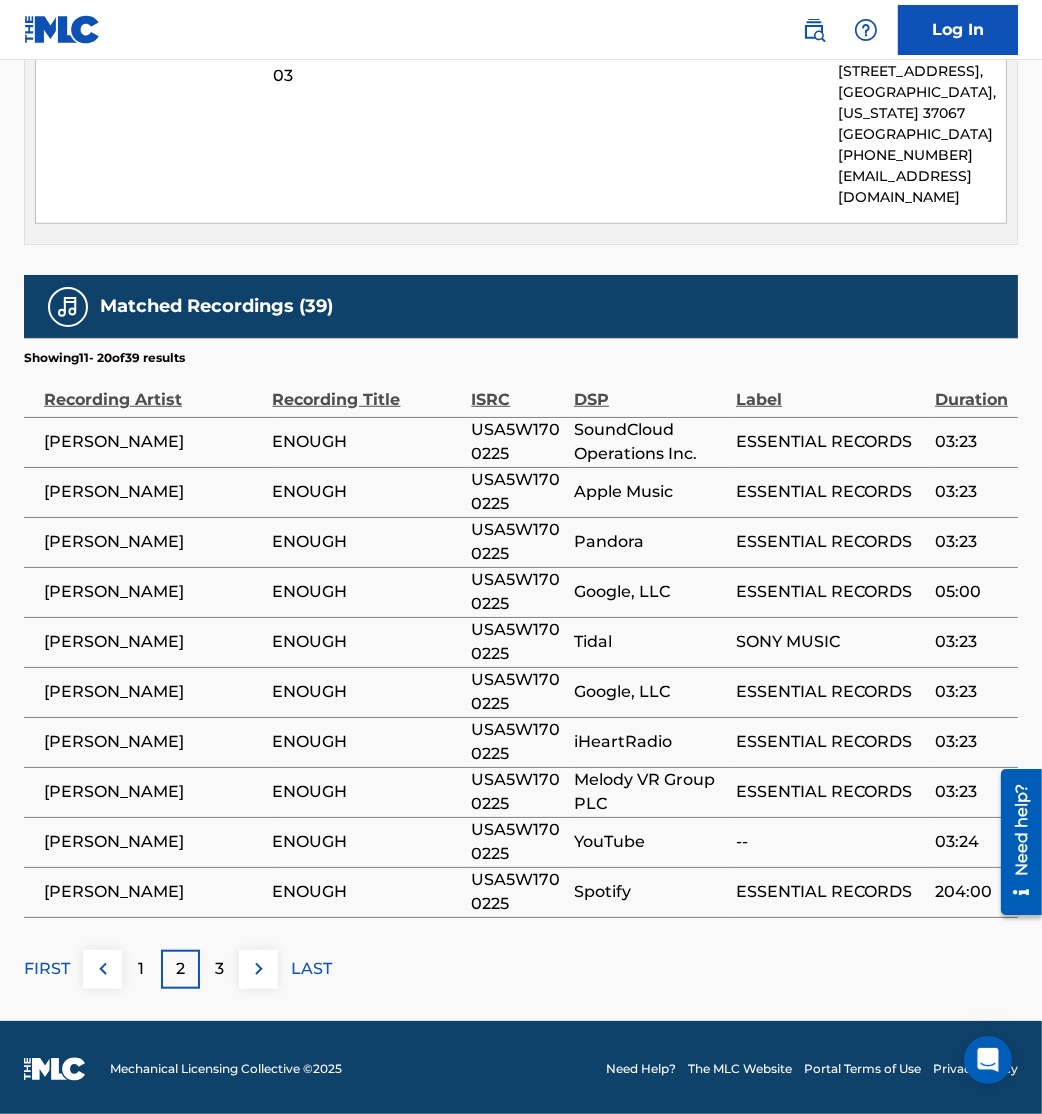 click at bounding box center [258, 969] 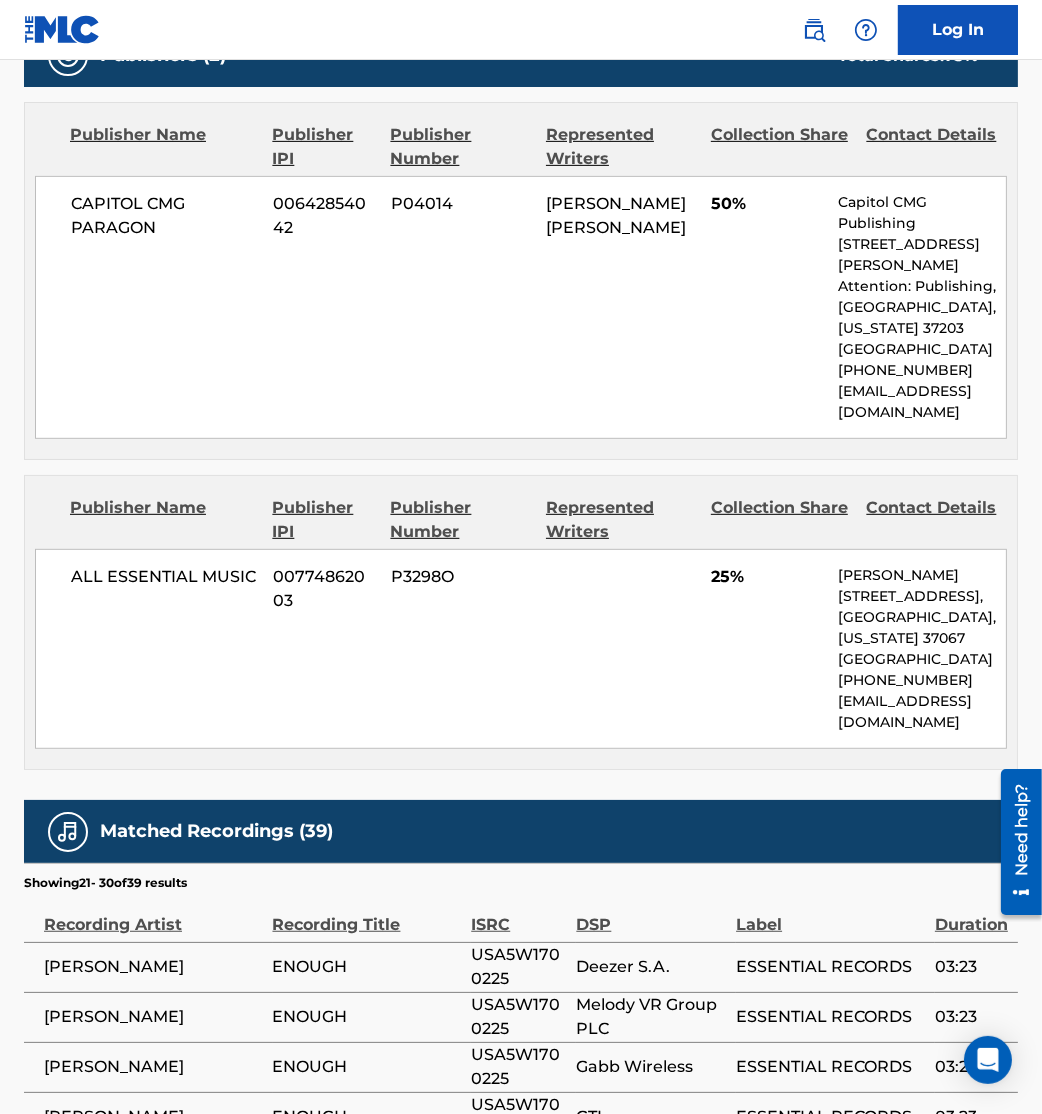 scroll, scrollTop: 1473, scrollLeft: 0, axis: vertical 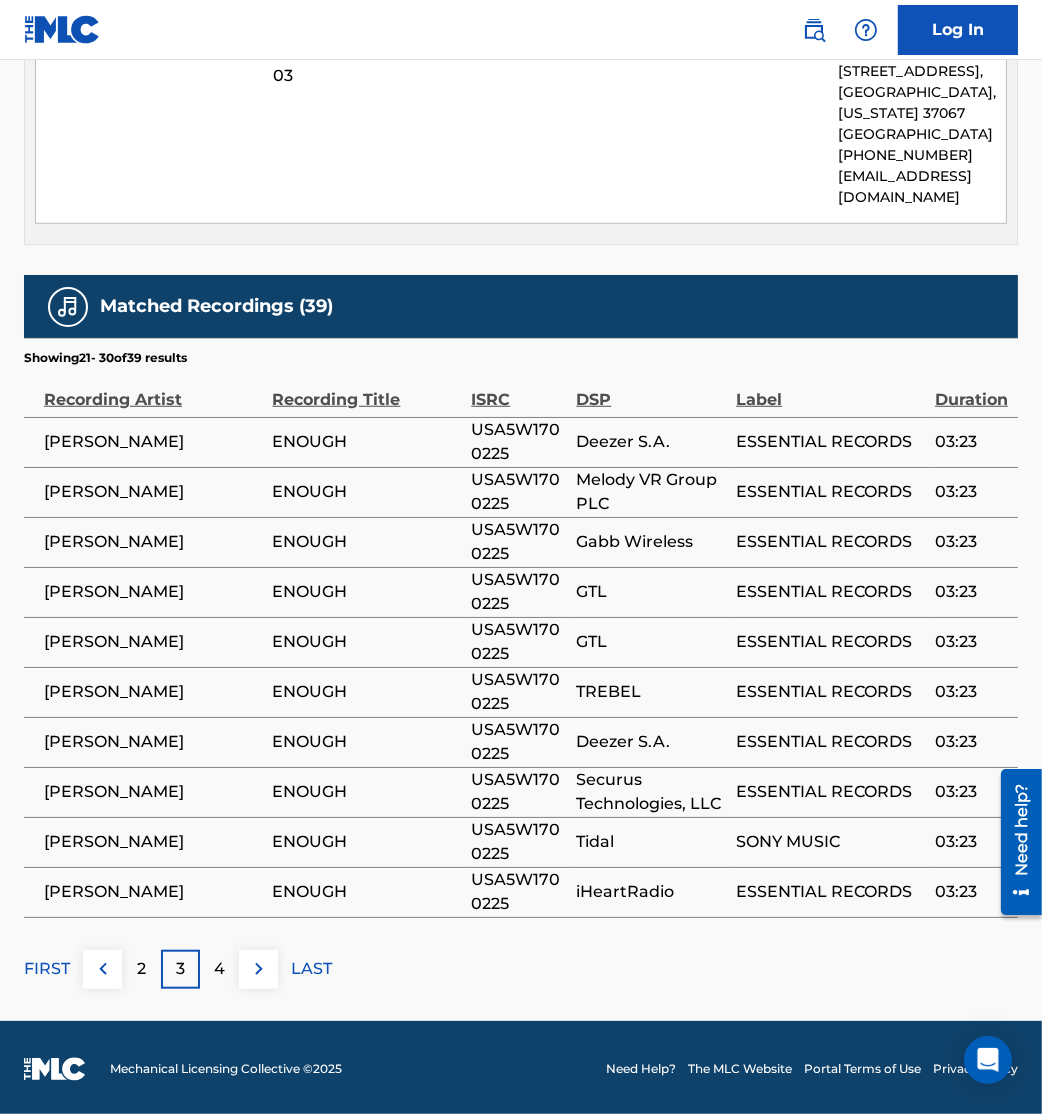 drag, startPoint x: 245, startPoint y: 969, endPoint x: 265, endPoint y: 982, distance: 23.853722 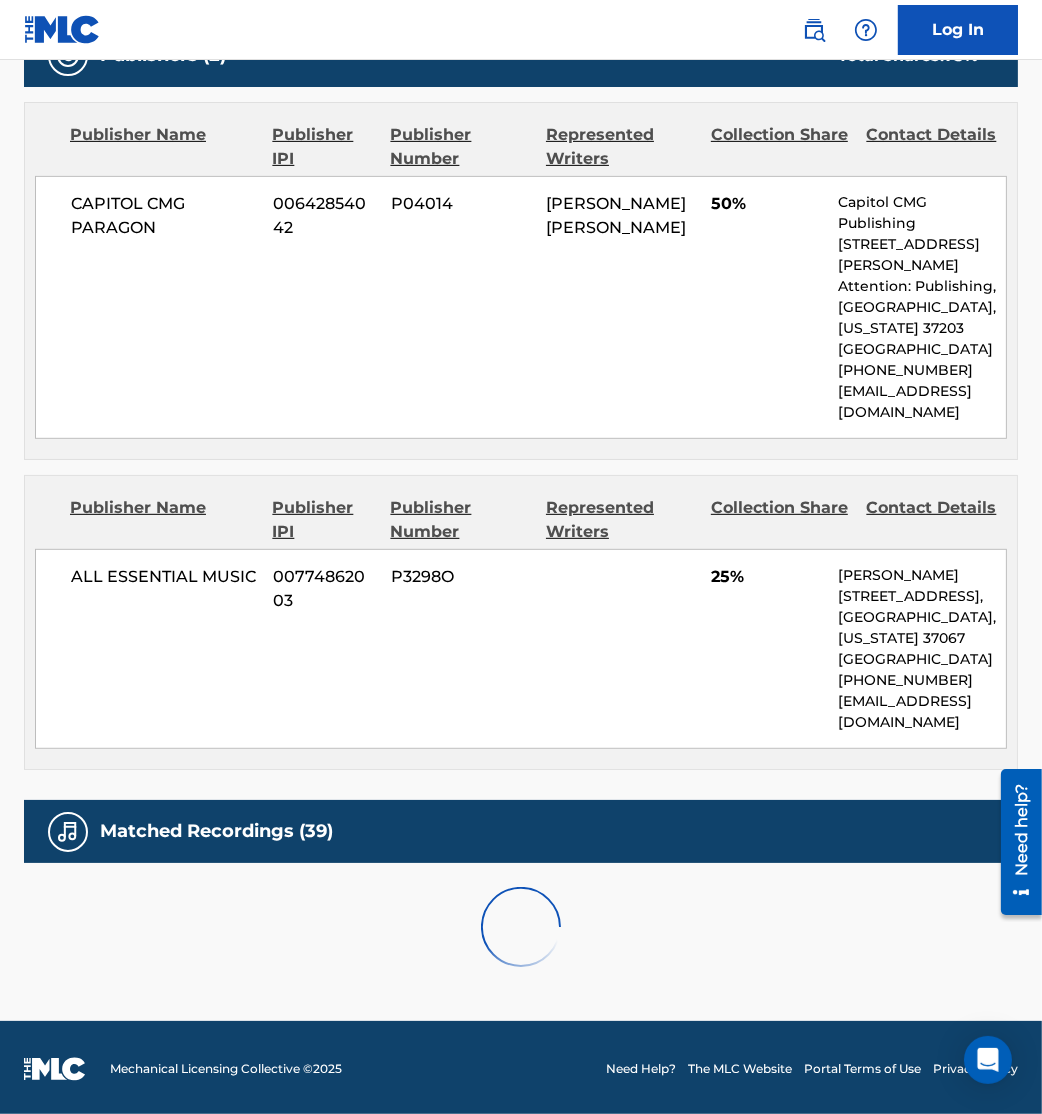 scroll, scrollTop: 1422, scrollLeft: 0, axis: vertical 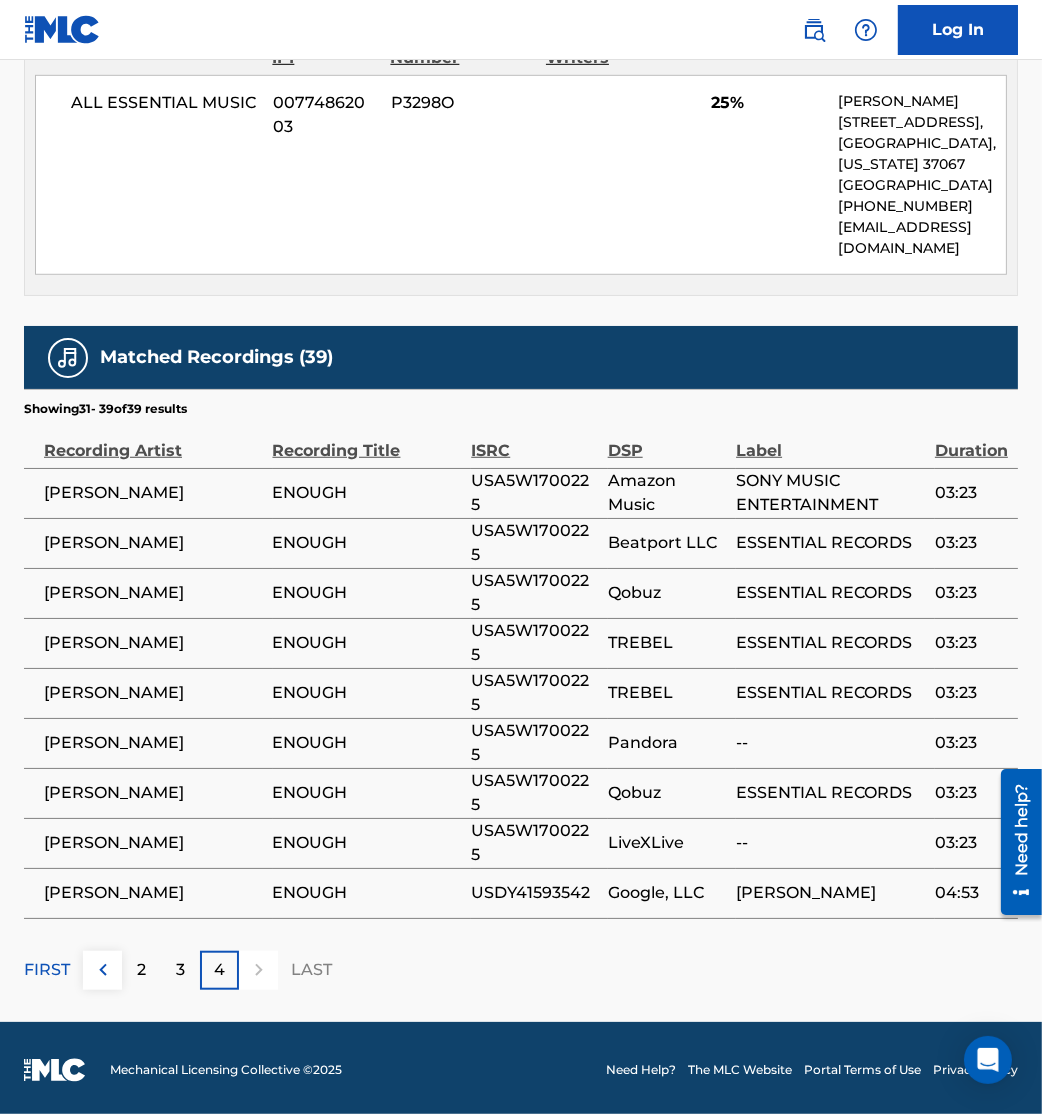 drag, startPoint x: 466, startPoint y: 908, endPoint x: 481, endPoint y: 885, distance: 27.45906 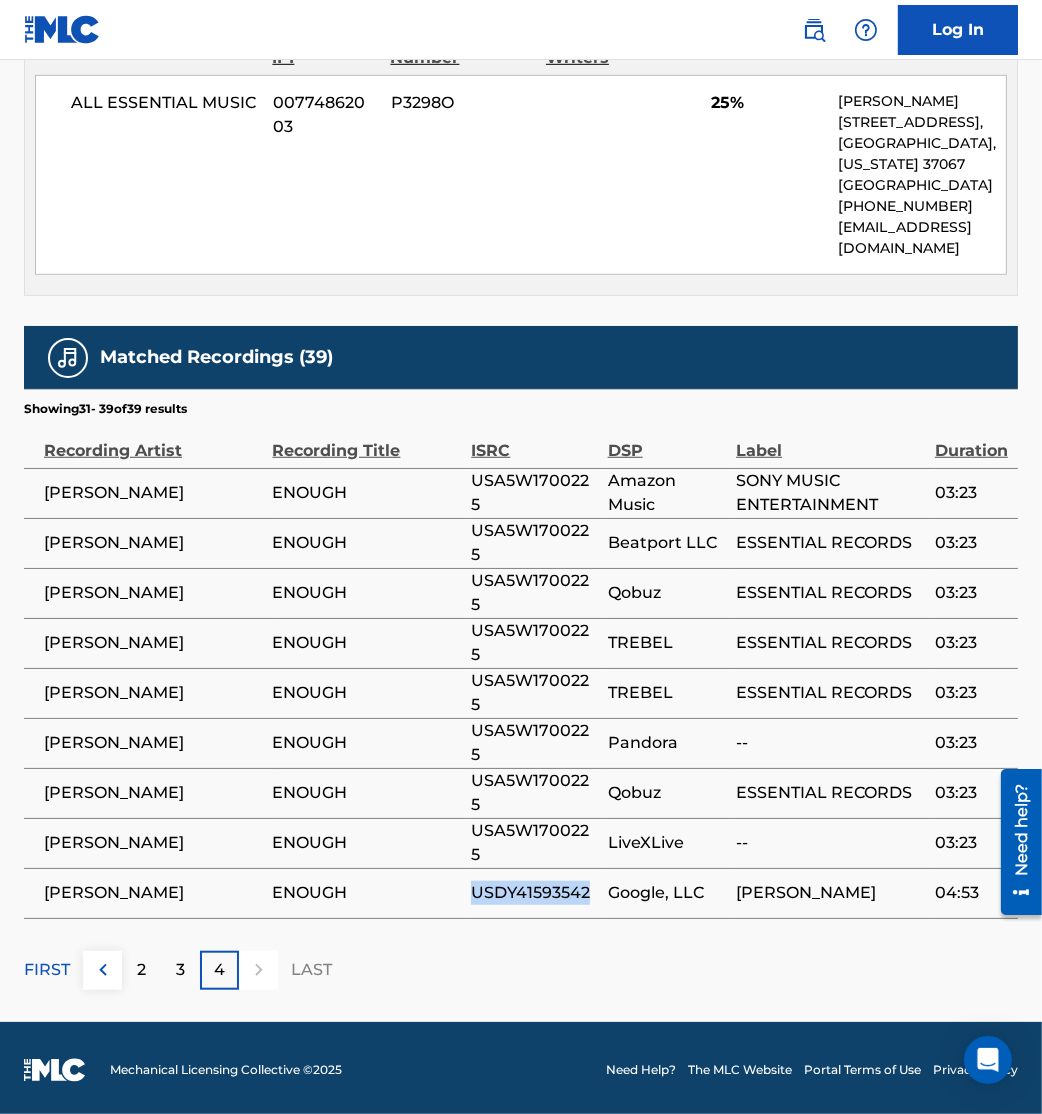 drag, startPoint x: 481, startPoint y: 885, endPoint x: 589, endPoint y: 900, distance: 109.03669 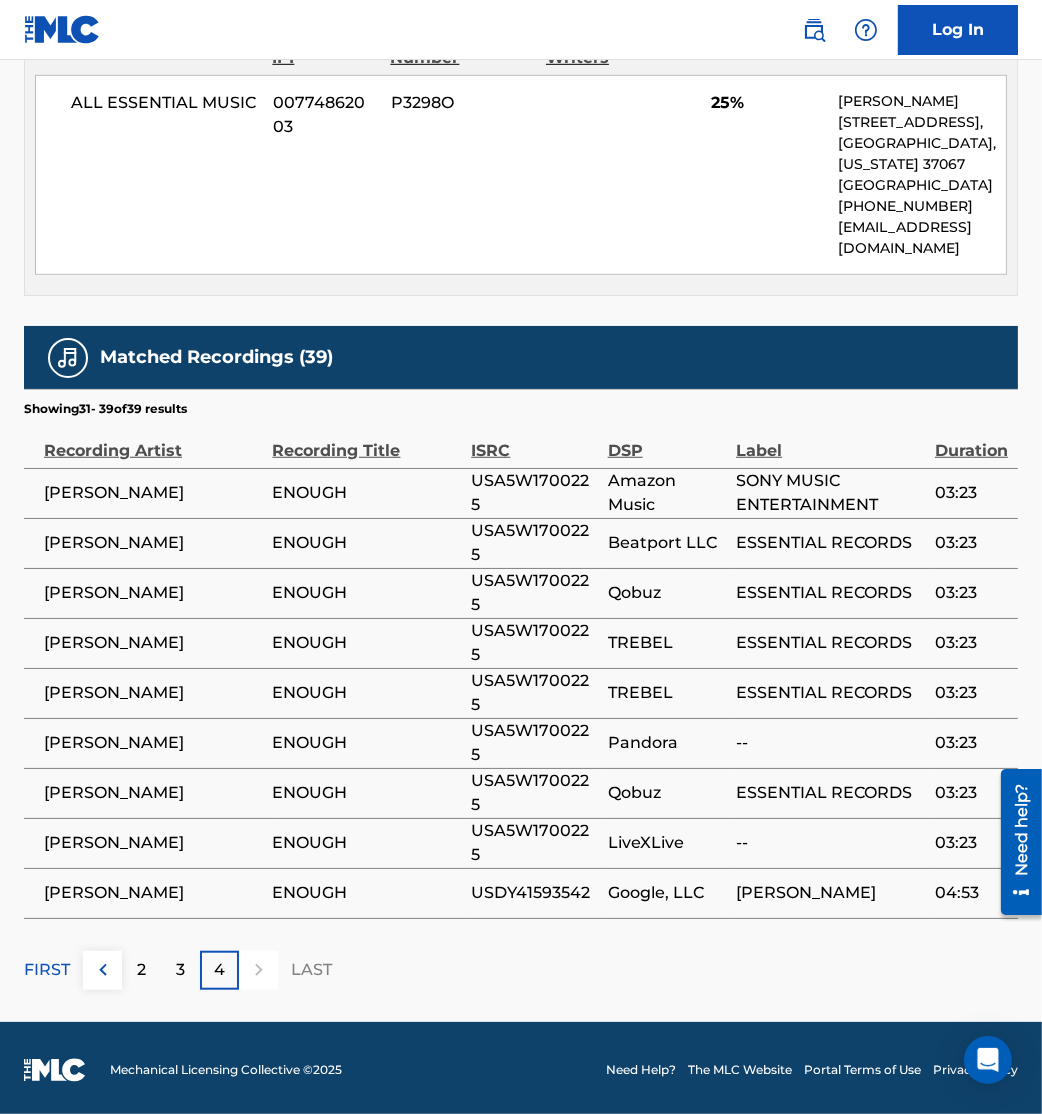 click on "[PERSON_NAME]" at bounding box center [153, 893] 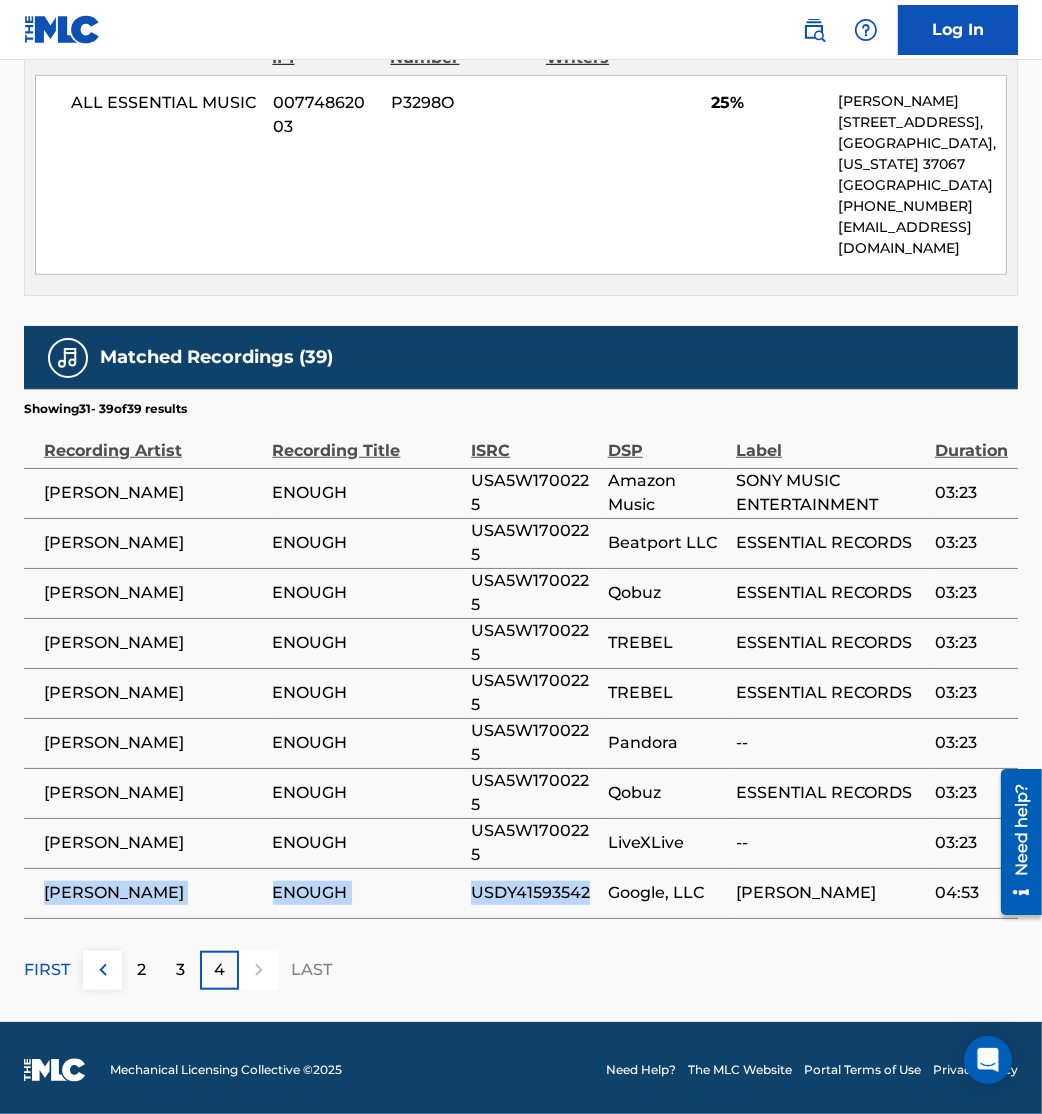 drag, startPoint x: 44, startPoint y: 888, endPoint x: 583, endPoint y: 888, distance: 539 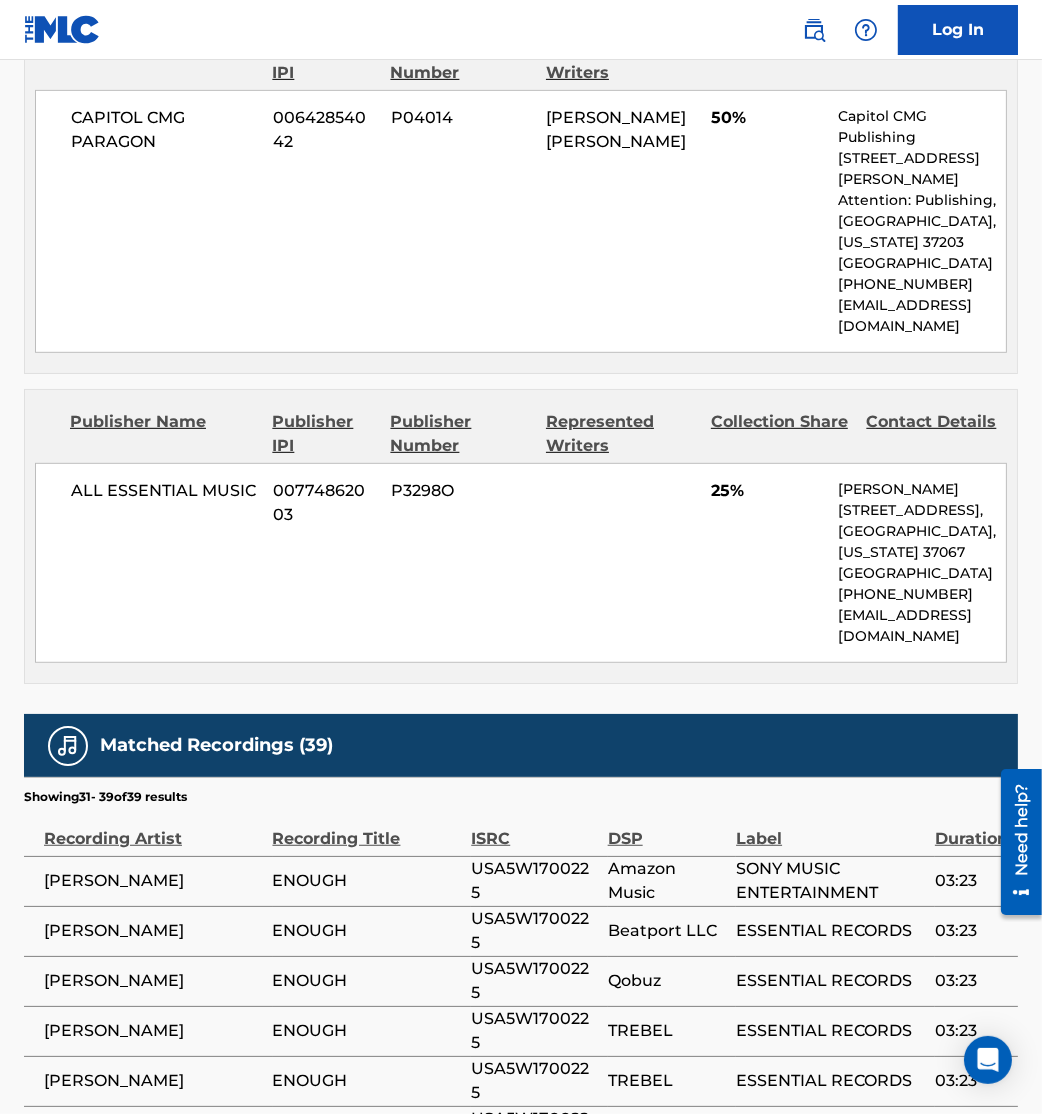 scroll, scrollTop: 0, scrollLeft: 0, axis: both 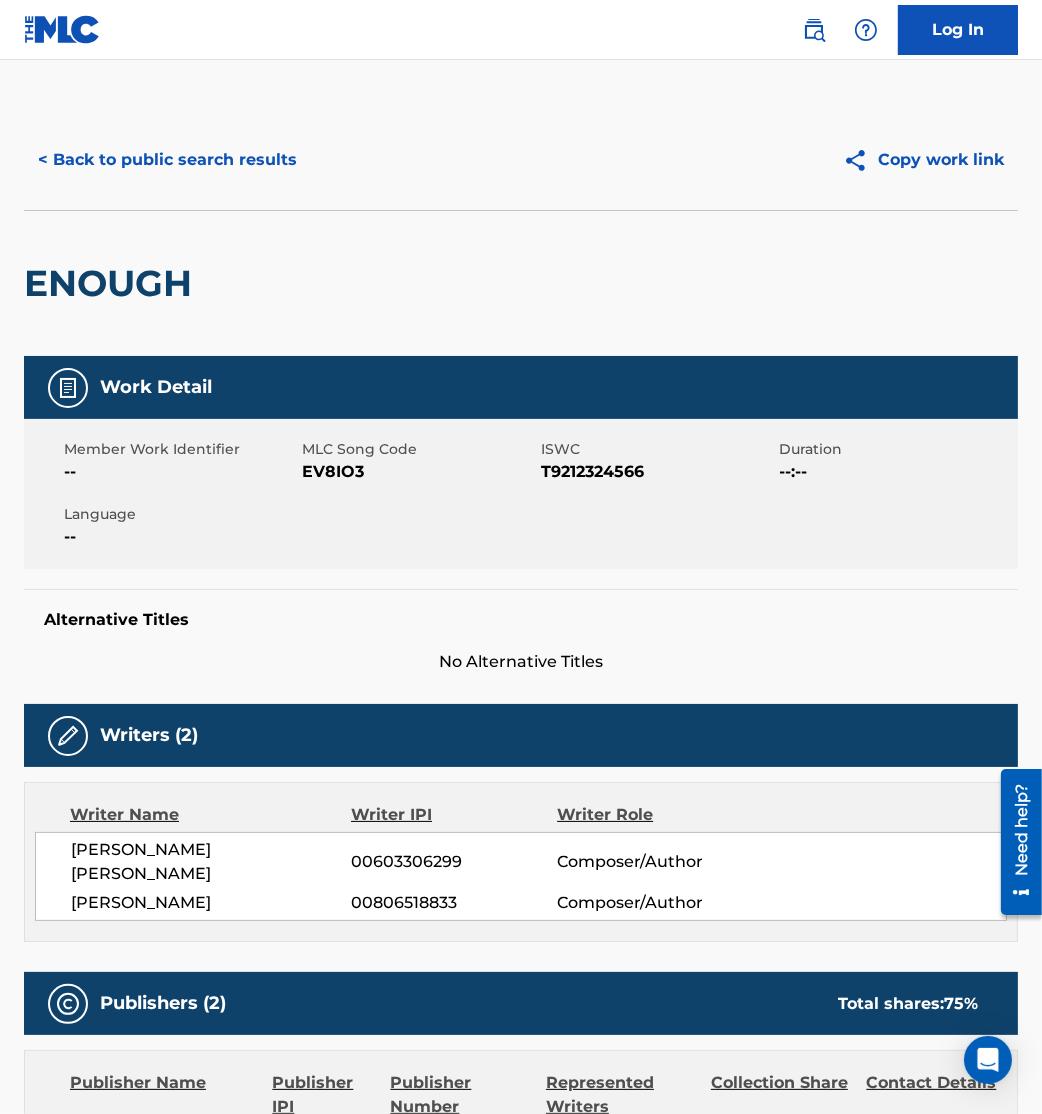 click on "< Back to public search results" at bounding box center [167, 160] 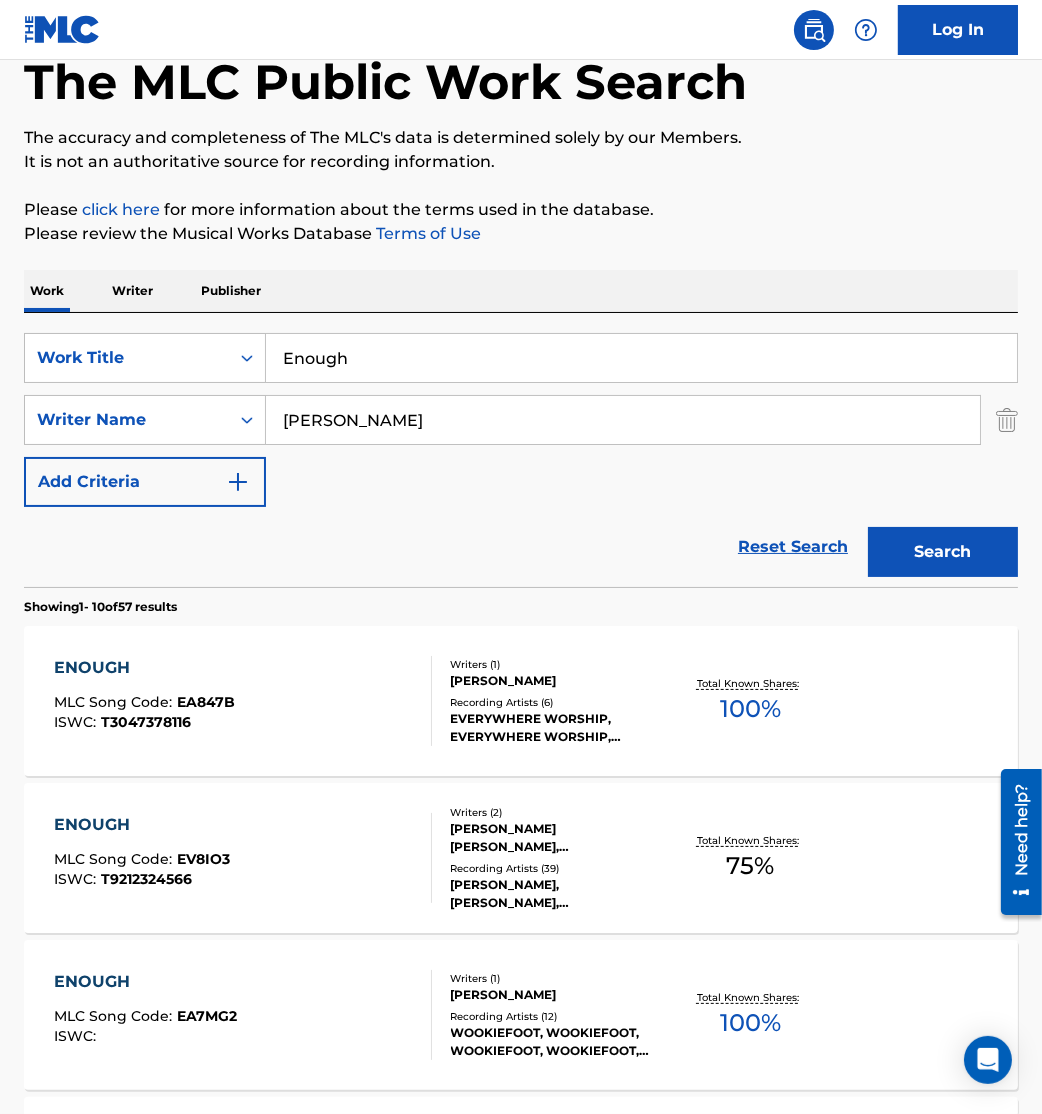 click on "SearchWithCriteria802f7750-c623-4c77-bc2b-d4e281da2635 Work Title Enough SearchWithCriteria6a3351f3-1454-4f12-b0e7-025afaefb8fc Writer Name [PERSON_NAME] Add Criteria Reset Search Search" at bounding box center [521, 450] 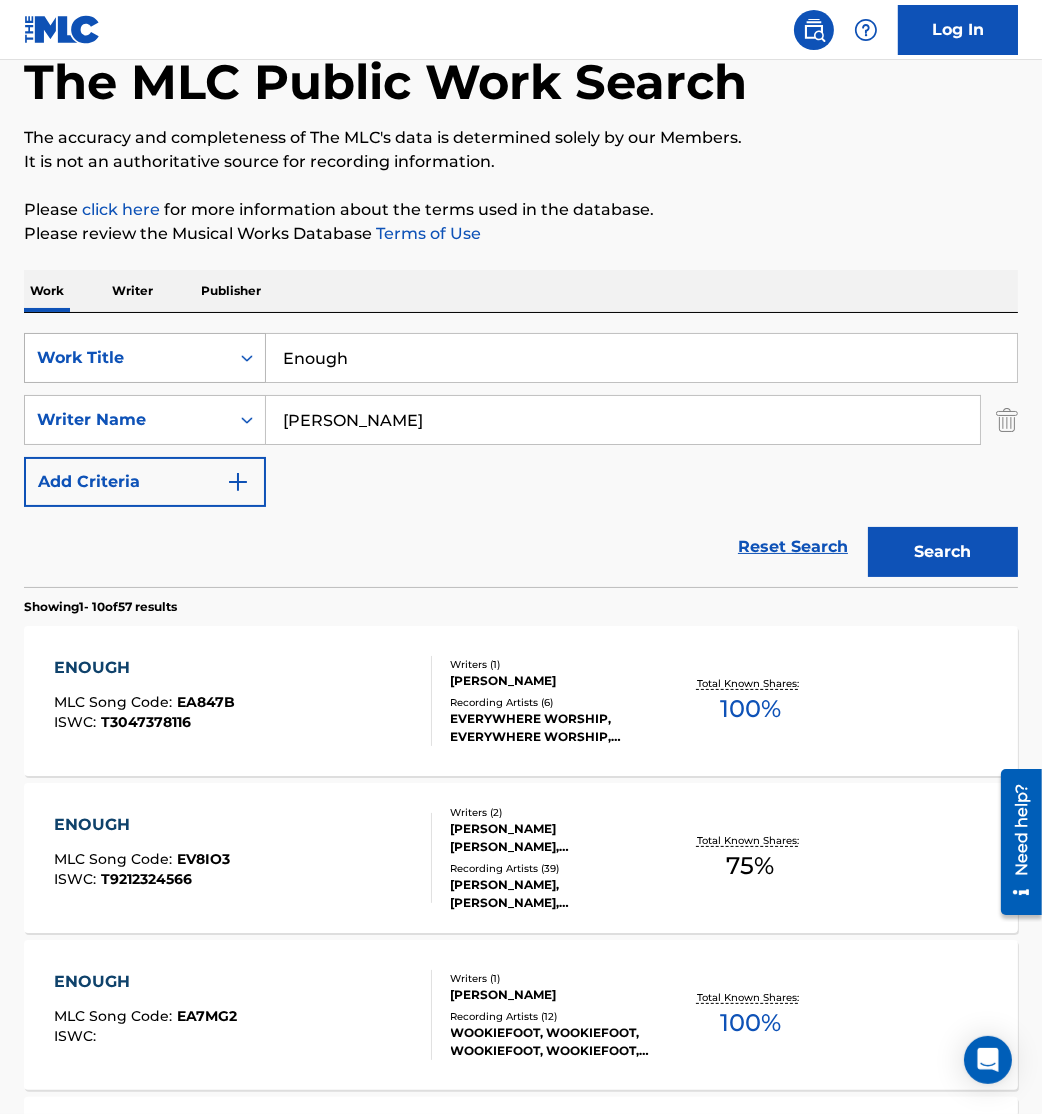 click on "Work Title" at bounding box center (127, 358) 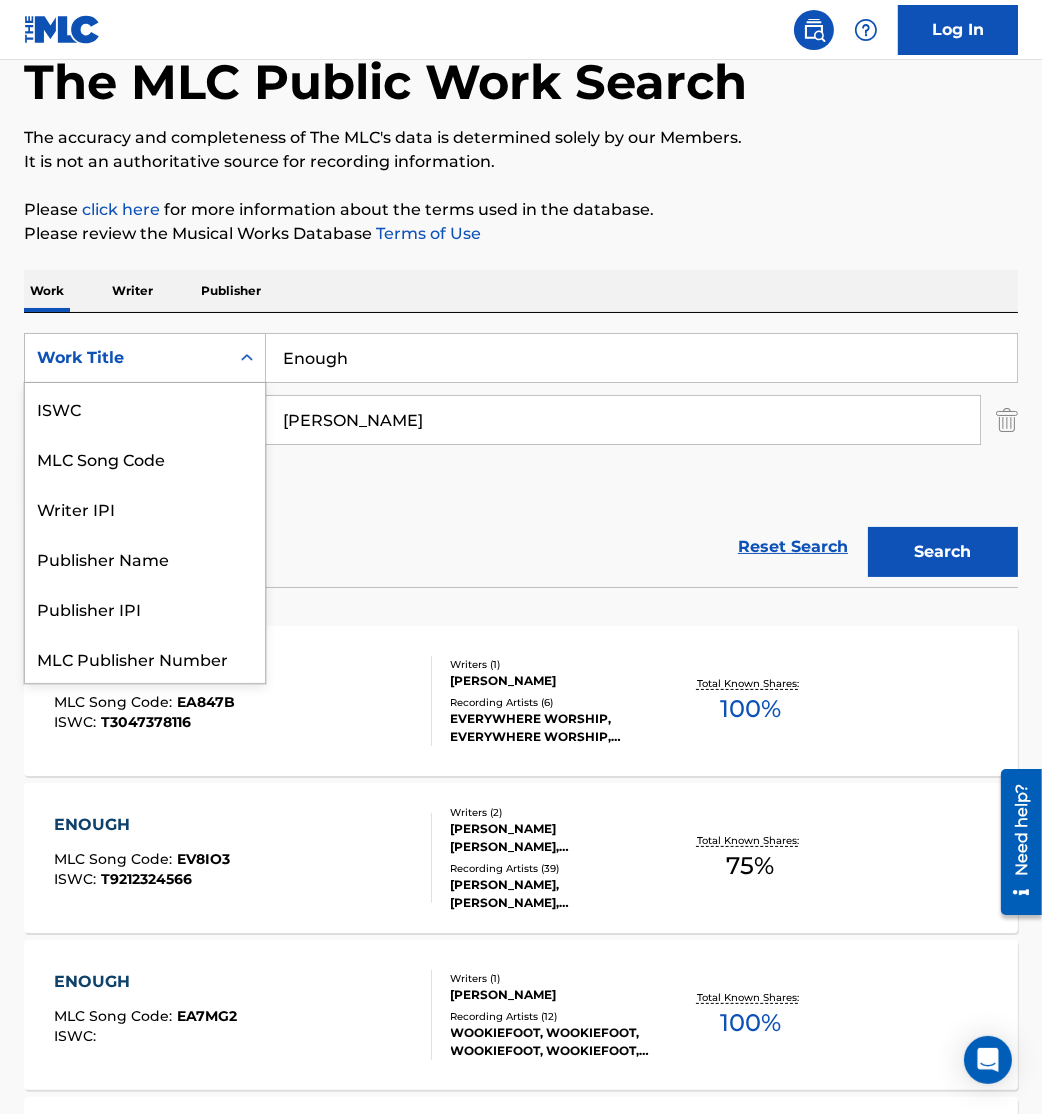 scroll, scrollTop: 50, scrollLeft: 0, axis: vertical 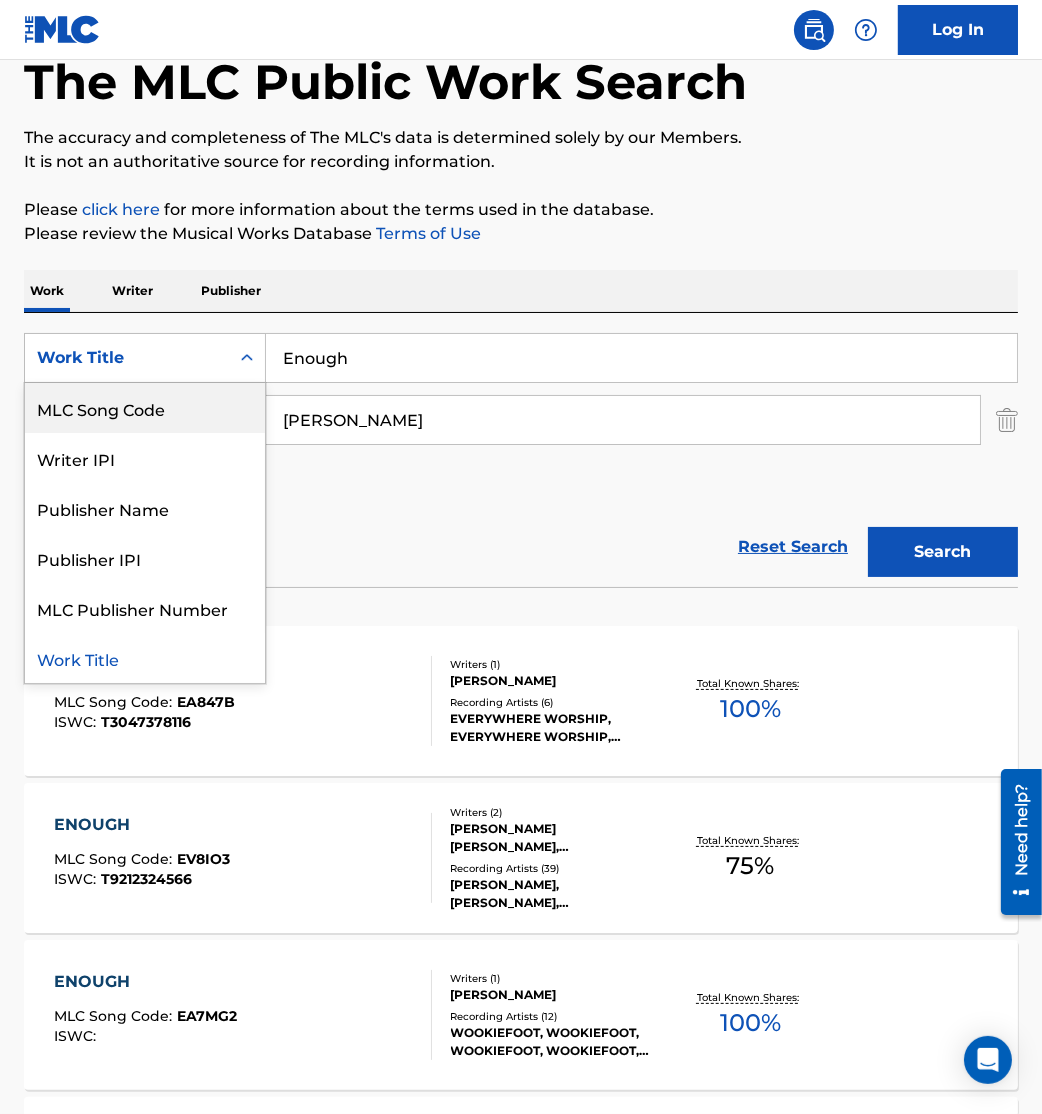 click on "MLC Song Code" at bounding box center [145, 408] 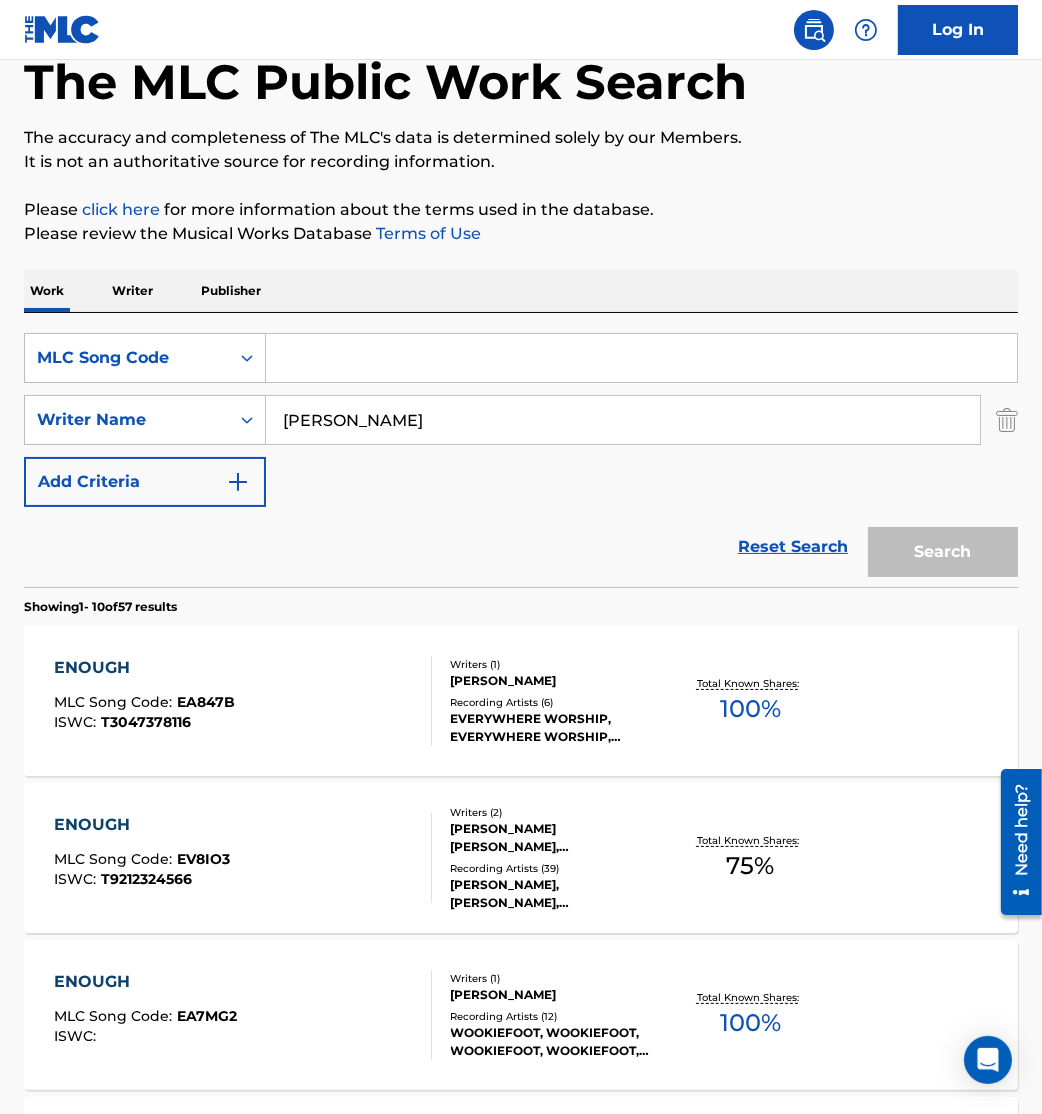 click at bounding box center [641, 358] 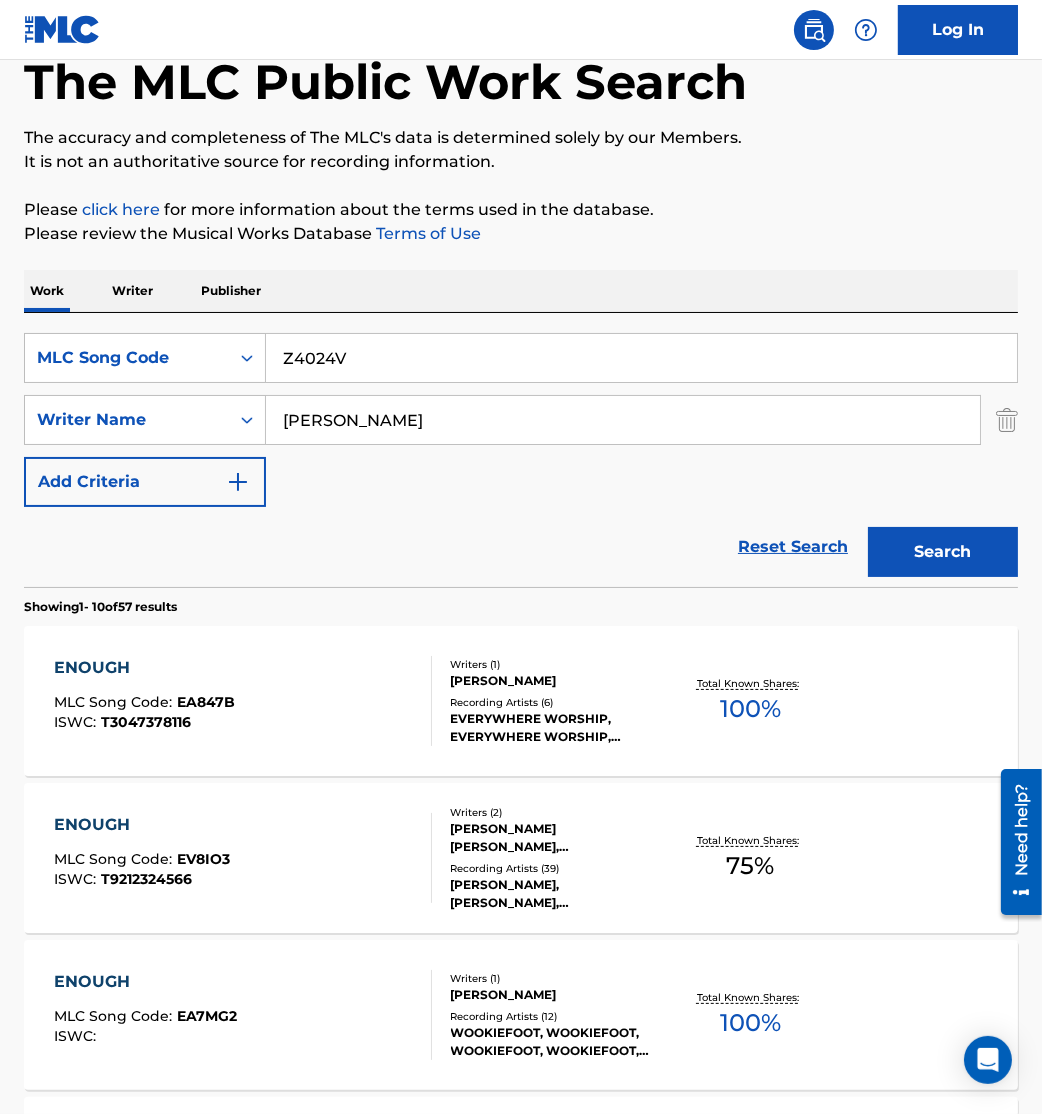 type on "Z4024V" 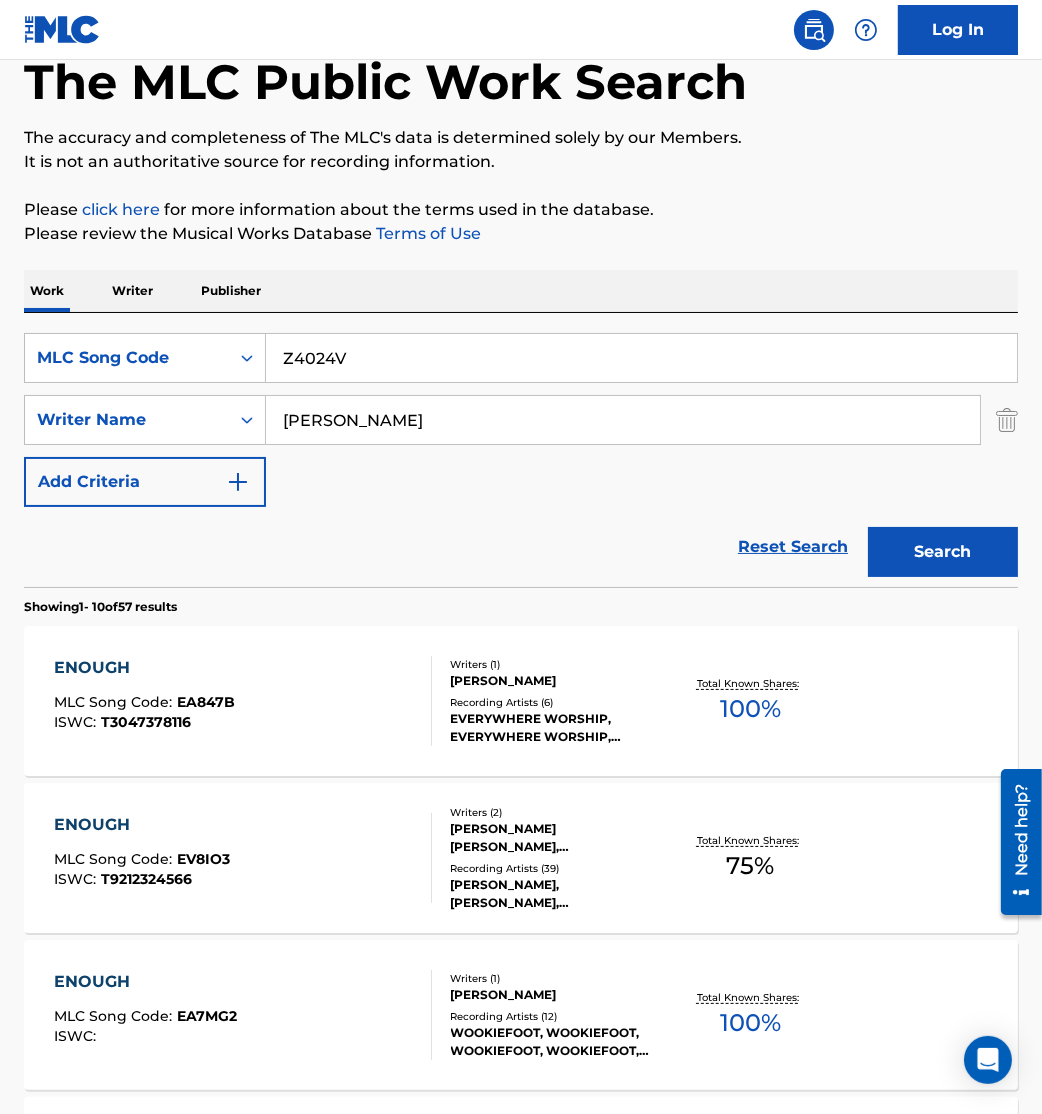 click at bounding box center (1007, 420) 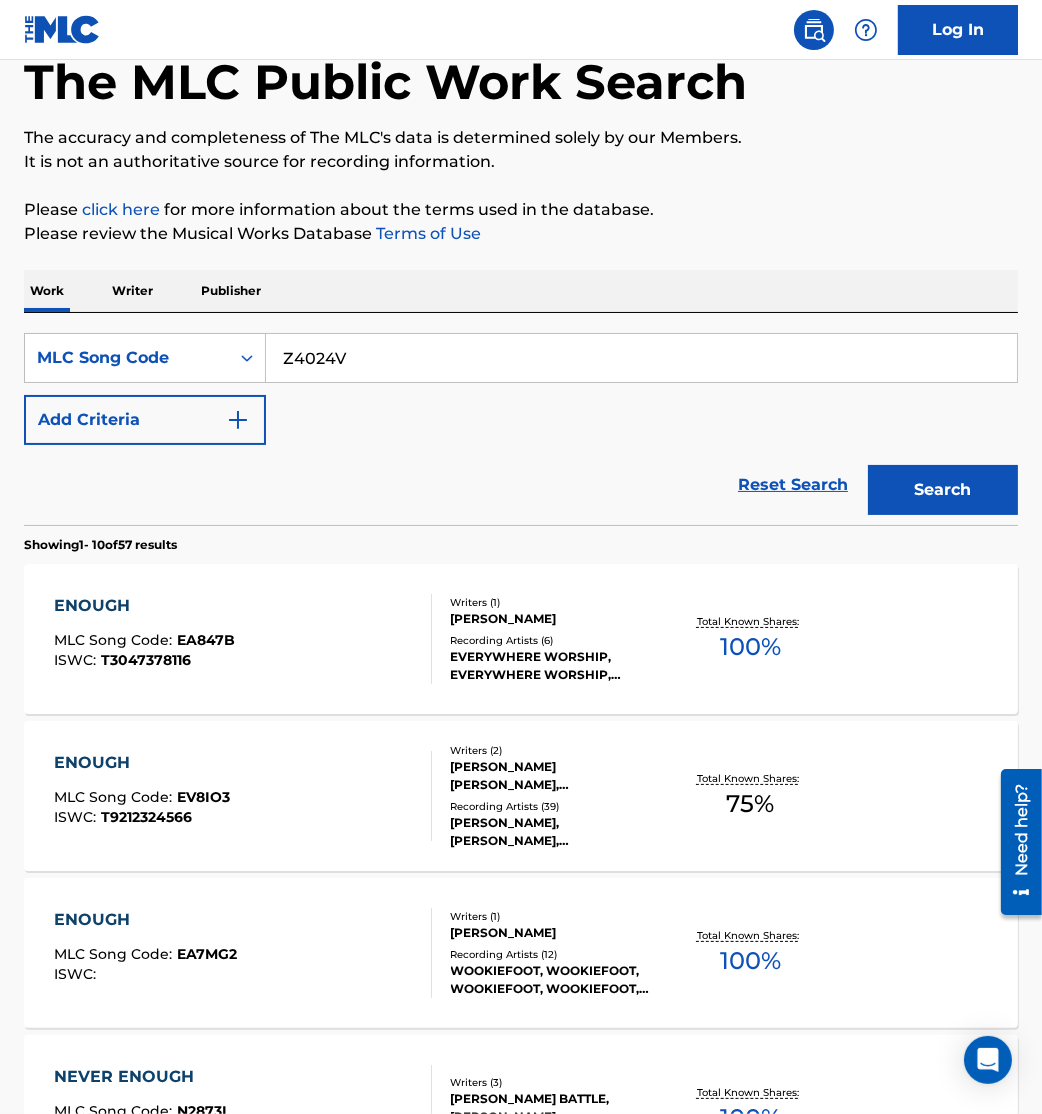 click on "Search" at bounding box center (943, 490) 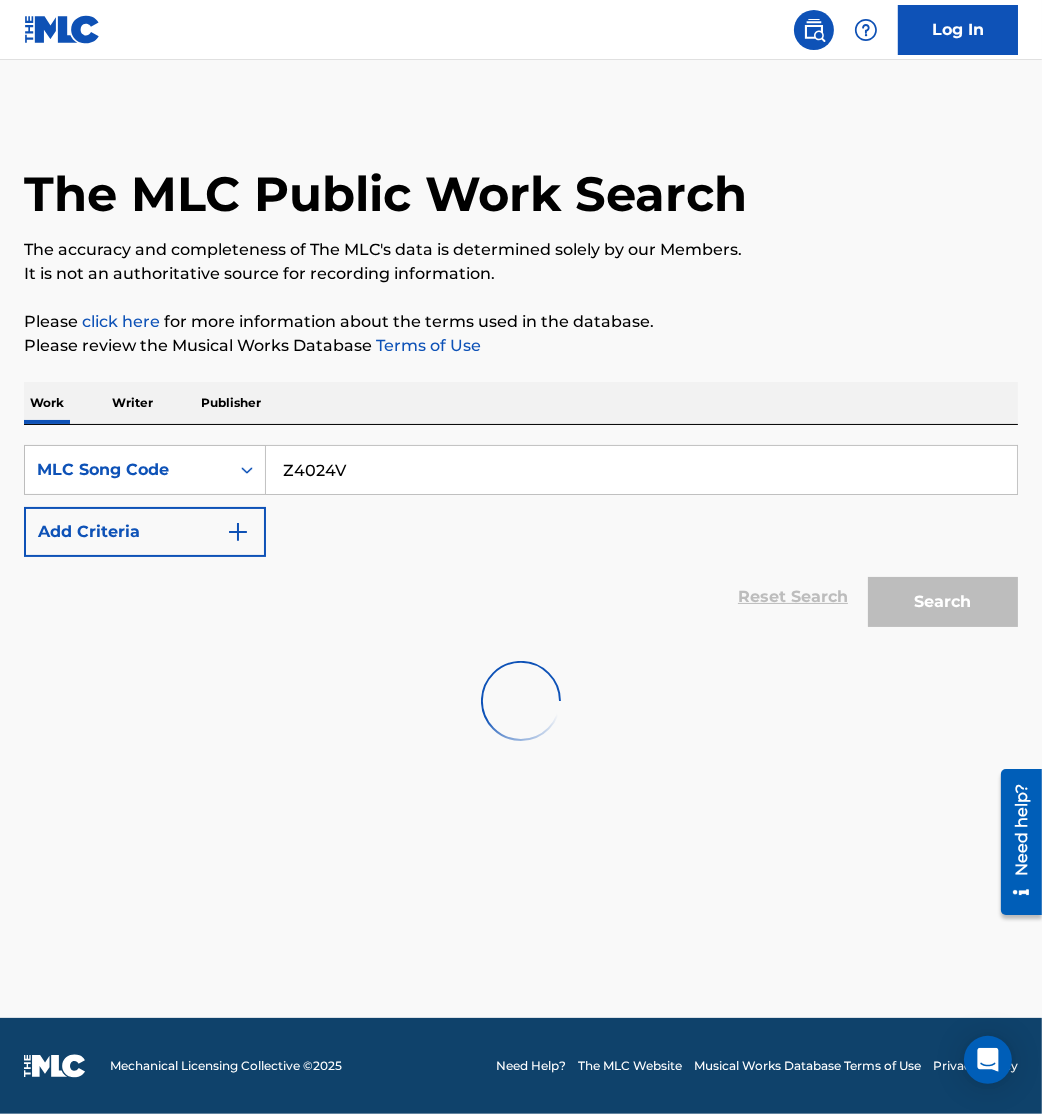 scroll, scrollTop: 0, scrollLeft: 0, axis: both 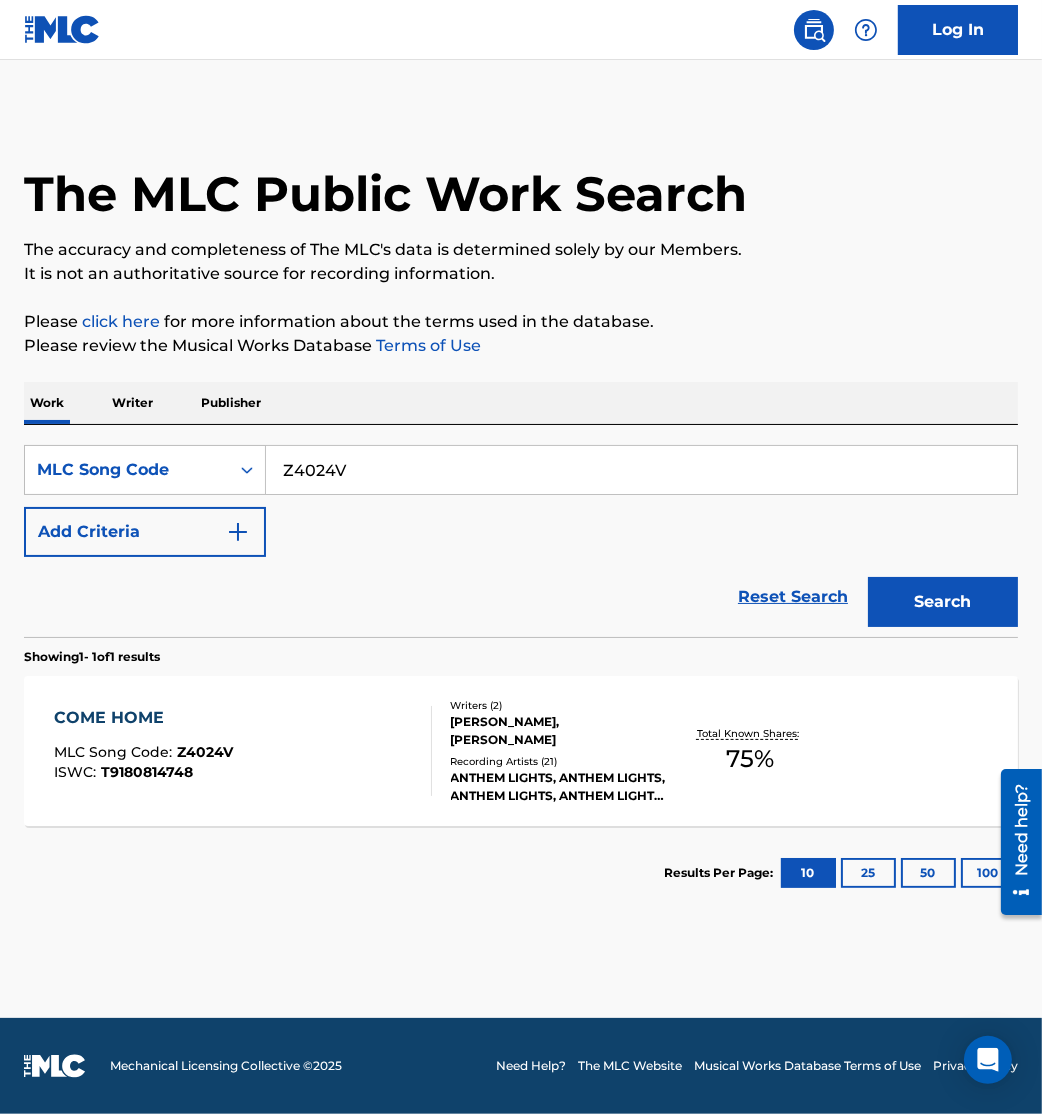 click on "COME HOME MLC Song Code : Z4024V ISWC : T9180814748" at bounding box center [243, 751] 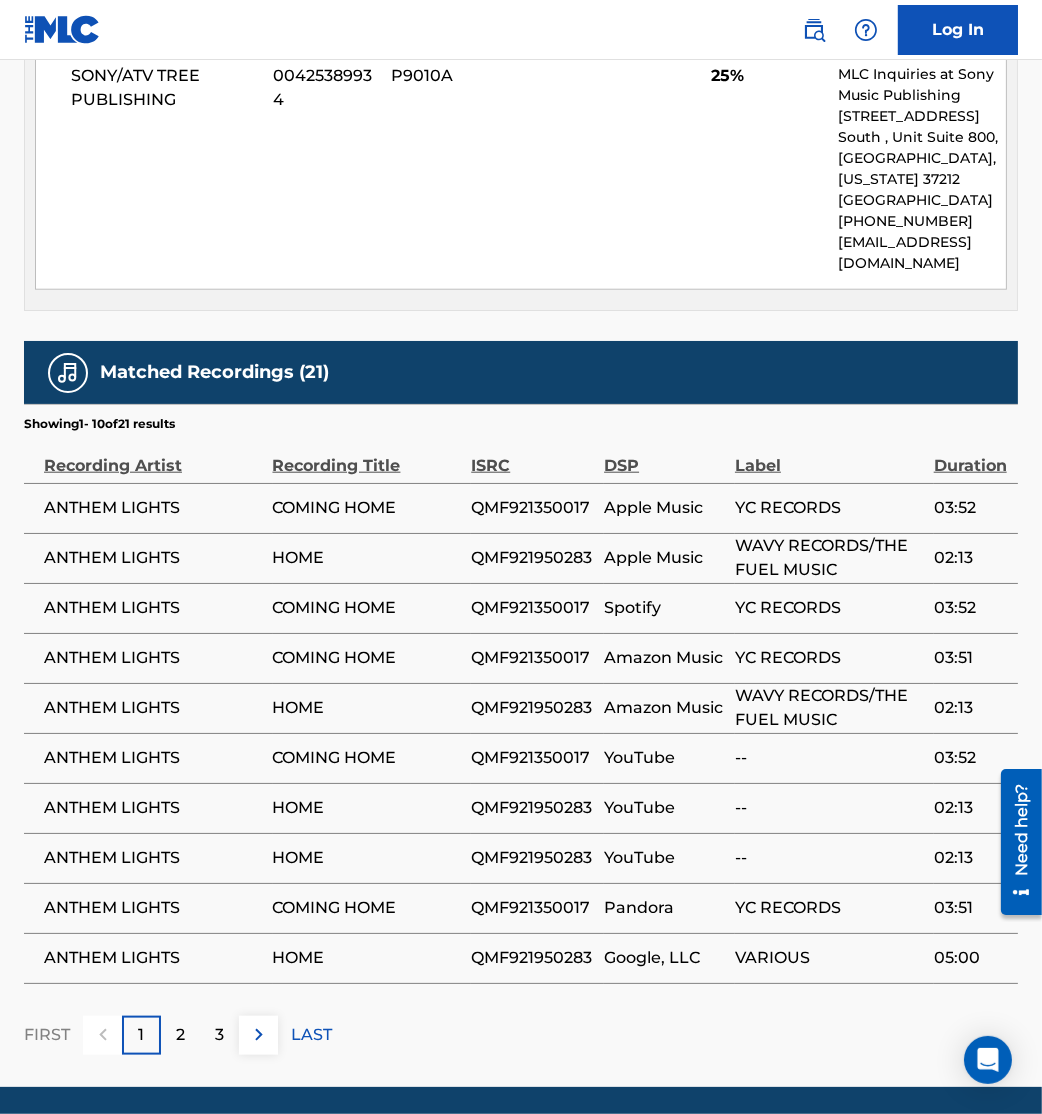 scroll, scrollTop: 2097, scrollLeft: 0, axis: vertical 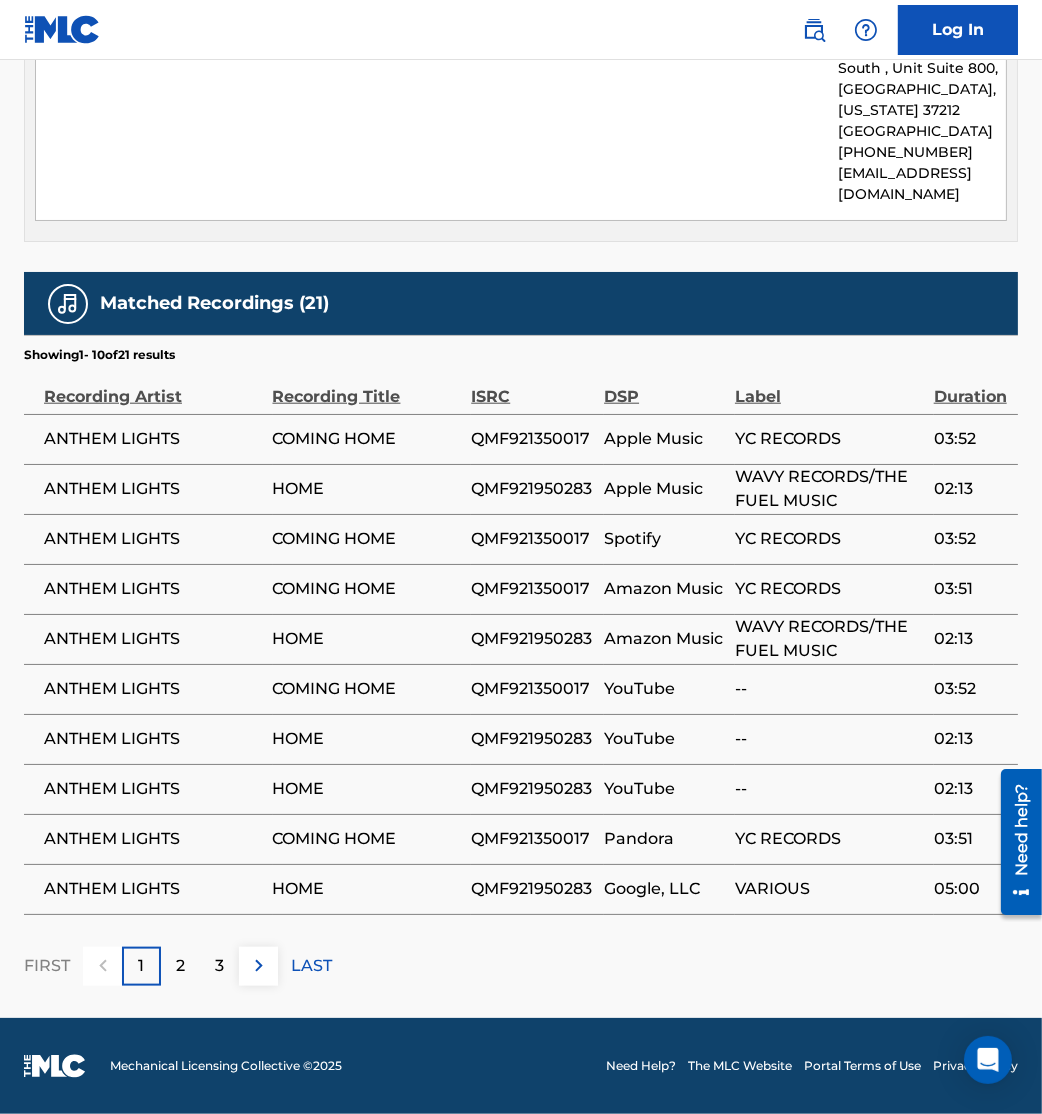 click at bounding box center [259, 966] 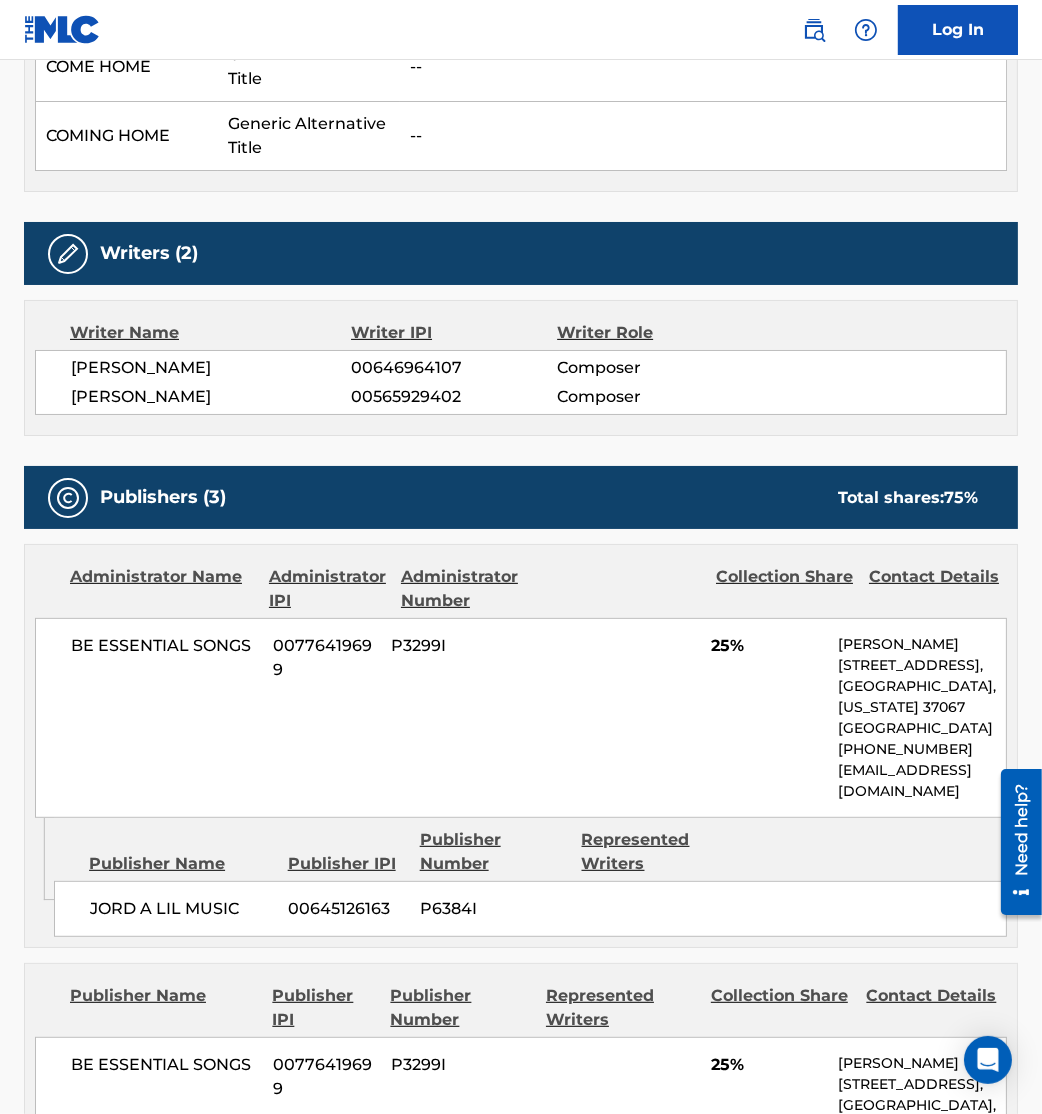 scroll, scrollTop: 0, scrollLeft: 0, axis: both 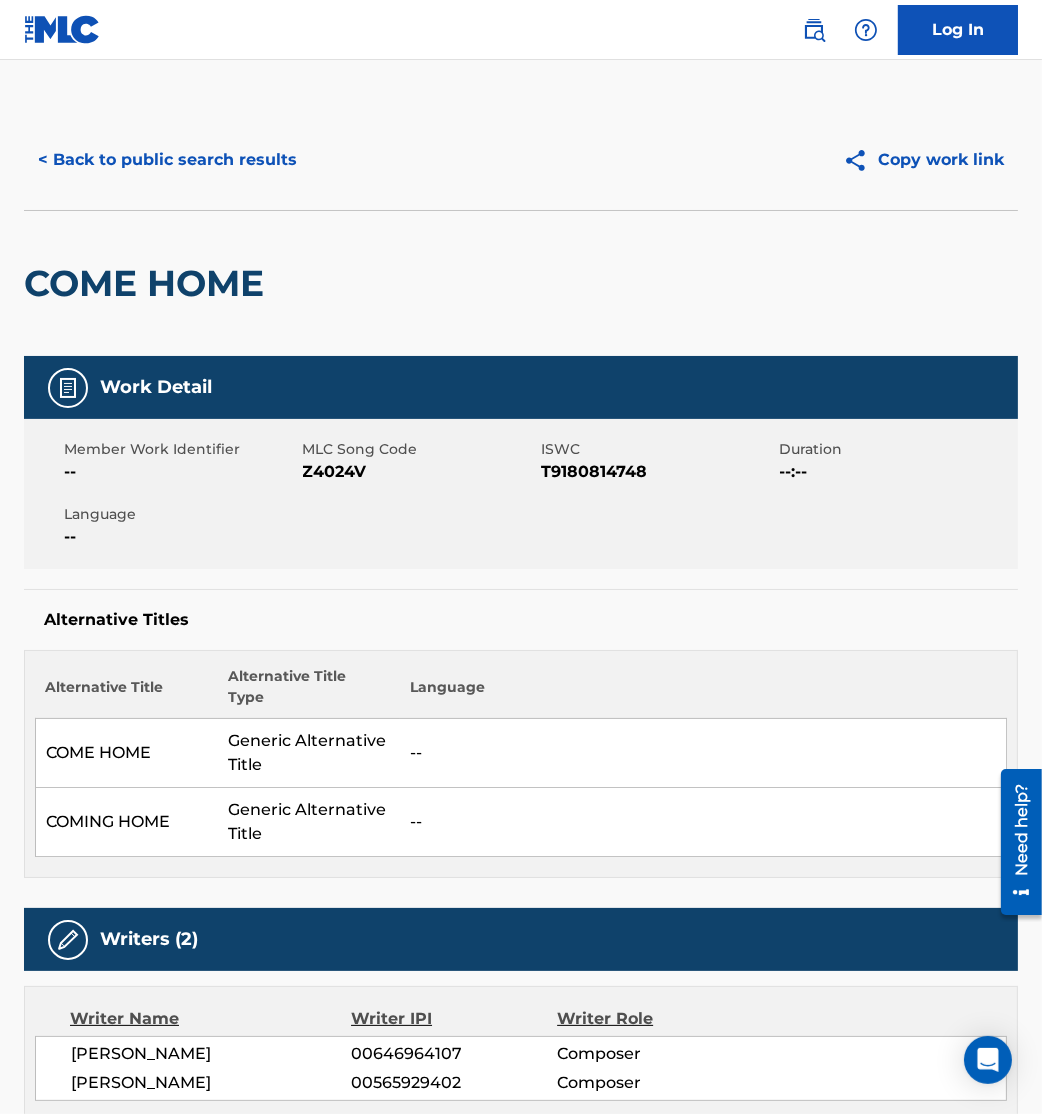 click on "< Back to public search results" at bounding box center (167, 160) 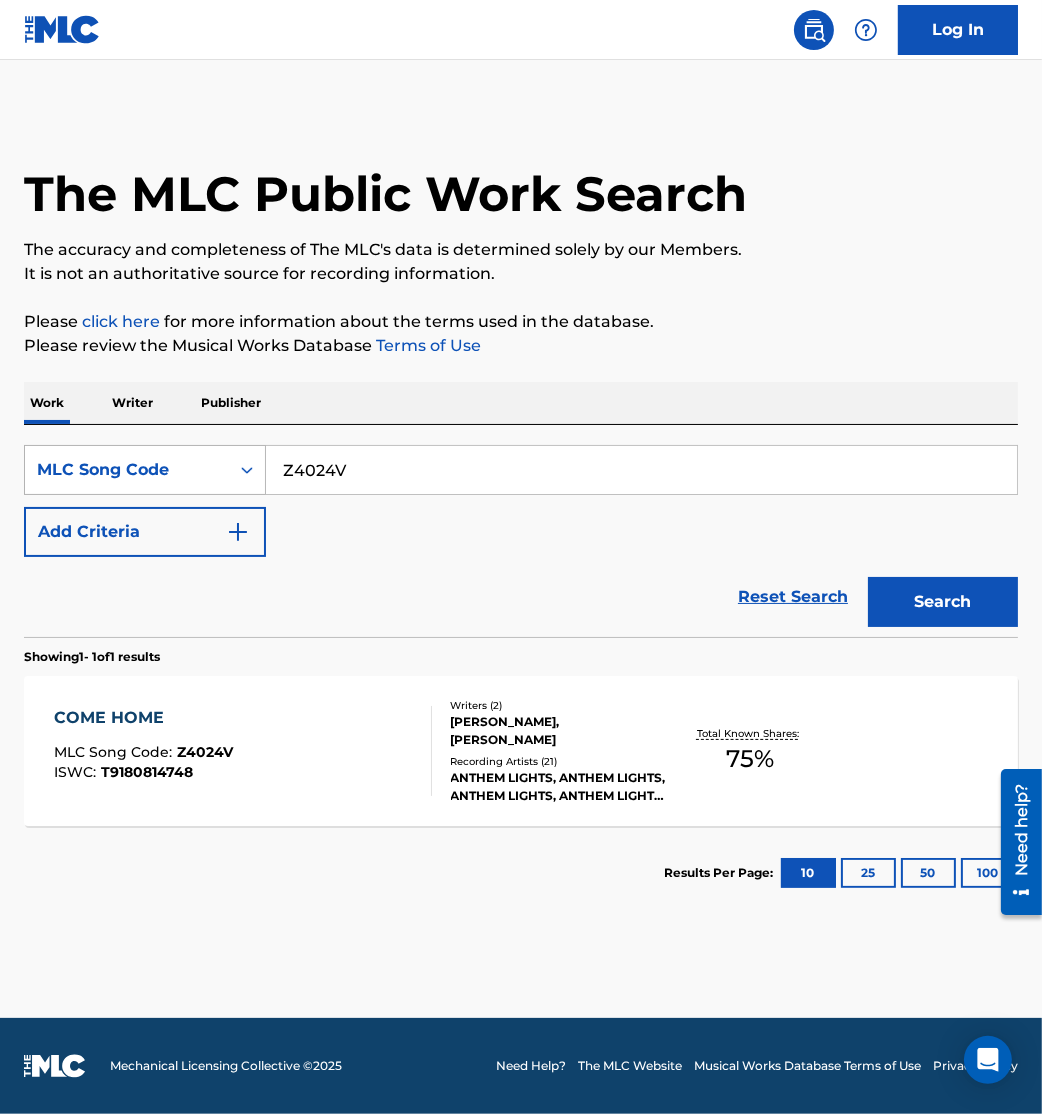 click on "MLC Song Code" at bounding box center [127, 470] 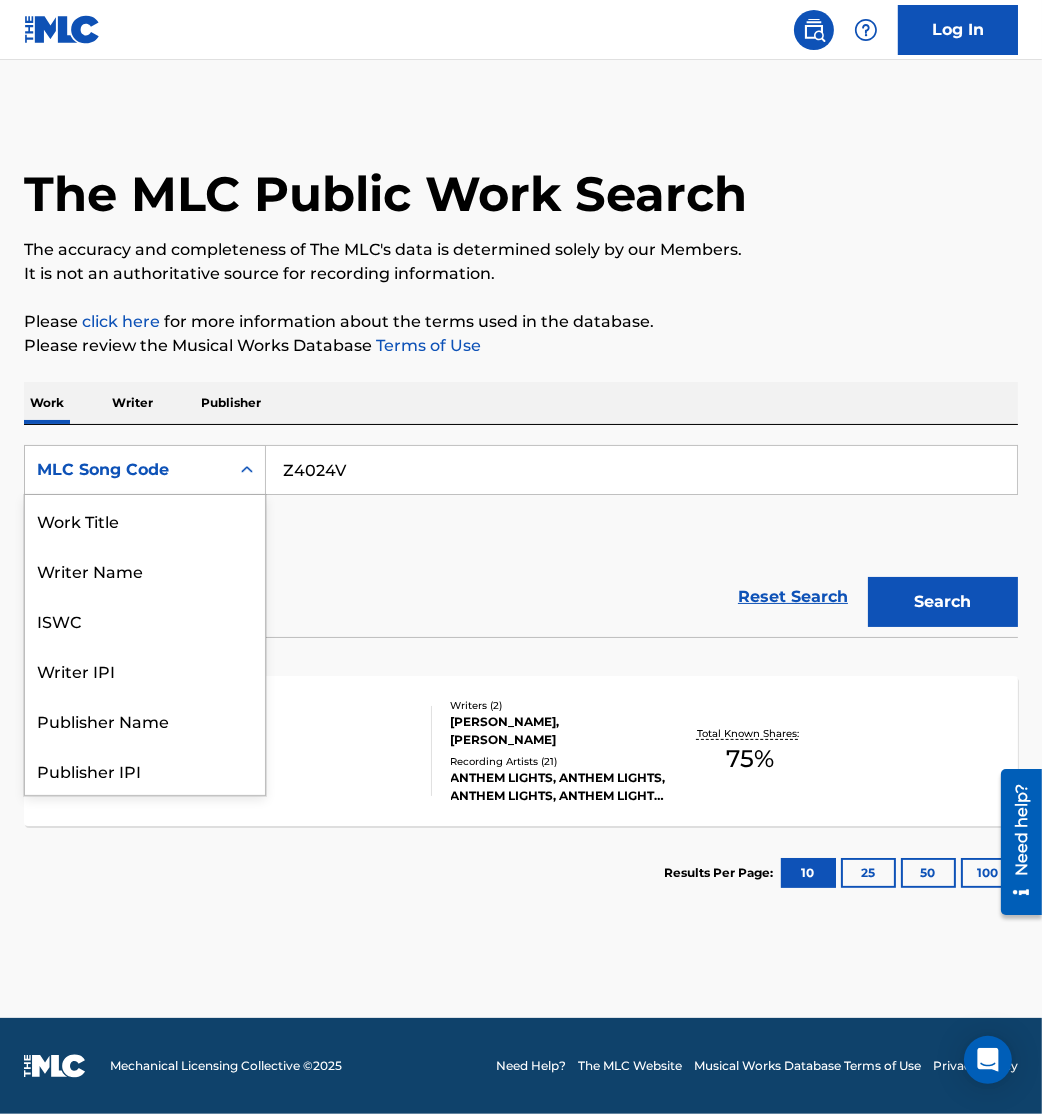 scroll, scrollTop: 100, scrollLeft: 0, axis: vertical 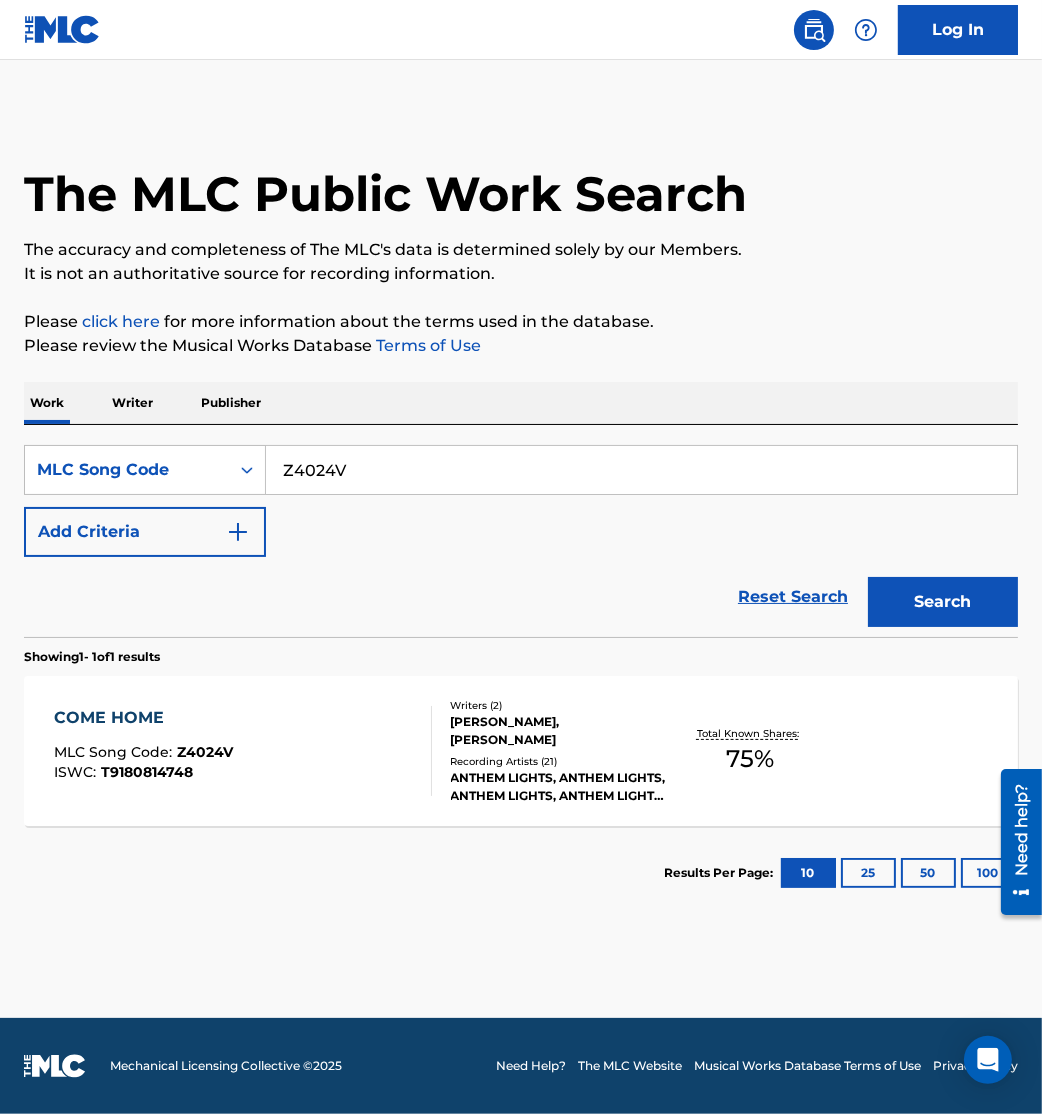 click on "MLC Song Code" at bounding box center (127, 470) 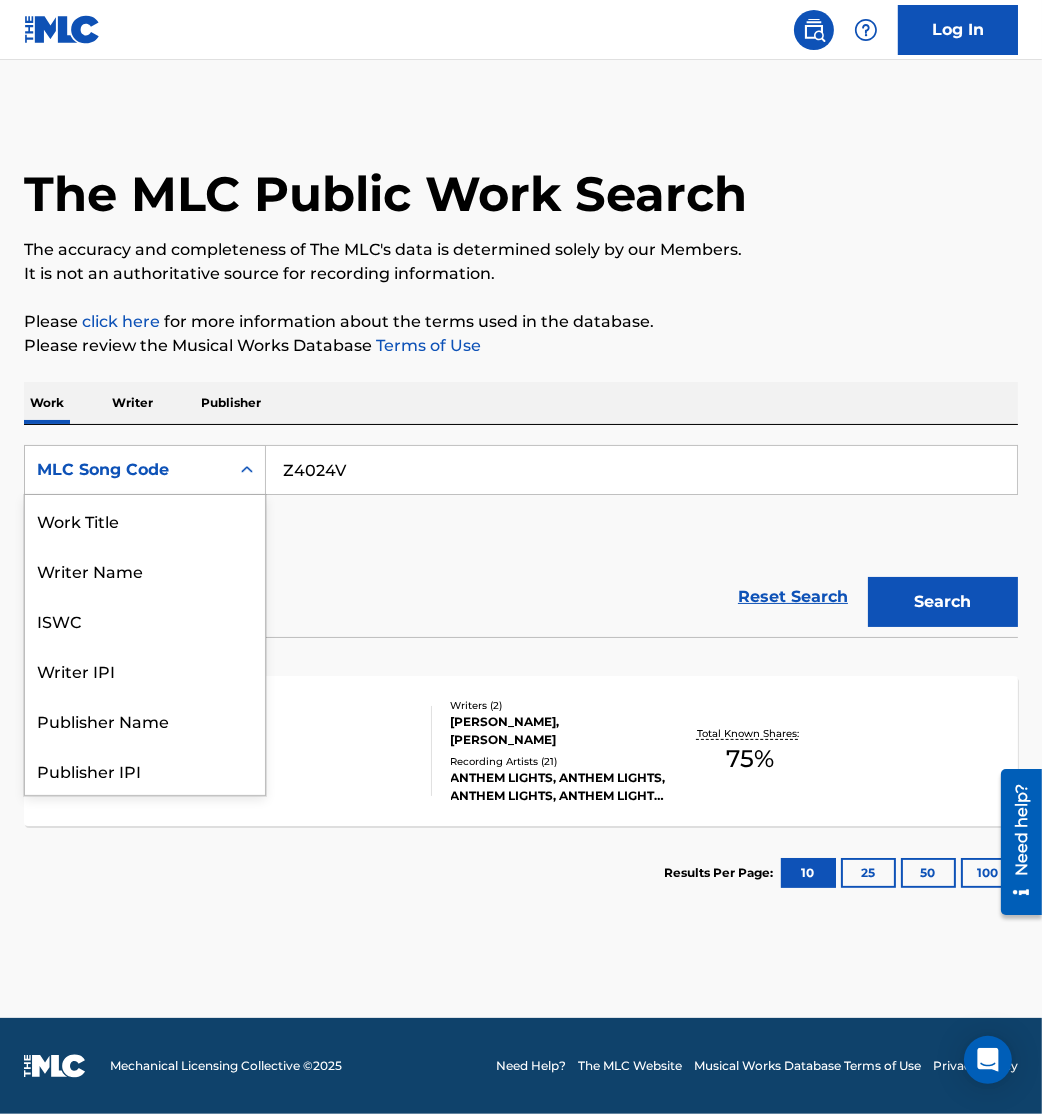 click on "MLC Song Code" at bounding box center (127, 470) 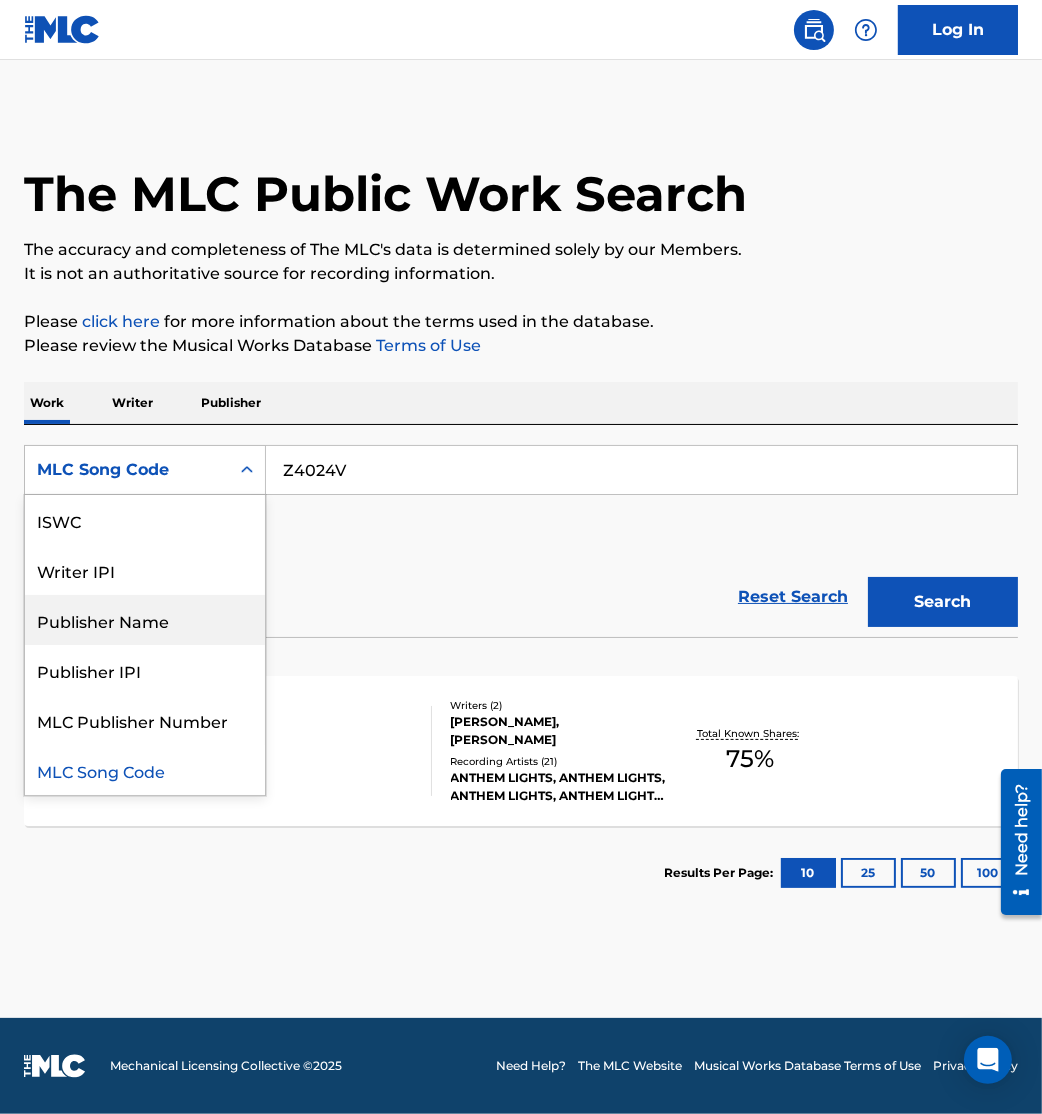 scroll, scrollTop: 0, scrollLeft: 0, axis: both 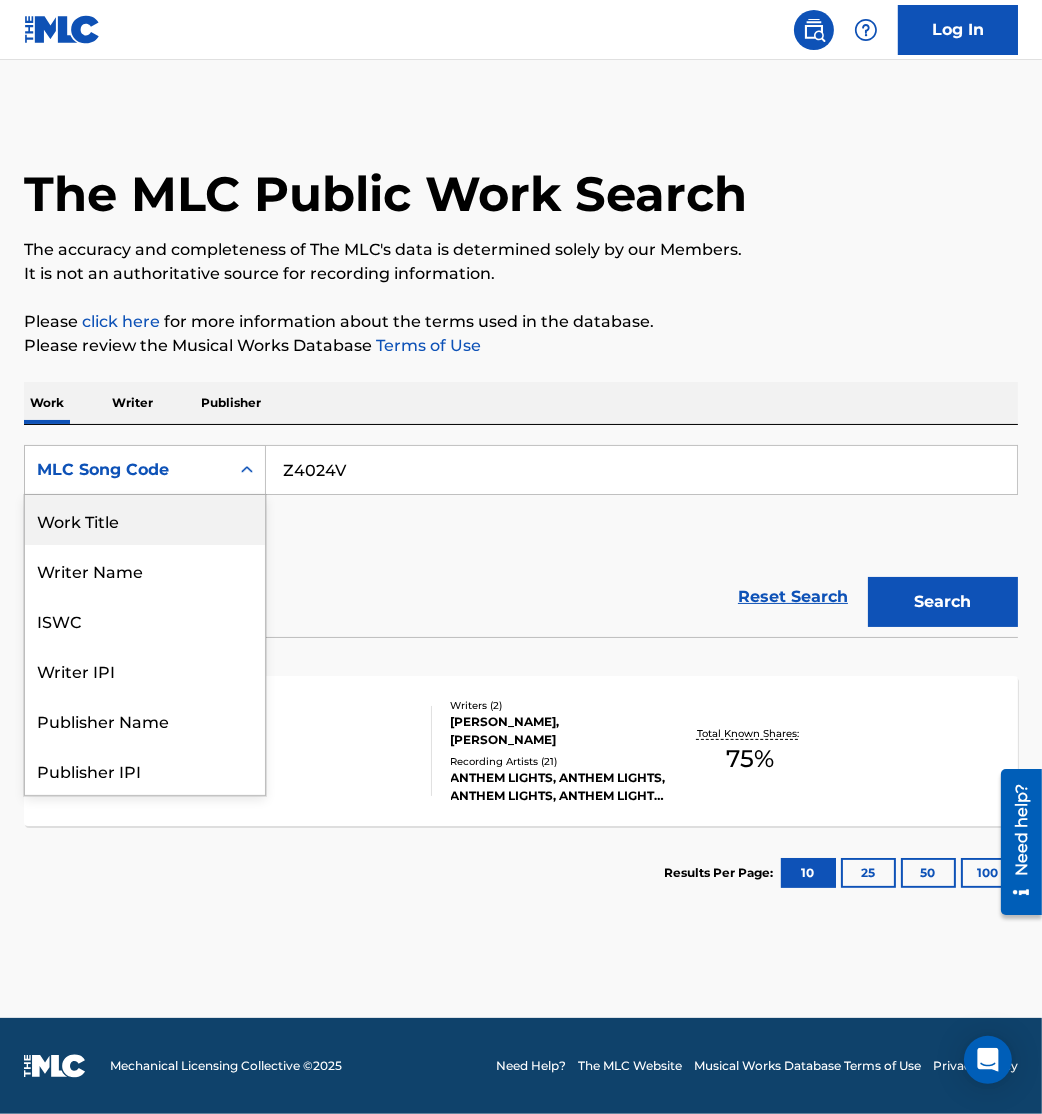 click on "Work Title" at bounding box center (145, 520) 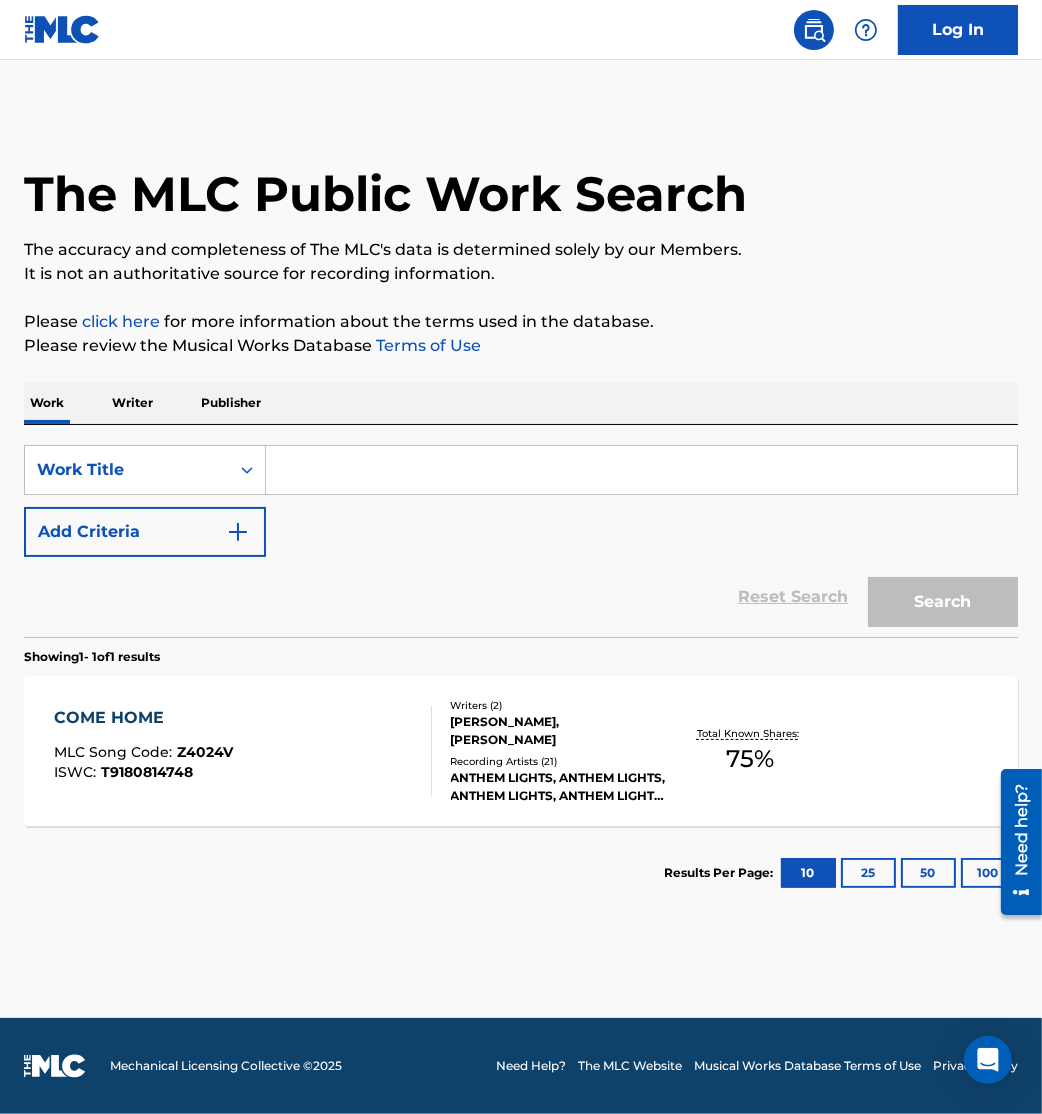 click on "Add Criteria" at bounding box center (145, 532) 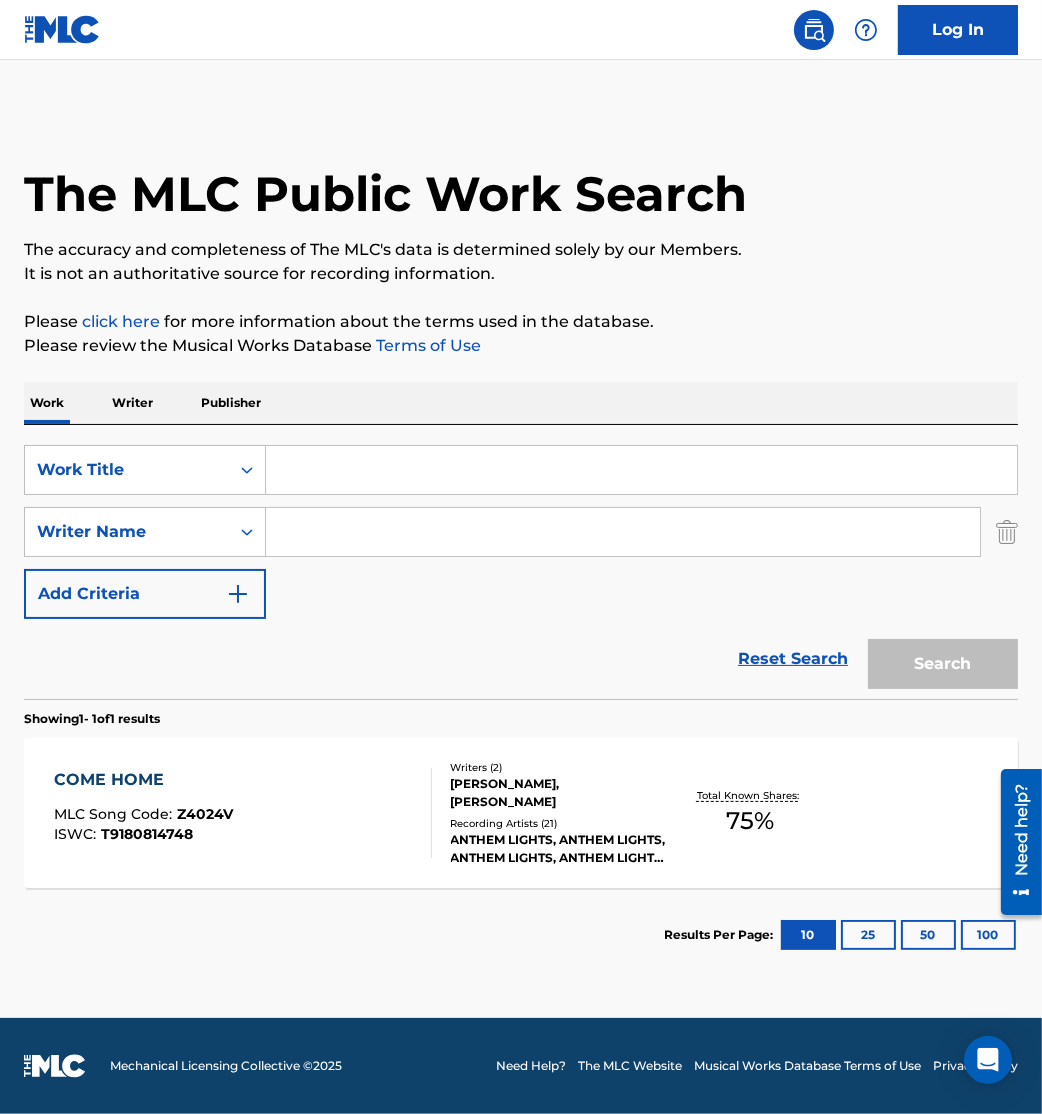 click at bounding box center (641, 470) 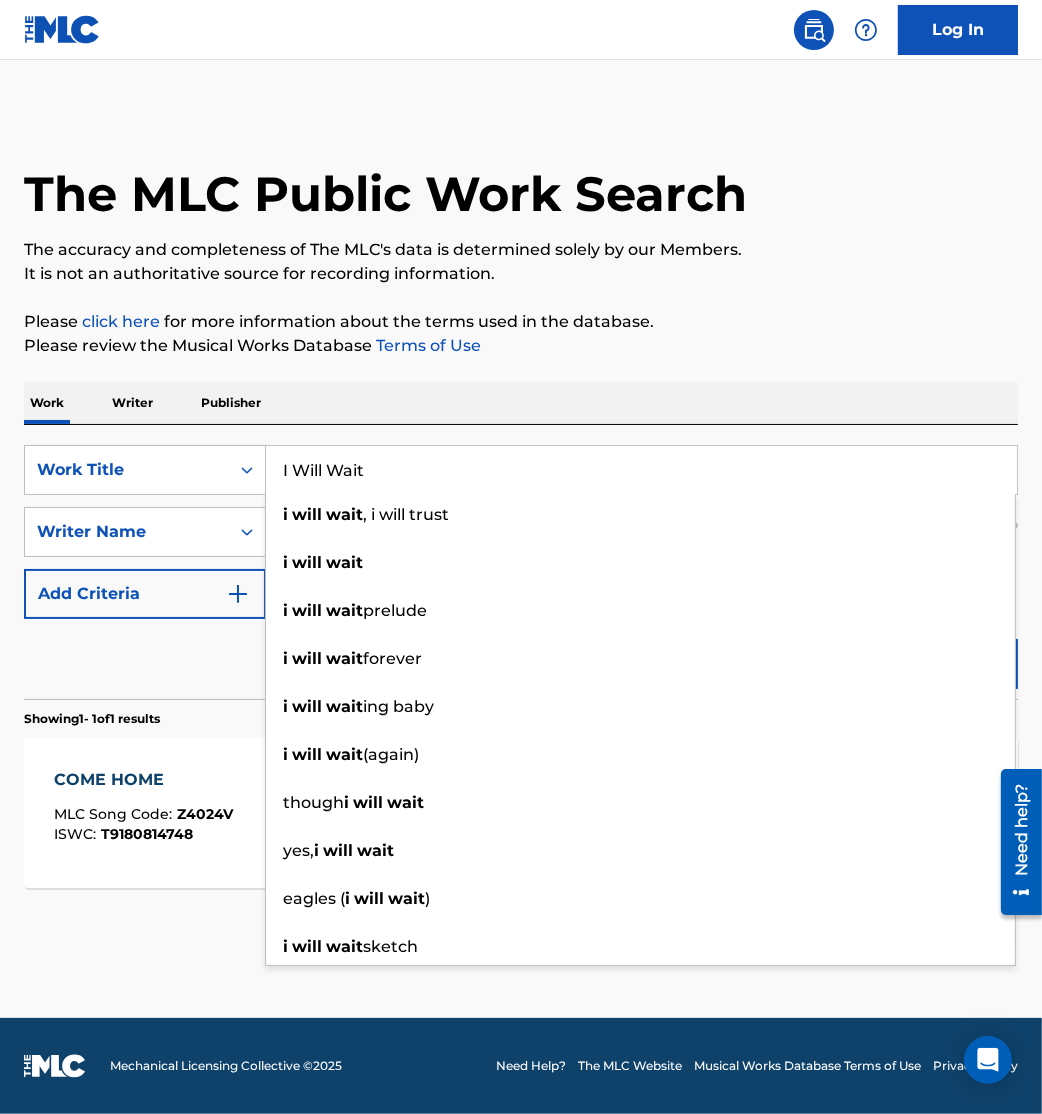 type on "I Will Wait" 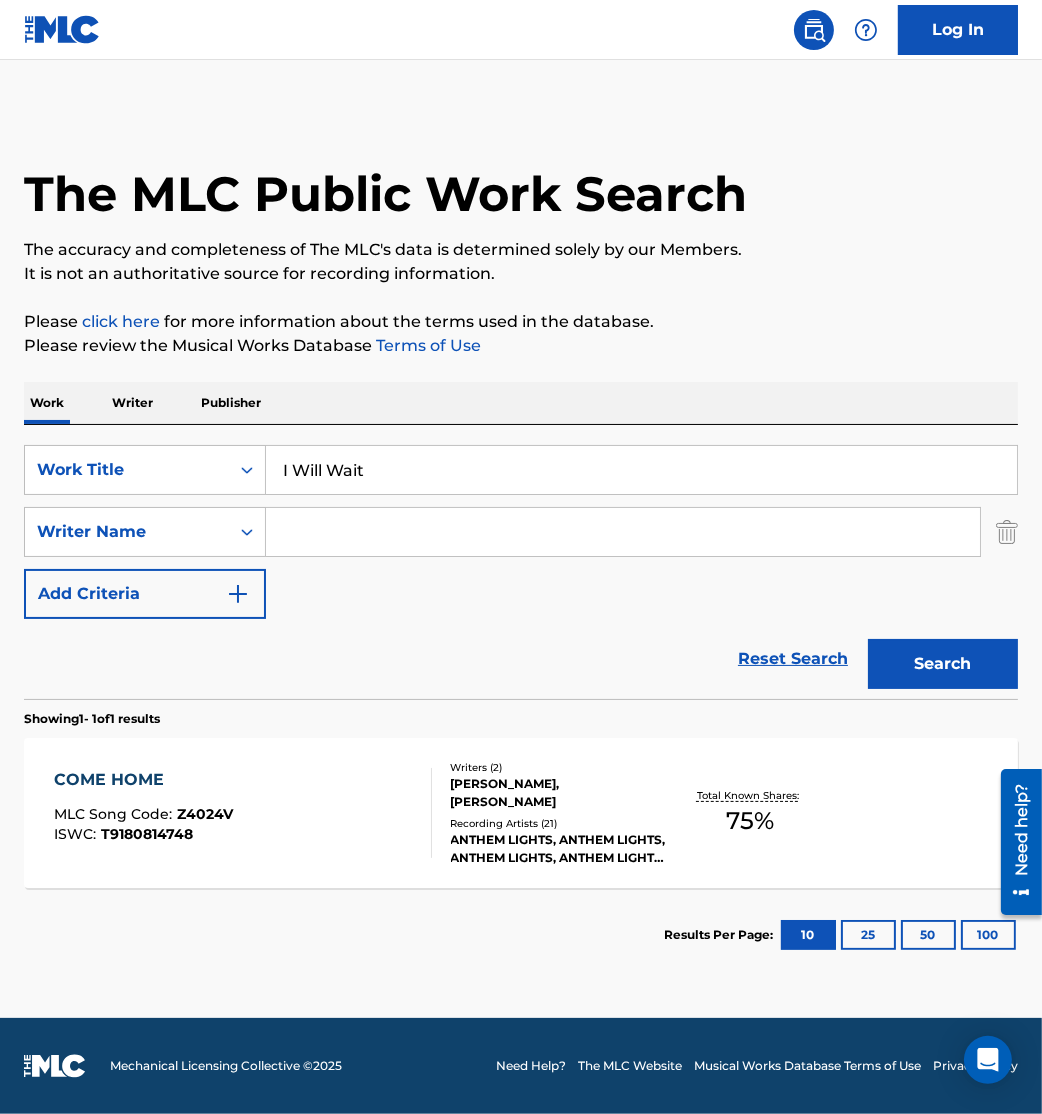 click on "Please review the Musical Works Database   Terms of Use" at bounding box center [521, 346] 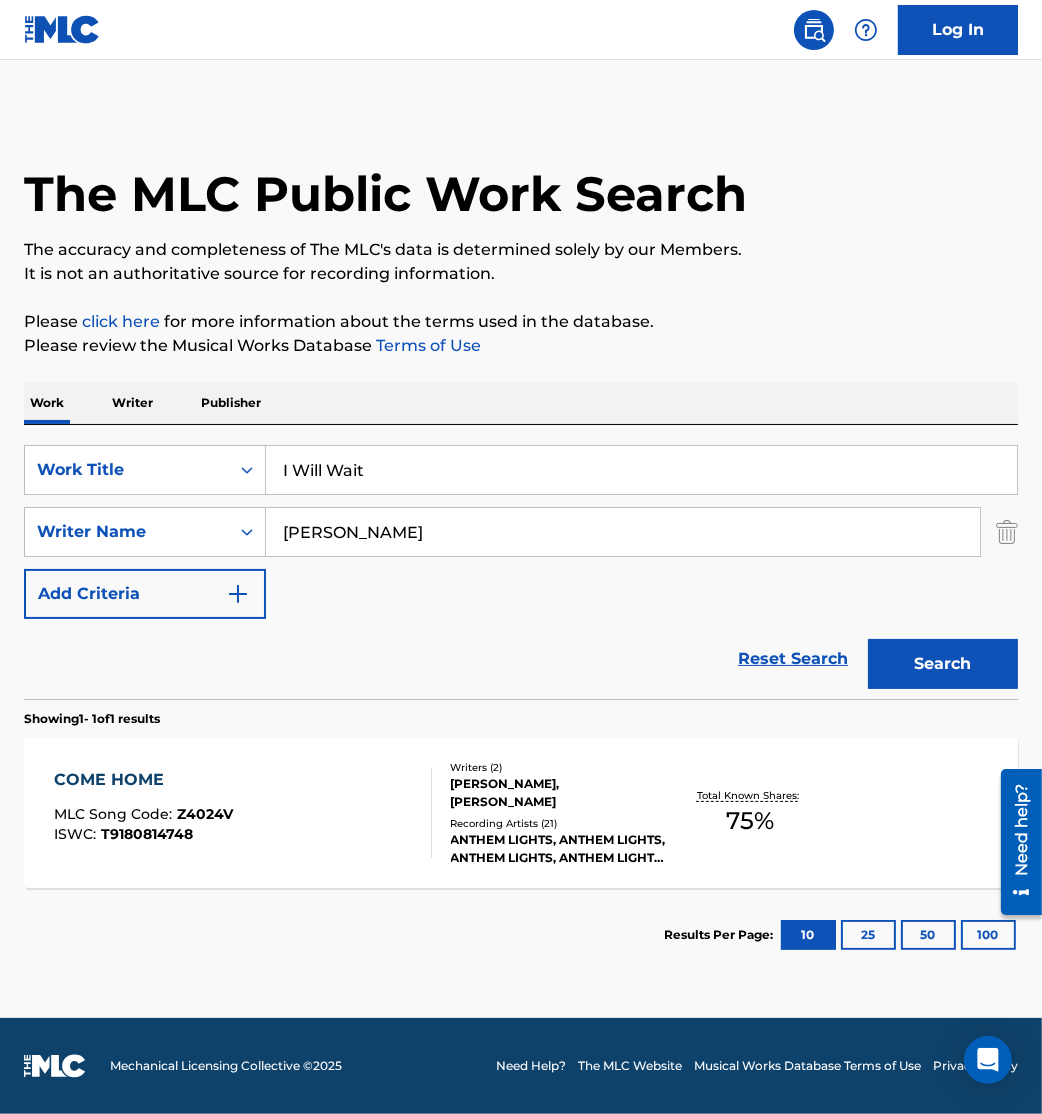 type on "[PERSON_NAME]" 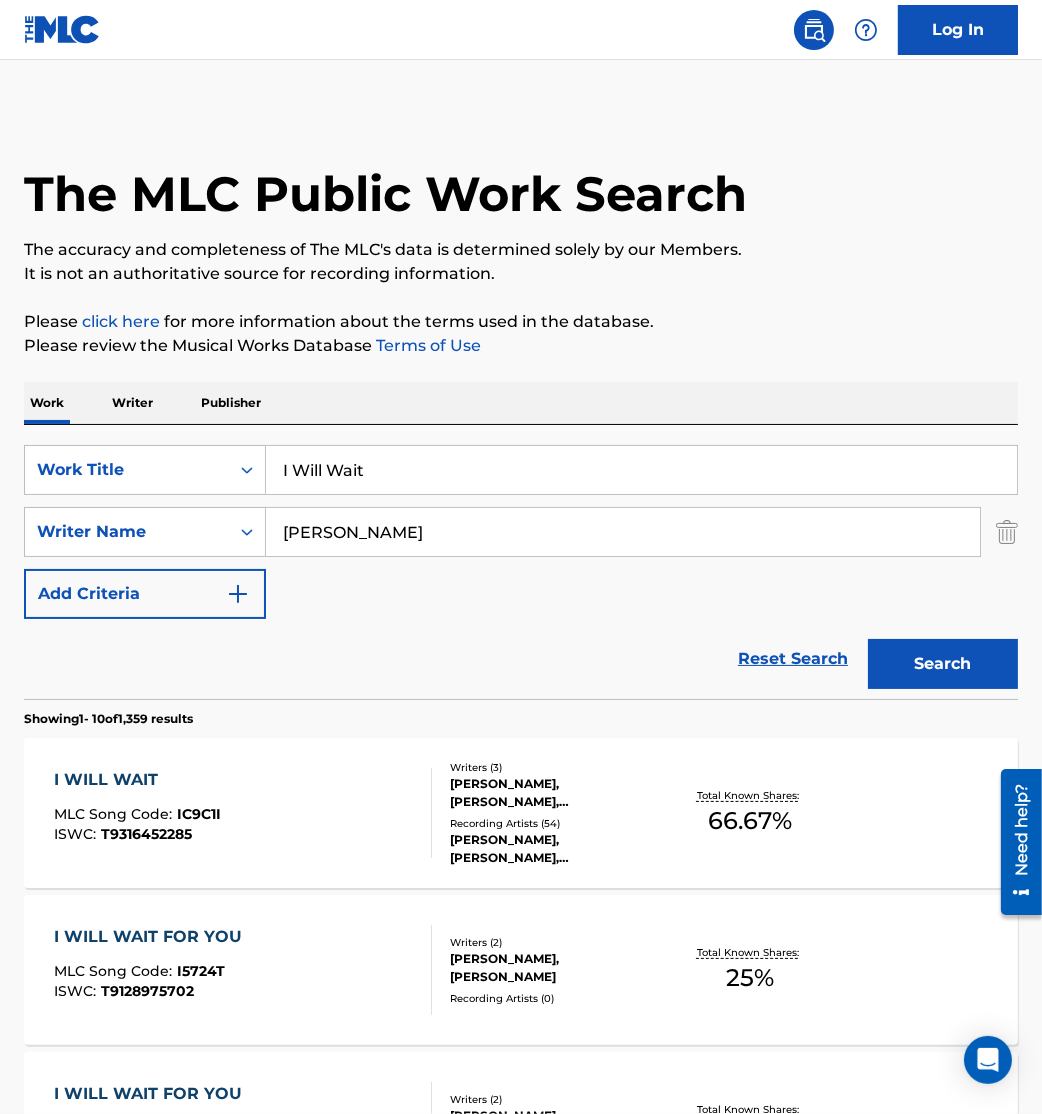 drag, startPoint x: 348, startPoint y: 799, endPoint x: 267, endPoint y: 773, distance: 85.07056 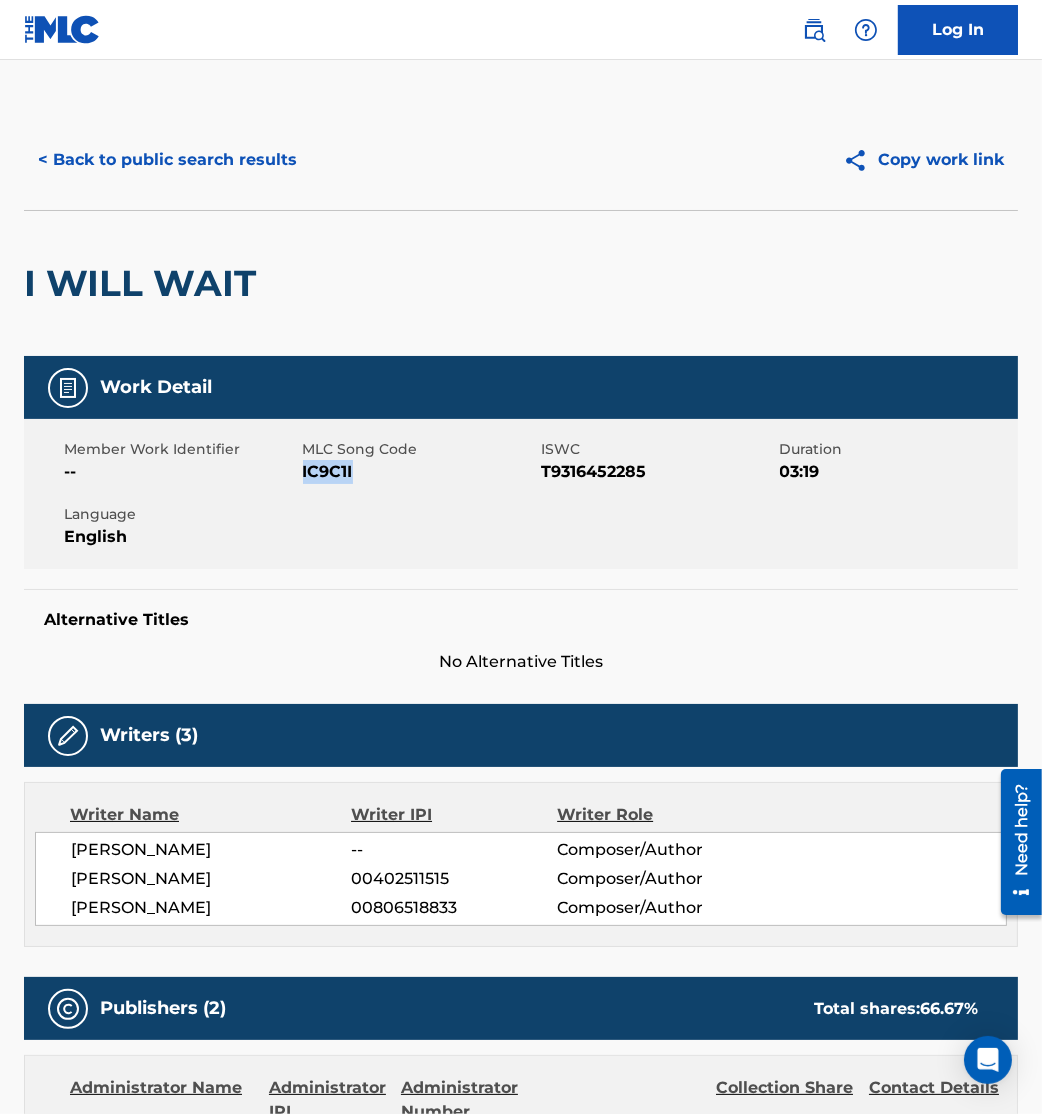 drag, startPoint x: 305, startPoint y: 470, endPoint x: 381, endPoint y: 486, distance: 77.665955 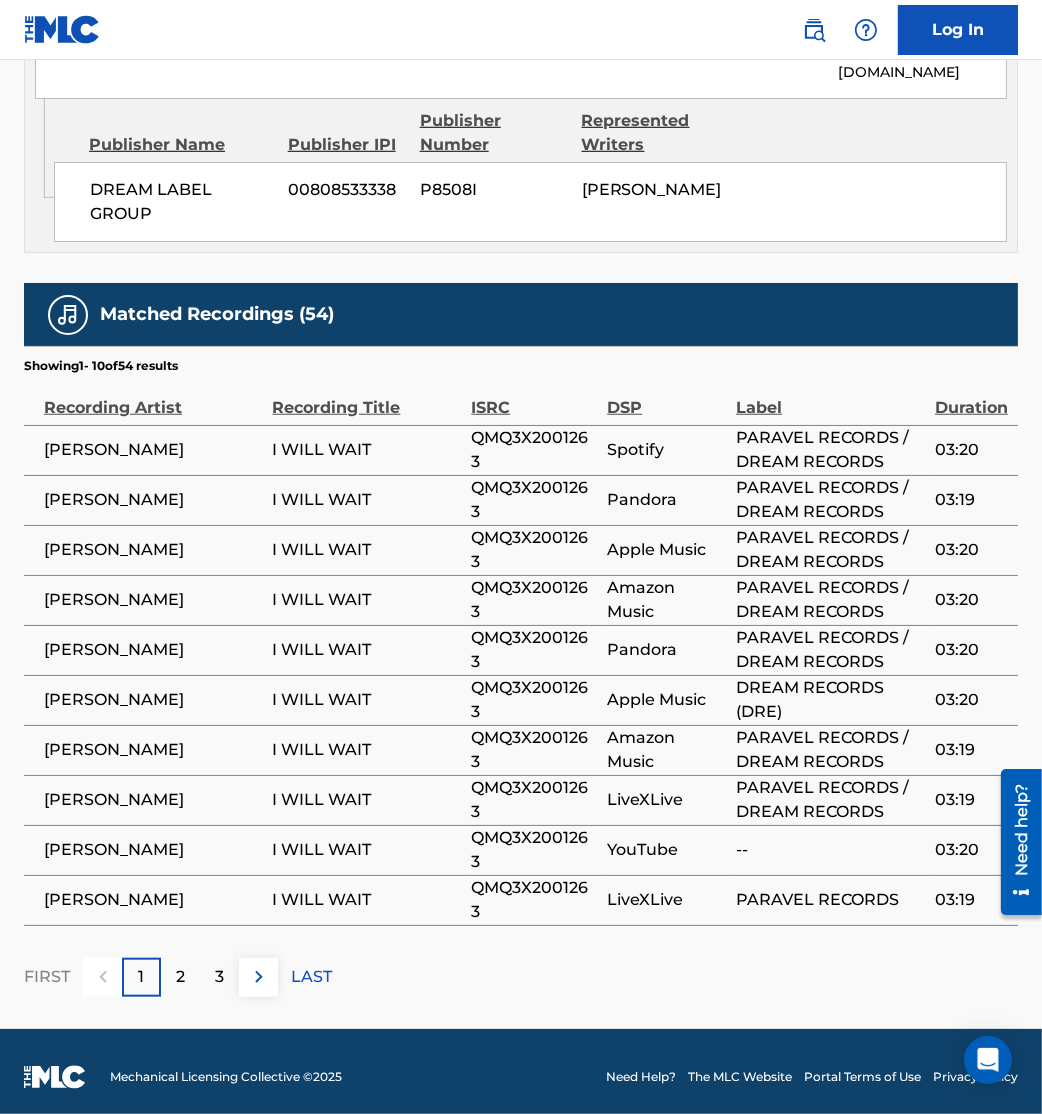 scroll, scrollTop: 1654, scrollLeft: 0, axis: vertical 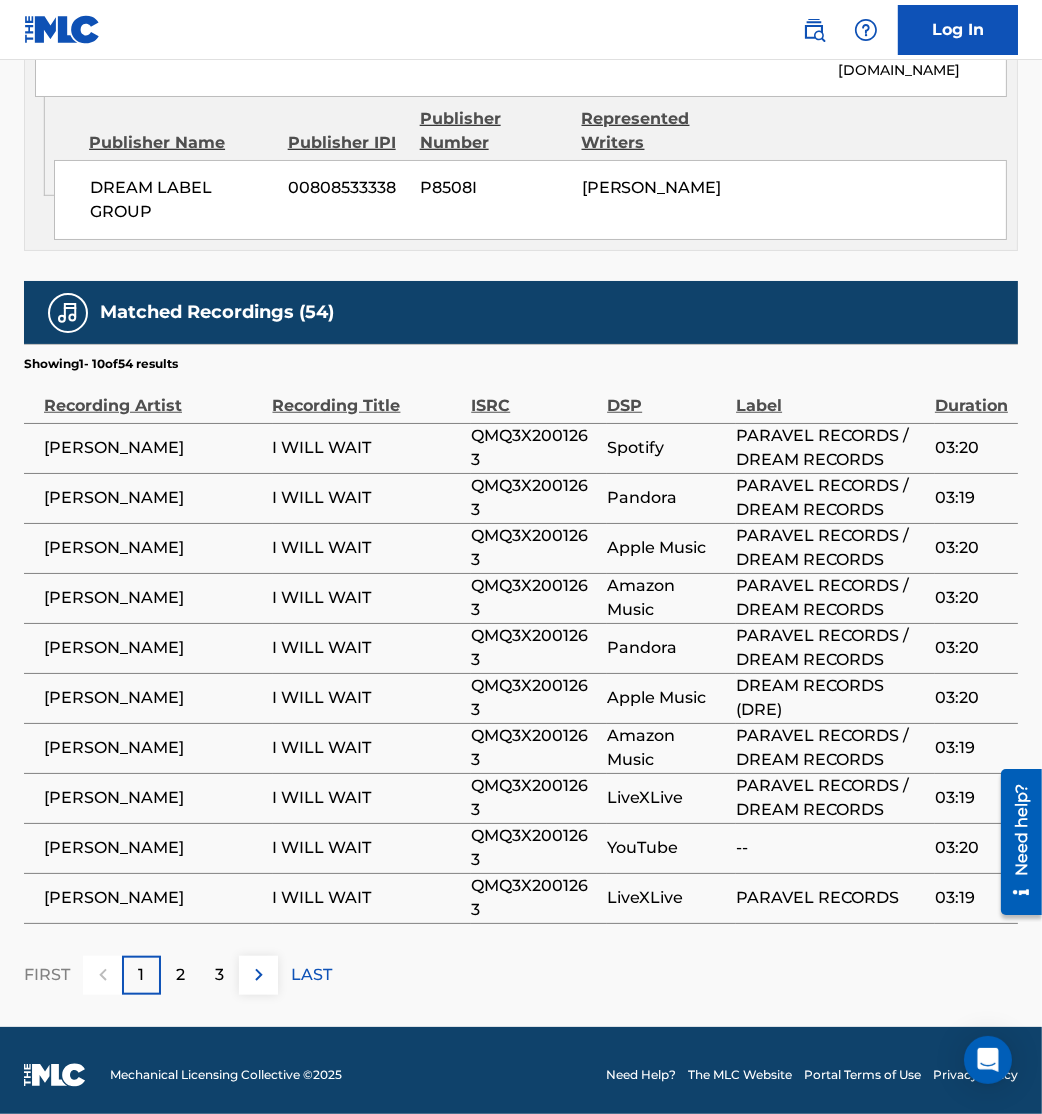 click at bounding box center [259, 975] 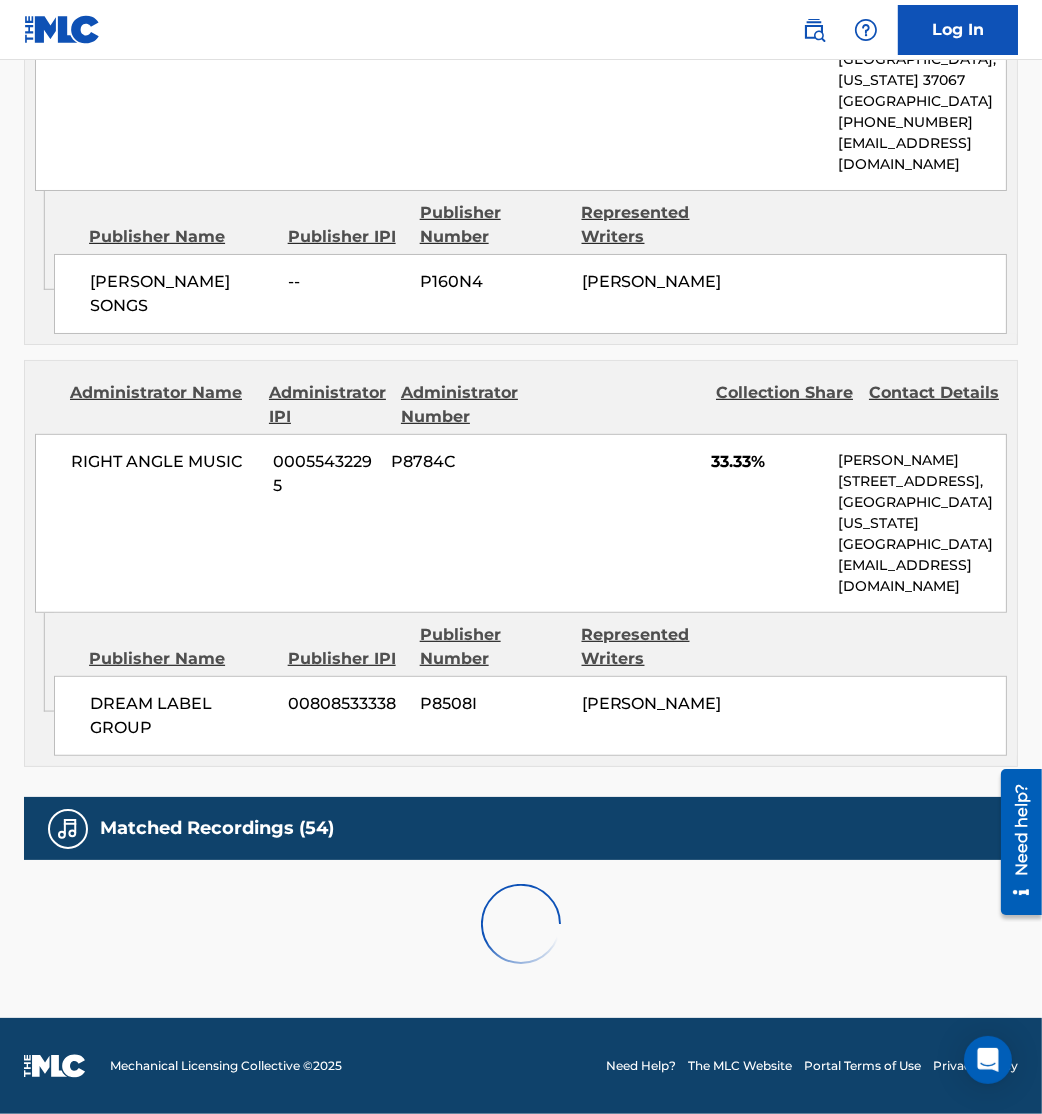 scroll, scrollTop: 1654, scrollLeft: 0, axis: vertical 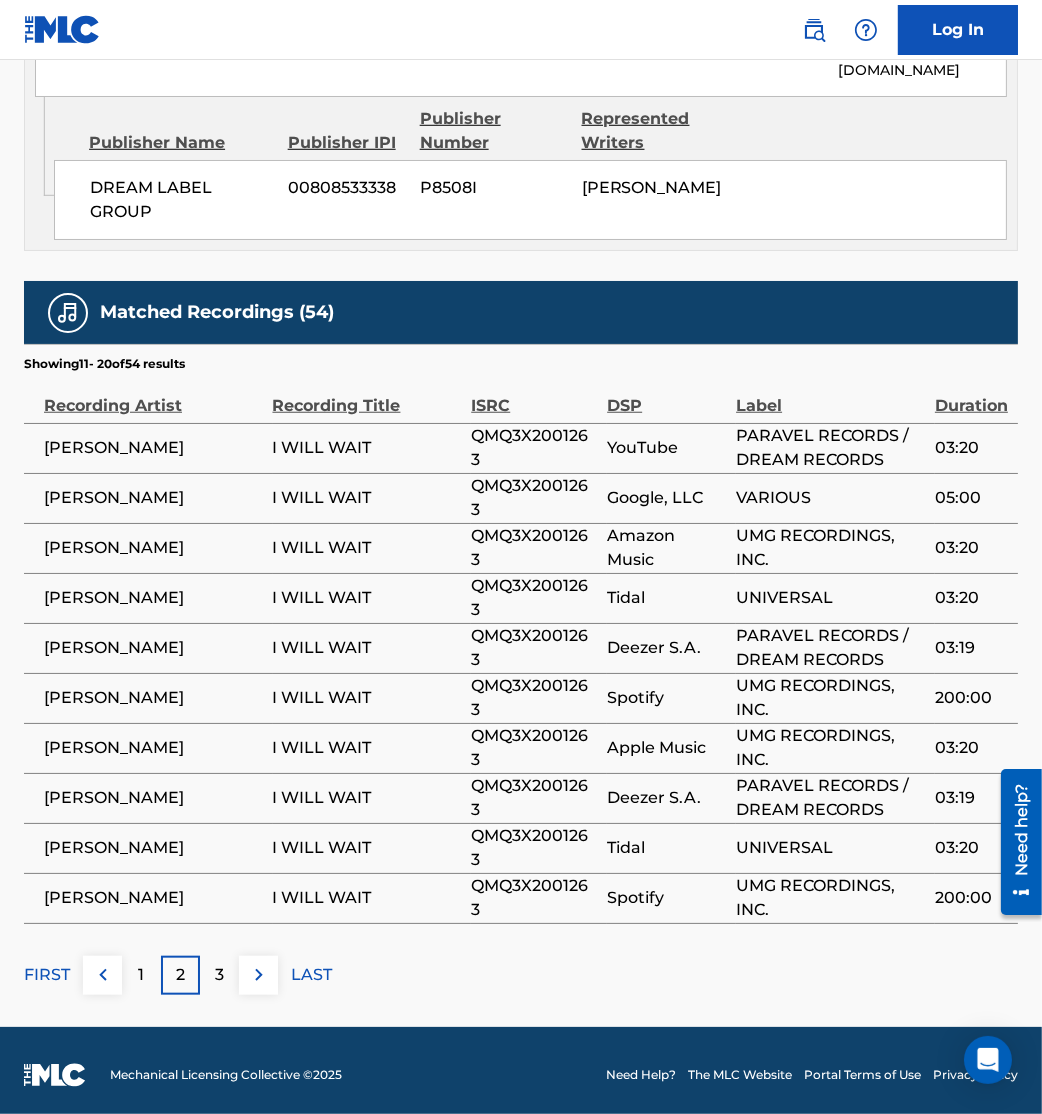 click at bounding box center [259, 975] 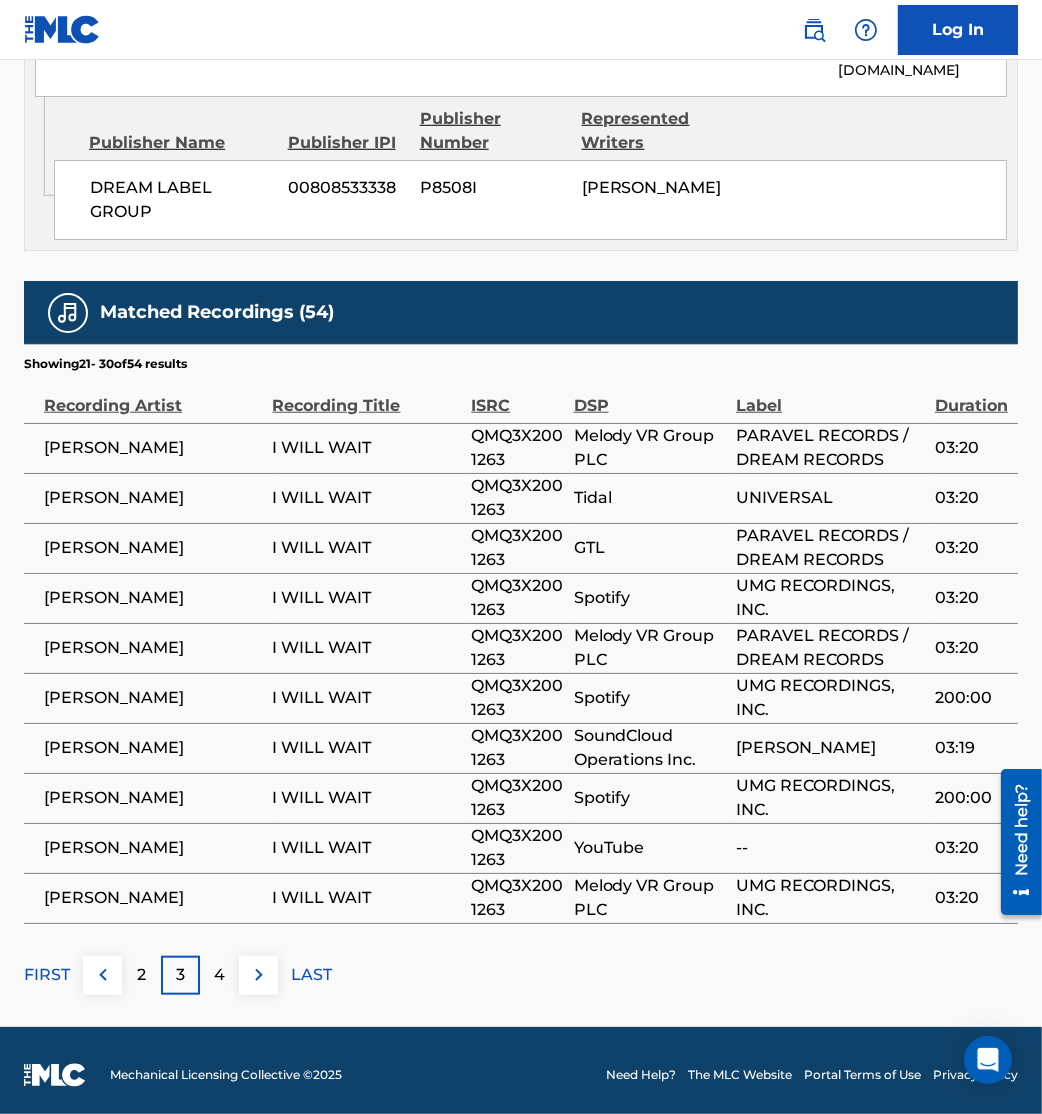 click at bounding box center [259, 975] 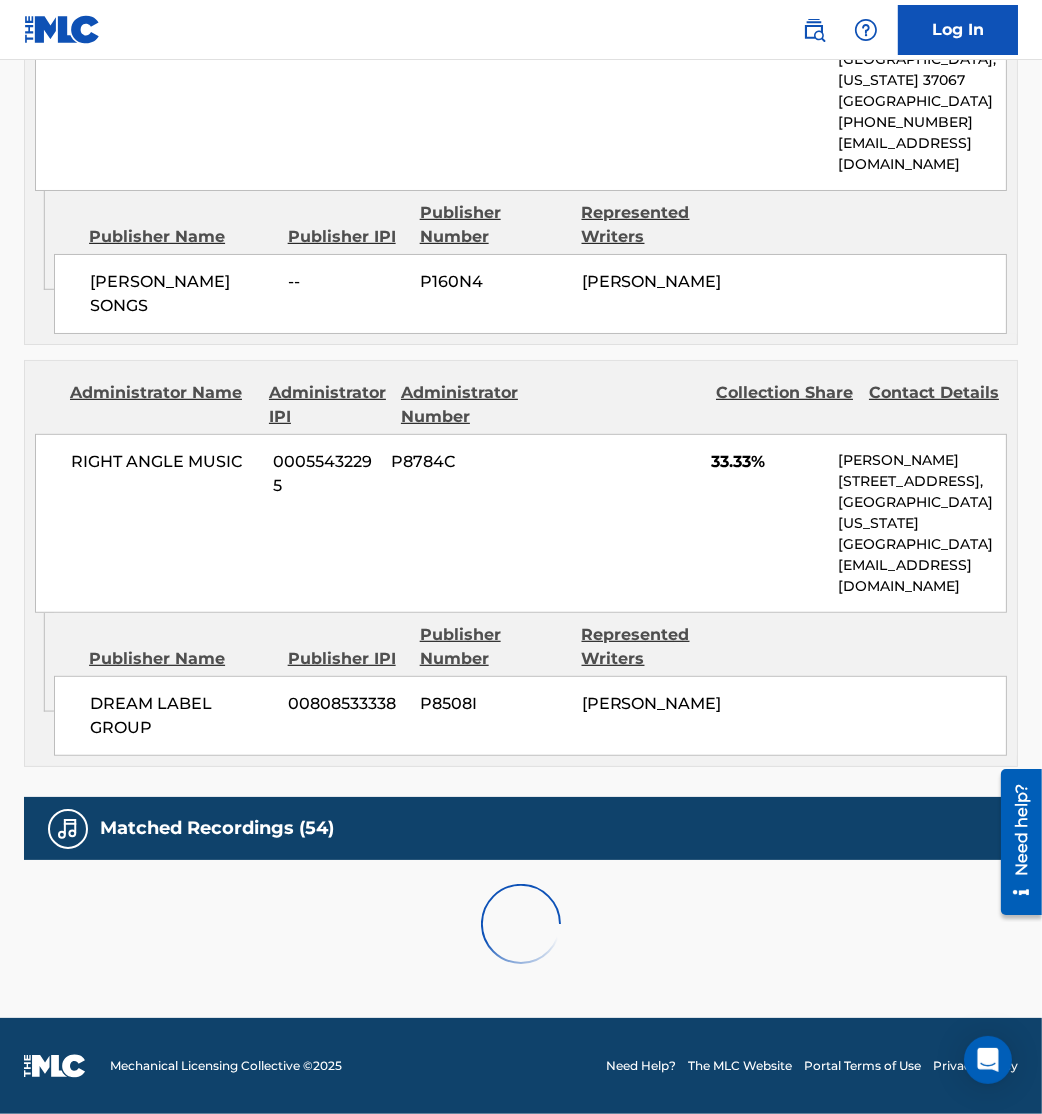 scroll, scrollTop: 1654, scrollLeft: 0, axis: vertical 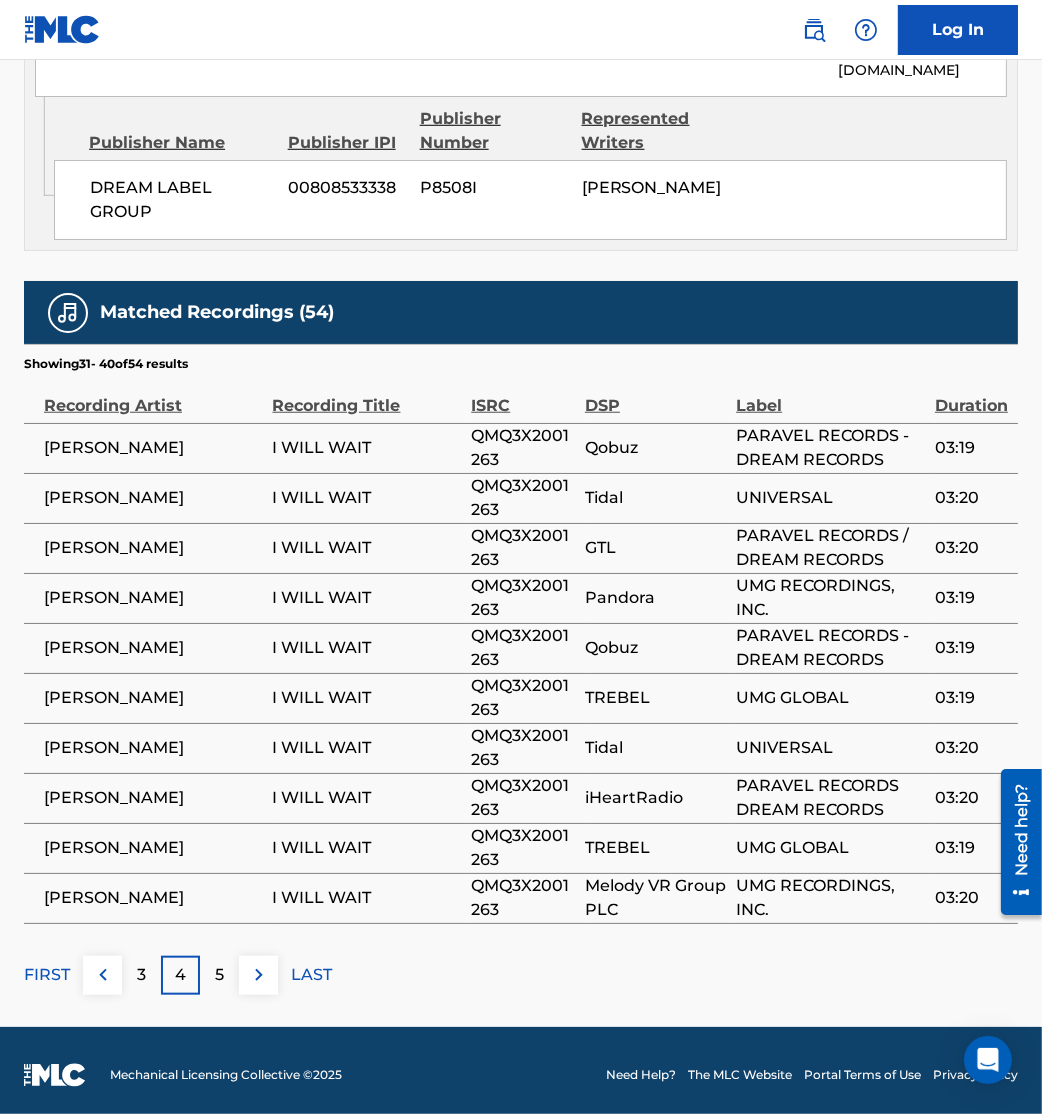 click at bounding box center [259, 975] 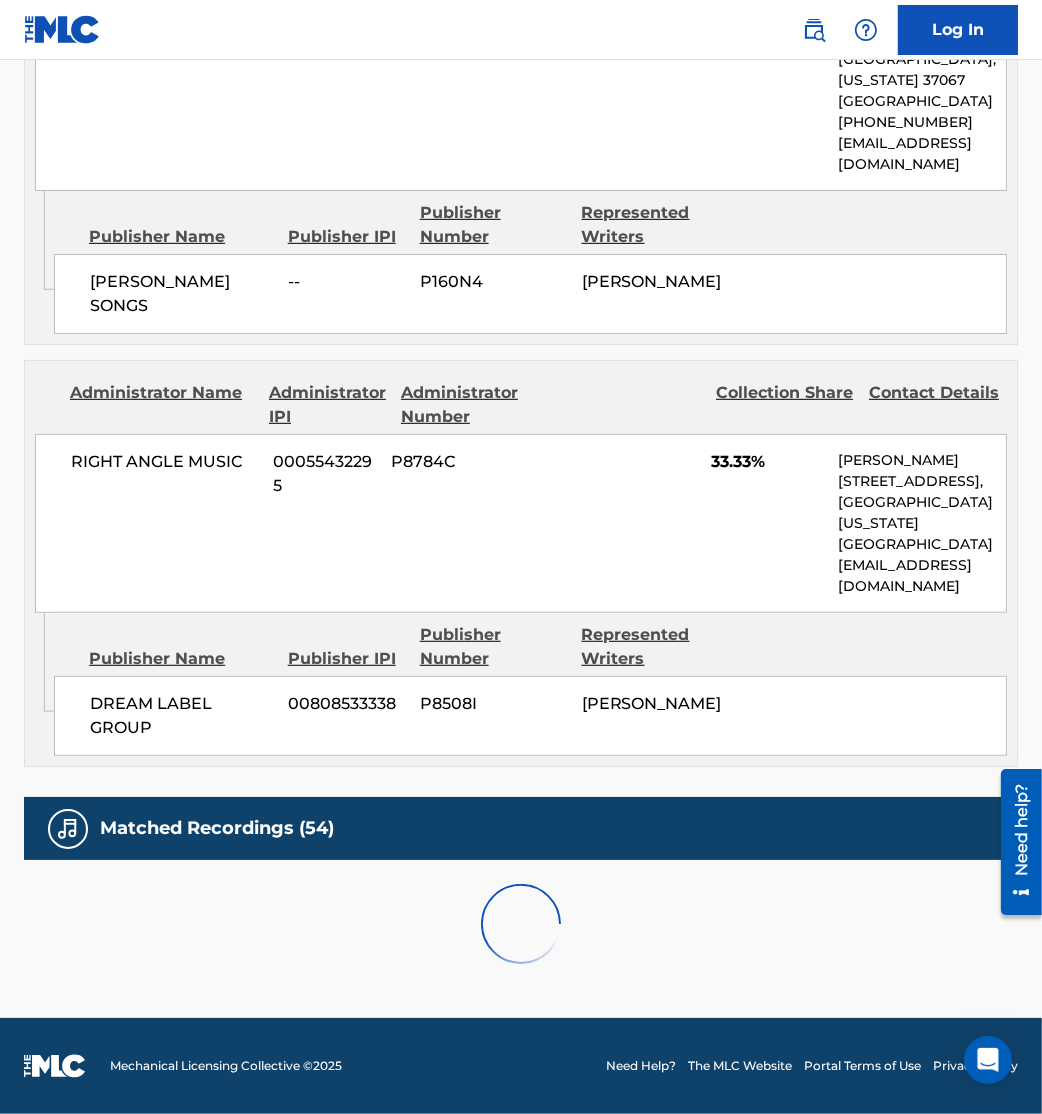 scroll, scrollTop: 1654, scrollLeft: 0, axis: vertical 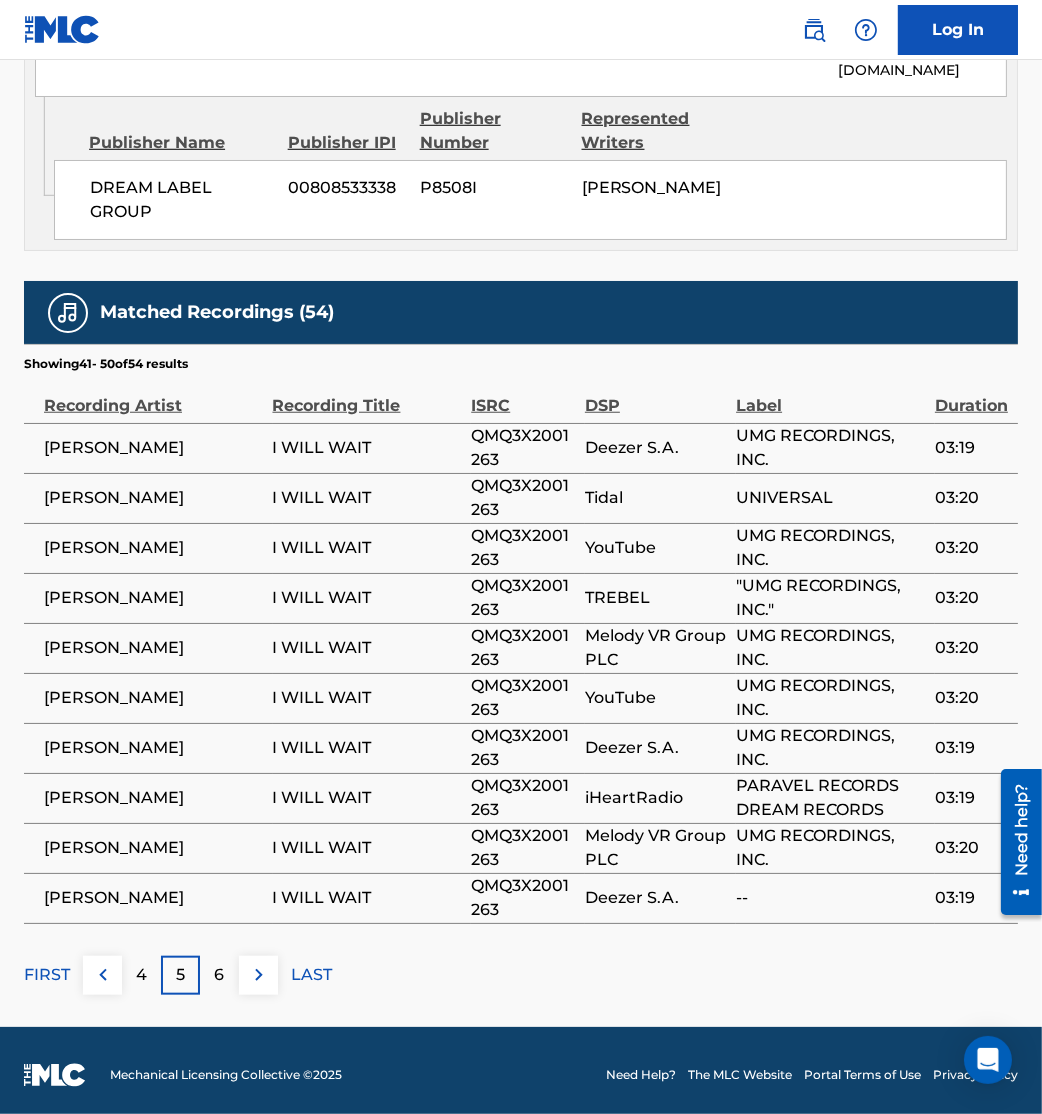 drag, startPoint x: 261, startPoint y: 1035, endPoint x: 249, endPoint y: 1037, distance: 12.165525 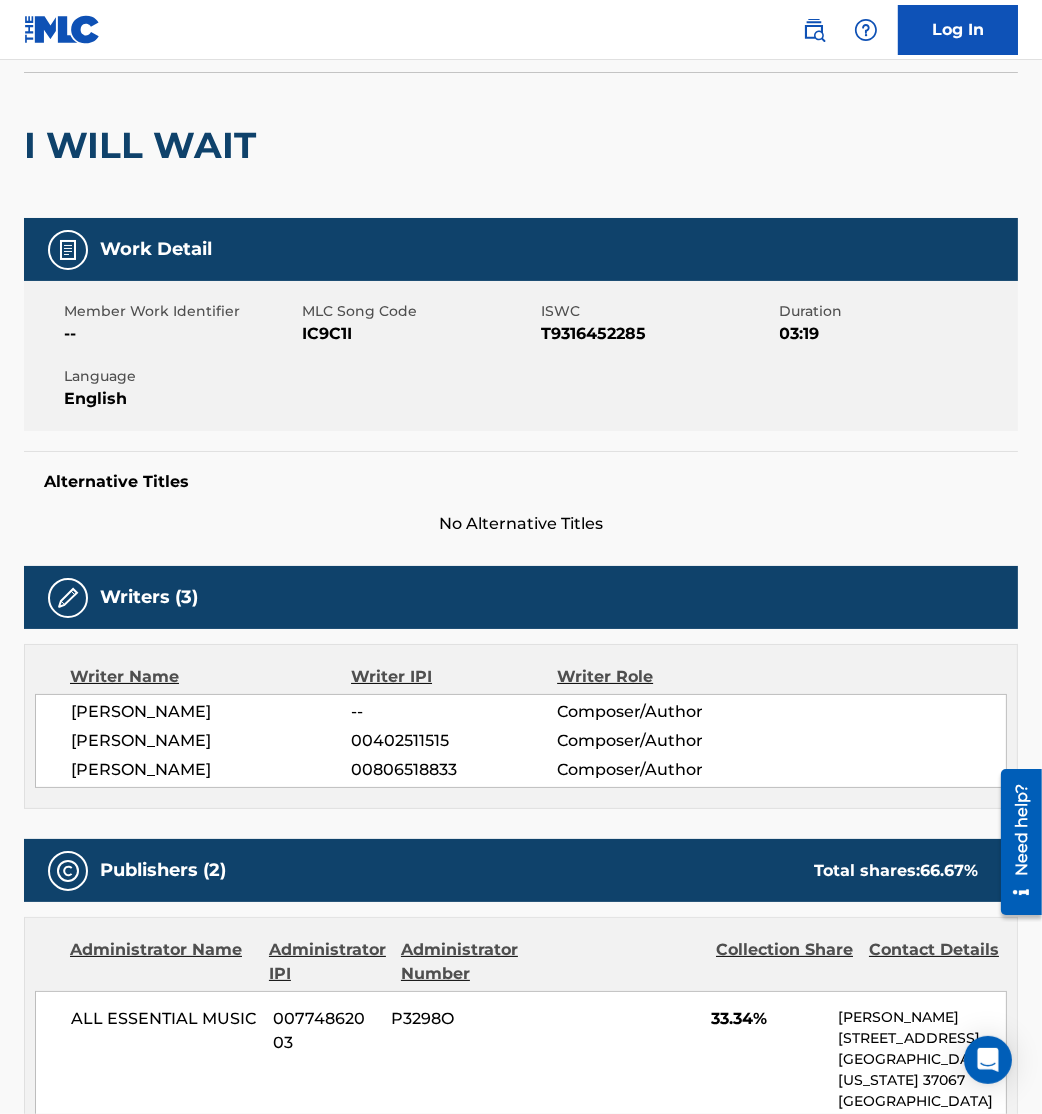 scroll, scrollTop: 0, scrollLeft: 0, axis: both 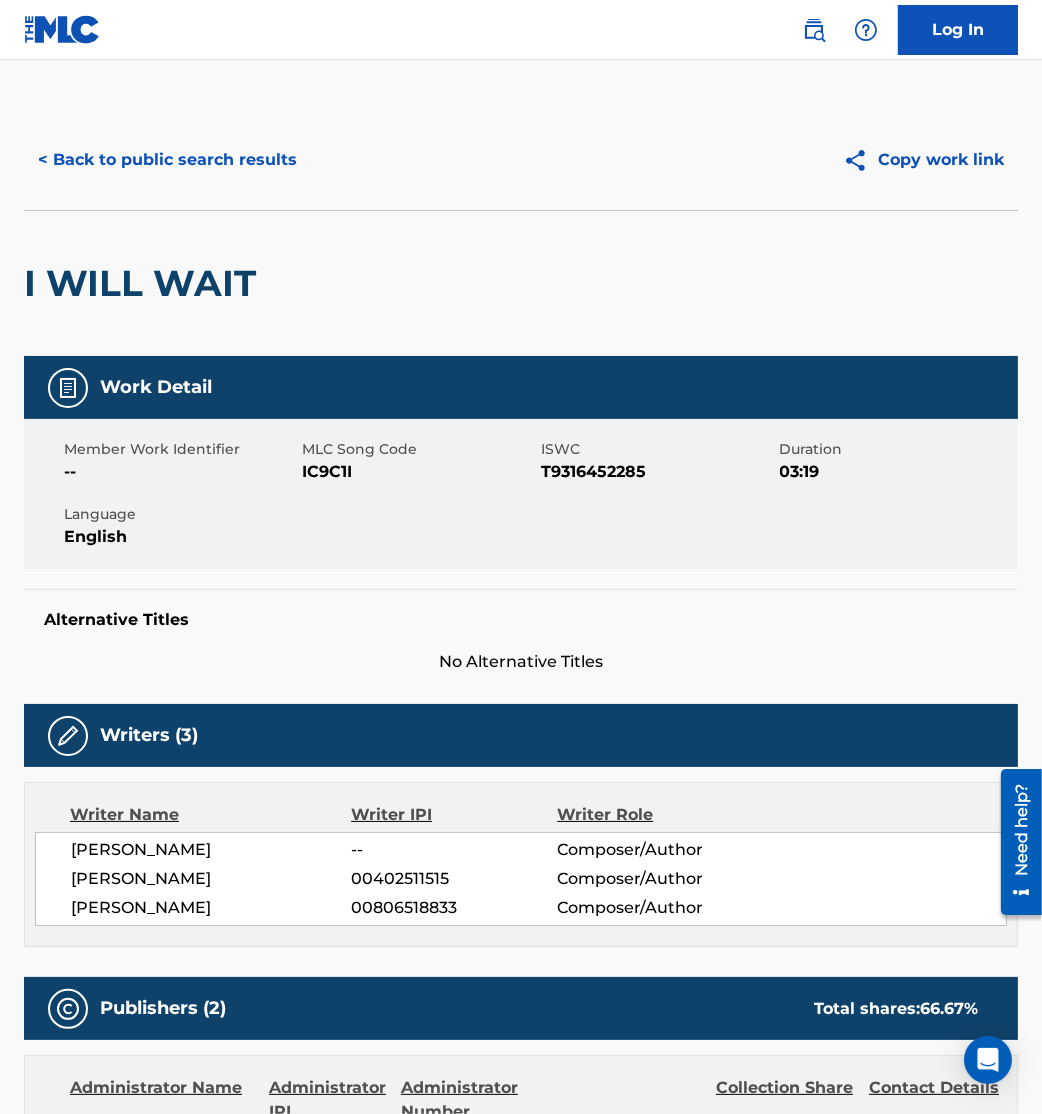 click on "< Back to public search results" at bounding box center (167, 160) 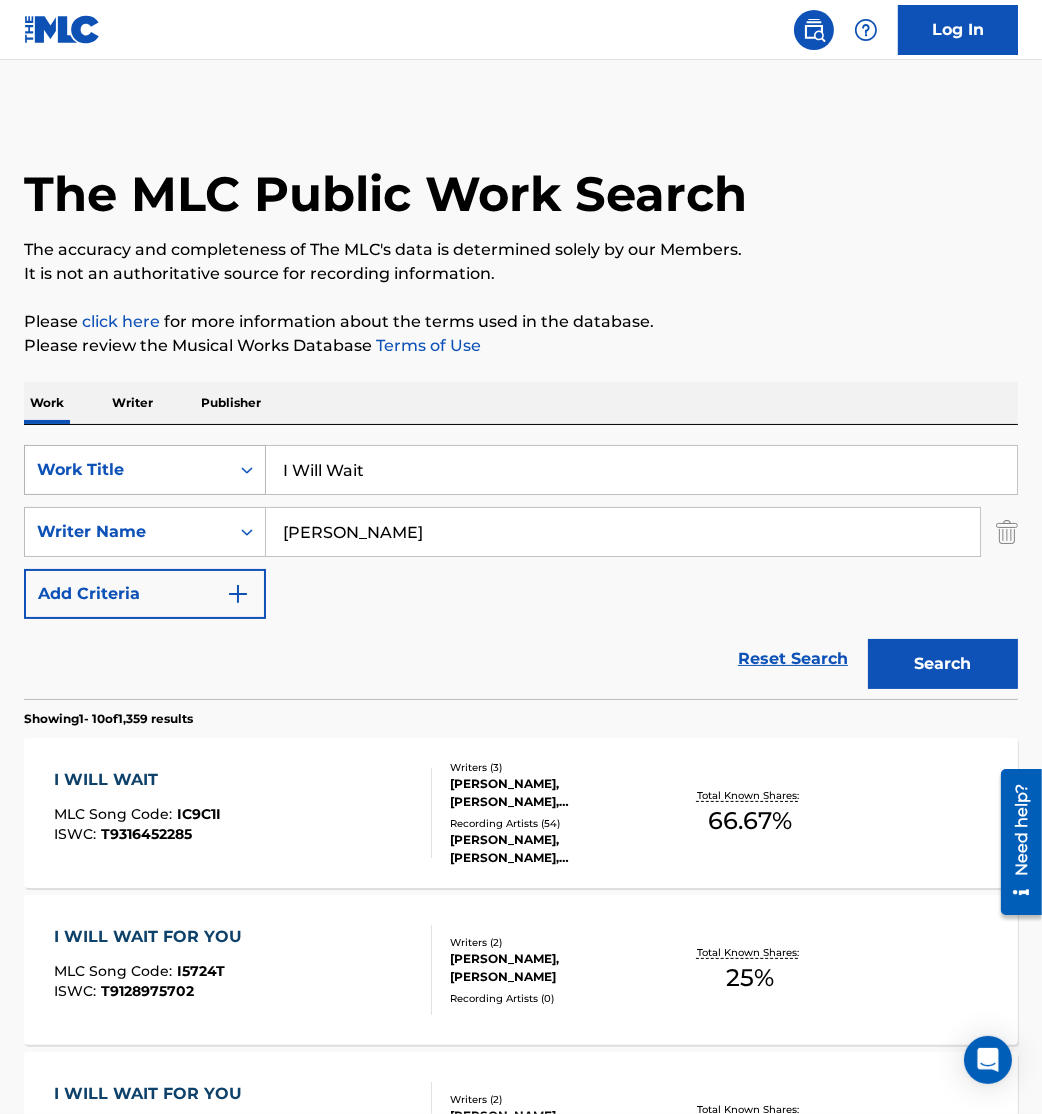 drag, startPoint x: 426, startPoint y: 450, endPoint x: 145, endPoint y: 494, distance: 284.42398 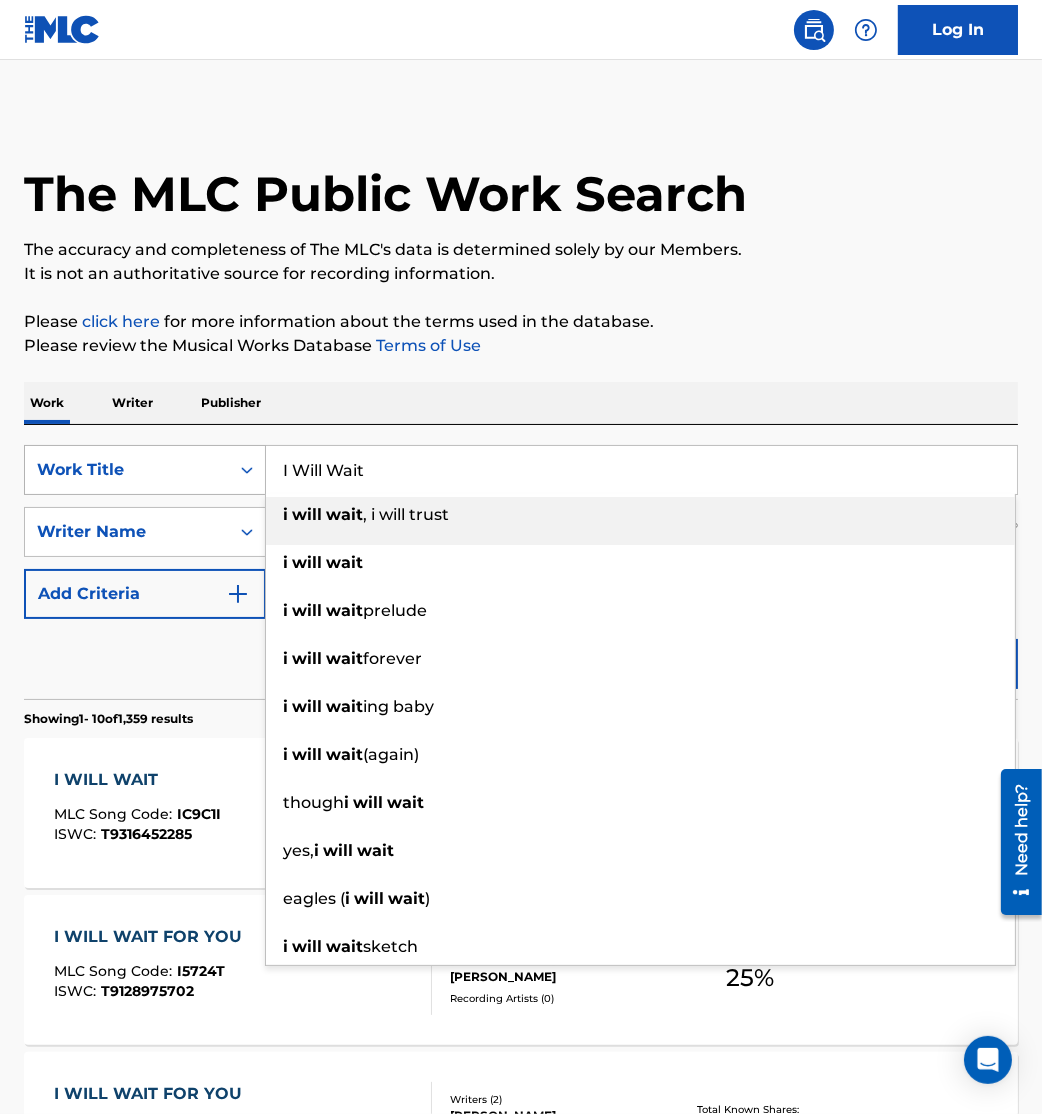 paste on "Perfectly" 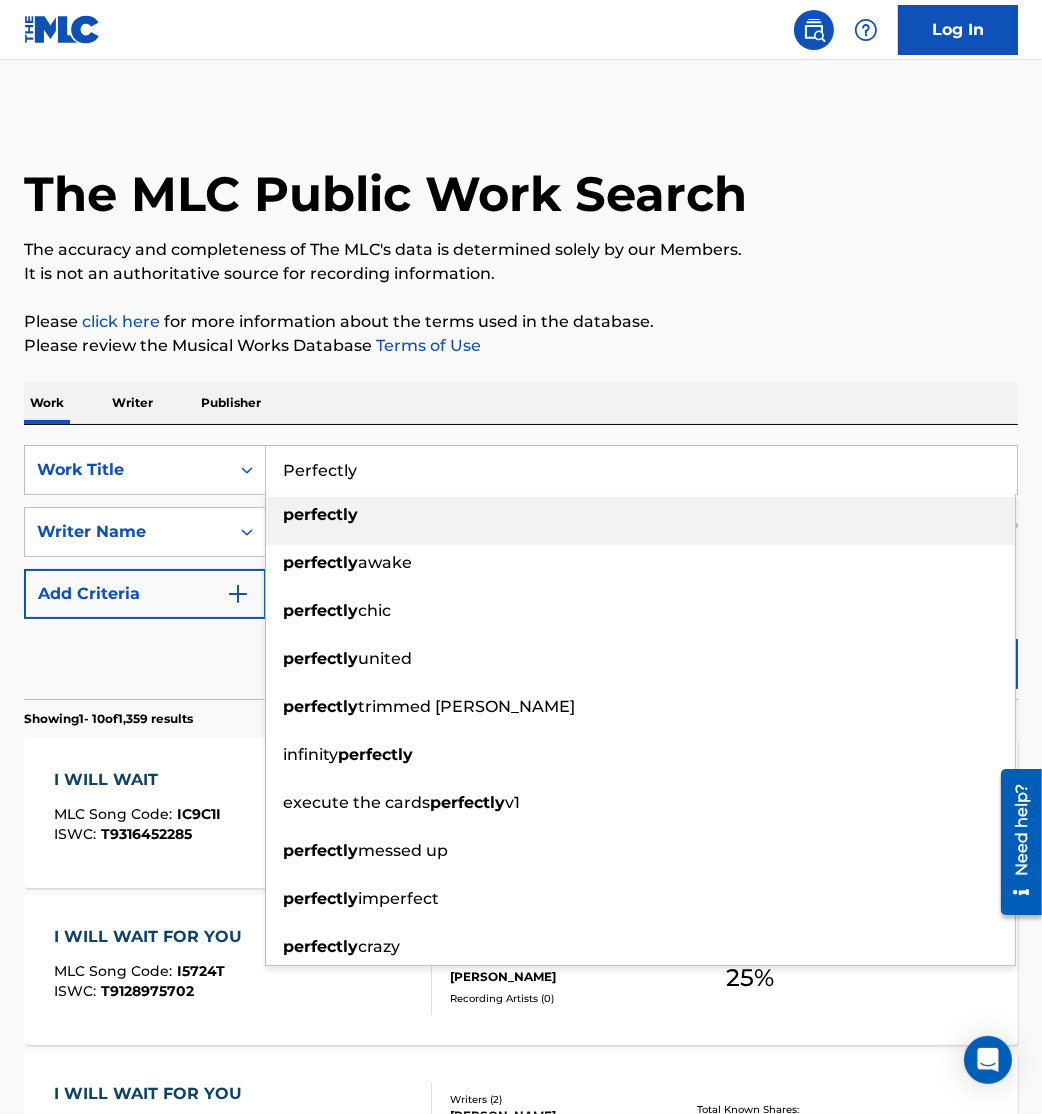 type on "Perfectly" 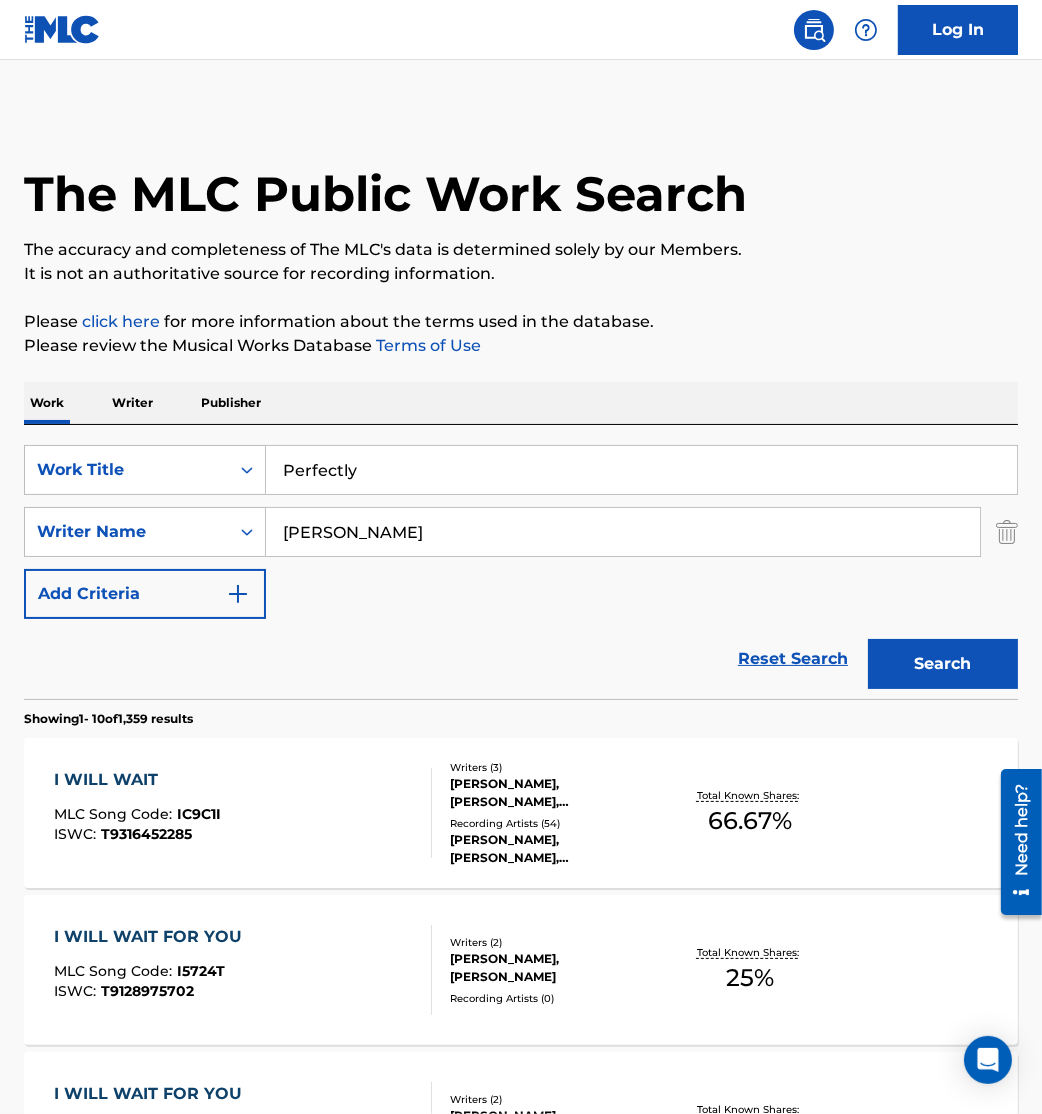 click on "Work Writer Publisher" at bounding box center [521, 403] 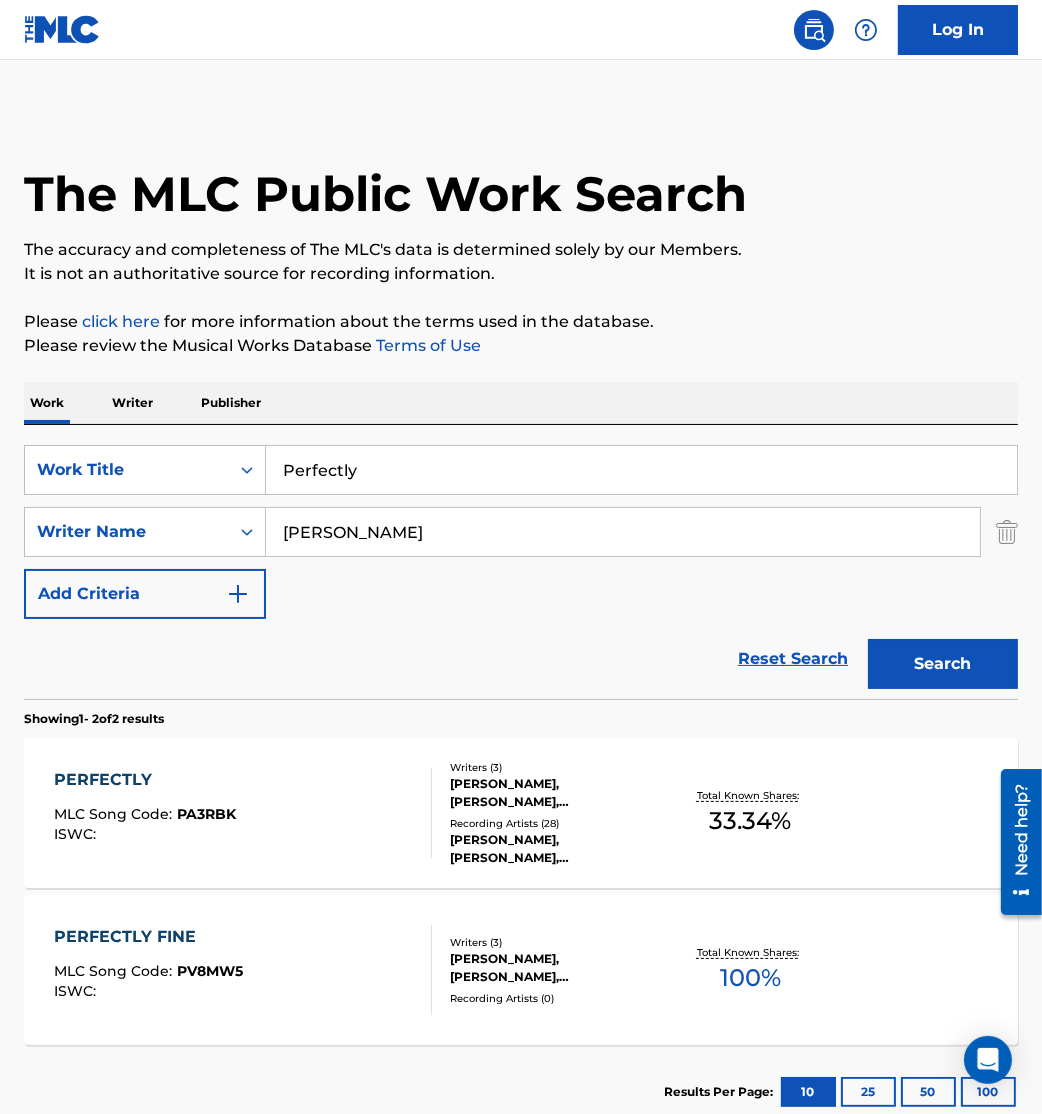 click on "Writers ( 3 ) [PERSON_NAME], [PERSON_NAME], [PERSON_NAME] Recording Artists ( 28 ) [PERSON_NAME], [PERSON_NAME], [PERSON_NAME], [PERSON_NAME], [PERSON_NAME]" at bounding box center [550, 813] 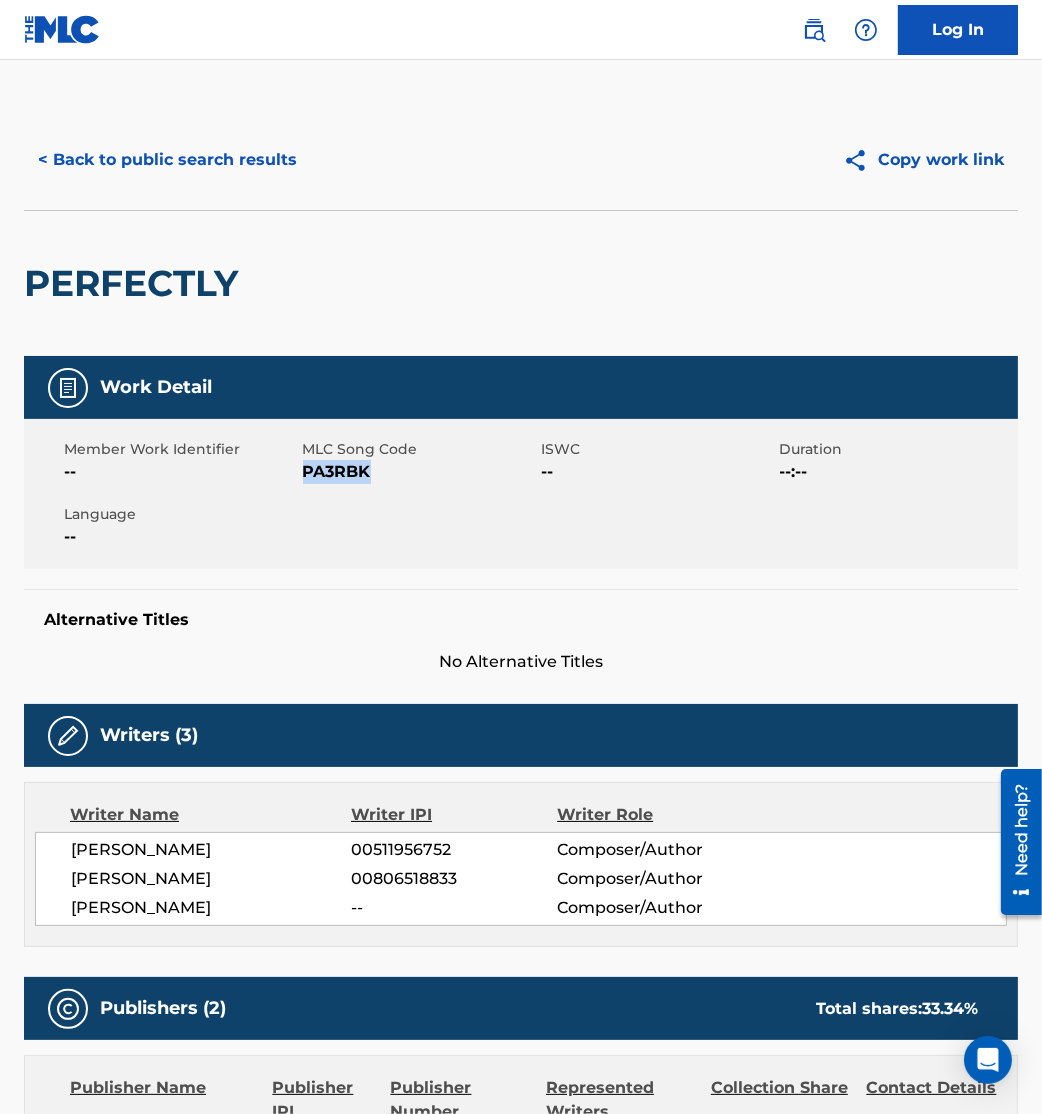 drag, startPoint x: 304, startPoint y: 470, endPoint x: 442, endPoint y: 490, distance: 139.44174 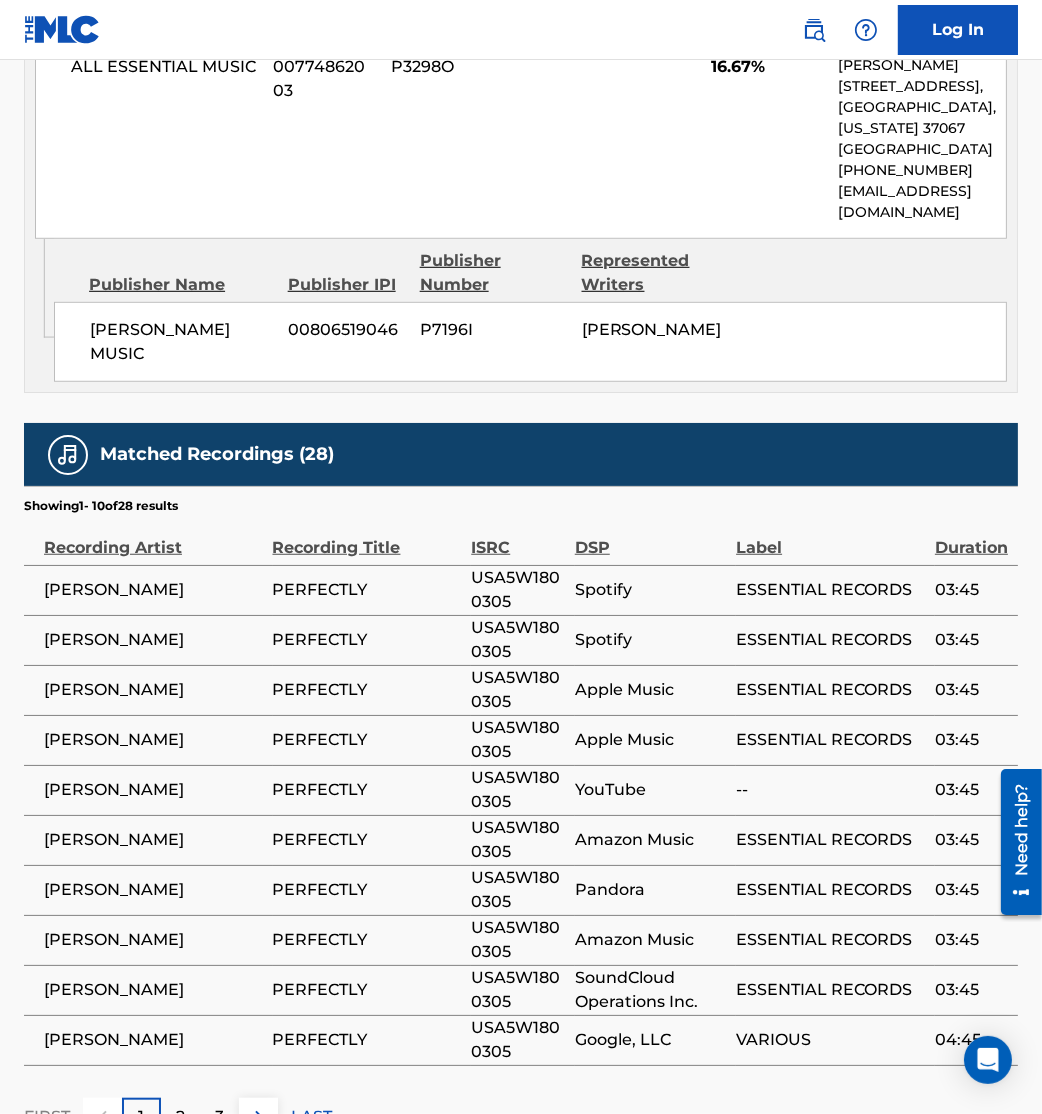 scroll, scrollTop: 1592, scrollLeft: 0, axis: vertical 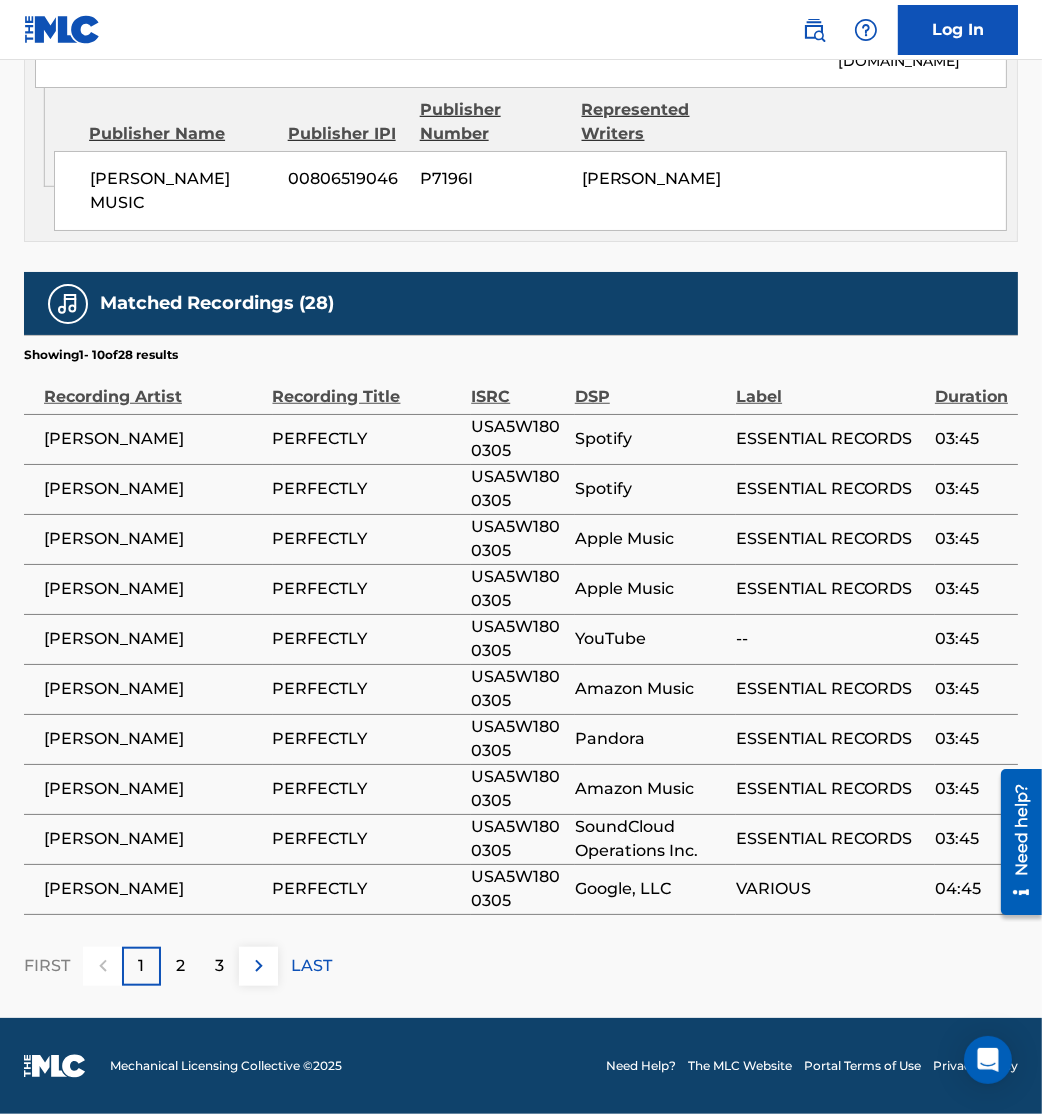 click at bounding box center (258, 966) 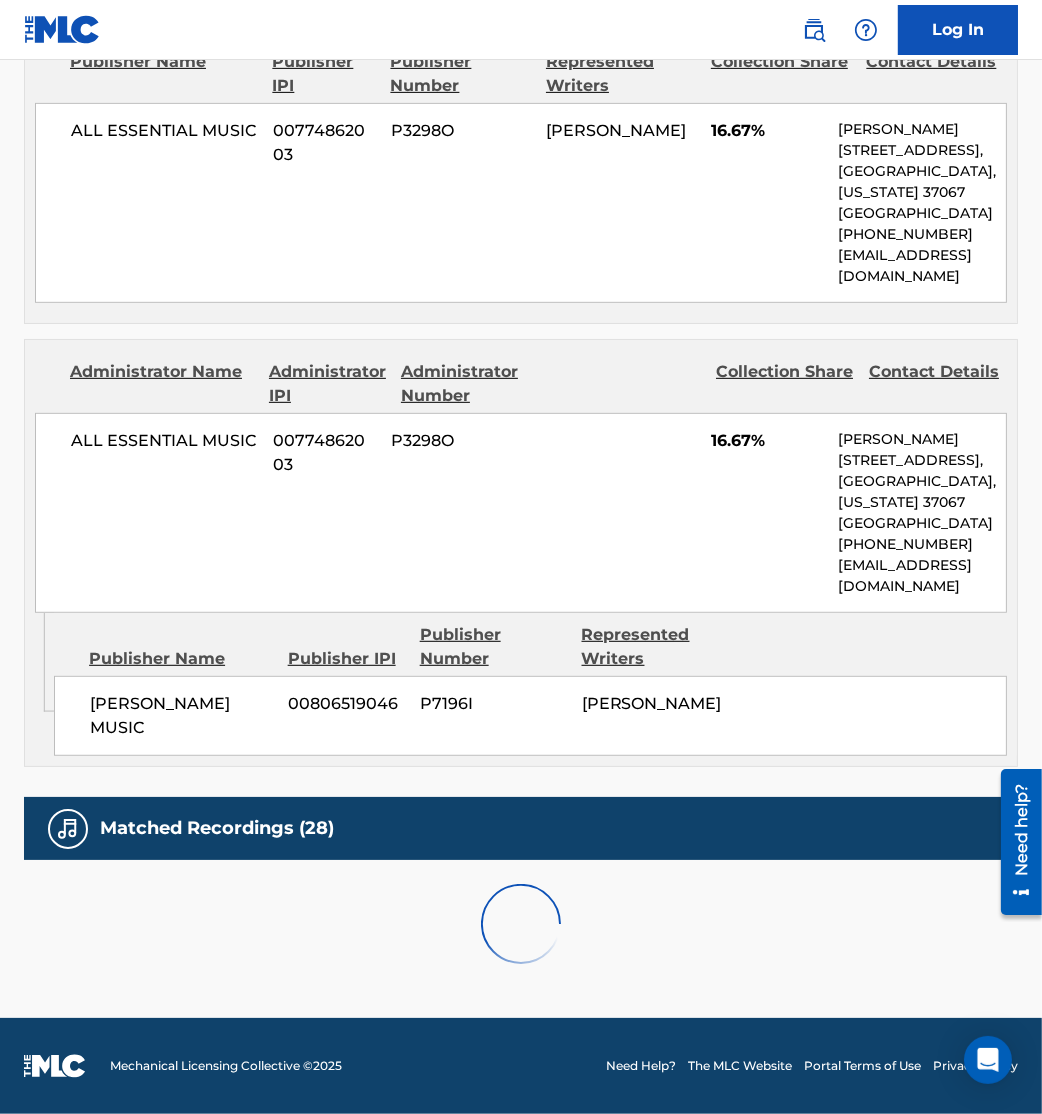 scroll, scrollTop: 1068, scrollLeft: 0, axis: vertical 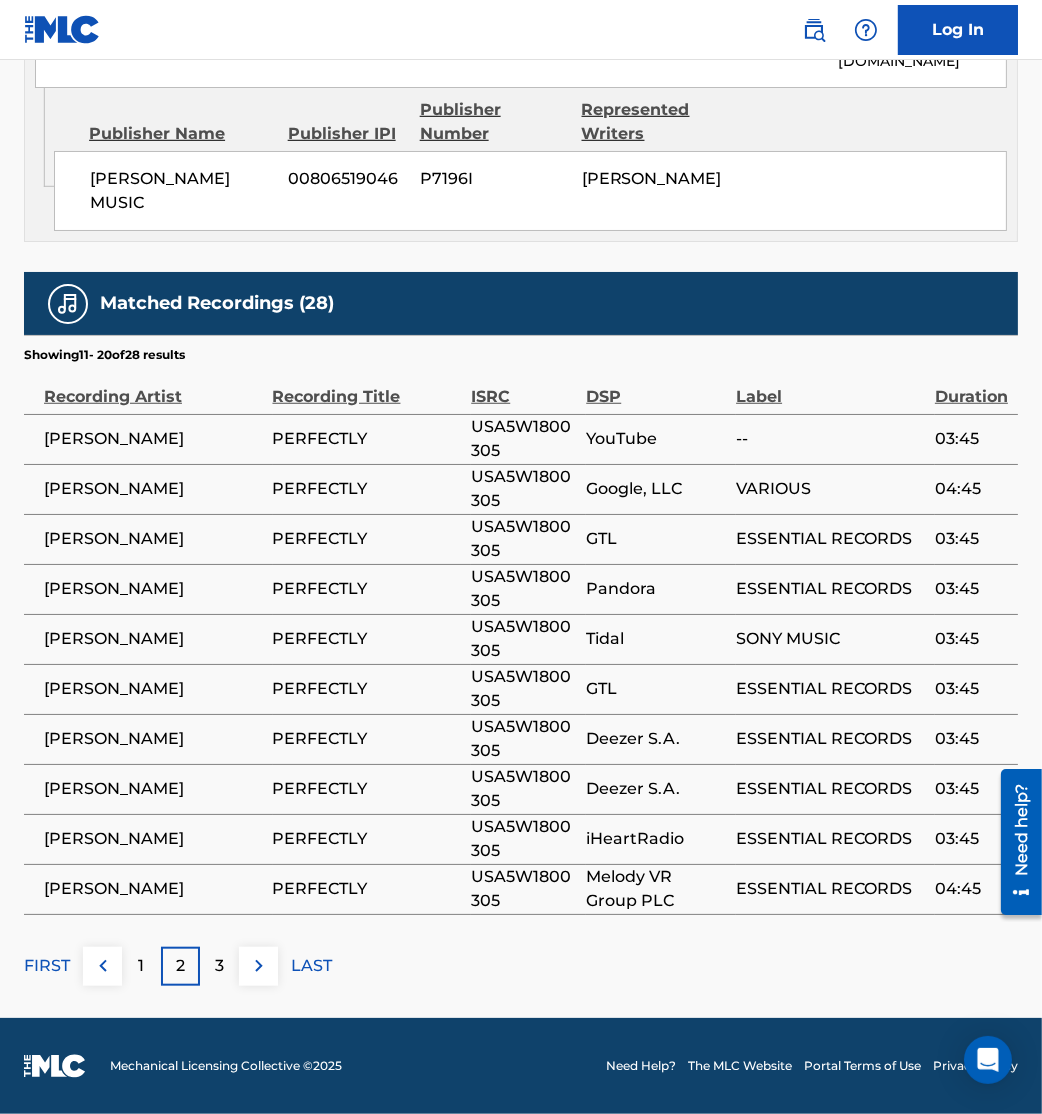 click at bounding box center (258, 966) 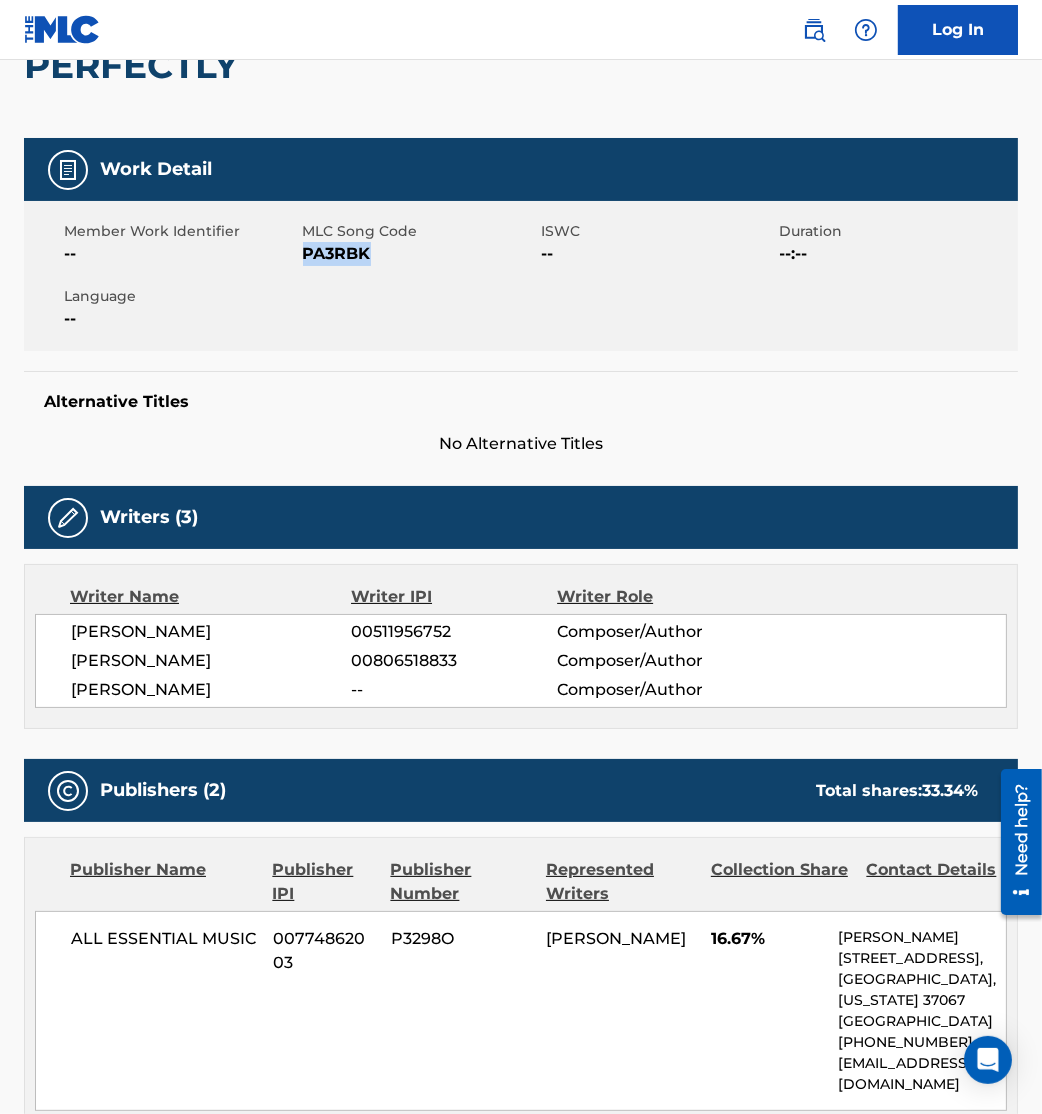 scroll, scrollTop: 0, scrollLeft: 0, axis: both 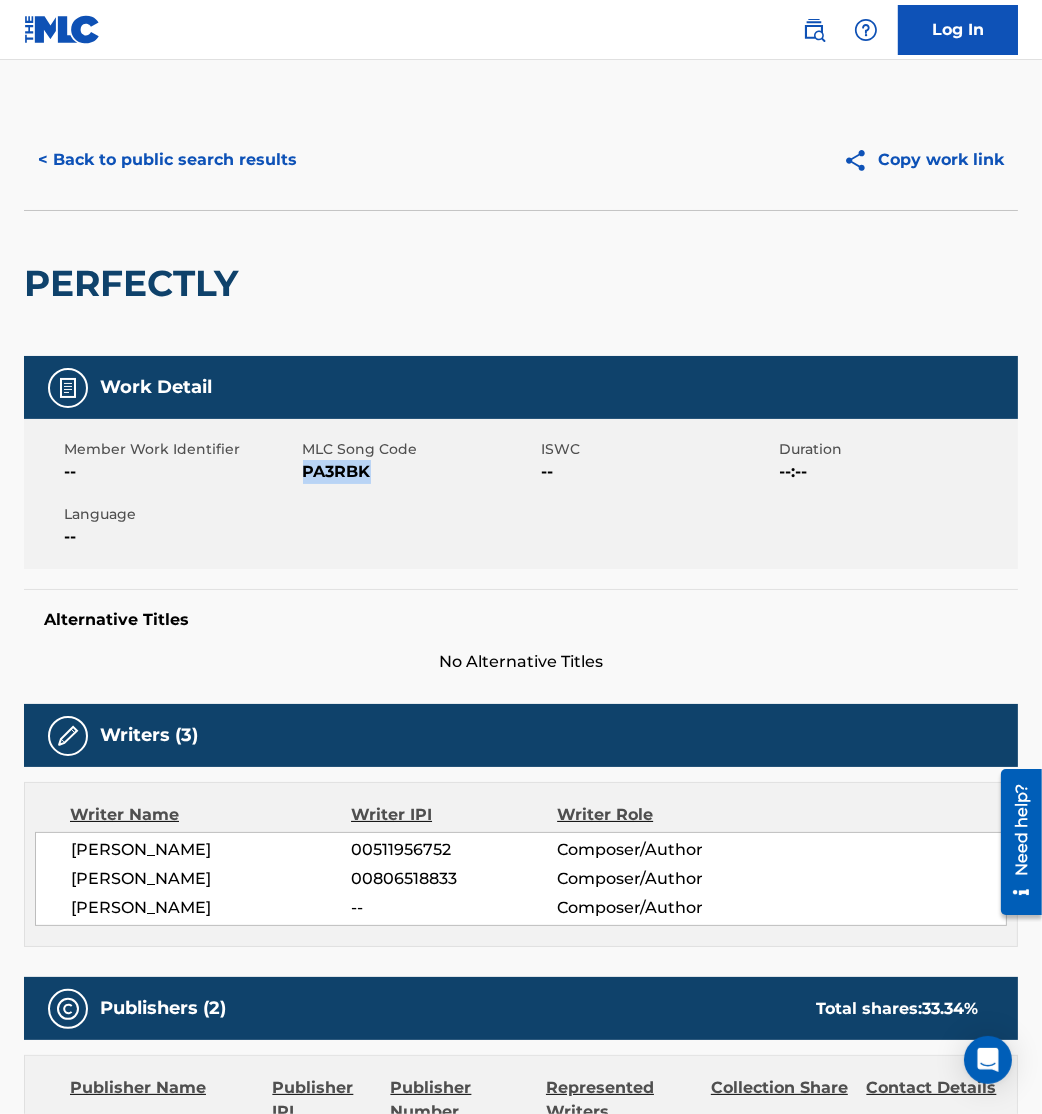 click on "< Back to public search results" at bounding box center (167, 160) 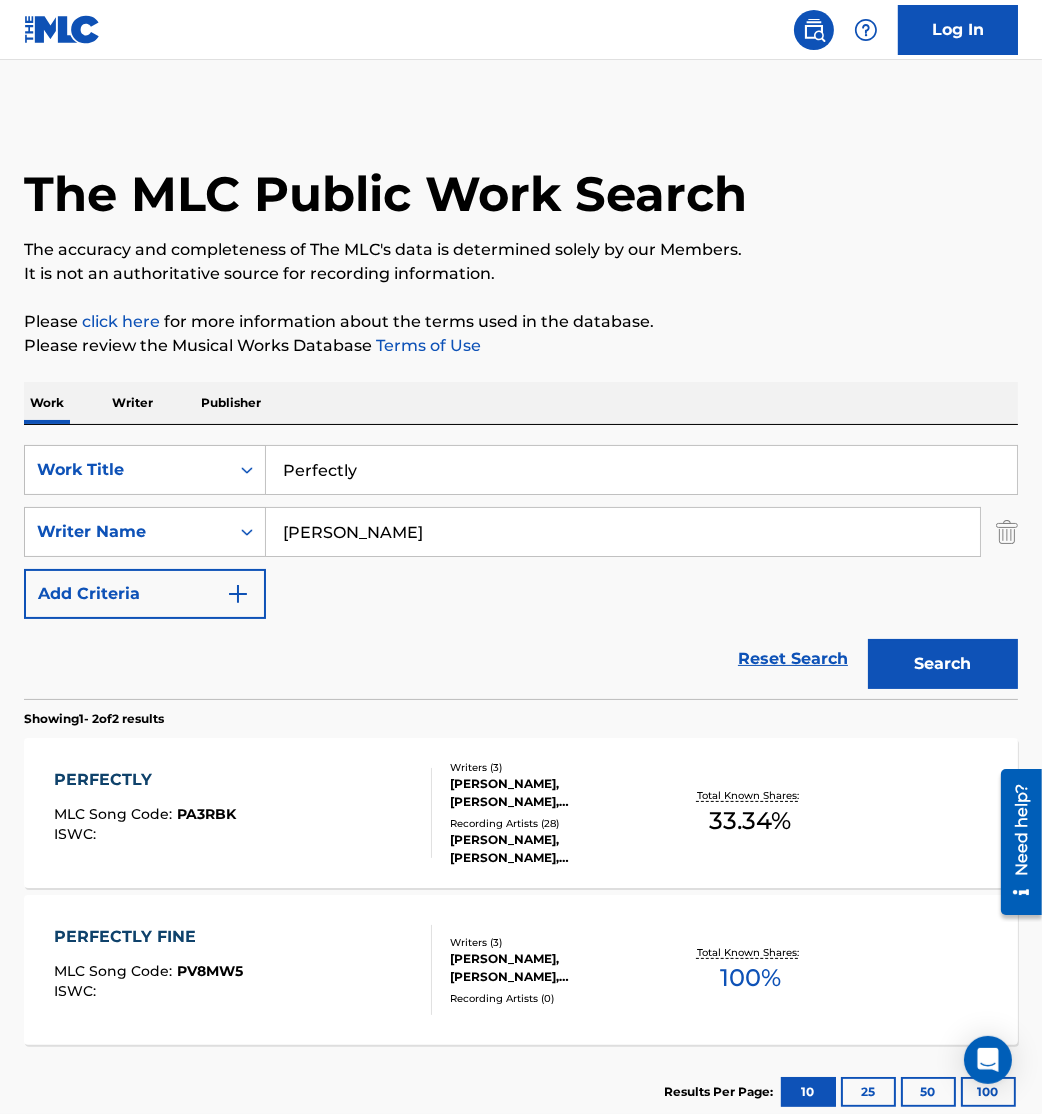 click on "Log In The MLC Public Work Search The accuracy and completeness of The MLC's data is determined solely by our Members. It is not an authoritative source for recording information. Please   click here   for more information about the terms used in the database. Please review the Musical Works Database   Terms of Use Work Writer Publisher SearchWithCriteriac93e4ce9-7a4a-4ab7-96b6-bb5df8eacd1c Work Title Perfectly SearchWithCriteria6a3351f3-1454-4f12-b0e7-025afaefb8fc Writer Name [PERSON_NAME] Add Criteria Reset Search Search Showing  1  -   2  of  2   results   PERFECTLY MLC Song Code : PA3RBK ISWC : Writers ( 3 ) [PERSON_NAME], [PERSON_NAME], [PERSON_NAME] Recording Artists ( 28 ) [PERSON_NAME], [PERSON_NAME], [PERSON_NAME], [PERSON_NAME], [PERSON_NAME] Total Known Shares: 33.34 % PERFECTLY FINE MLC Song Code : PV8MW5 ISWC : Writers ( 3 ) [PERSON_NAME], [PERSON_NAME], [PERSON_NAME] Recording Artists ( 0 ) Total Known Shares: 100 % Results Per Page: 10 25 50 100 Mechanical Licensing Collective ©  2025 Need Help?" at bounding box center [521, 557] 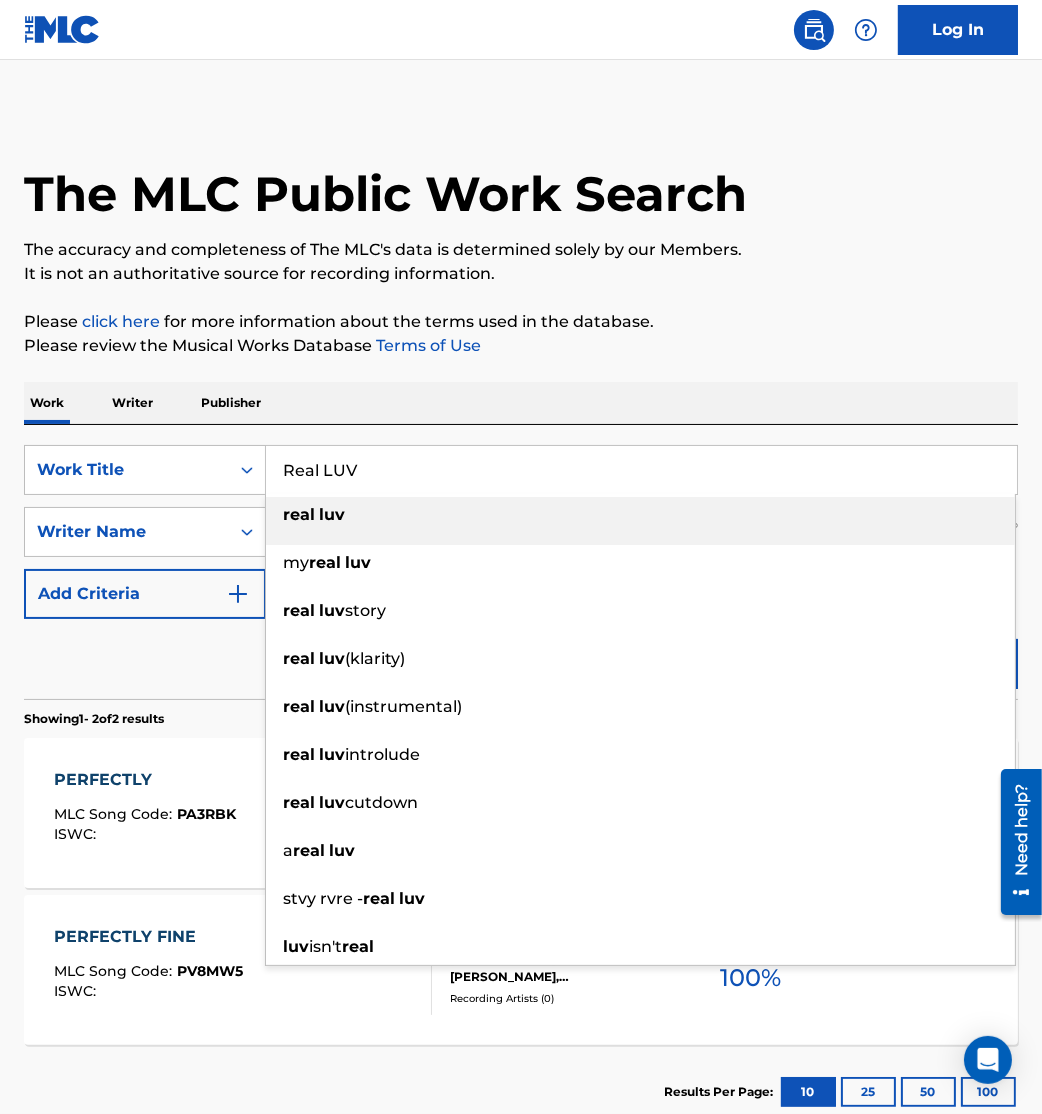 type on "Real LUV" 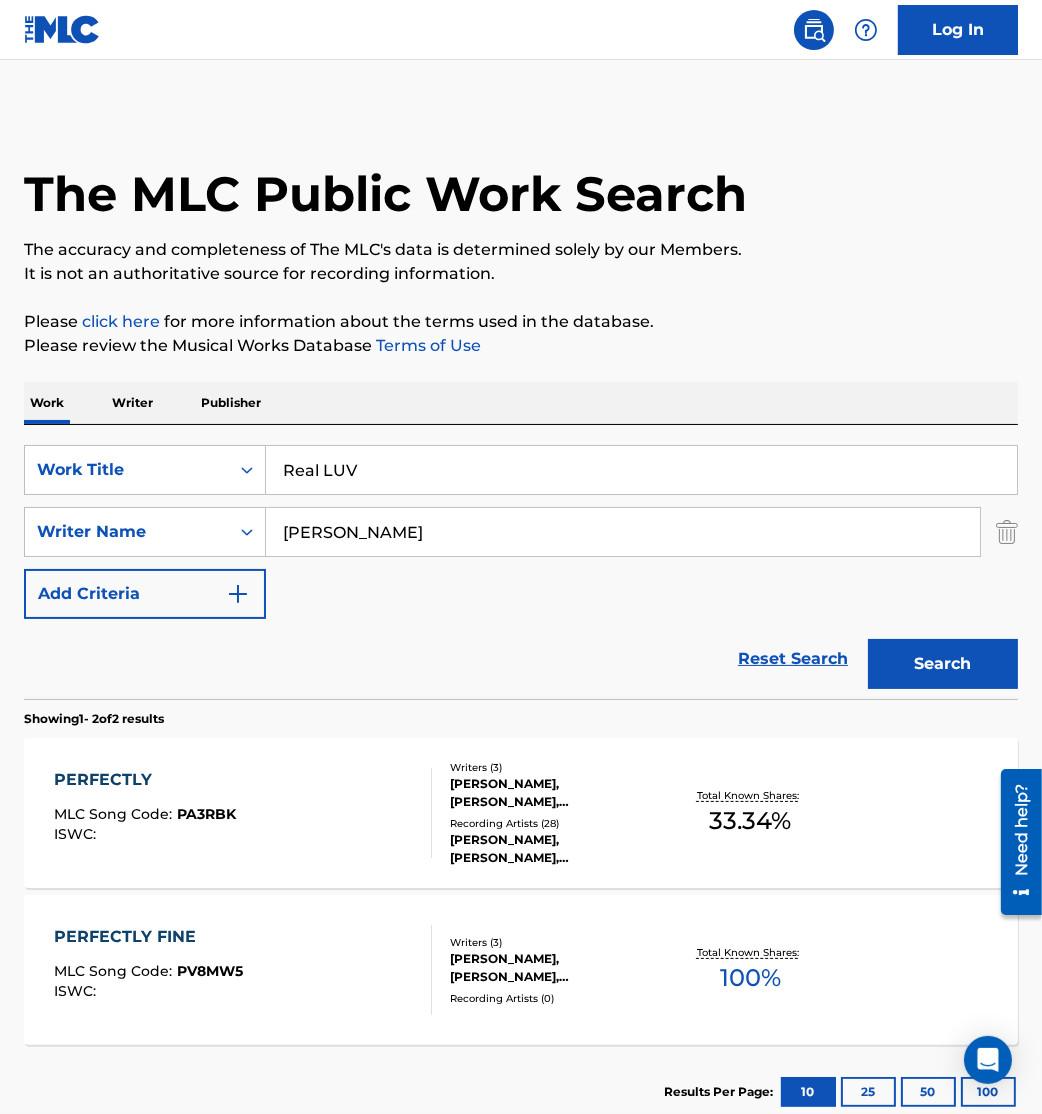 click on "The MLC Public Work Search The accuracy and completeness of The MLC's data is determined solely by our Members. It is not an authoritative source for recording information. Please   click here   for more information about the terms used in the database. Please review the Musical Works Database   Terms of Use Work Writer Publisher SearchWithCriteriac93e4ce9-7a4a-4ab7-96b6-bb5df8eacd1c Work Title Real LUV SearchWithCriteria6a3351f3-1454-4f12-b0e7-025afaefb8fc Writer Name [PERSON_NAME] Add Criteria Reset Search Search Showing  1  -   2  of  2   results   PERFECTLY MLC Song Code : PA3RBK ISWC : Writers ( 3 ) [PERSON_NAME], [PERSON_NAME], [PERSON_NAME] Recording Artists ( 28 ) [PERSON_NAME], [PERSON_NAME], [PERSON_NAME], [PERSON_NAME], [PERSON_NAME] Total Known Shares: 33.34 % PERFECTLY FINE MLC Song Code : PV8MW5 ISWC : Writers ( 3 ) [PERSON_NAME], CONOR [PERSON_NAME], [PERSON_NAME] Recording Artists ( 0 ) Total Known Shares: 100 % Results Per Page: 10 25 50 100" at bounding box center (521, 624) 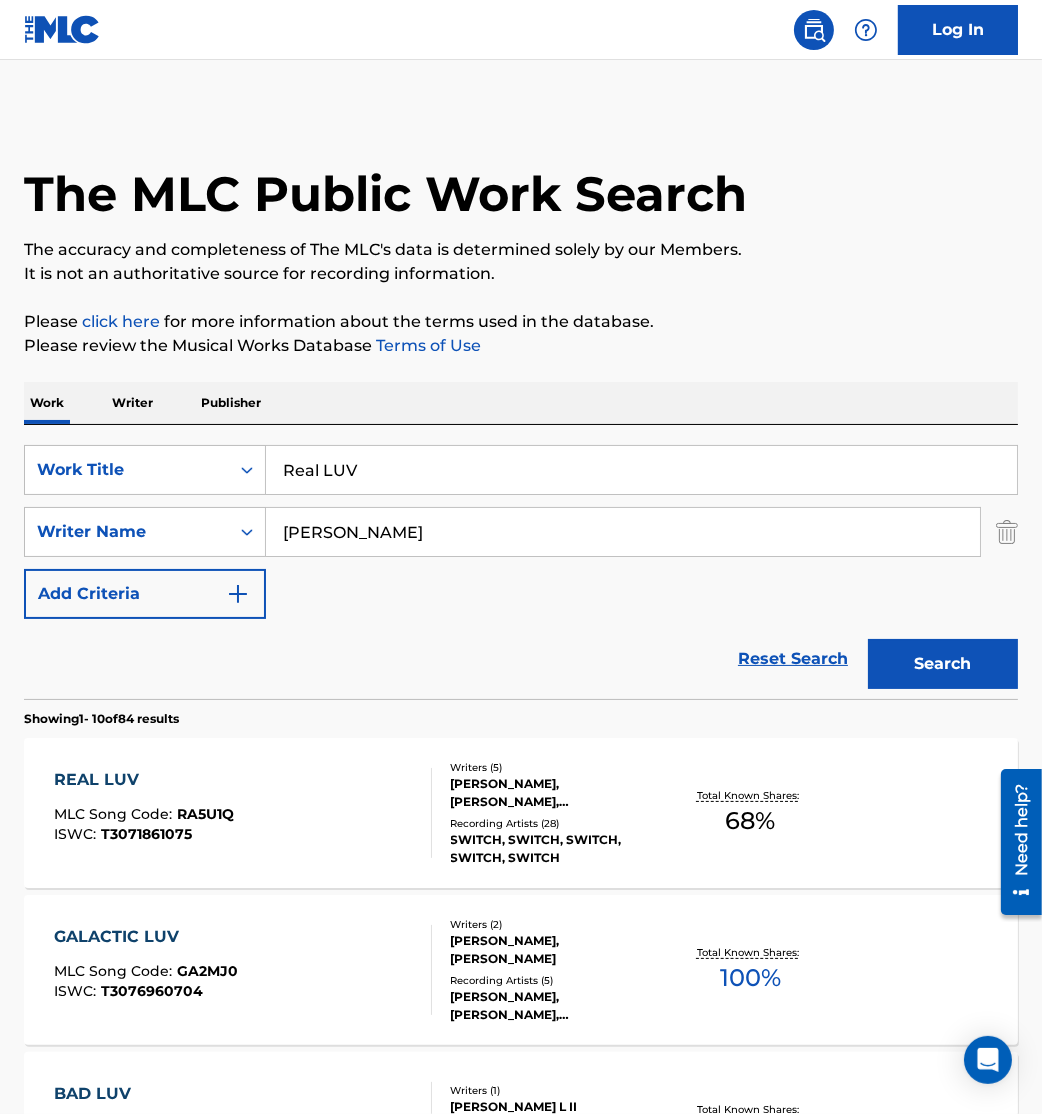 click on "REAL LUV MLC Song Code : RA5U1Q ISWC : T3071861075" at bounding box center [243, 813] 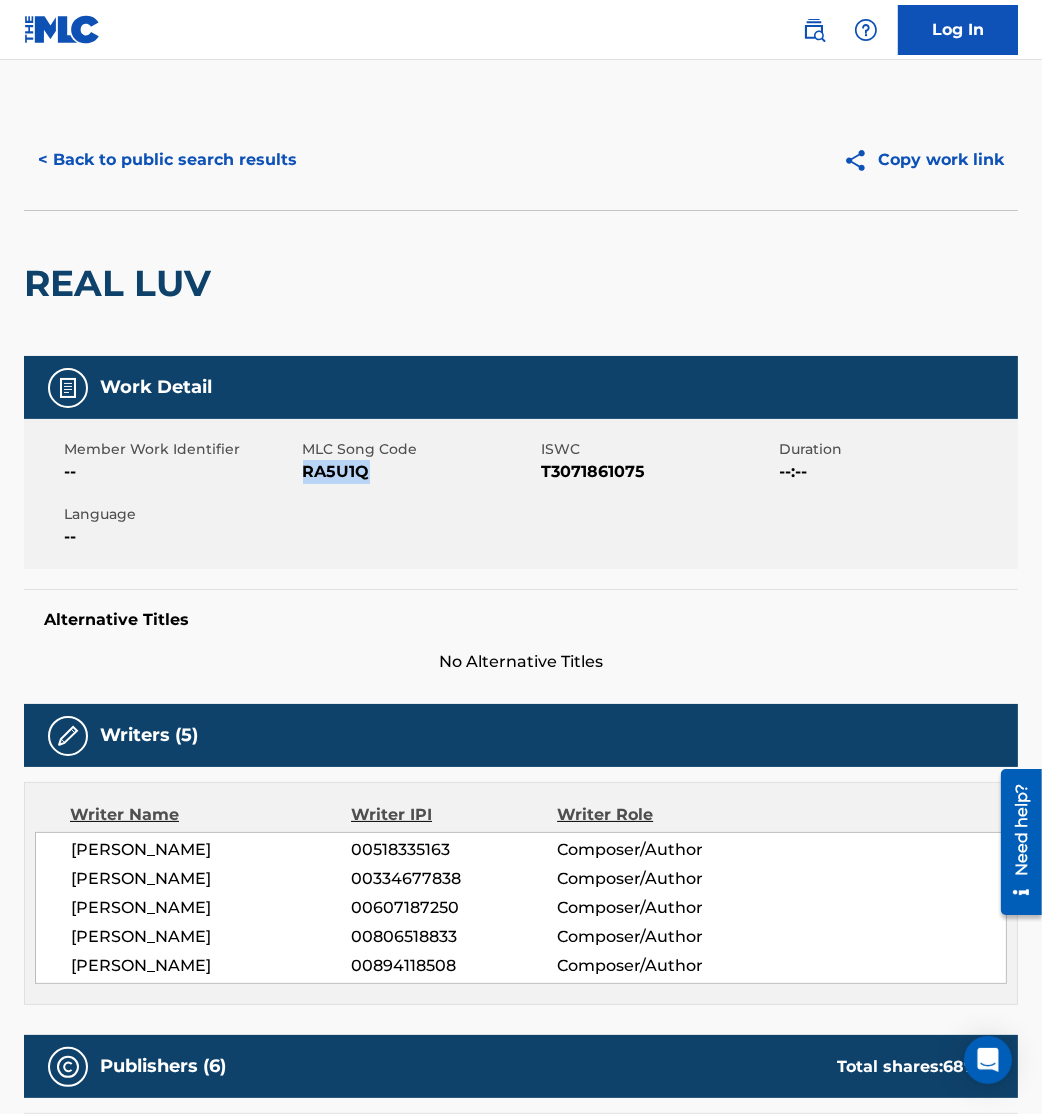 drag, startPoint x: 307, startPoint y: 474, endPoint x: 472, endPoint y: 500, distance: 167.03592 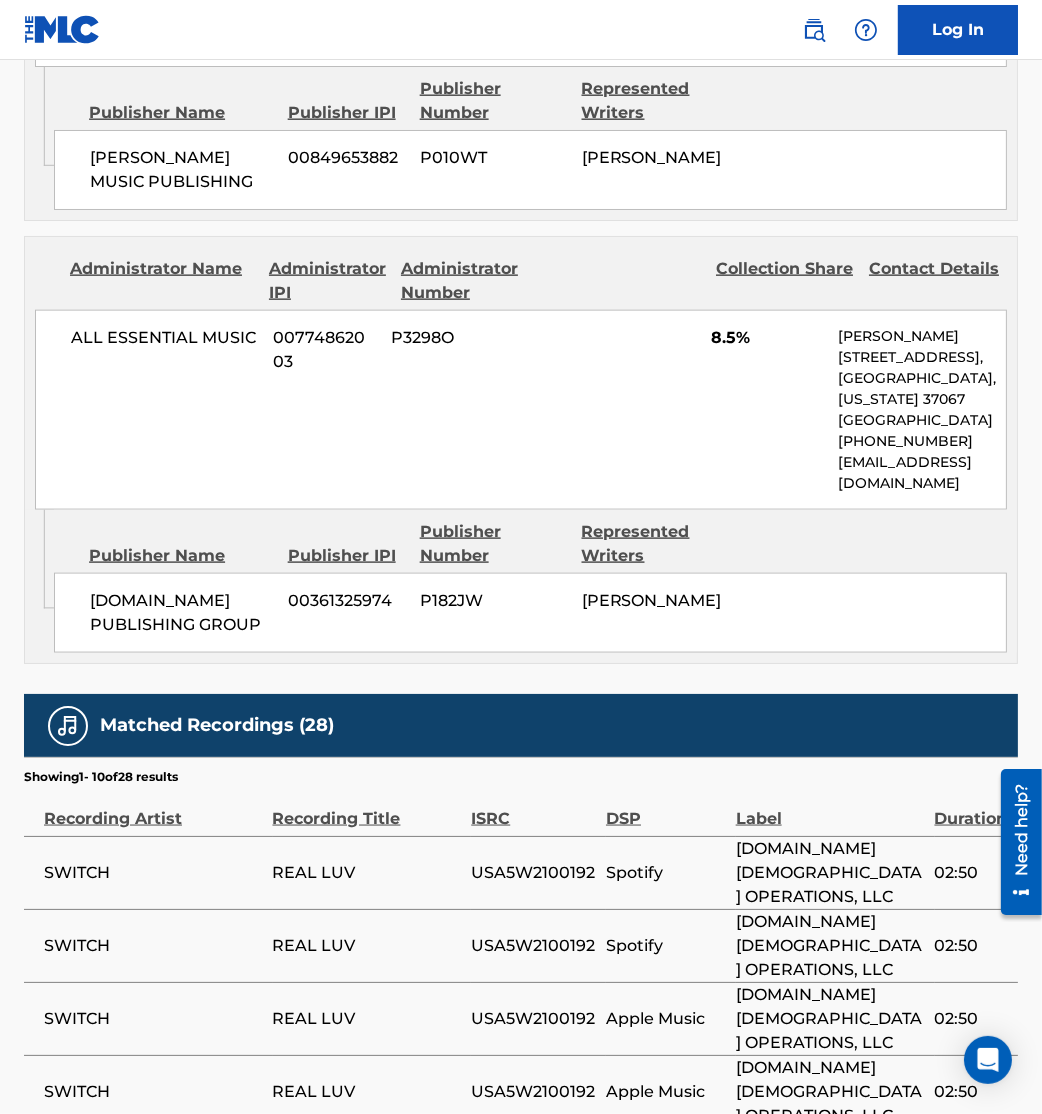 scroll, scrollTop: 3291, scrollLeft: 0, axis: vertical 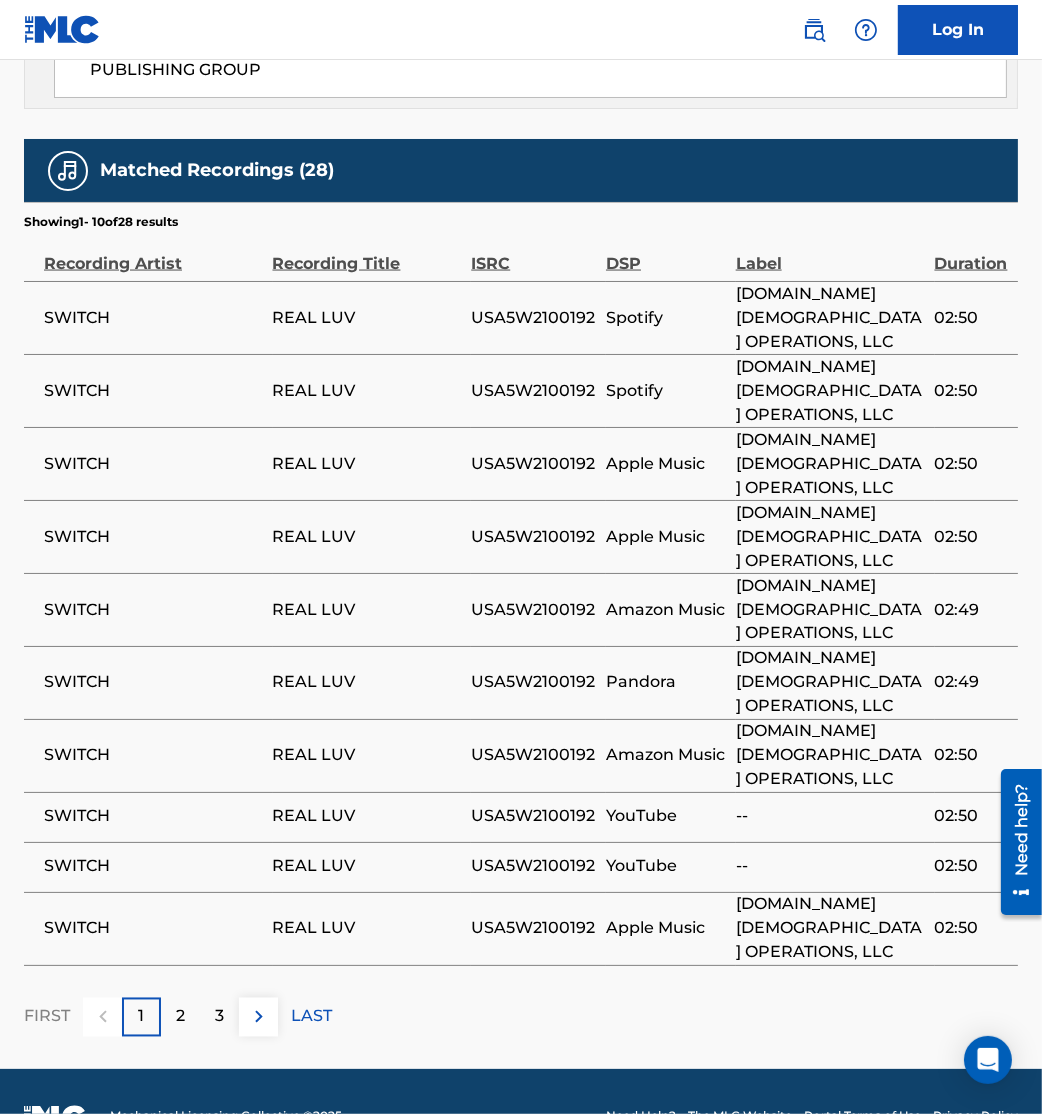click at bounding box center (259, 1017) 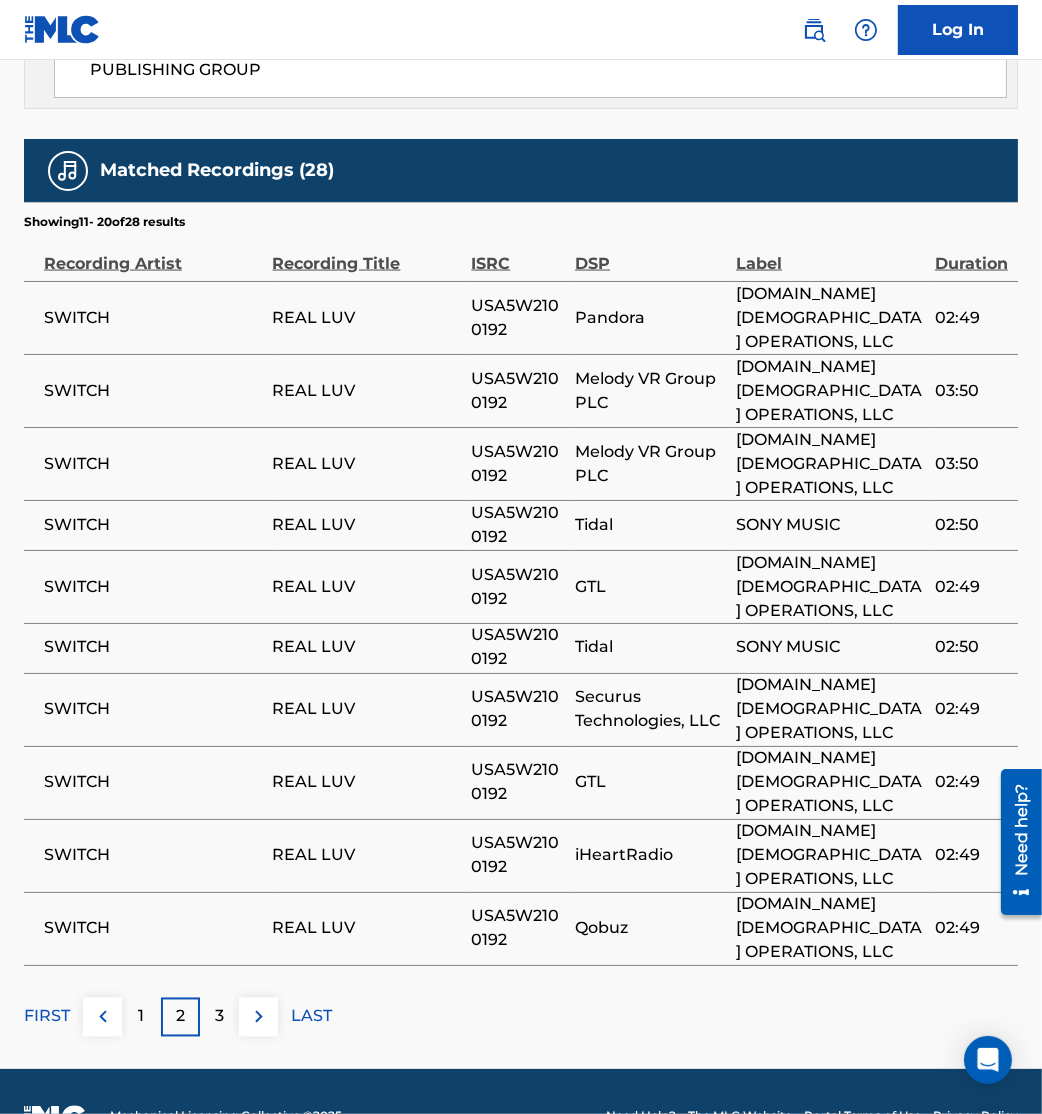 click at bounding box center (259, 1017) 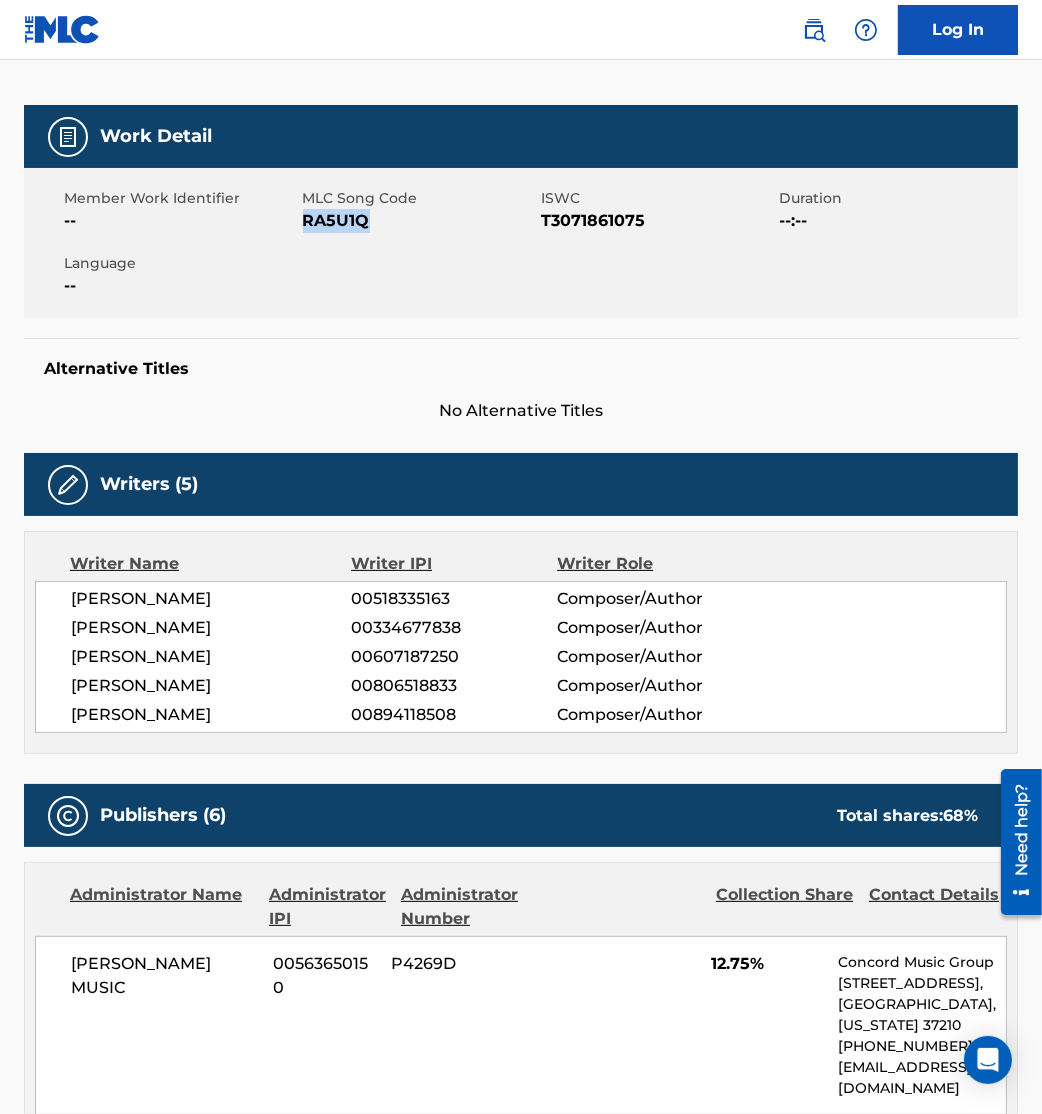 scroll, scrollTop: 0, scrollLeft: 0, axis: both 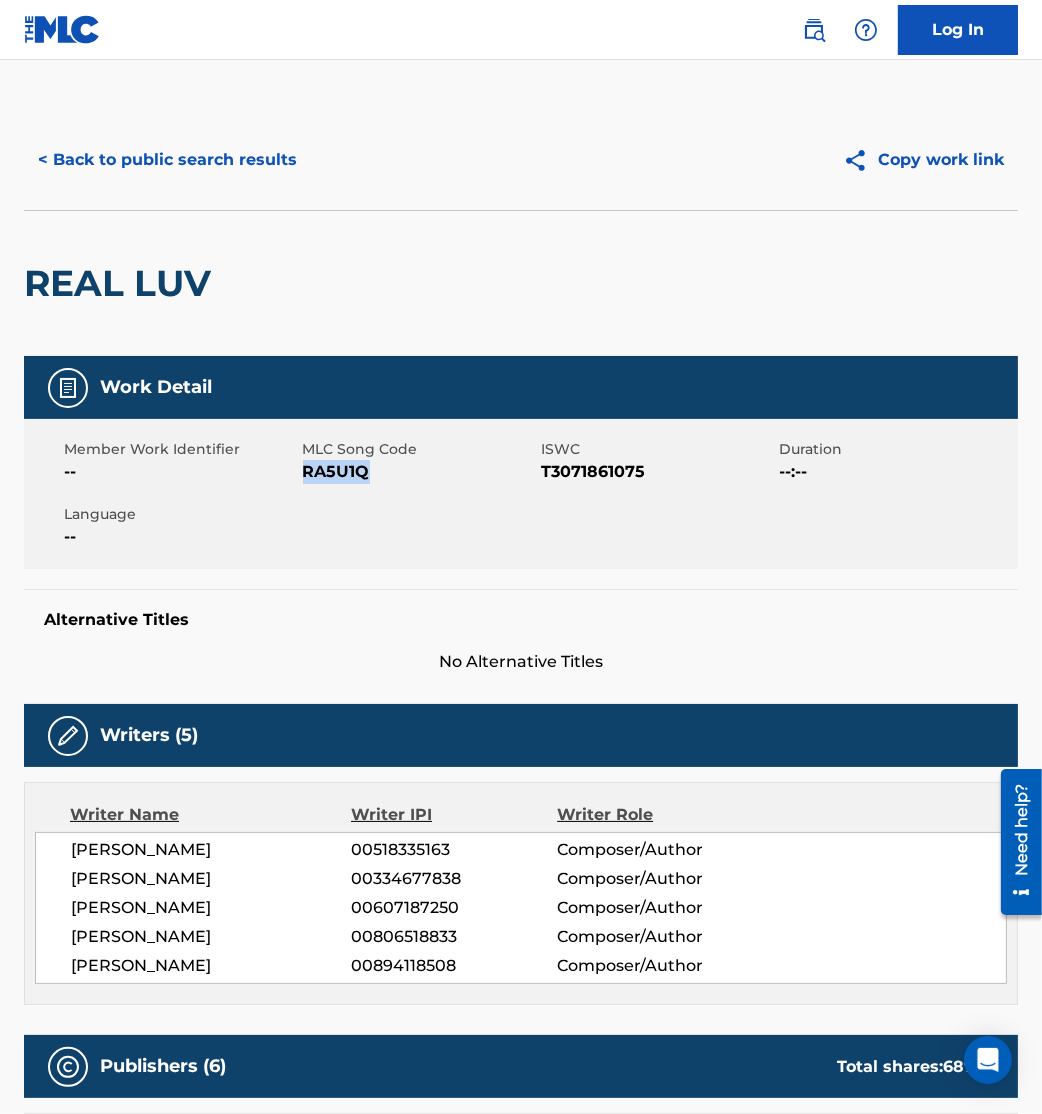 click on "< Back to public search results" at bounding box center (167, 160) 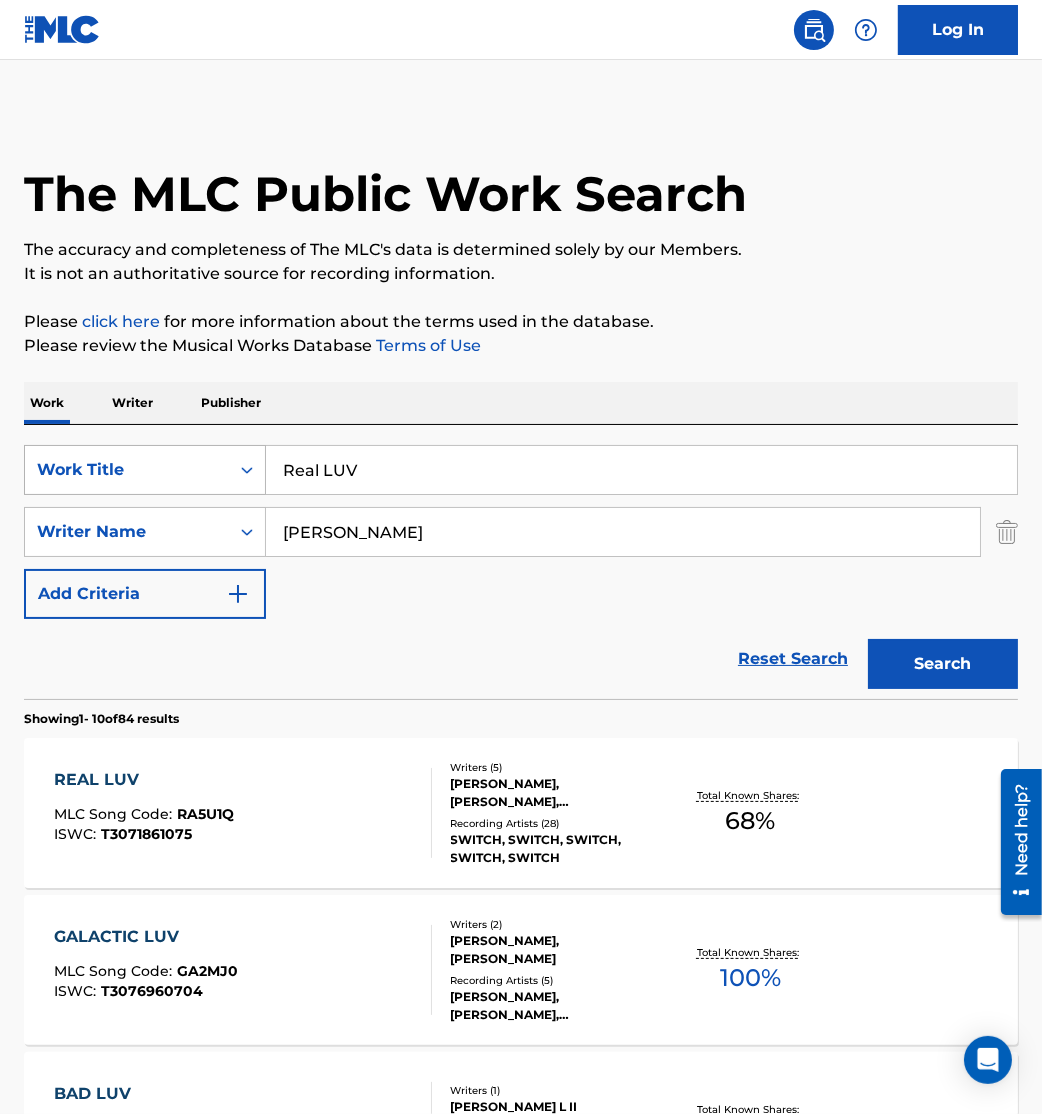 drag, startPoint x: 150, startPoint y: 485, endPoint x: 38, endPoint y: 462, distance: 114.33722 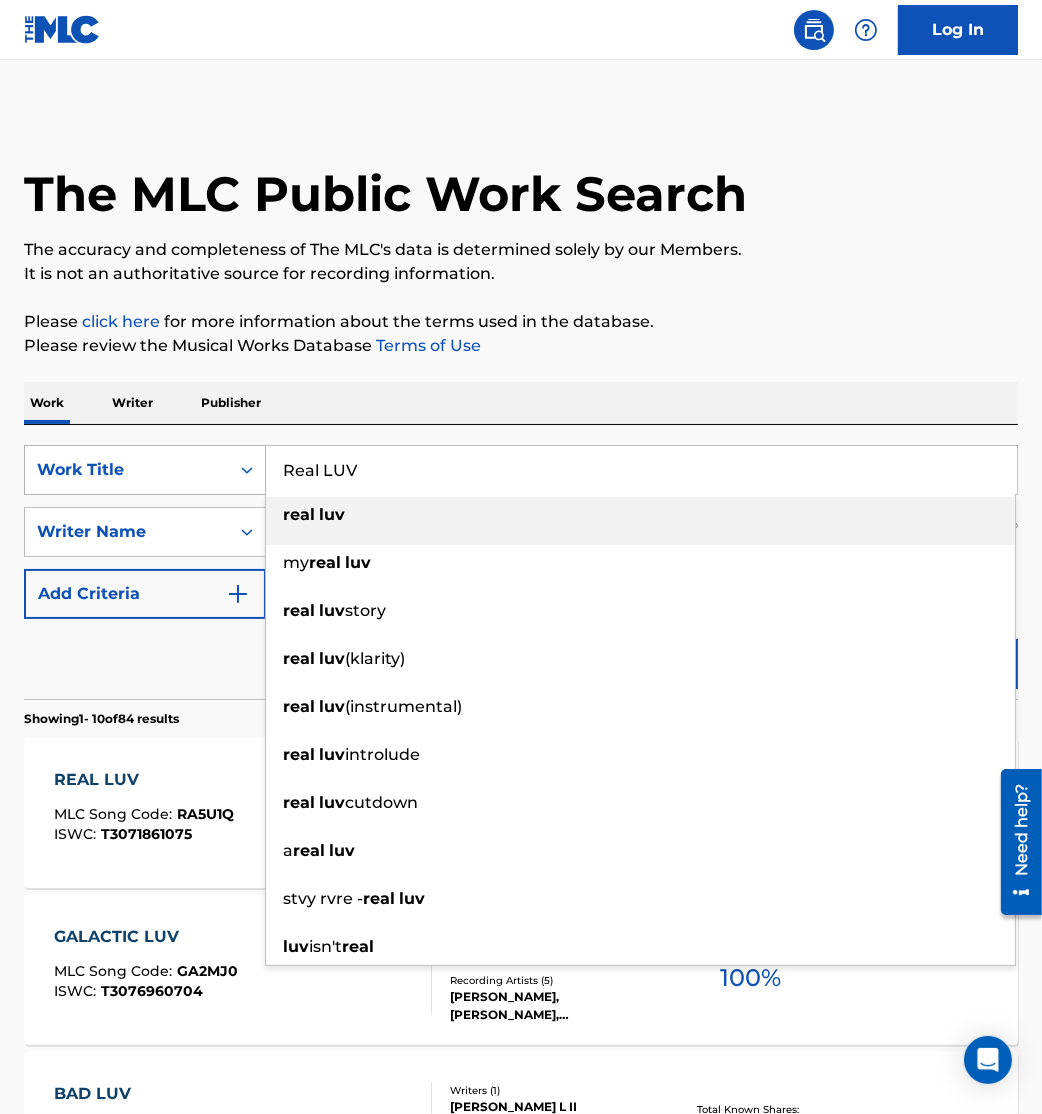 paste on "Skin" 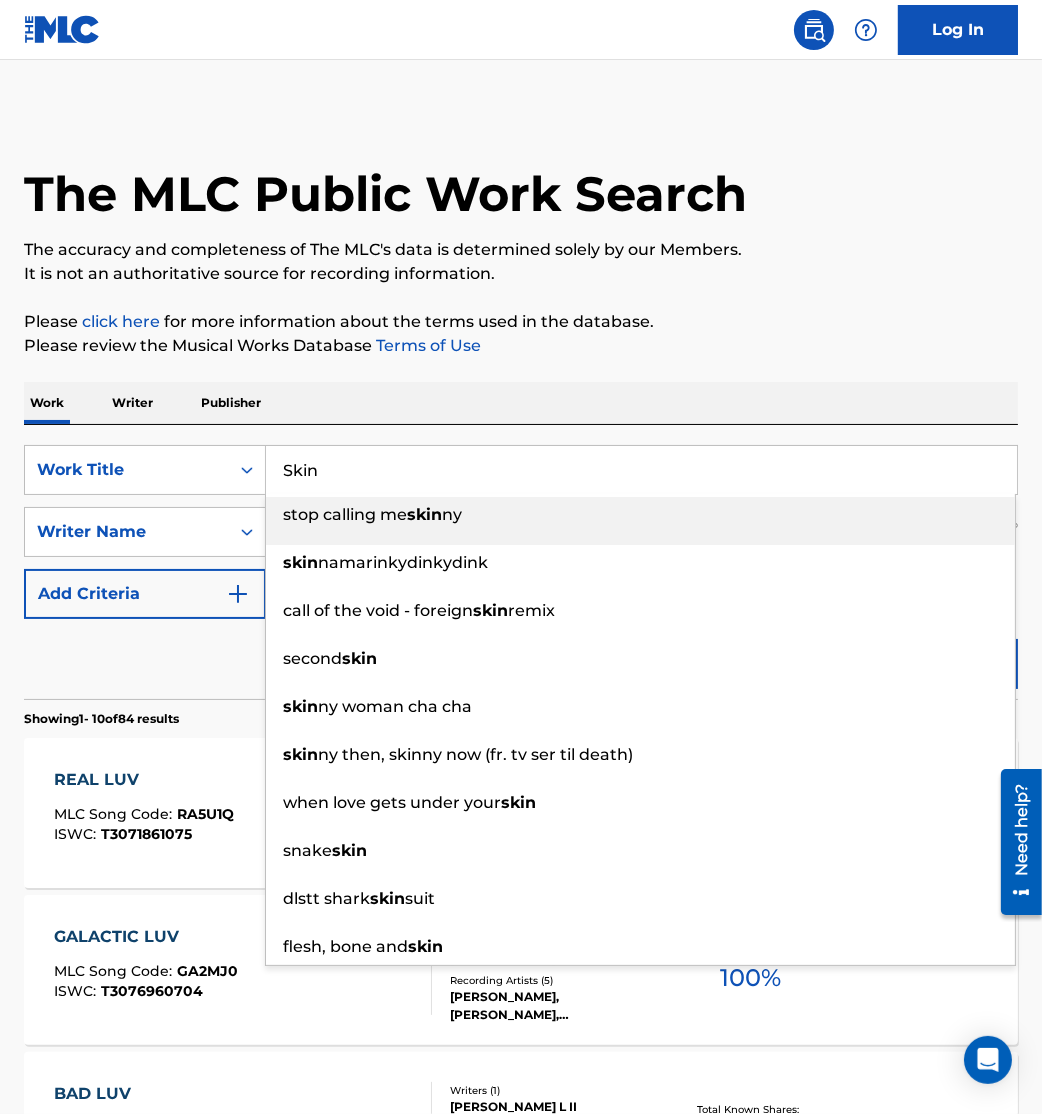 type on "Skin" 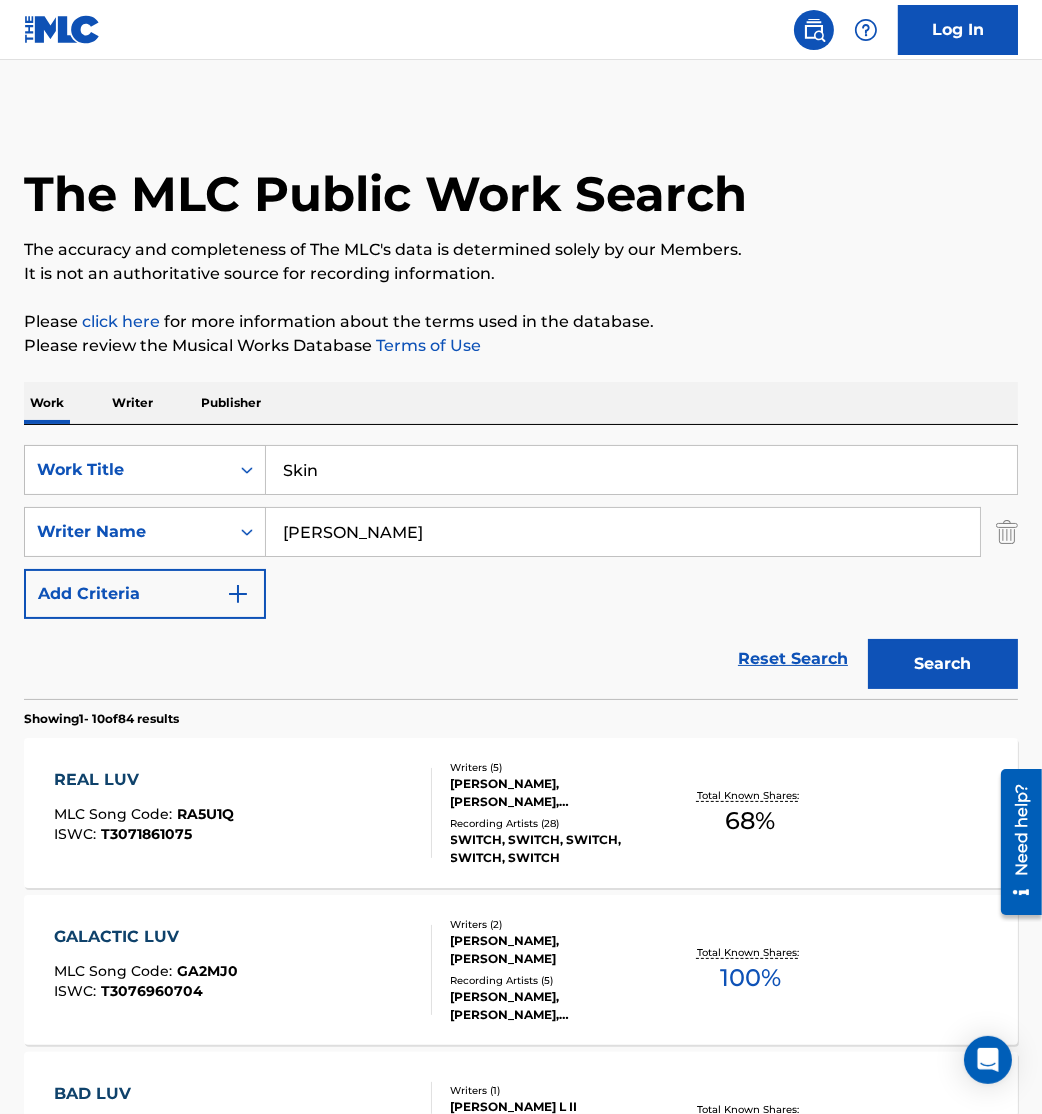 click on "Search" at bounding box center [943, 664] 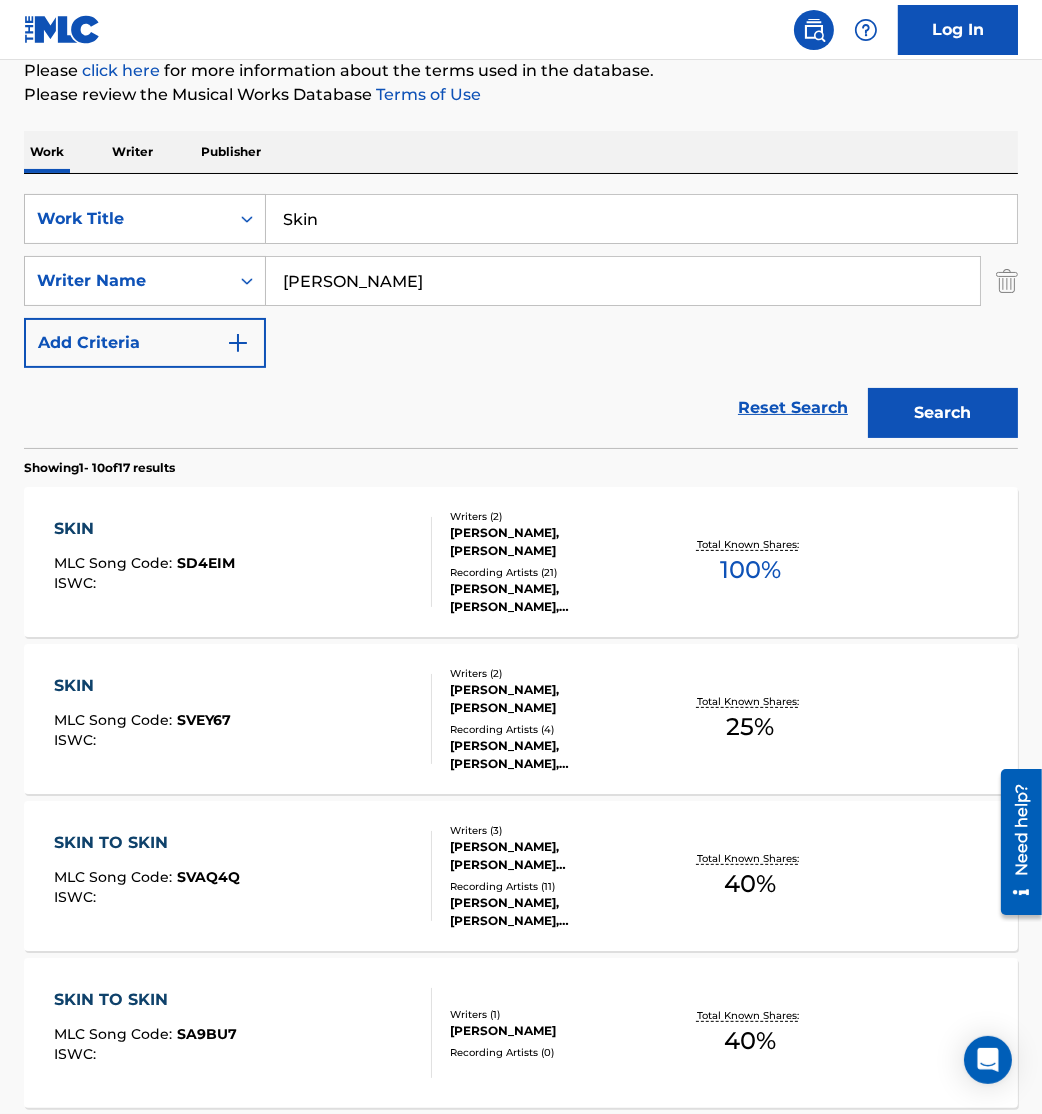 scroll, scrollTop: 250, scrollLeft: 0, axis: vertical 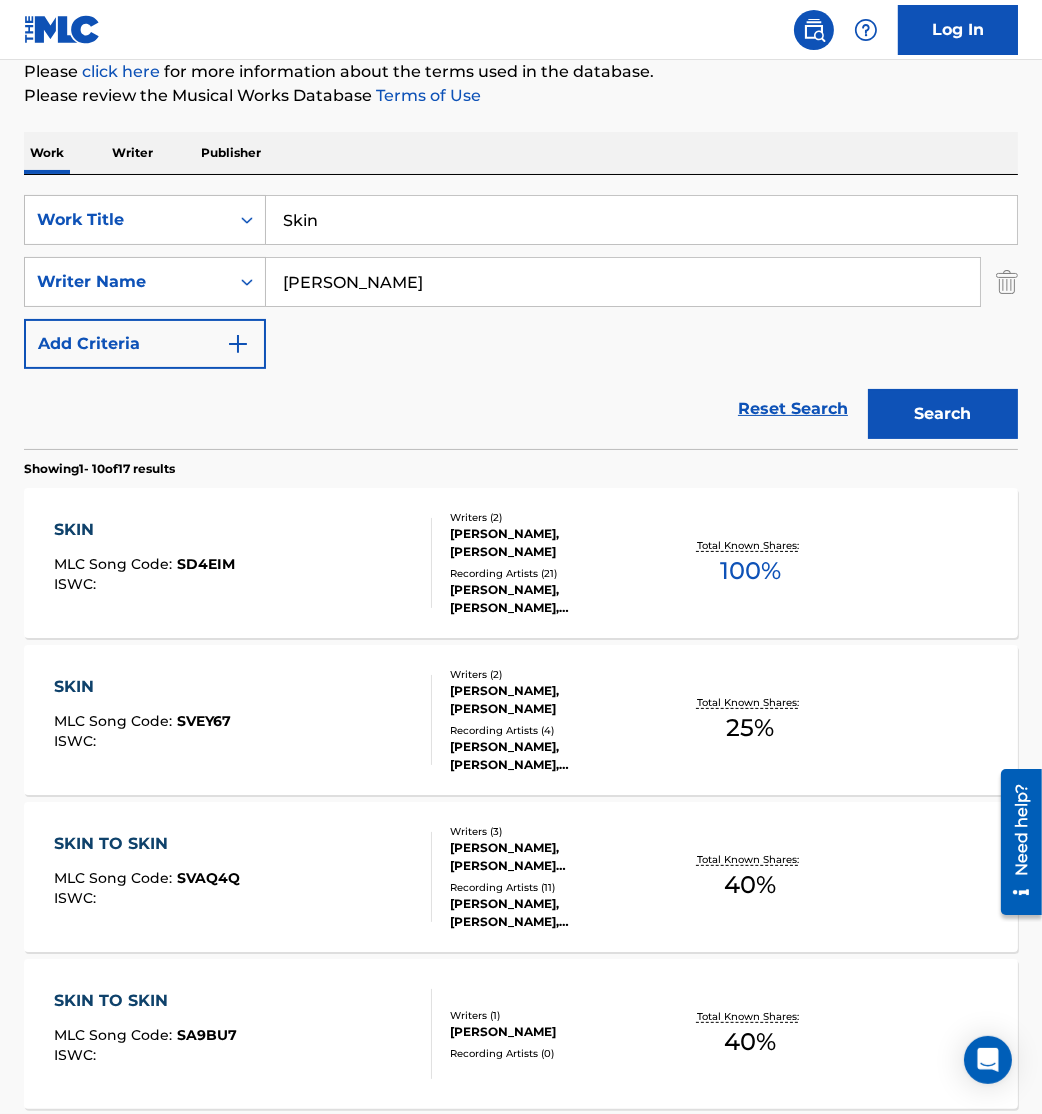 click on "SKIN MLC Song Code : SD4EIM ISWC :" at bounding box center [243, 563] 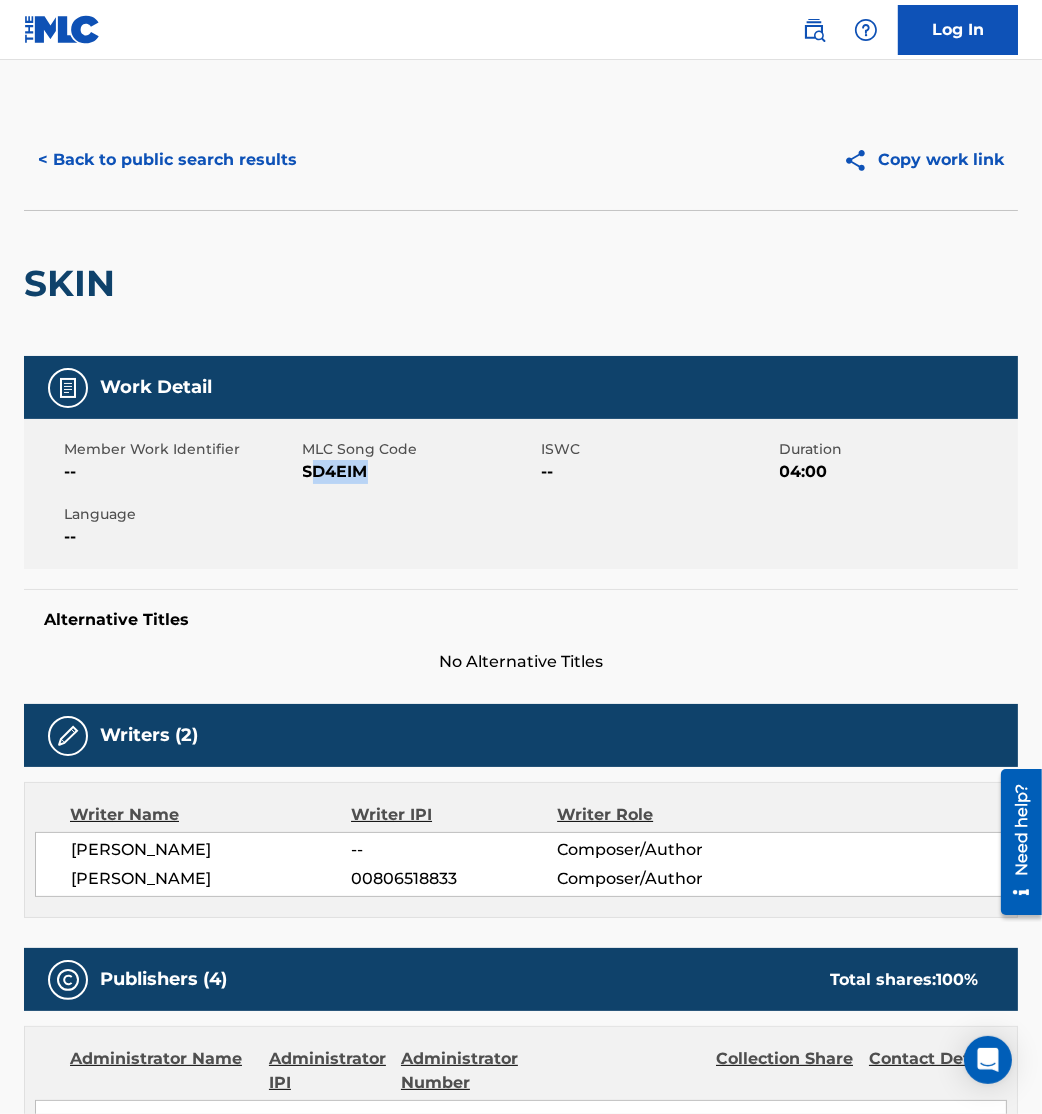 drag, startPoint x: 308, startPoint y: 476, endPoint x: 420, endPoint y: 491, distance: 113 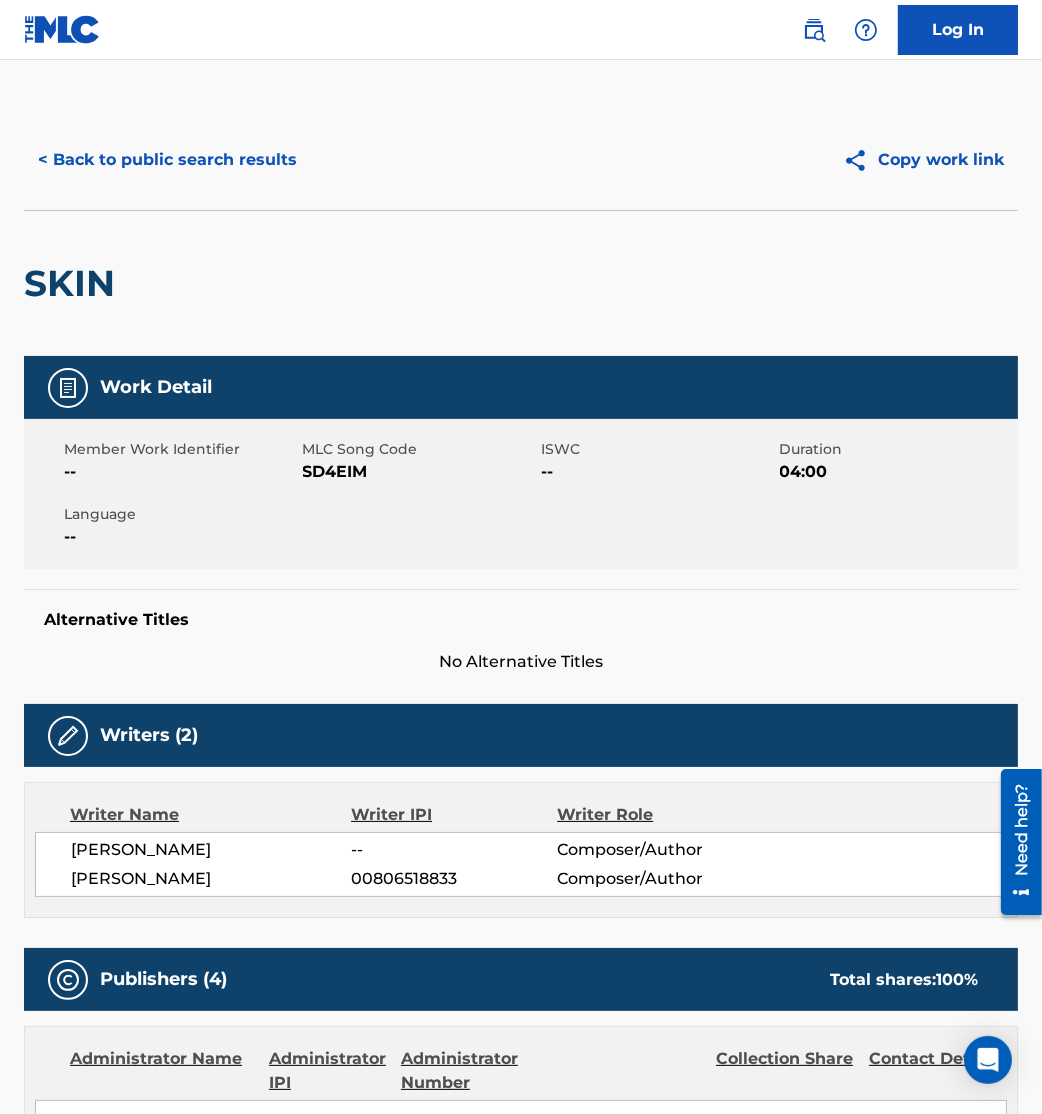 click on "Language" at bounding box center [181, 514] 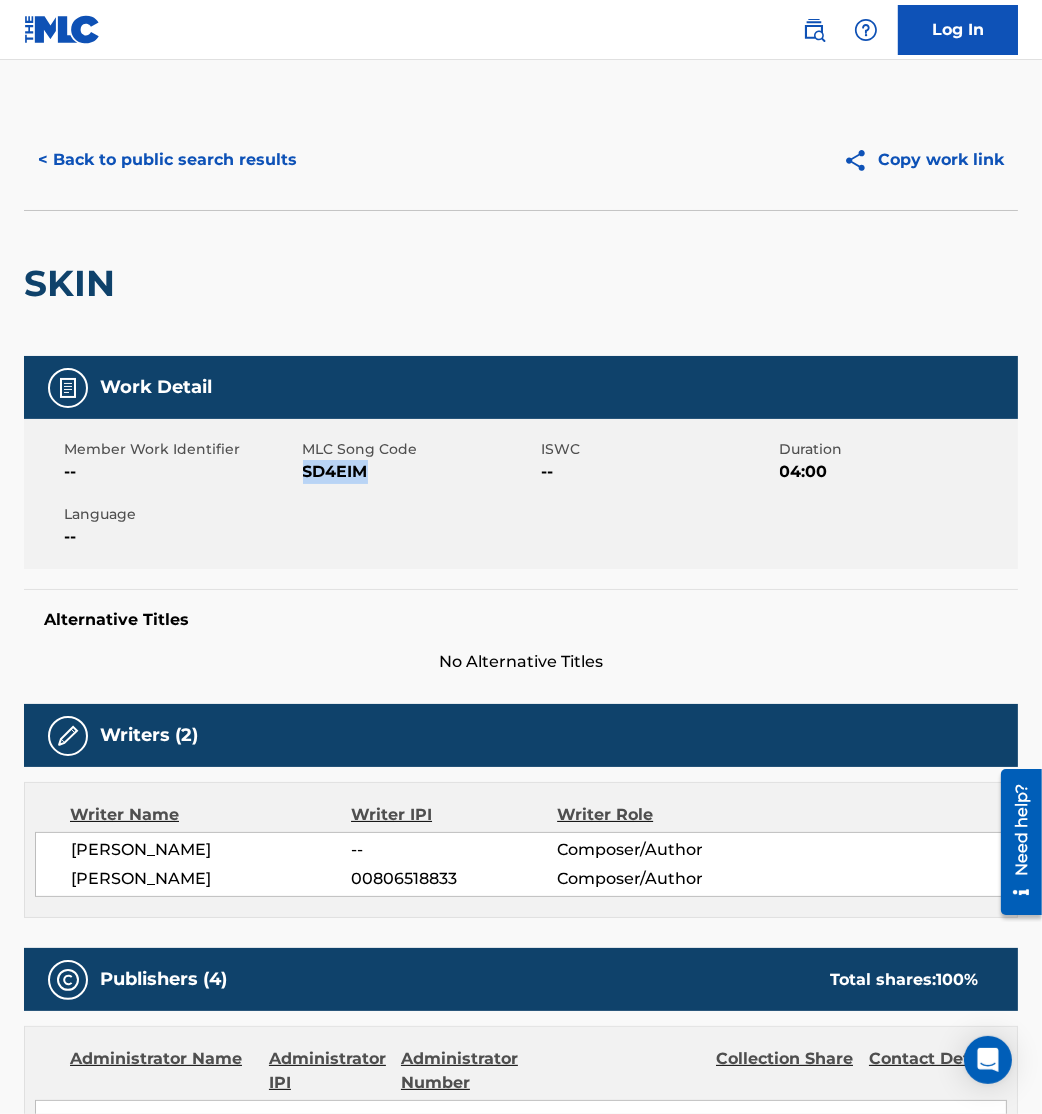 drag, startPoint x: 305, startPoint y: 475, endPoint x: 380, endPoint y: 477, distance: 75.026665 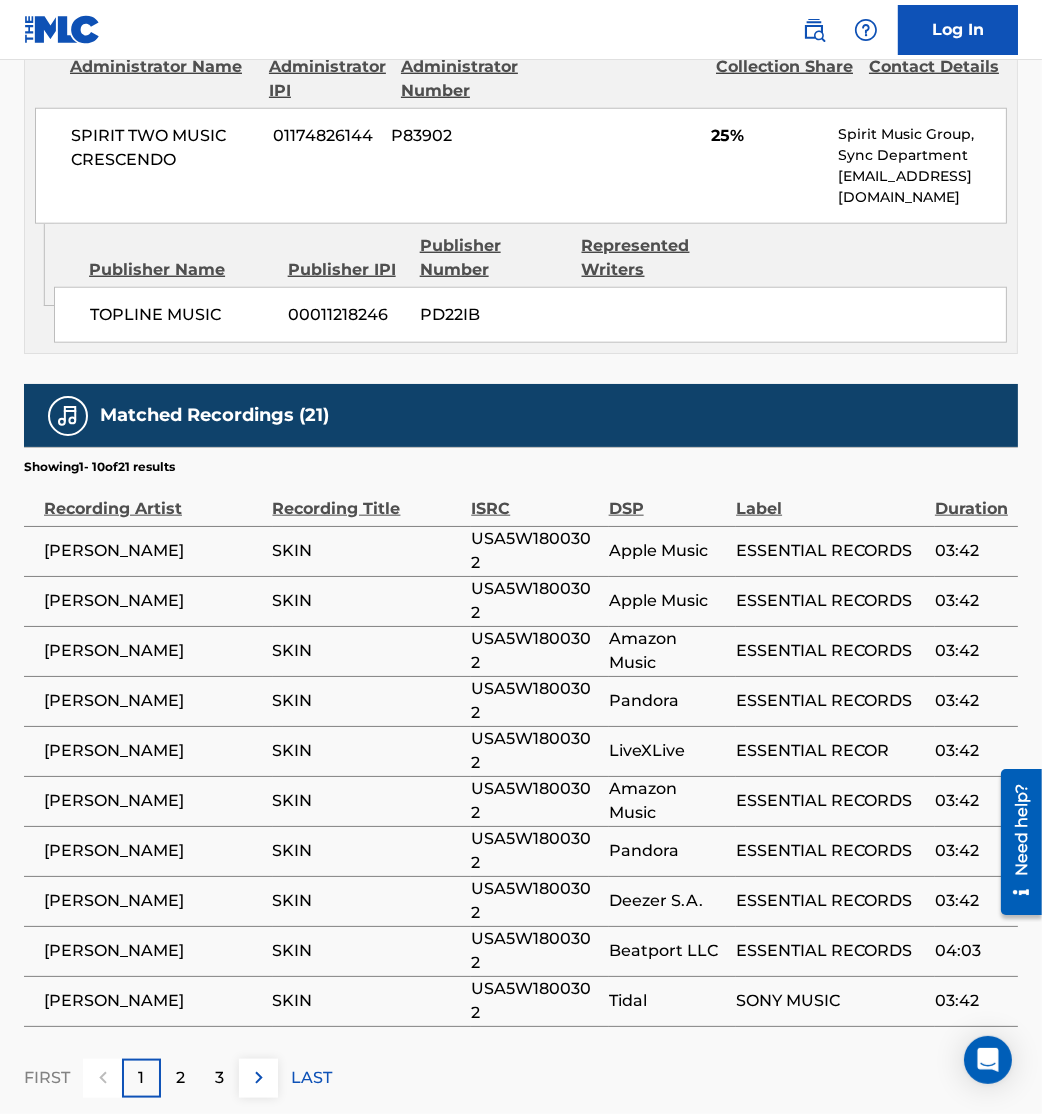 scroll, scrollTop: 2259, scrollLeft: 0, axis: vertical 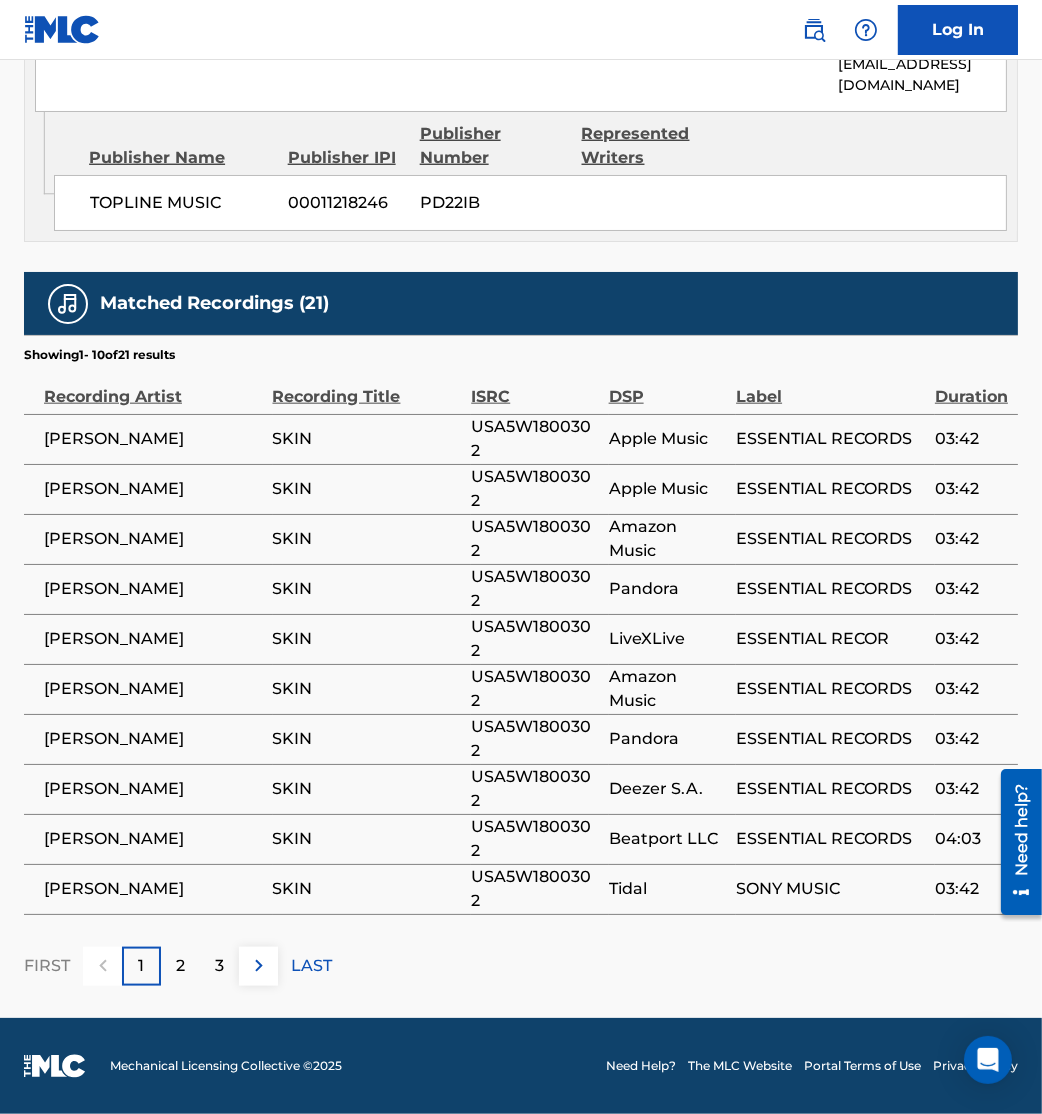 click at bounding box center [258, 966] 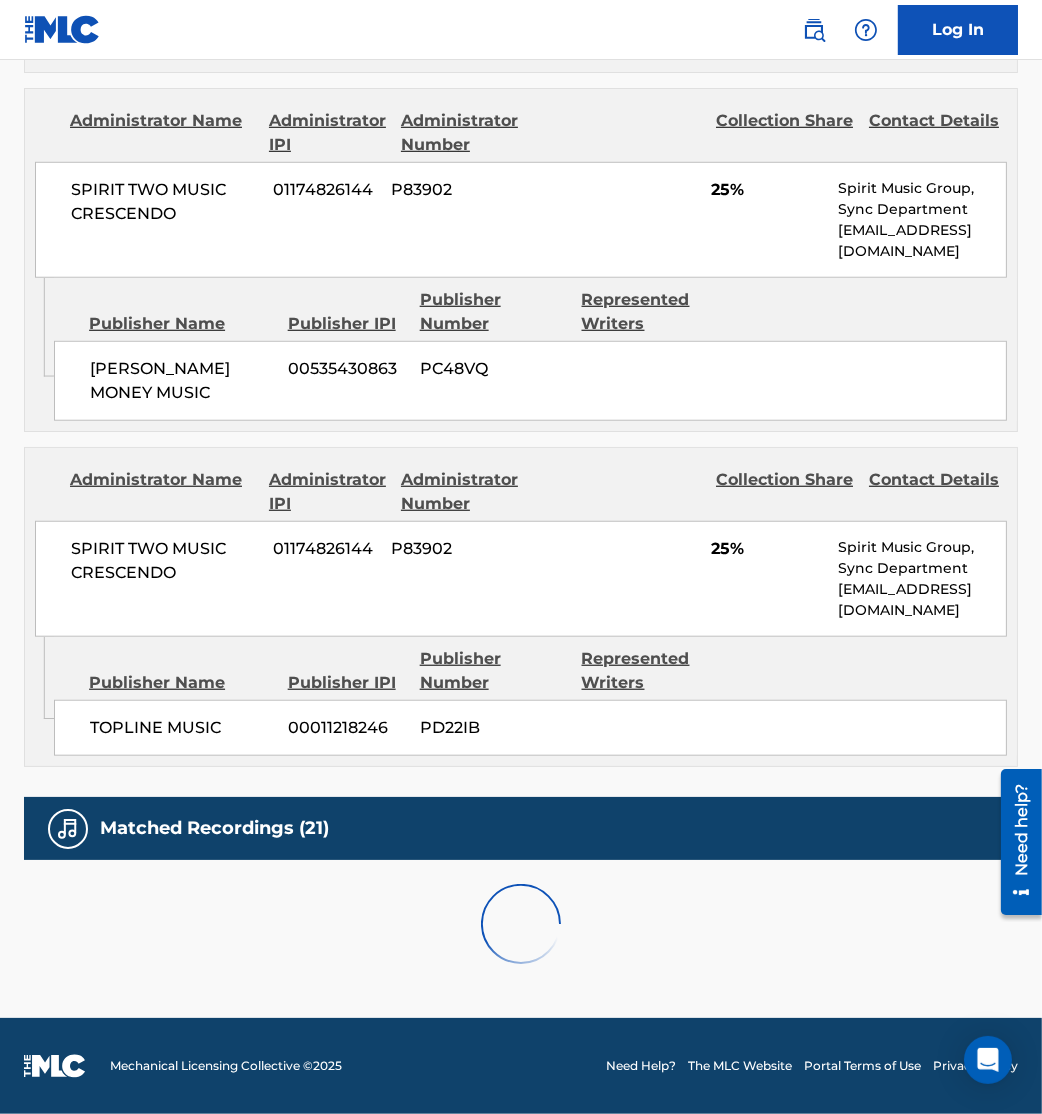 scroll, scrollTop: 2259, scrollLeft: 0, axis: vertical 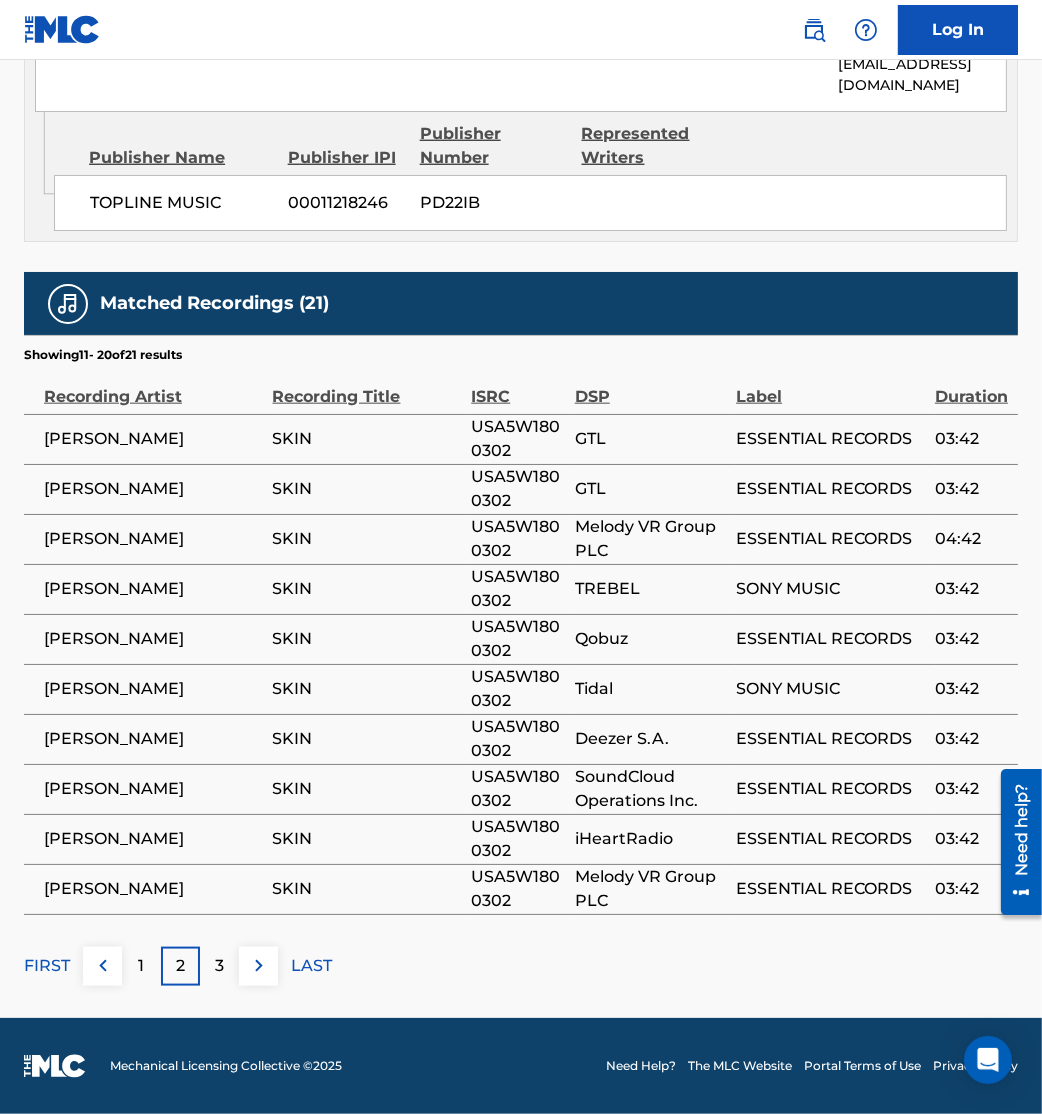 click at bounding box center (259, 966) 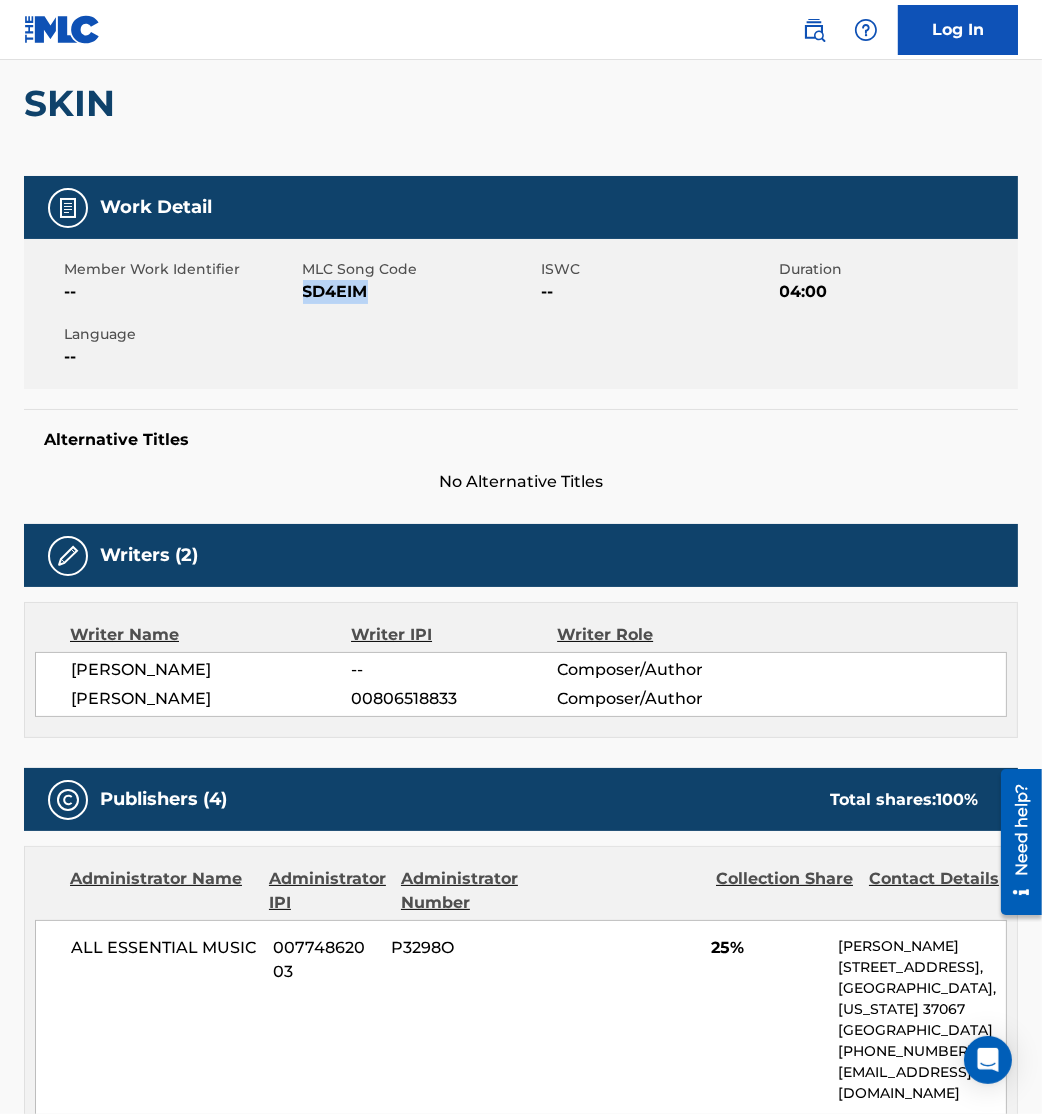 scroll, scrollTop: 0, scrollLeft: 0, axis: both 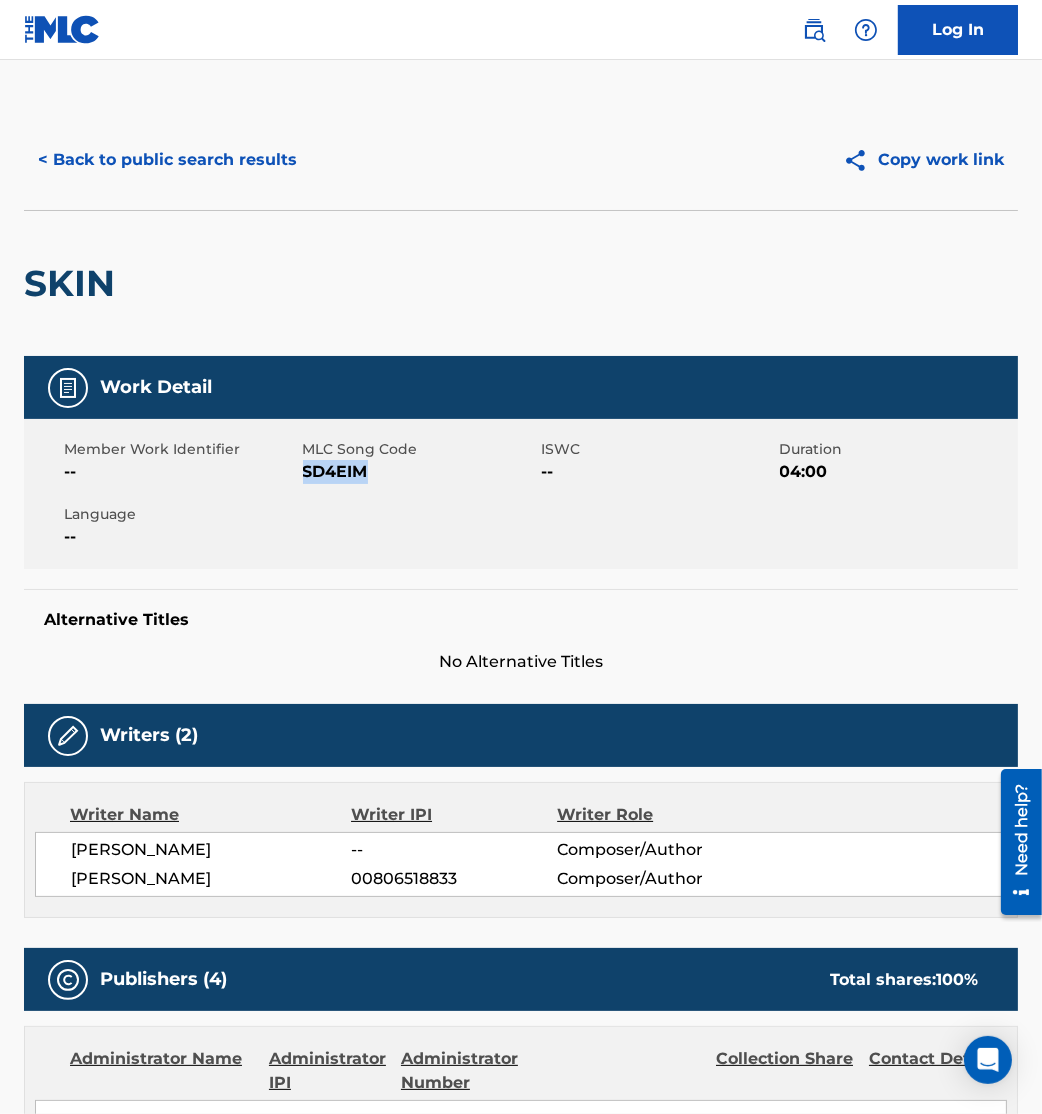 click on "< Back to public search results" at bounding box center [167, 160] 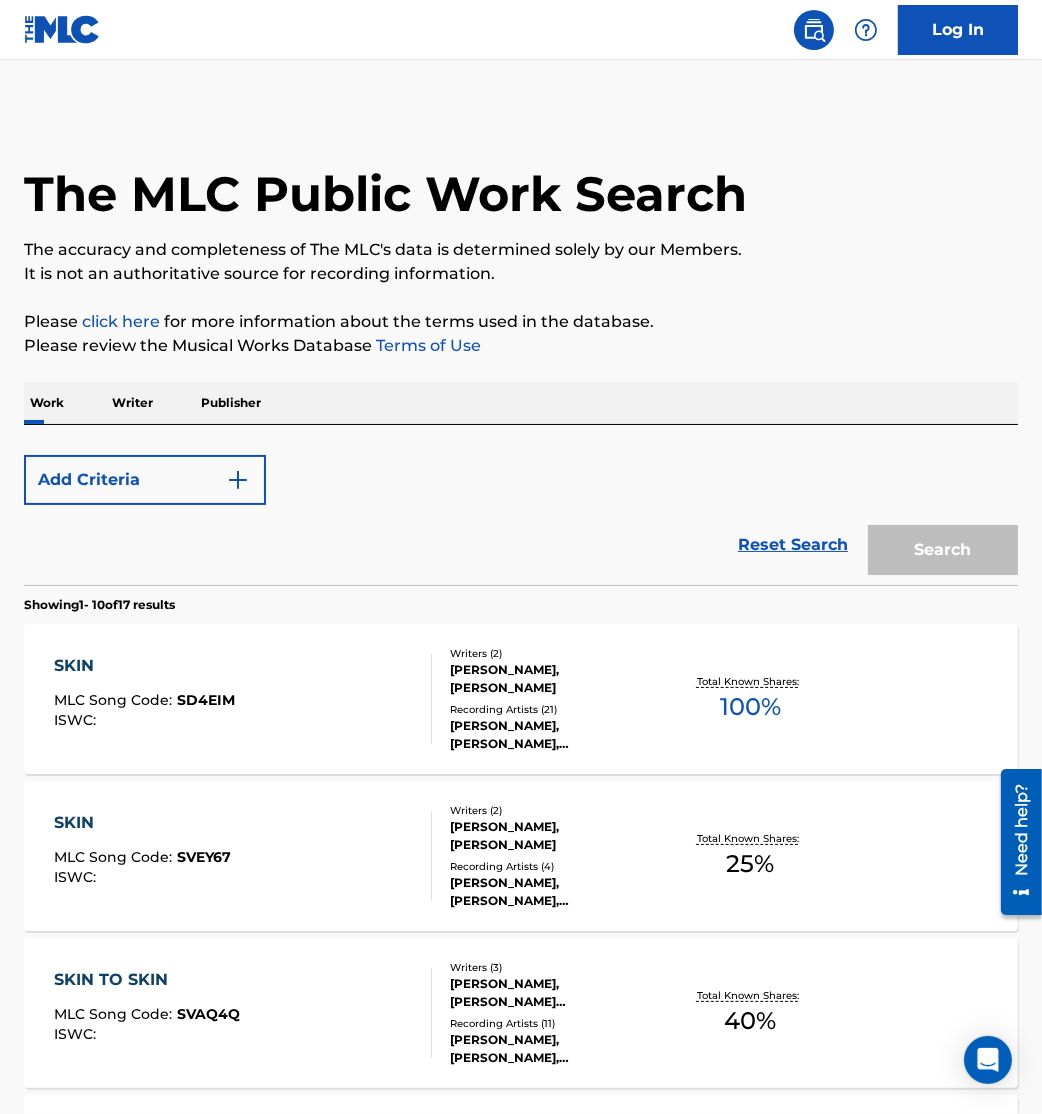 scroll, scrollTop: 250, scrollLeft: 0, axis: vertical 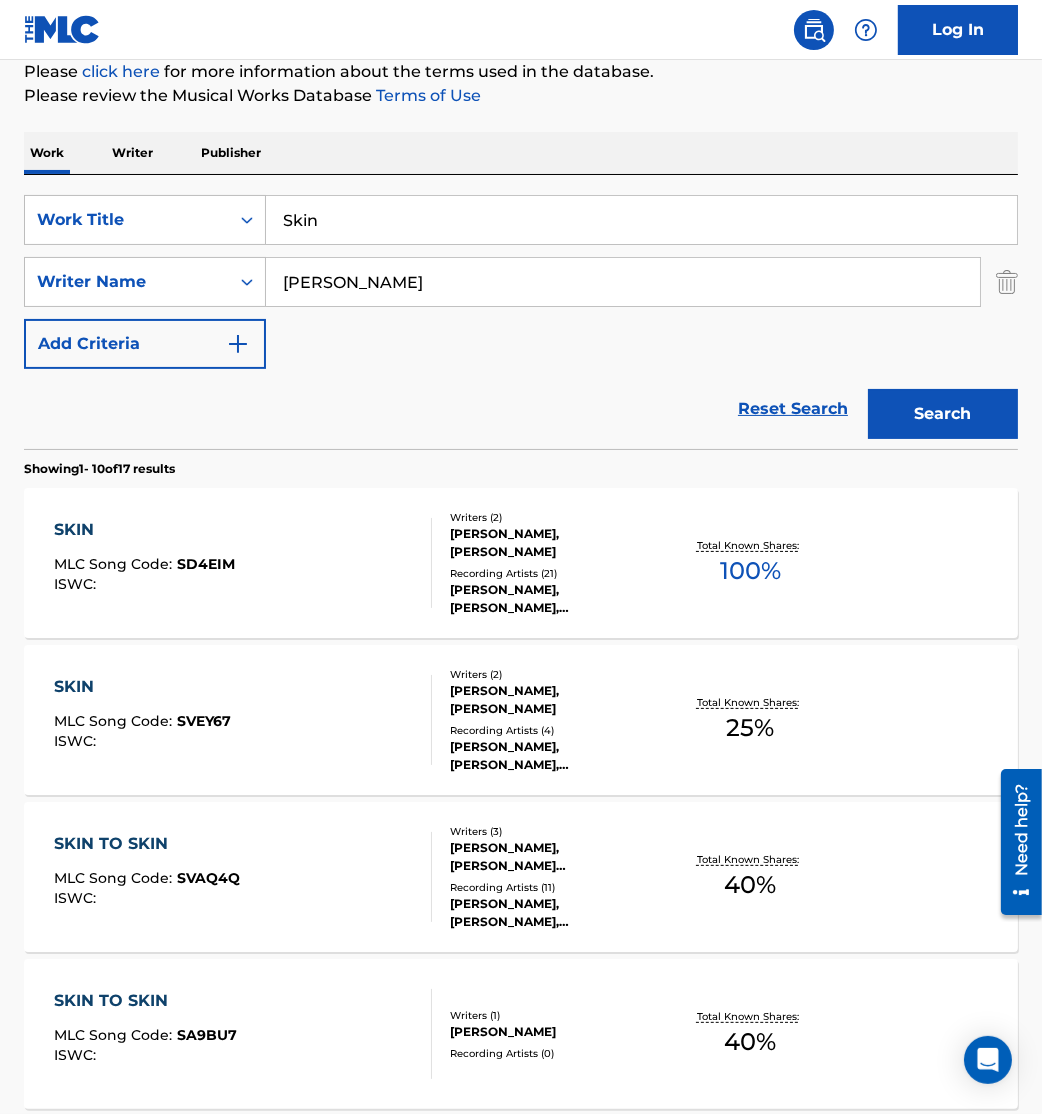 click on "SKIN MLC Song Code : SVEY67 ISWC :" at bounding box center (243, 720) 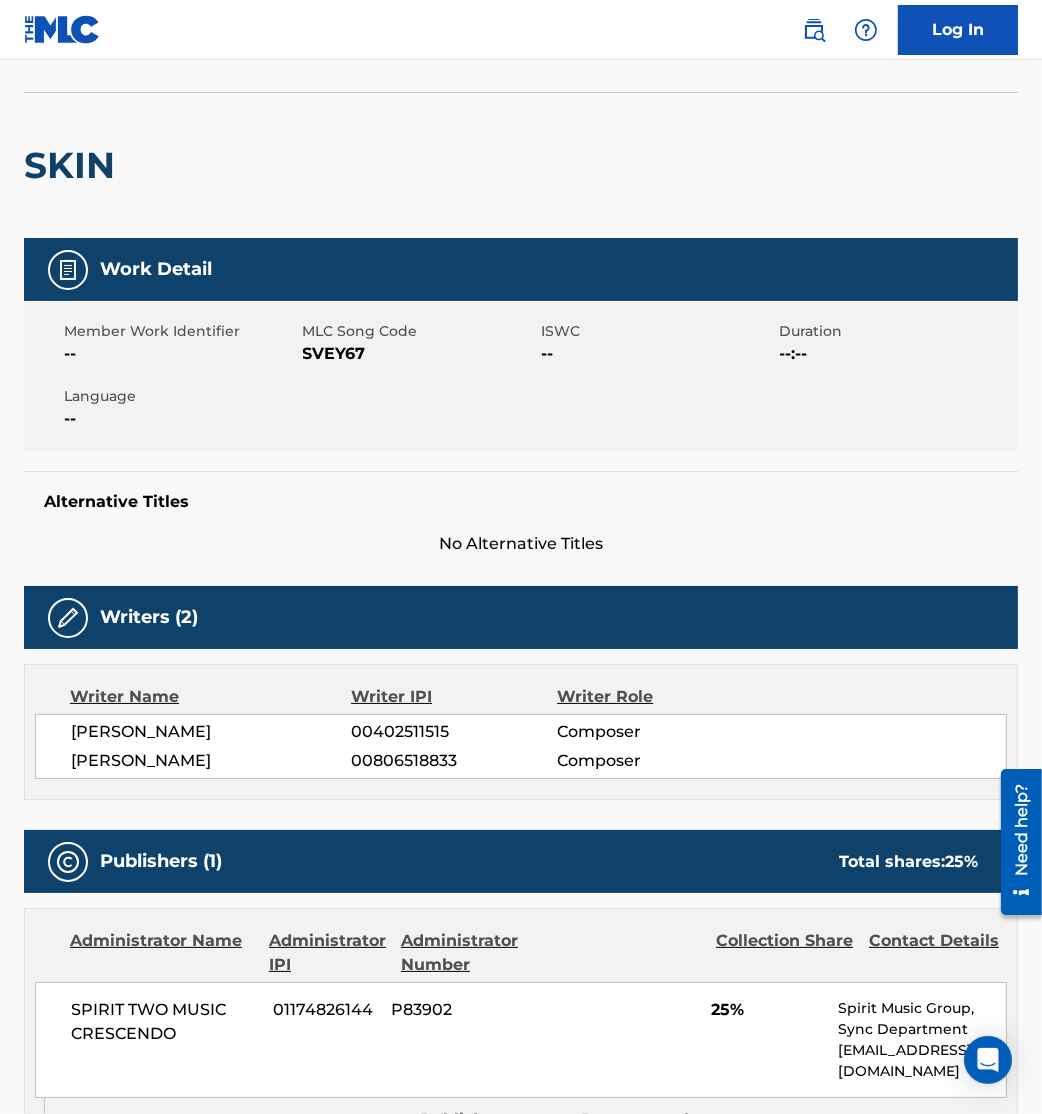 scroll, scrollTop: 0, scrollLeft: 0, axis: both 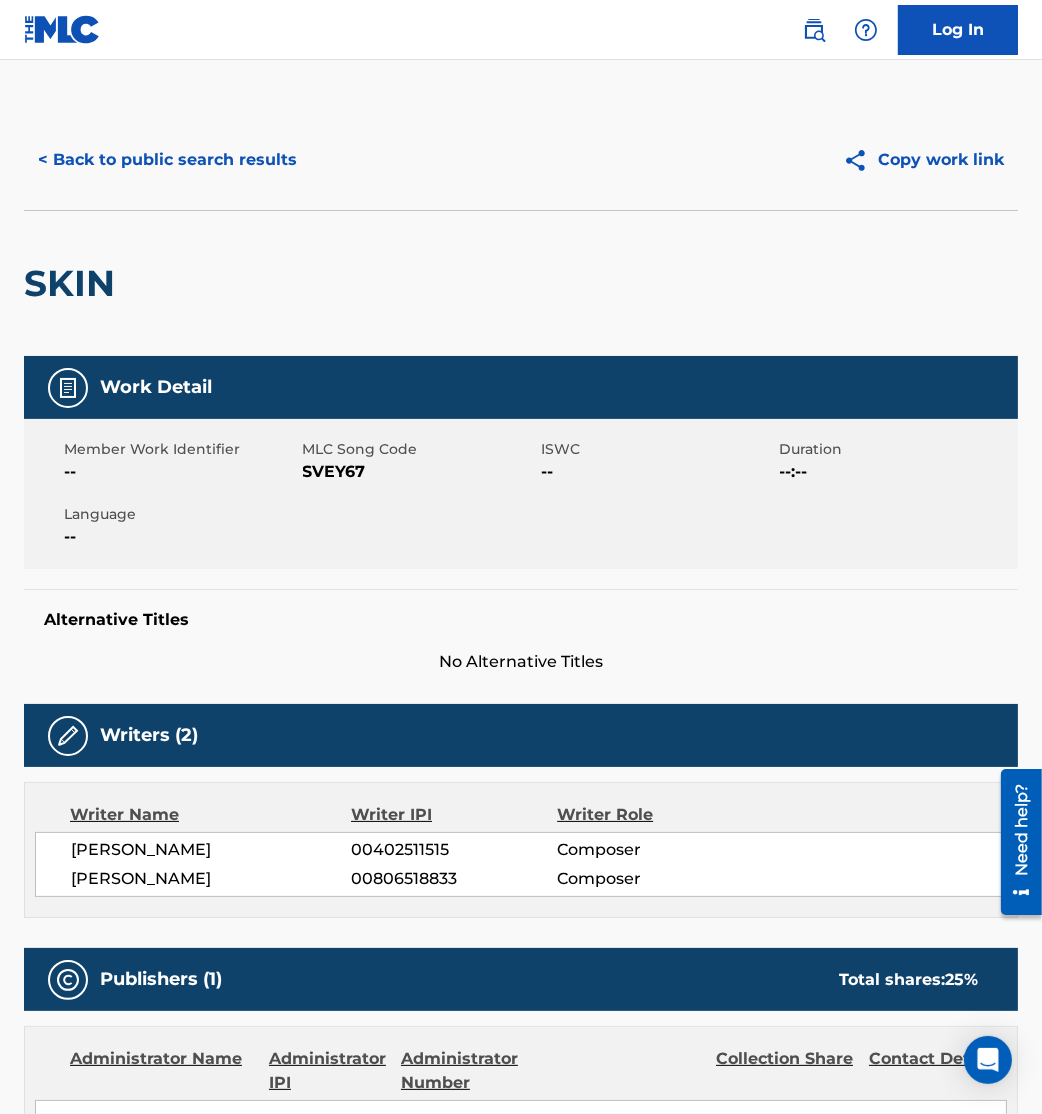 click on "< Back to public search results" at bounding box center (167, 160) 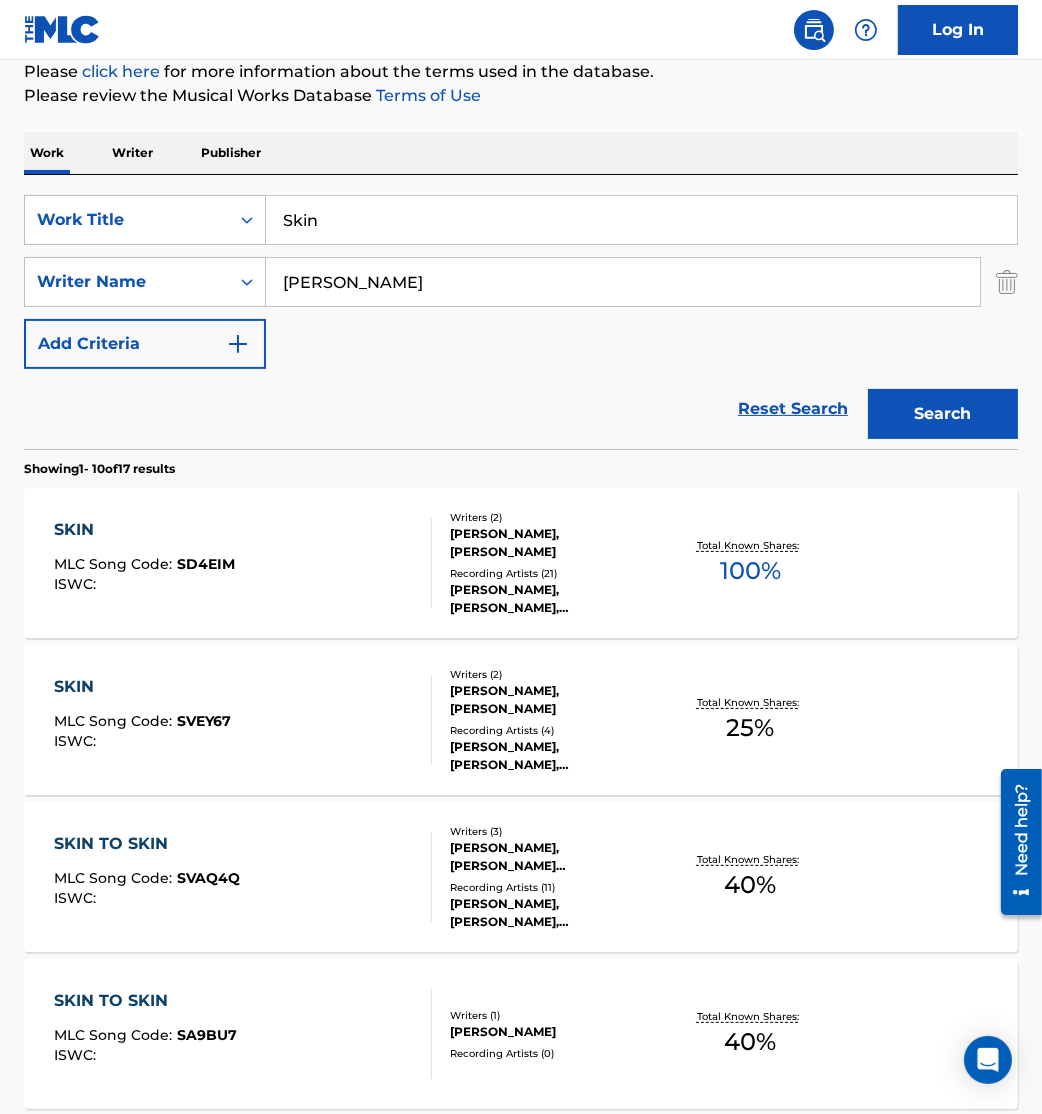 click on "SKIN" at bounding box center [144, 530] 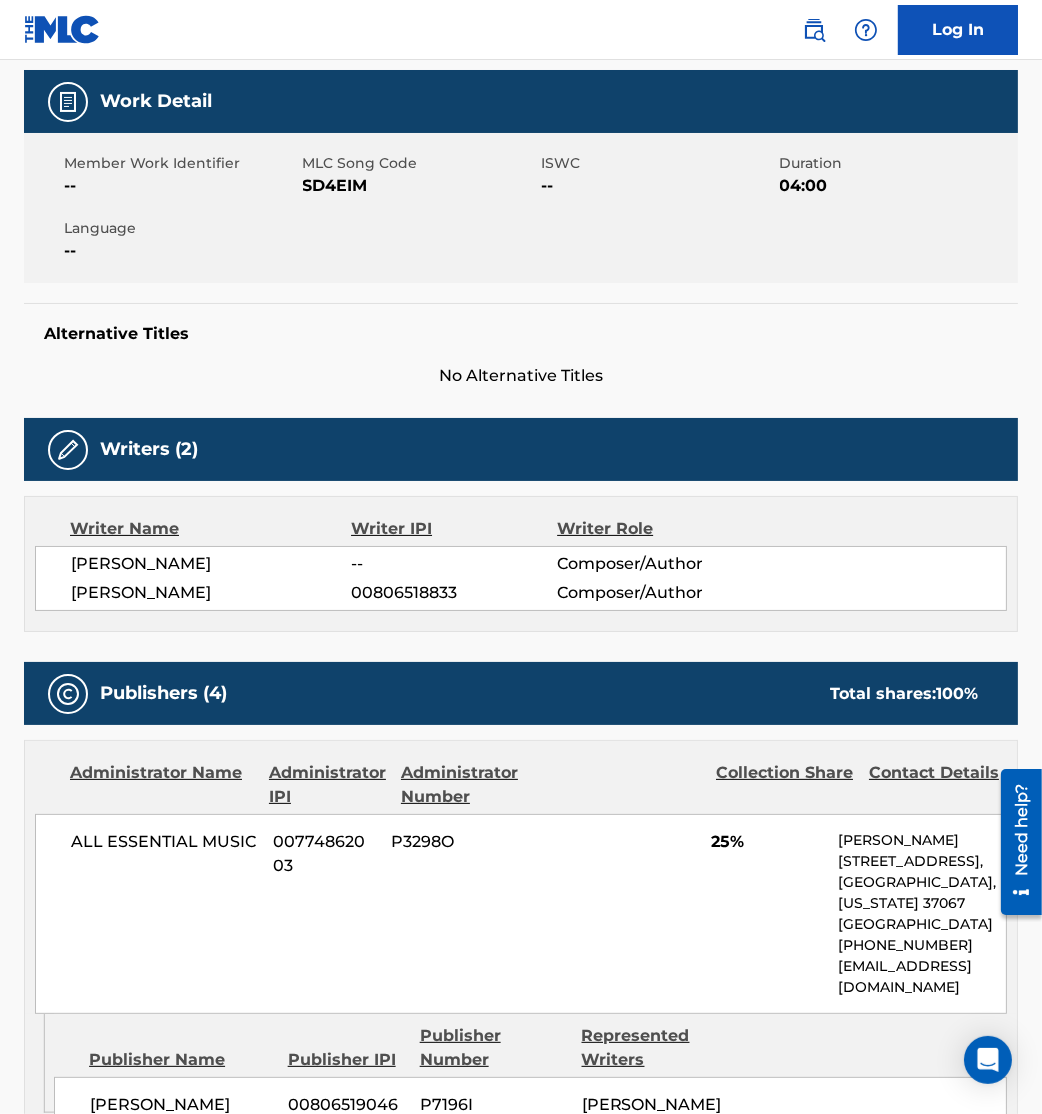 scroll, scrollTop: 0, scrollLeft: 0, axis: both 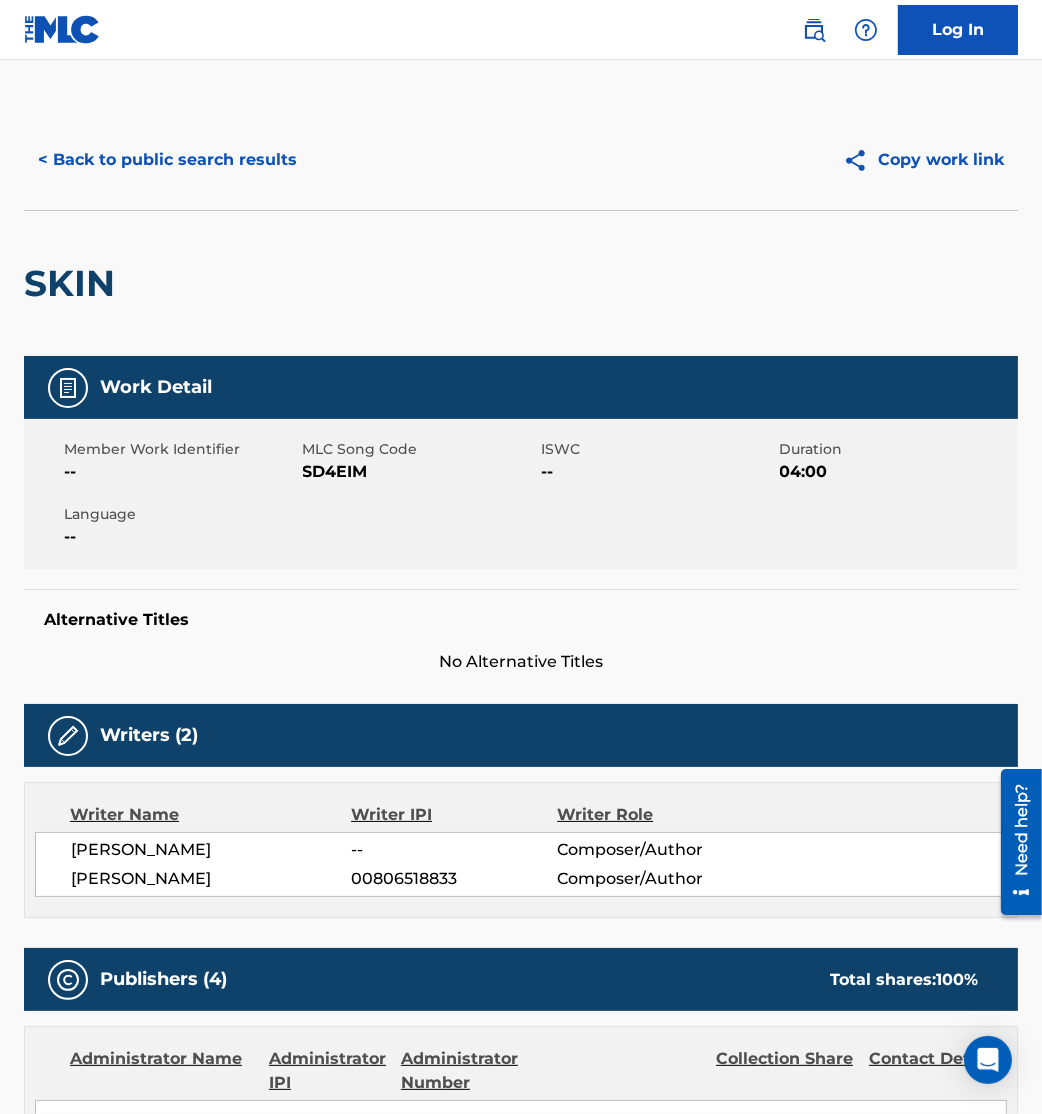 click on "< Back to public search results" at bounding box center (167, 160) 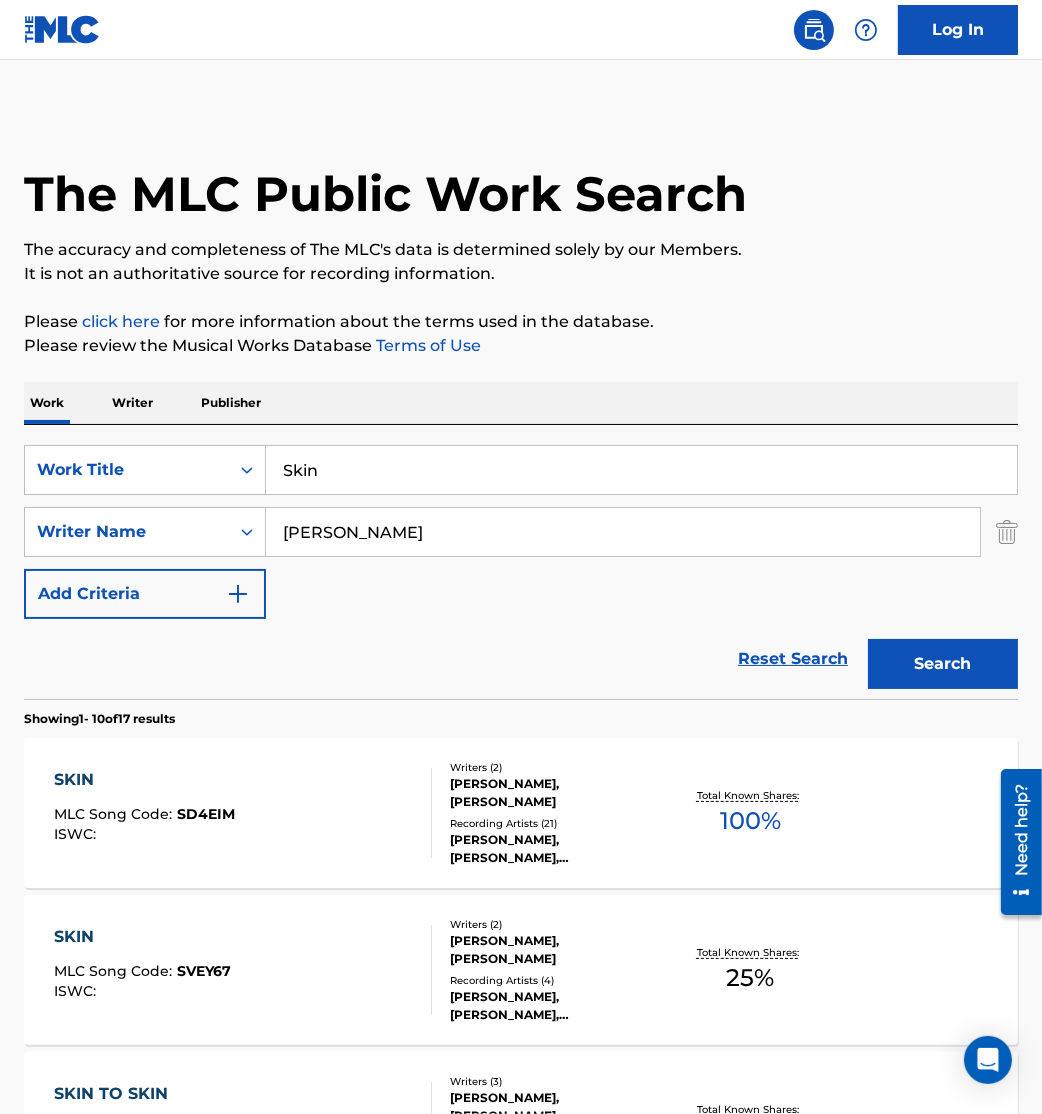 scroll, scrollTop: 250, scrollLeft: 0, axis: vertical 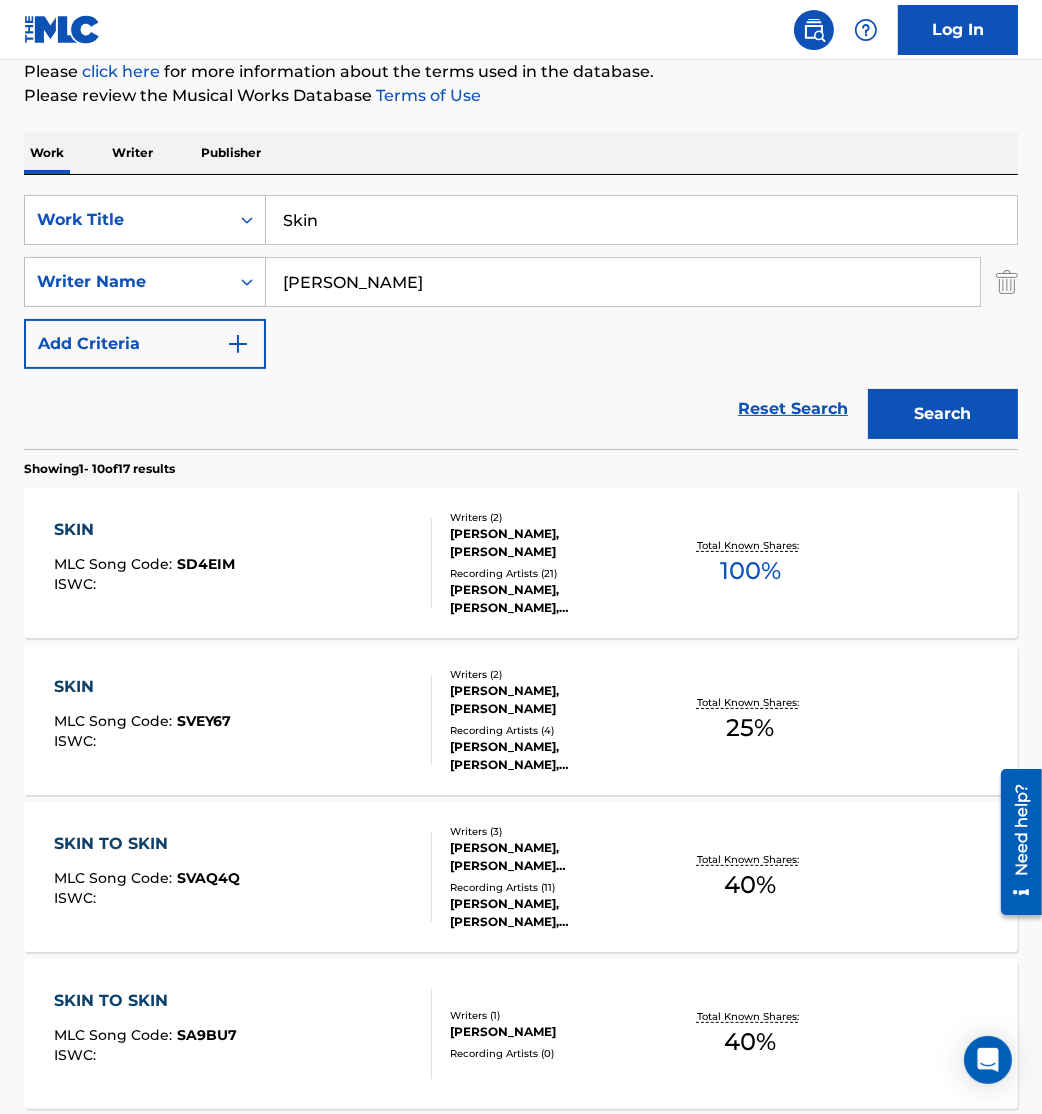 click on "SKIN MLC Song Code : SVEY67 ISWC :" at bounding box center [142, 720] 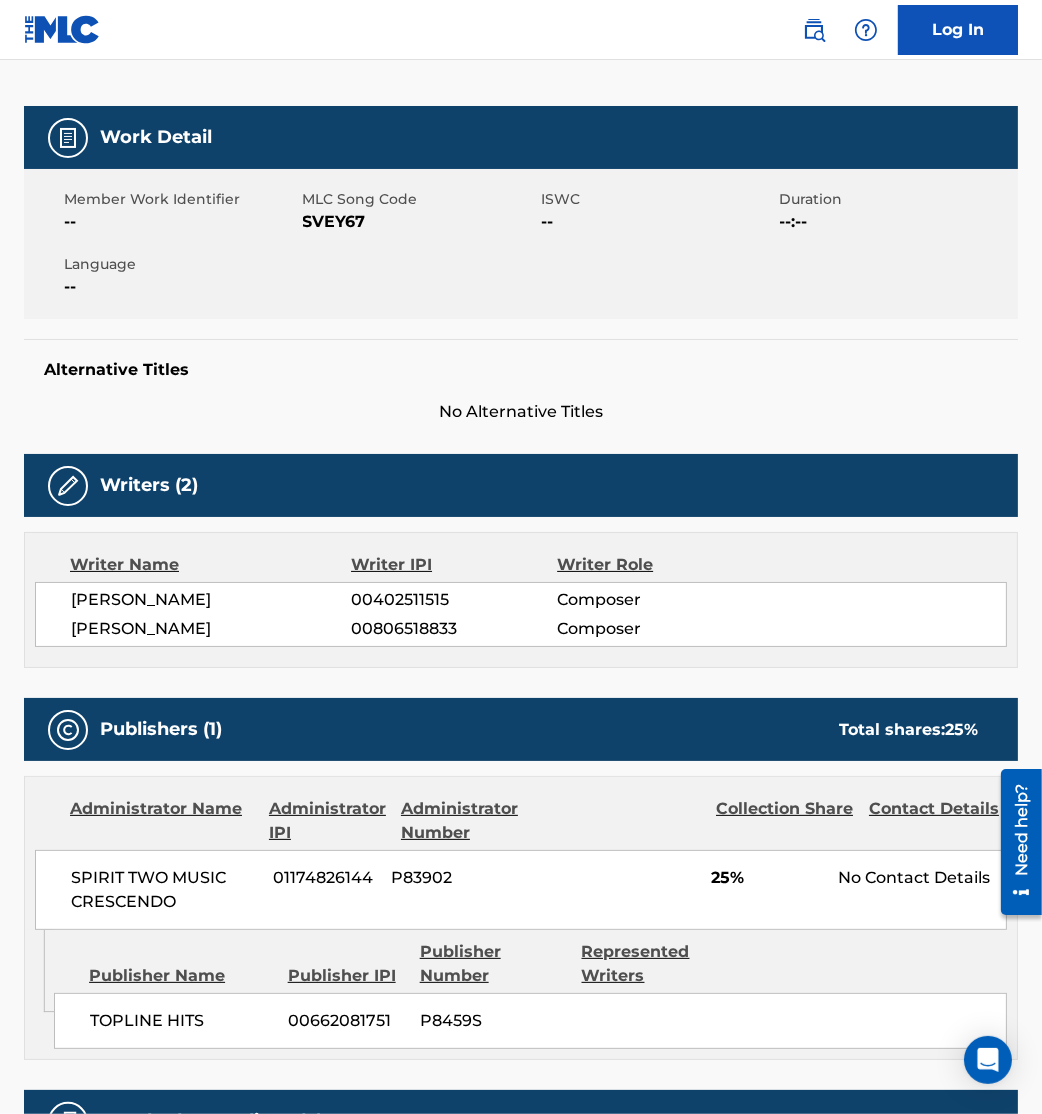 scroll, scrollTop: 0, scrollLeft: 0, axis: both 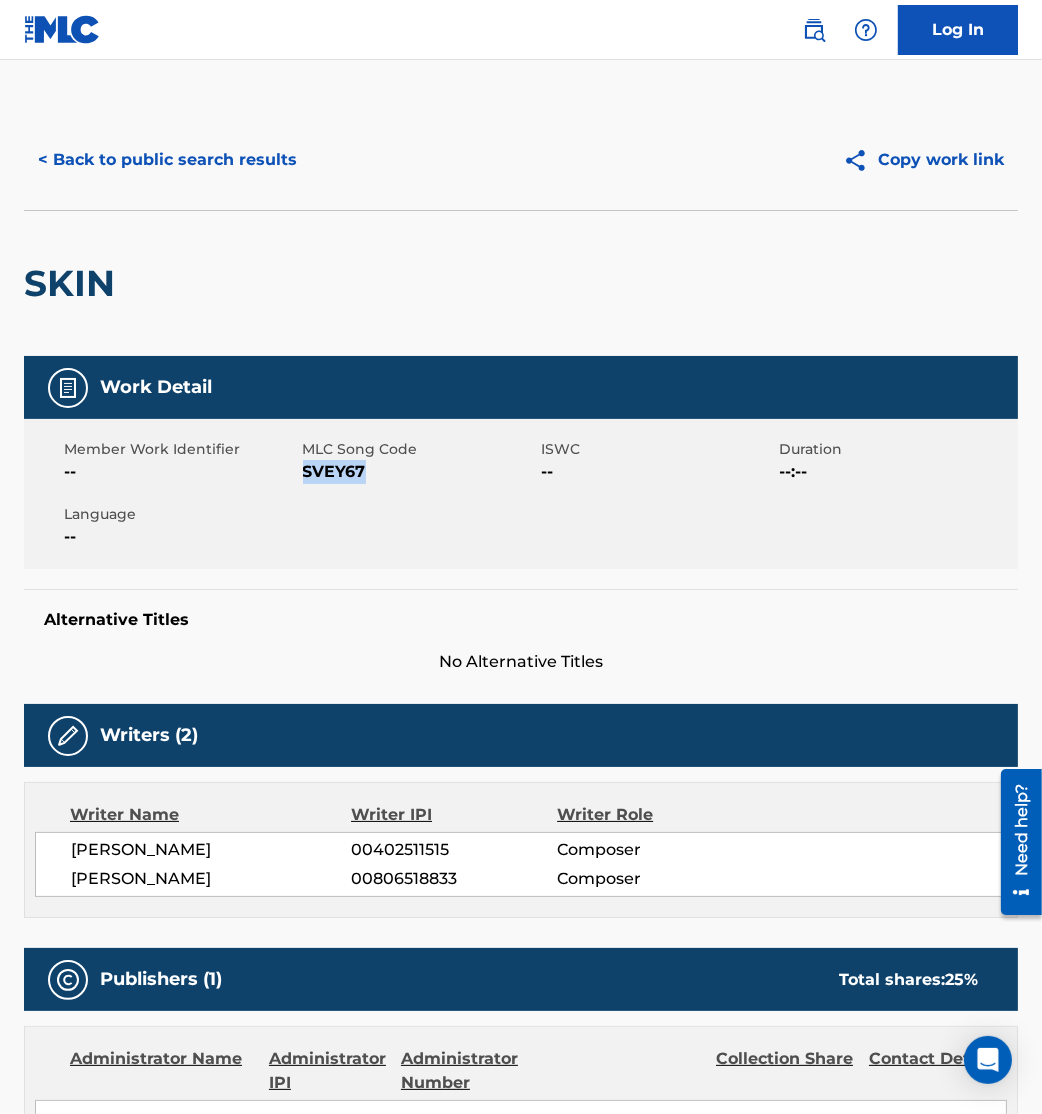 drag, startPoint x: 306, startPoint y: 472, endPoint x: 449, endPoint y: 501, distance: 145.91093 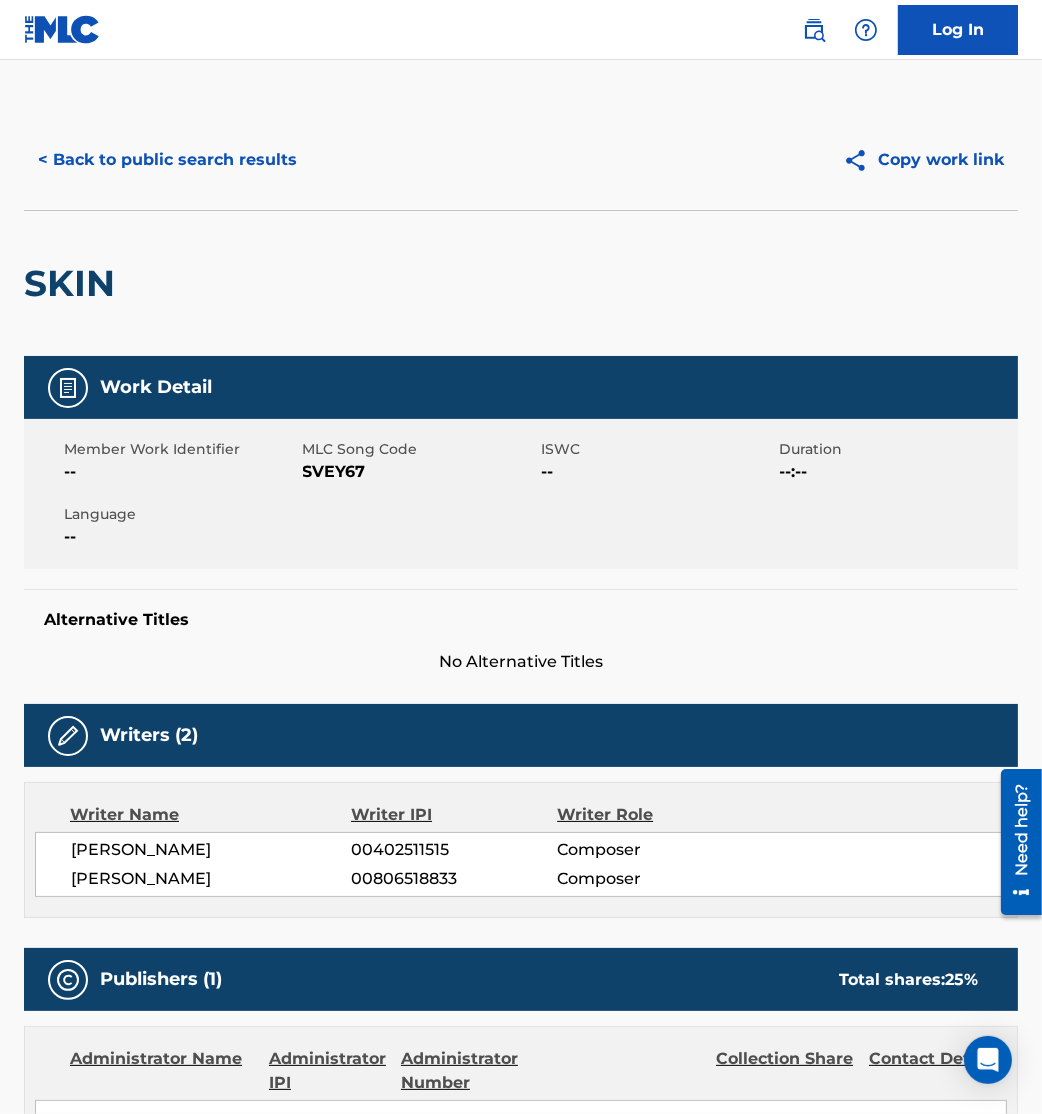 scroll, scrollTop: 250, scrollLeft: 0, axis: vertical 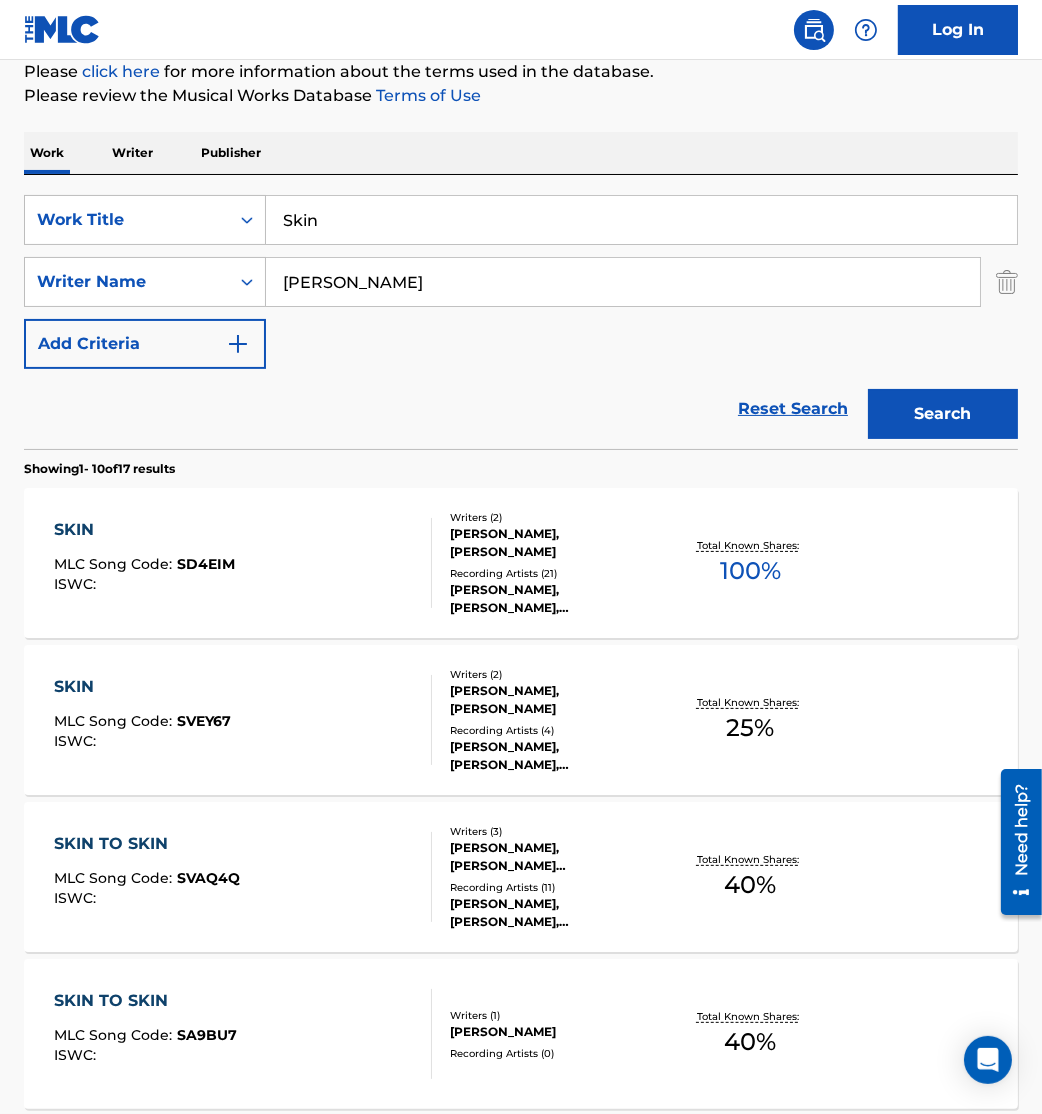drag, startPoint x: 414, startPoint y: 217, endPoint x: 0, endPoint y: 201, distance: 414.30905 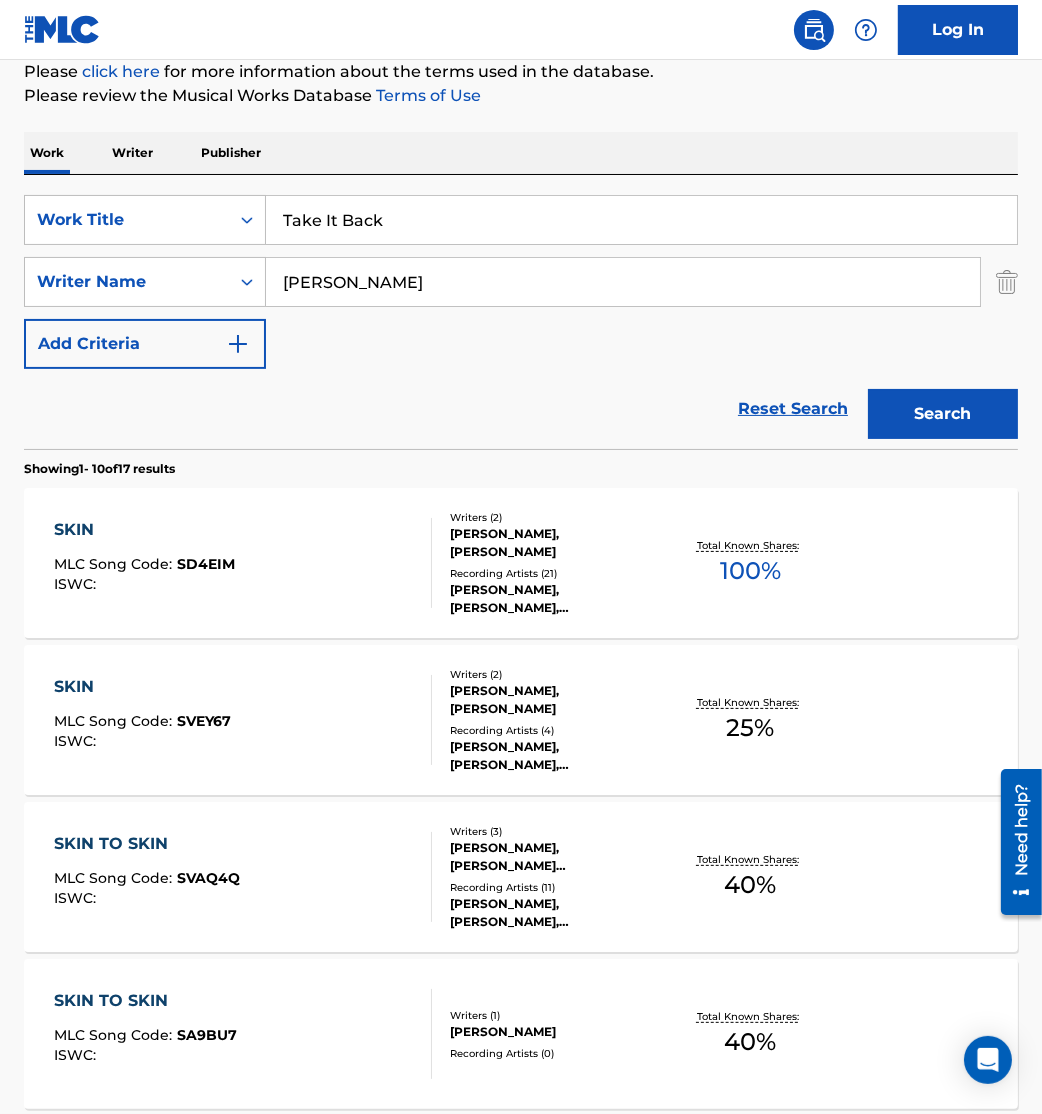 type on "Take It Back" 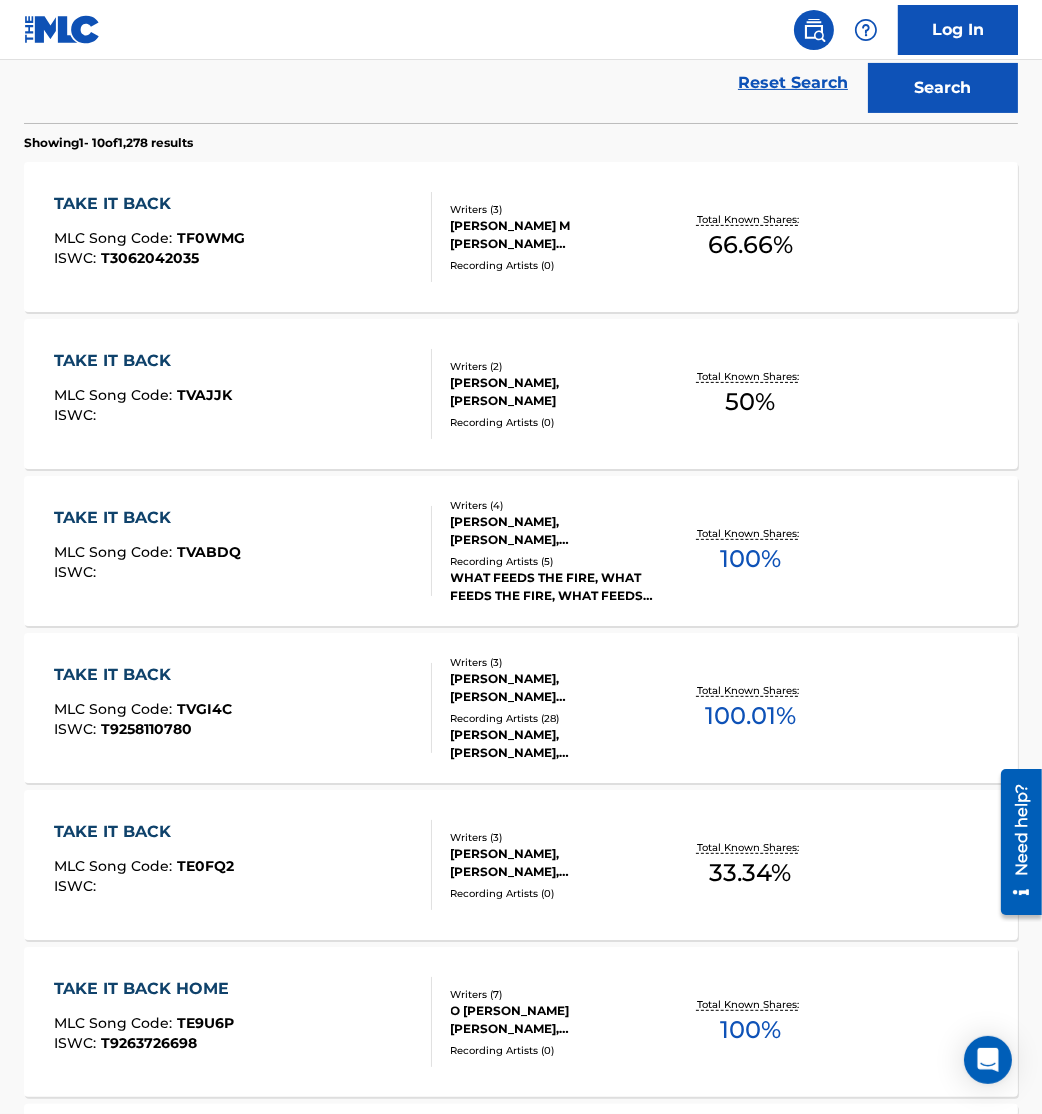 scroll, scrollTop: 574, scrollLeft: 0, axis: vertical 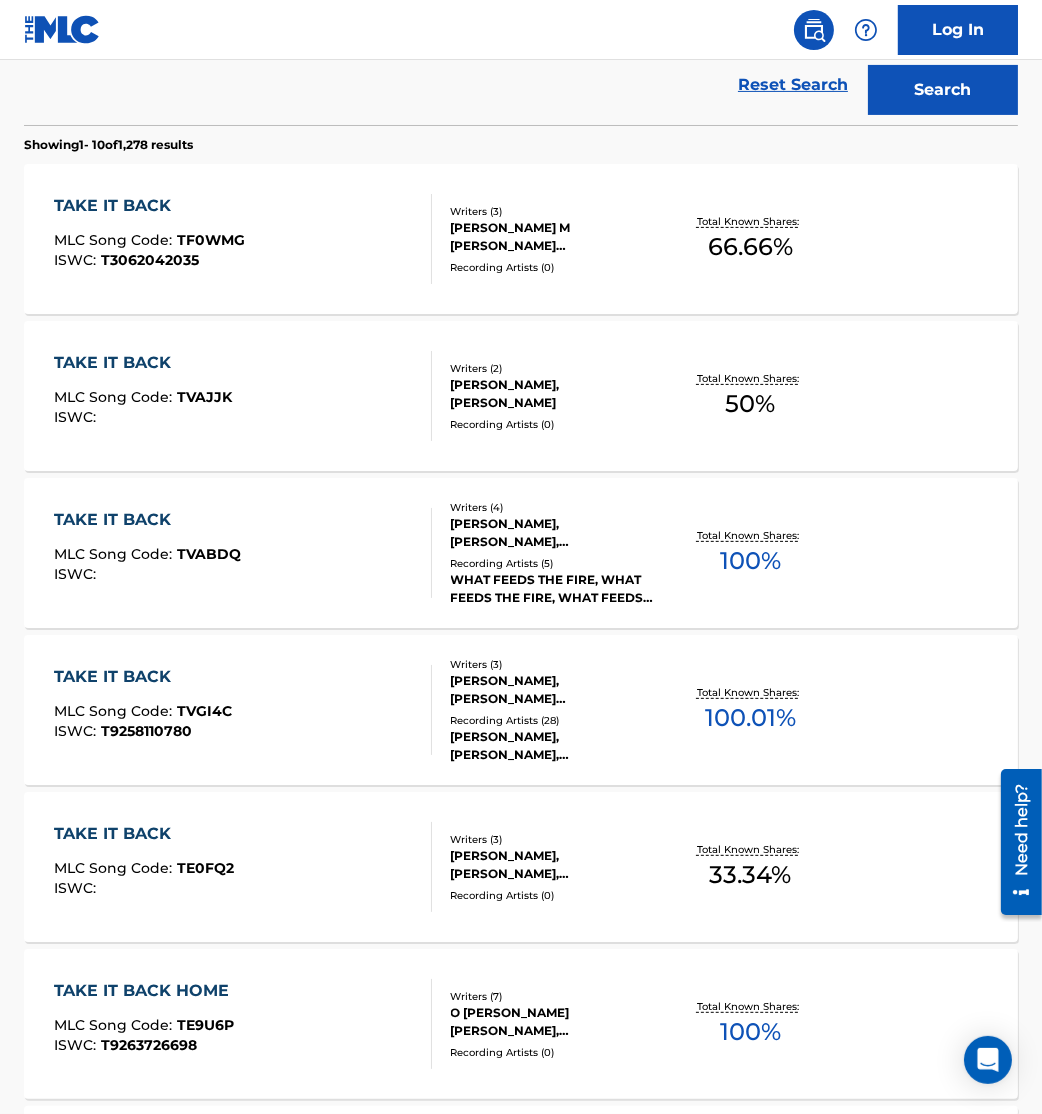 click on "Writers ( 3 ) [PERSON_NAME], [PERSON_NAME] [PERSON_NAME], [PERSON_NAME] Recording Artists ( 28 ) [PERSON_NAME], [PERSON_NAME], [PERSON_NAME], [PERSON_NAME], [PERSON_NAME]" at bounding box center (550, 710) 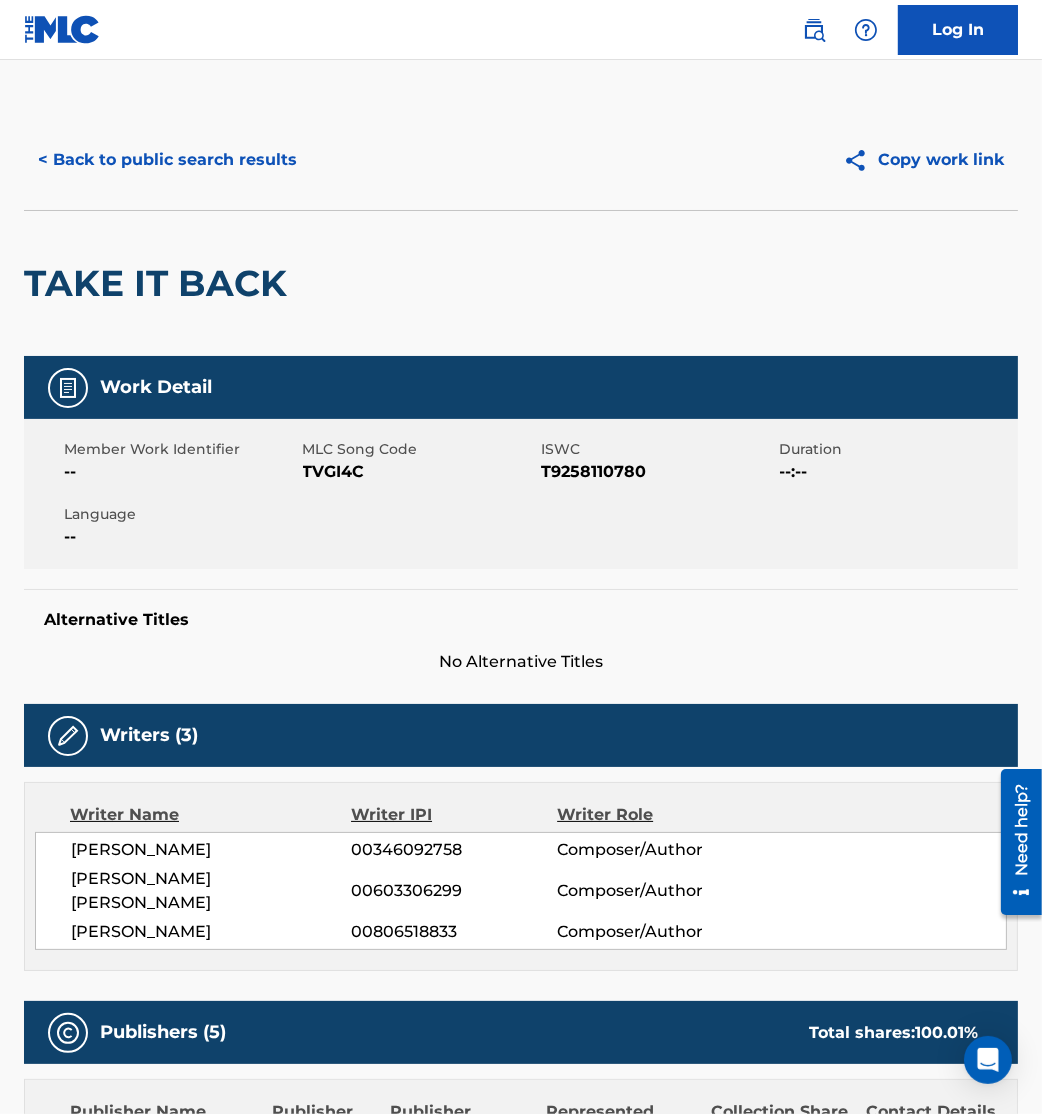 click on "TVGI4C" at bounding box center (420, 472) 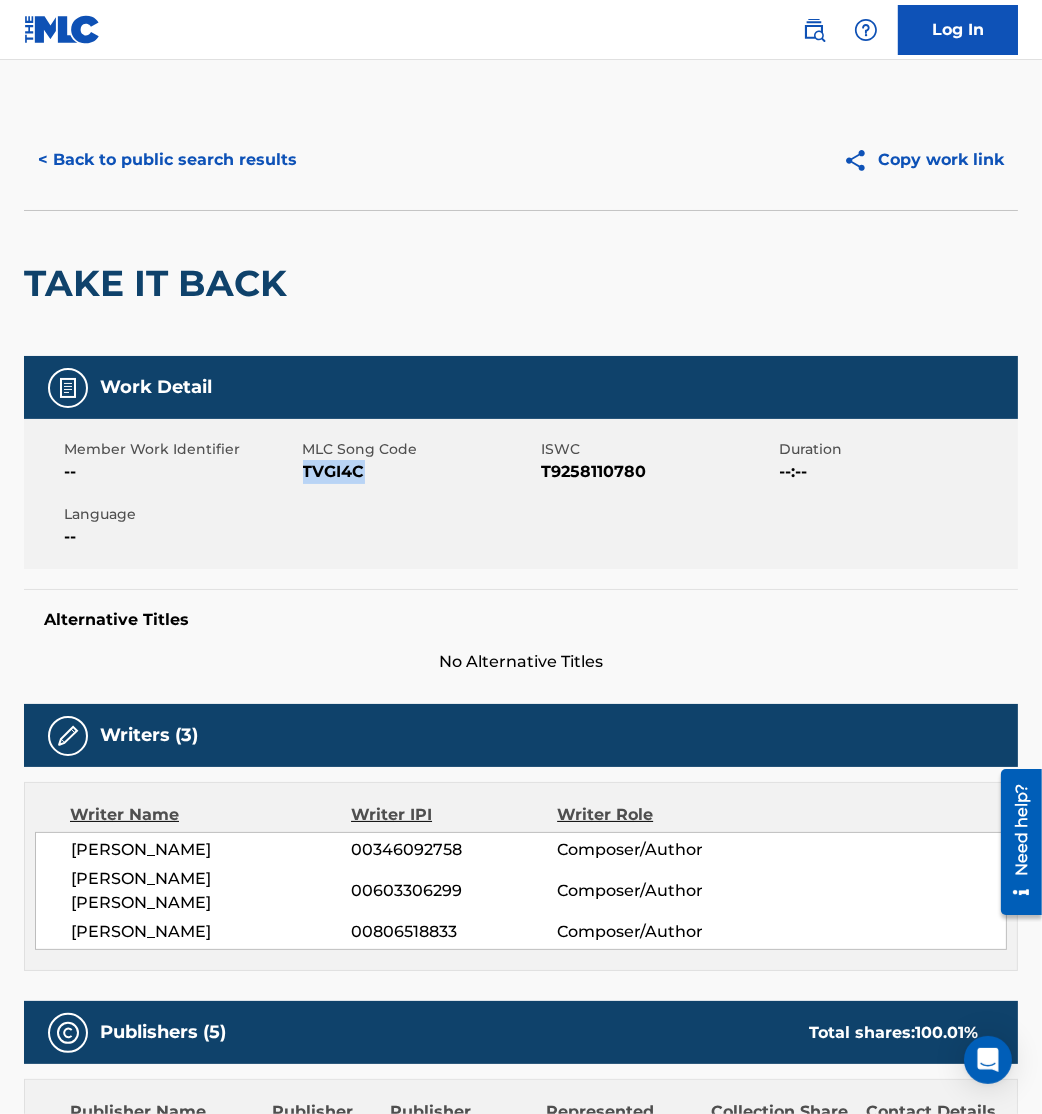 drag, startPoint x: 304, startPoint y: 470, endPoint x: 475, endPoint y: 470, distance: 171 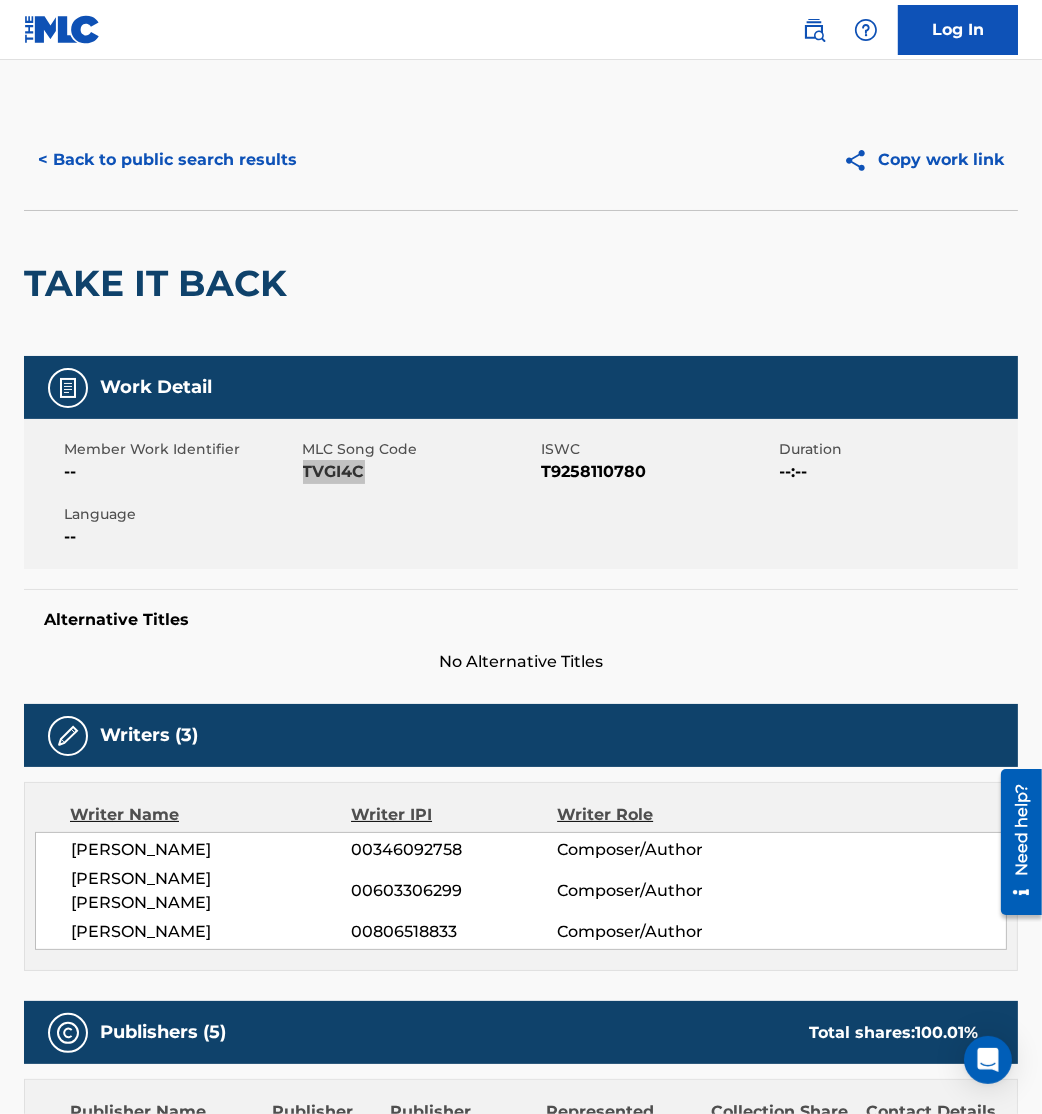 scroll, scrollTop: 592, scrollLeft: 0, axis: vertical 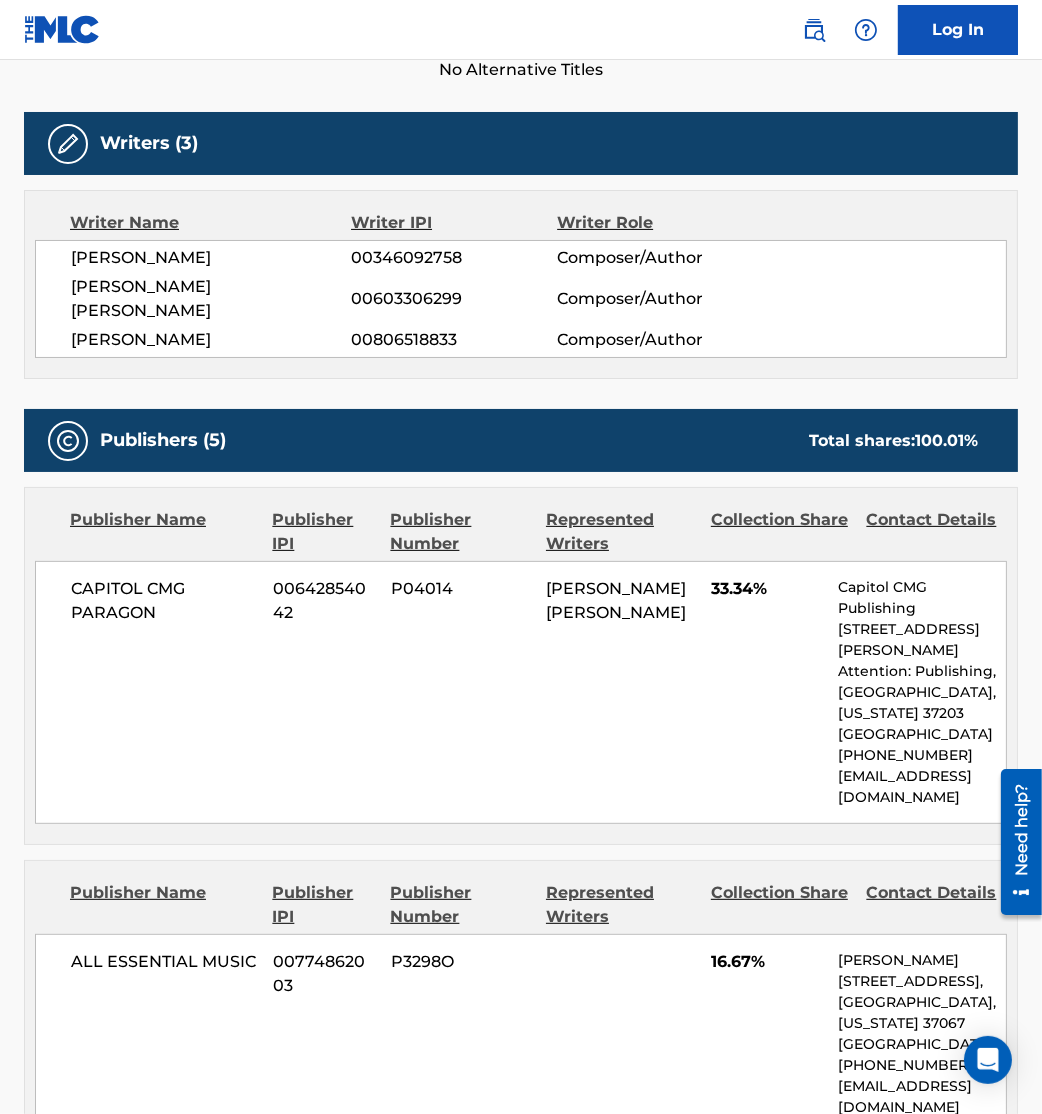 click on "CAPITOL CMG PARAGON 00642854042 P04014 [PERSON_NAME] [PERSON_NAME] 33.34% Capitol CMG Publishing [STREET_ADDRESS][PERSON_NAME] Attention: Publishing[GEOGRAPHIC_DATA][US_STATE] [GEOGRAPHIC_DATA] [PHONE_NUMBER] [EMAIL_ADDRESS][DOMAIN_NAME]" at bounding box center [521, 692] 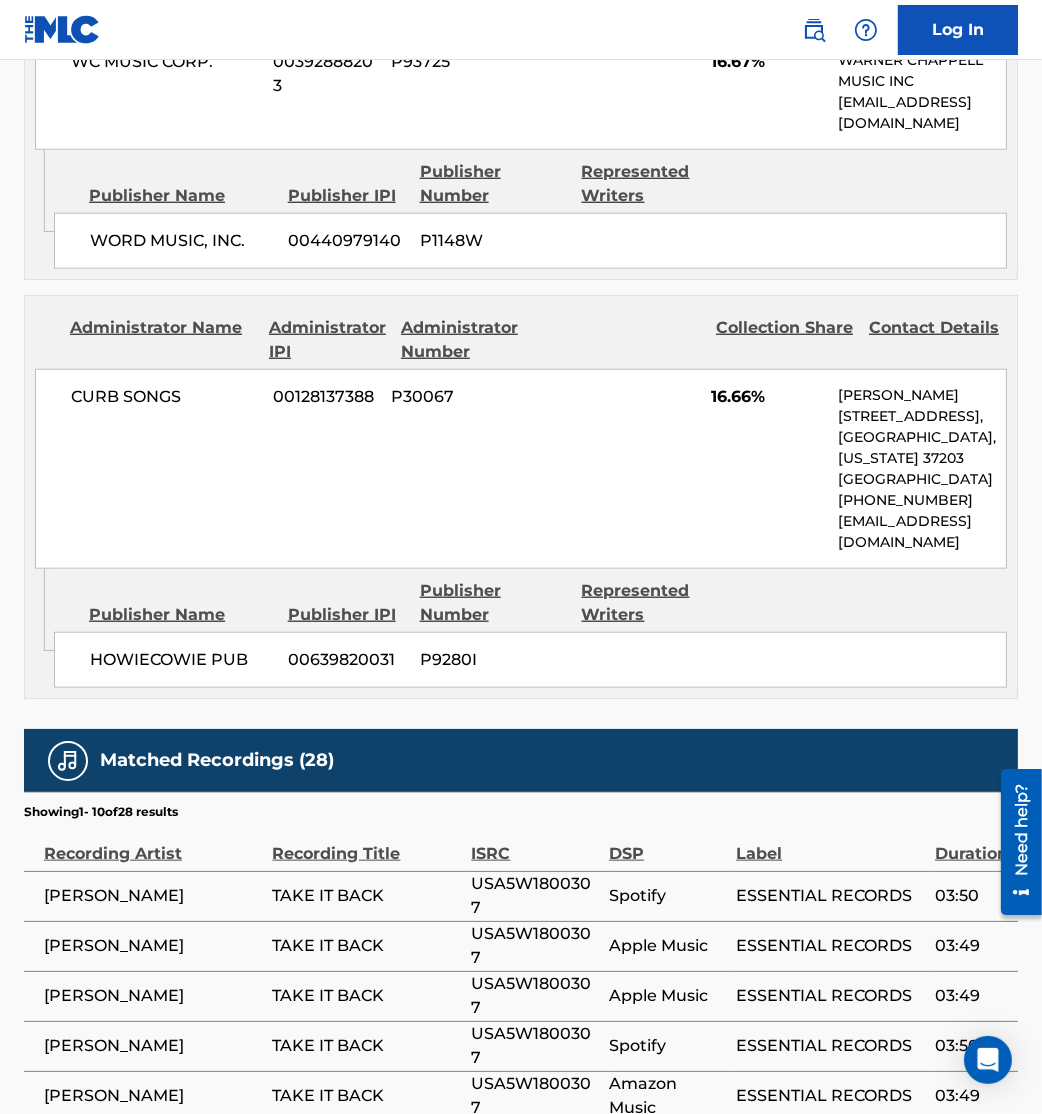 scroll, scrollTop: 2425, scrollLeft: 0, axis: vertical 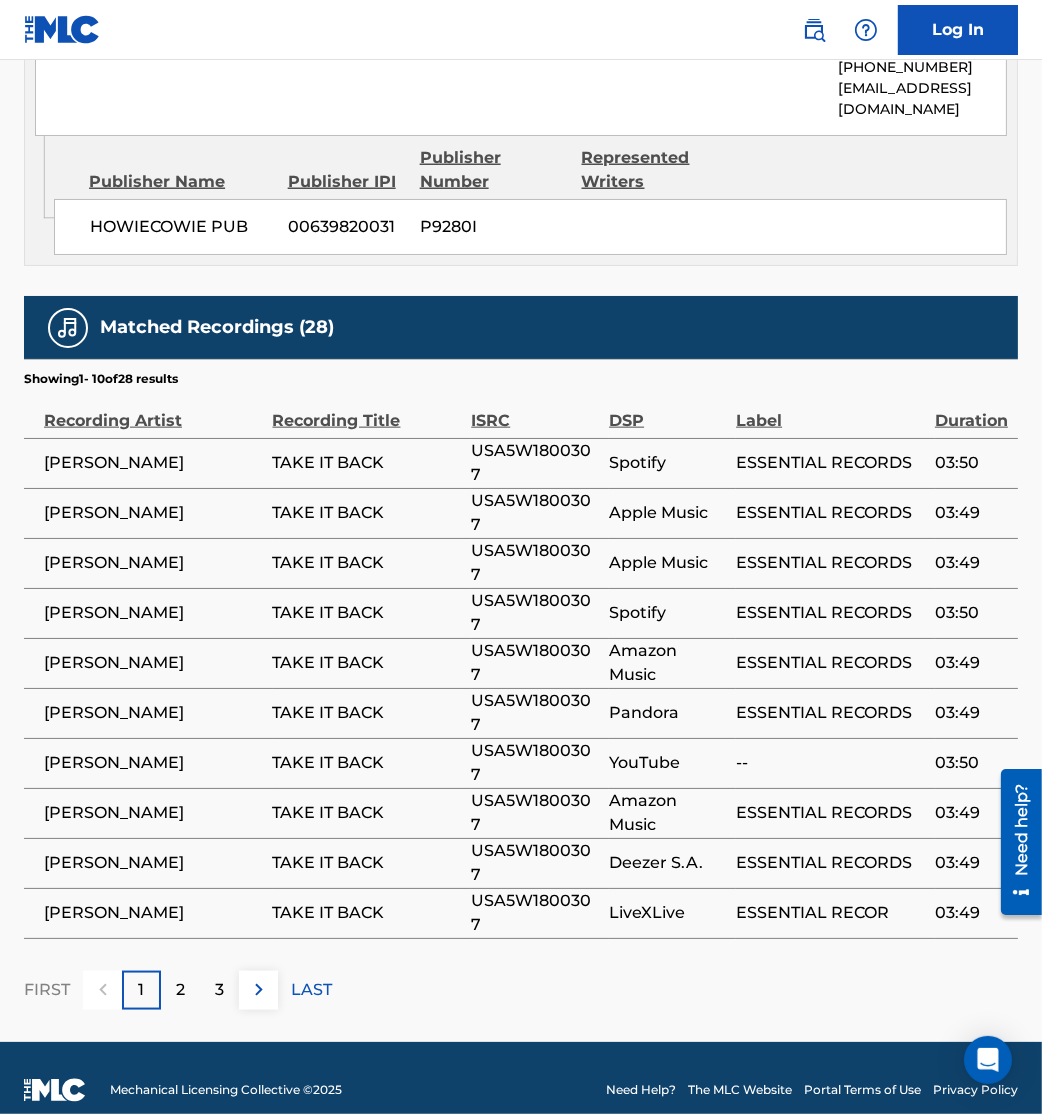 click at bounding box center [258, 990] 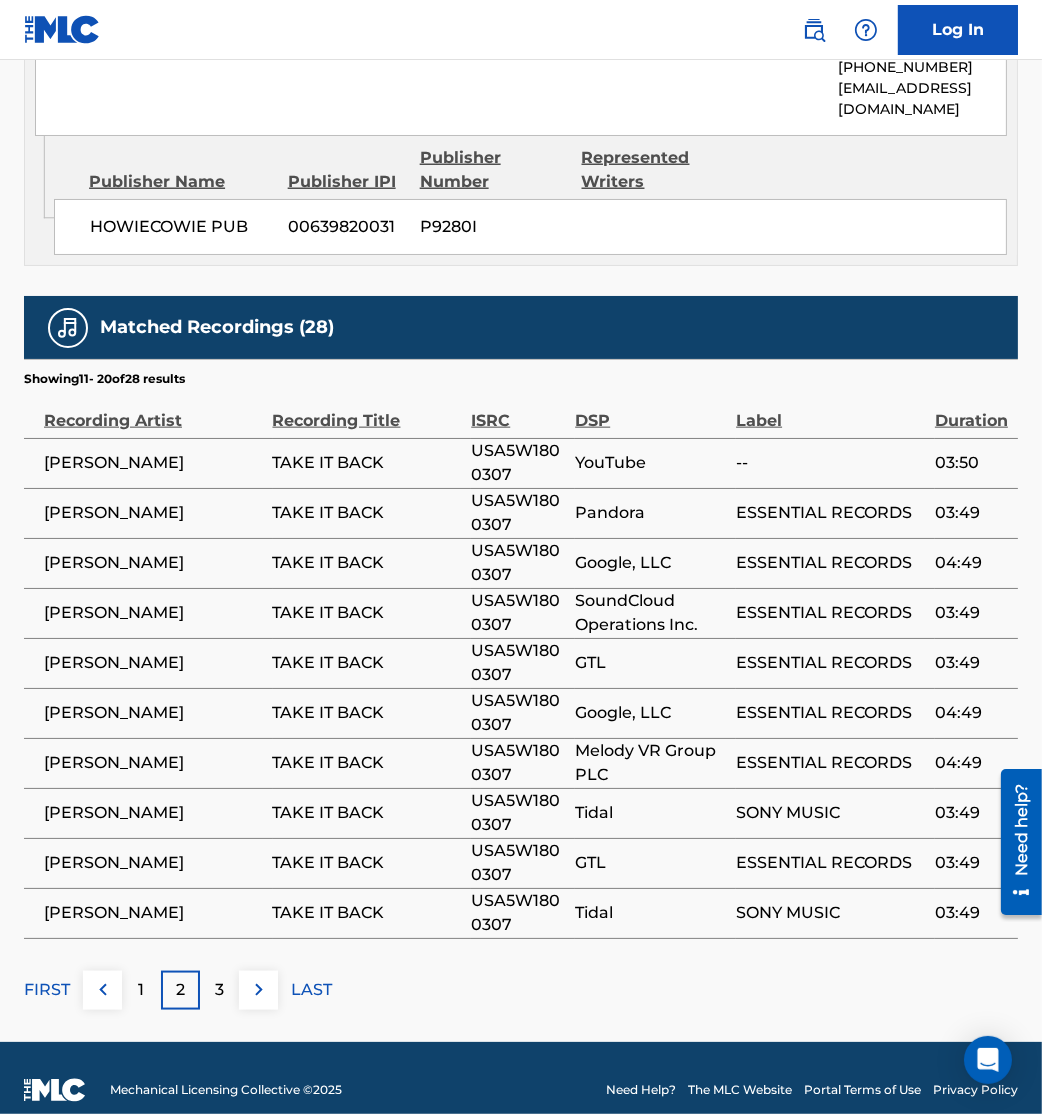 click at bounding box center (259, 990) 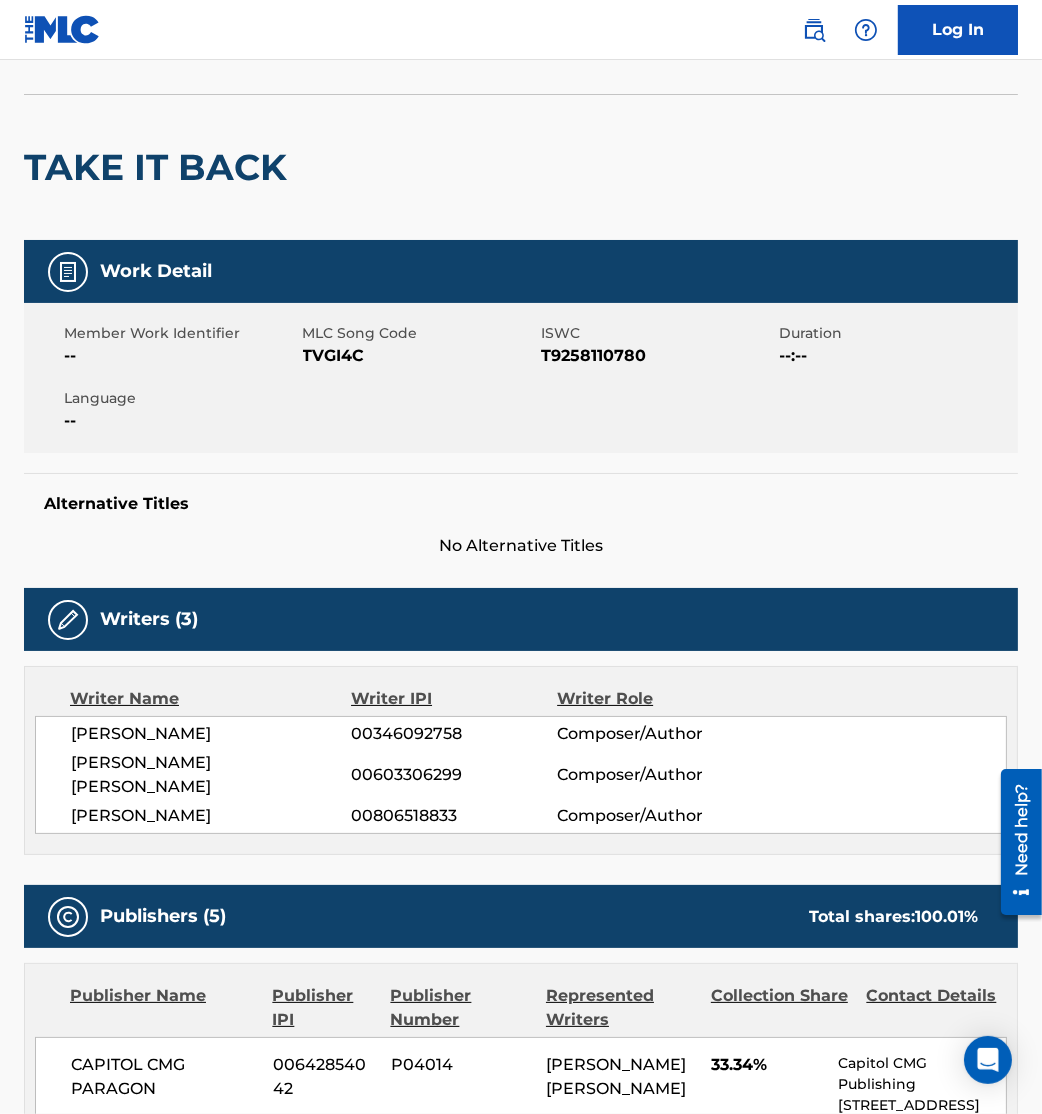 scroll, scrollTop: 114, scrollLeft: 0, axis: vertical 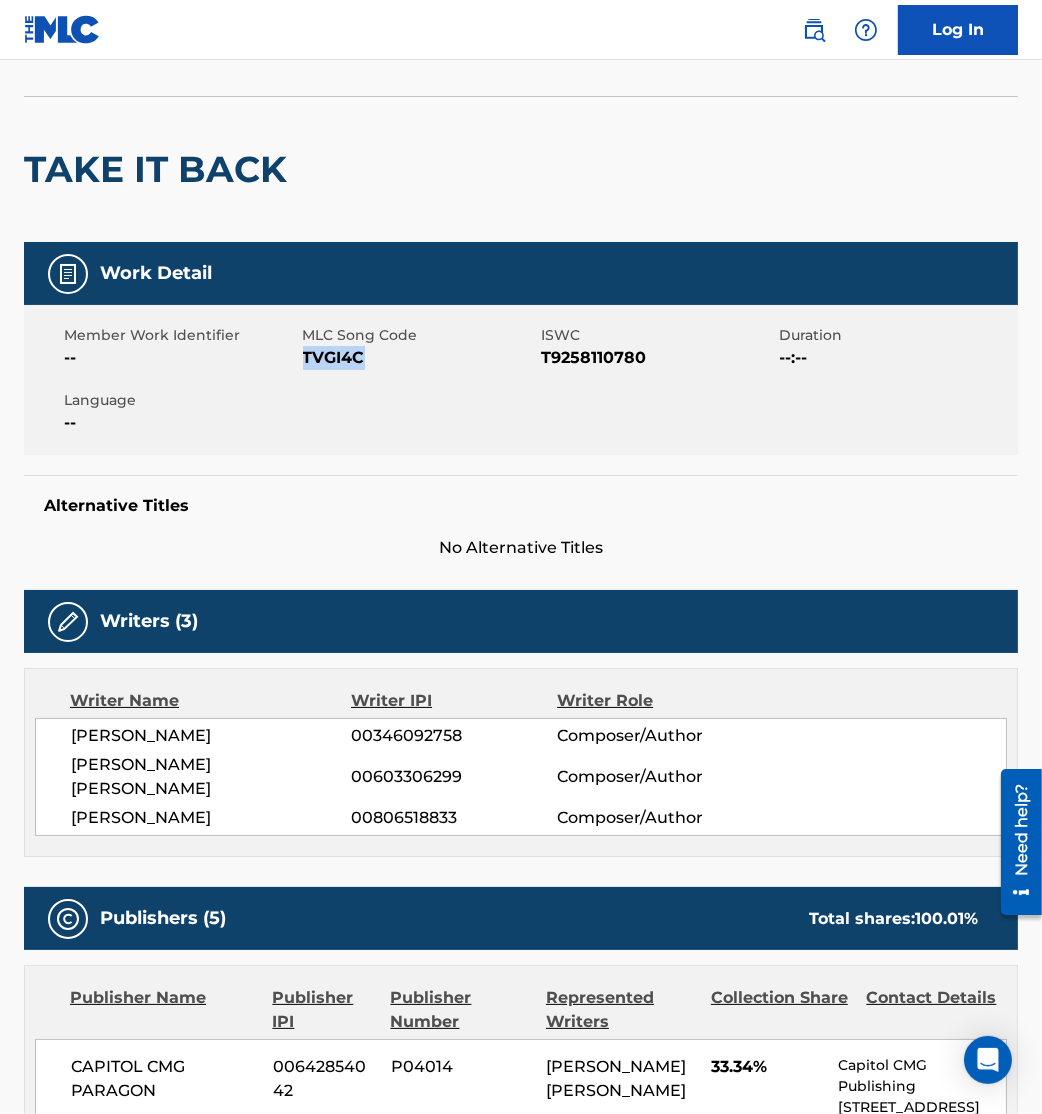 drag, startPoint x: 307, startPoint y: 352, endPoint x: 387, endPoint y: 384, distance: 86.162636 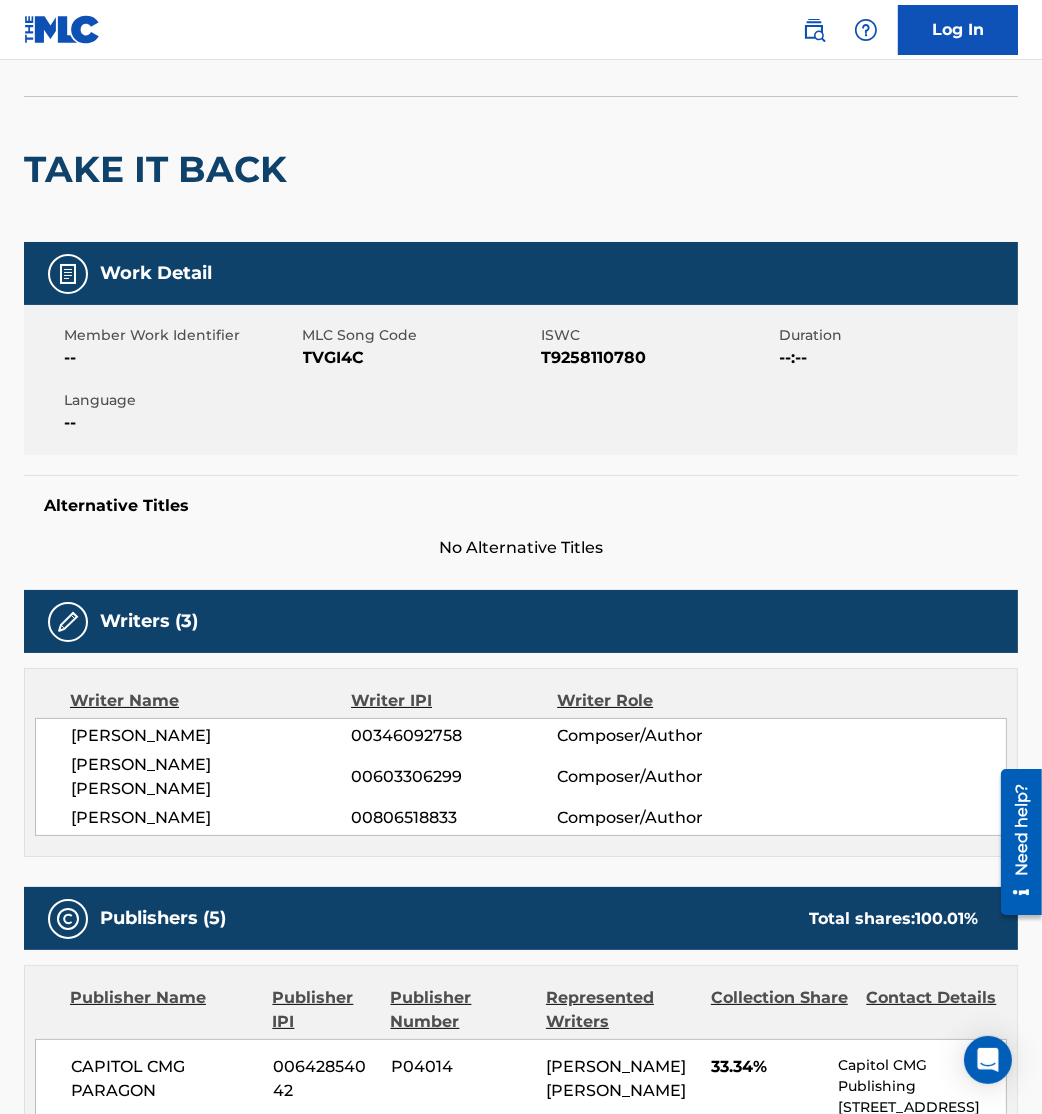 click on "Member Work Identifier -- MLC Song Code TVGI4C ISWC T9258110780 Duration --:-- Language --" at bounding box center [521, 380] 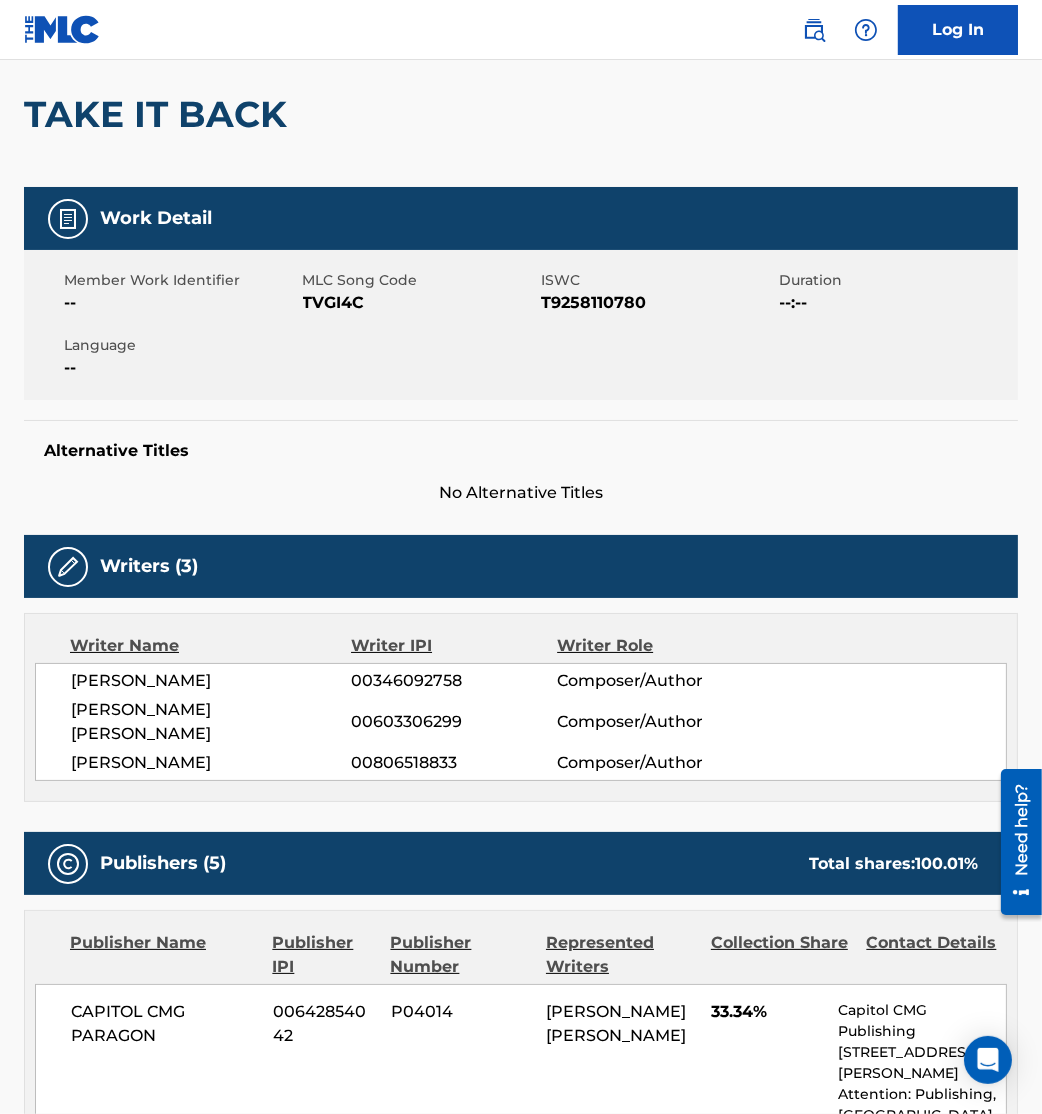 scroll, scrollTop: 158, scrollLeft: 0, axis: vertical 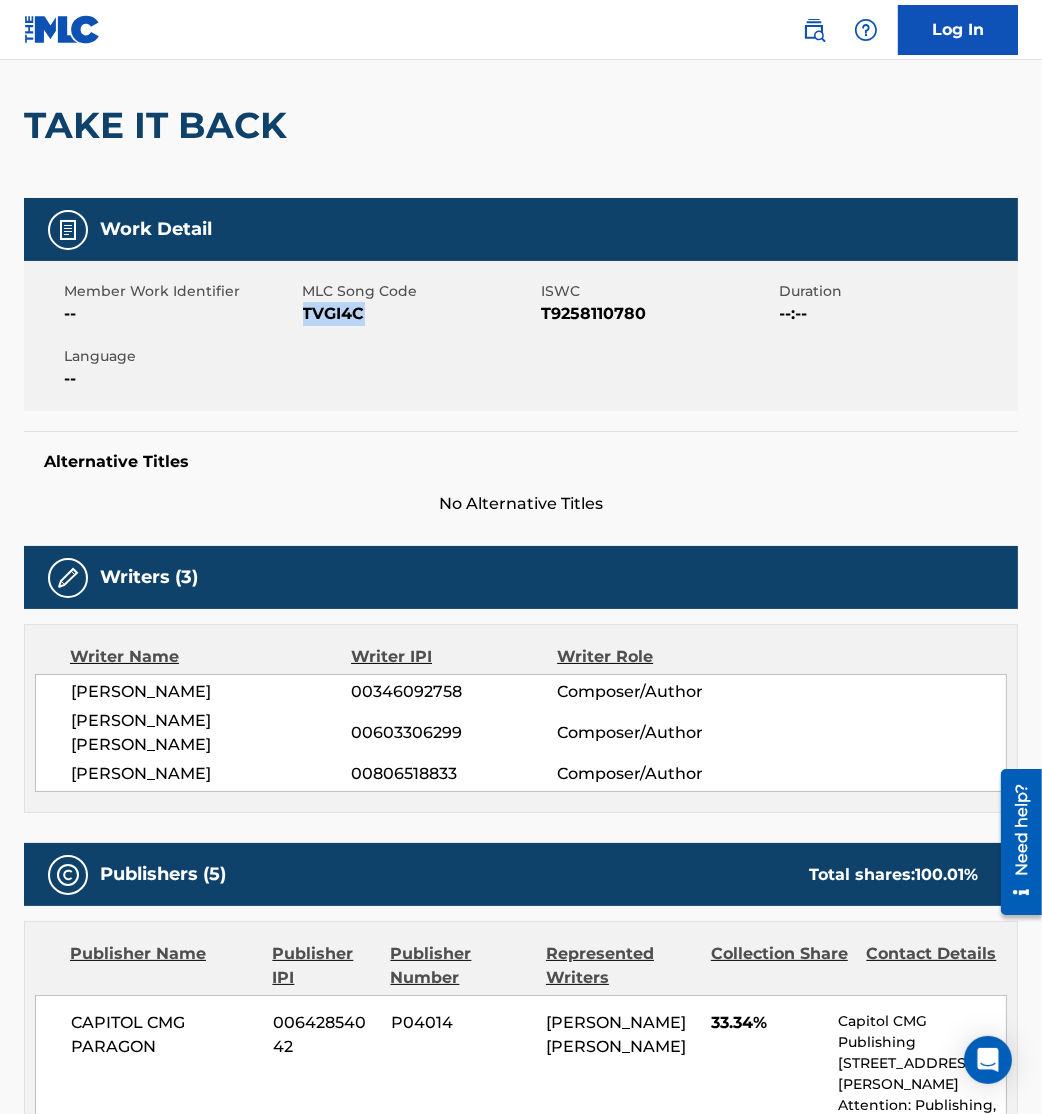 drag, startPoint x: 306, startPoint y: 302, endPoint x: 433, endPoint y: 337, distance: 131.73459 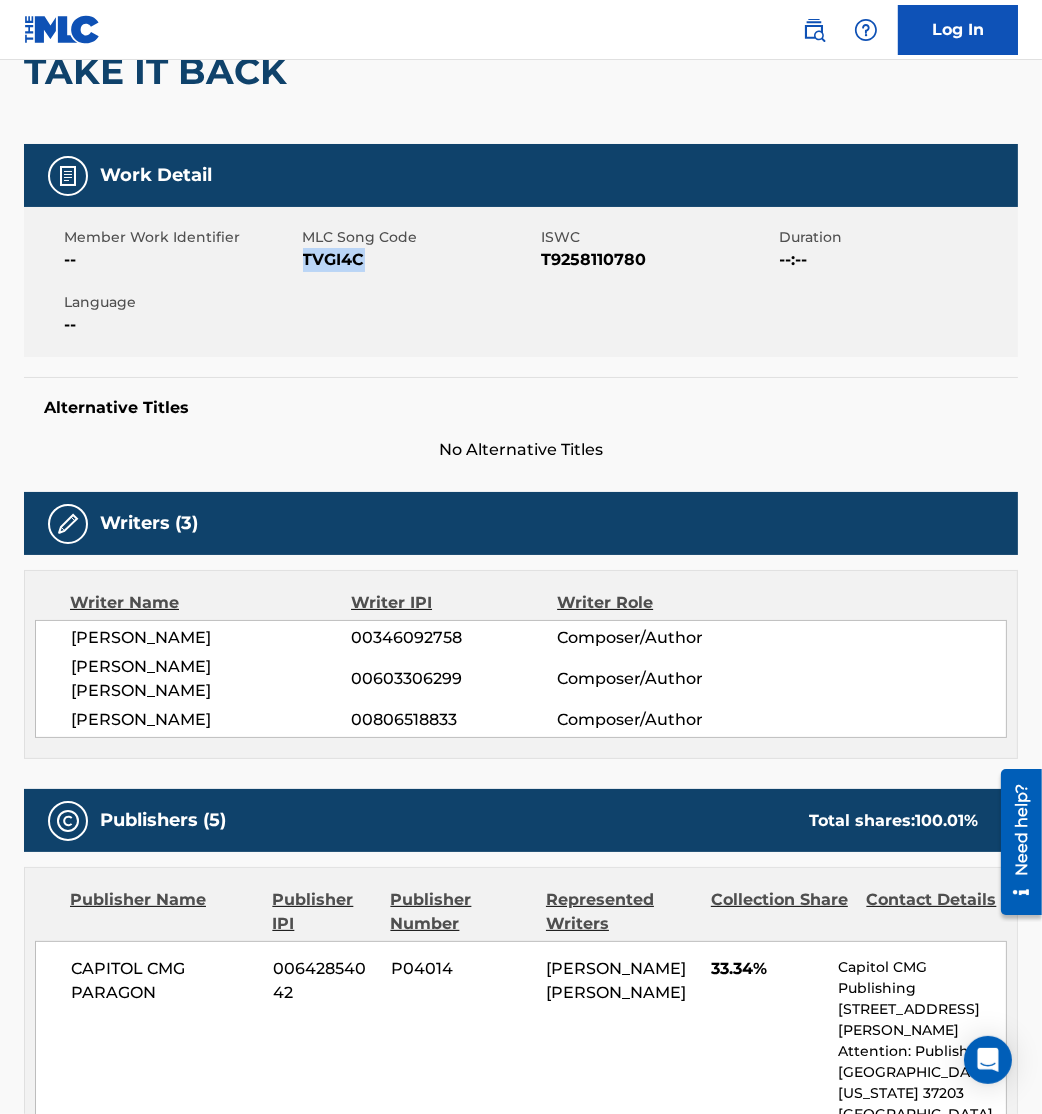 scroll, scrollTop: 0, scrollLeft: 0, axis: both 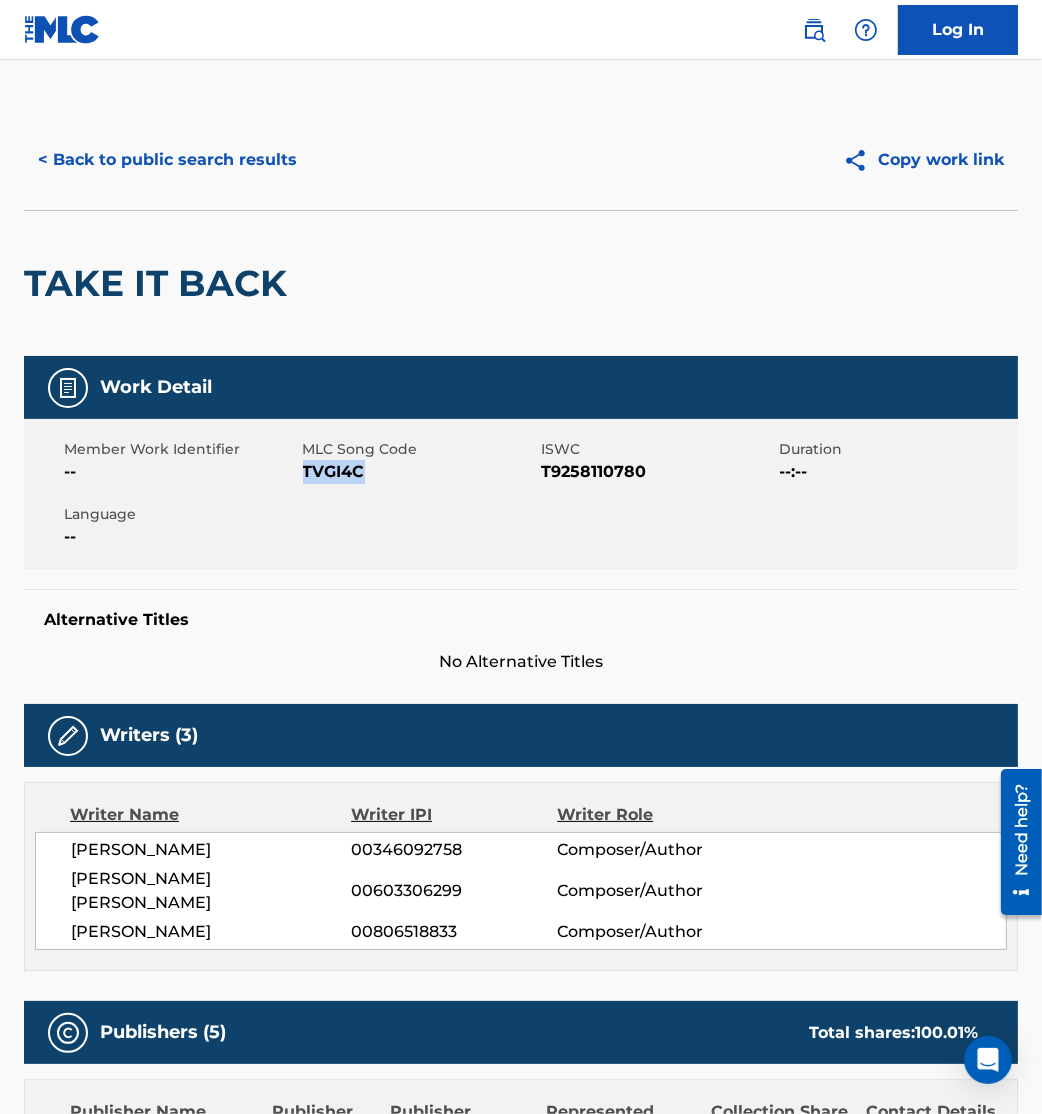 click on "< Back to public search results" at bounding box center (167, 160) 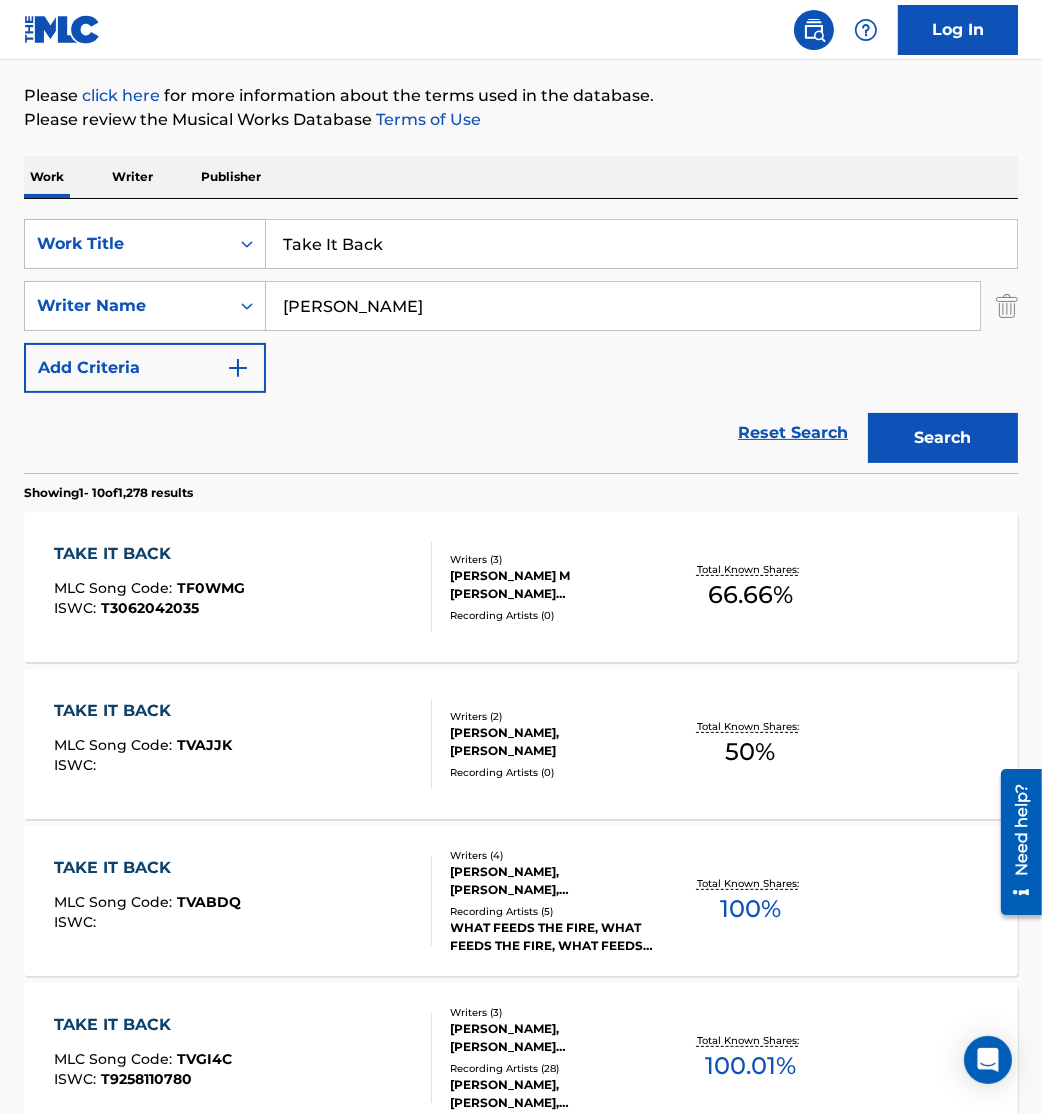 scroll, scrollTop: 219, scrollLeft: 0, axis: vertical 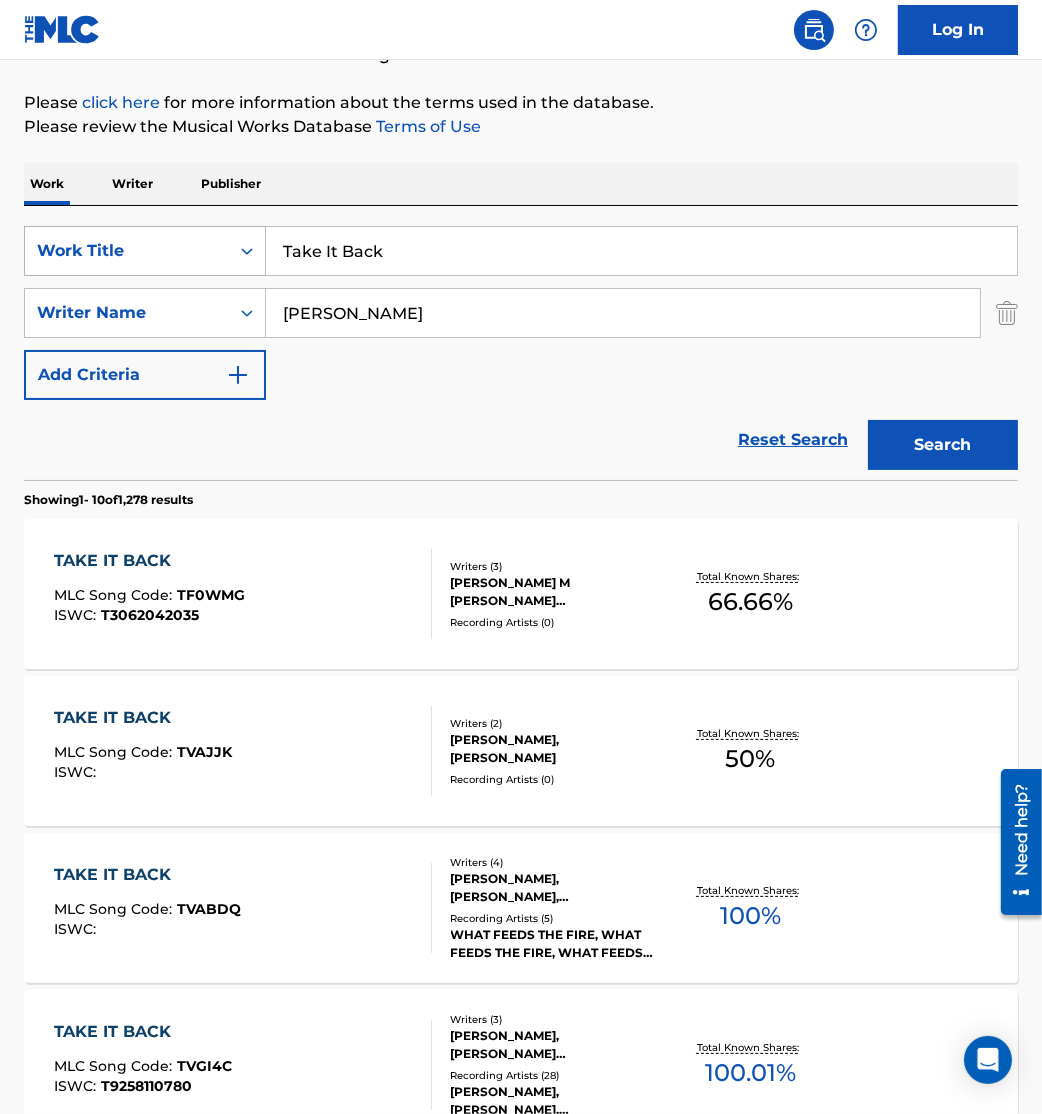 drag, startPoint x: 432, startPoint y: 244, endPoint x: 49, endPoint y: 252, distance: 383.08353 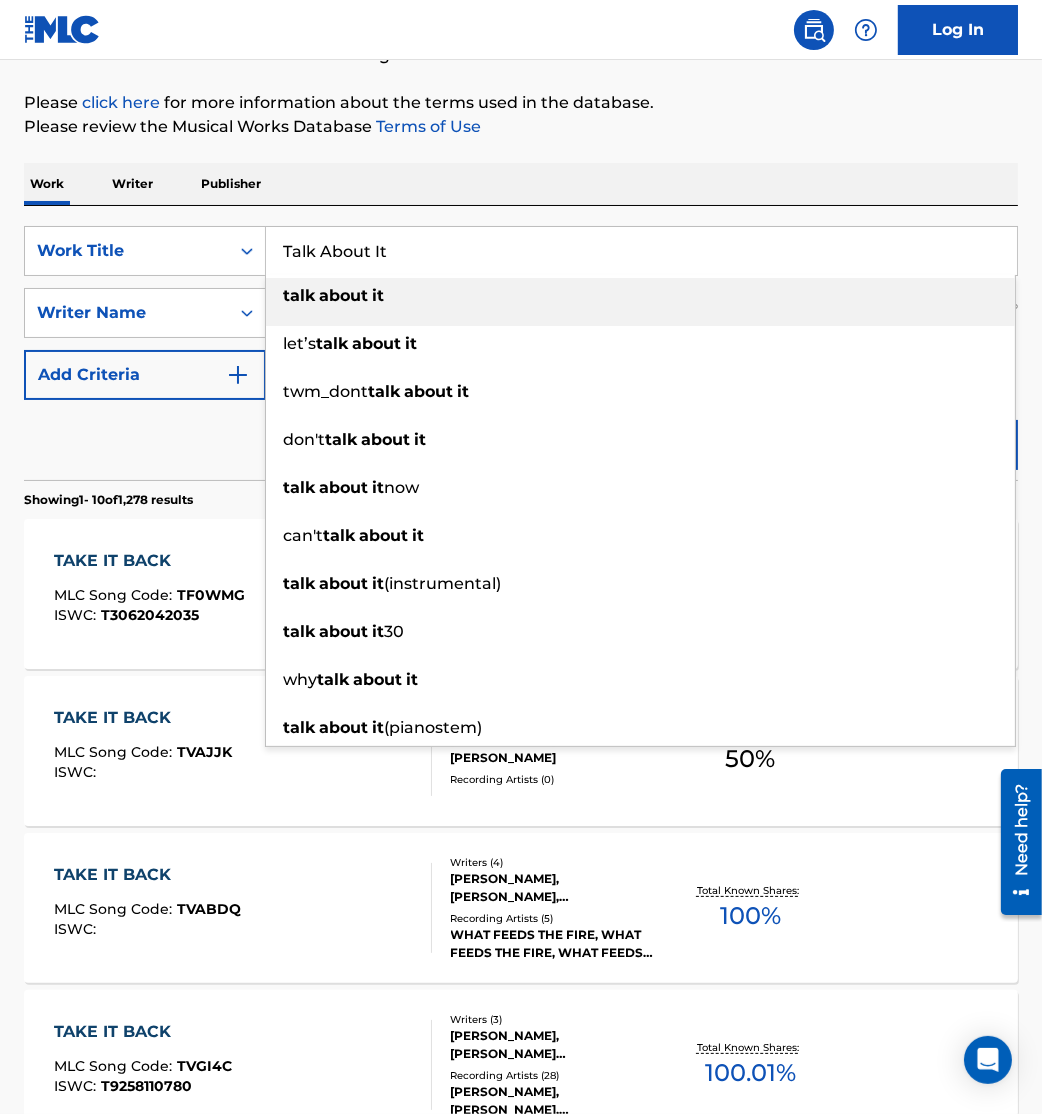 type on "Talk About It" 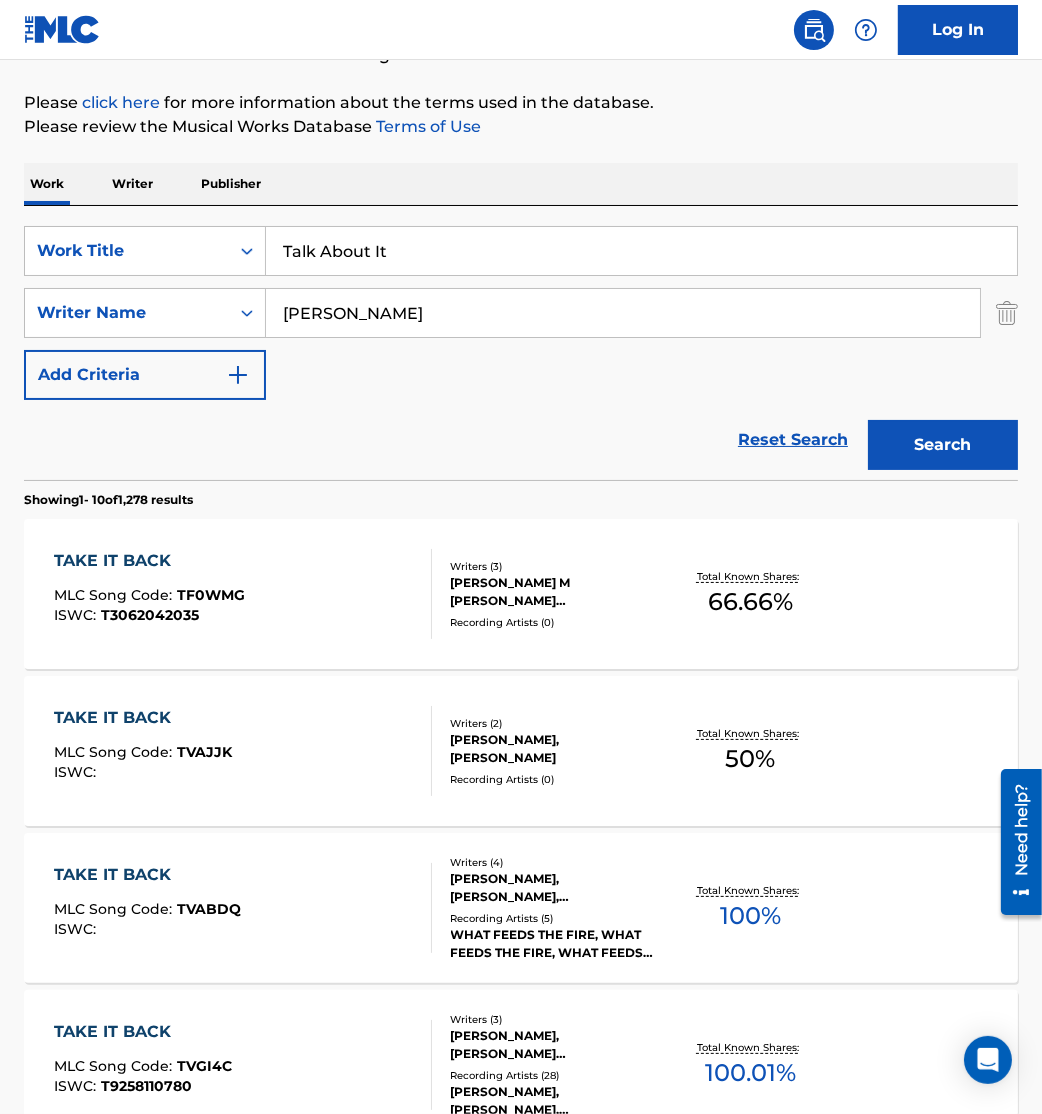 click on "Work Writer Publisher" at bounding box center [521, 184] 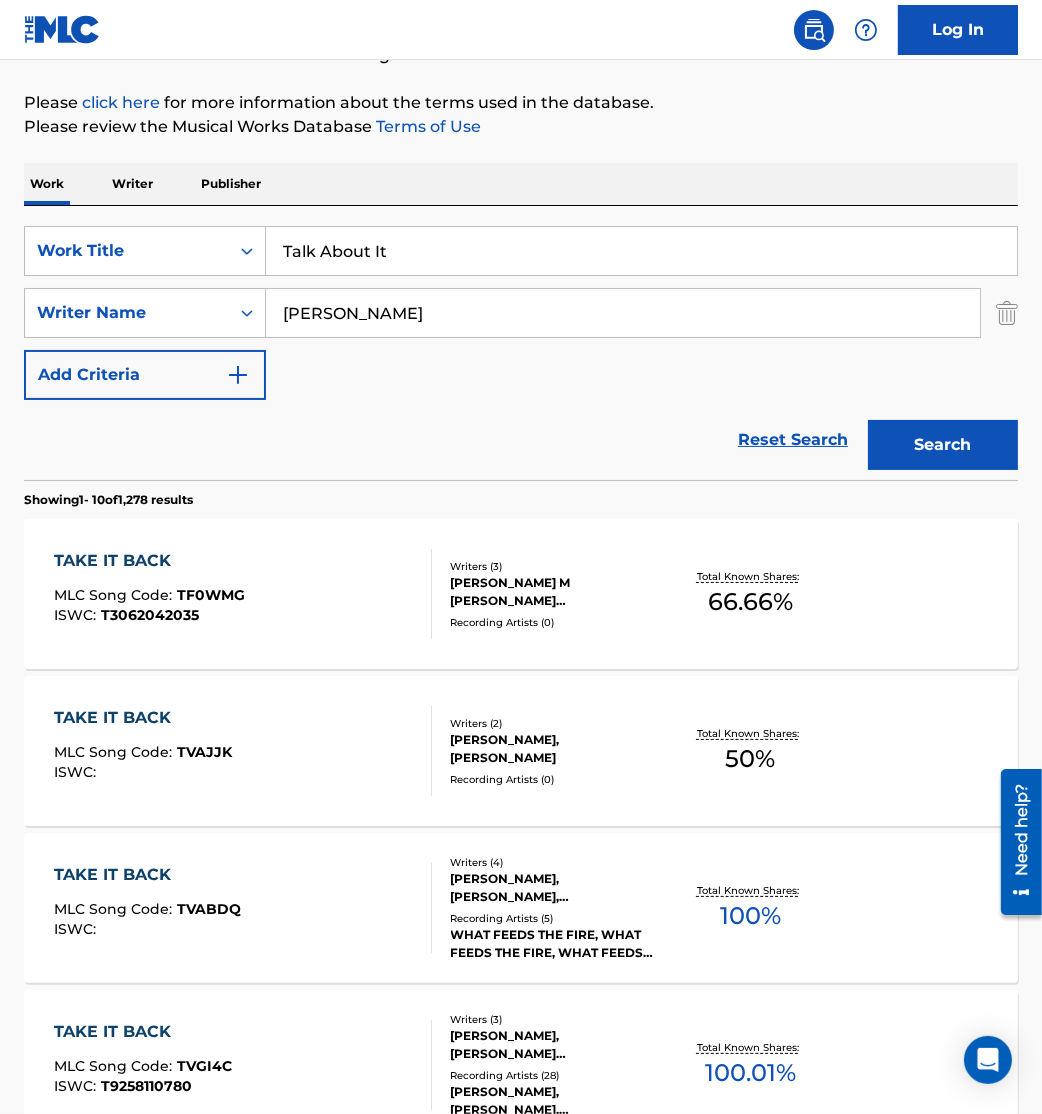 click on "Search" at bounding box center (943, 445) 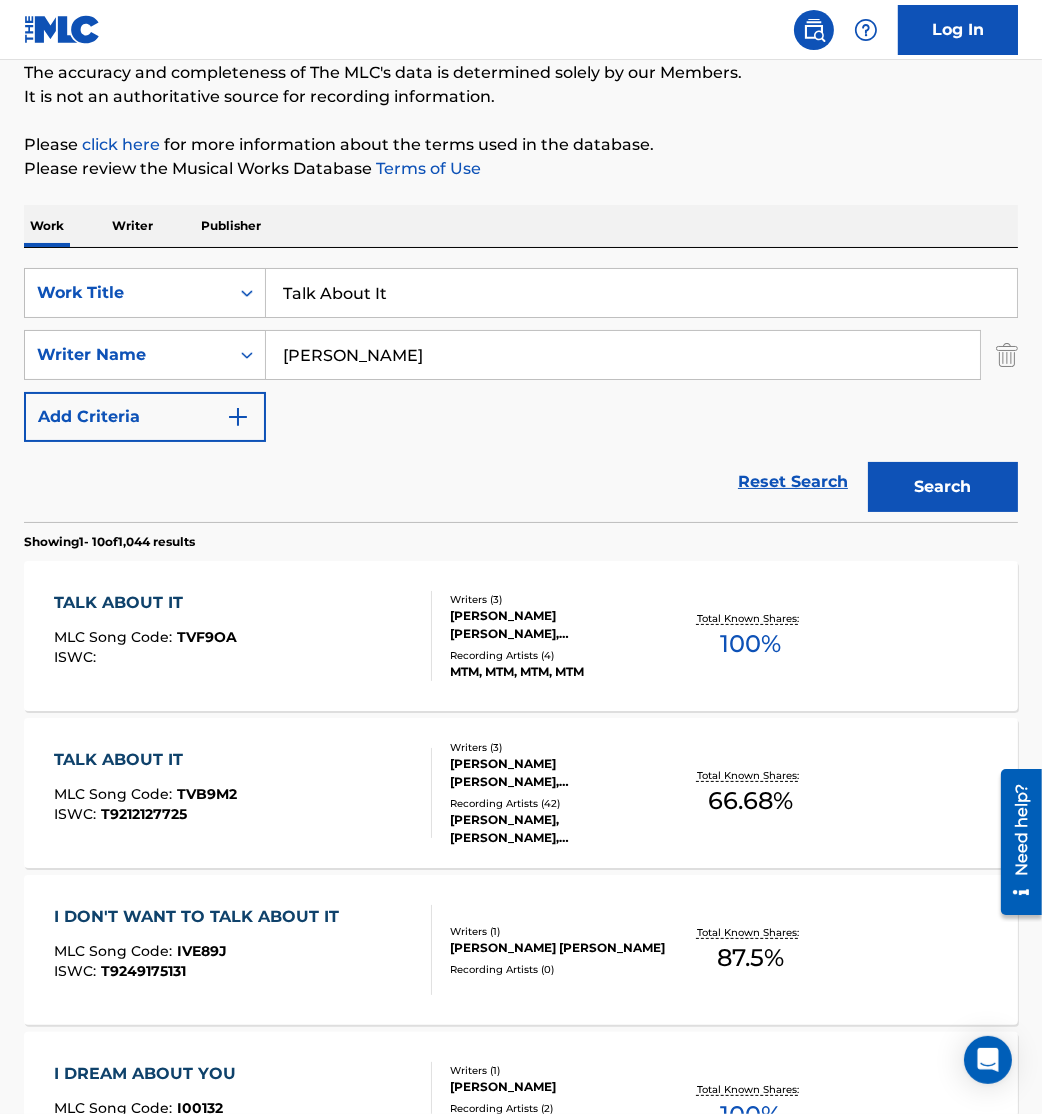 scroll, scrollTop: 176, scrollLeft: 0, axis: vertical 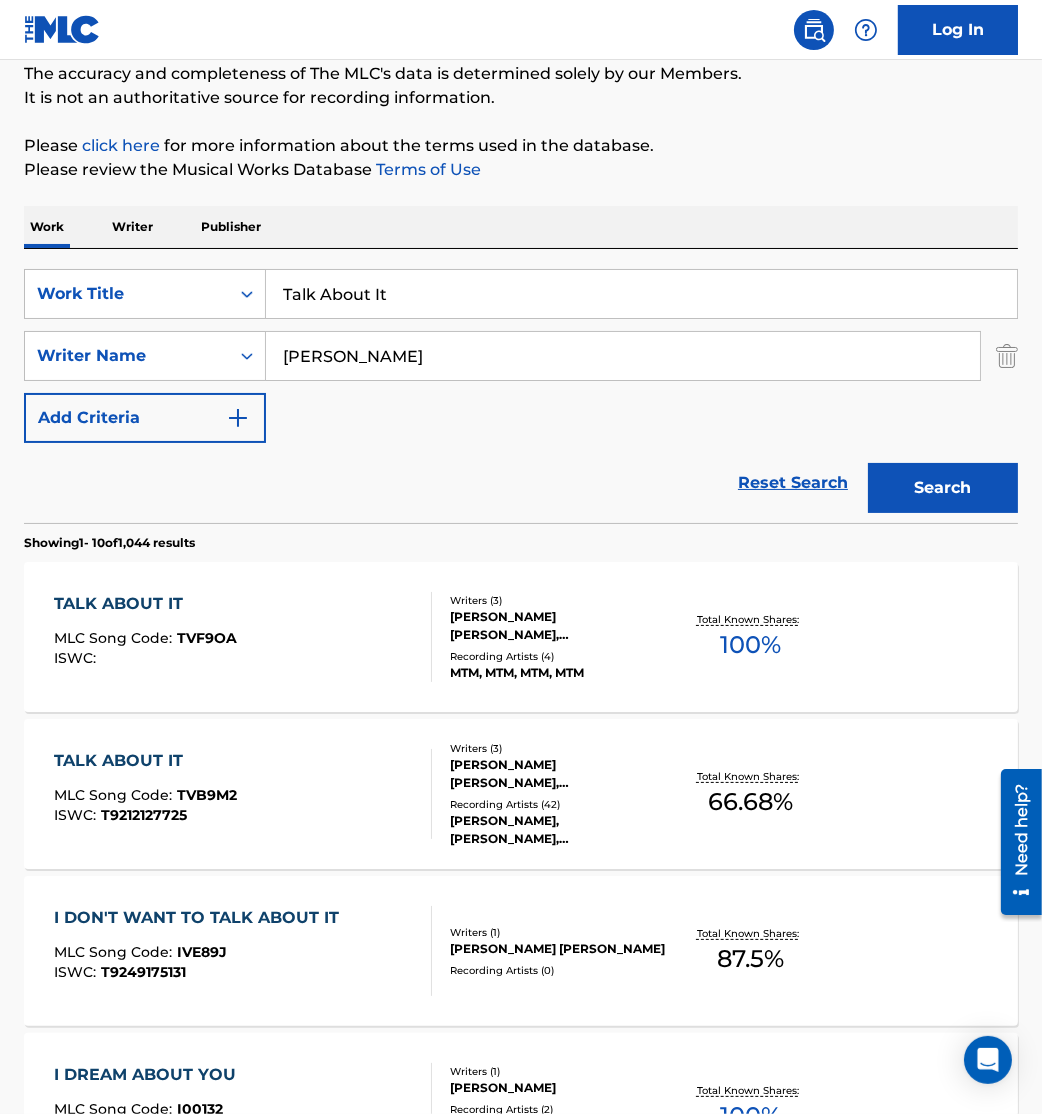 click on "TALK ABOUT IT MLC Song Code : TVF9OA ISWC :" at bounding box center [243, 637] 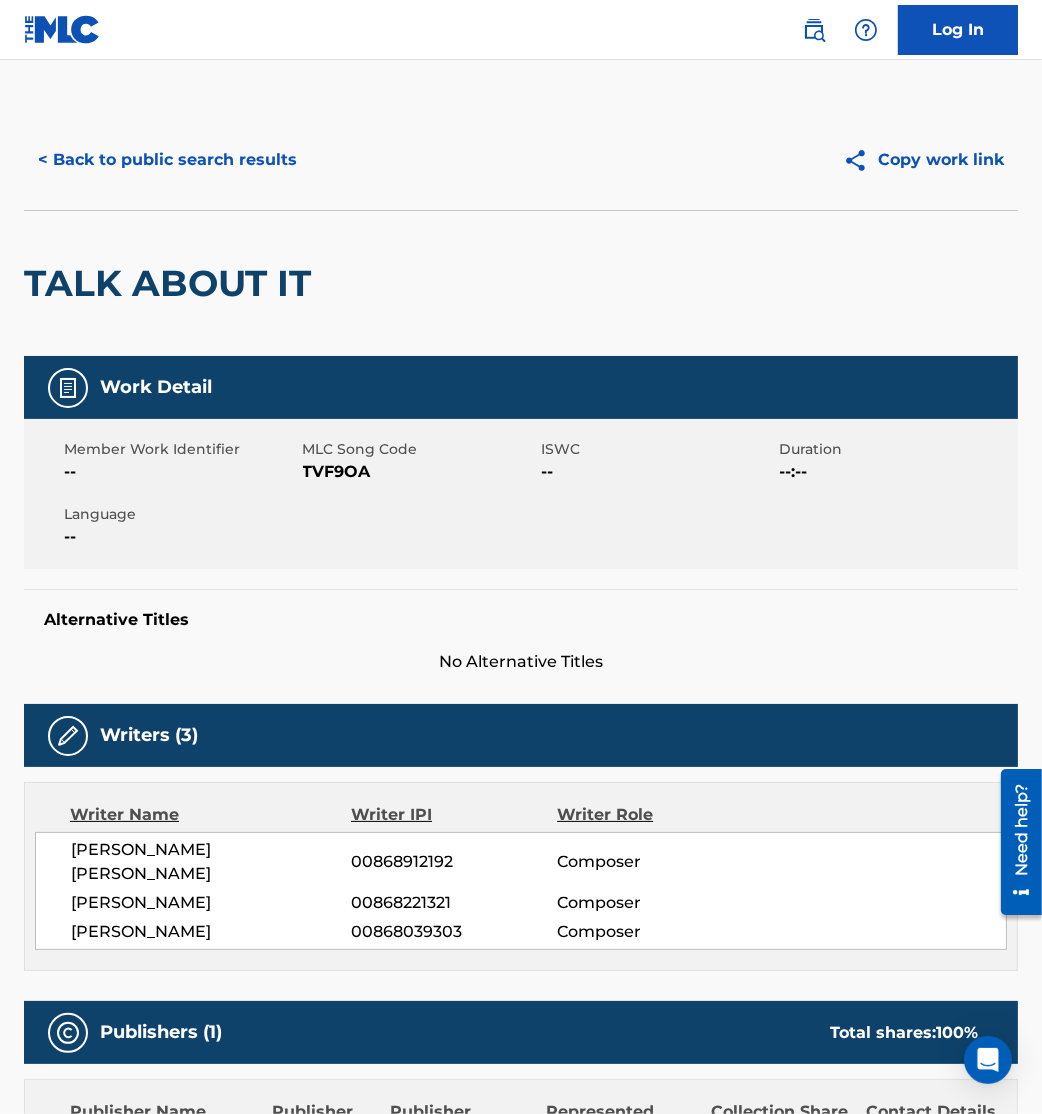 click on "< Back to public search results" at bounding box center (167, 160) 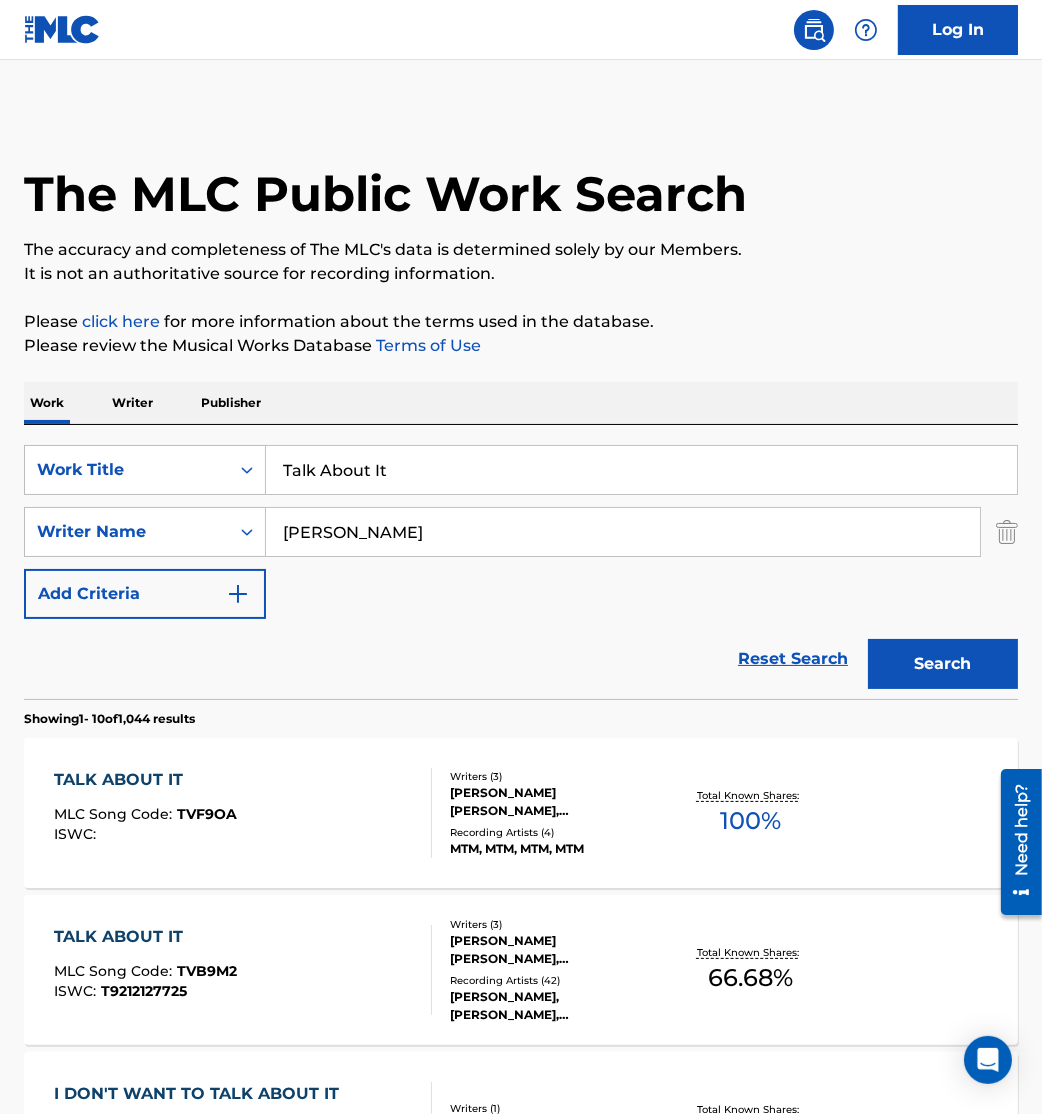 scroll, scrollTop: 176, scrollLeft: 0, axis: vertical 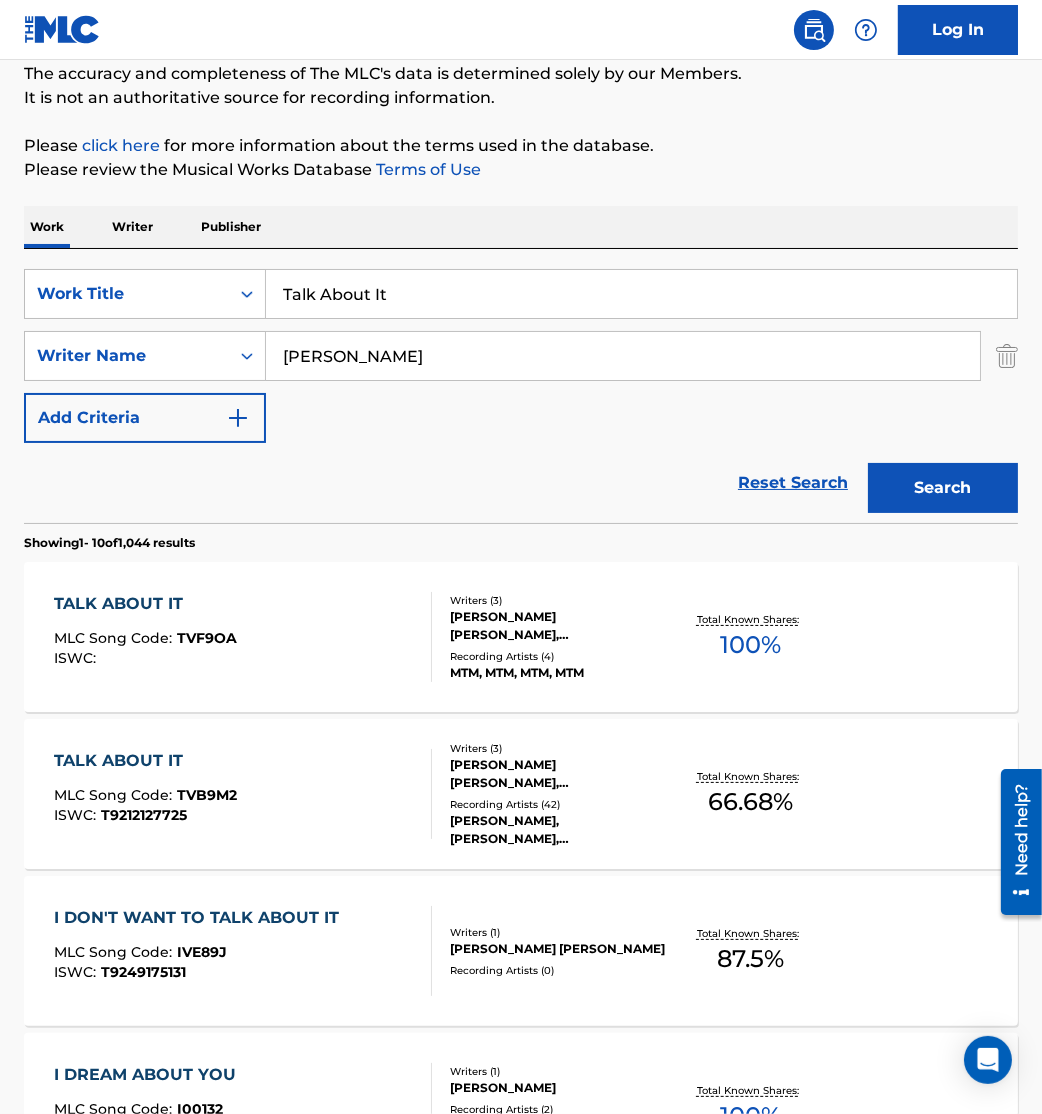 click on "Recording Artists ( 42 )" at bounding box center [559, 804] 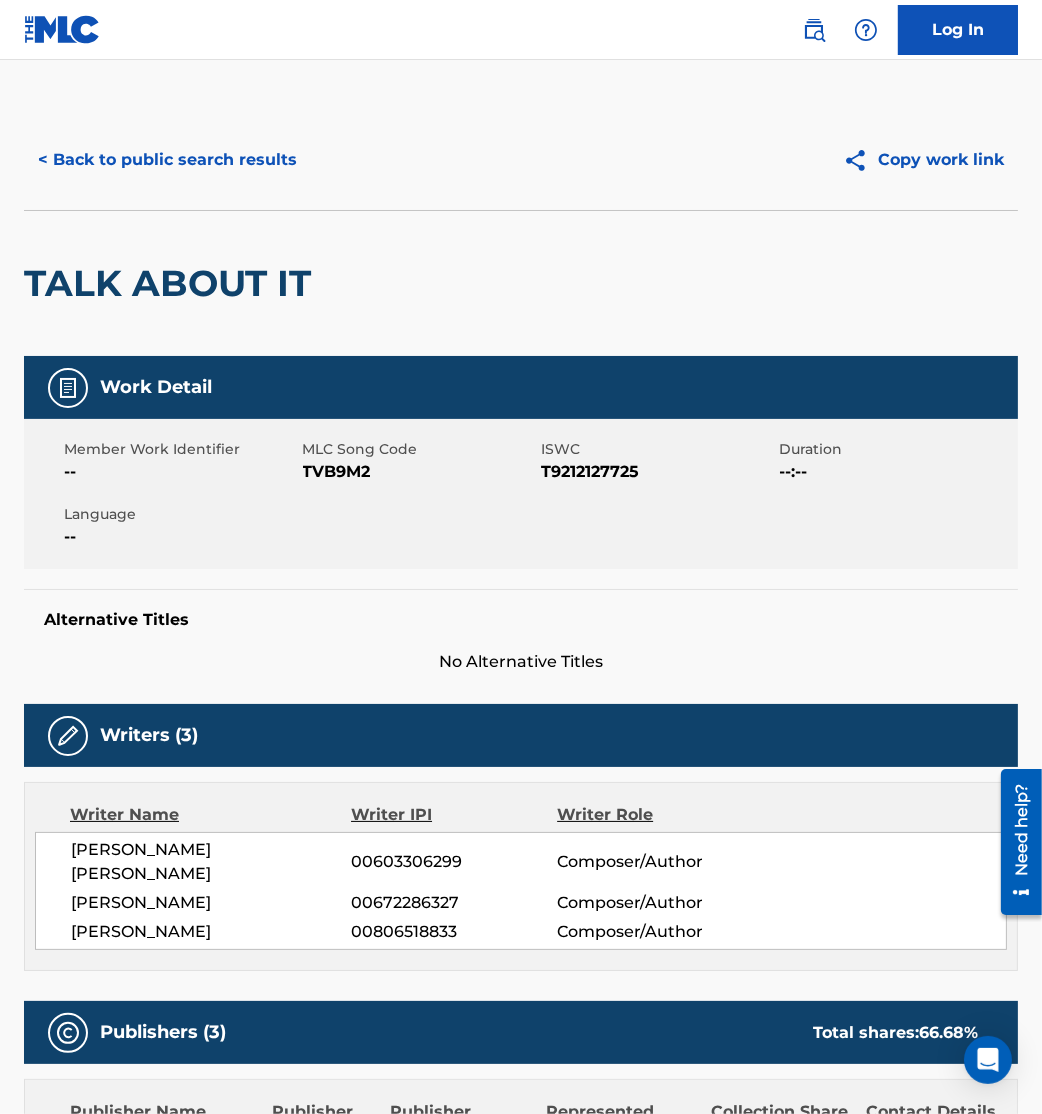 click on "< Back to public search results" at bounding box center (167, 160) 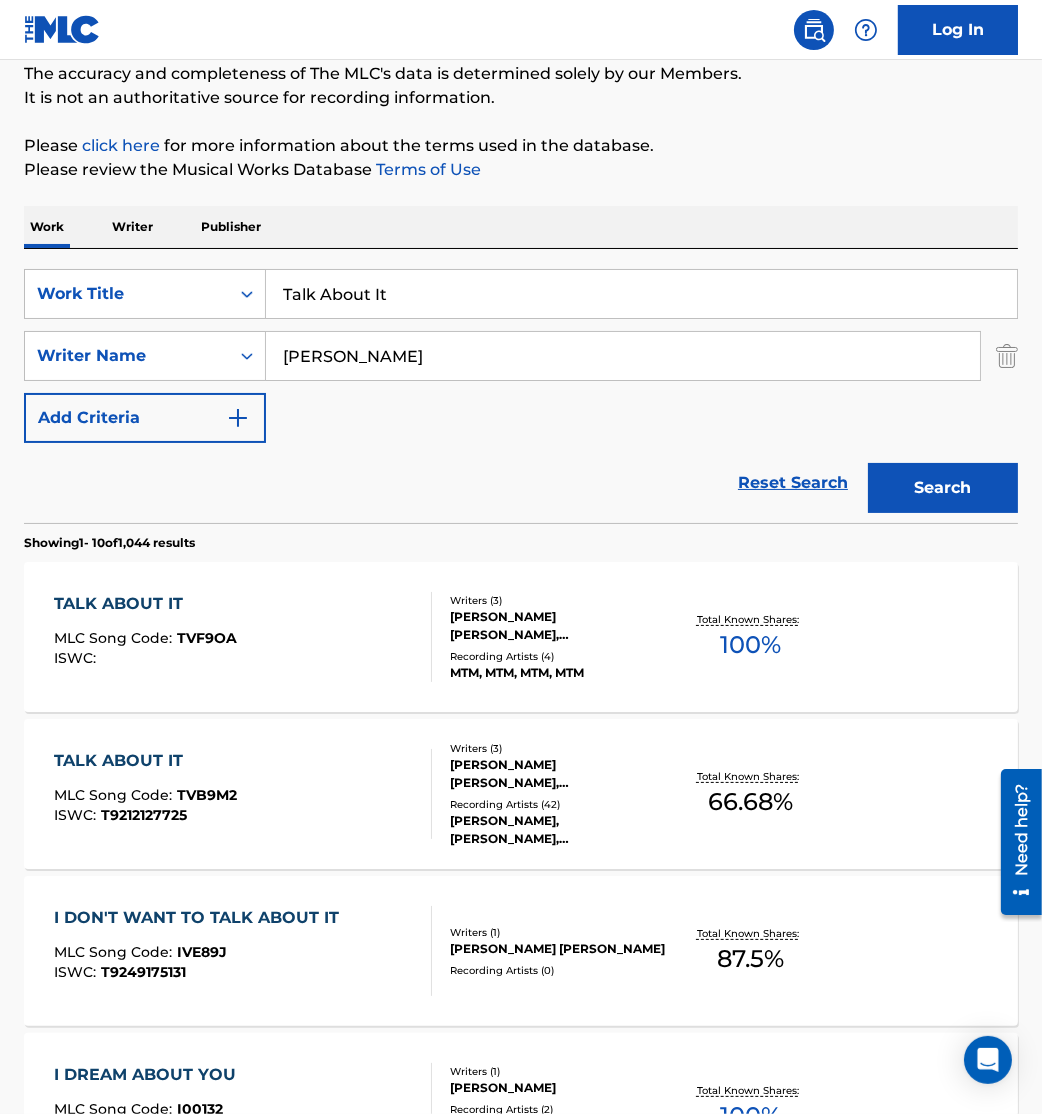 click on "TALK ABOUT IT MLC Song Code : TVF9OA ISWC :" at bounding box center (243, 637) 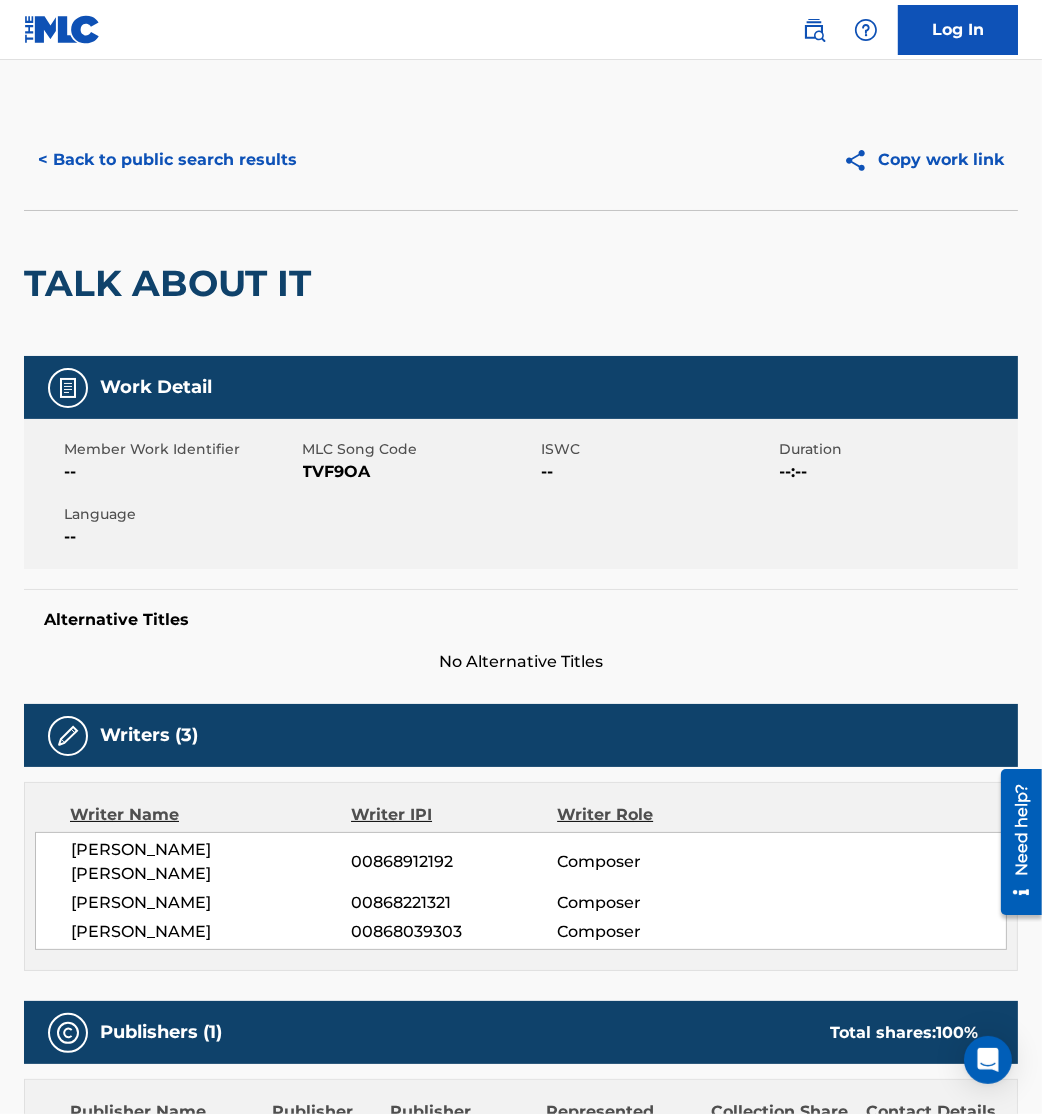 click on "< Back to public search results" at bounding box center (167, 160) 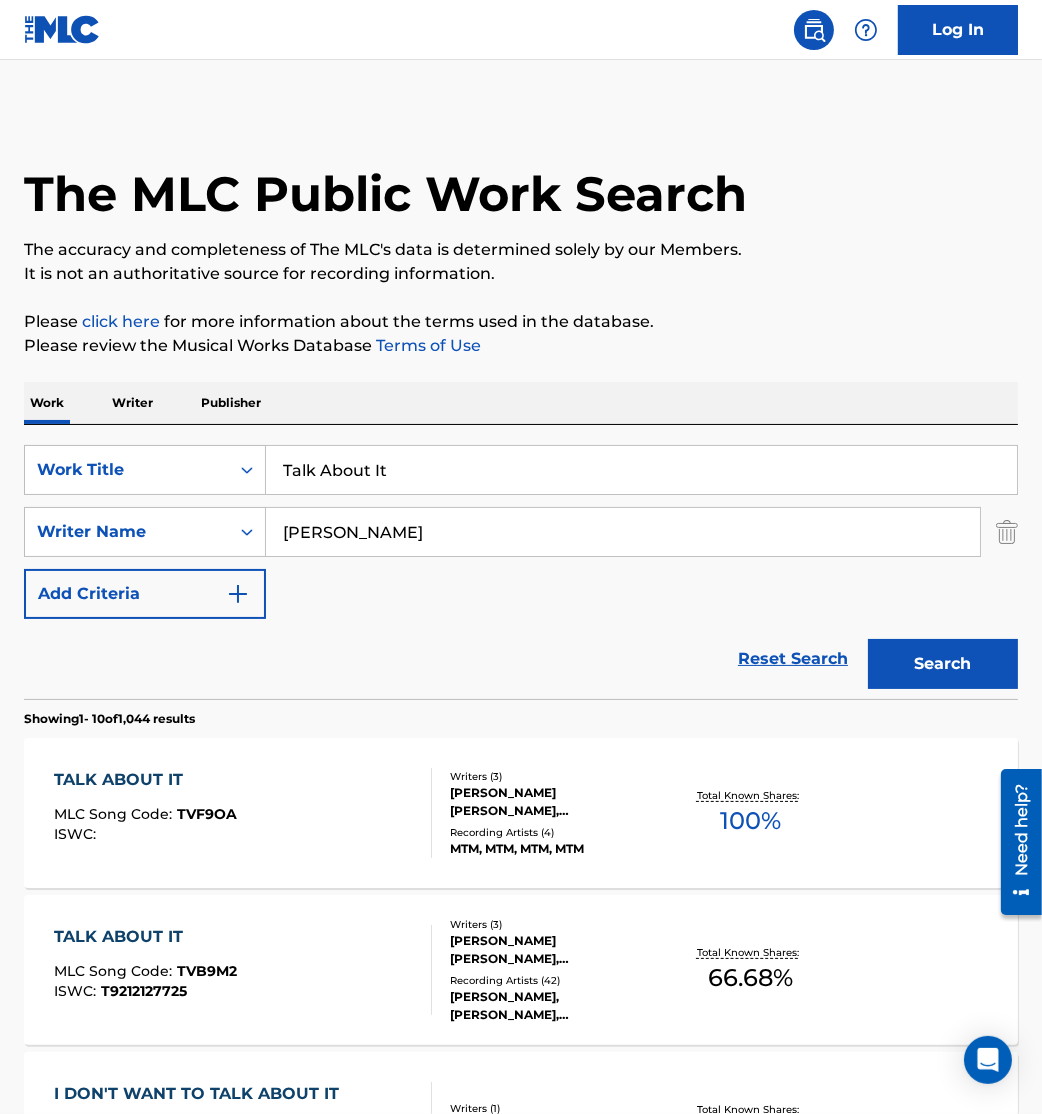 scroll, scrollTop: 176, scrollLeft: 0, axis: vertical 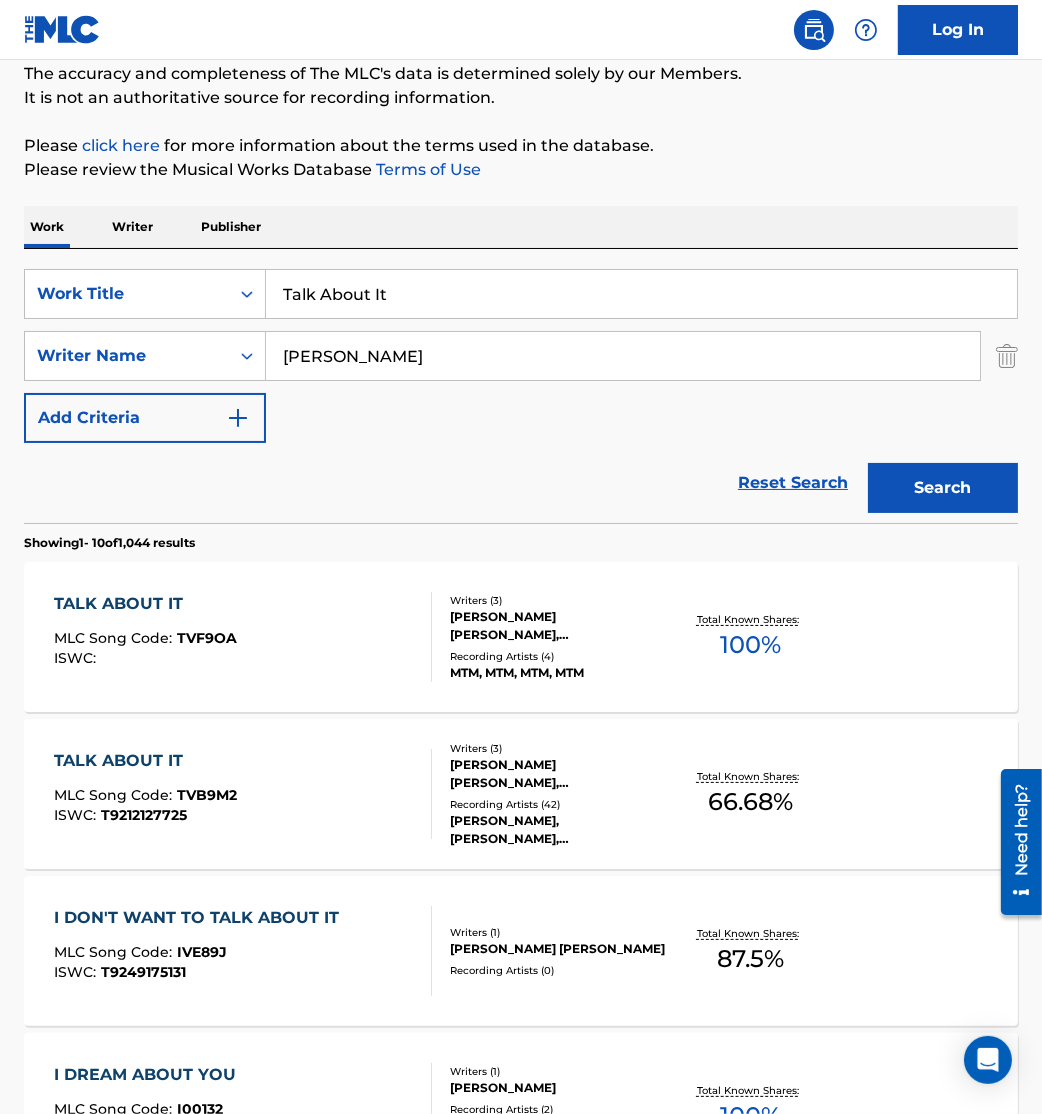 click on "TALK ABOUT IT MLC Song Code : TVB9M2 ISWC : T9212127725" at bounding box center (243, 794) 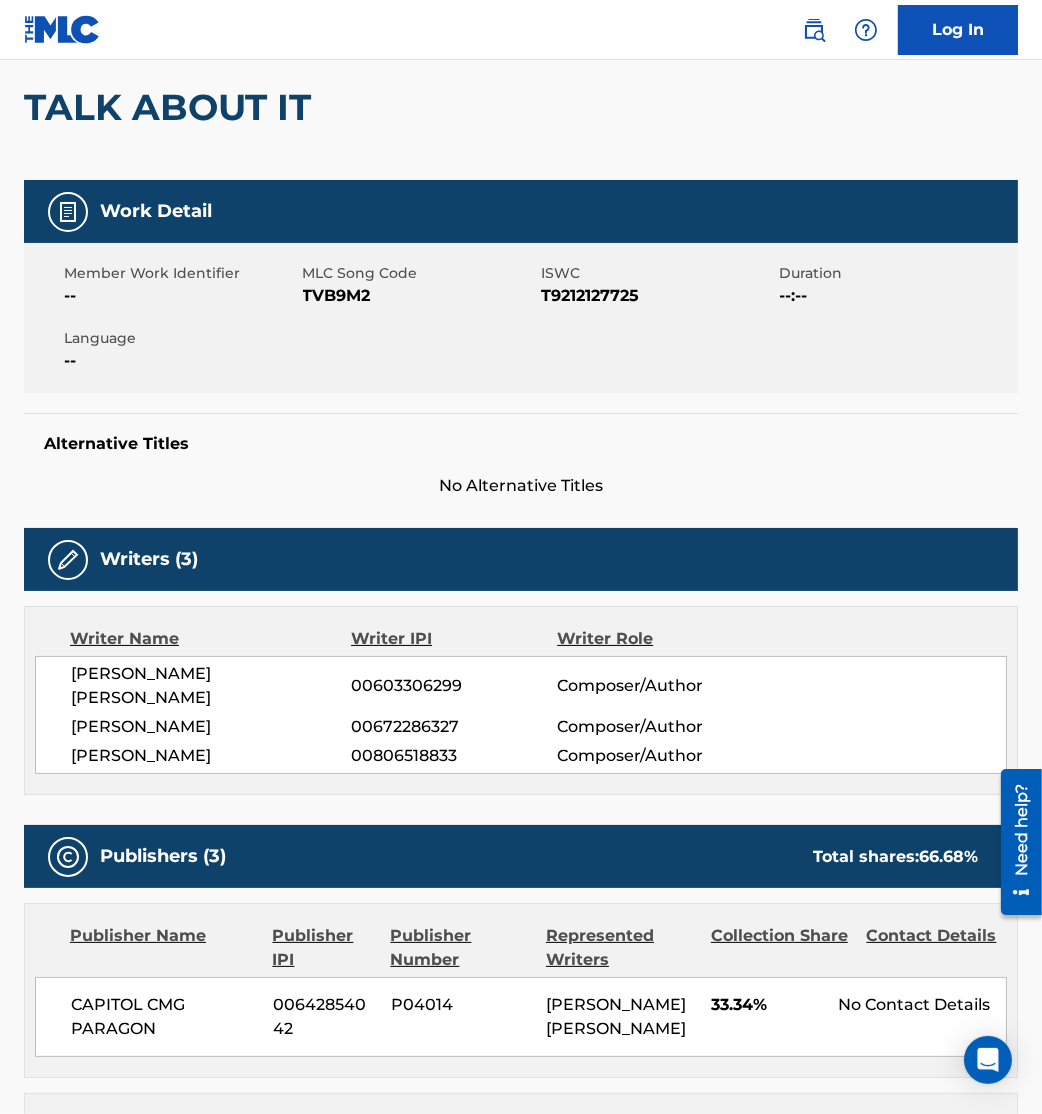 scroll, scrollTop: 0, scrollLeft: 0, axis: both 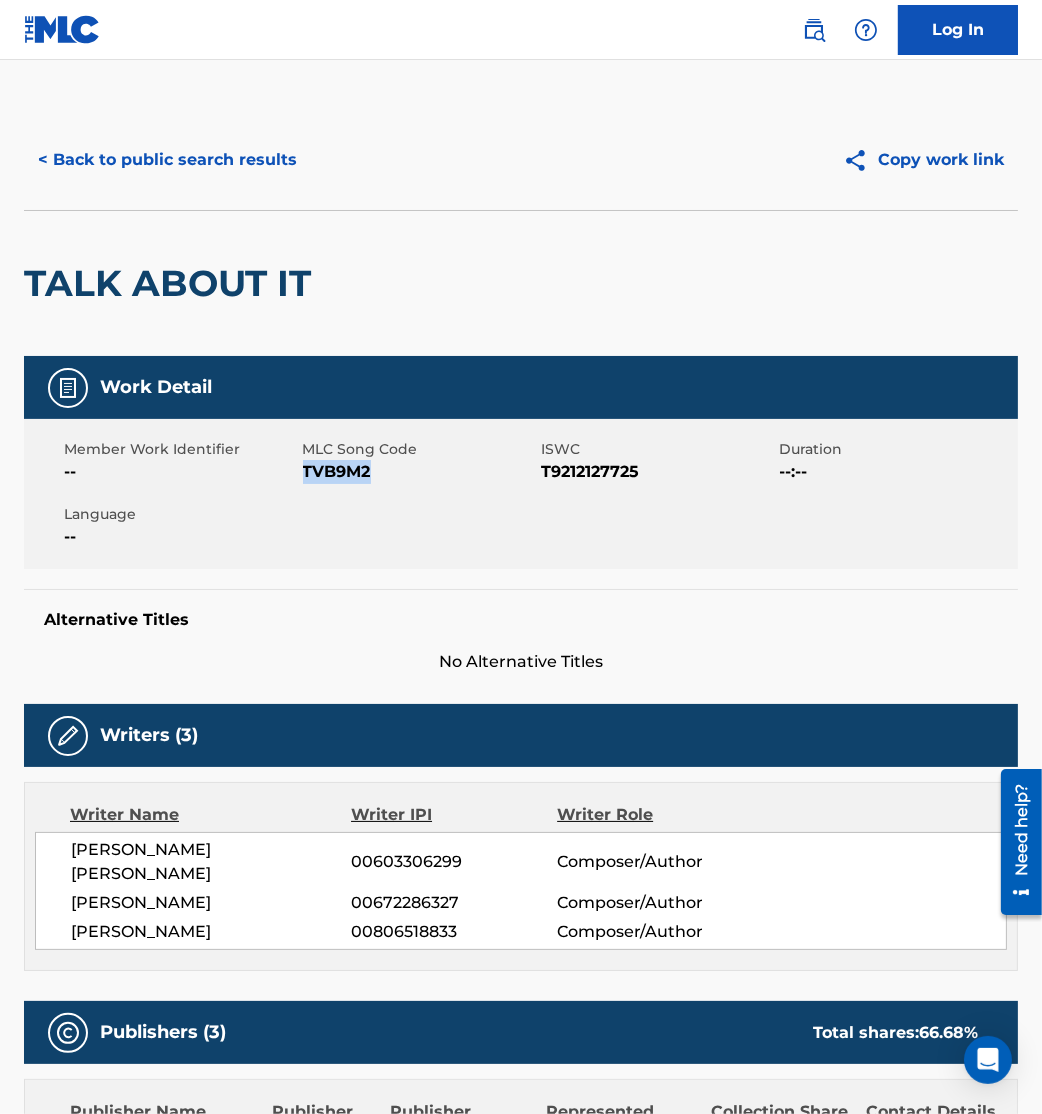 drag, startPoint x: 305, startPoint y: 471, endPoint x: 444, endPoint y: 495, distance: 141.05673 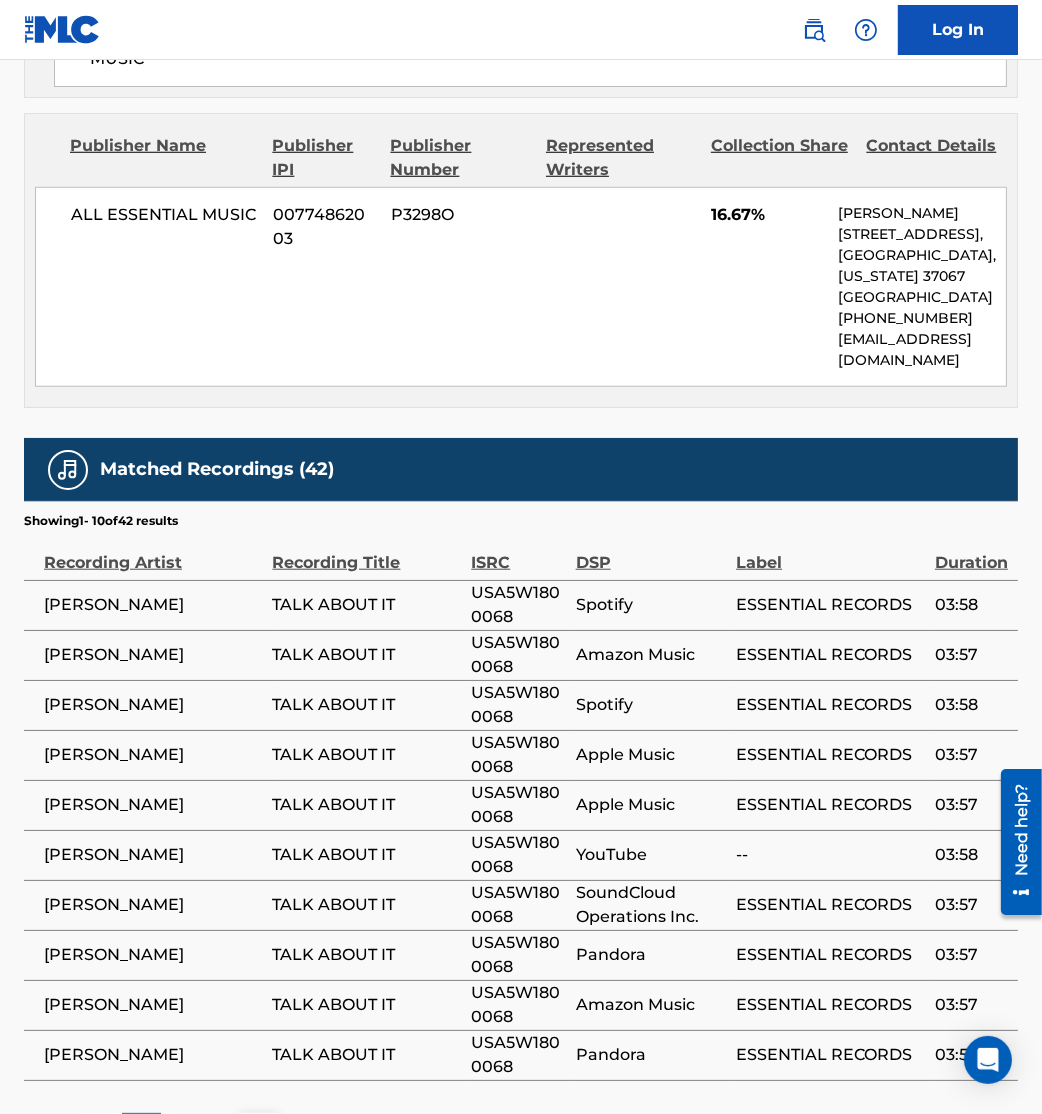 scroll, scrollTop: 1965, scrollLeft: 0, axis: vertical 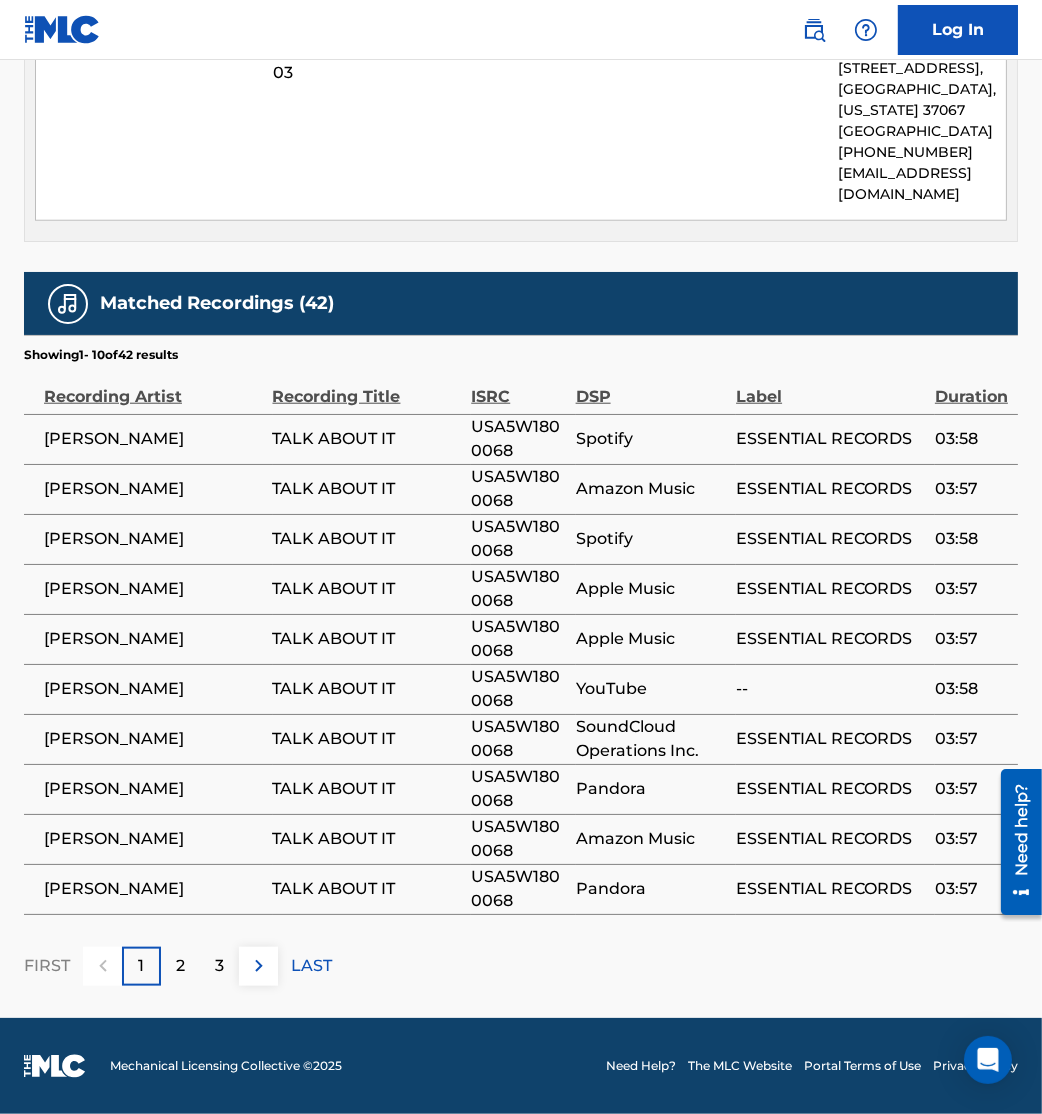 click at bounding box center [259, 966] 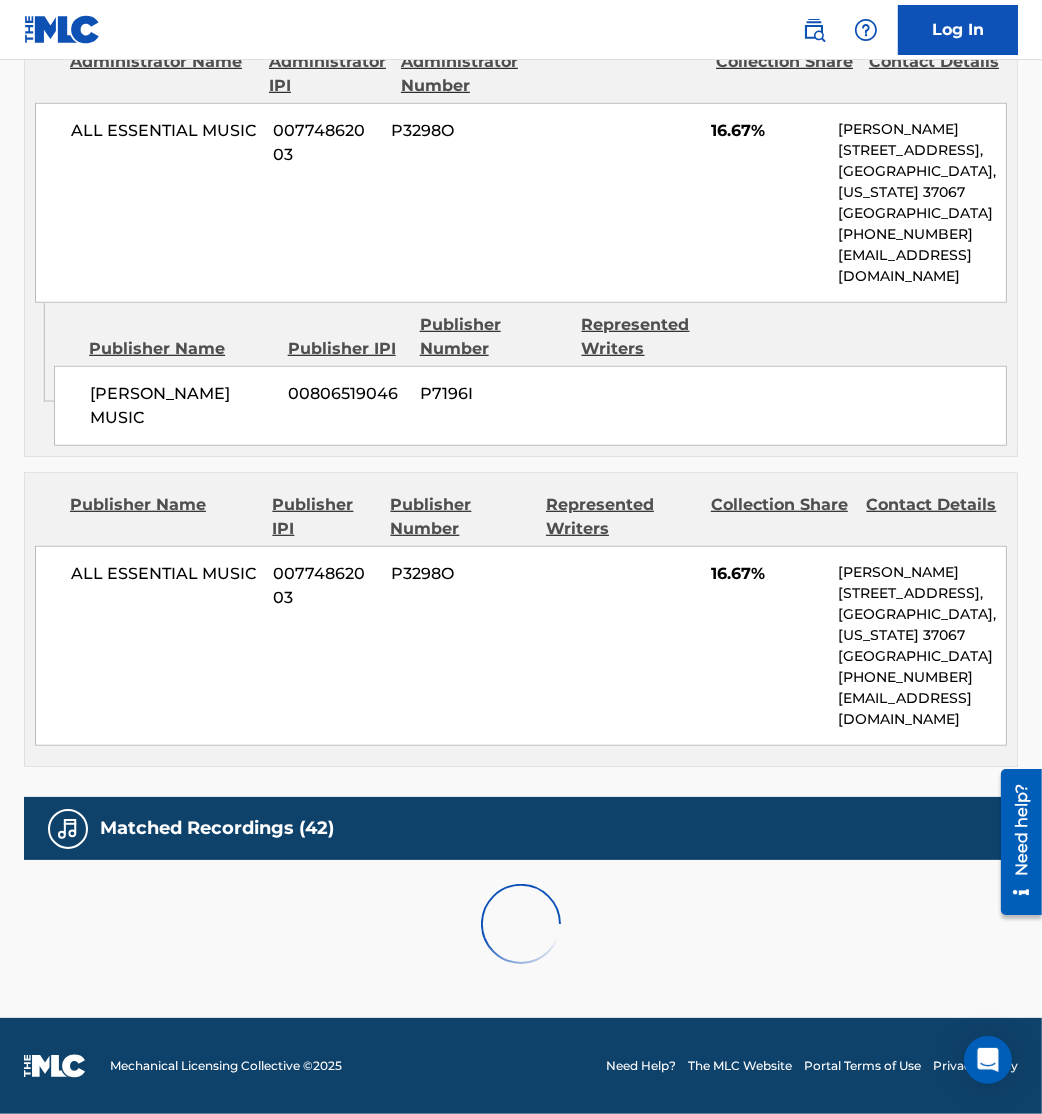 scroll, scrollTop: 1965, scrollLeft: 0, axis: vertical 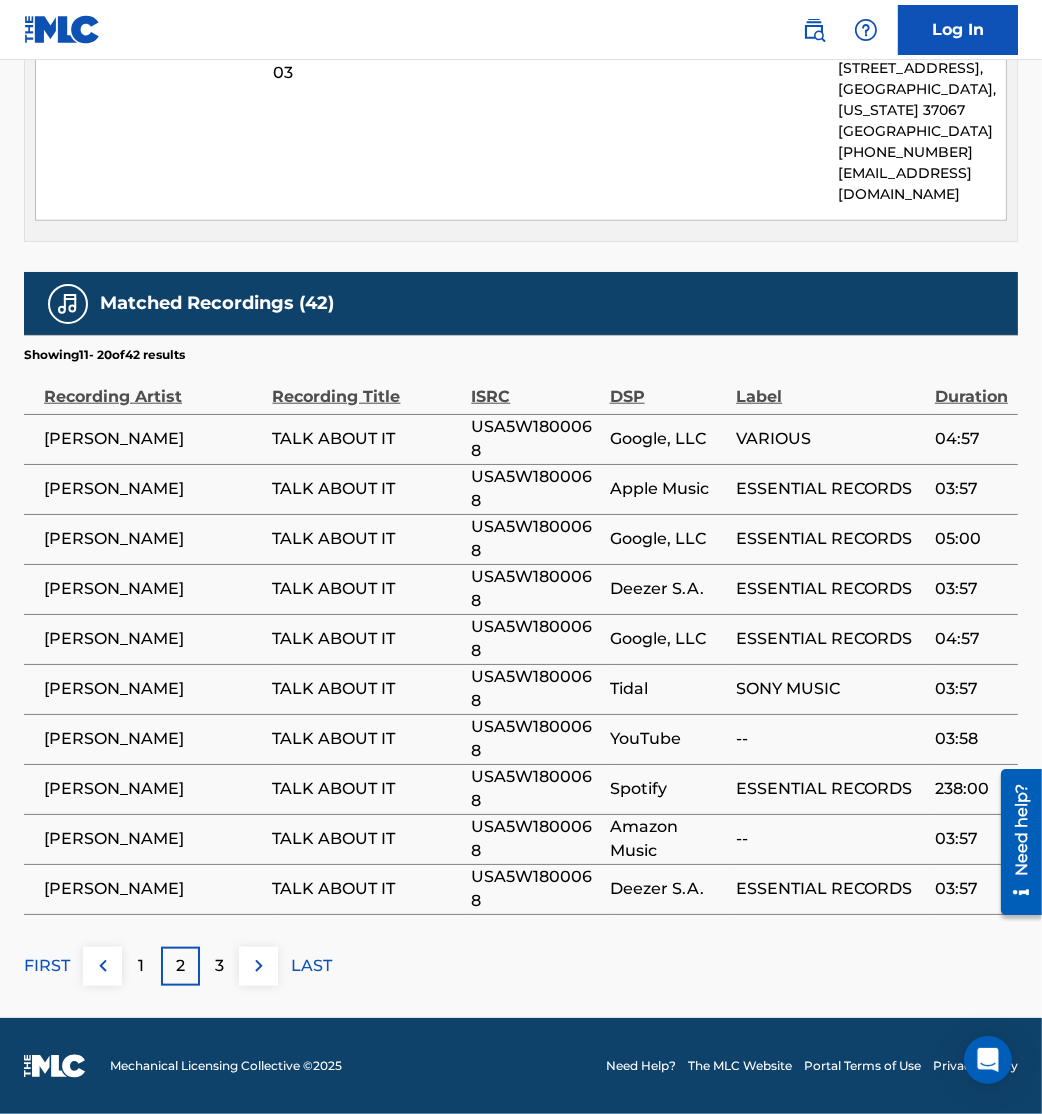 drag, startPoint x: 264, startPoint y: 967, endPoint x: 245, endPoint y: 970, distance: 19.235384 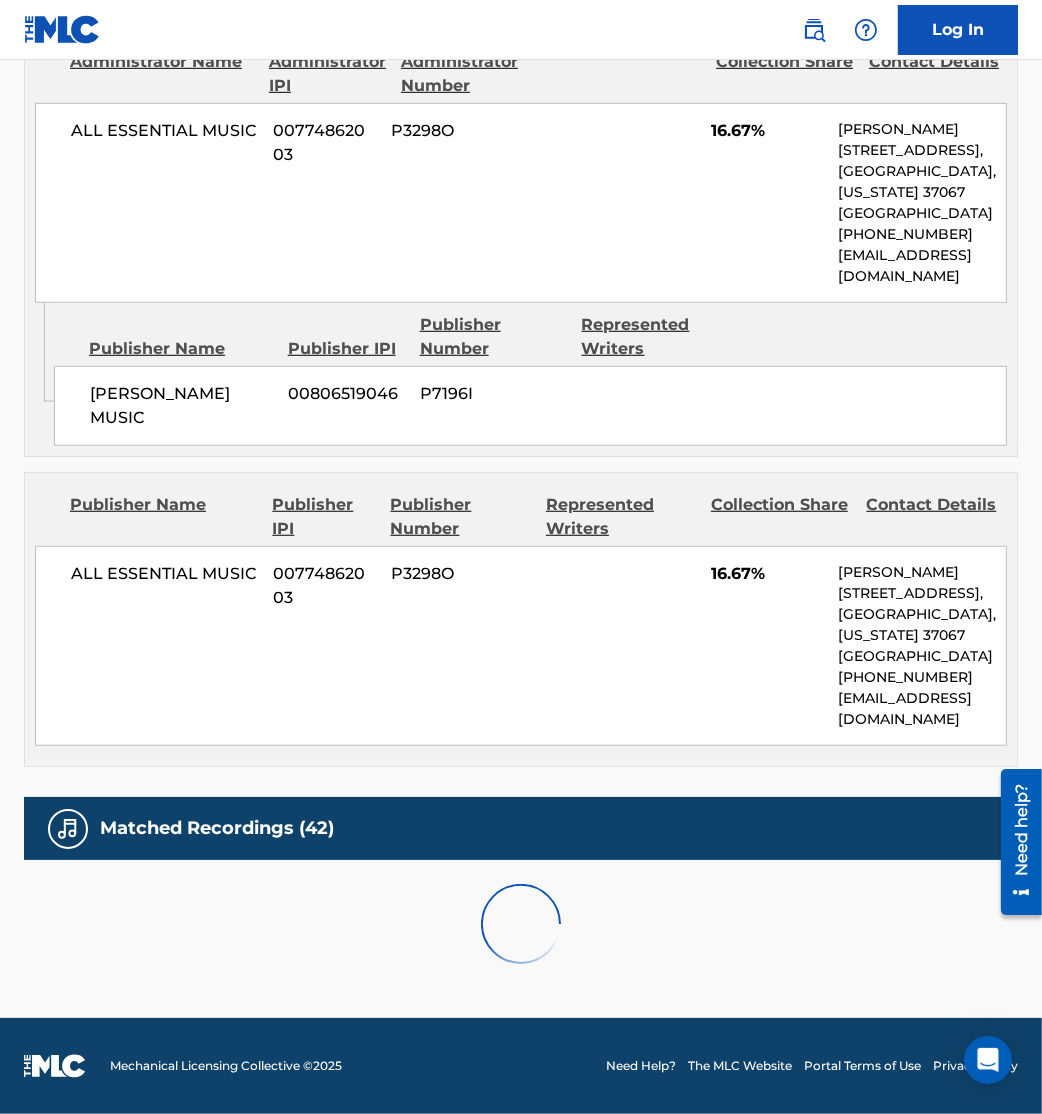 scroll, scrollTop: 1965, scrollLeft: 0, axis: vertical 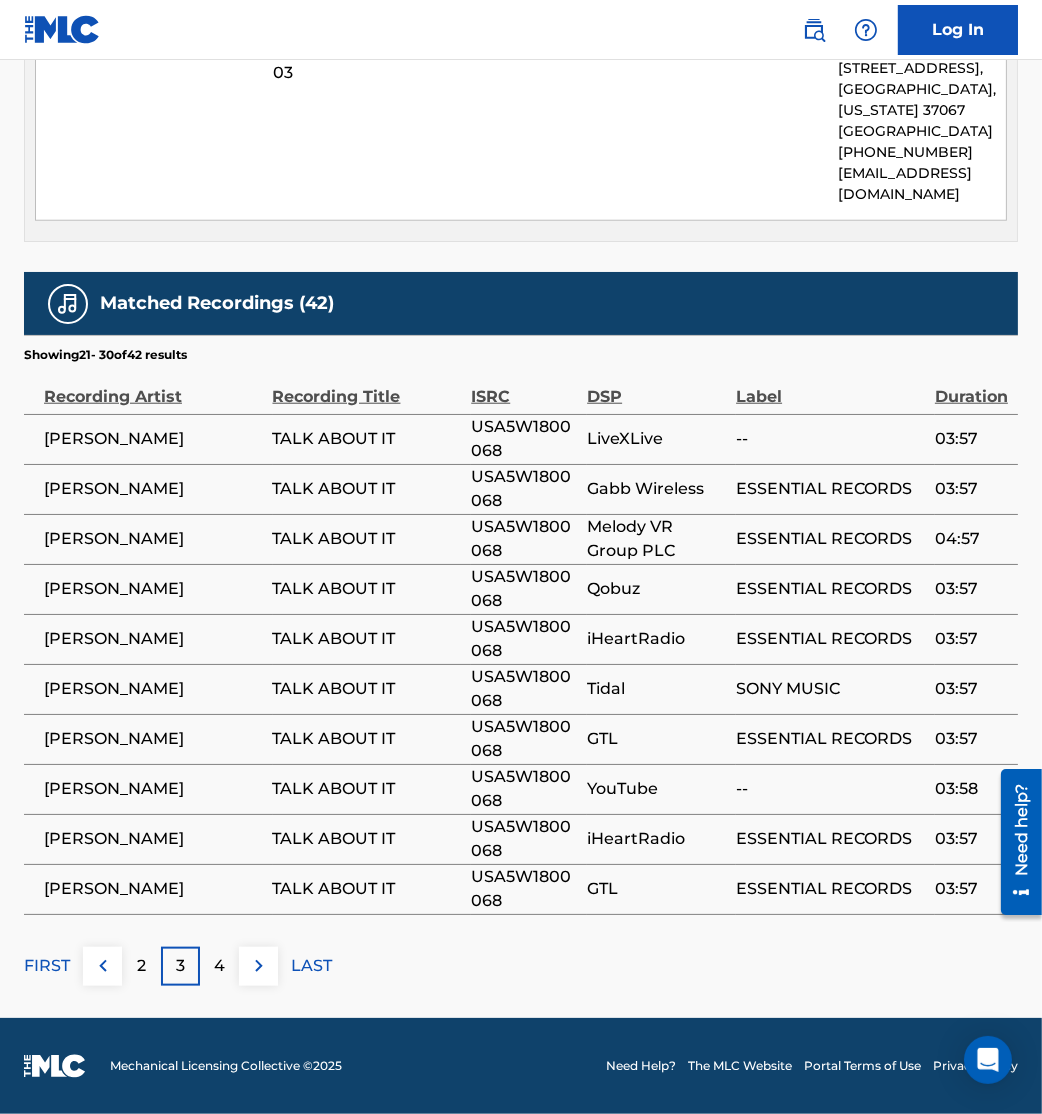 click at bounding box center (258, 966) 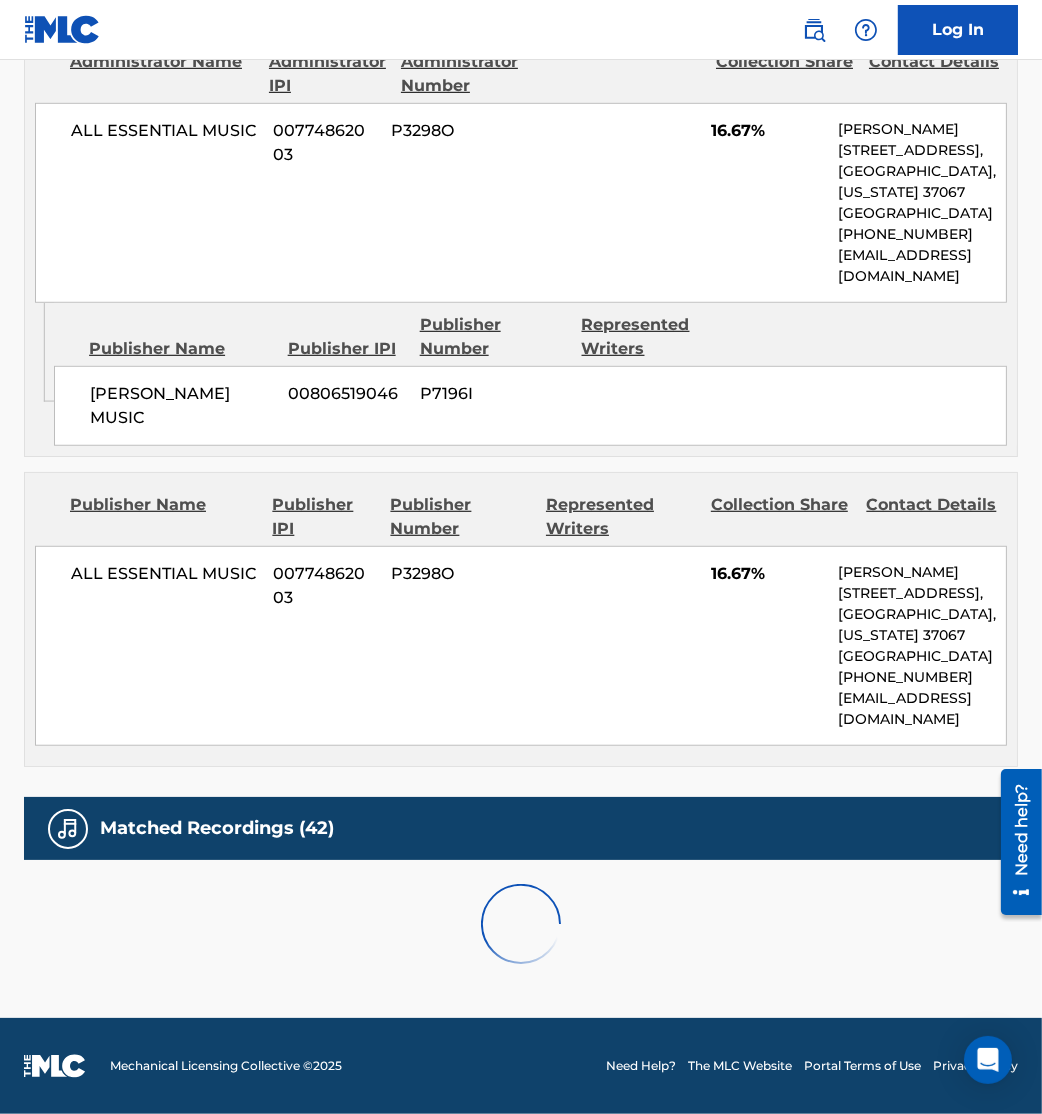 scroll, scrollTop: 1965, scrollLeft: 0, axis: vertical 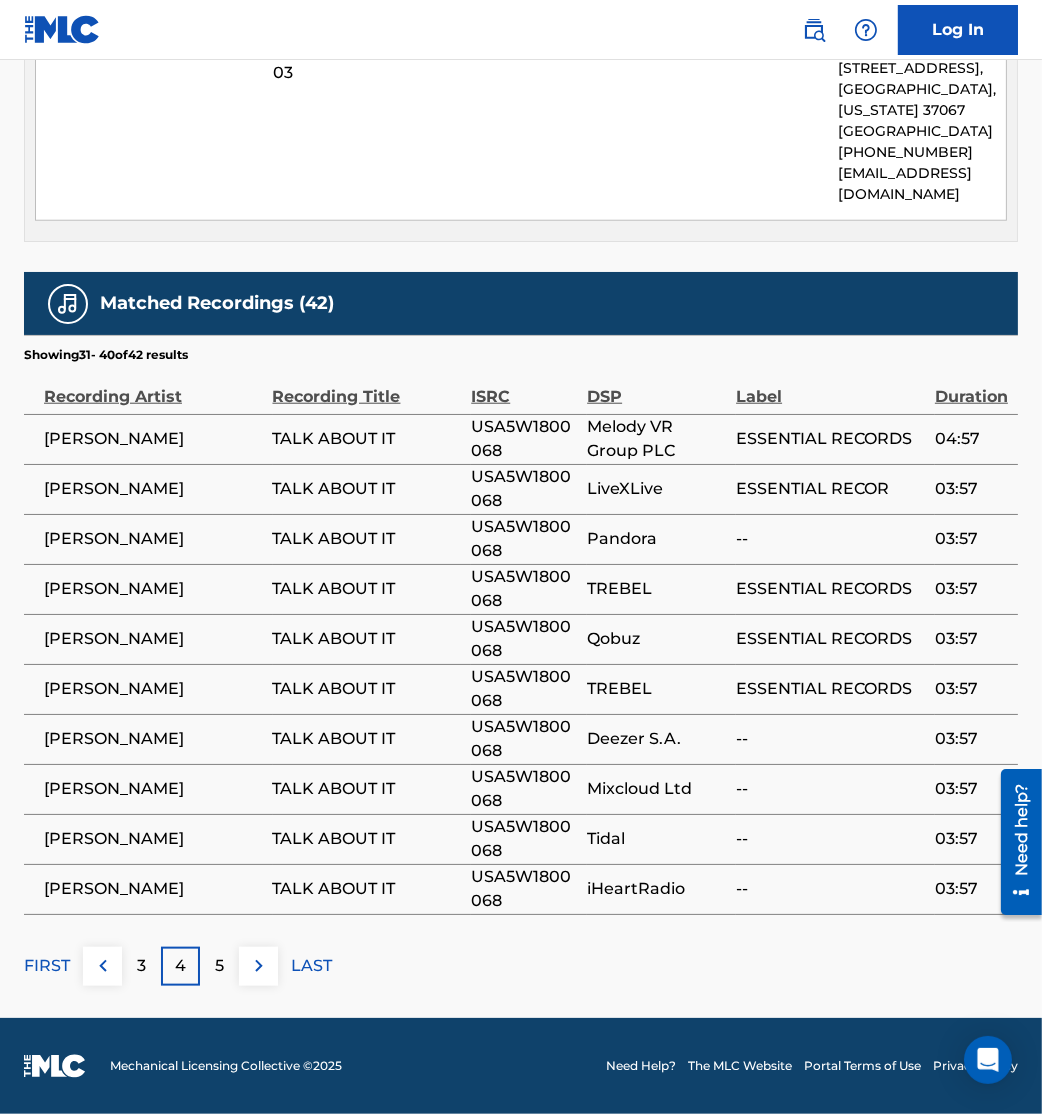 click at bounding box center (259, 966) 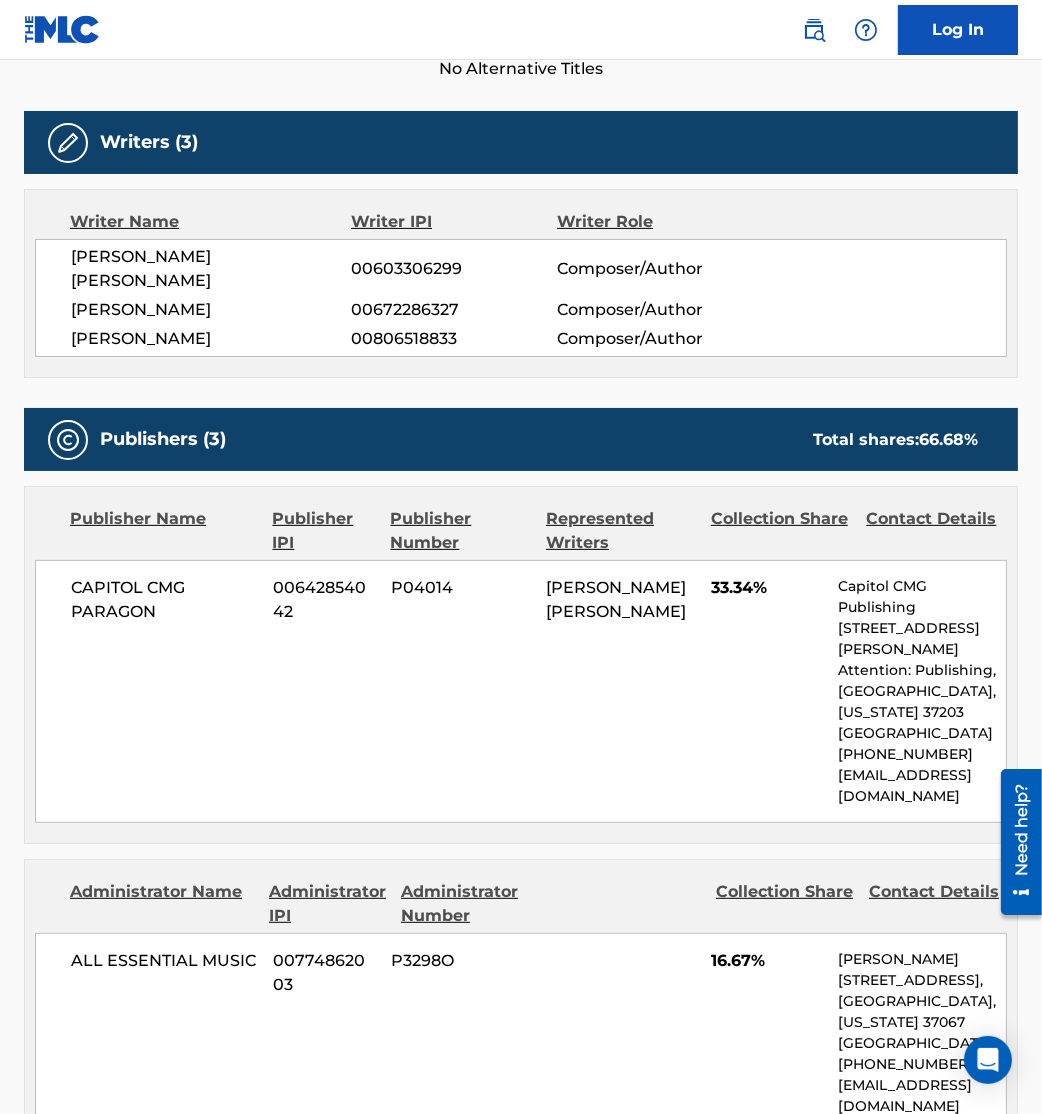 scroll, scrollTop: 536, scrollLeft: 0, axis: vertical 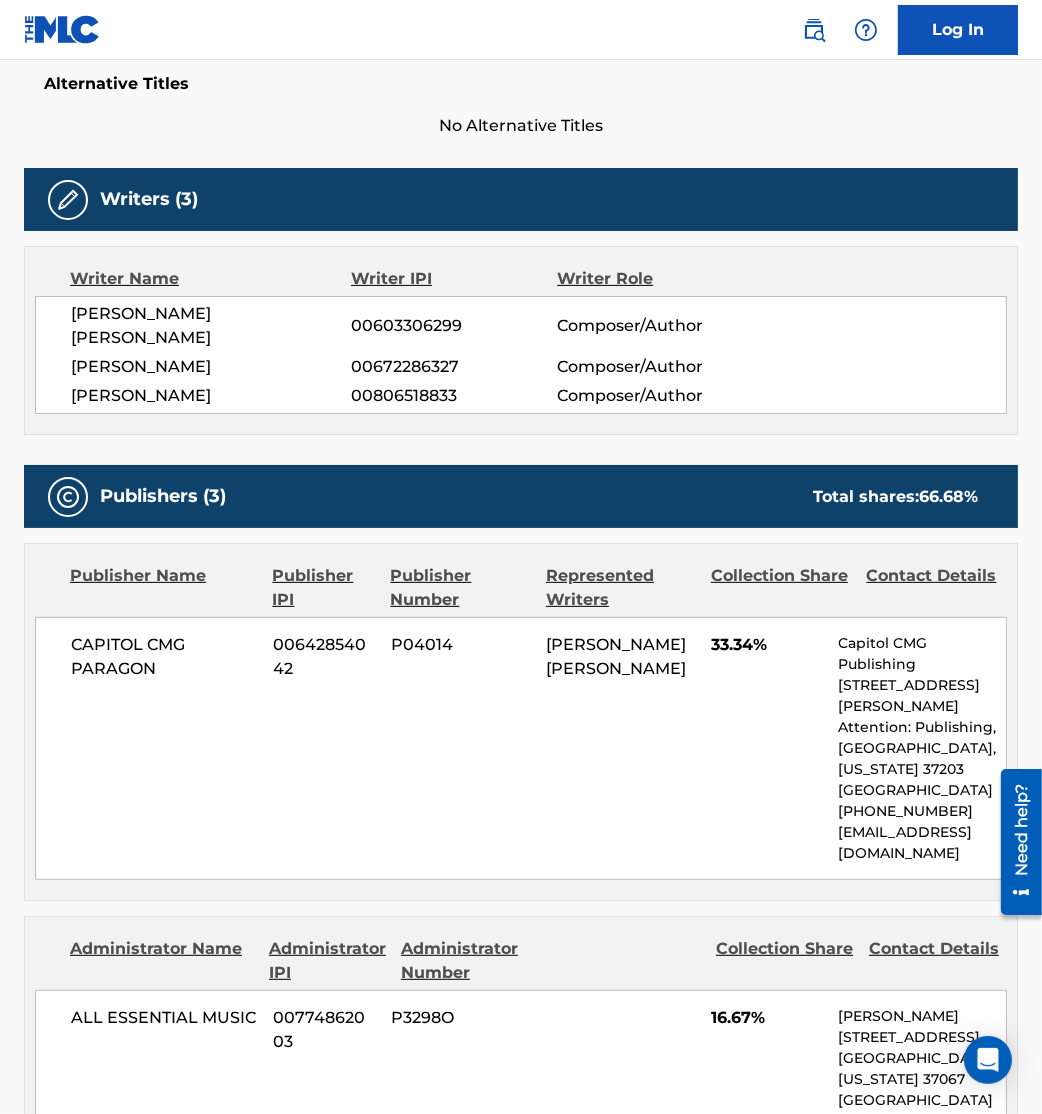 click on "CAPITOL CMG PARAGON 00642854042 P04014 [PERSON_NAME] [PERSON_NAME] 33.34% Capitol CMG Publishing [STREET_ADDRESS][PERSON_NAME] Attention: Publishing[GEOGRAPHIC_DATA][US_STATE] [GEOGRAPHIC_DATA] [PHONE_NUMBER] [EMAIL_ADDRESS][DOMAIN_NAME]" at bounding box center (521, 748) 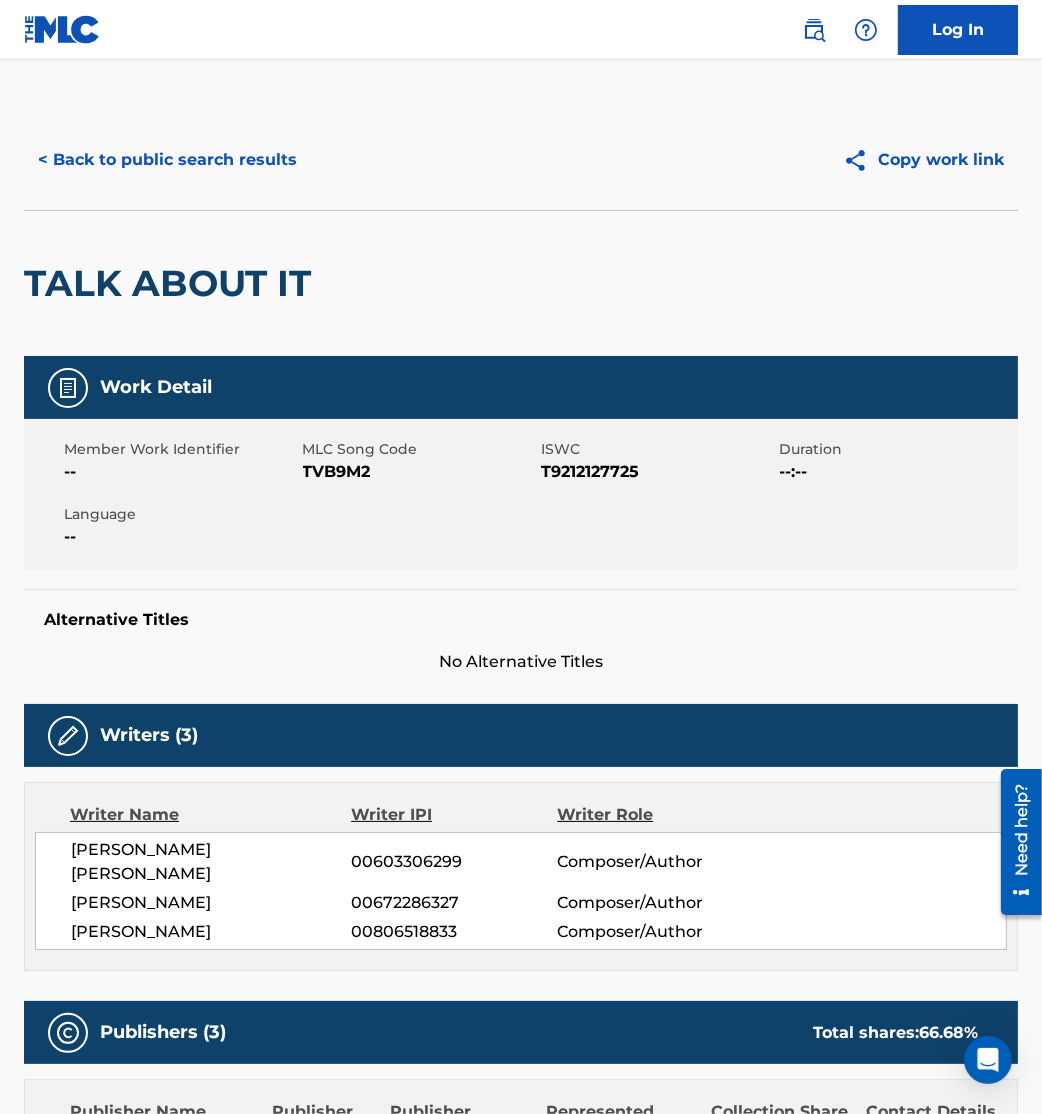 click on "< Back to public search results" at bounding box center [167, 160] 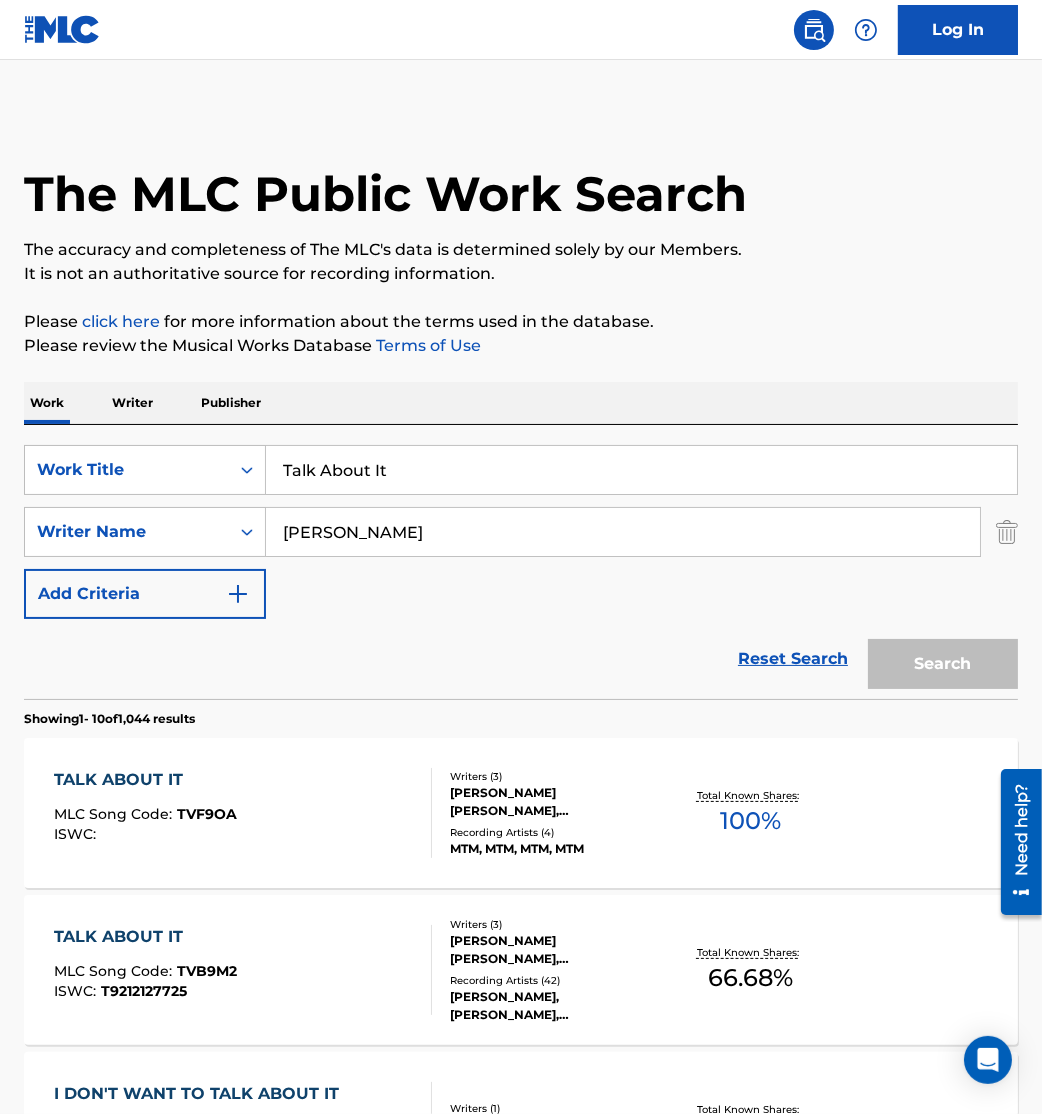 scroll, scrollTop: 176, scrollLeft: 0, axis: vertical 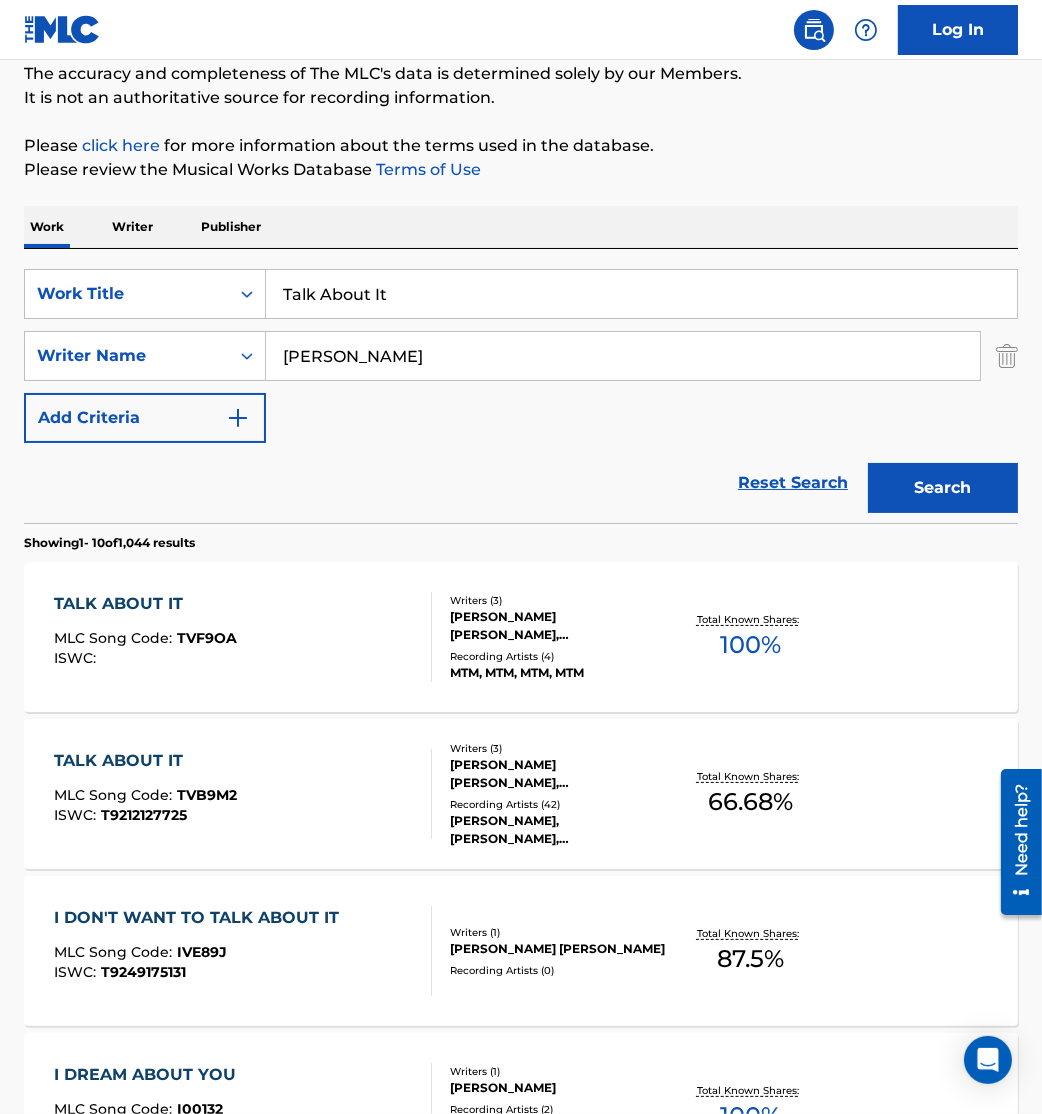 drag, startPoint x: 444, startPoint y: 333, endPoint x: 152, endPoint y: 326, distance: 292.0839 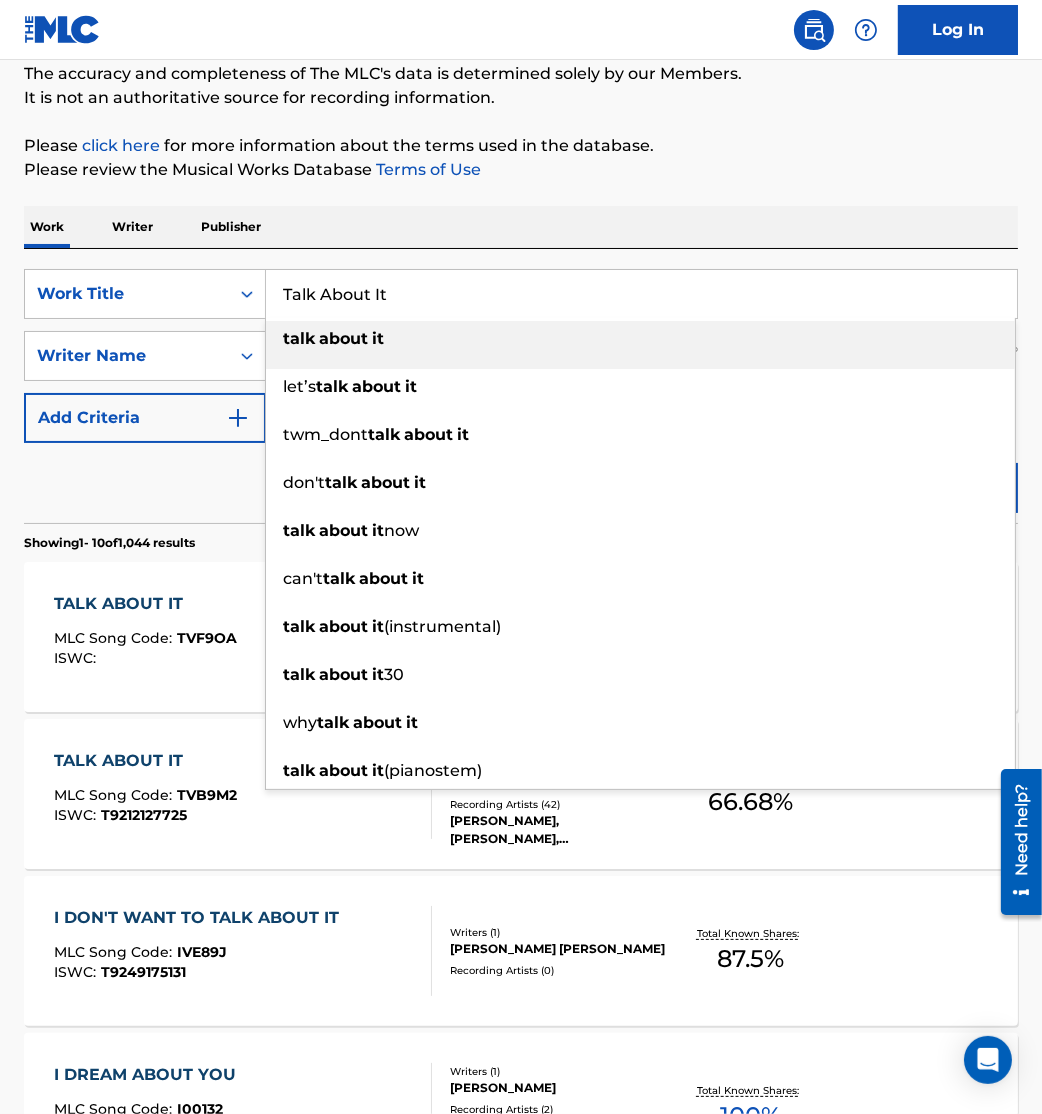 drag, startPoint x: 449, startPoint y: 290, endPoint x: 36, endPoint y: 247, distance: 415.23245 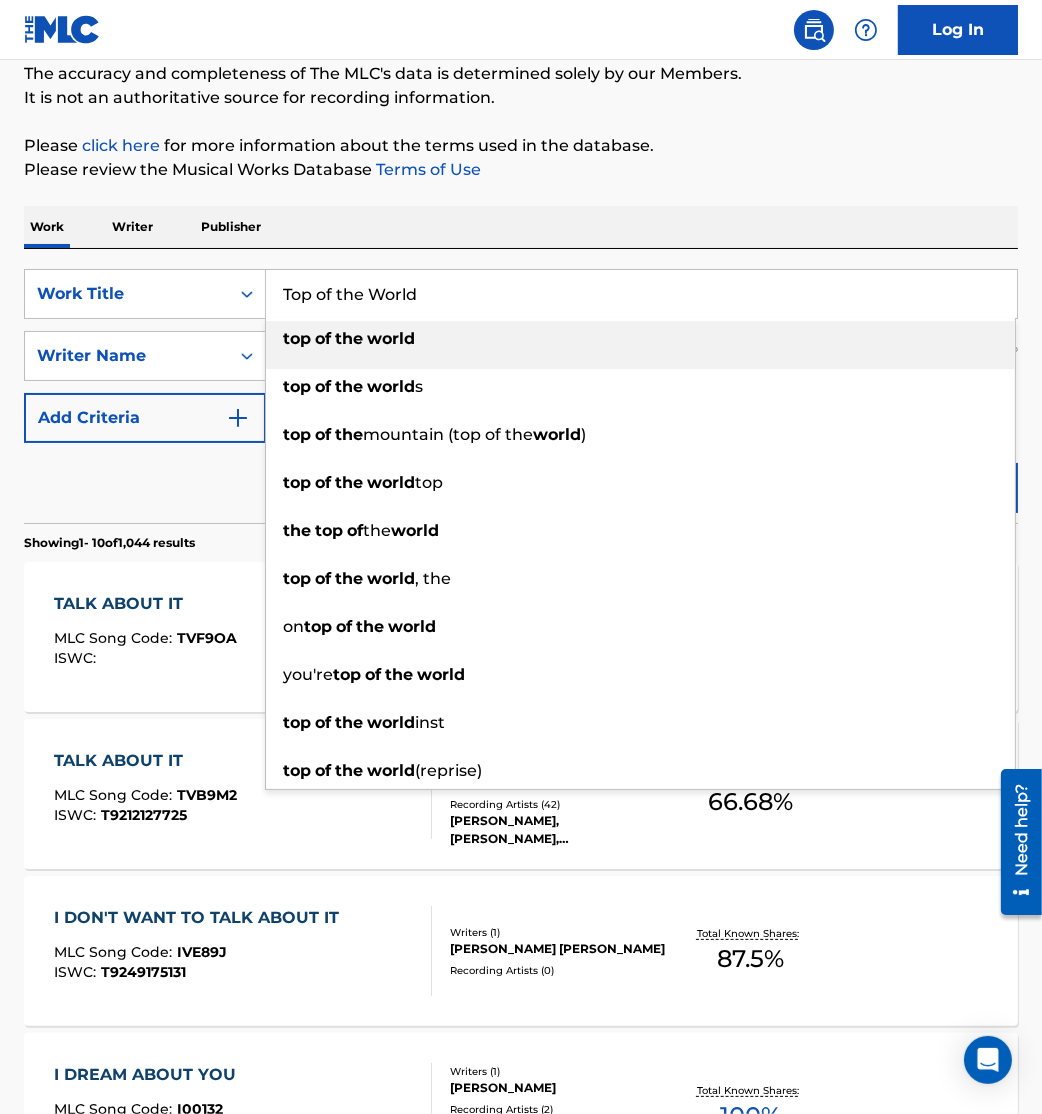 type on "Top of the World" 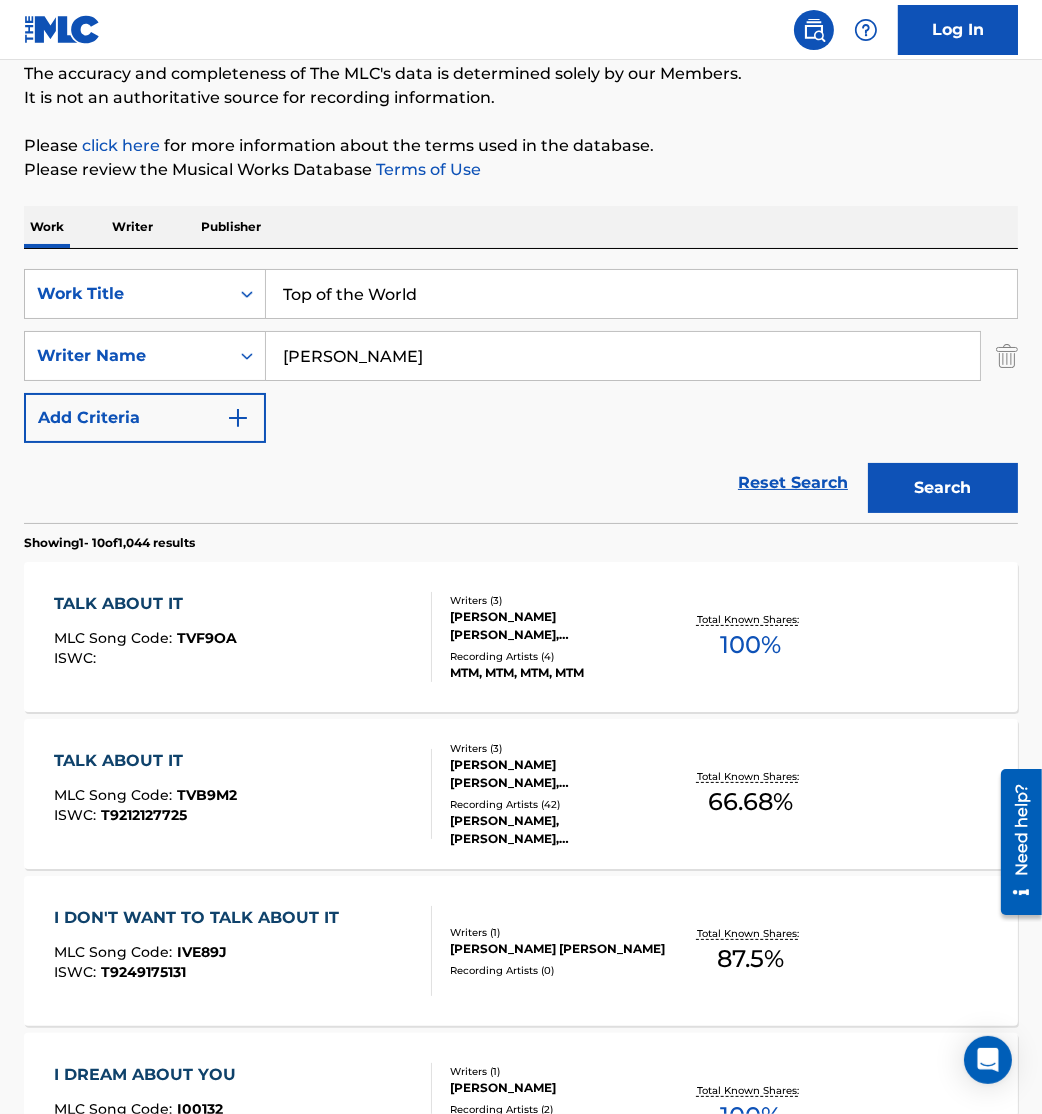 click on "Work Writer Publisher" at bounding box center (521, 227) 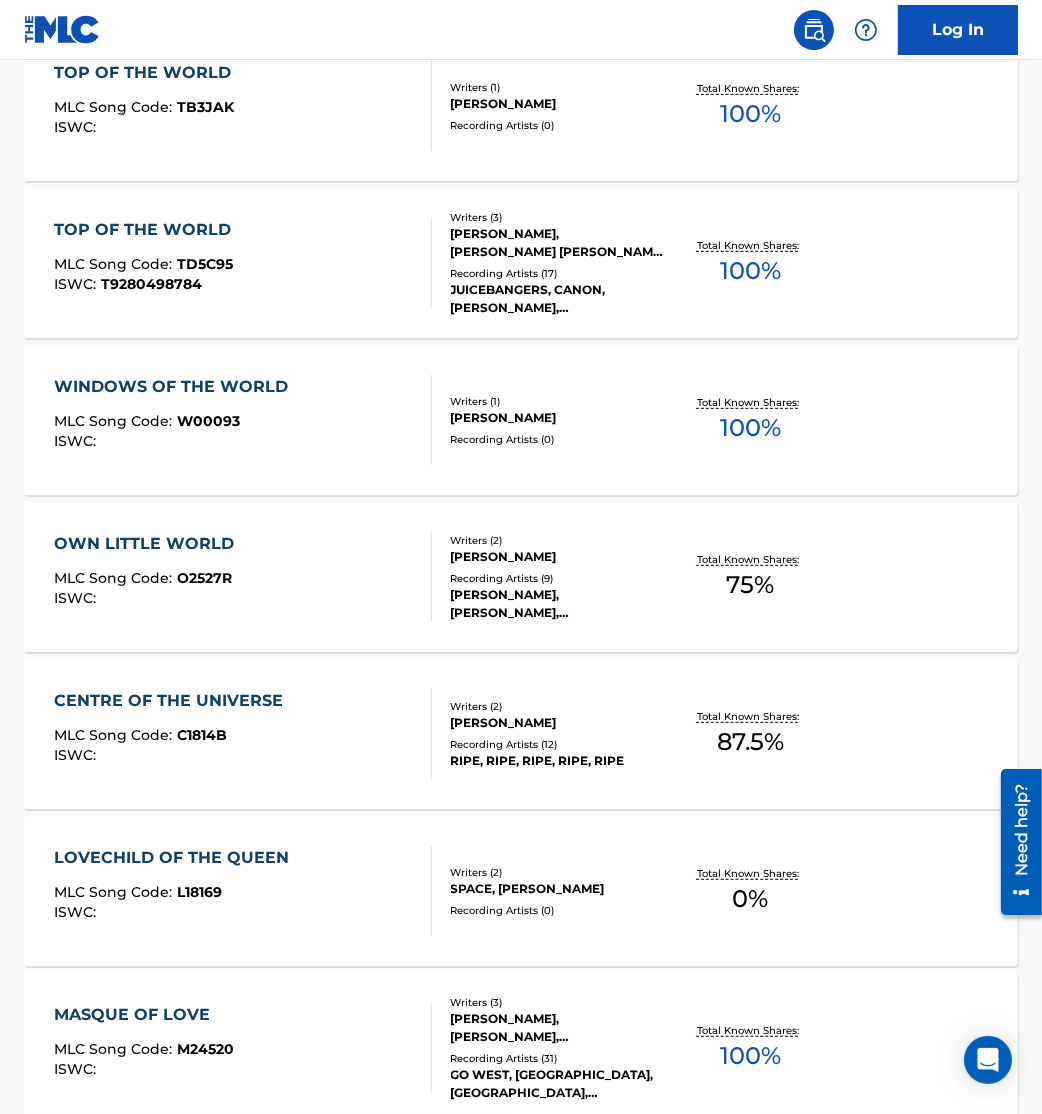 scroll, scrollTop: 617, scrollLeft: 0, axis: vertical 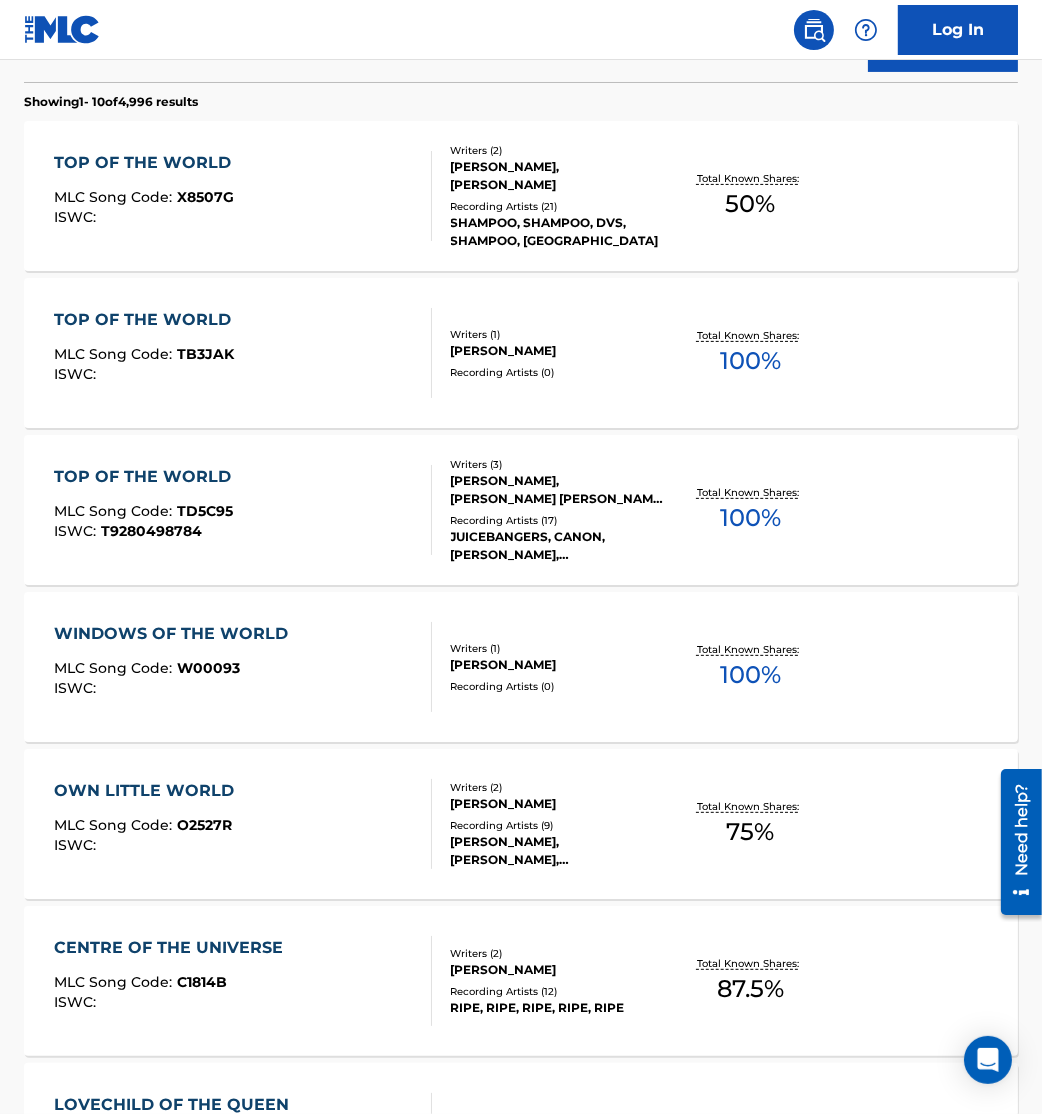 drag, startPoint x: 508, startPoint y: 507, endPoint x: 396, endPoint y: 486, distance: 113.951744 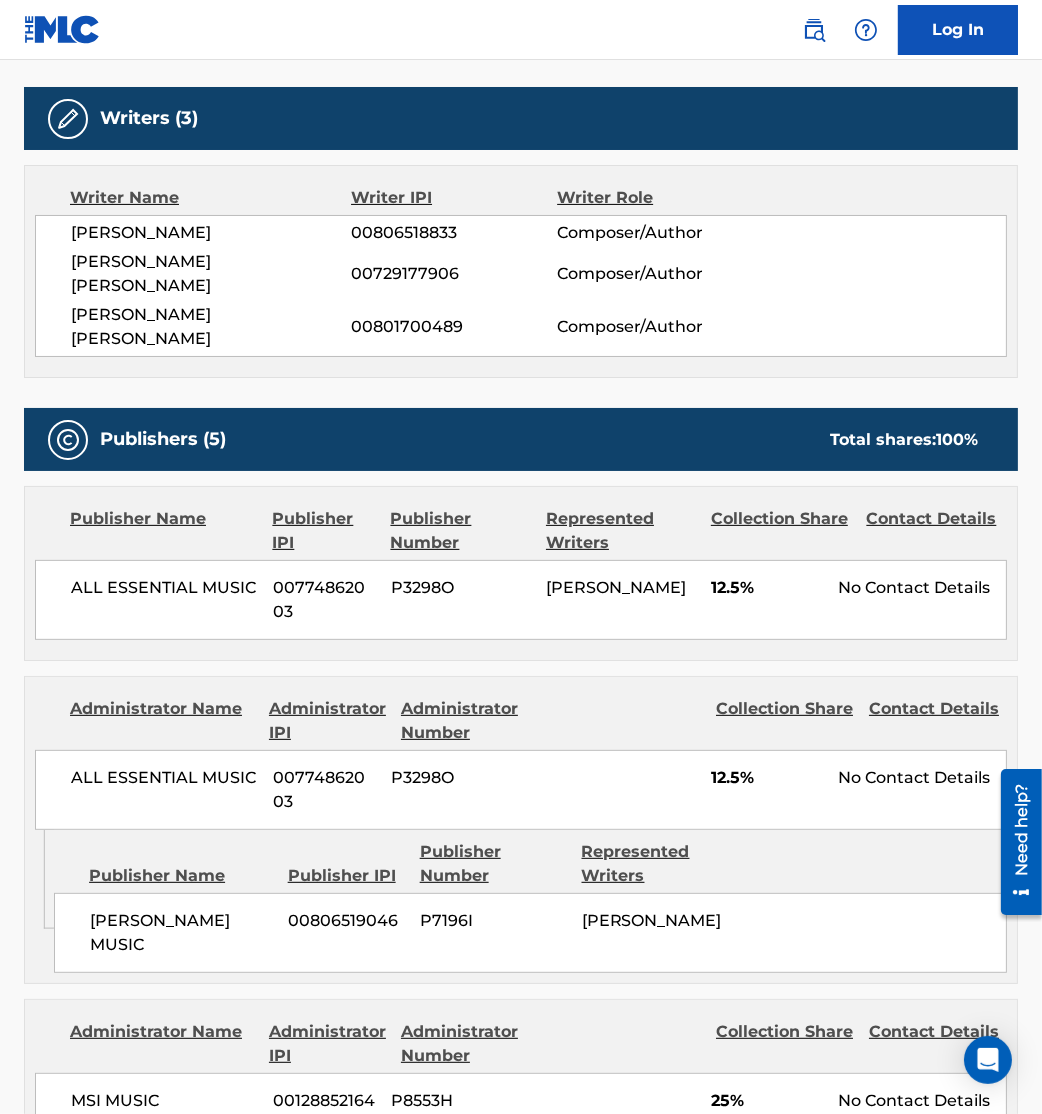 scroll, scrollTop: 0, scrollLeft: 0, axis: both 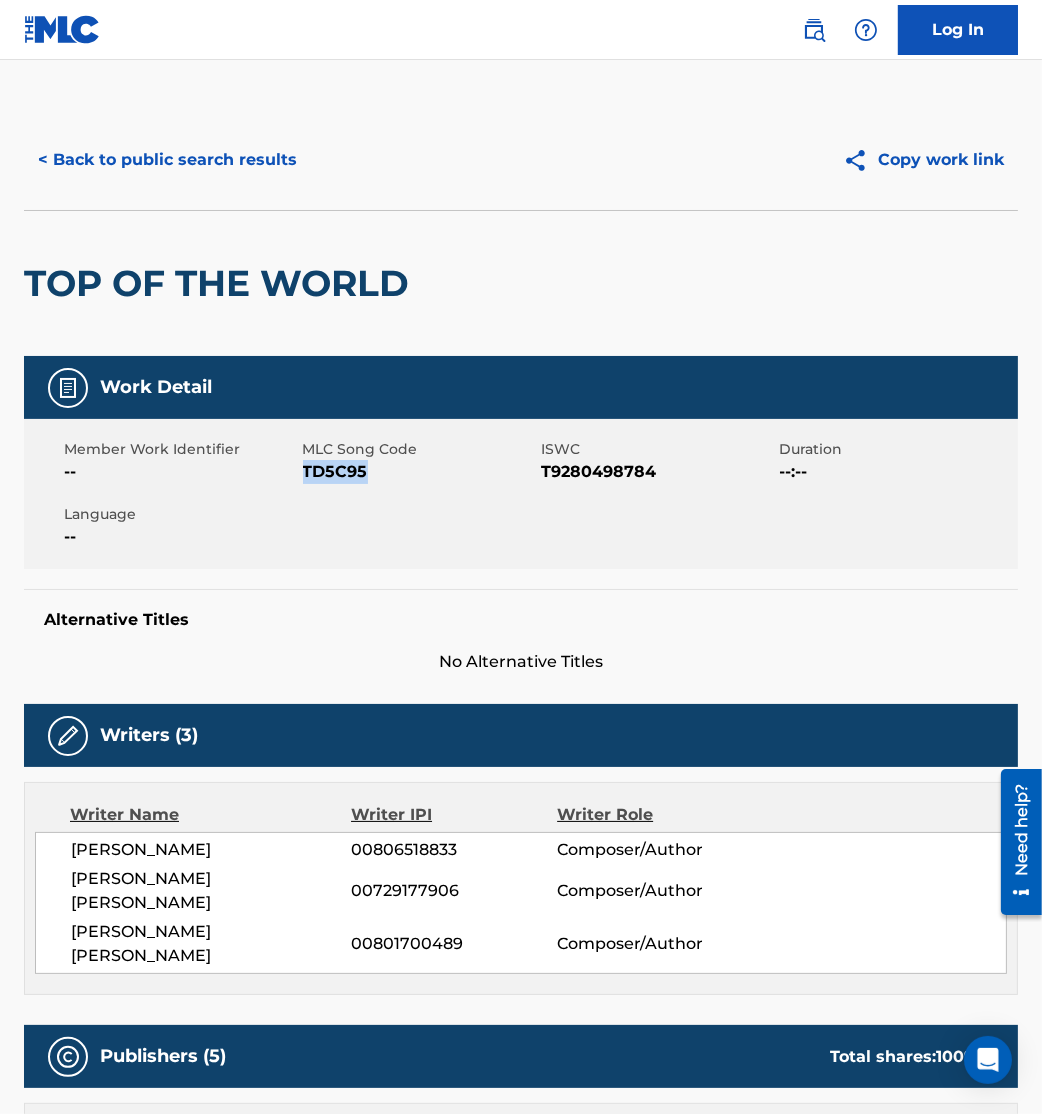drag, startPoint x: 304, startPoint y: 466, endPoint x: 418, endPoint y: 487, distance: 115.918076 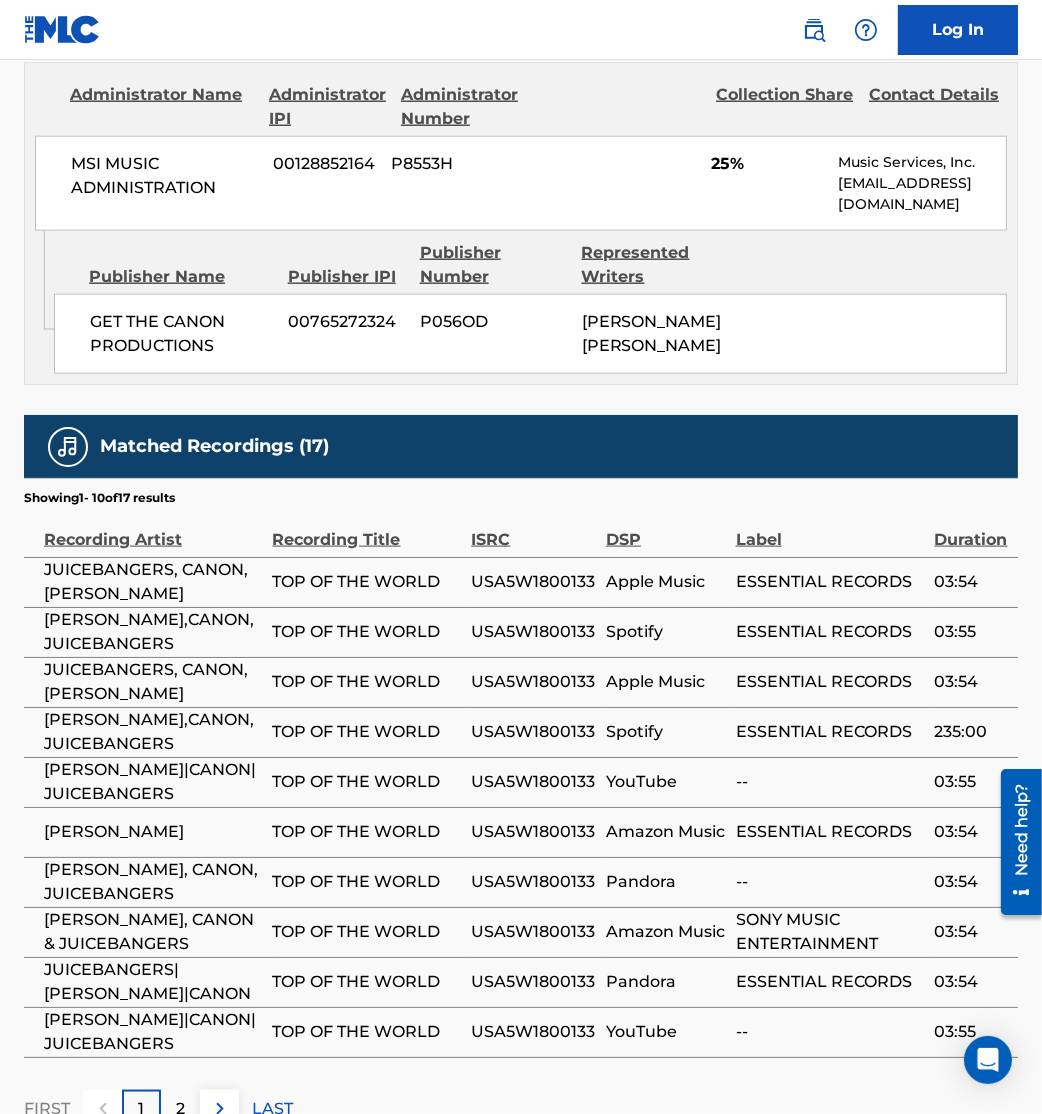 scroll, scrollTop: 2772, scrollLeft: 0, axis: vertical 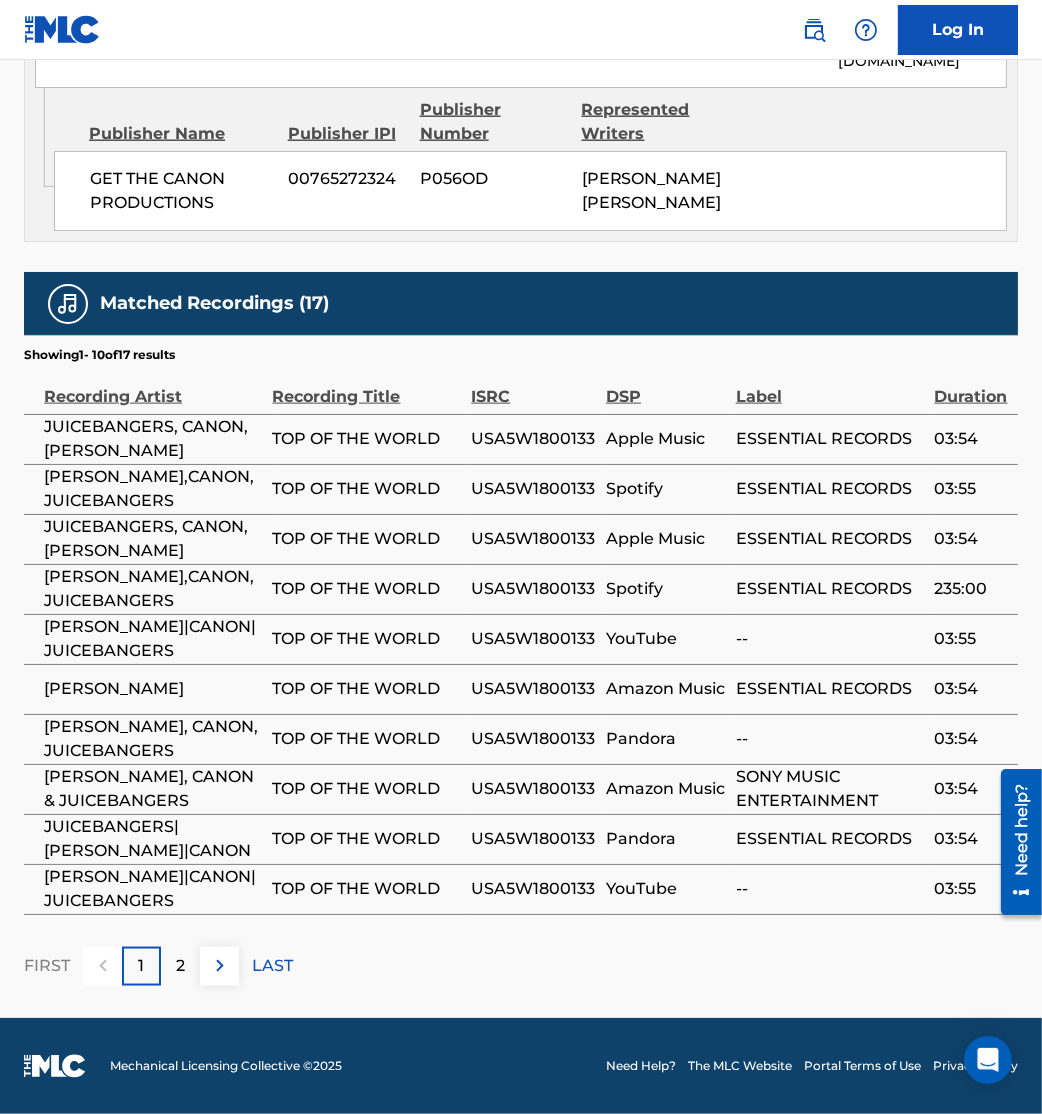 click at bounding box center (219, 966) 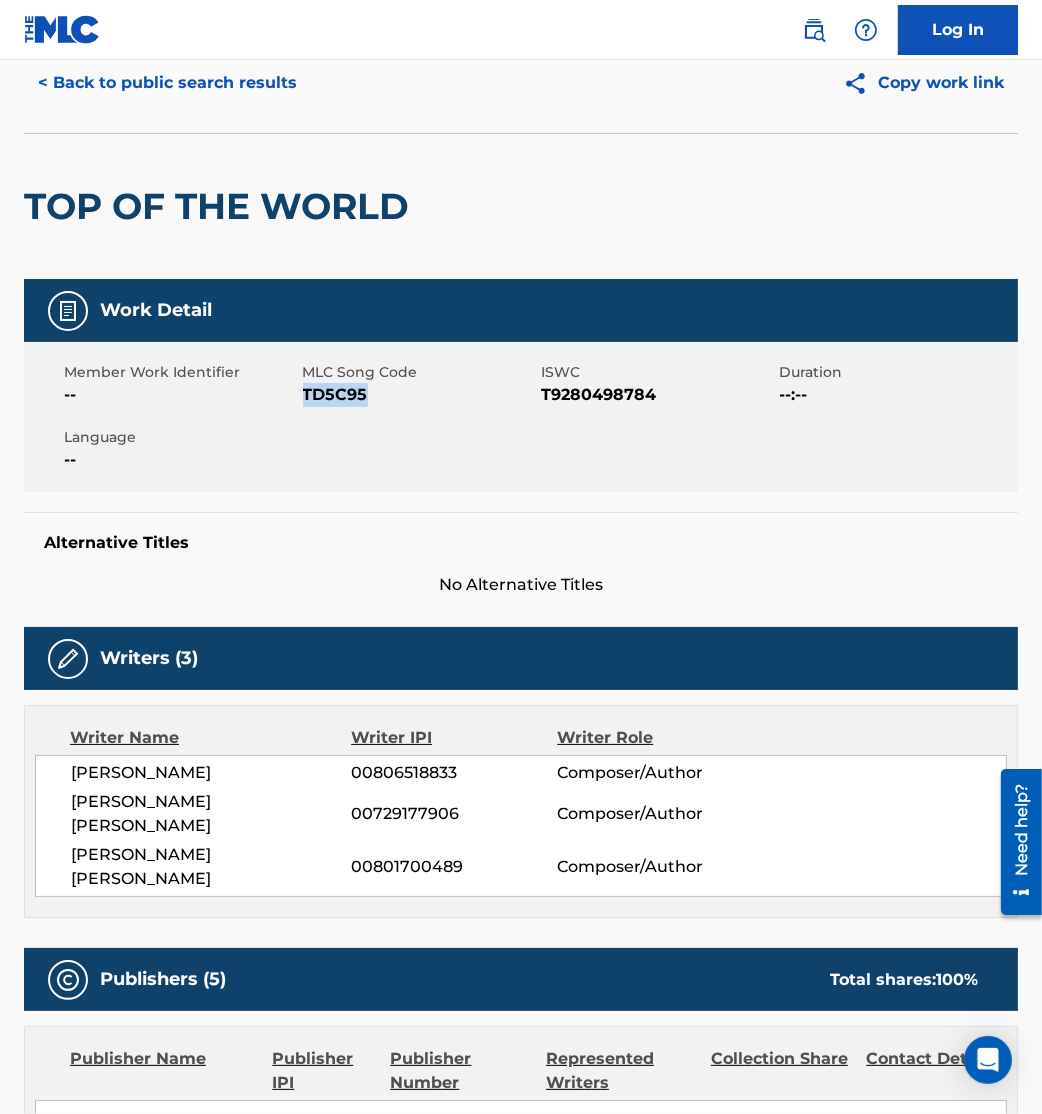 scroll, scrollTop: 0, scrollLeft: 0, axis: both 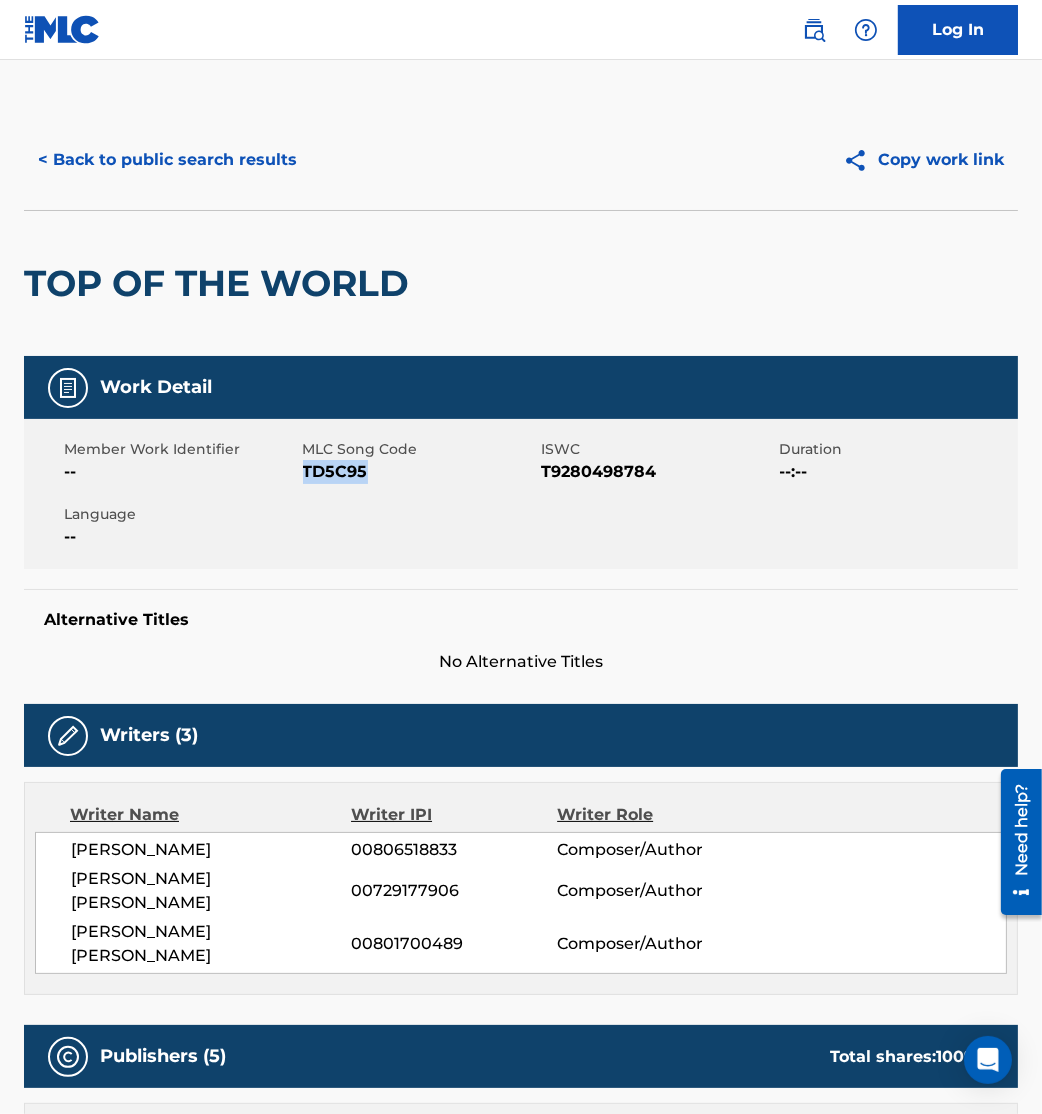 click on "< Back to public search results" at bounding box center [167, 160] 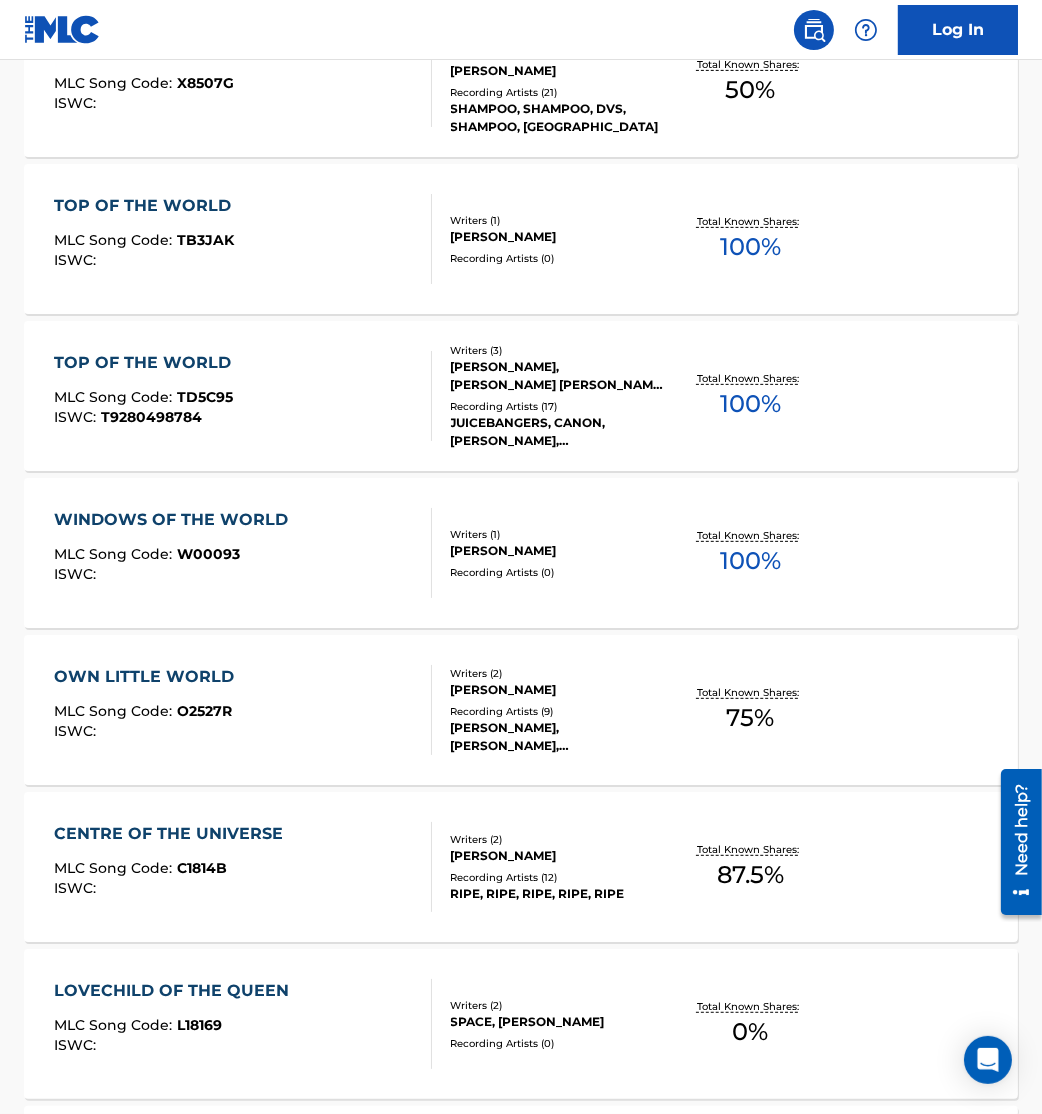 scroll, scrollTop: 0, scrollLeft: 0, axis: both 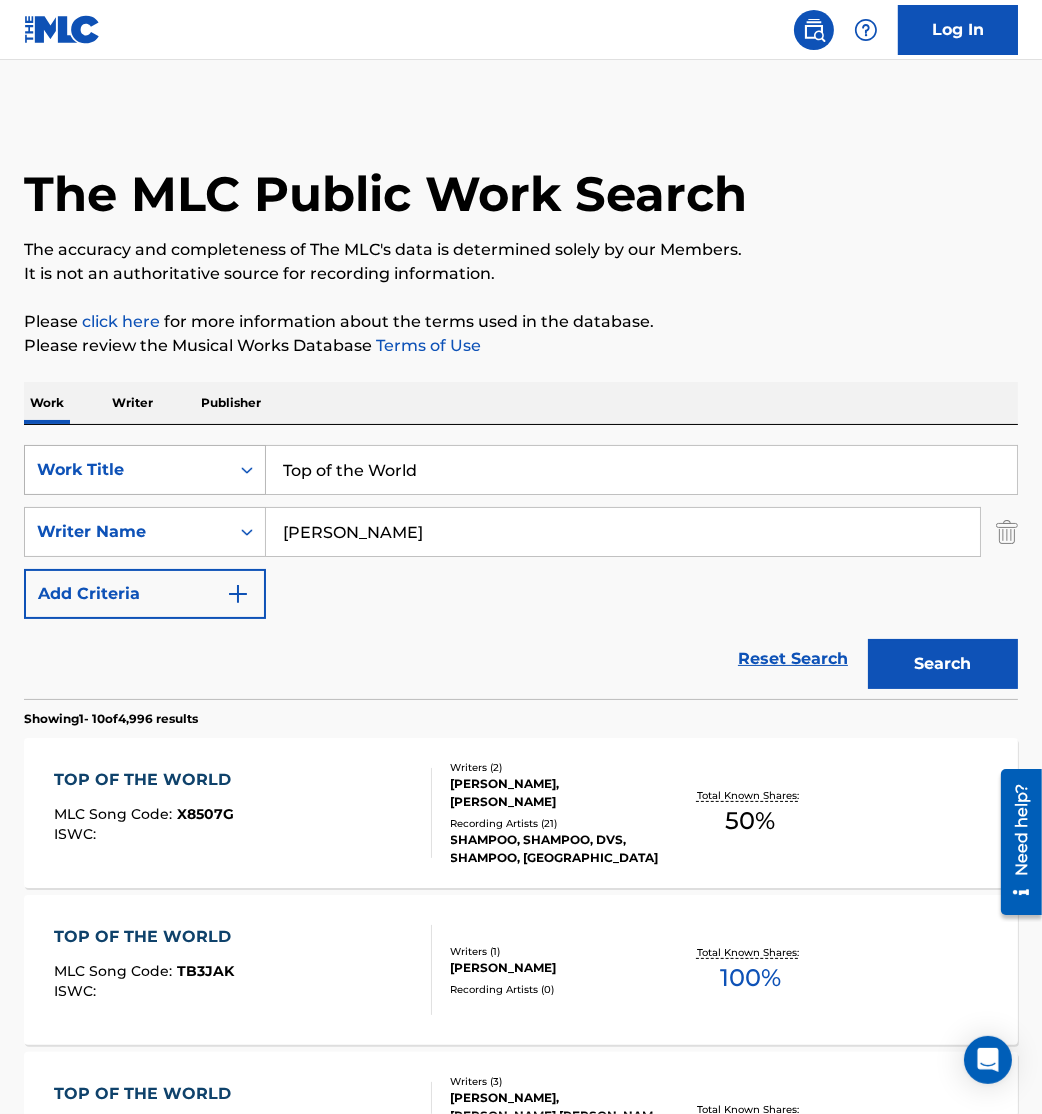drag, startPoint x: 445, startPoint y: 446, endPoint x: 218, endPoint y: 468, distance: 228.06358 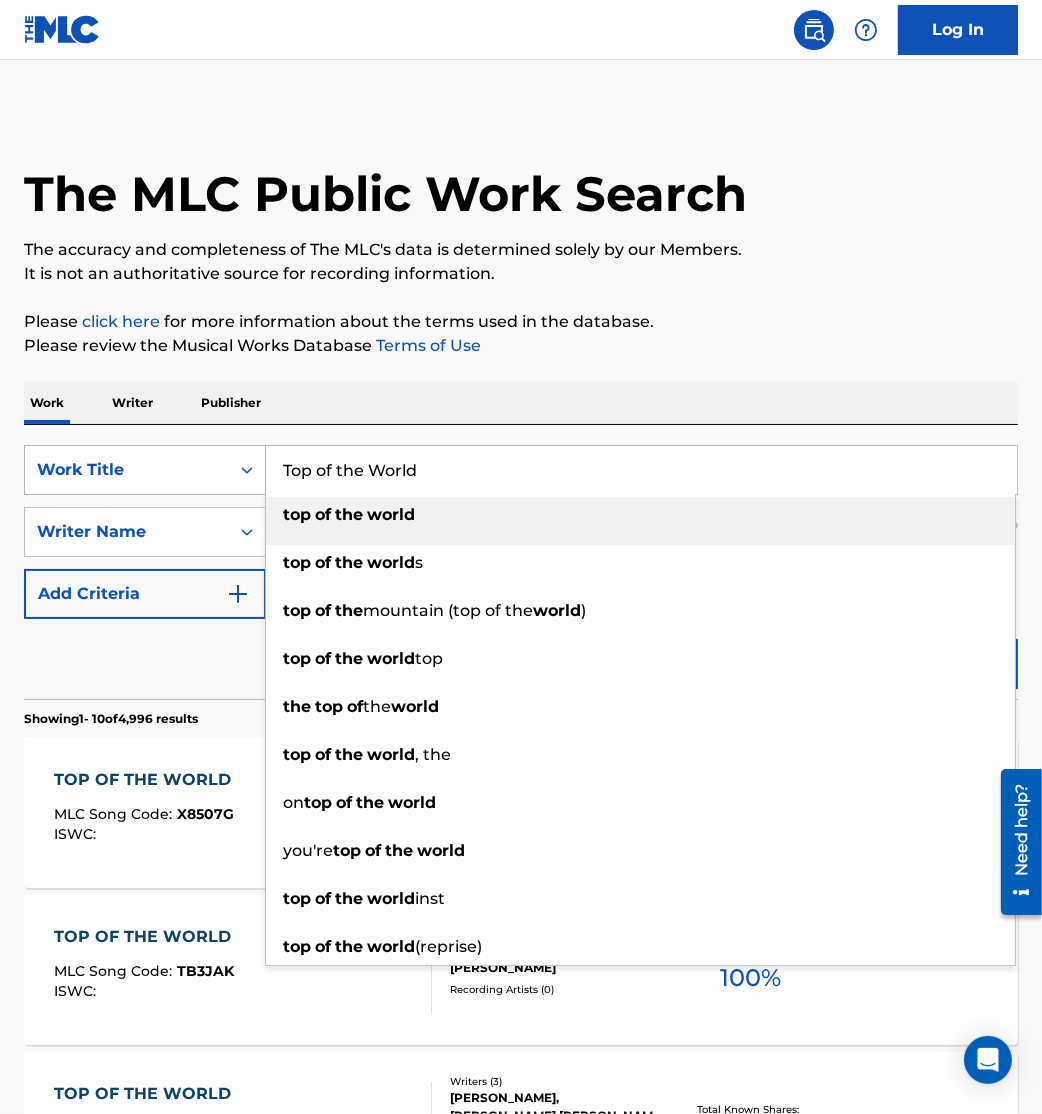 paste on "Priority" 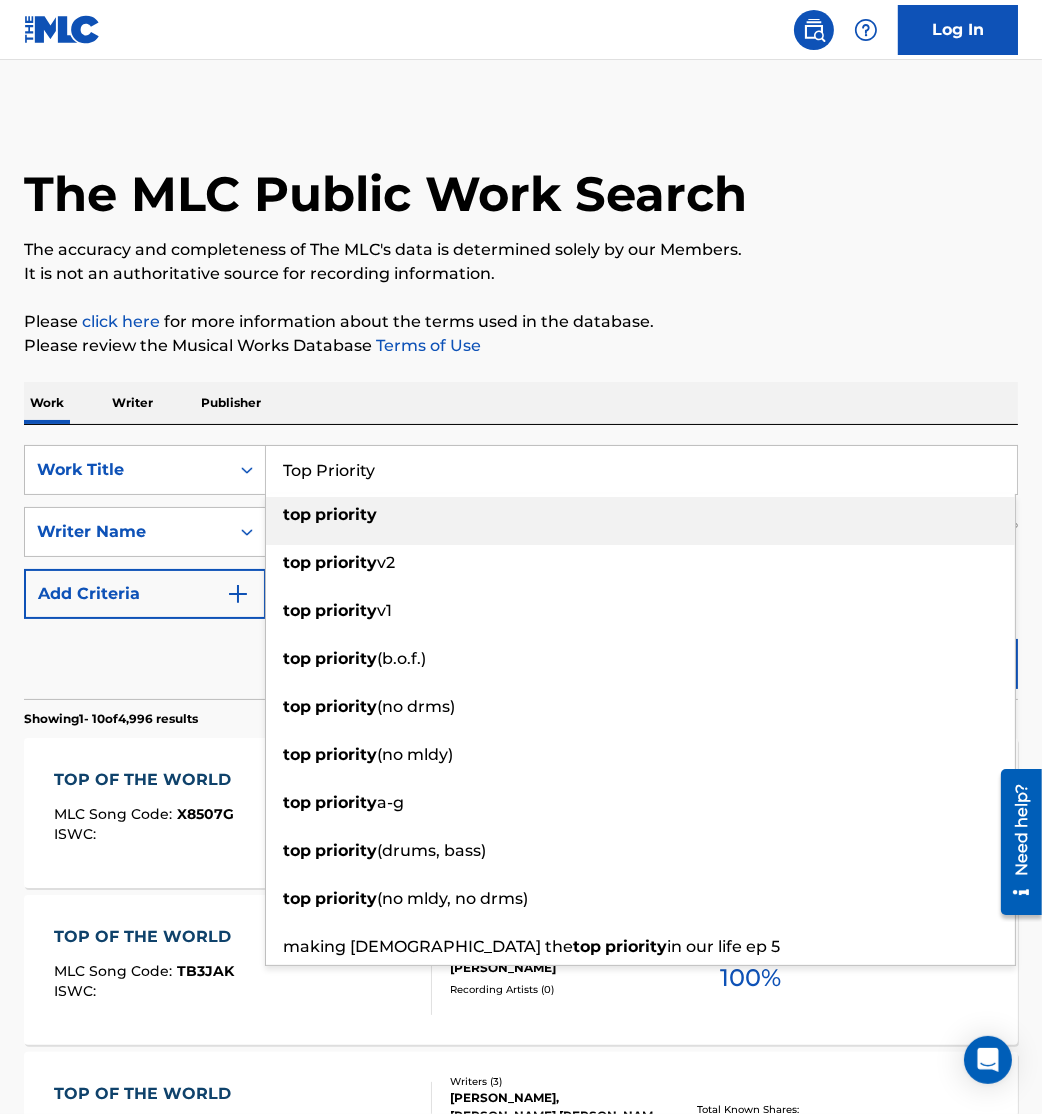 type on "Top Priority" 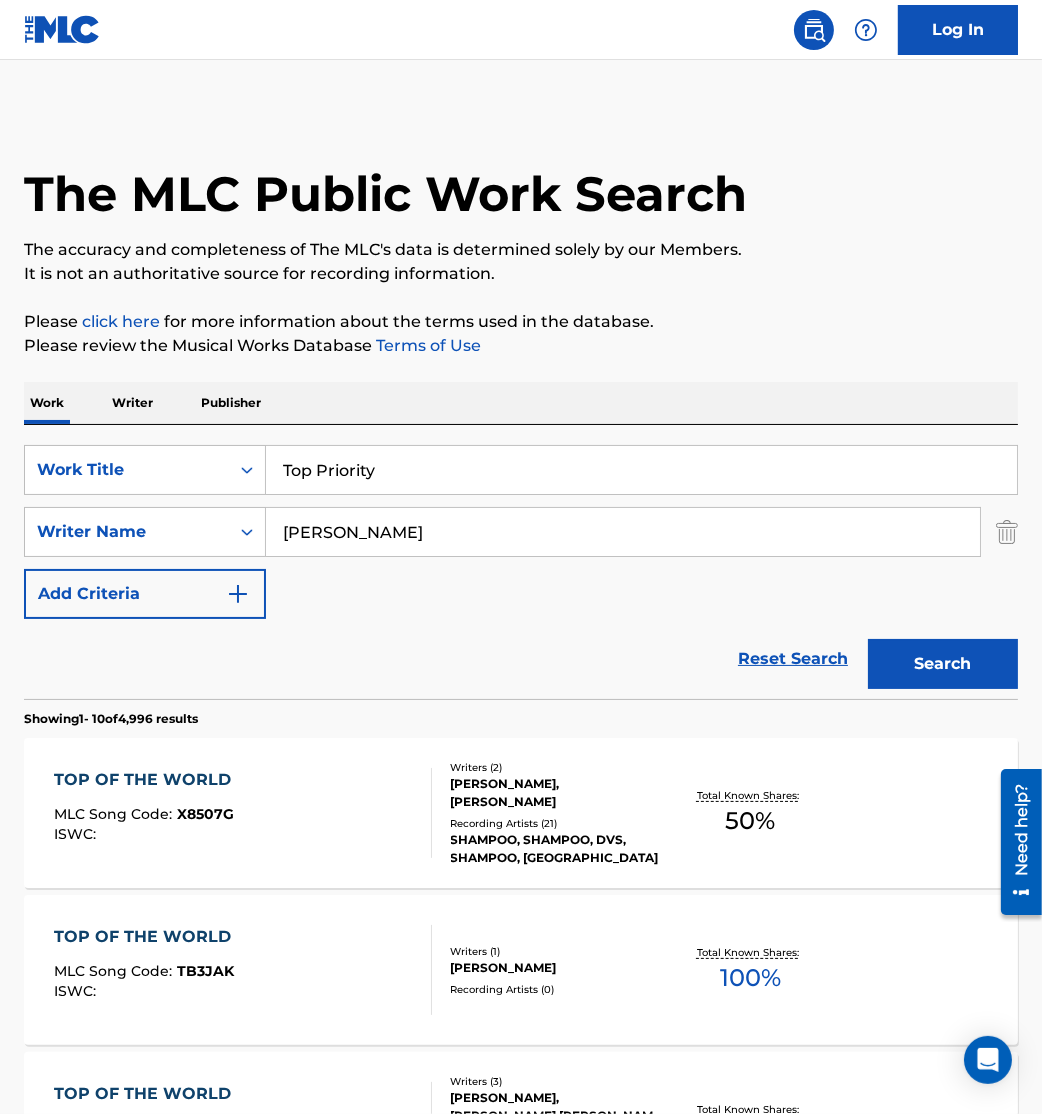 click on "Work Writer Publisher" at bounding box center [521, 403] 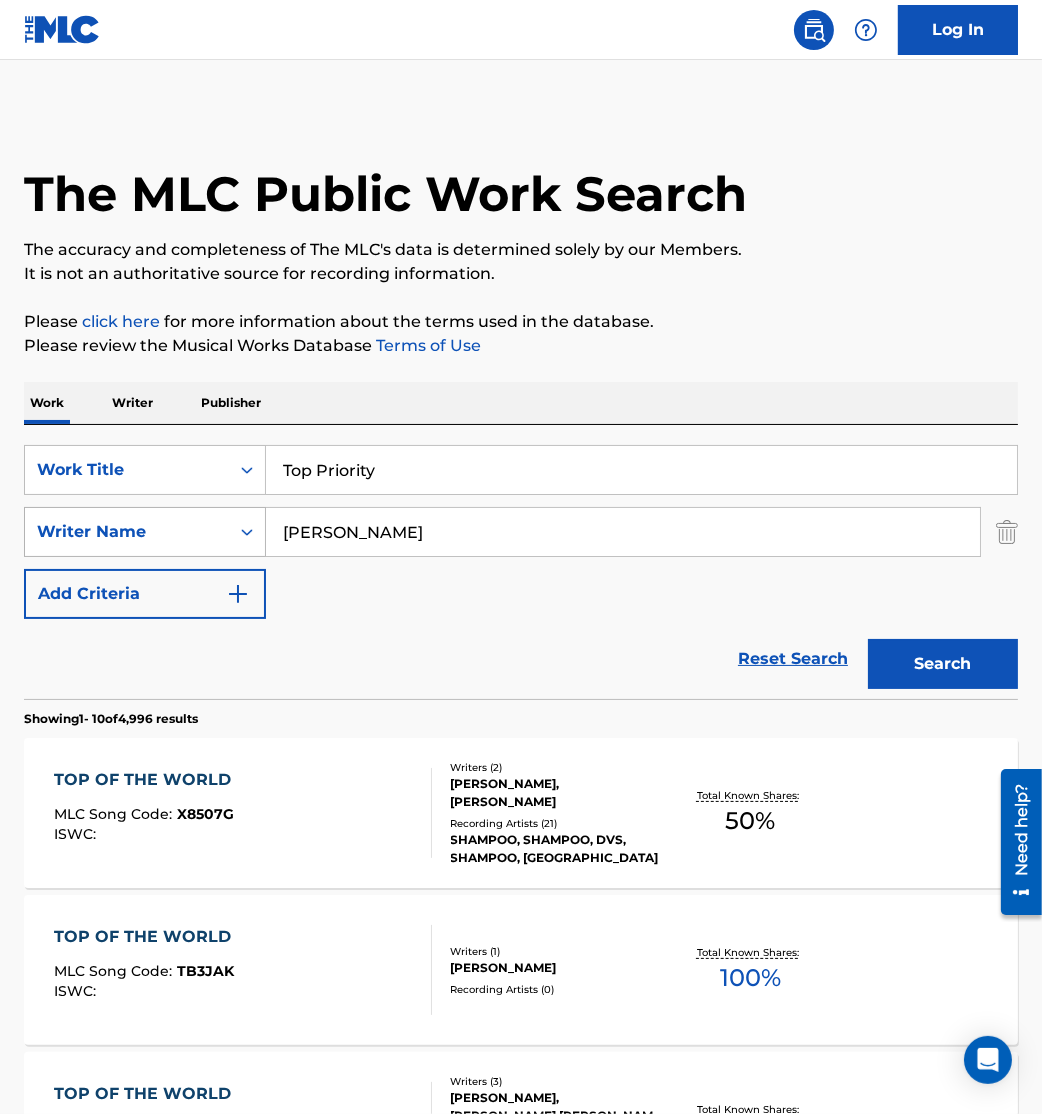 drag, startPoint x: 411, startPoint y: 536, endPoint x: 194, endPoint y: 537, distance: 217.0023 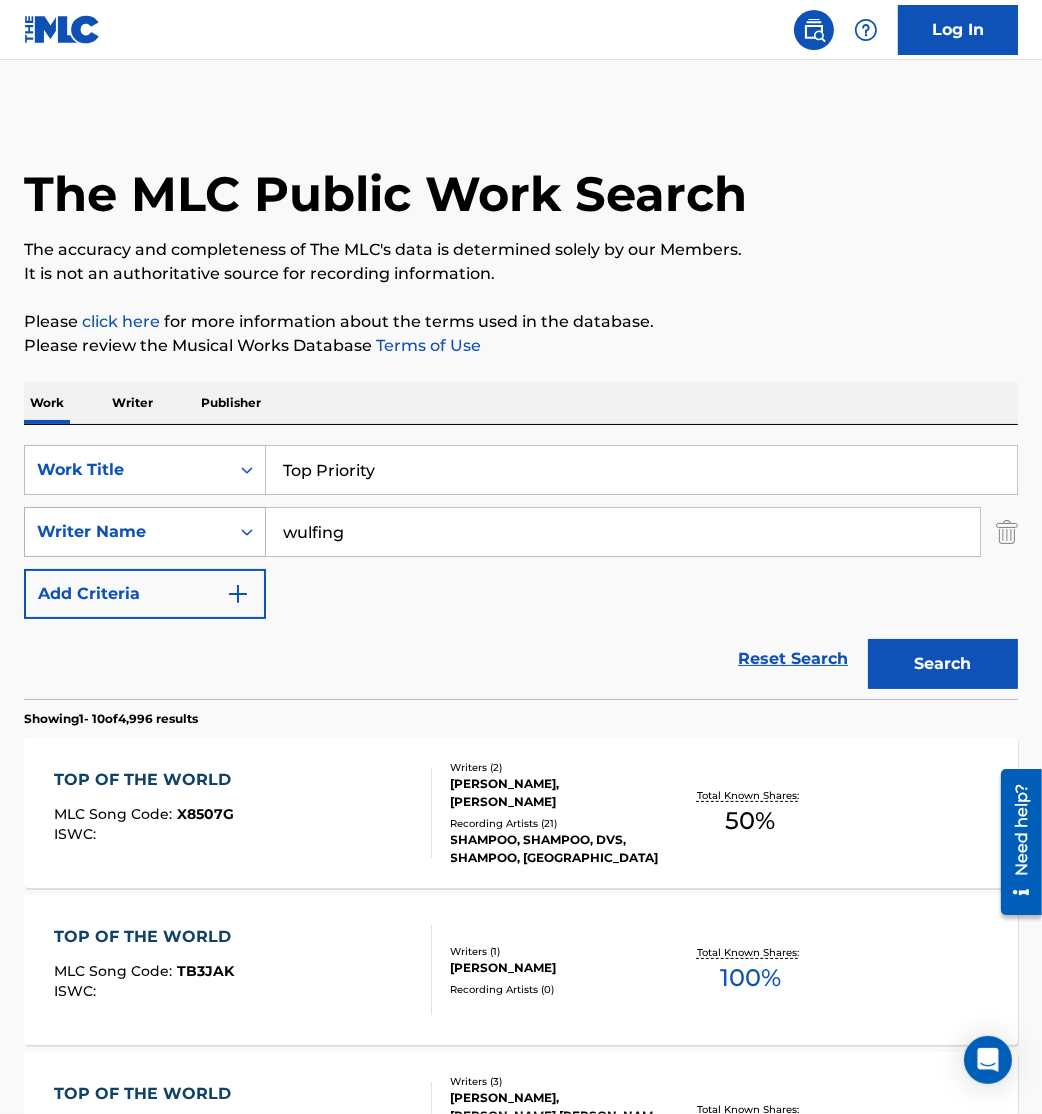 type on "wulfing" 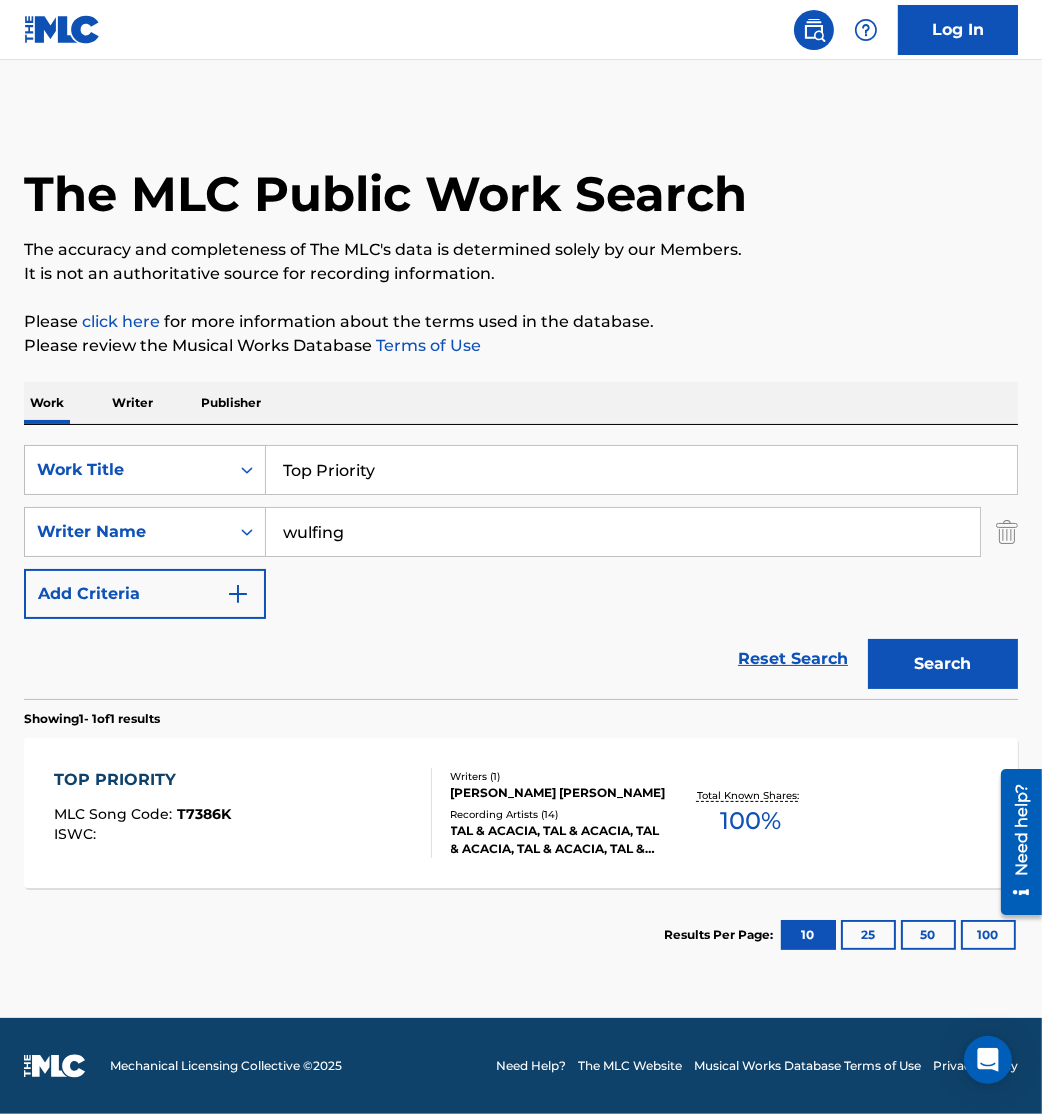 click on "TOP PRIORITY MLC Song Code : T7386K ISWC :" at bounding box center [243, 813] 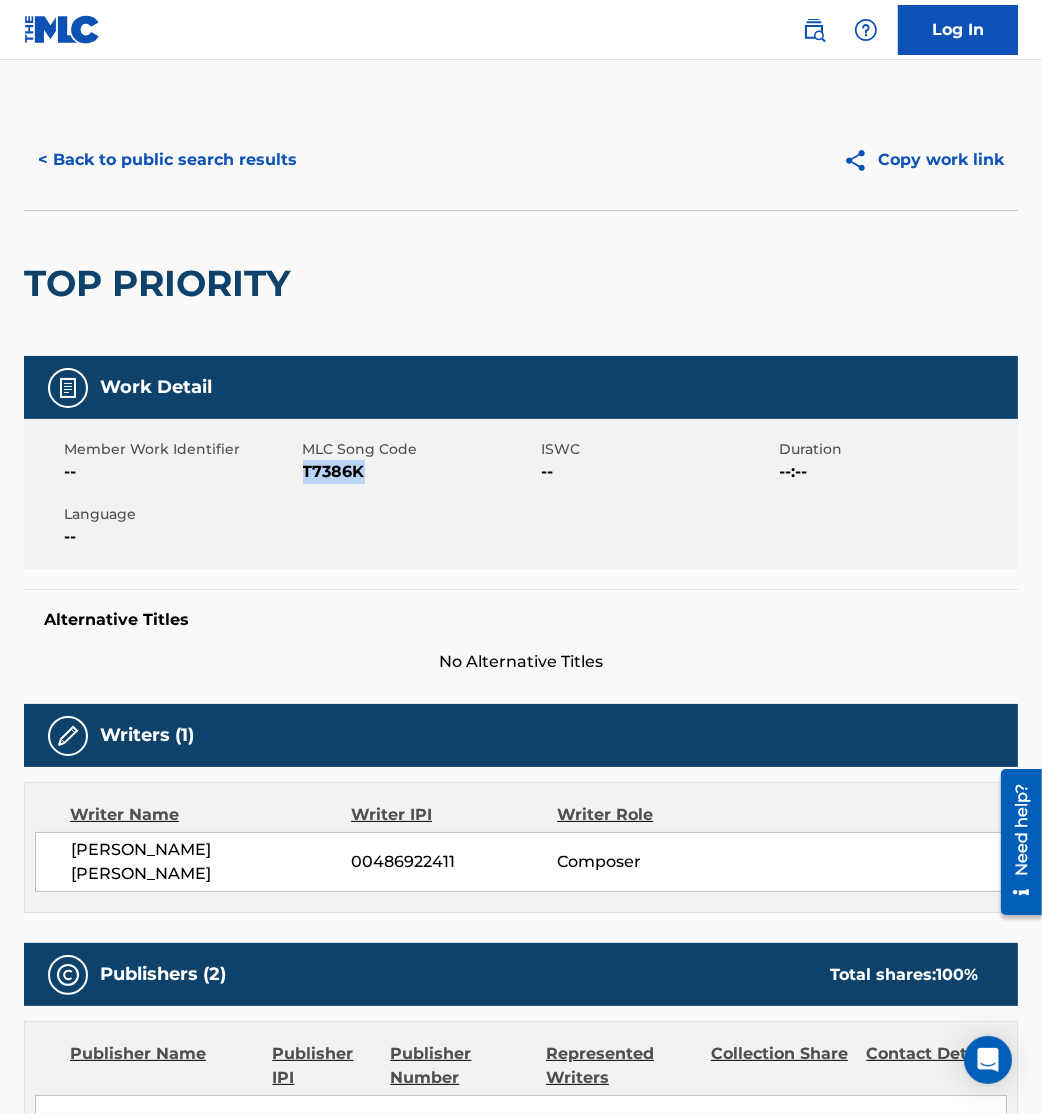 drag, startPoint x: 304, startPoint y: 473, endPoint x: 397, endPoint y: 474, distance: 93.00538 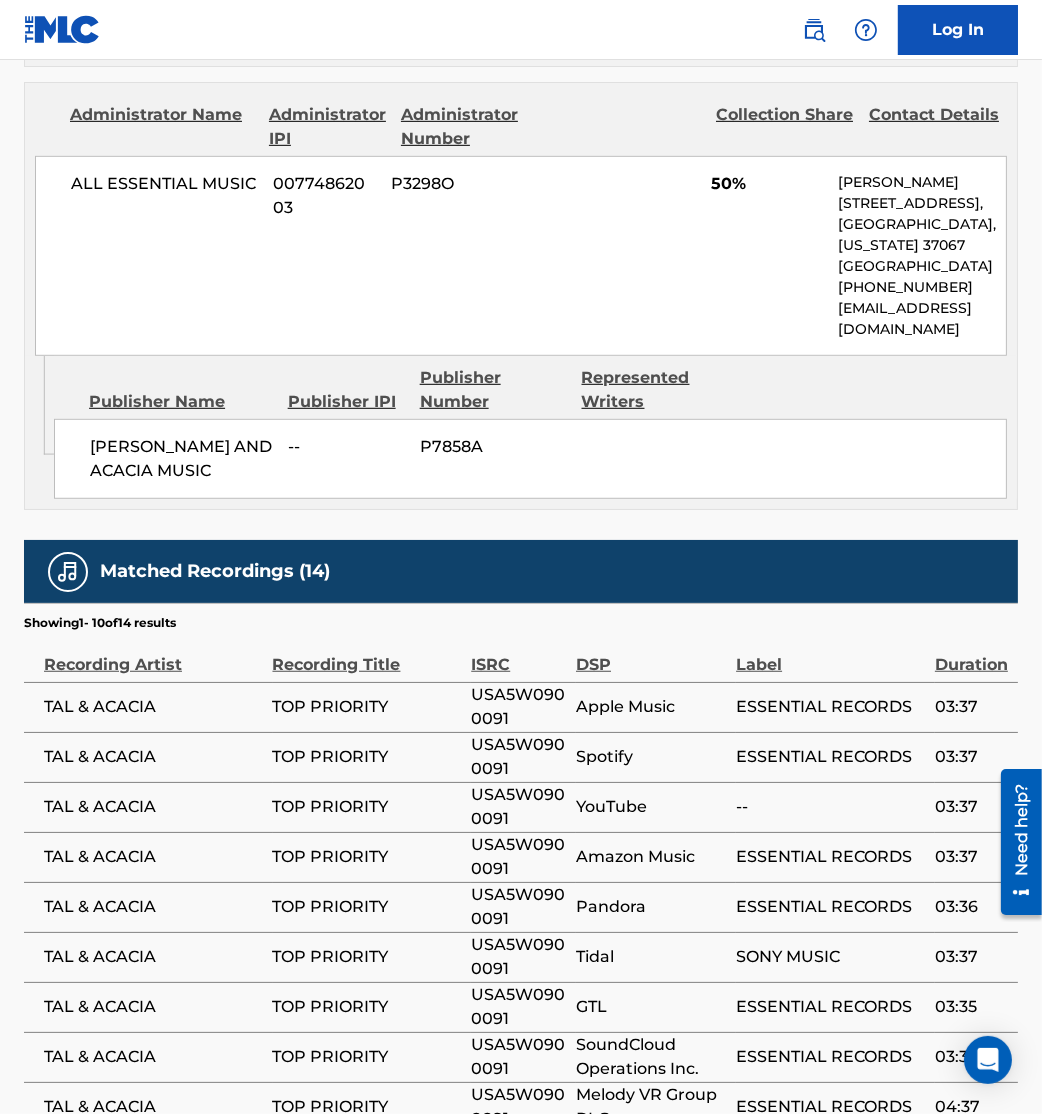 scroll, scrollTop: 1548, scrollLeft: 0, axis: vertical 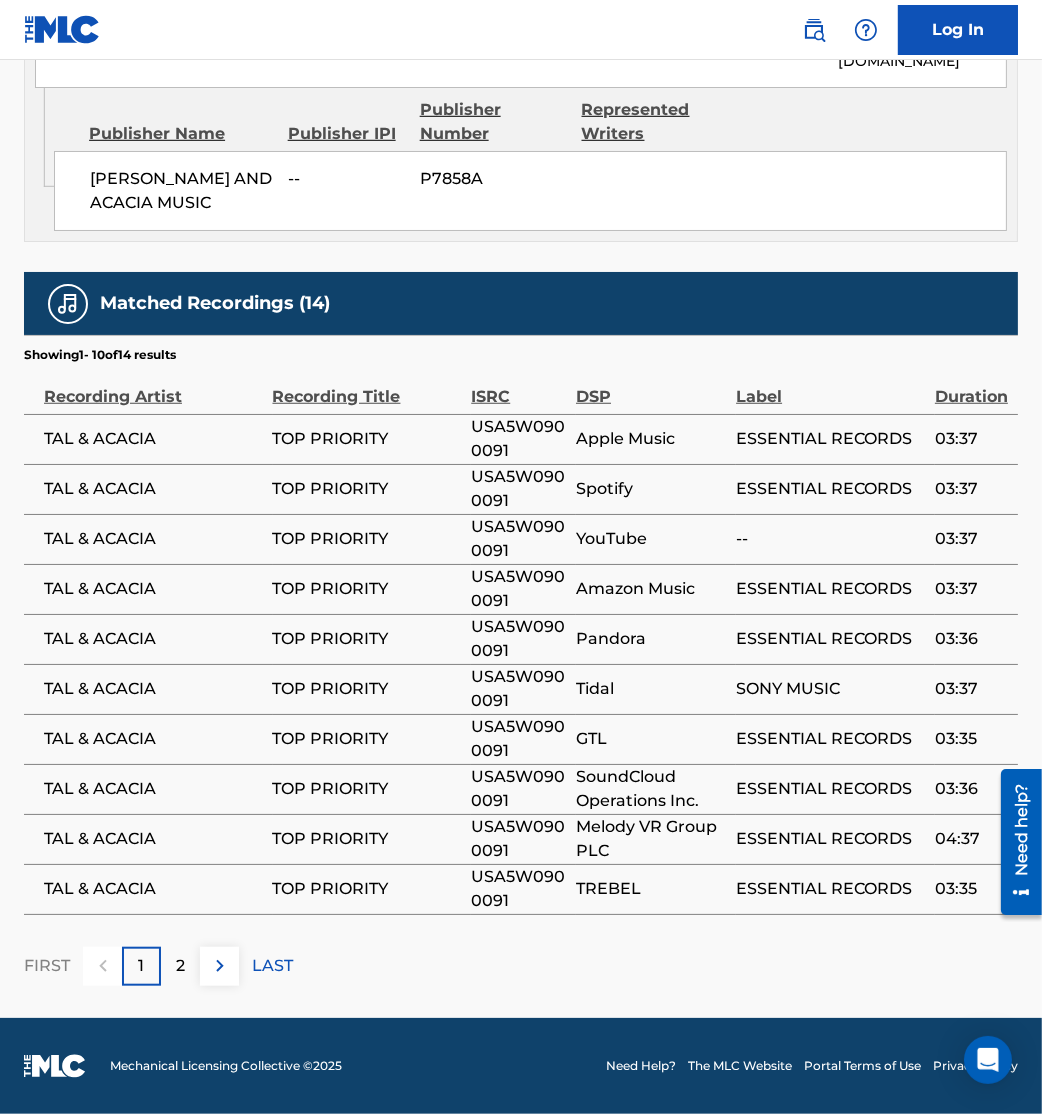 click at bounding box center [220, 966] 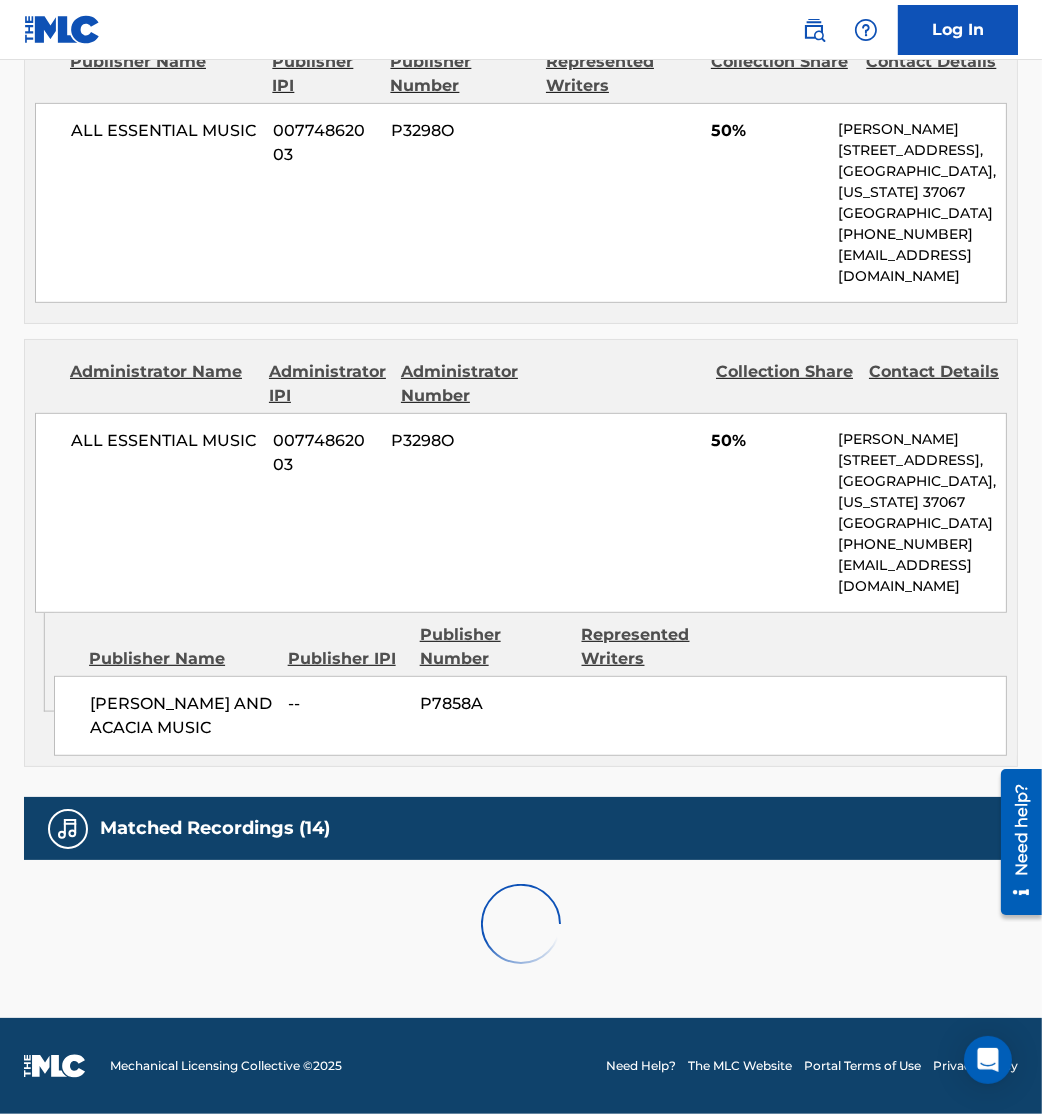 scroll, scrollTop: 1249, scrollLeft: 0, axis: vertical 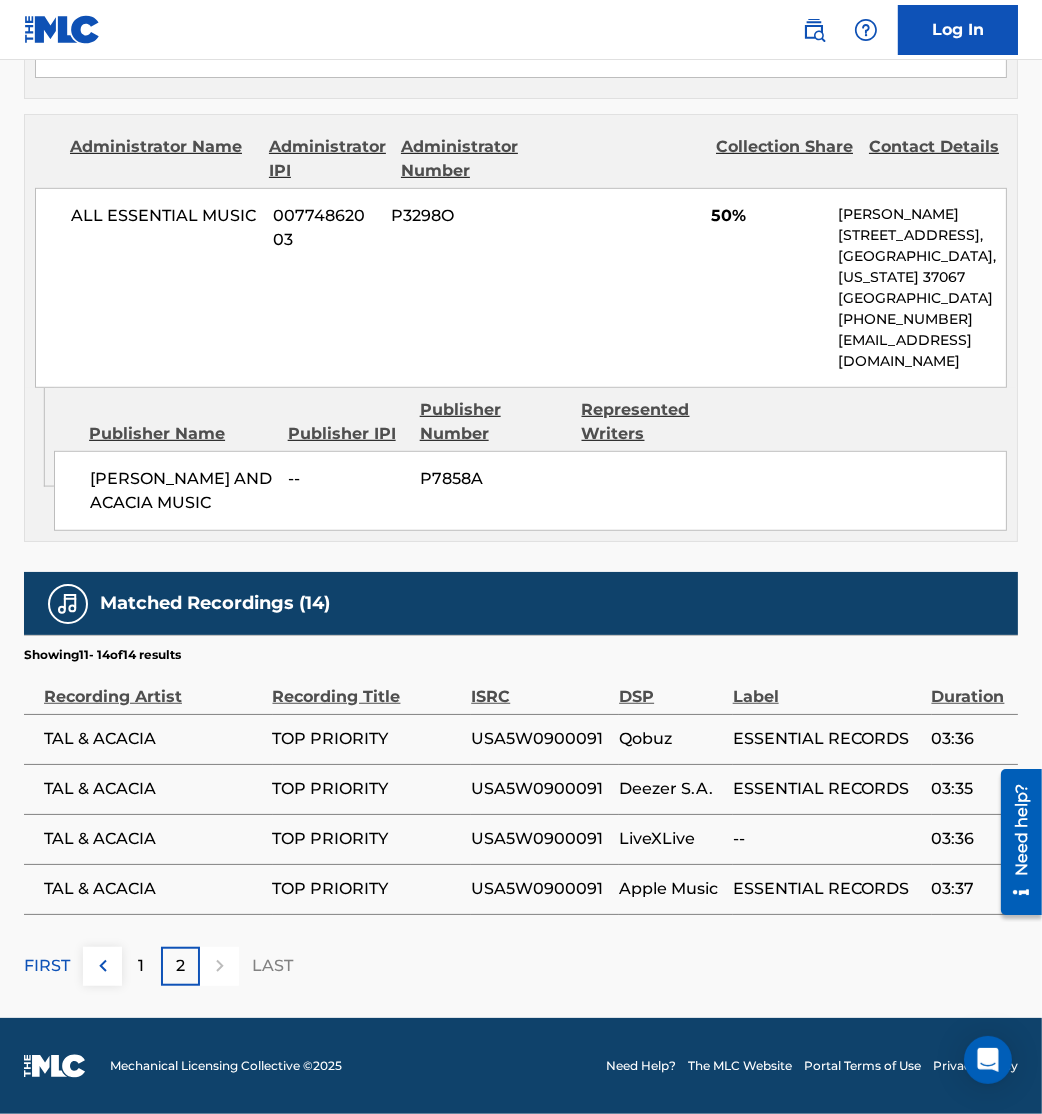 click at bounding box center (103, 966) 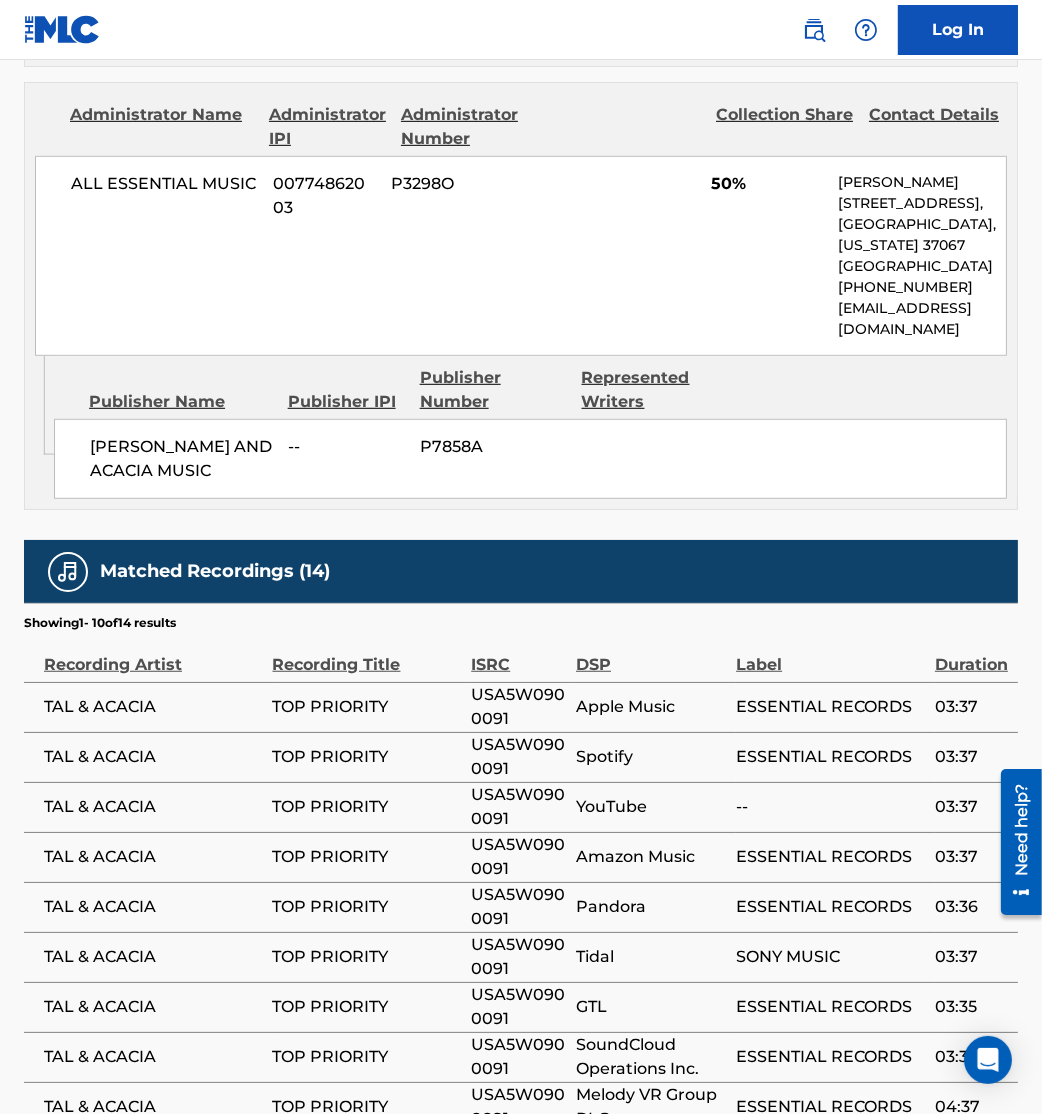 scroll, scrollTop: 0, scrollLeft: 0, axis: both 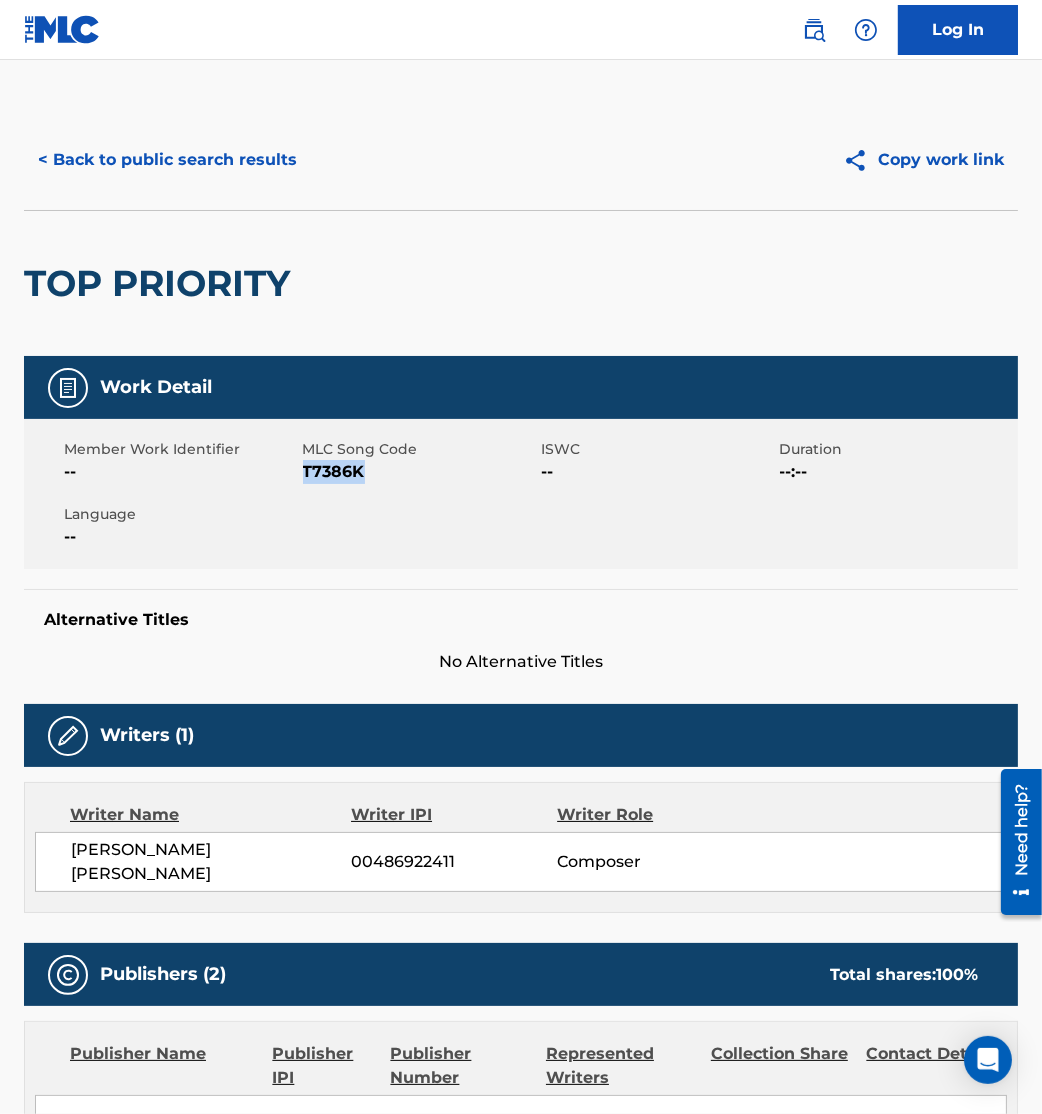 click on "< Back to public search results" at bounding box center (167, 160) 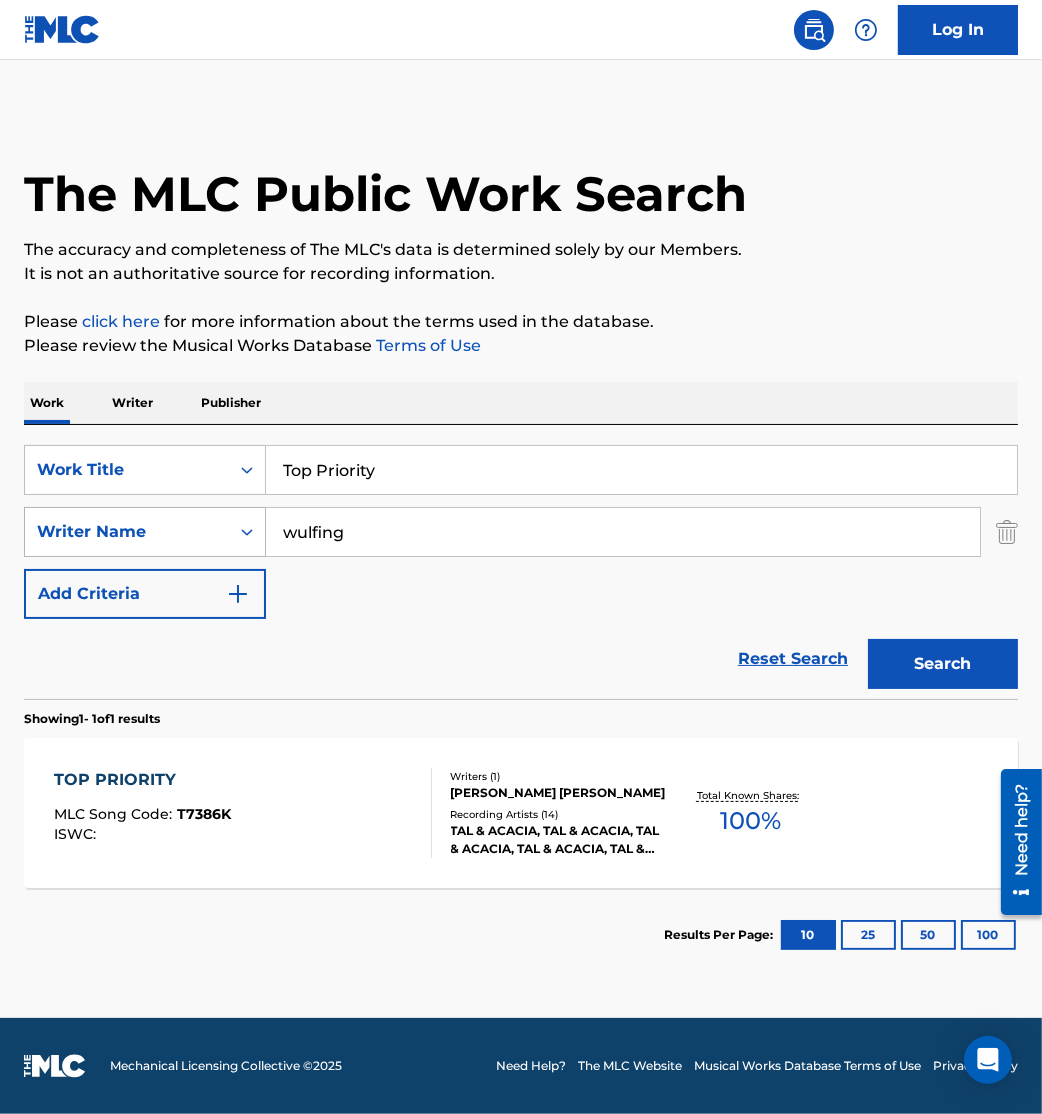 drag, startPoint x: 454, startPoint y: 475, endPoint x: 114, endPoint y: 507, distance: 341.50256 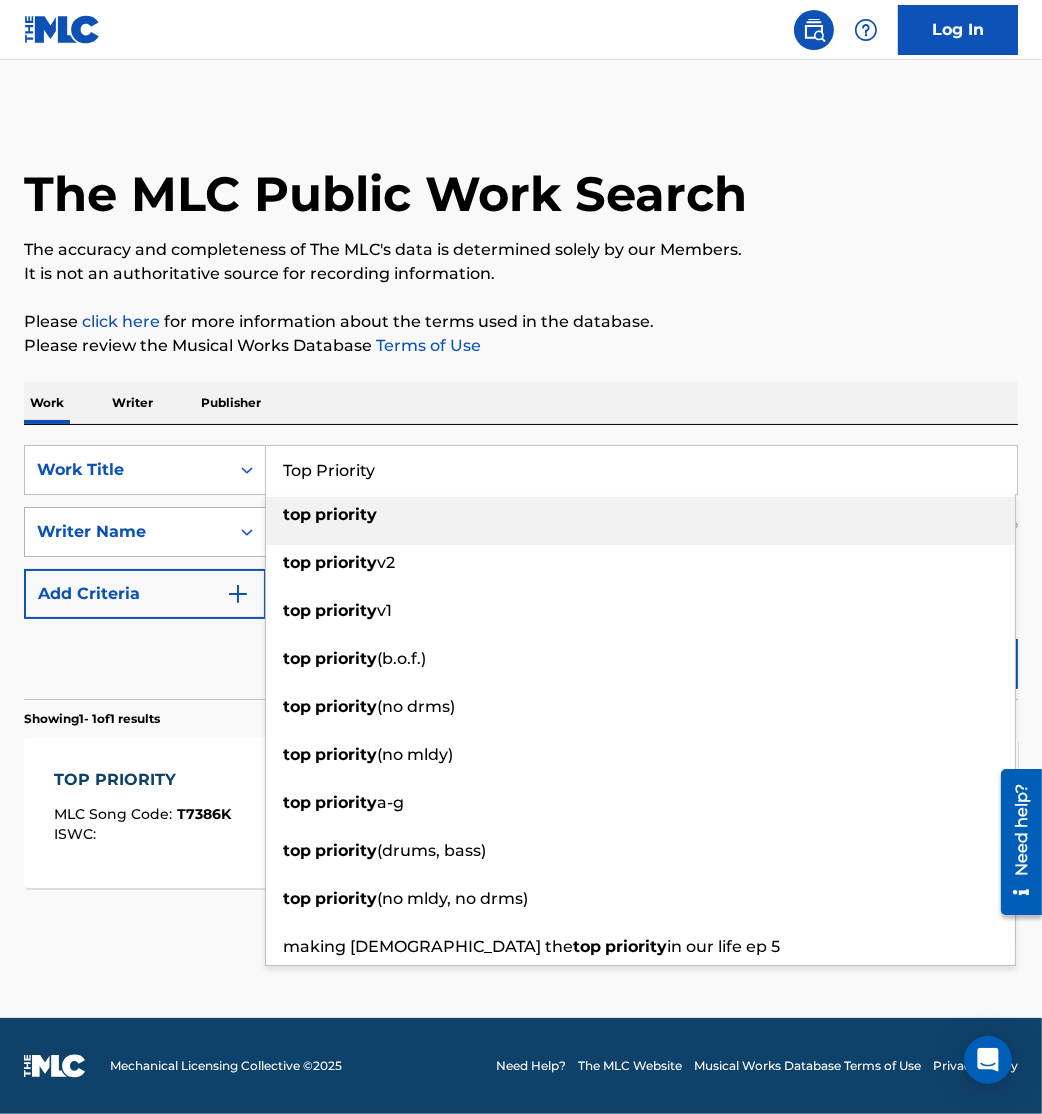 paste on "Vapor" 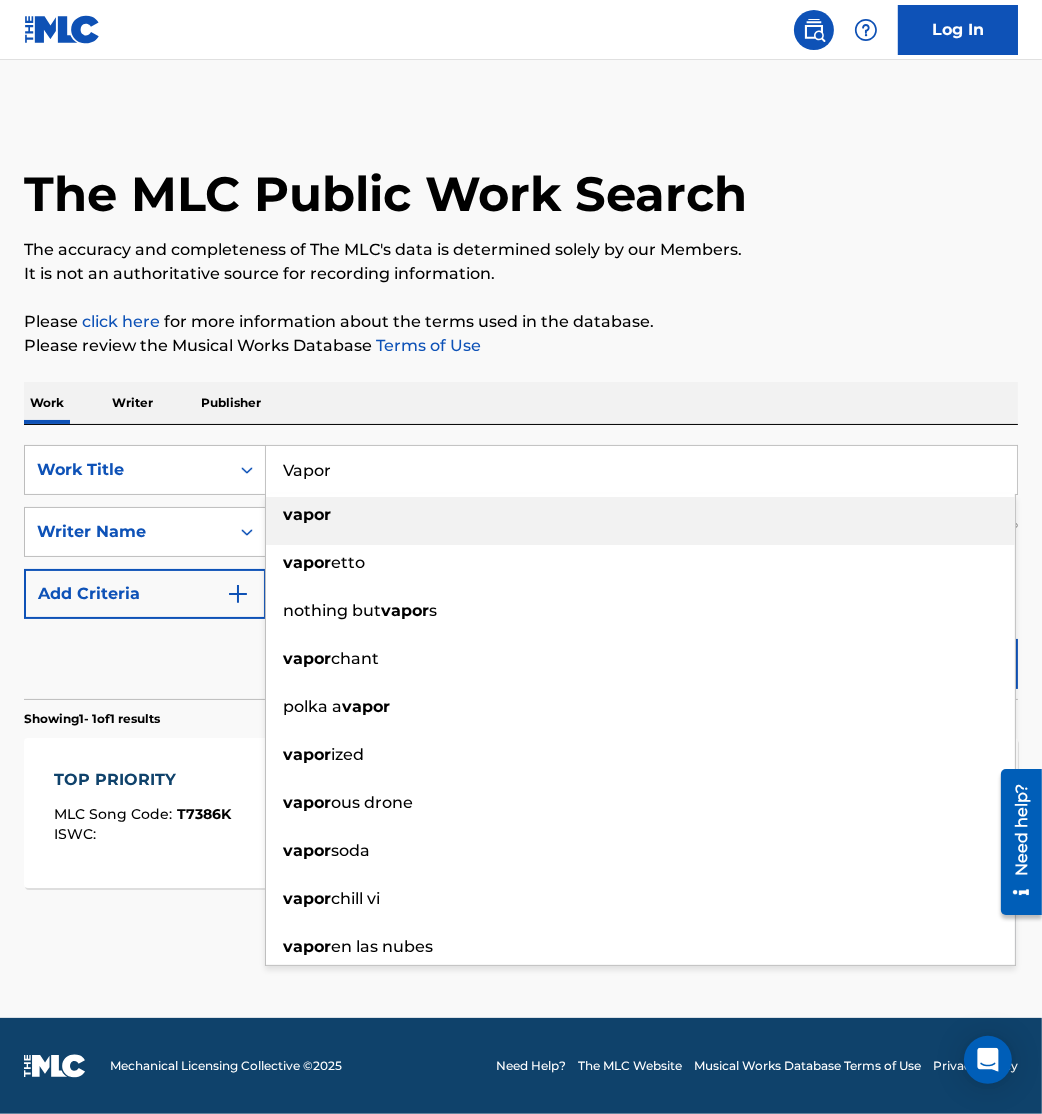 type on "Vapor" 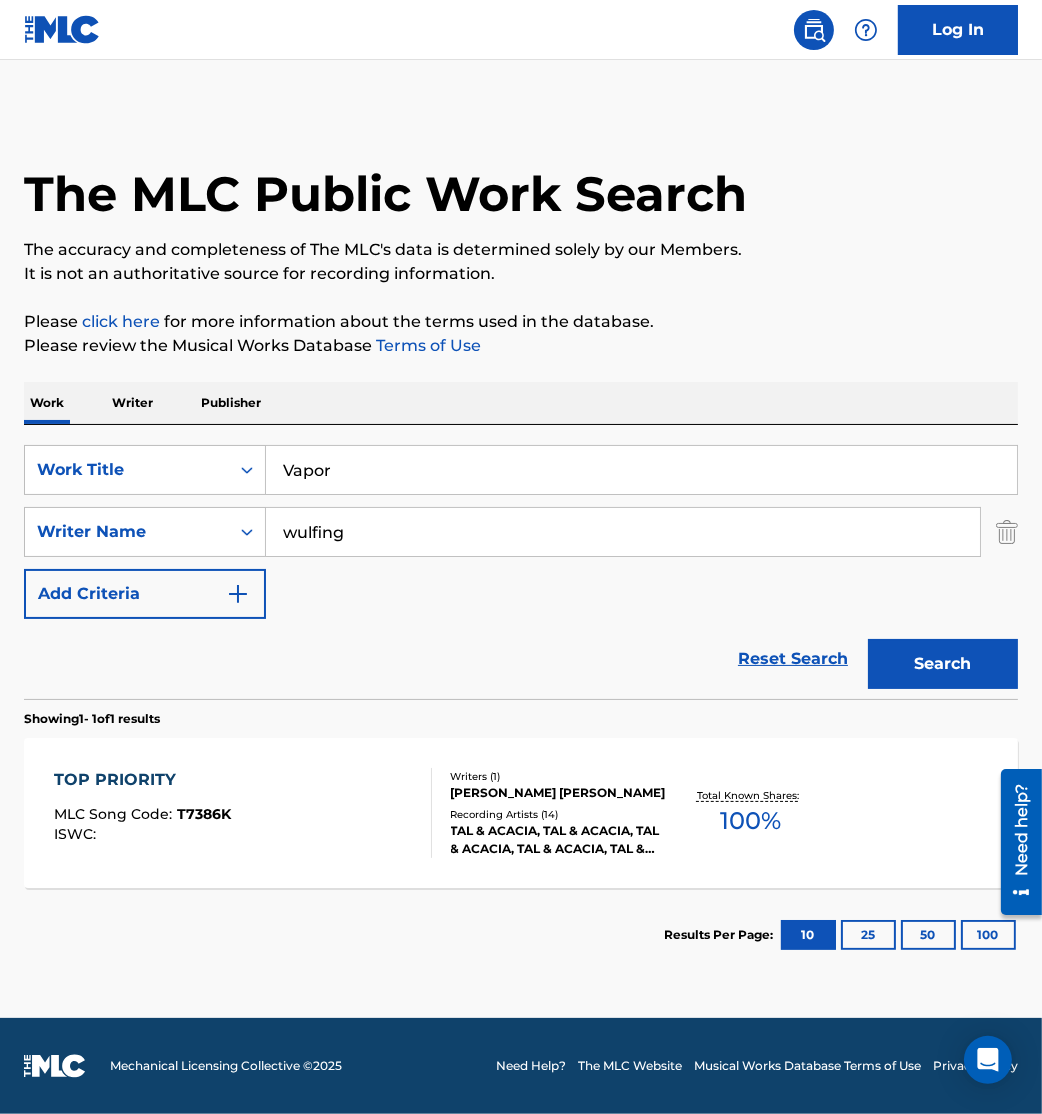 click on "Work Writer Publisher" at bounding box center (521, 403) 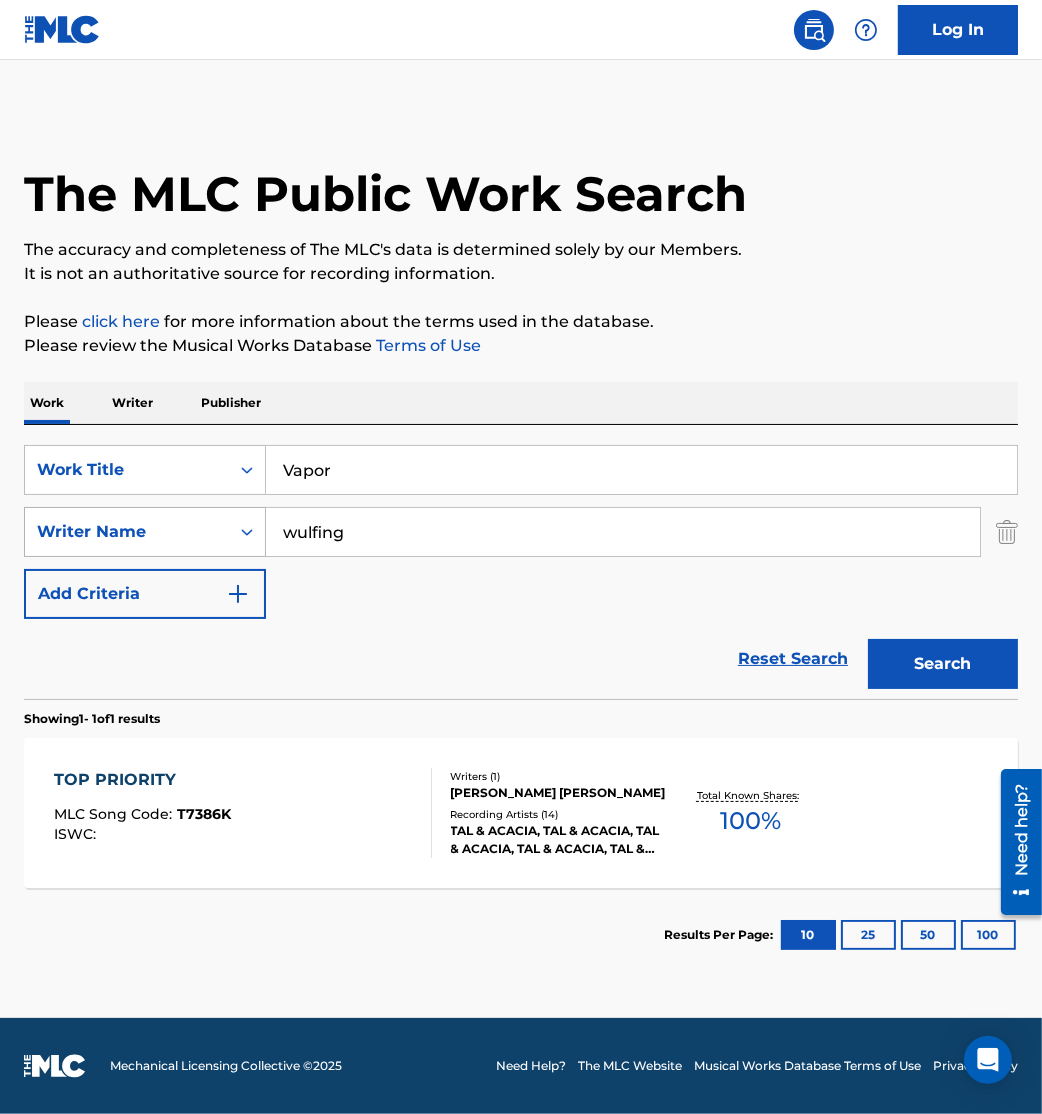drag, startPoint x: 388, startPoint y: 522, endPoint x: 103, endPoint y: 554, distance: 286.79086 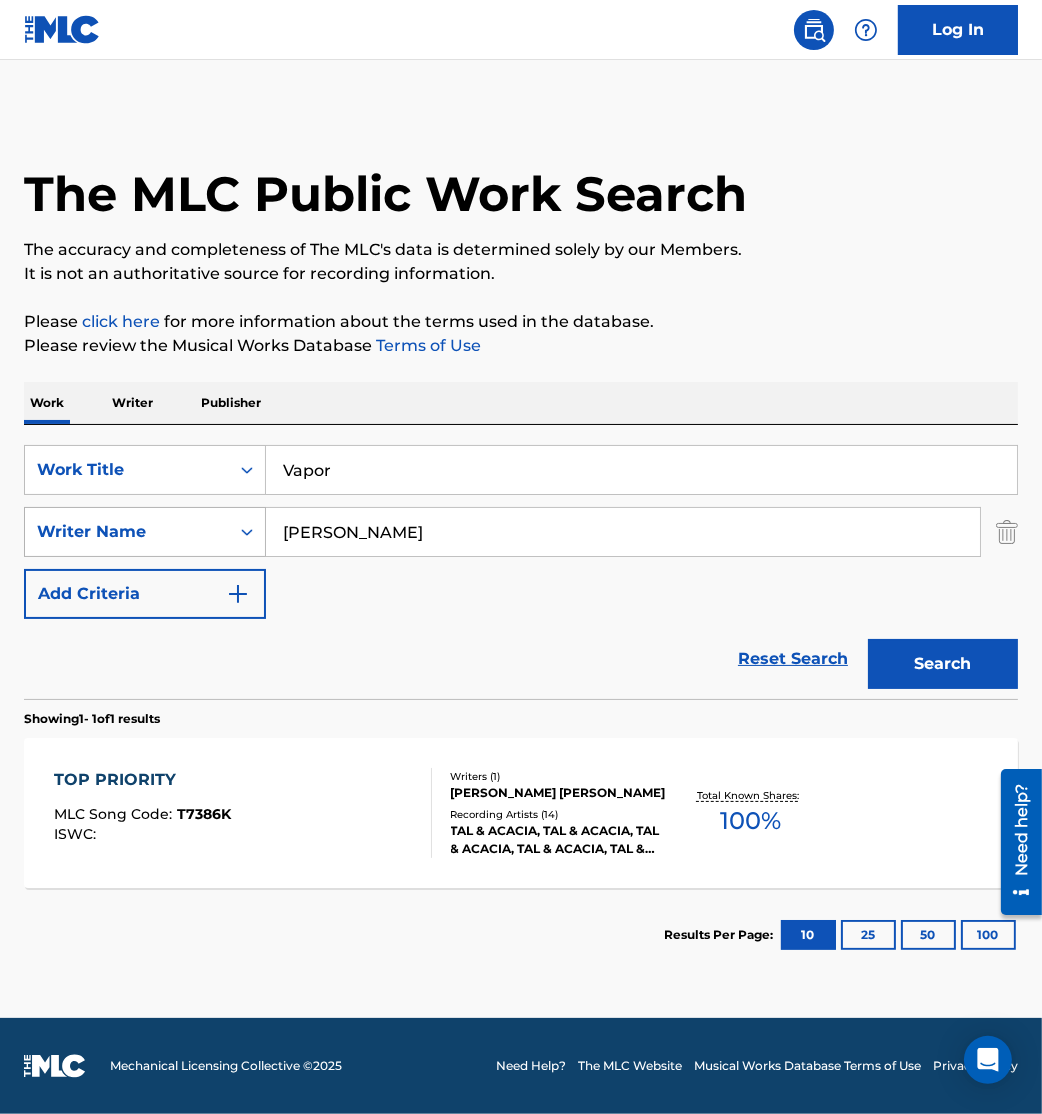 type on "[PERSON_NAME]" 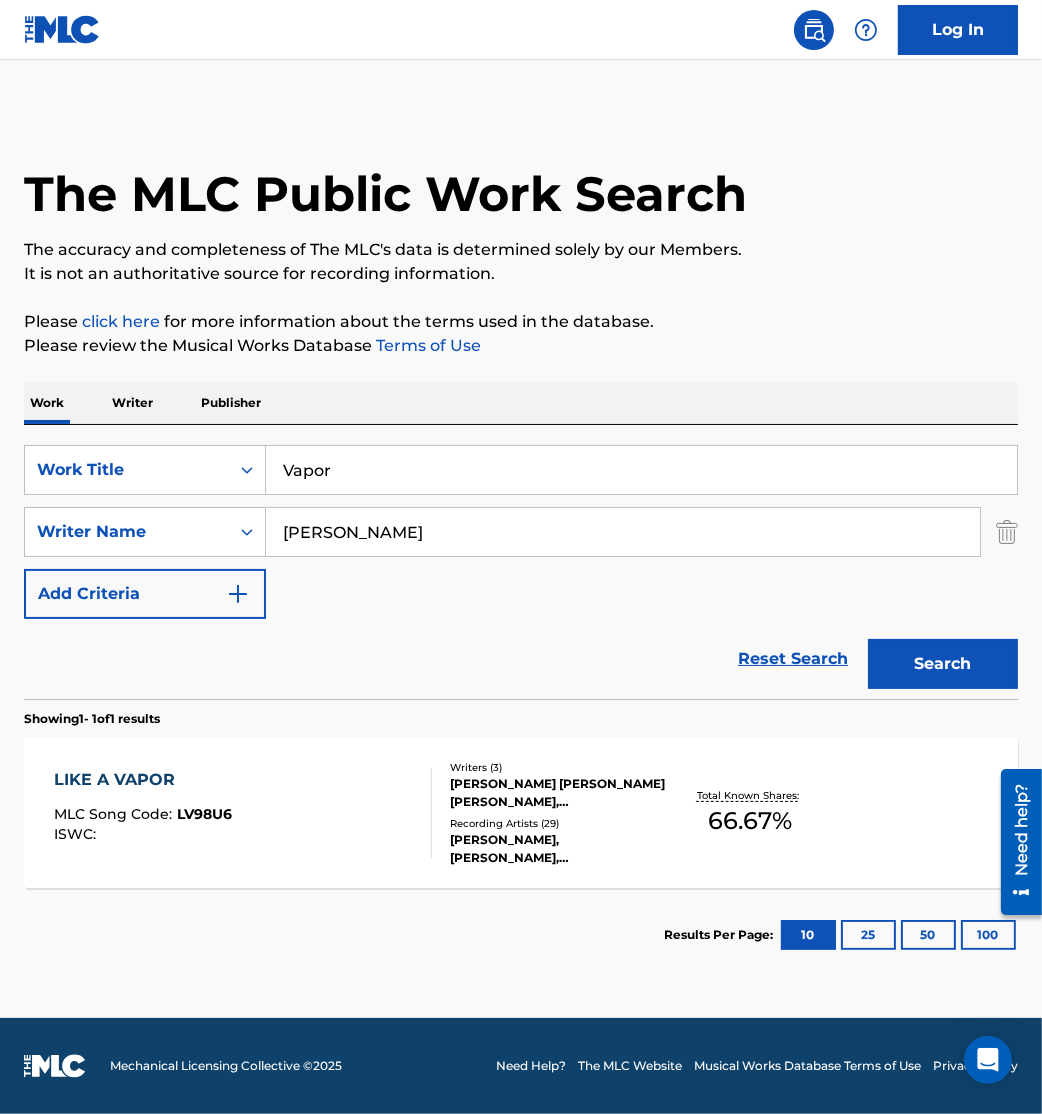 click on "Writers ( 3 ) [PERSON_NAME] [PERSON_NAME] [PERSON_NAME], [PERSON_NAME] Recording Artists ( 29 ) [PERSON_NAME], [PERSON_NAME], [PERSON_NAME], [PERSON_NAME], [PERSON_NAME]" at bounding box center [550, 813] 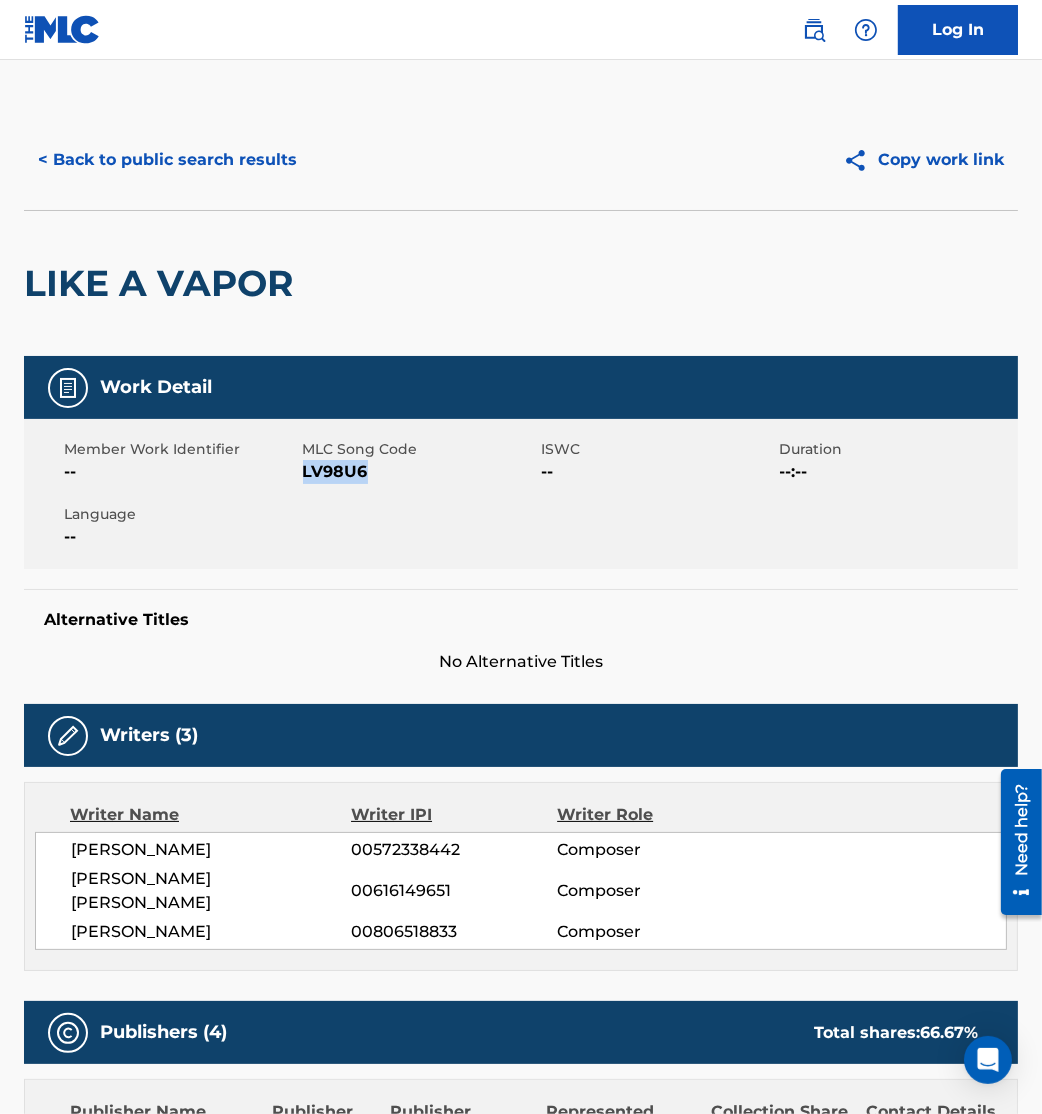 drag, startPoint x: 304, startPoint y: 474, endPoint x: 435, endPoint y: 474, distance: 131 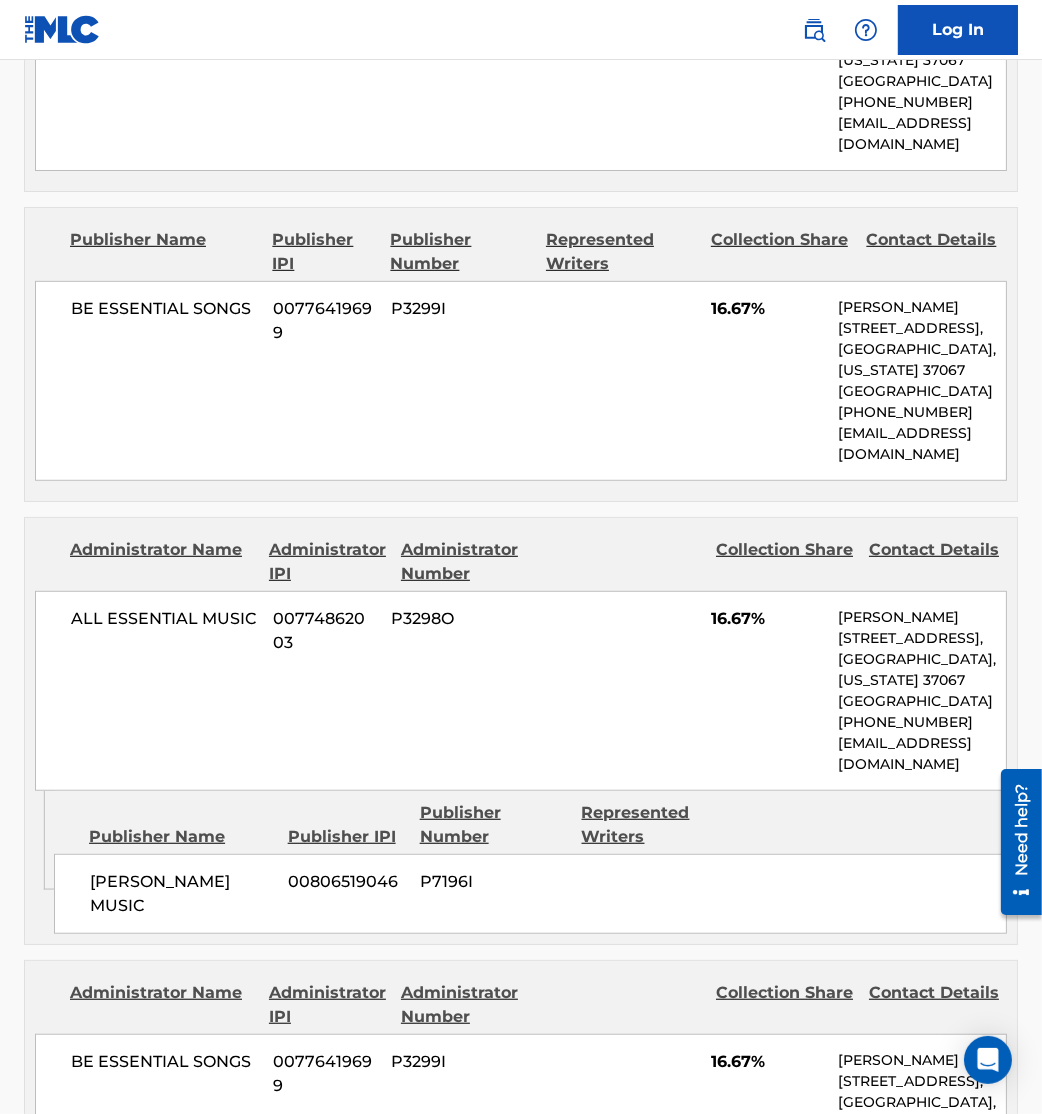 scroll, scrollTop: 1181, scrollLeft: 0, axis: vertical 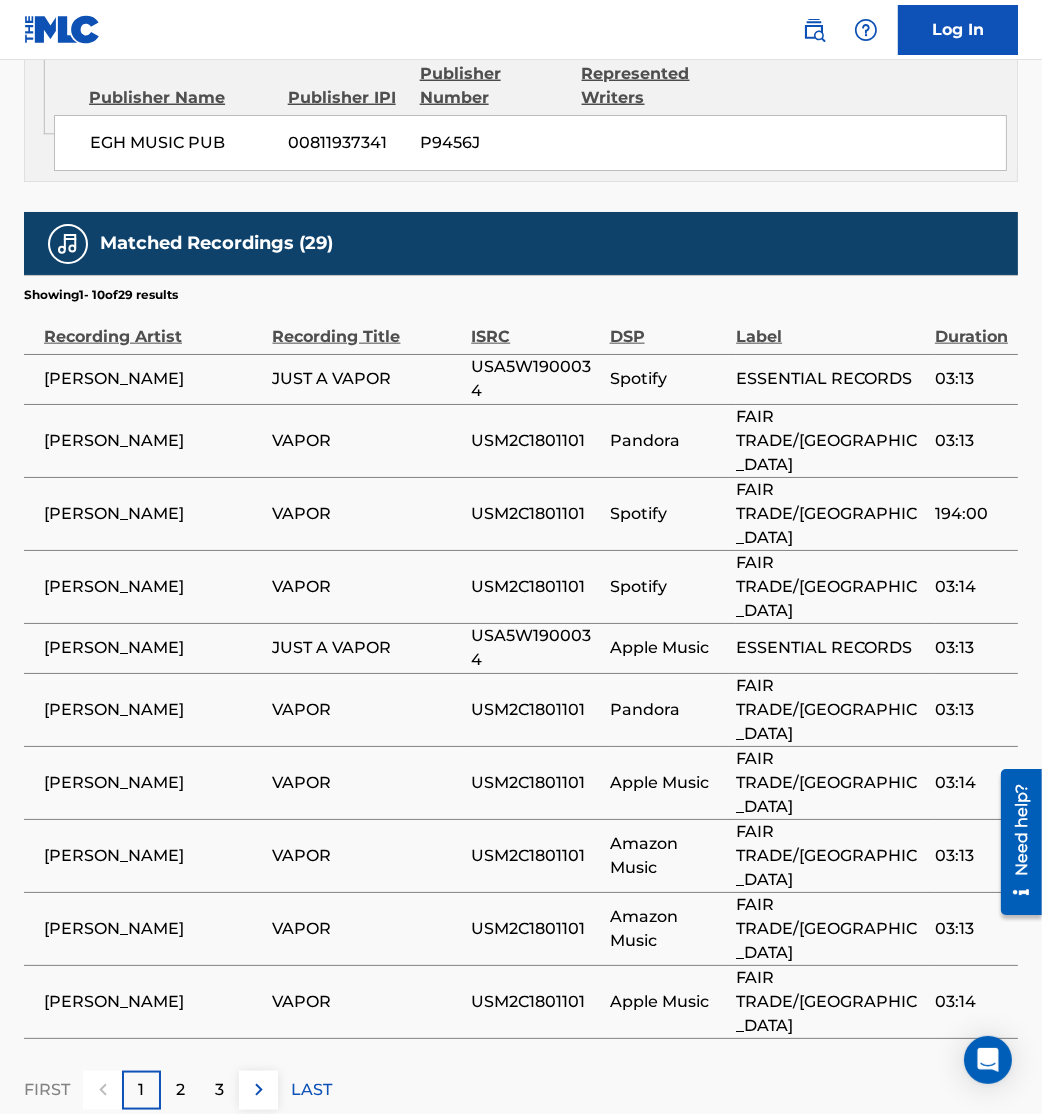 click on "< Back to public search results Copy work link LIKE A VAPOR     Work Detail   Member Work Identifier -- MLC Song Code LV98U6 ISWC -- Duration --:-- Language -- Alternative Titles No Alternative Titles Writers   (3) Writer Name Writer IPI Writer Role [PERSON_NAME] 00572338442 Composer [PERSON_NAME] [PERSON_NAME] 00616149651 Composer [PERSON_NAME] 00806518833 Composer Publishers   (4) Total shares:  66.67 % Publisher Name Publisher IPI Publisher Number Represented Writers Collection Share Contact Details ALL ESSENTIAL MUSIC 00774862003 P3298O 16.66% [PERSON_NAME] [STREET_ADDRESS][US_STATE] [PHONE_NUMBER] [EMAIL_ADDRESS][DOMAIN_NAME] Publisher Name Publisher IPI Publisher Number Represented Writers Collection Share Contact Details BE ESSENTIAL SONGS 00776419699 P3299I 16.67% [PERSON_NAME] [STREET_ADDRESS][US_STATE] [PHONE_NUMBER] [EMAIL_ADDRESS][DOMAIN_NAME] Administrator Name Administrator IPI Collection Share %" at bounding box center [521, -581] 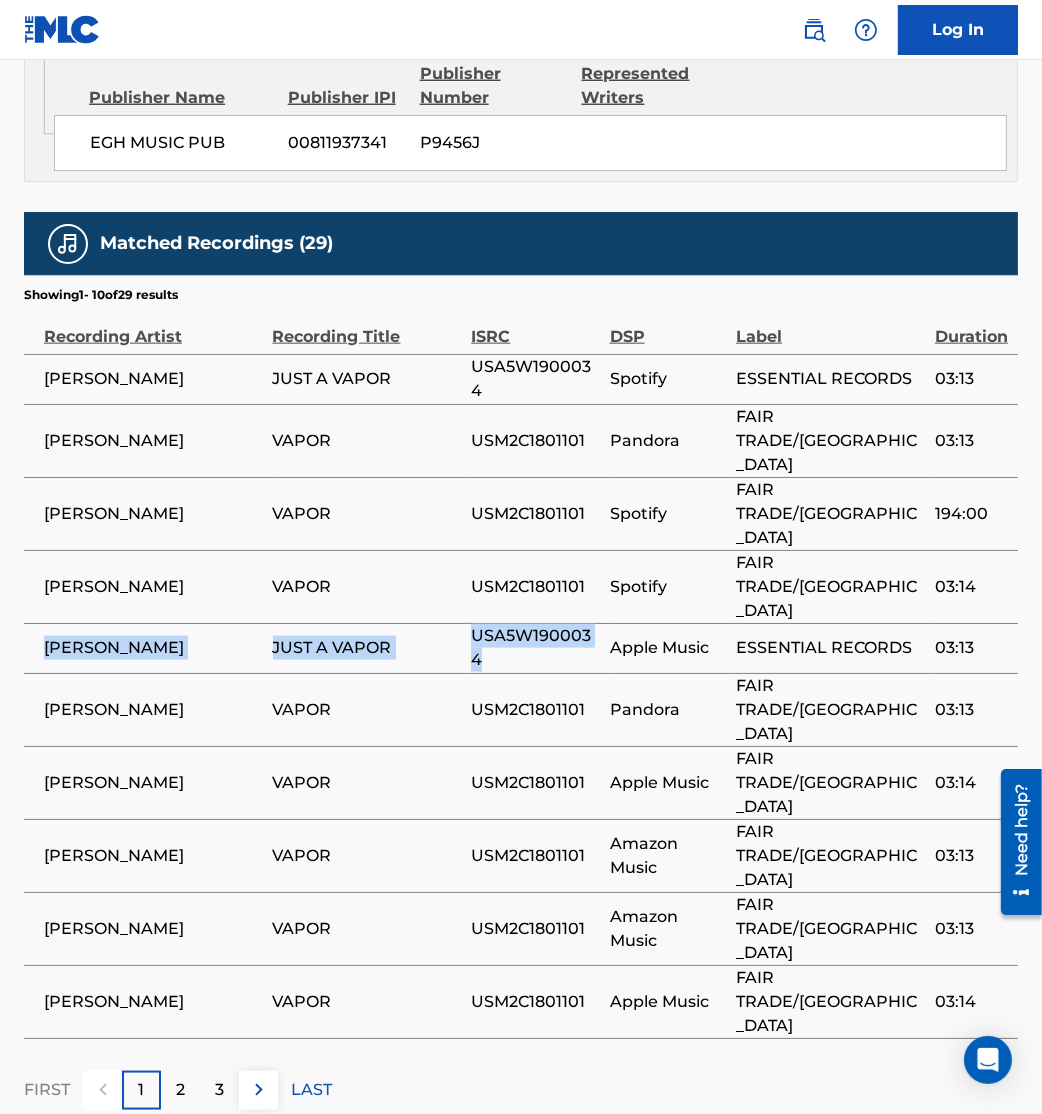 drag, startPoint x: 35, startPoint y: 644, endPoint x: 533, endPoint y: 646, distance: 498.00403 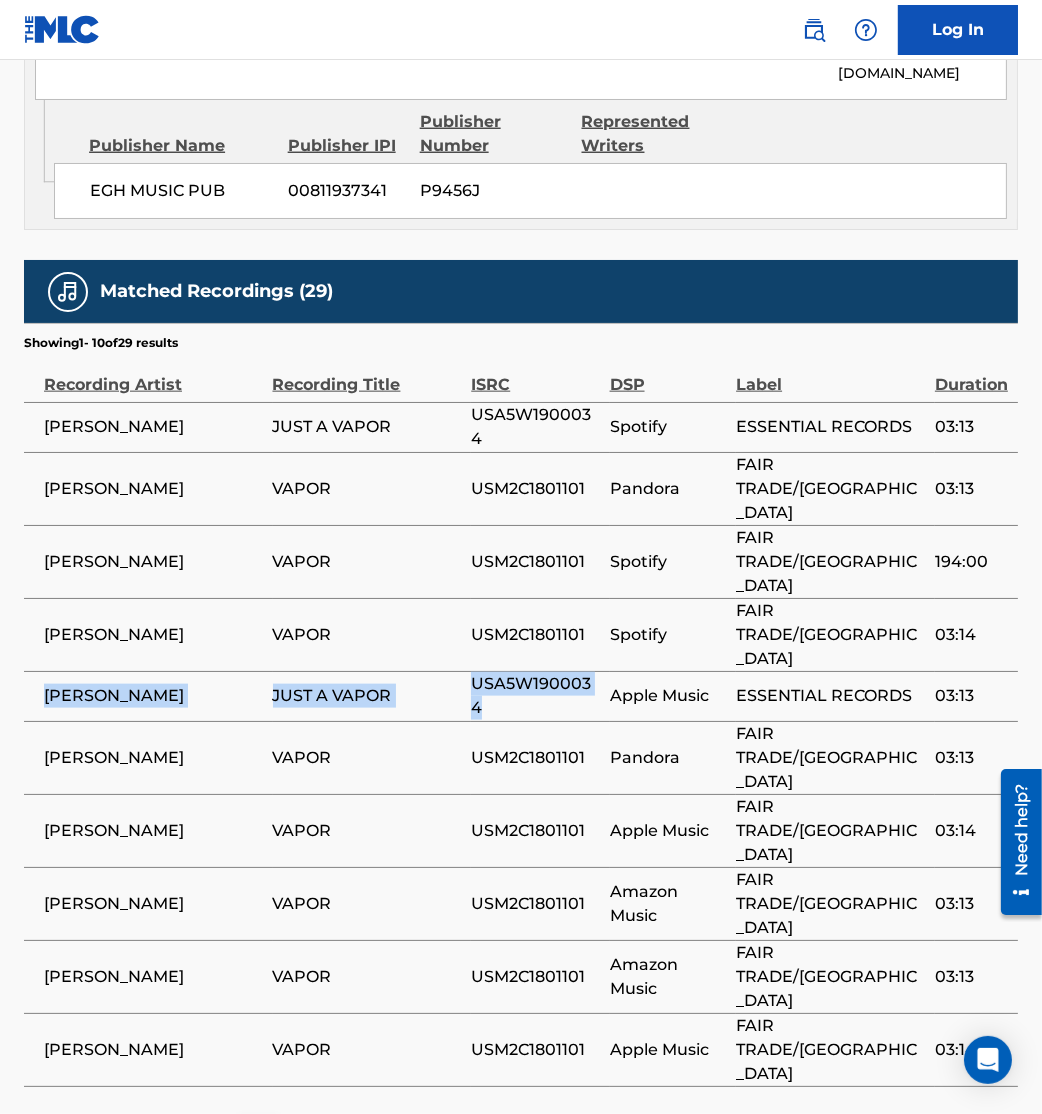 scroll, scrollTop: 2364, scrollLeft: 0, axis: vertical 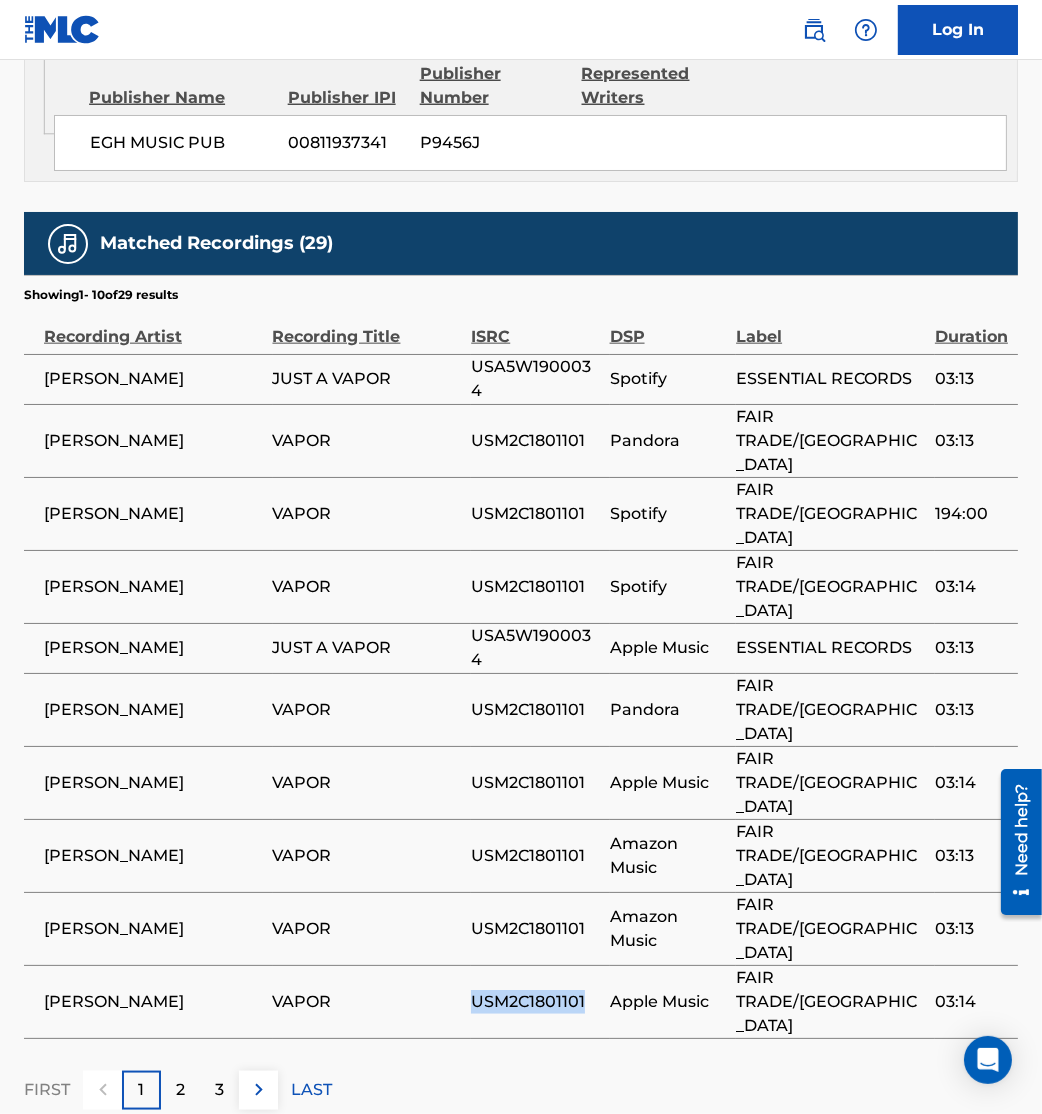 drag, startPoint x: 474, startPoint y: 904, endPoint x: 555, endPoint y: 903, distance: 81.00617 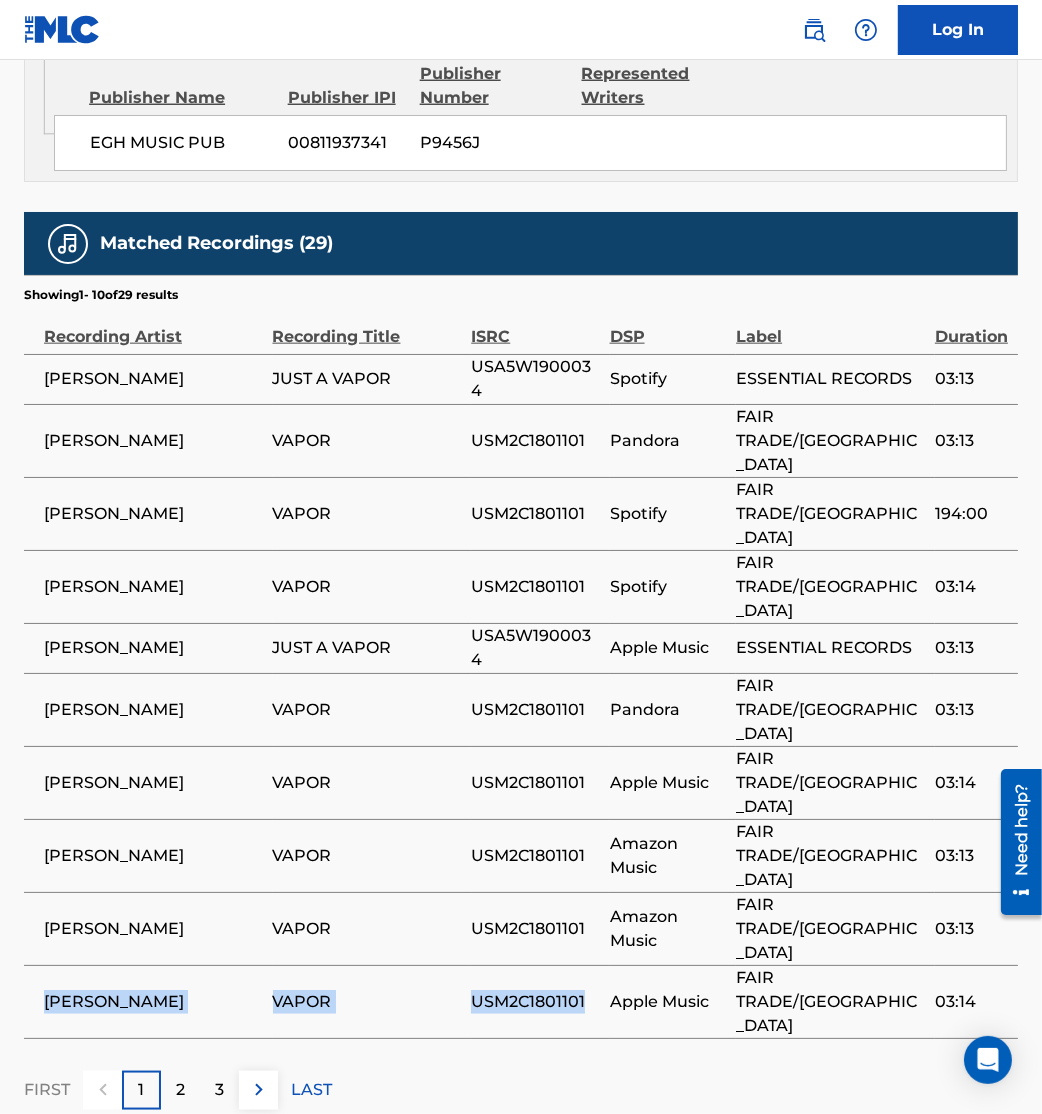 drag, startPoint x: 26, startPoint y: 889, endPoint x: 601, endPoint y: 909, distance: 575.3477 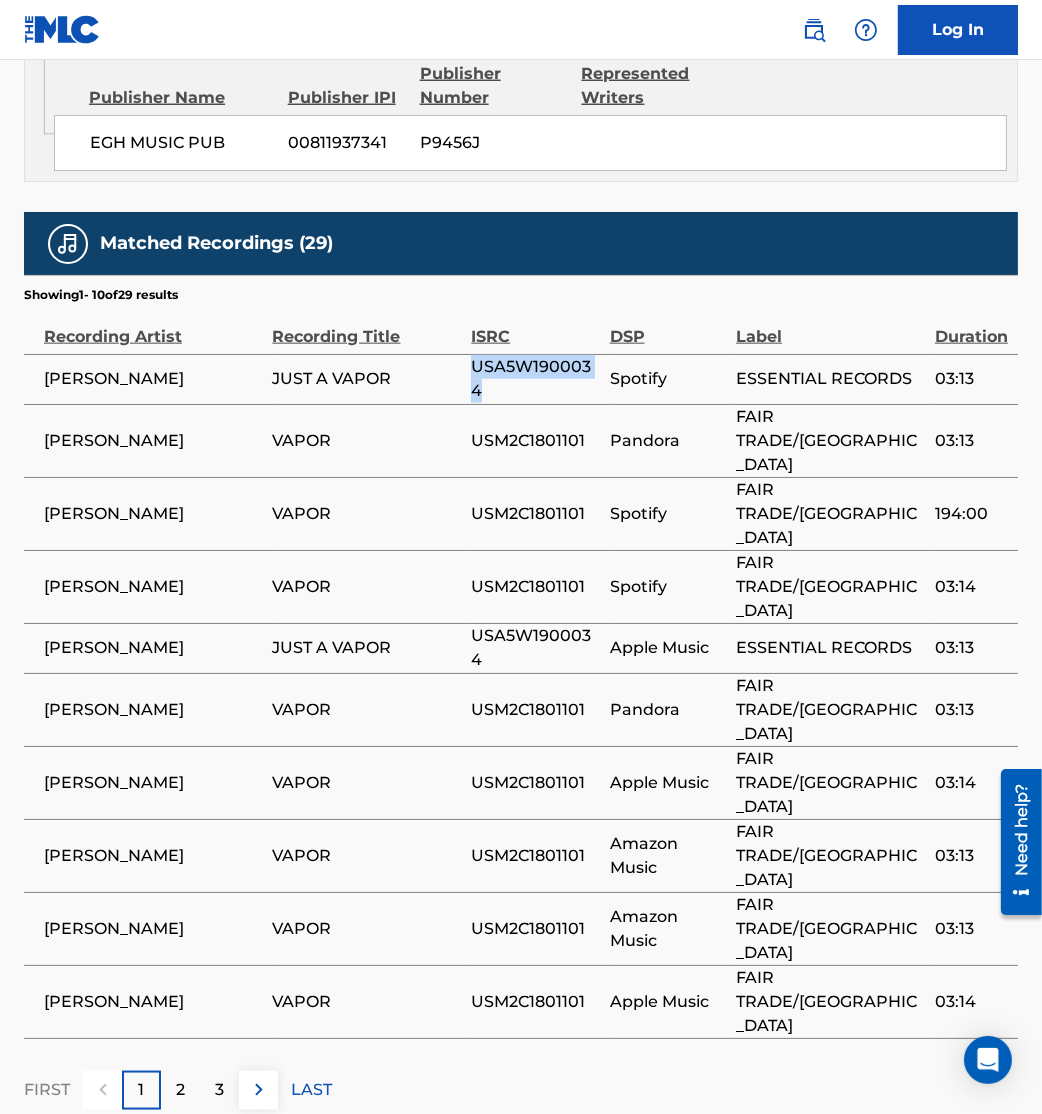 drag, startPoint x: 467, startPoint y: 431, endPoint x: 528, endPoint y: 456, distance: 65.9242 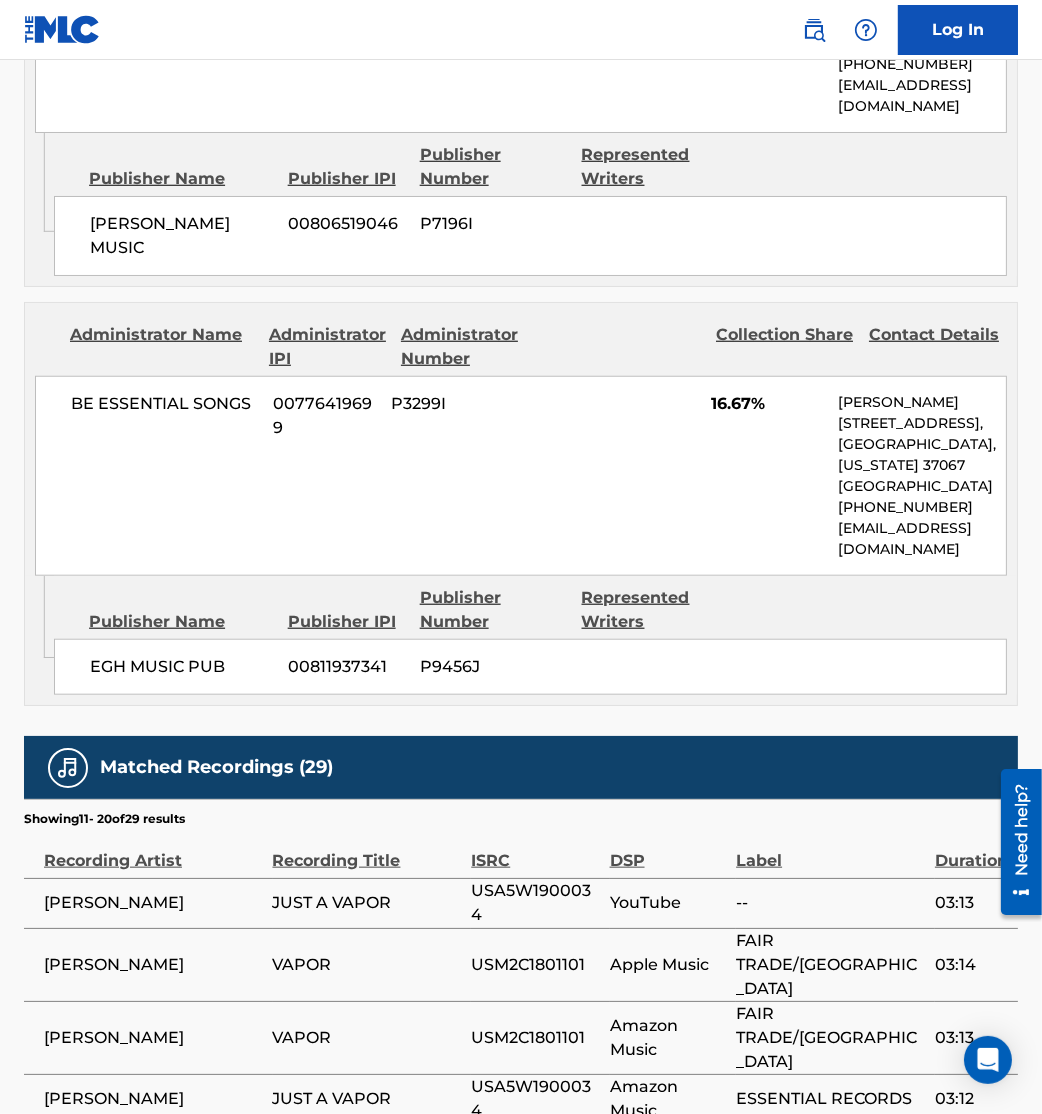 scroll, scrollTop: 2364, scrollLeft: 0, axis: vertical 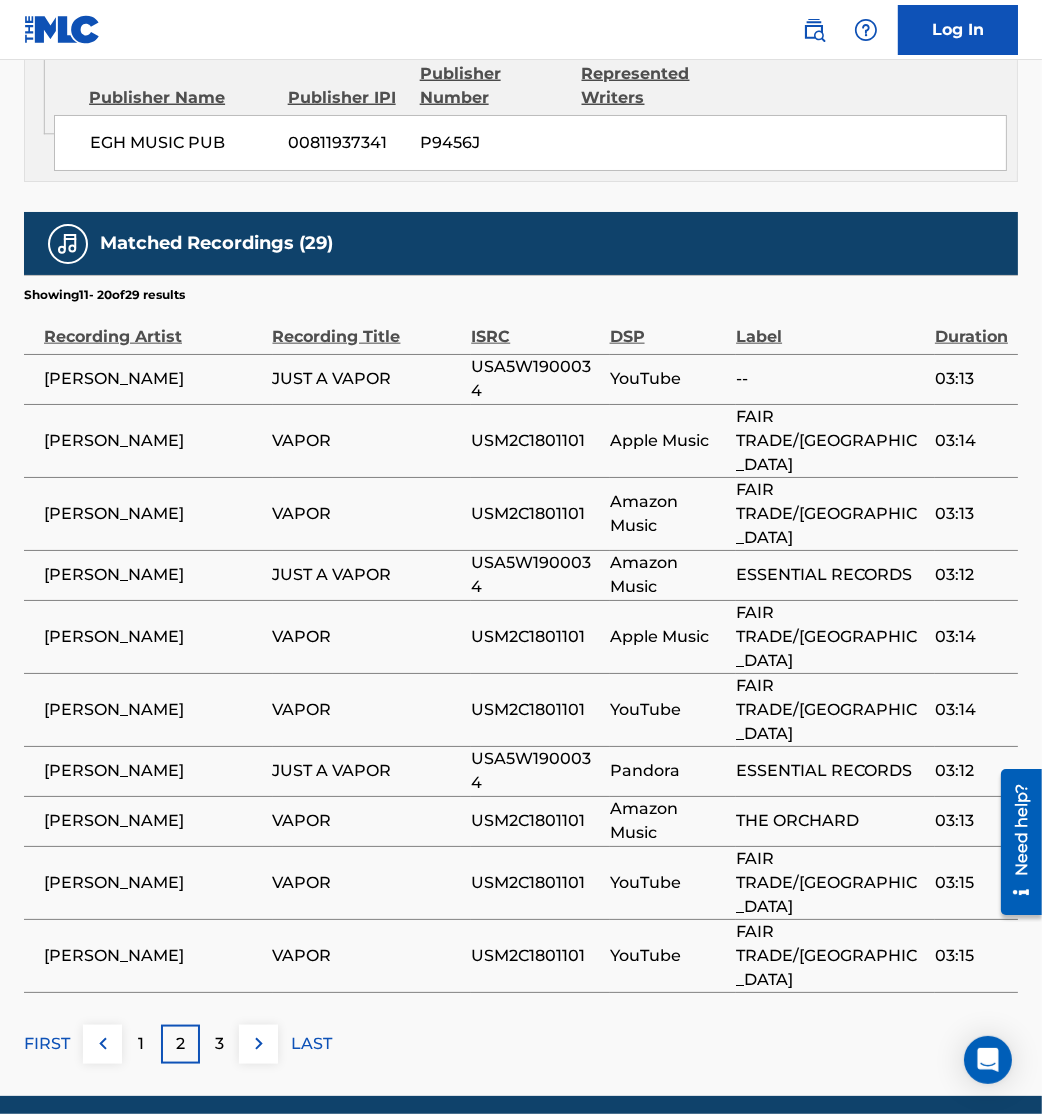 click at bounding box center [259, 1044] 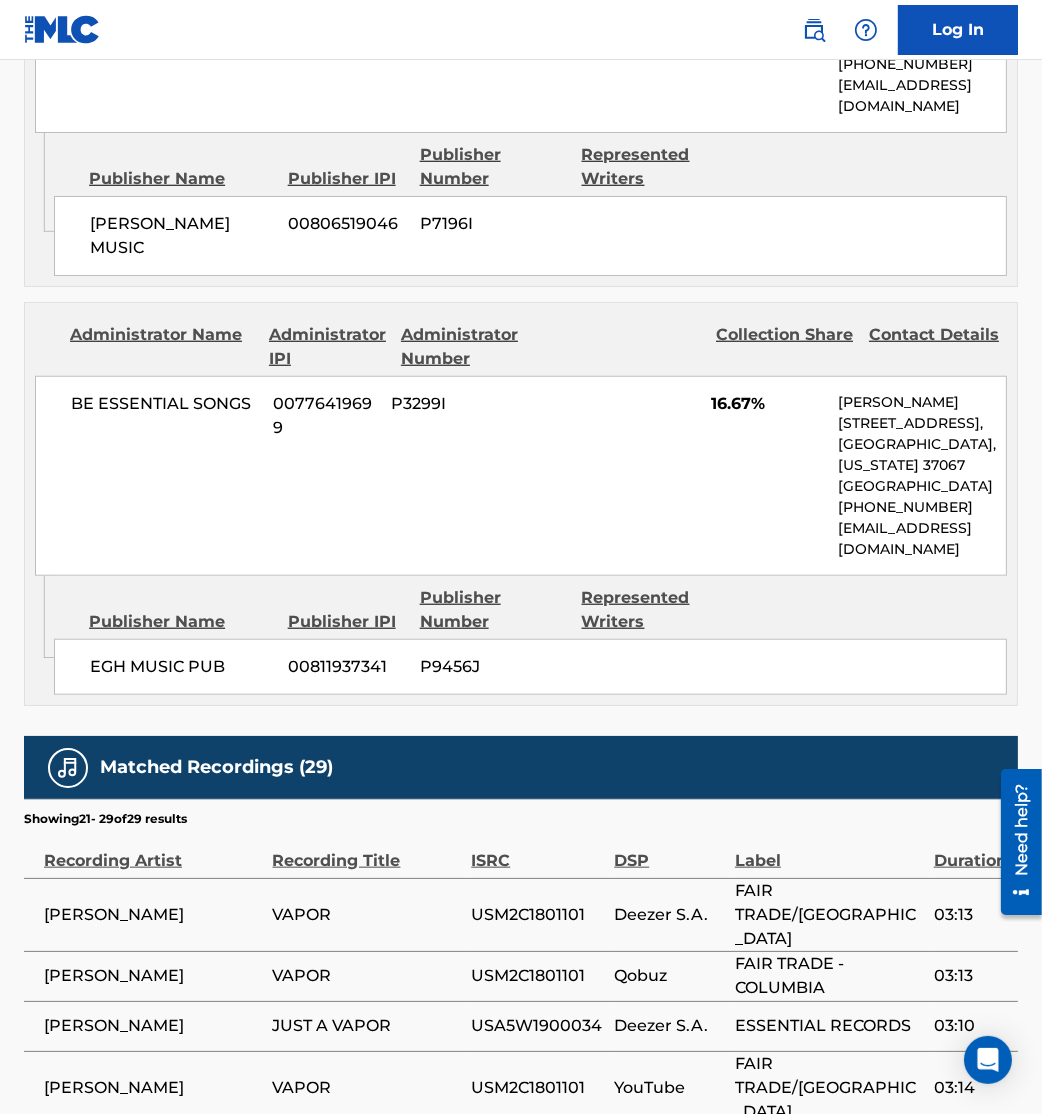 scroll, scrollTop: 2314, scrollLeft: 0, axis: vertical 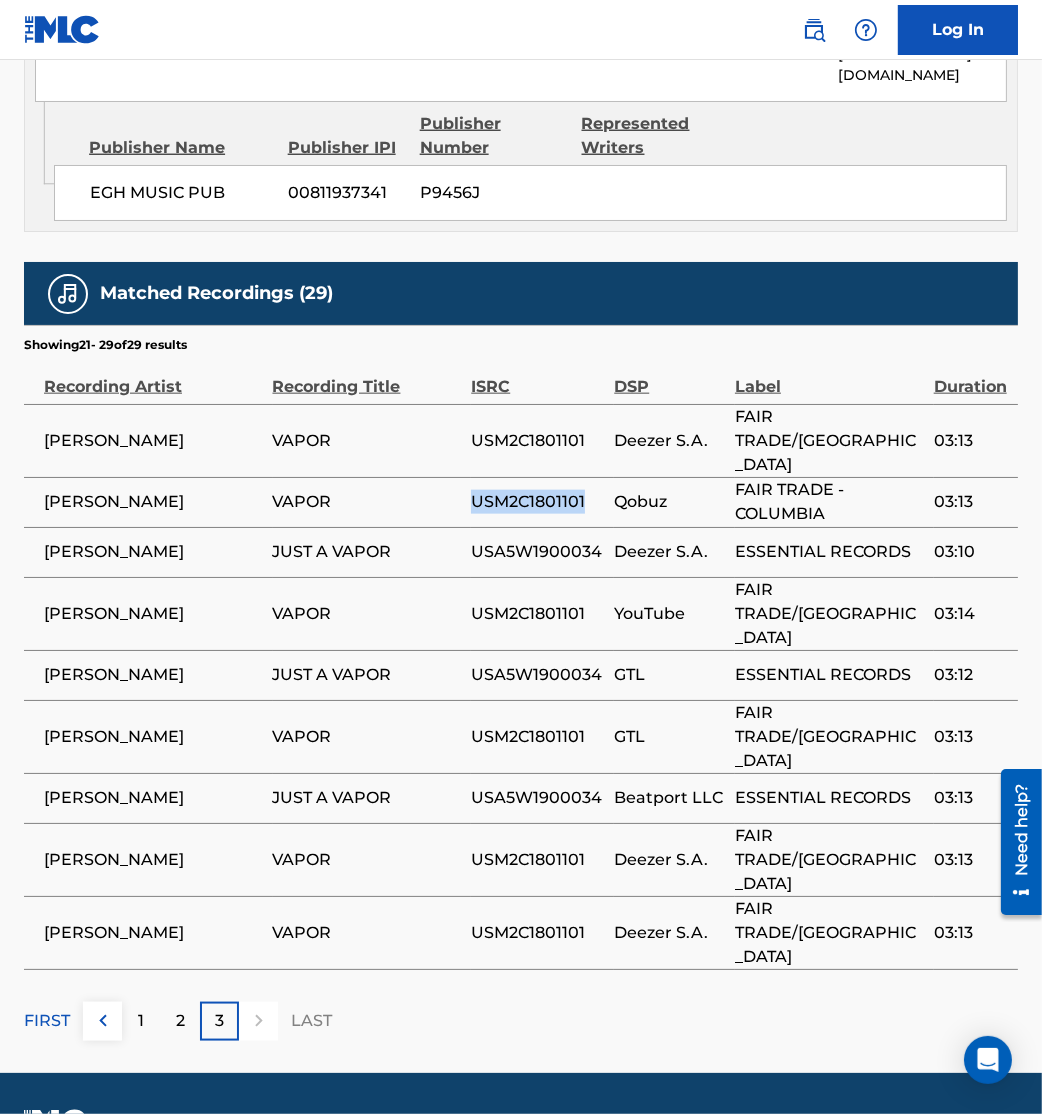 drag, startPoint x: 468, startPoint y: 544, endPoint x: 583, endPoint y: 556, distance: 115.62439 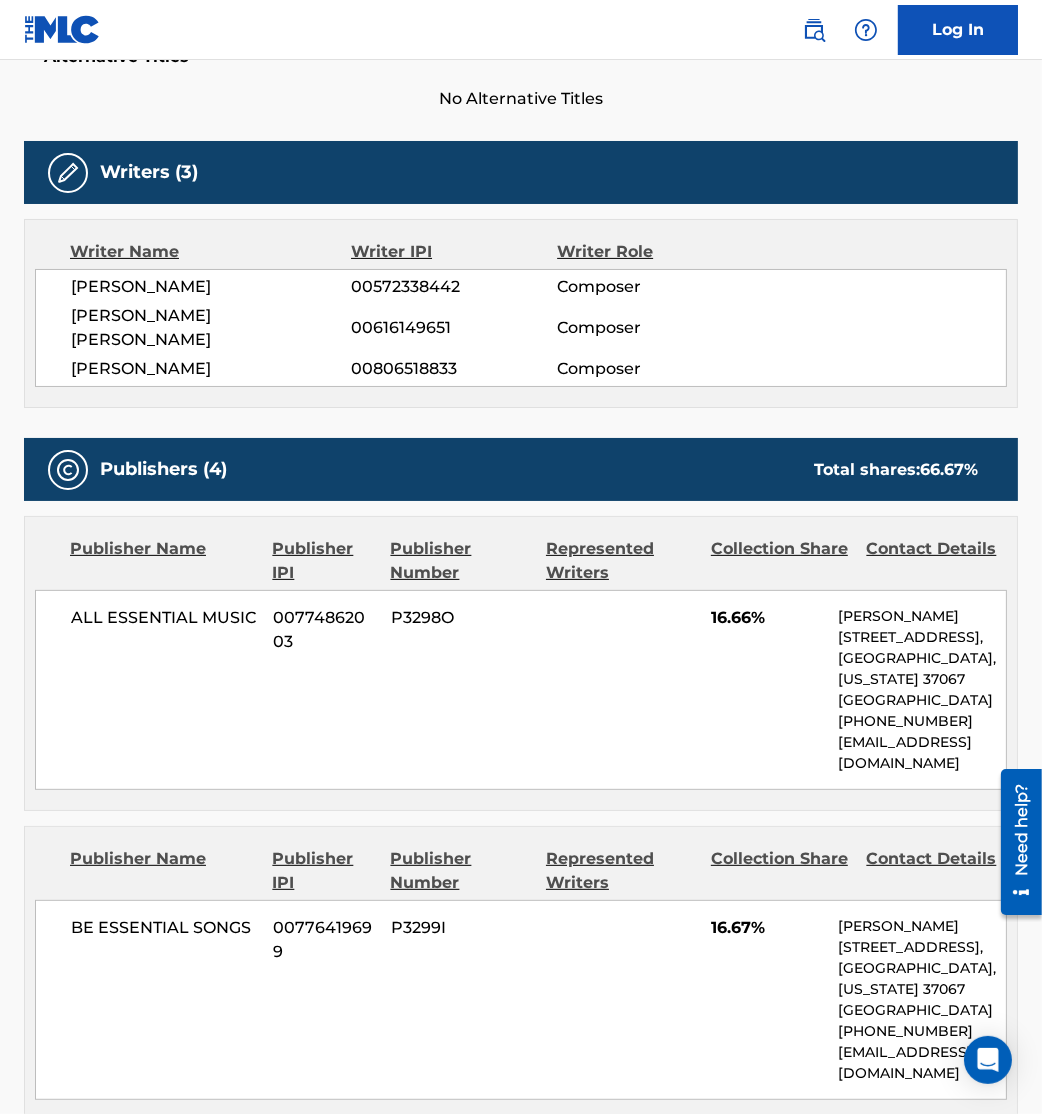 scroll, scrollTop: 0, scrollLeft: 0, axis: both 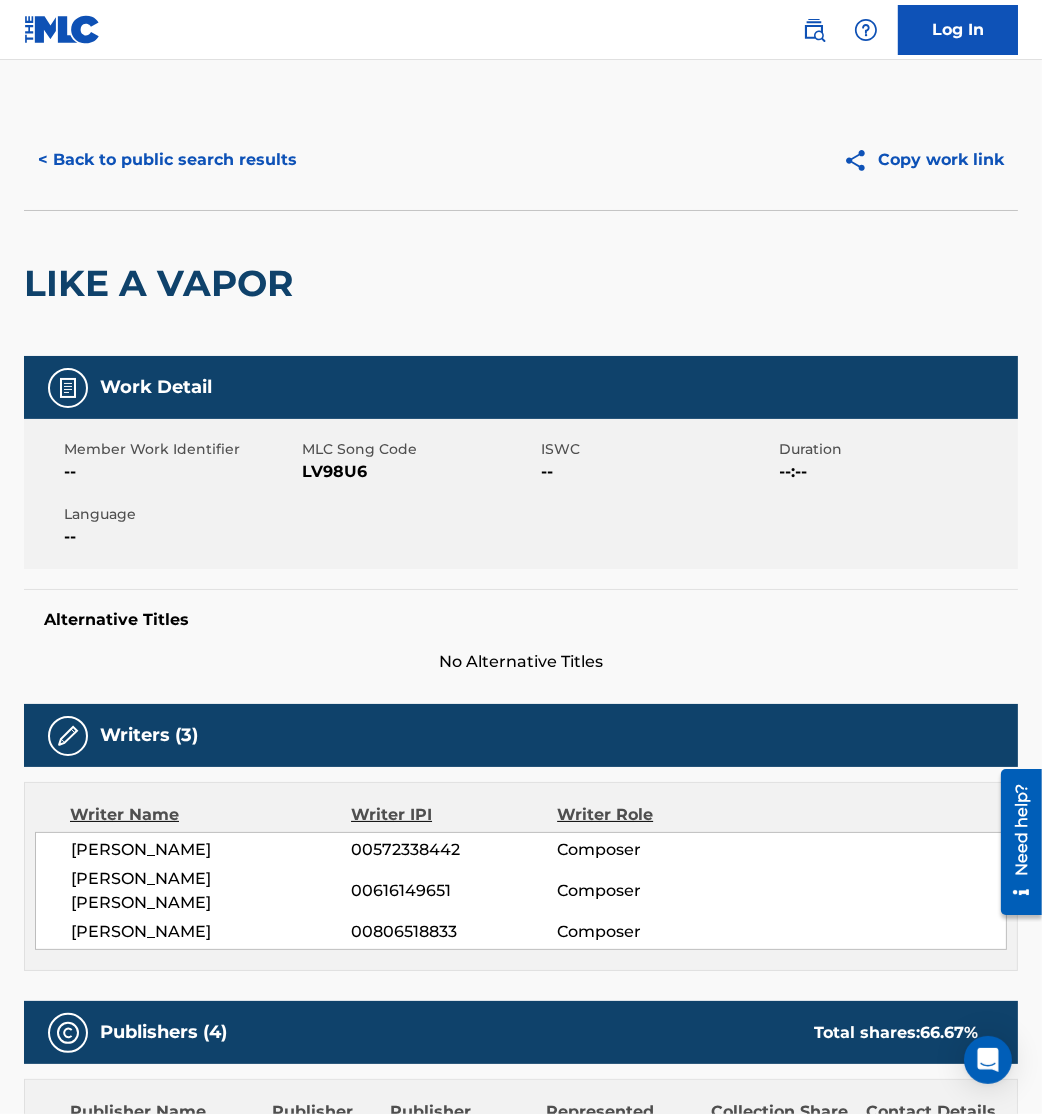 click on "< Back to public search results Copy work link" at bounding box center (521, 160) 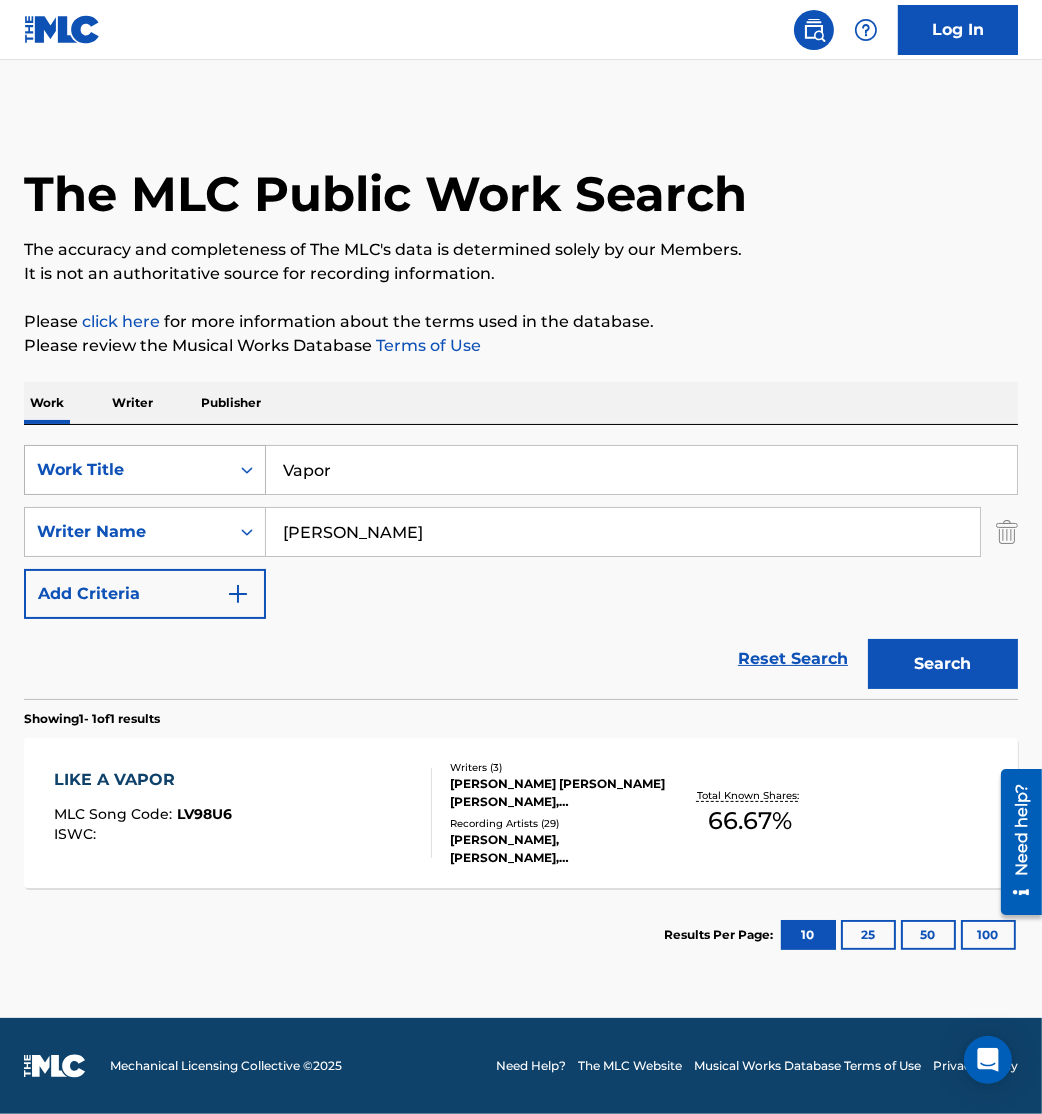drag, startPoint x: 177, startPoint y: 470, endPoint x: 81, endPoint y: 476, distance: 96.18732 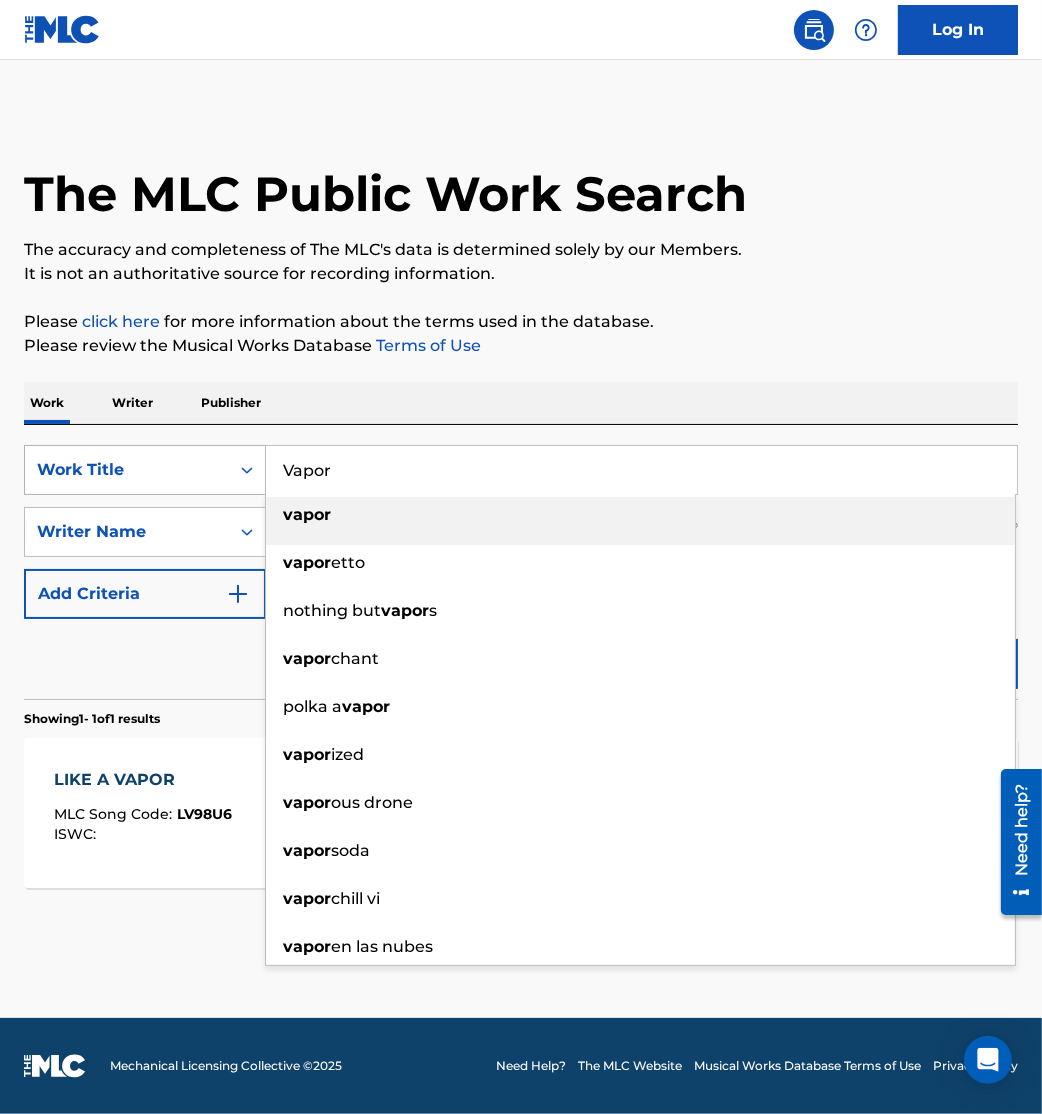 paste on "You Don't See What I See (Camaouflage)" 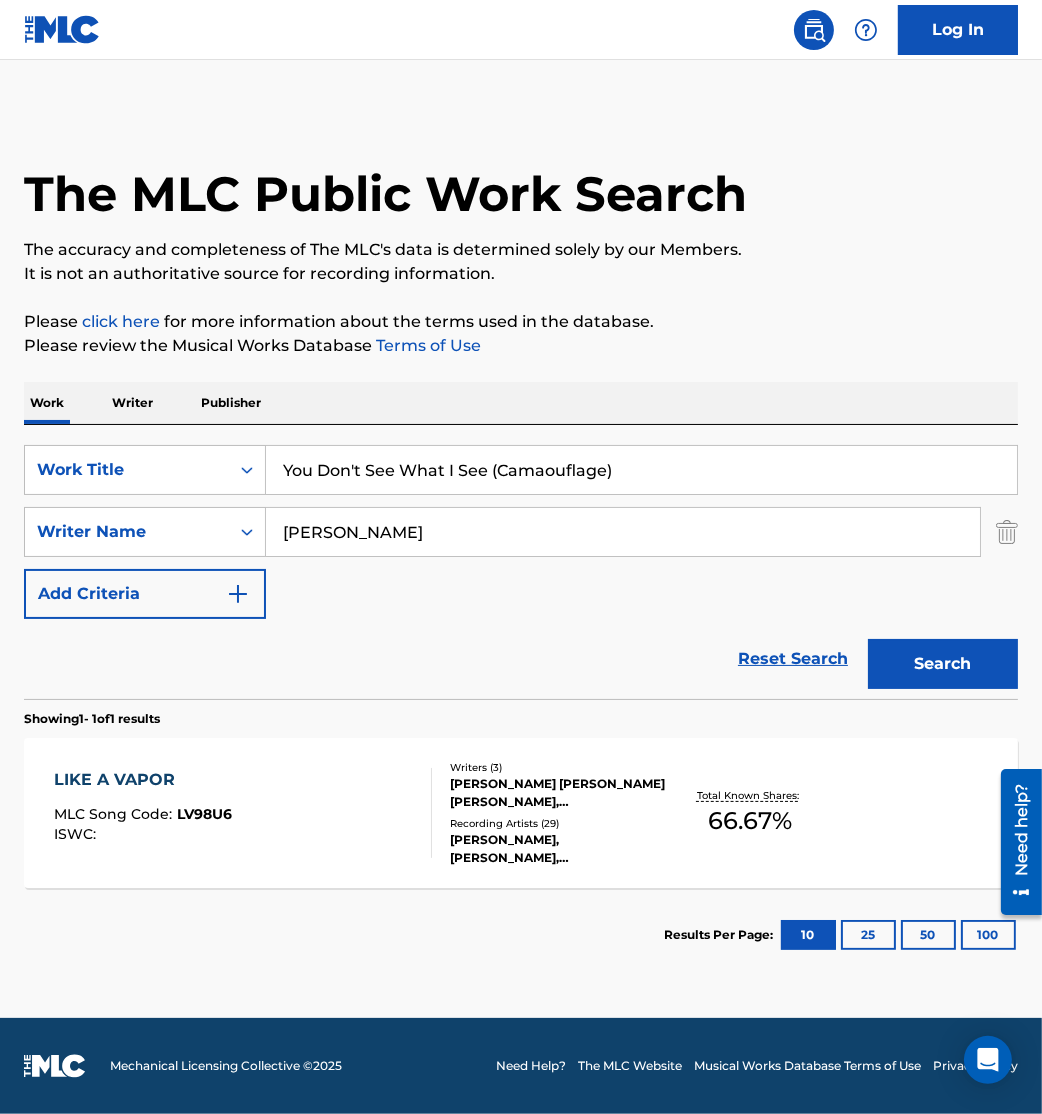 type on "You Don't See What I See (Camaouflage)" 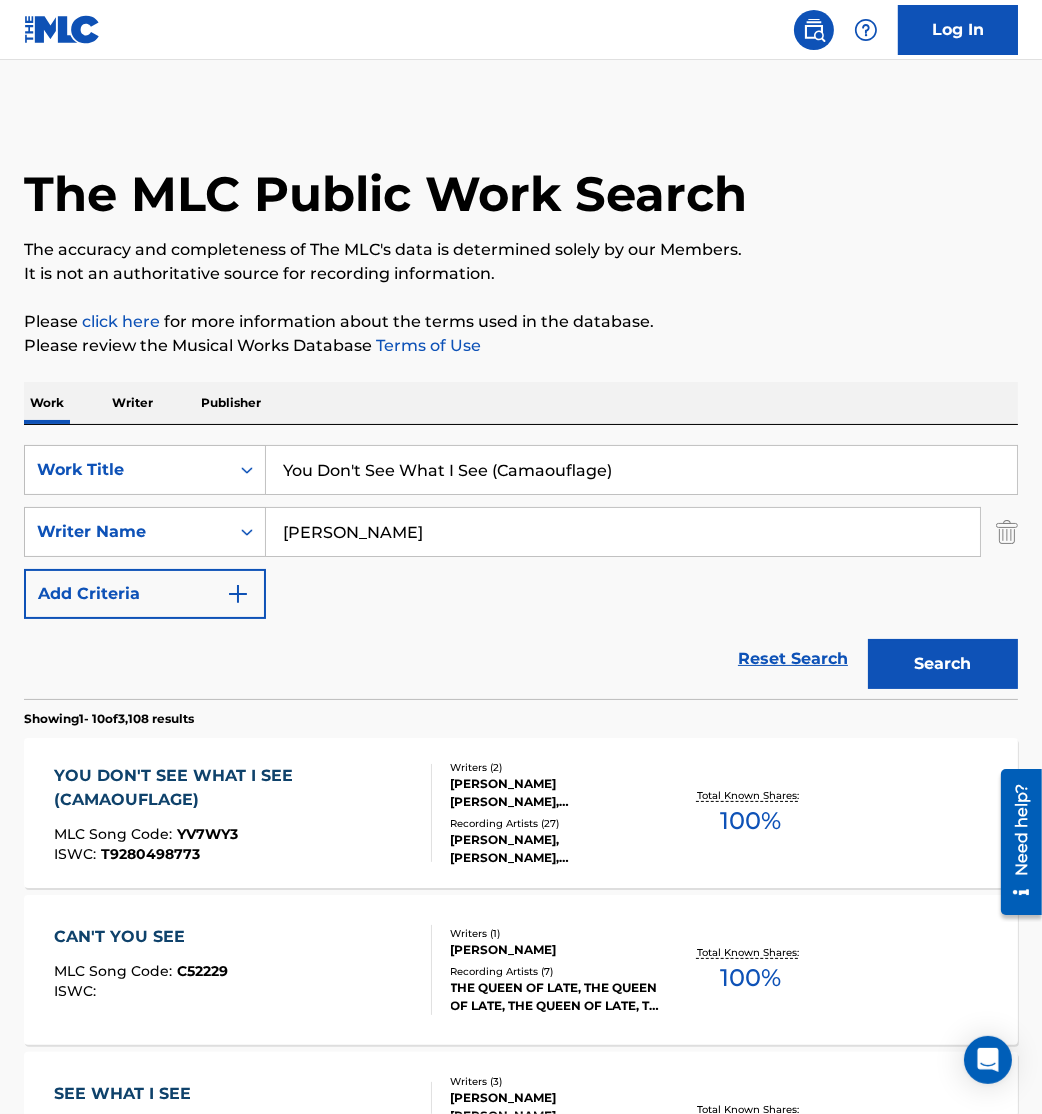 click on "ISWC : T9280498773" at bounding box center (234, 854) 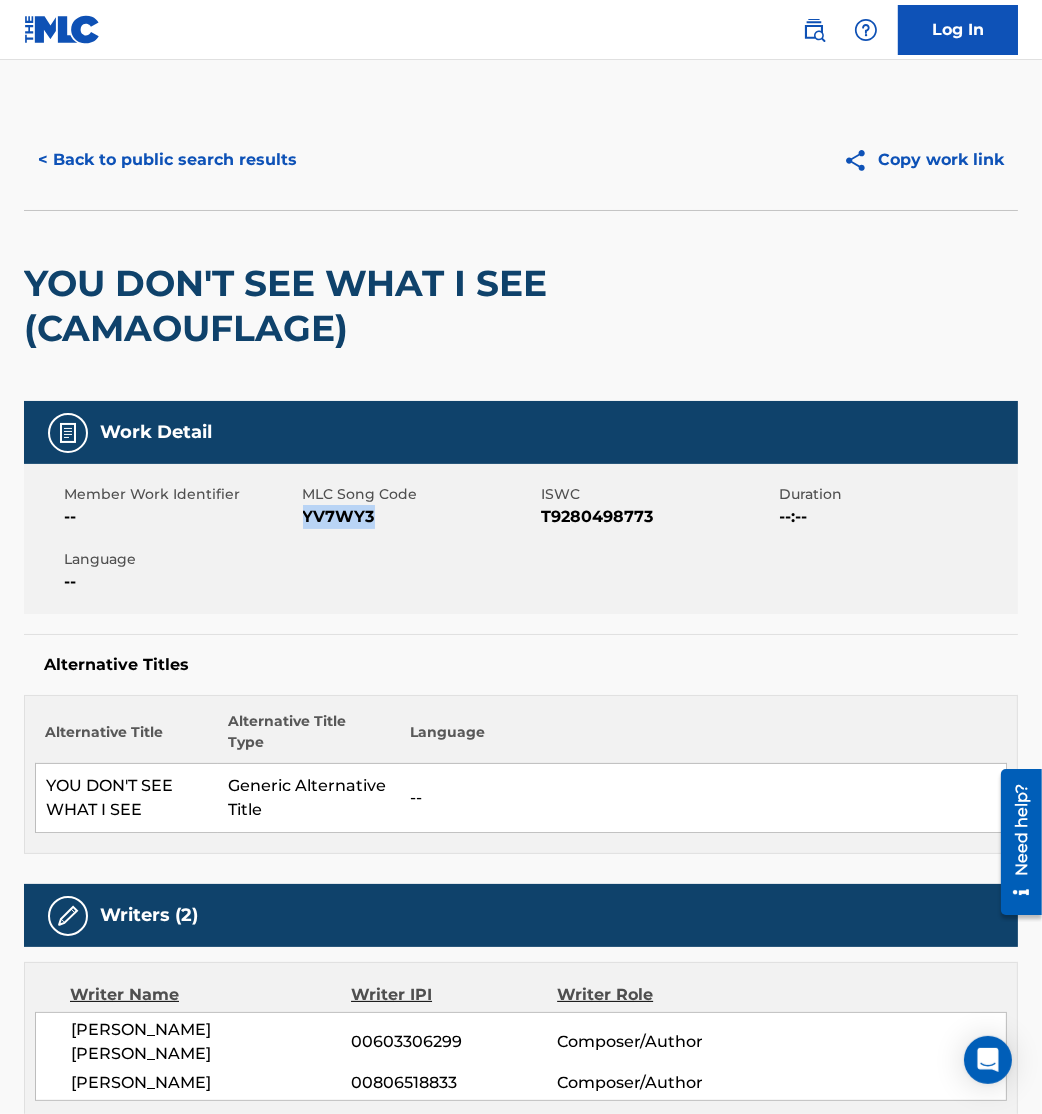 drag, startPoint x: 307, startPoint y: 518, endPoint x: 425, endPoint y: 524, distance: 118.15244 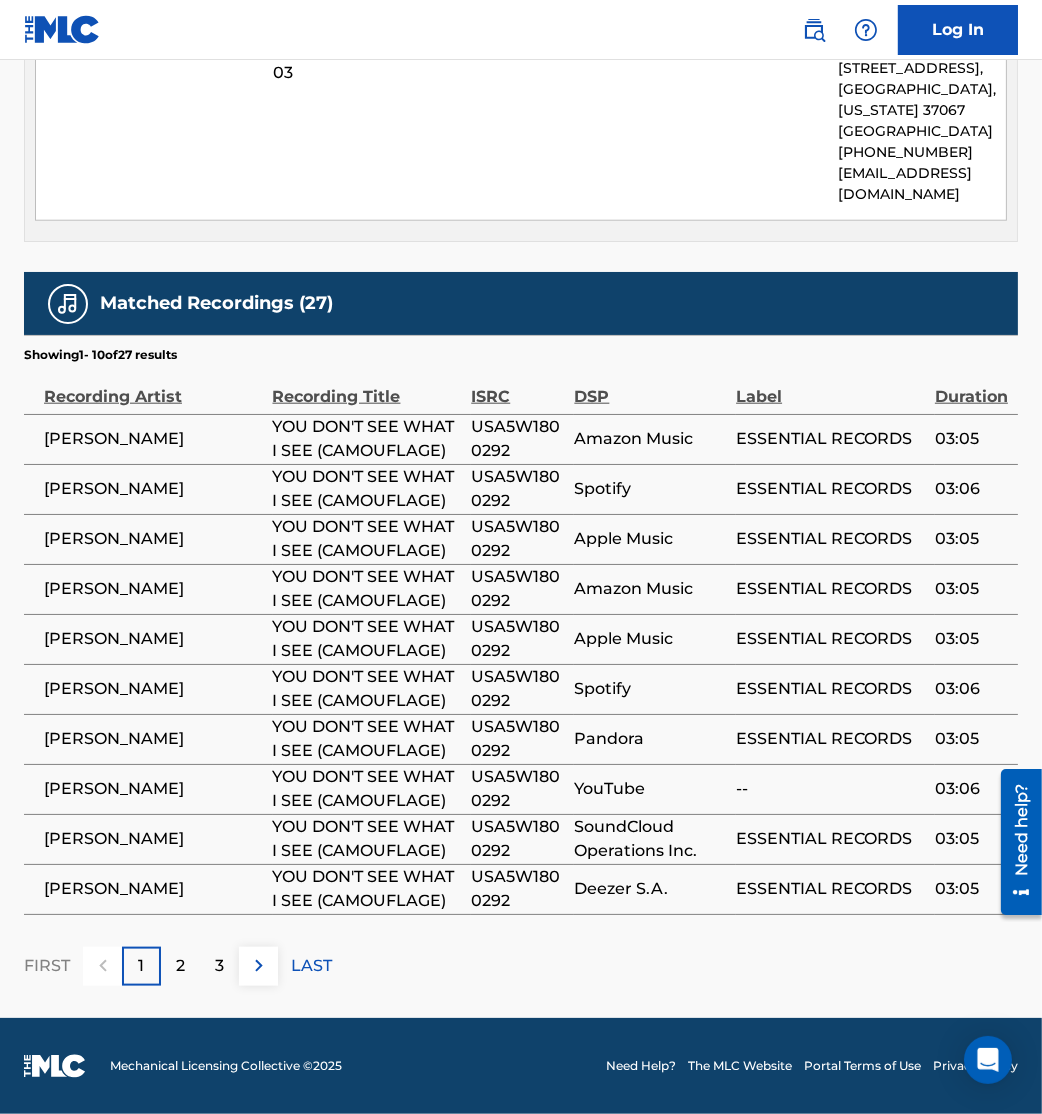 scroll, scrollTop: 2117, scrollLeft: 0, axis: vertical 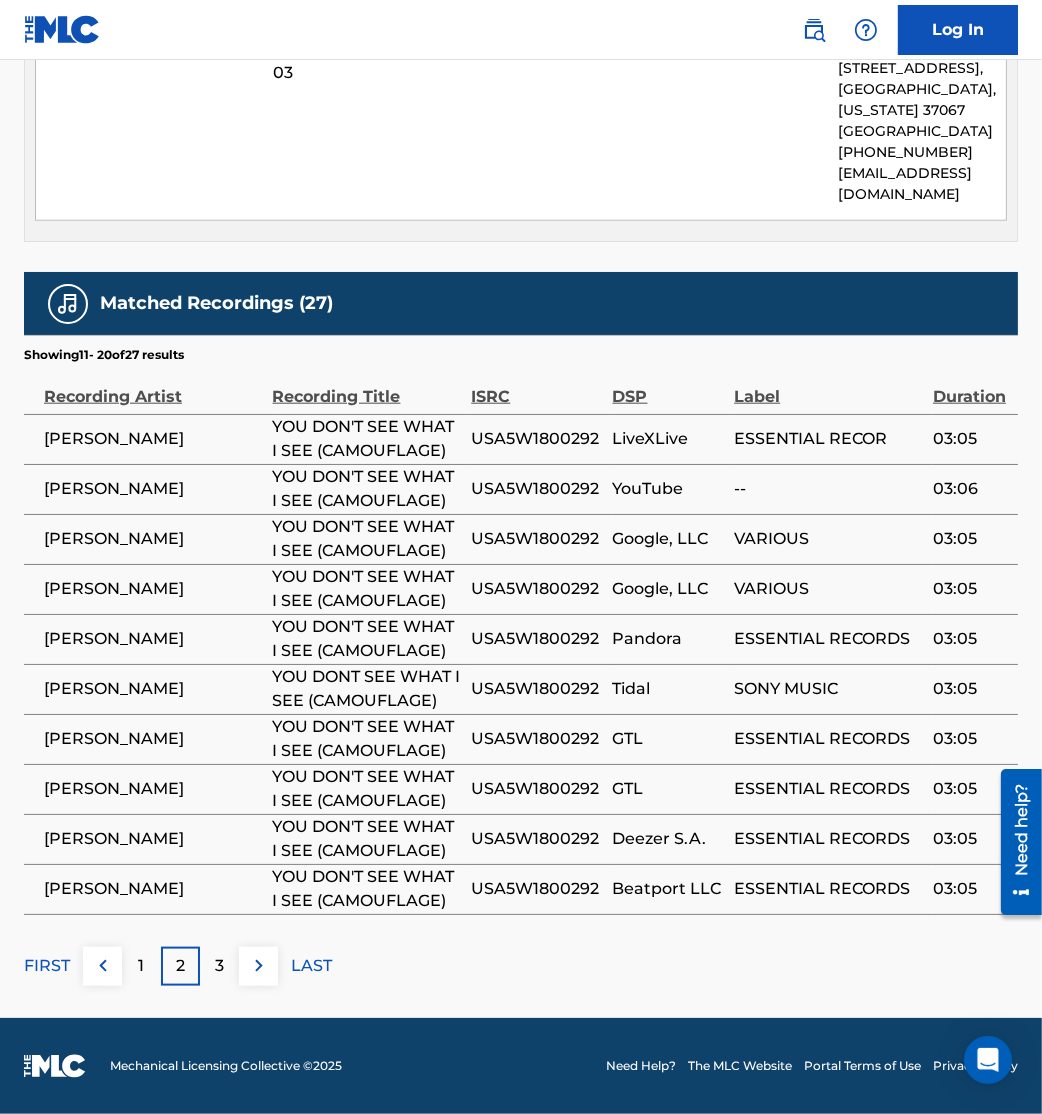click at bounding box center [259, 966] 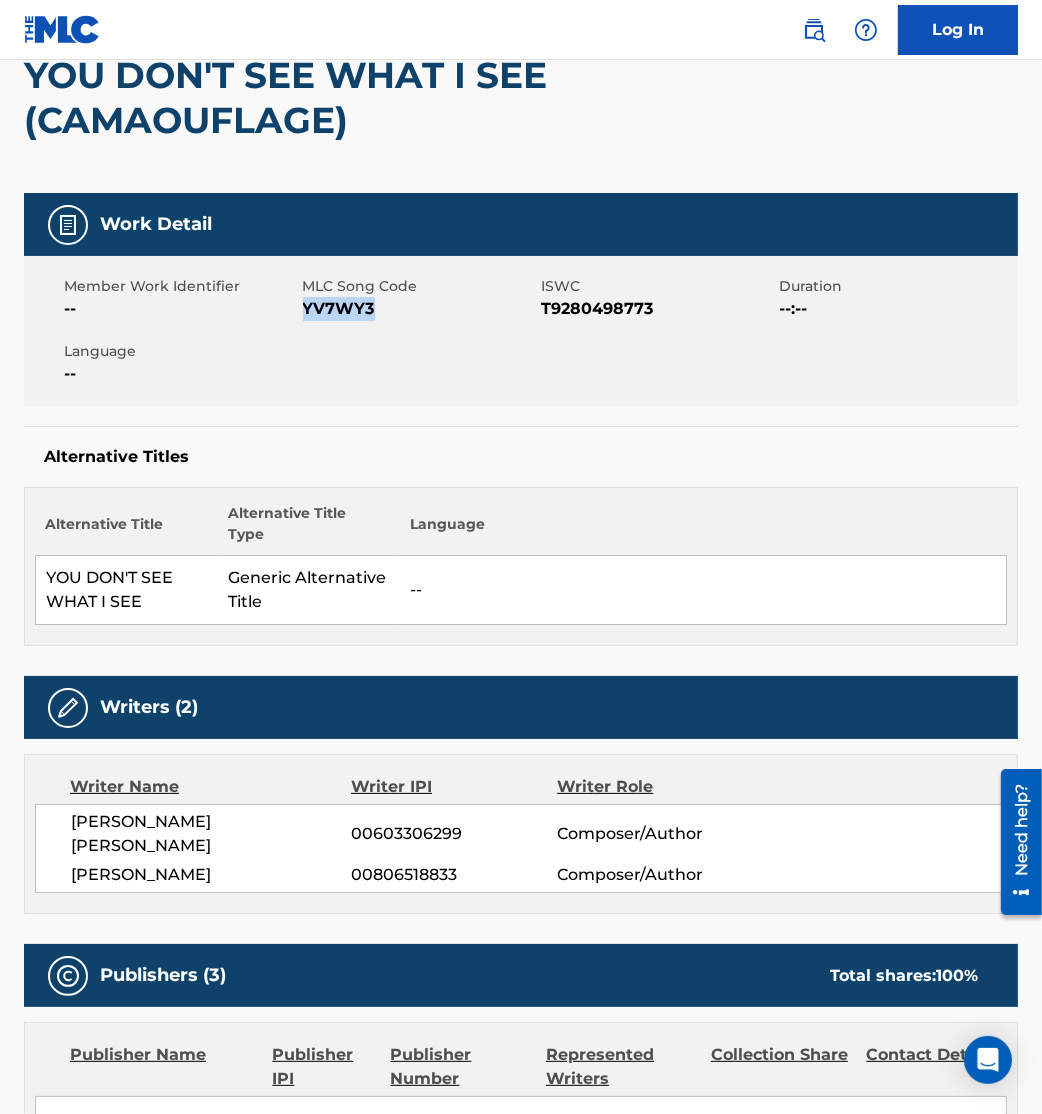 scroll, scrollTop: 0, scrollLeft: 0, axis: both 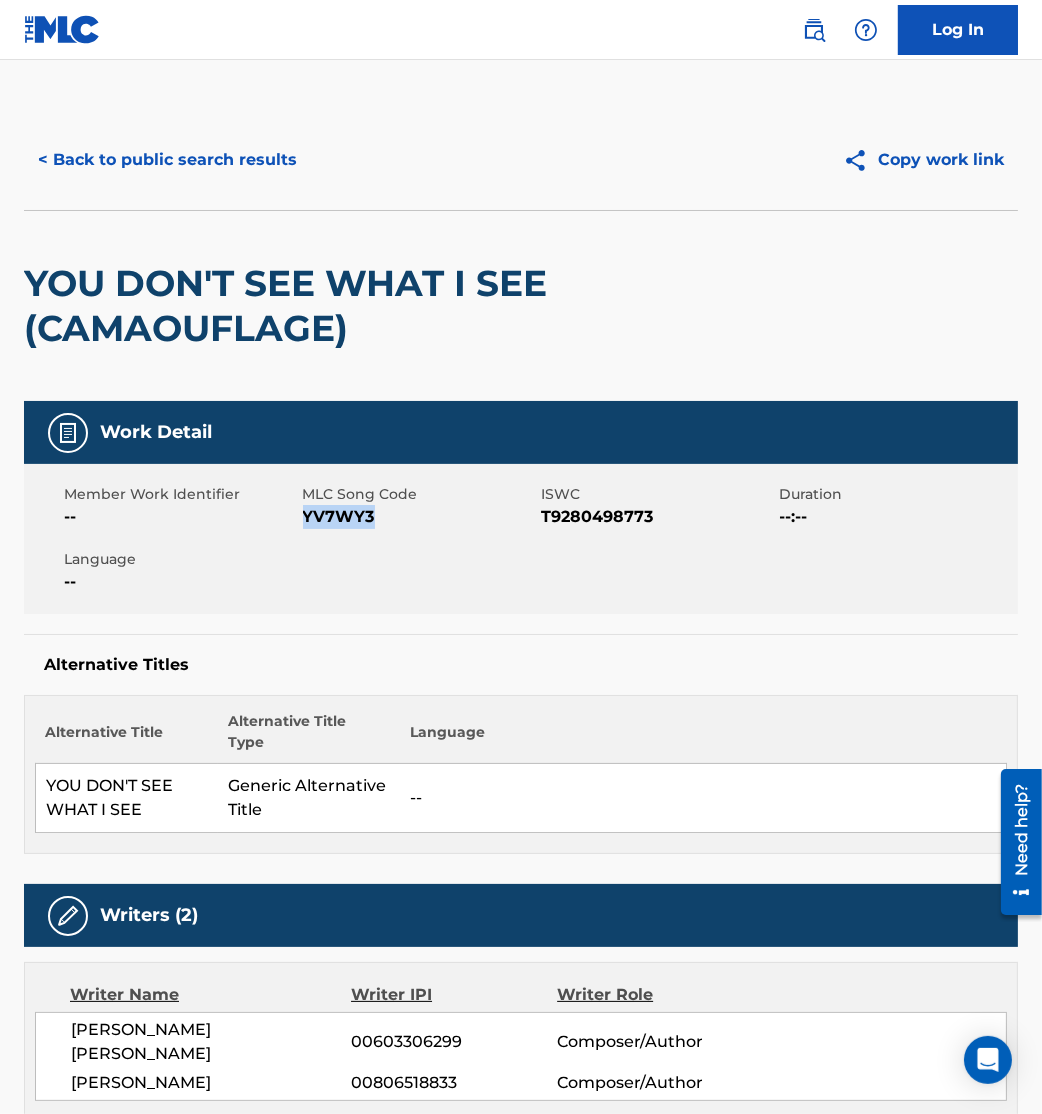 click on "< Back to public search results" at bounding box center (167, 160) 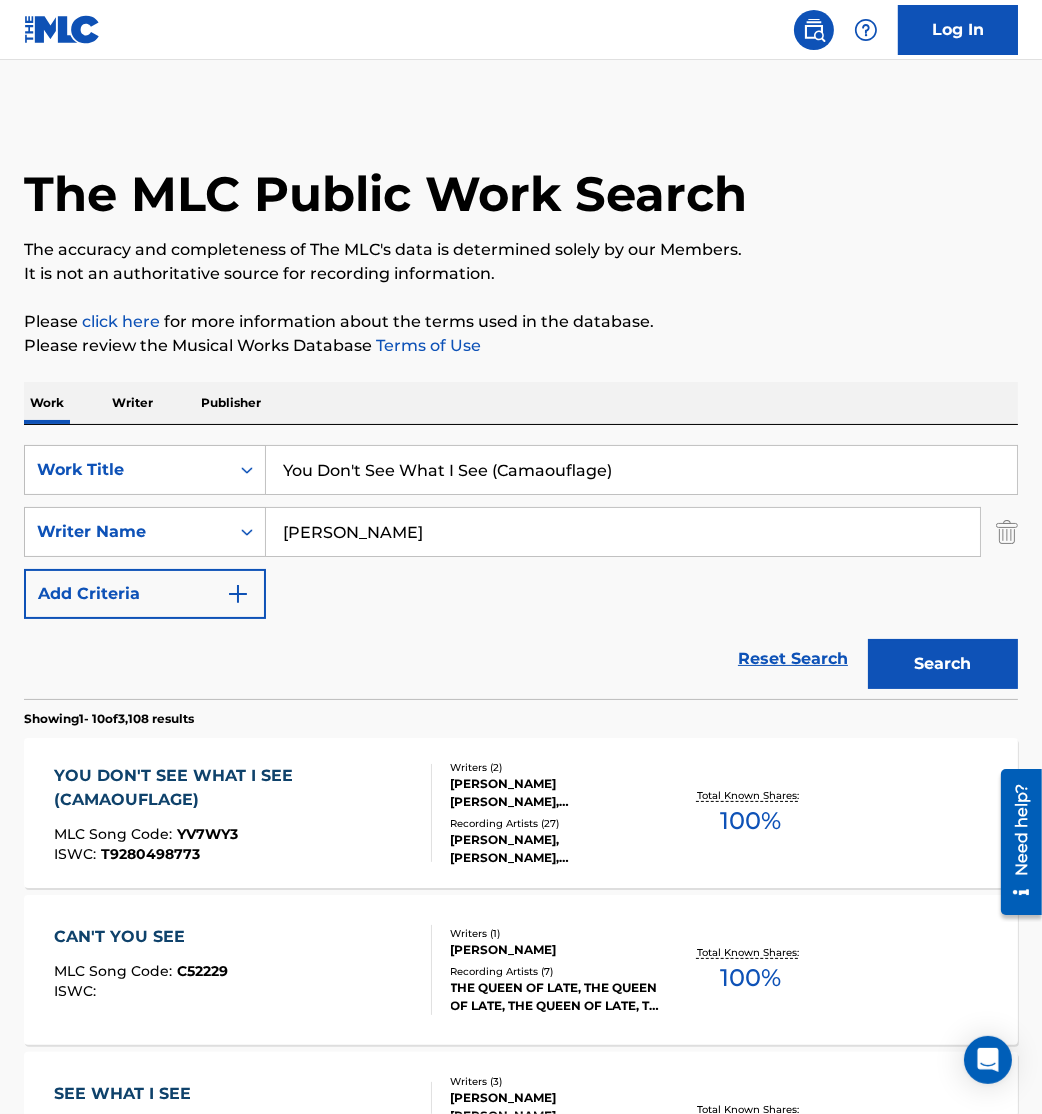 drag, startPoint x: 624, startPoint y: 468, endPoint x: 0, endPoint y: 469, distance: 624.0008 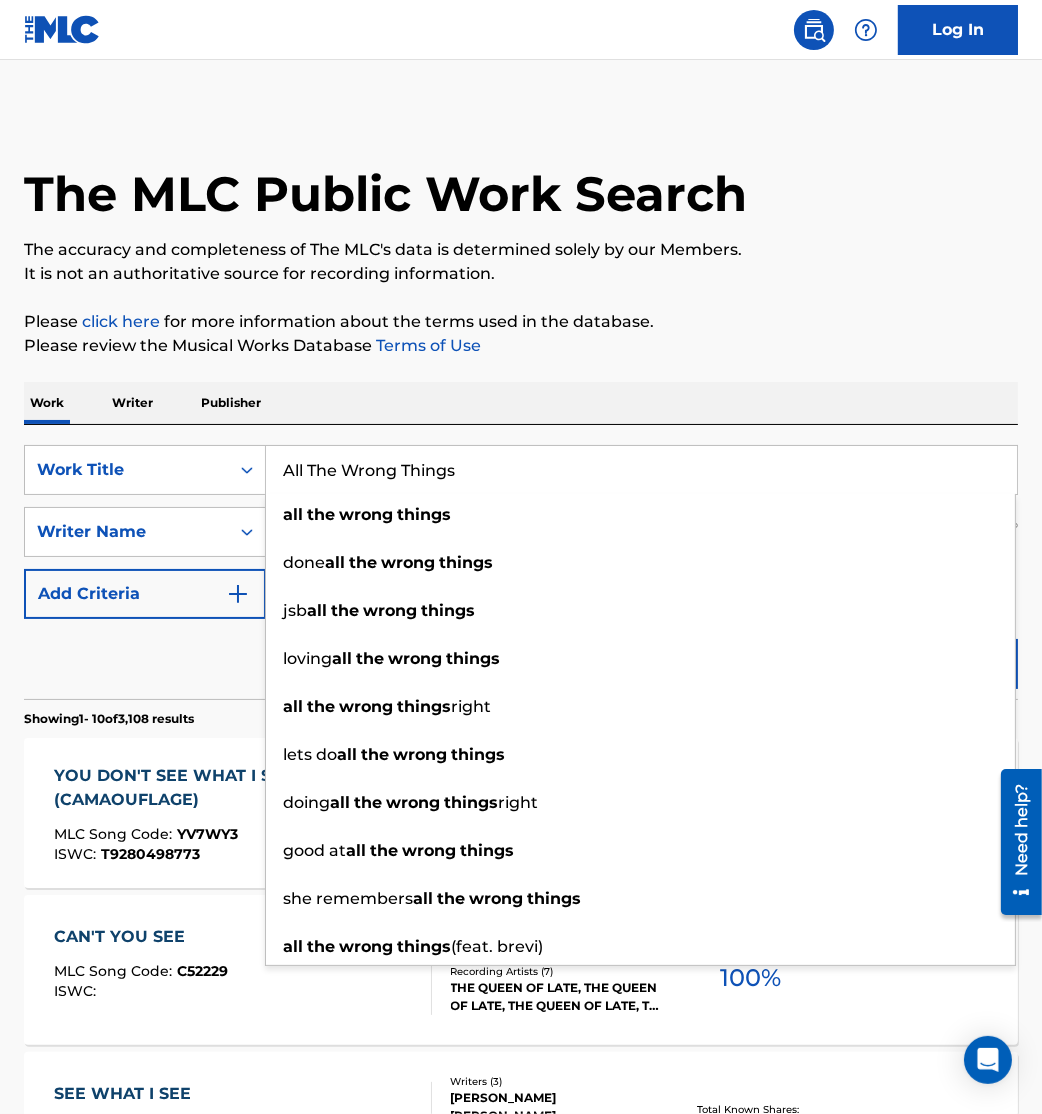 type on "All The Wrong Things" 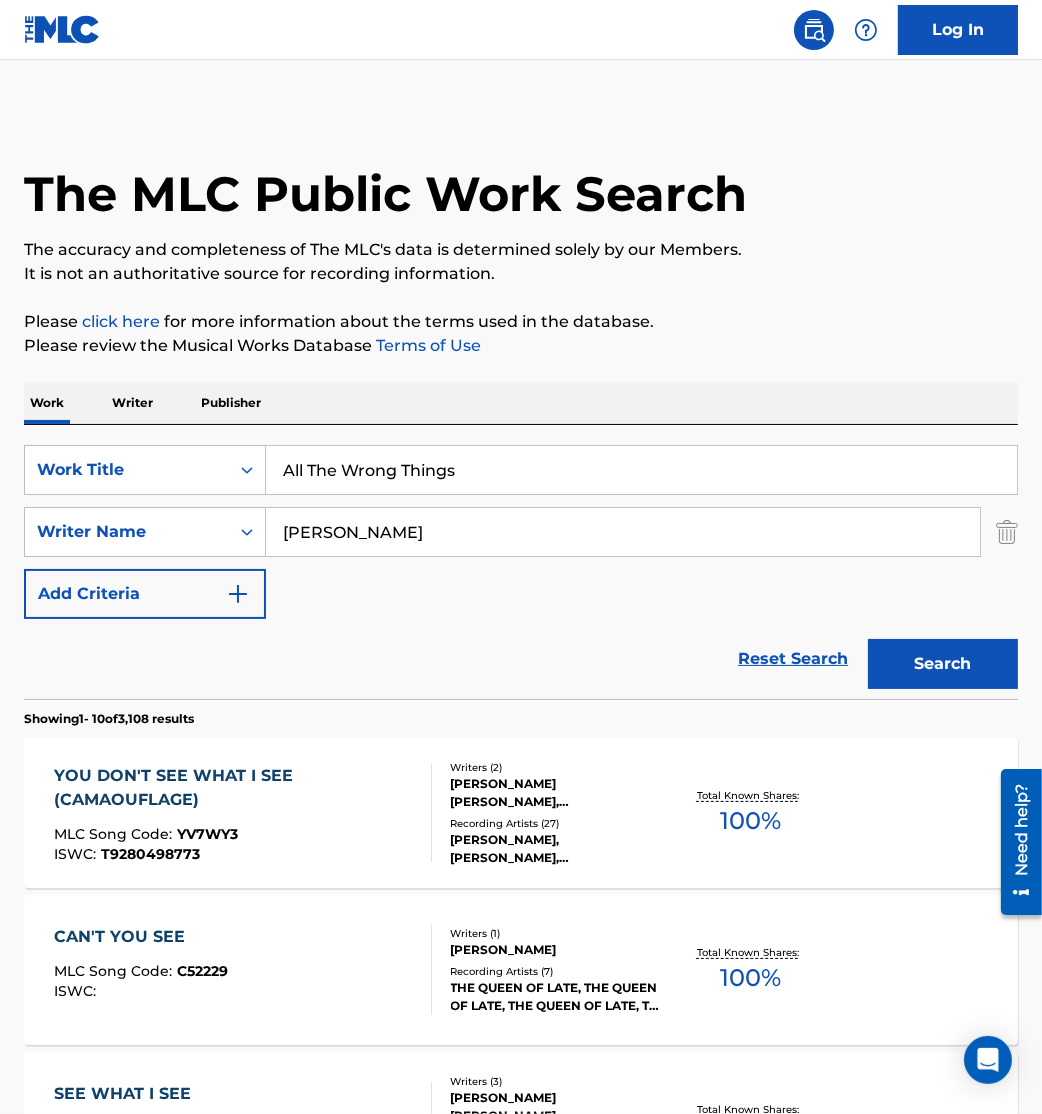 click on "The MLC Public Work Search The accuracy and completeness of The MLC's data is determined solely by our Members. It is not an authoritative source for recording information. Please   click here   for more information about the terms used in the database. Please review the Musical Works Database   Terms of Use Work Writer Publisher SearchWithCriteriac93e4ce9-7a4a-4ab7-96b6-bb5df8eacd1c Work Title All The Wrong Things SearchWithCriteria6a3351f3-1454-4f12-b0e7-025afaefb8fc Writer Name [PERSON_NAME] Add Criteria Reset Search Search Showing  1  -   10  of  3,108   results   YOU DON'T SEE WHAT I SEE (CAMAOUFLAGE) MLC Song Code : YV7WY3 ISWC : T9280498773 Writers ( 2 ) [PERSON_NAME] [PERSON_NAME], [PERSON_NAME] Recording Artists ( 27 ) [PERSON_NAME], [PERSON_NAME], [PERSON_NAME], [PERSON_NAME], [PERSON_NAME] Total Known Shares: 100 % CAN'T YOU SEE MLC Song Code : C52229 ISWC : Writers ( 1 ) [PERSON_NAME] Recording Artists ( 7 ) THE QUEEN OF LATE, THE QUEEN OF LATE, THE QUEEN OF LATE, THE QUEEN OF LATE, THE QUEEN OF LATE Total Known Shares:" at bounding box center (521, 1257) 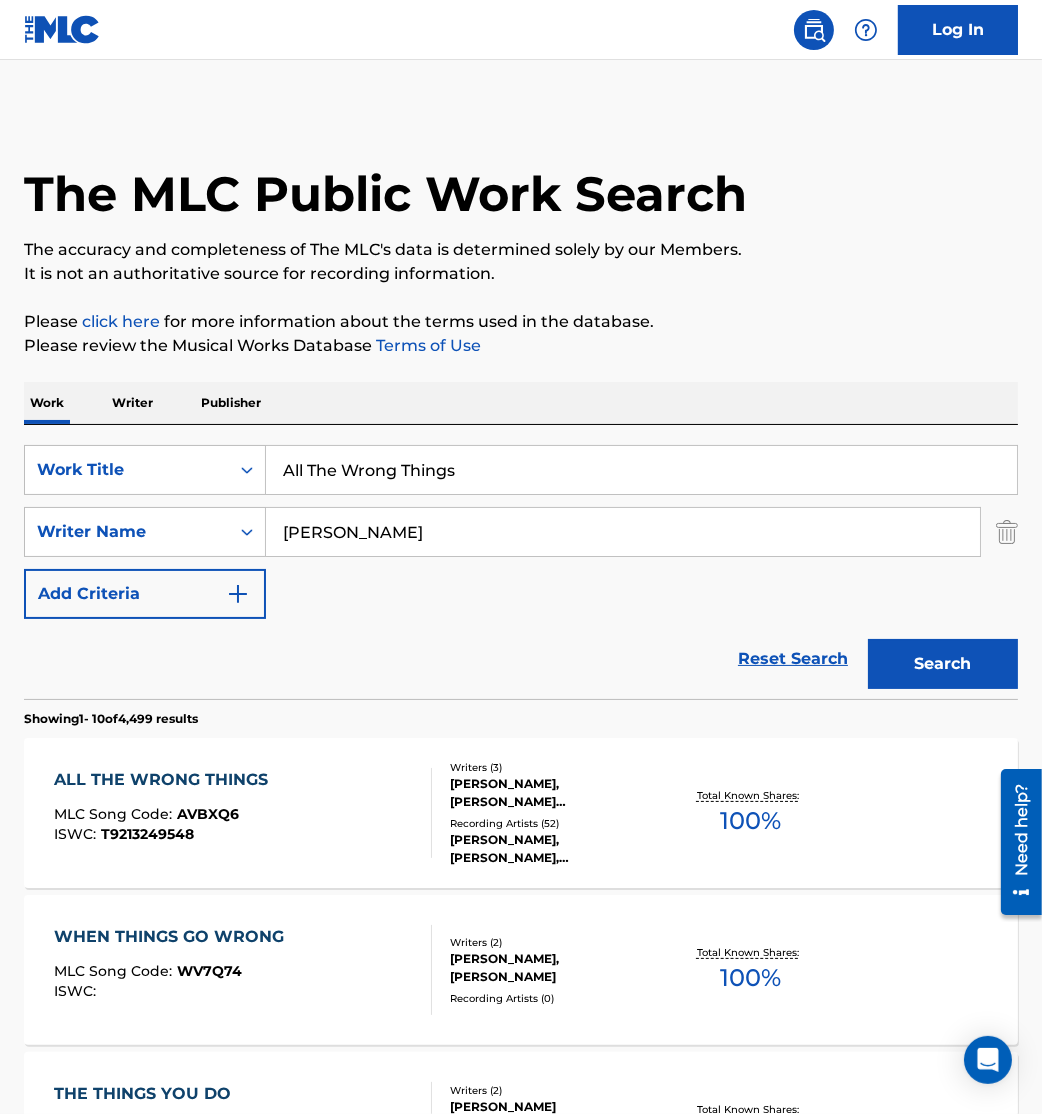drag, startPoint x: 266, startPoint y: 826, endPoint x: 189, endPoint y: 822, distance: 77.10383 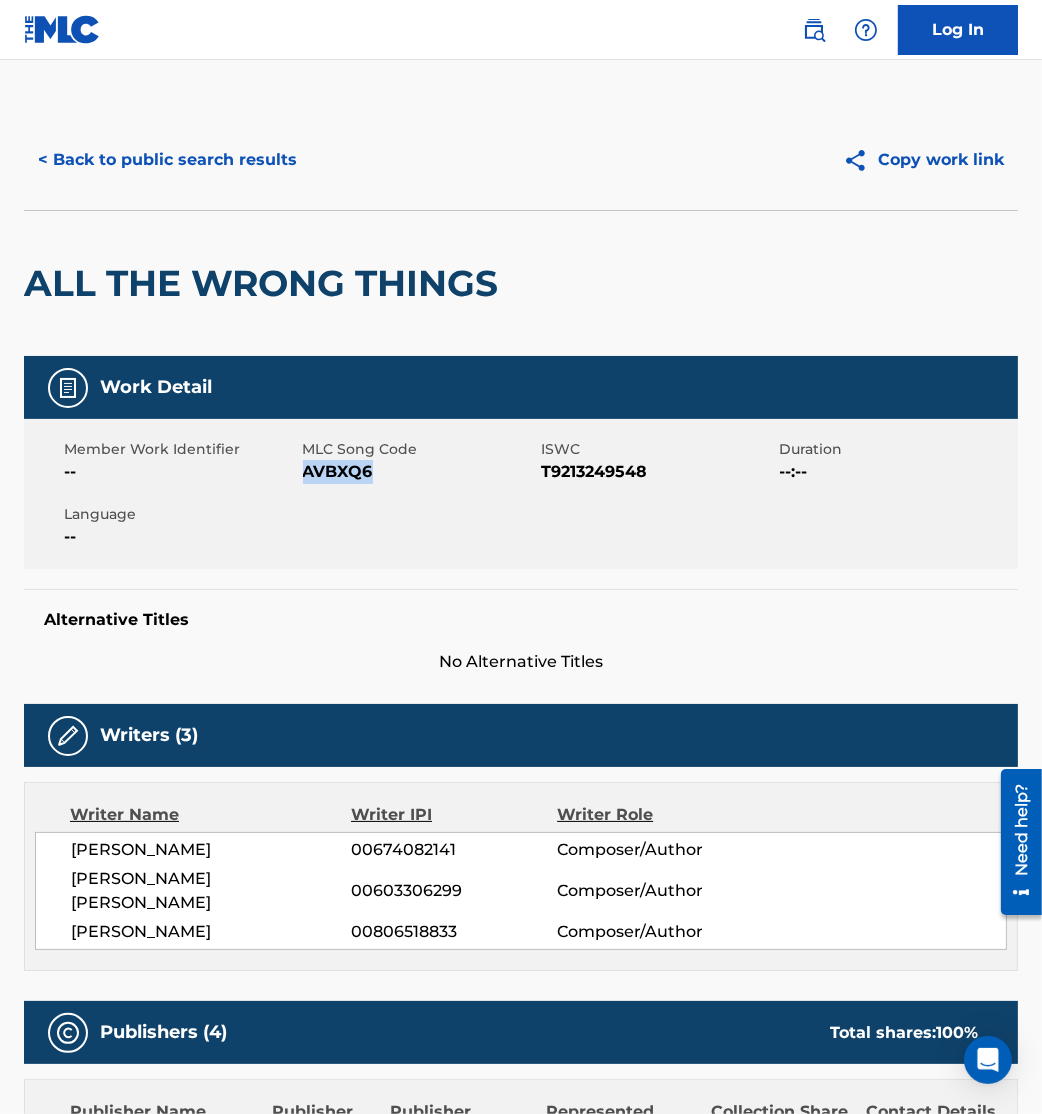 drag, startPoint x: 306, startPoint y: 470, endPoint x: 402, endPoint y: 481, distance: 96.62815 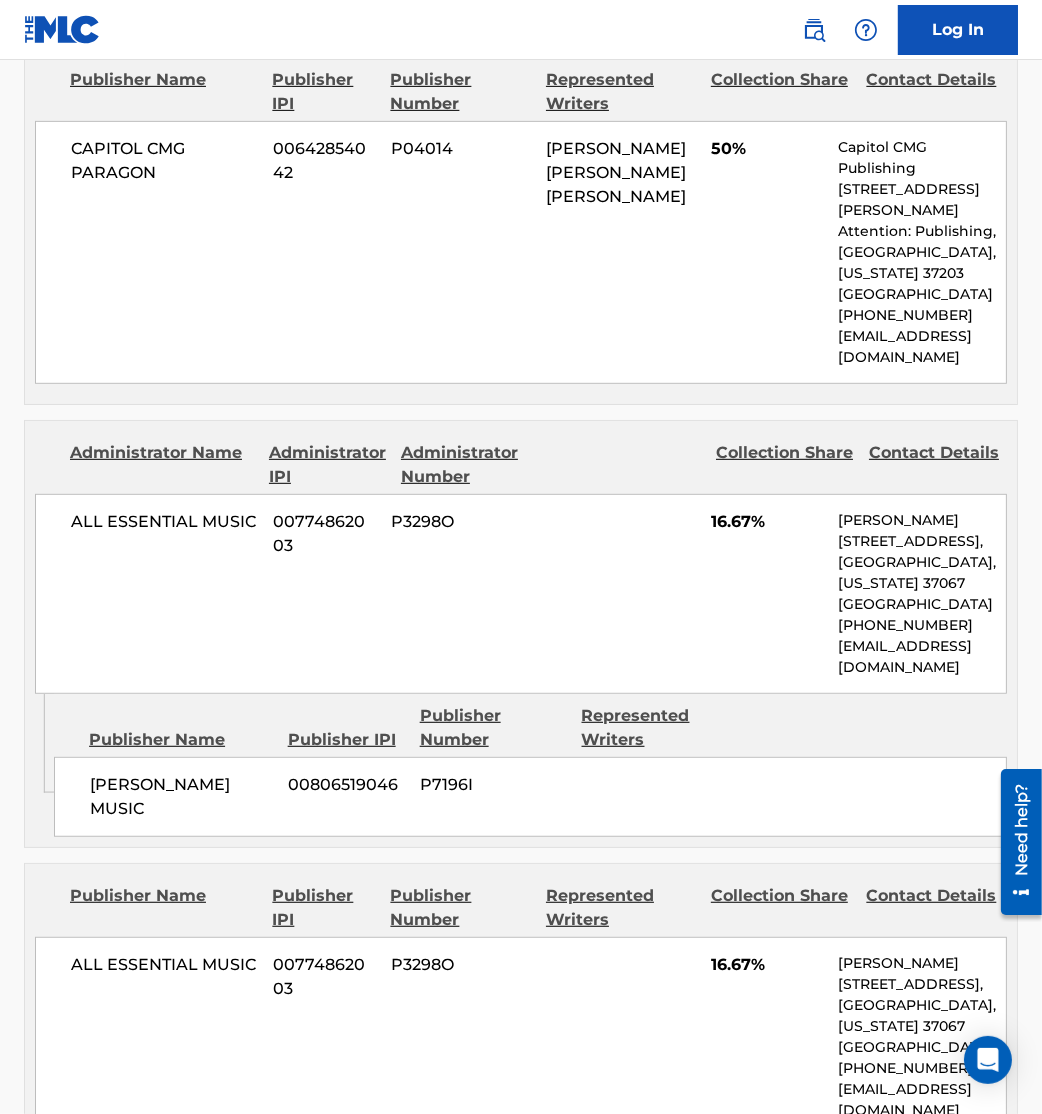 scroll, scrollTop: 1033, scrollLeft: 0, axis: vertical 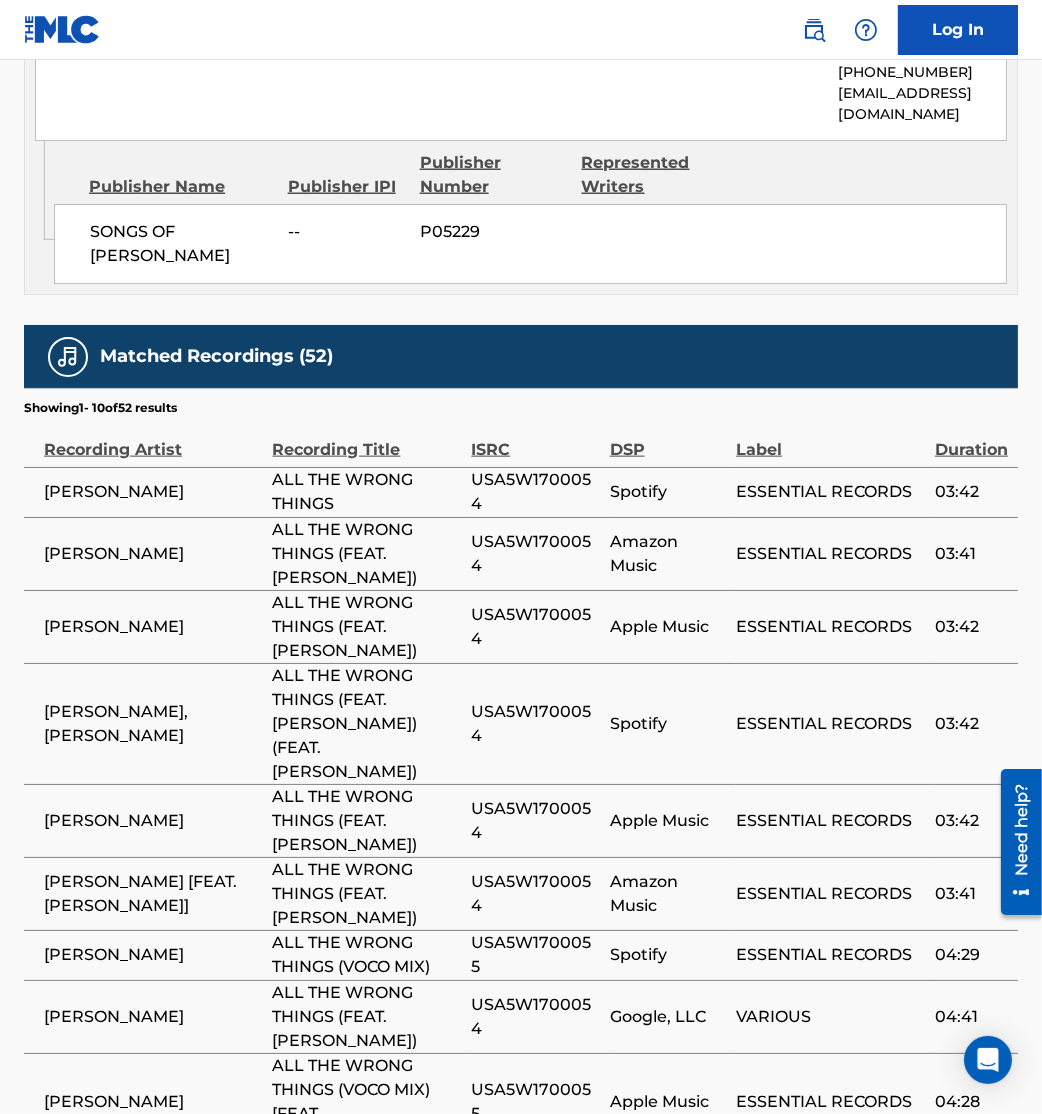 click on "ALL THE WRONG THINGS (FEAT. [PERSON_NAME]) (FEAT. [PERSON_NAME])" at bounding box center (367, 724) 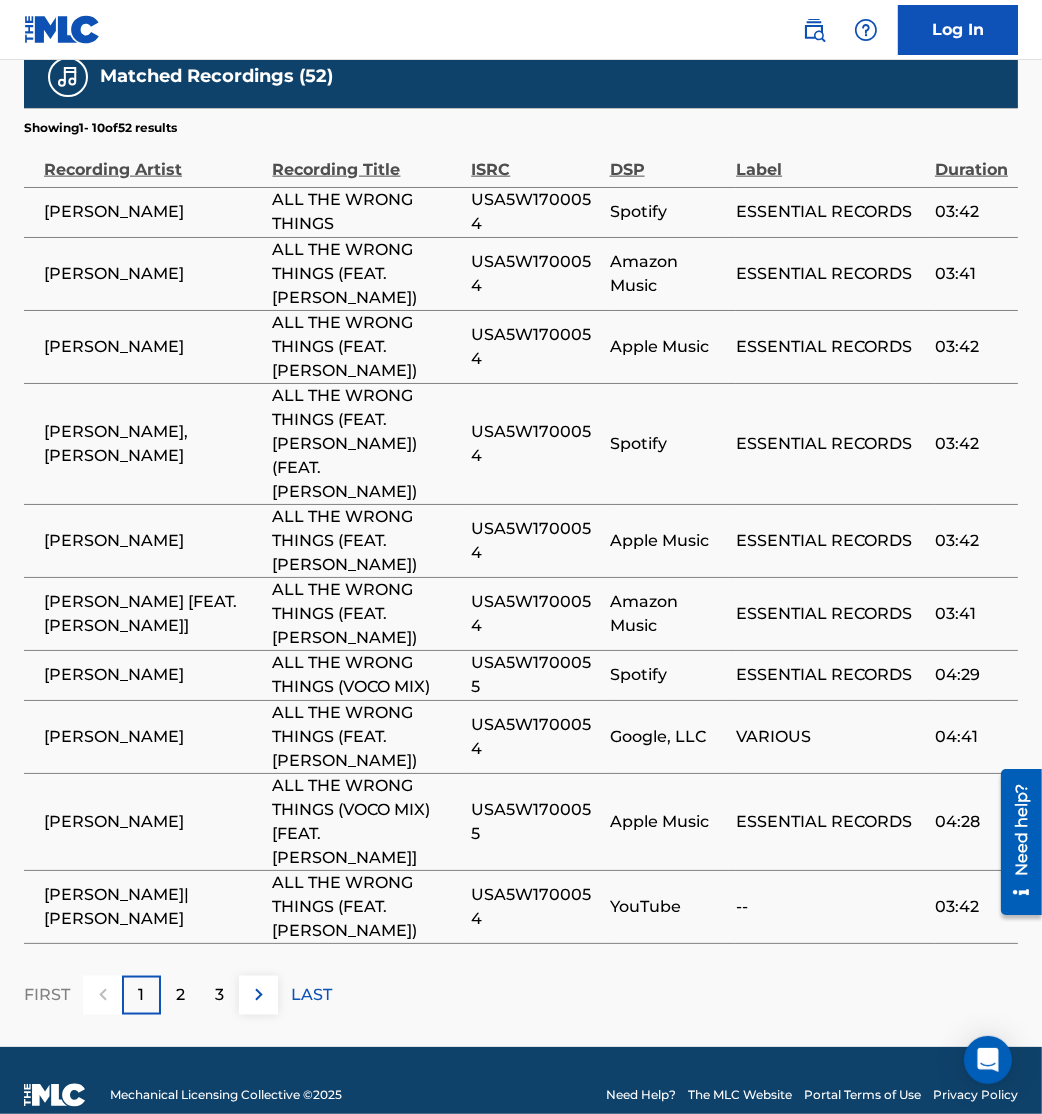 click at bounding box center [259, 995] 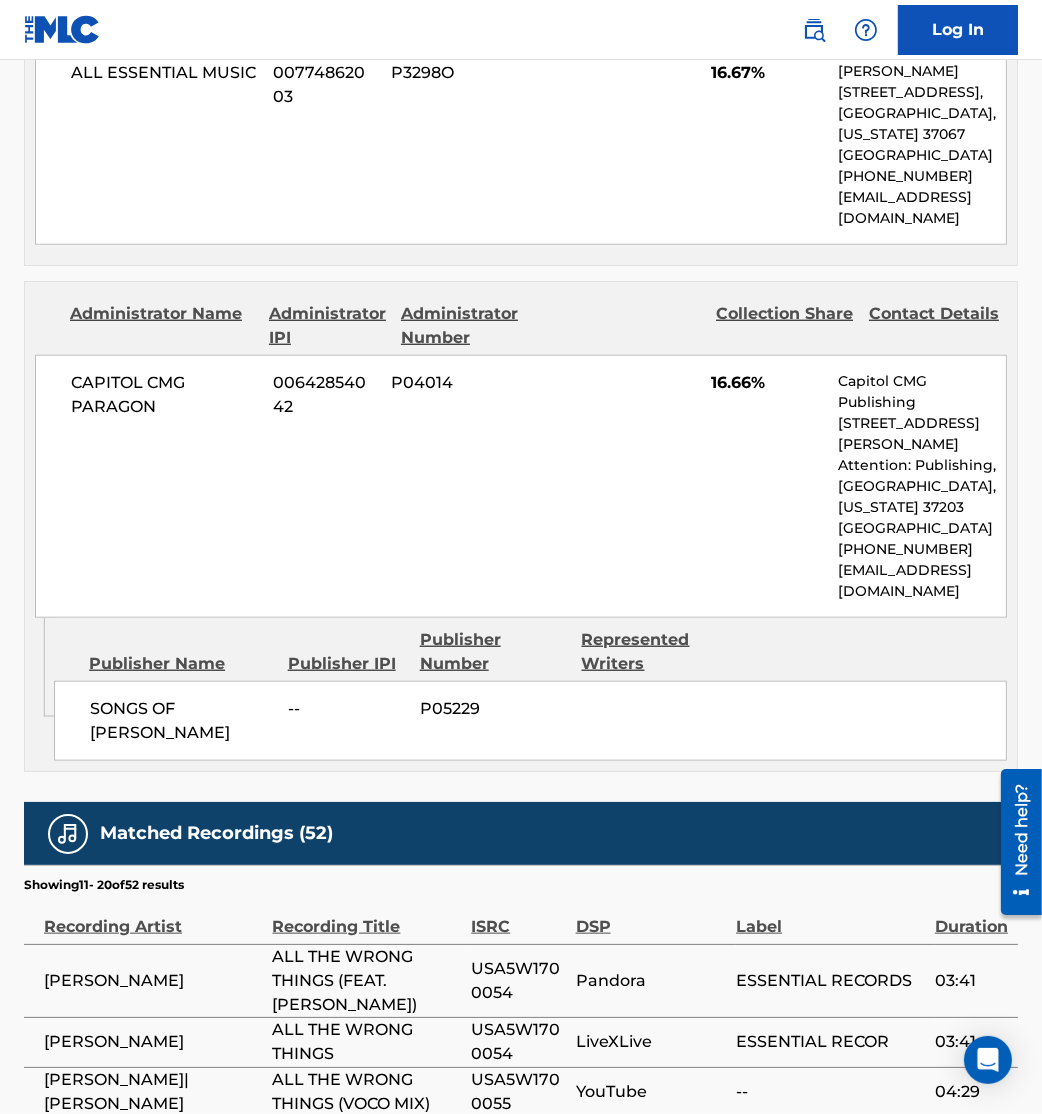 scroll, scrollTop: 2564, scrollLeft: 0, axis: vertical 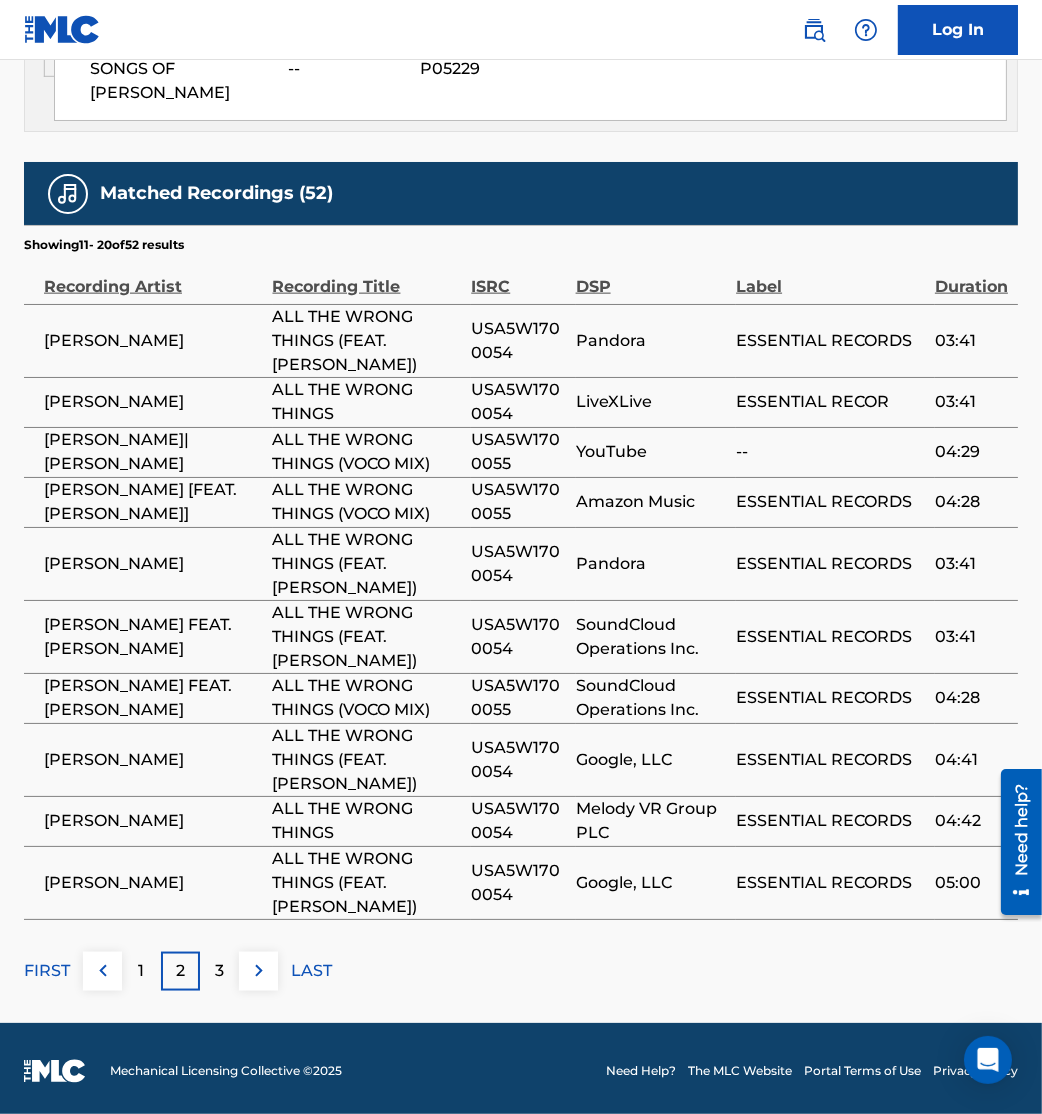click at bounding box center (259, 971) 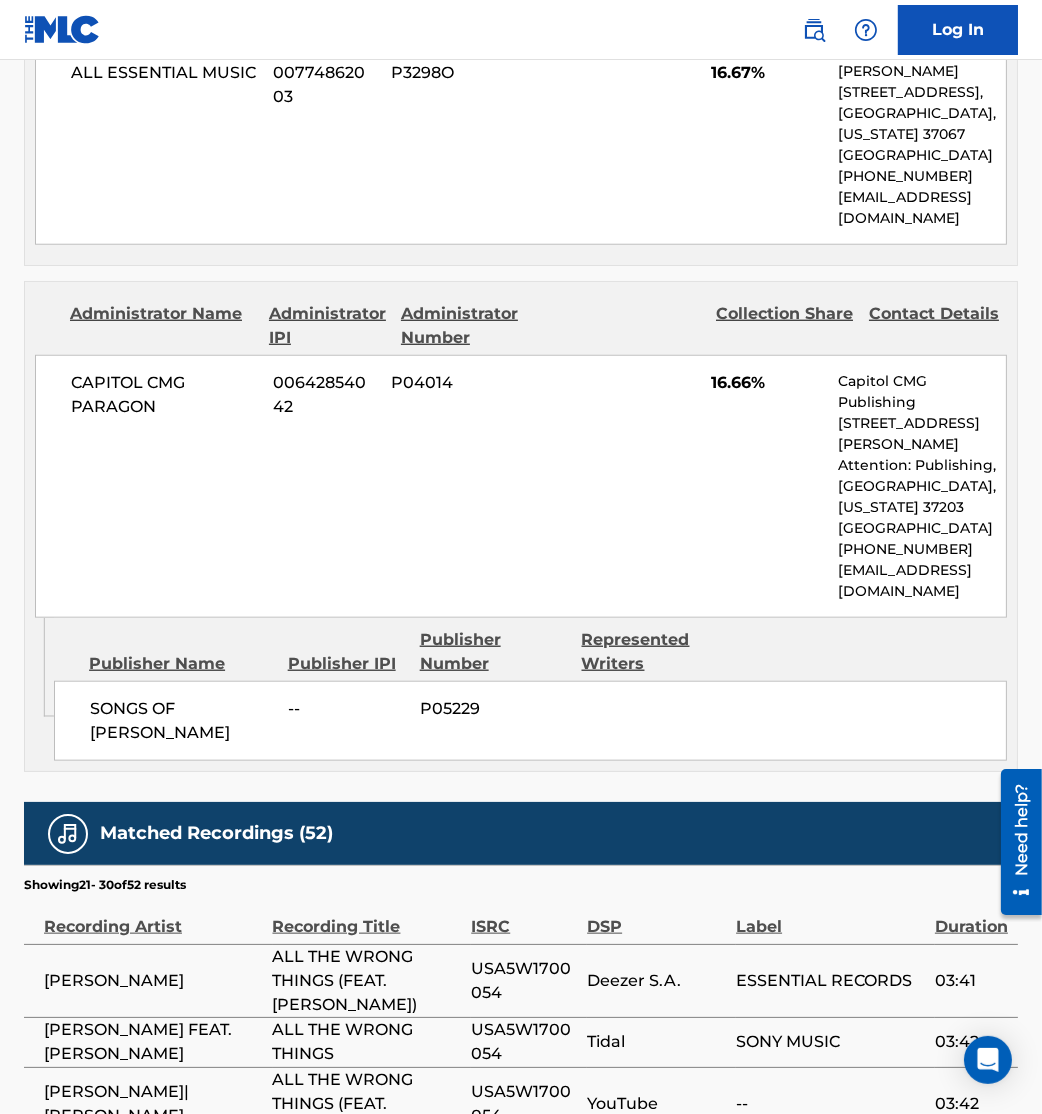 scroll, scrollTop: 2564, scrollLeft: 0, axis: vertical 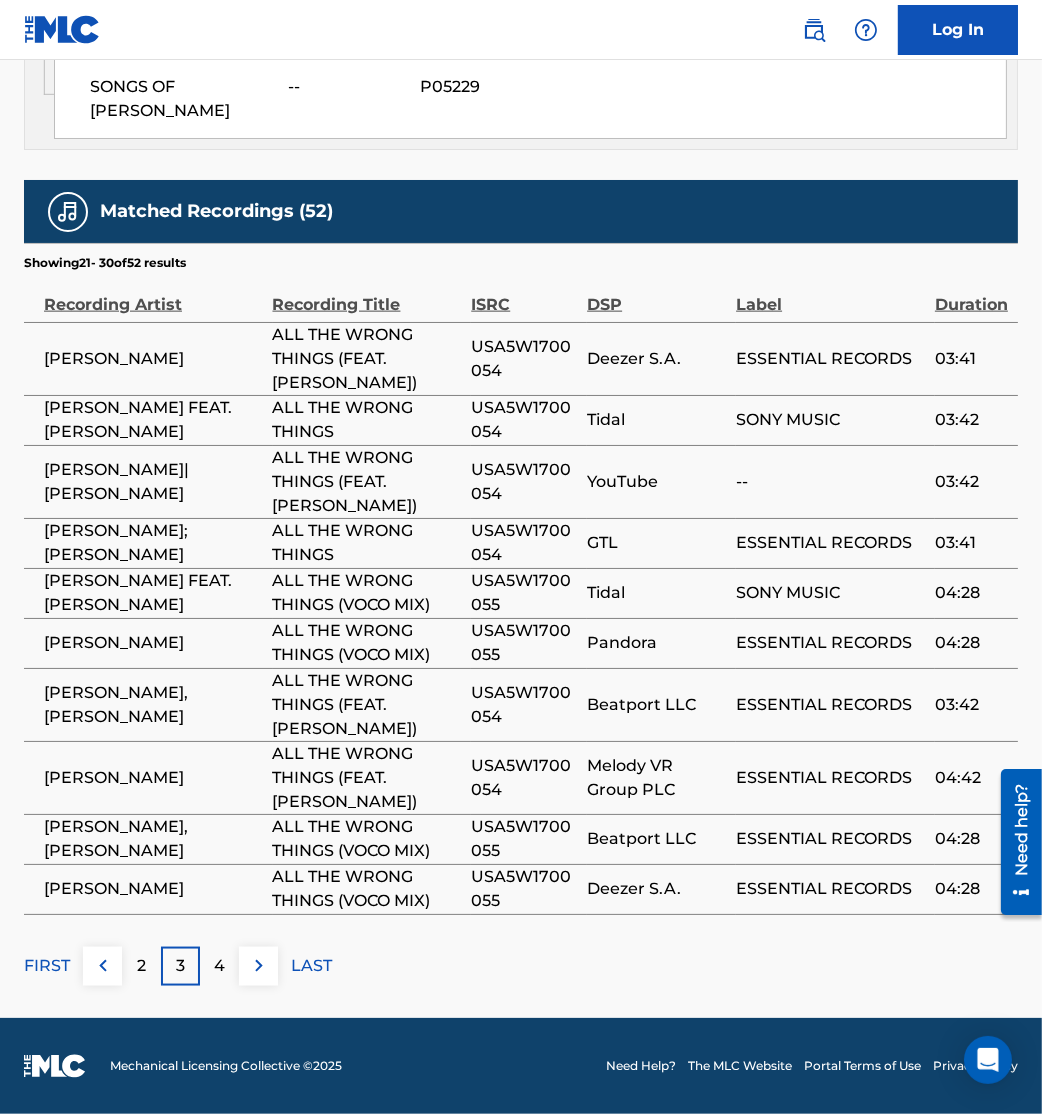 click at bounding box center (259, 966) 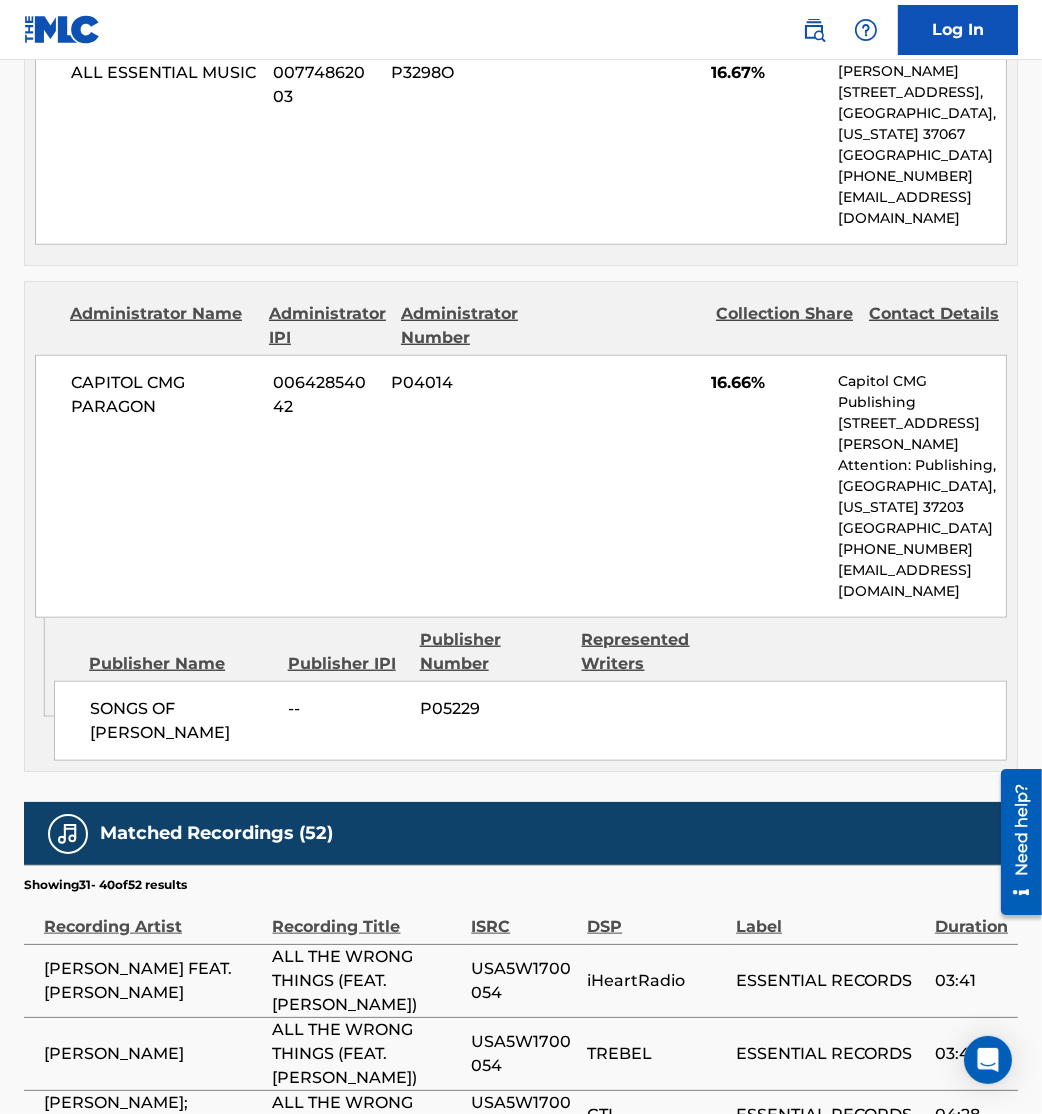 scroll, scrollTop: 2564, scrollLeft: 0, axis: vertical 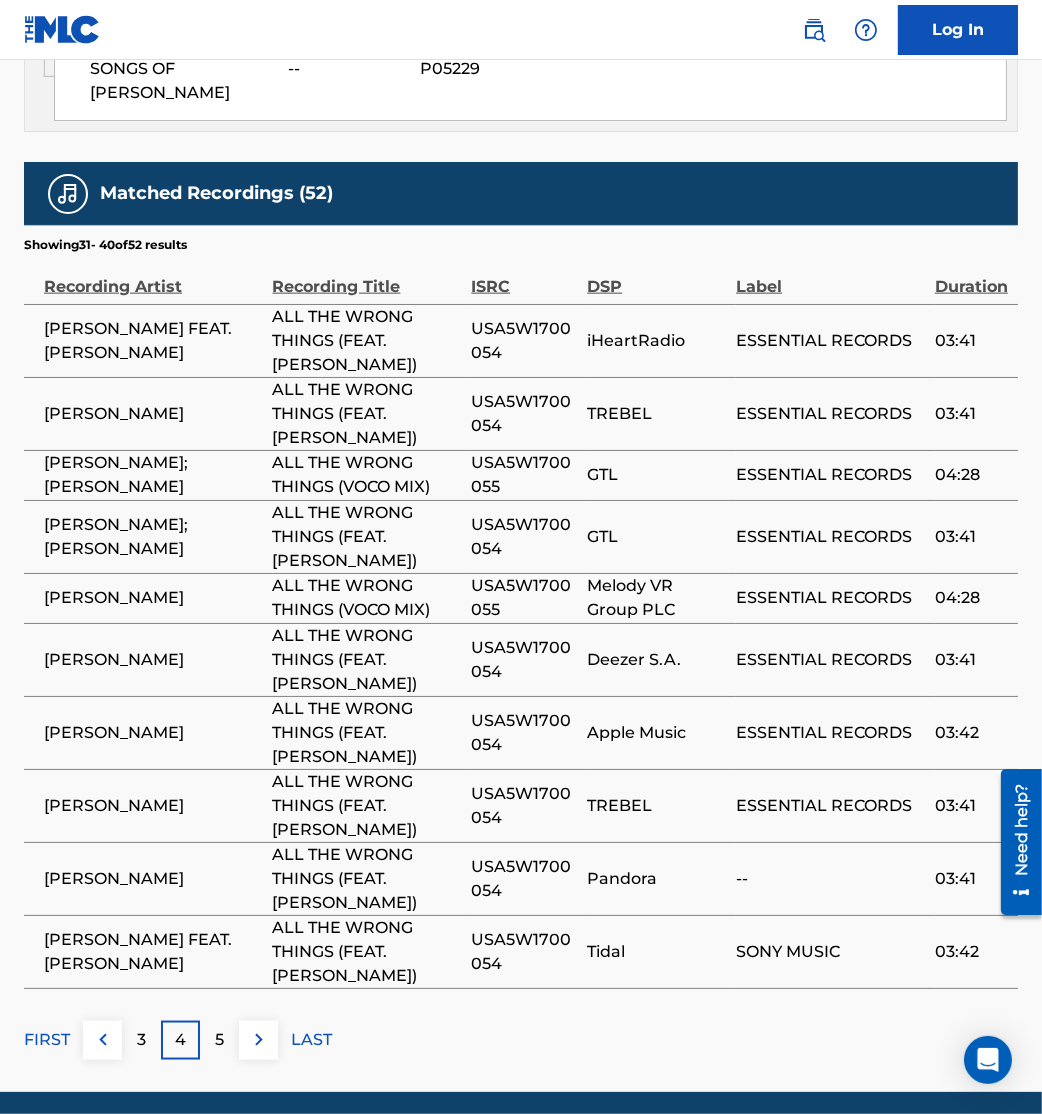 click at bounding box center [259, 1040] 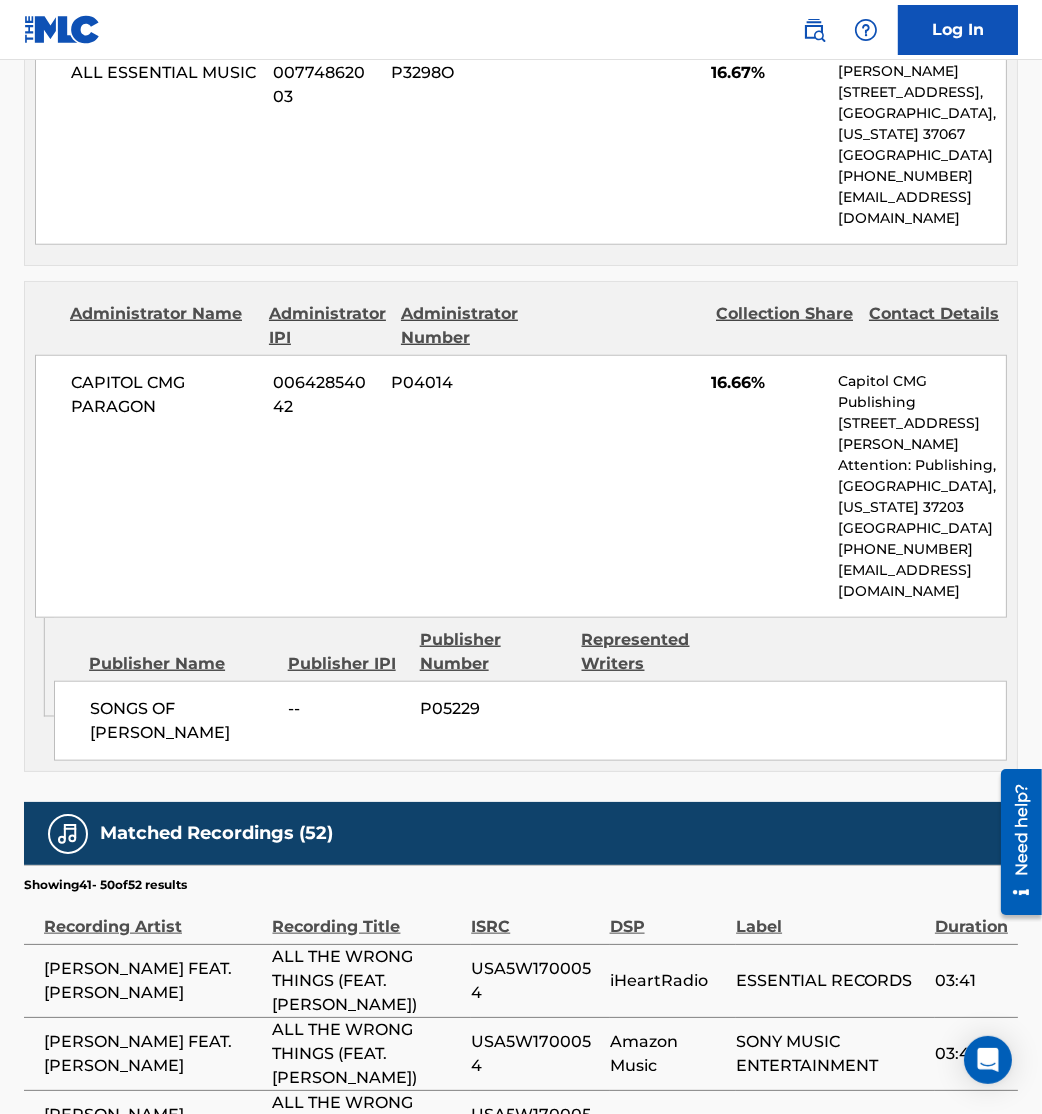 scroll, scrollTop: 2564, scrollLeft: 0, axis: vertical 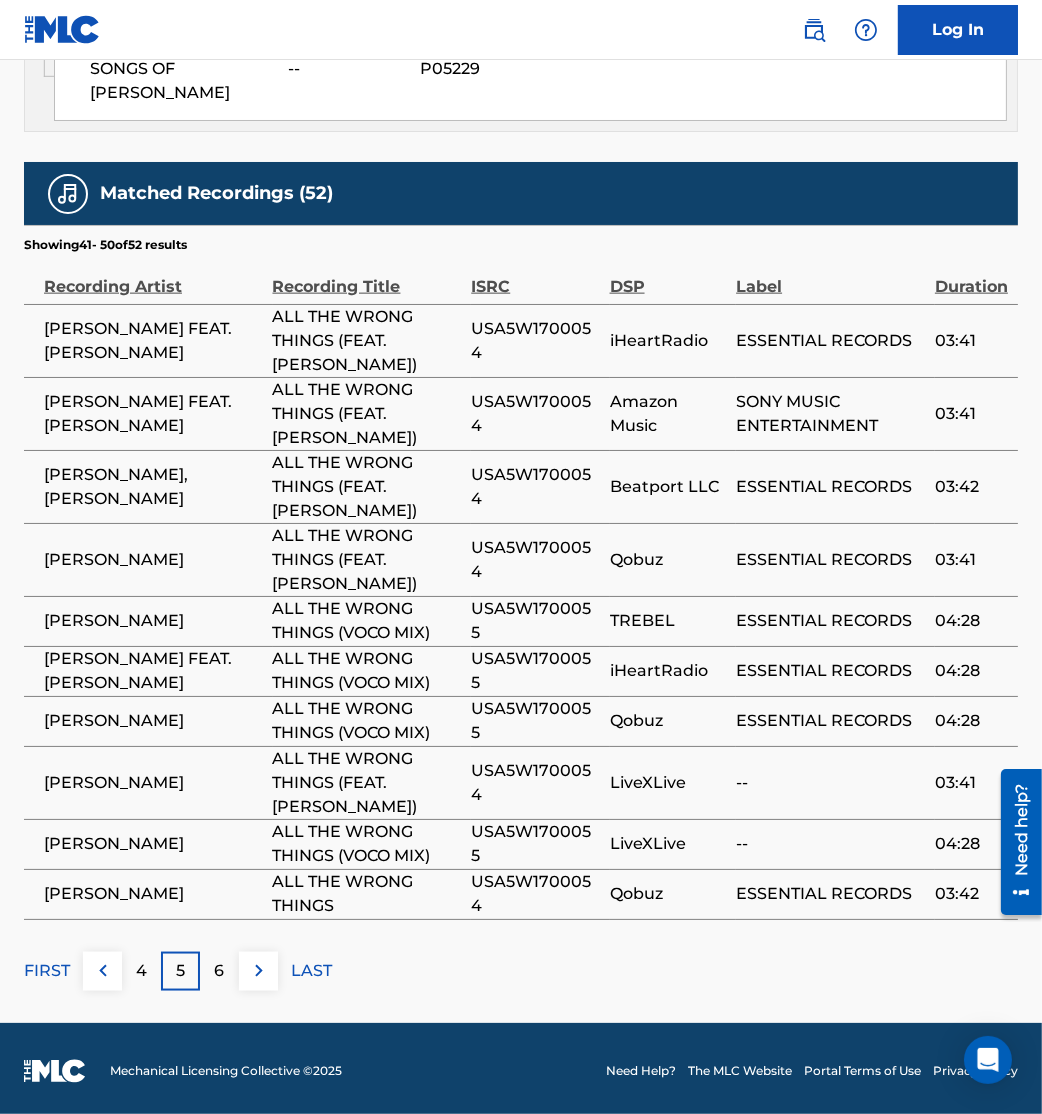 click at bounding box center [259, 971] 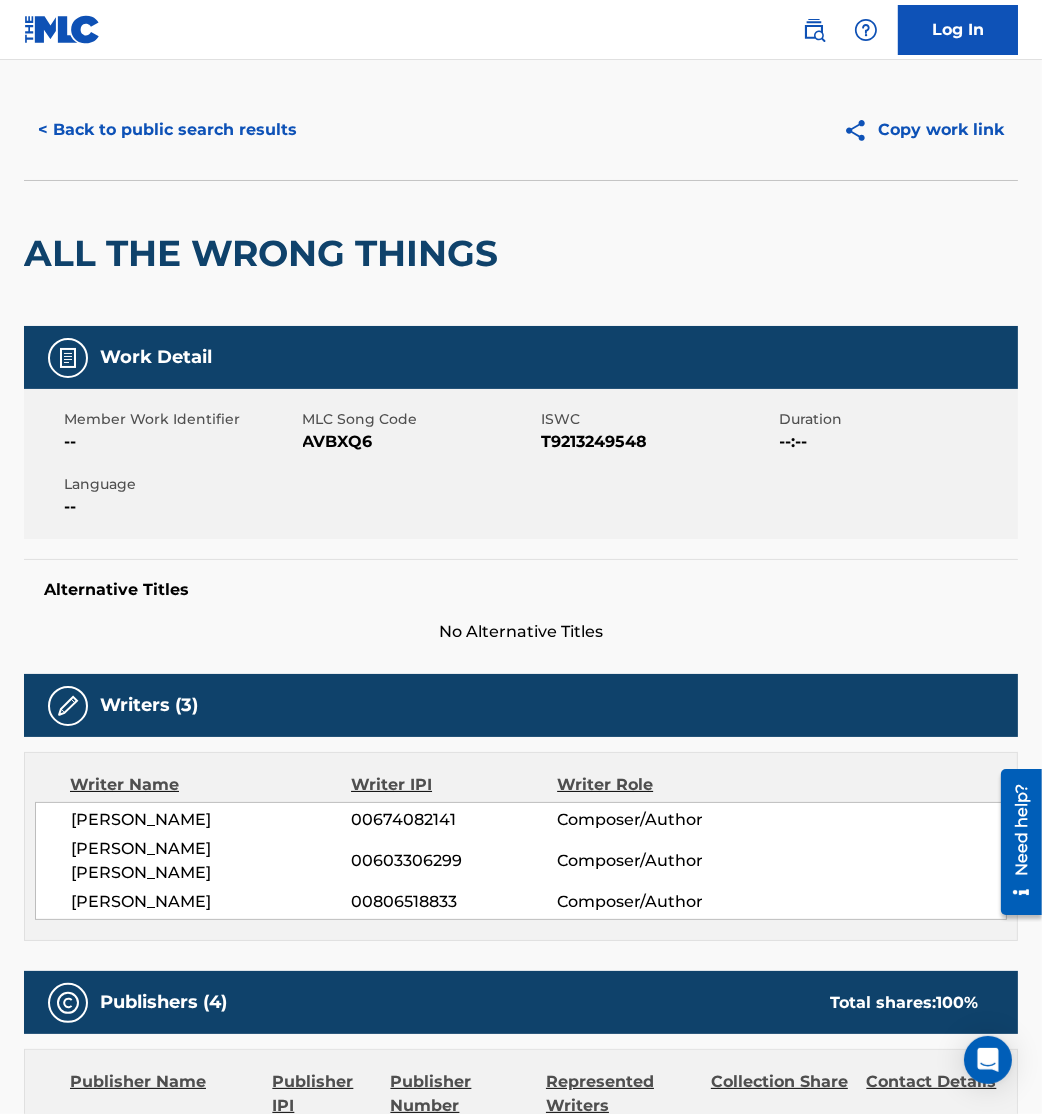 scroll, scrollTop: 0, scrollLeft: 0, axis: both 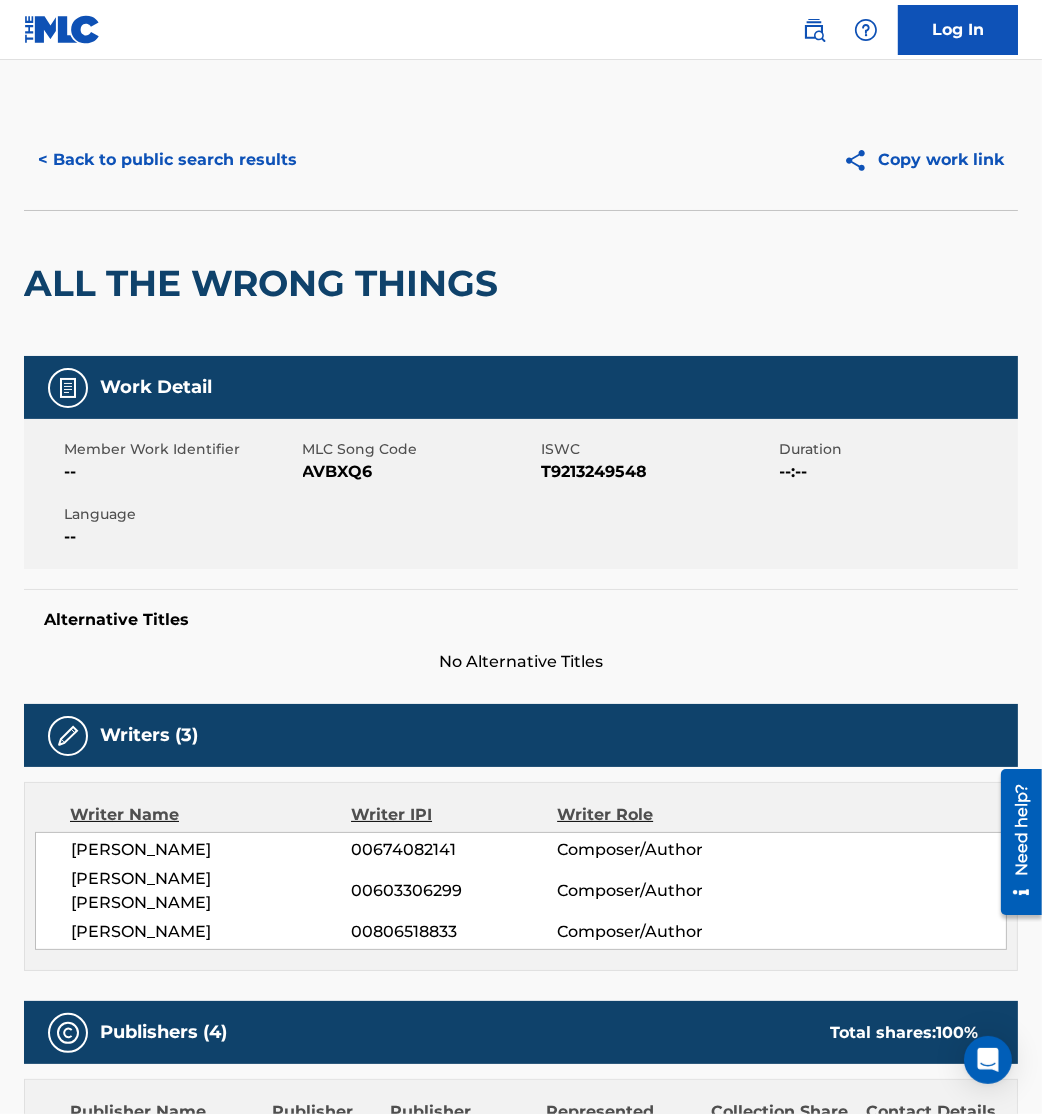 click on "< Back to public search results" at bounding box center (167, 160) 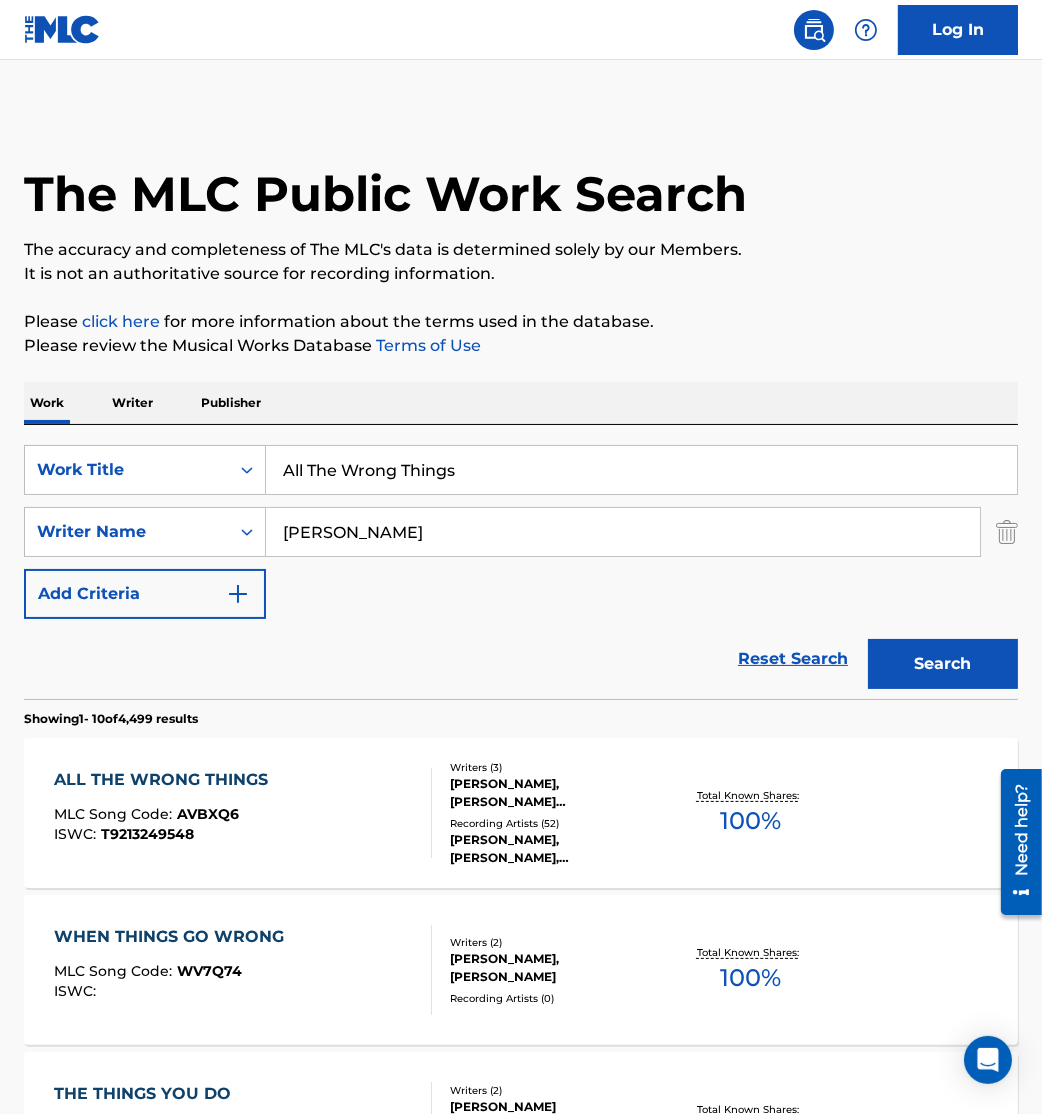 drag, startPoint x: 510, startPoint y: 484, endPoint x: 112, endPoint y: 433, distance: 401.25427 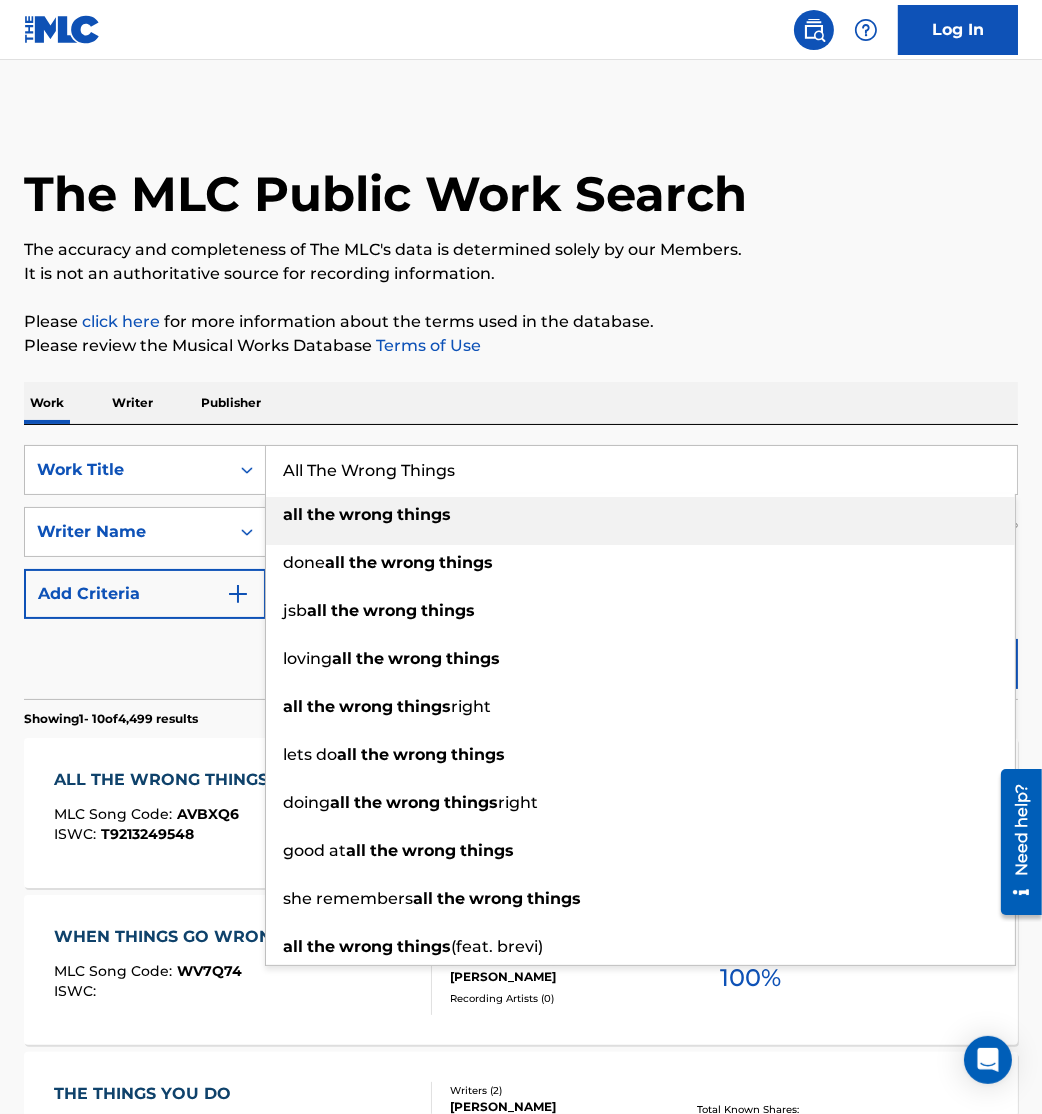 paste on "My Heart Is Your" 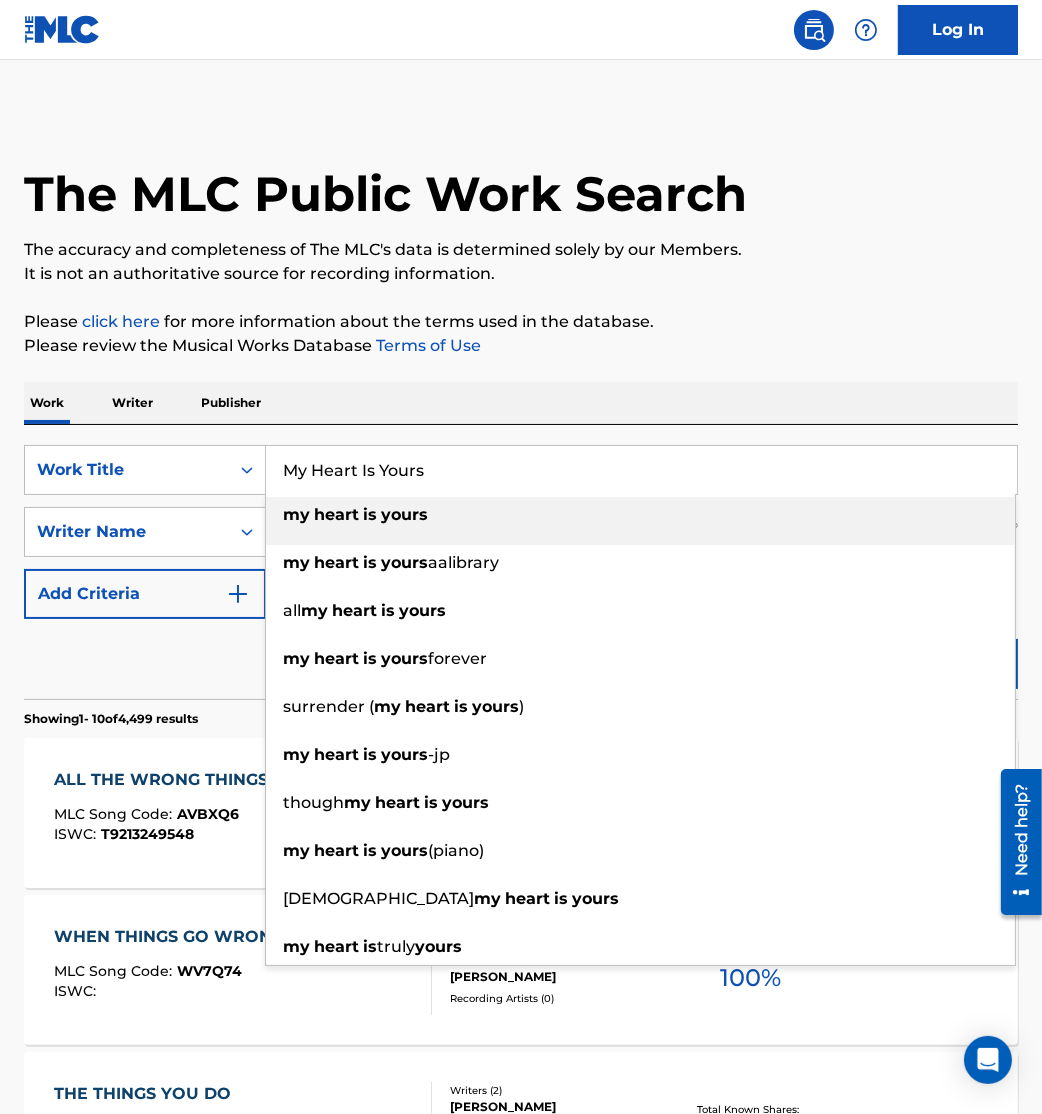 type on "My Heart Is Yours" 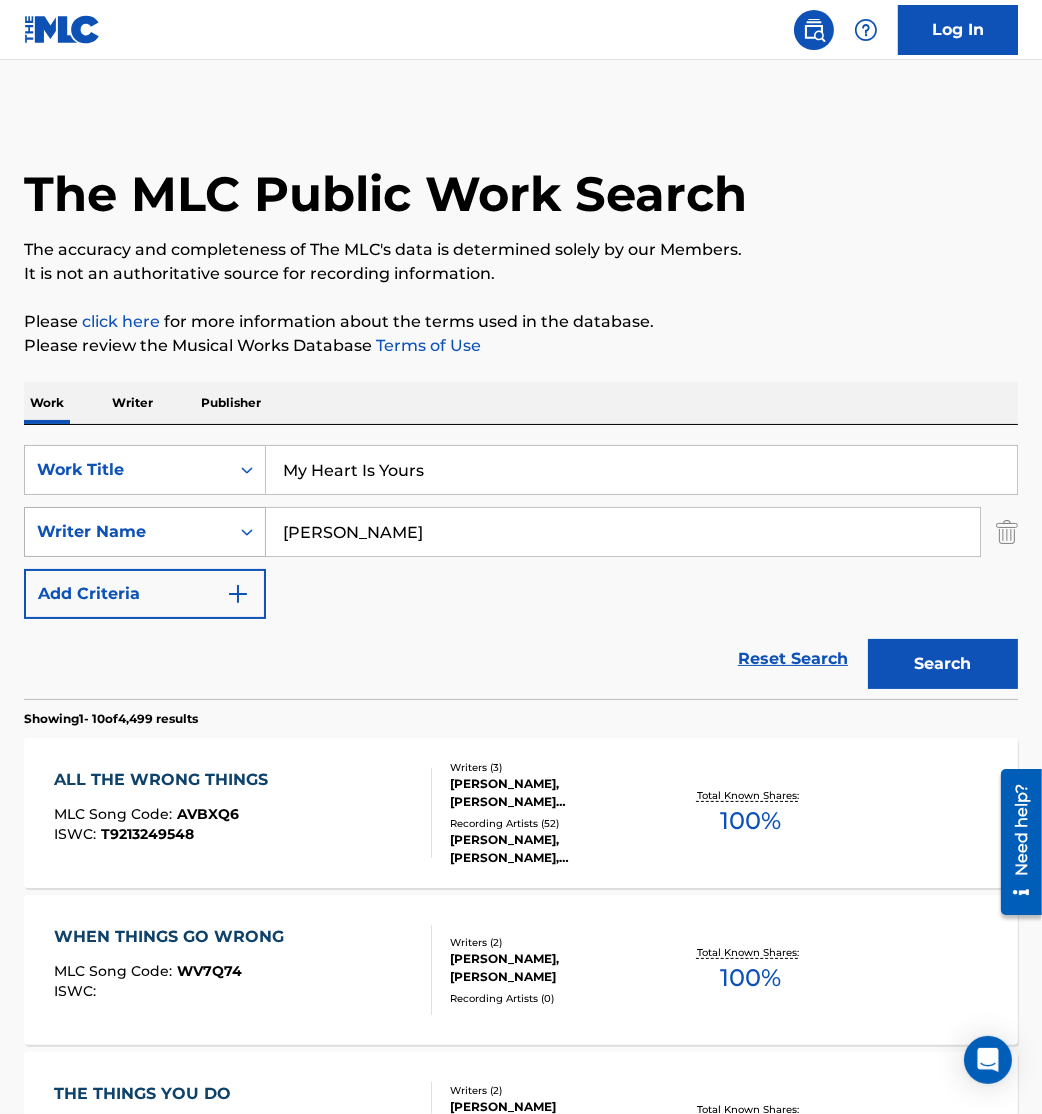drag, startPoint x: 423, startPoint y: 512, endPoint x: 117, endPoint y: 536, distance: 306.93973 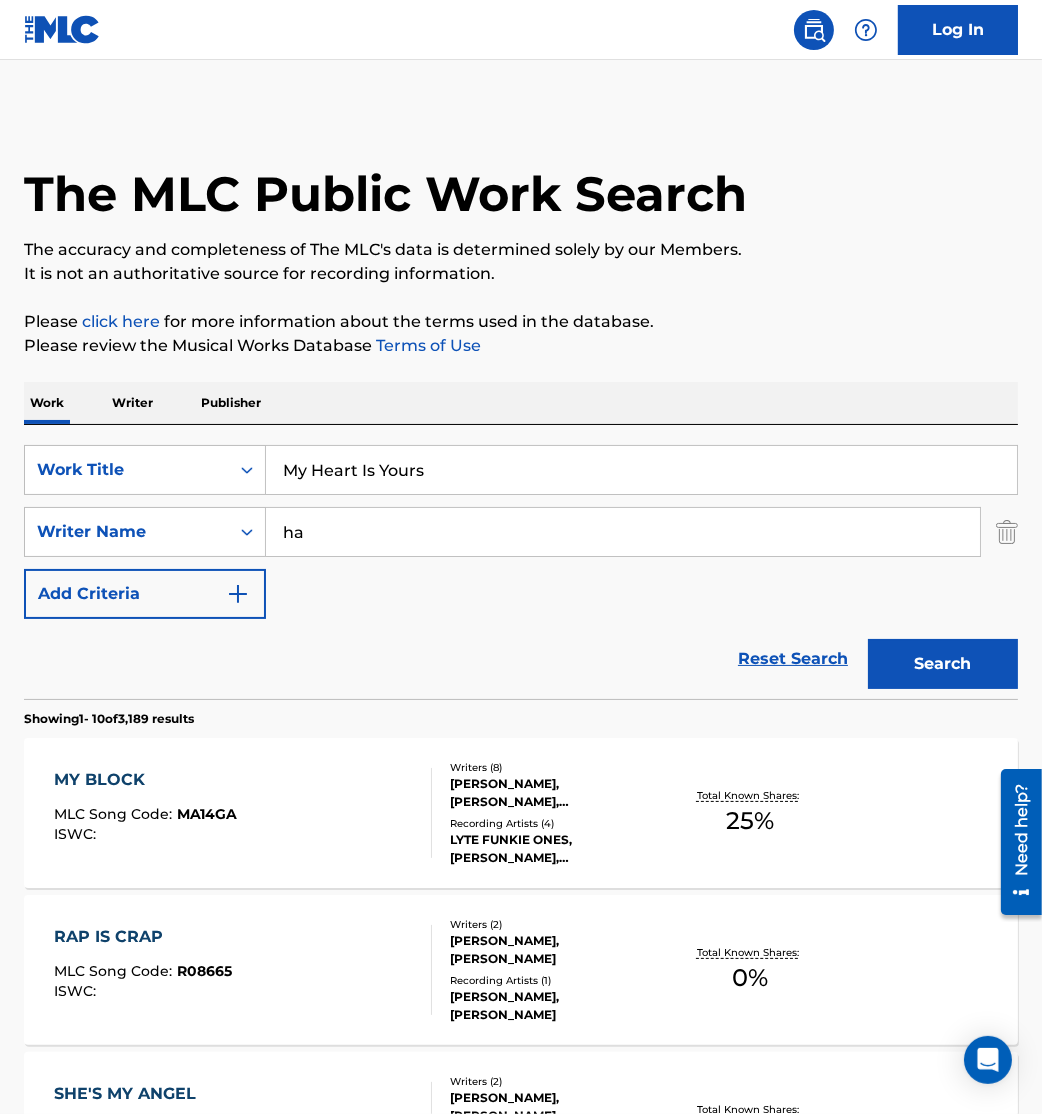 type on "h" 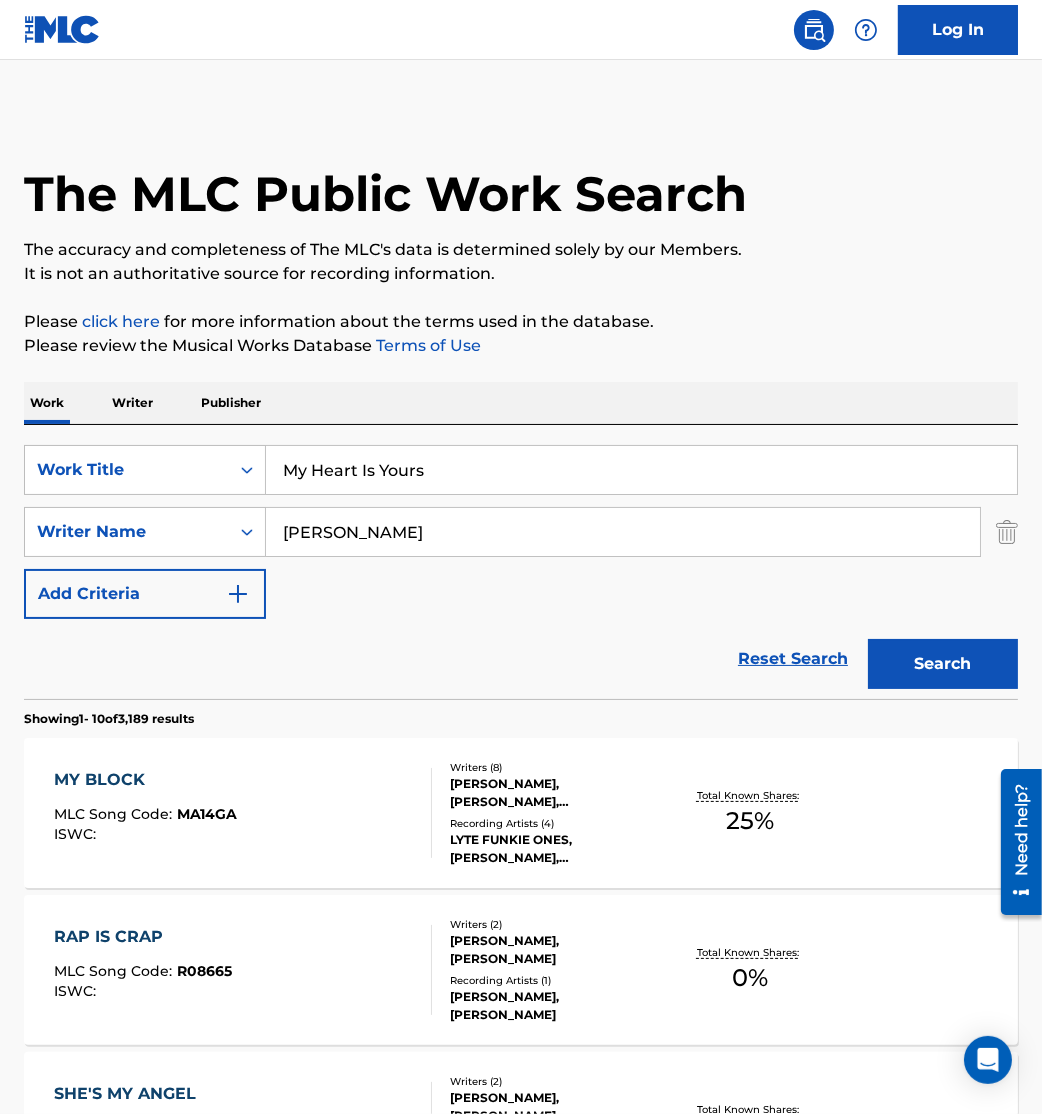 type on "[PERSON_NAME]" 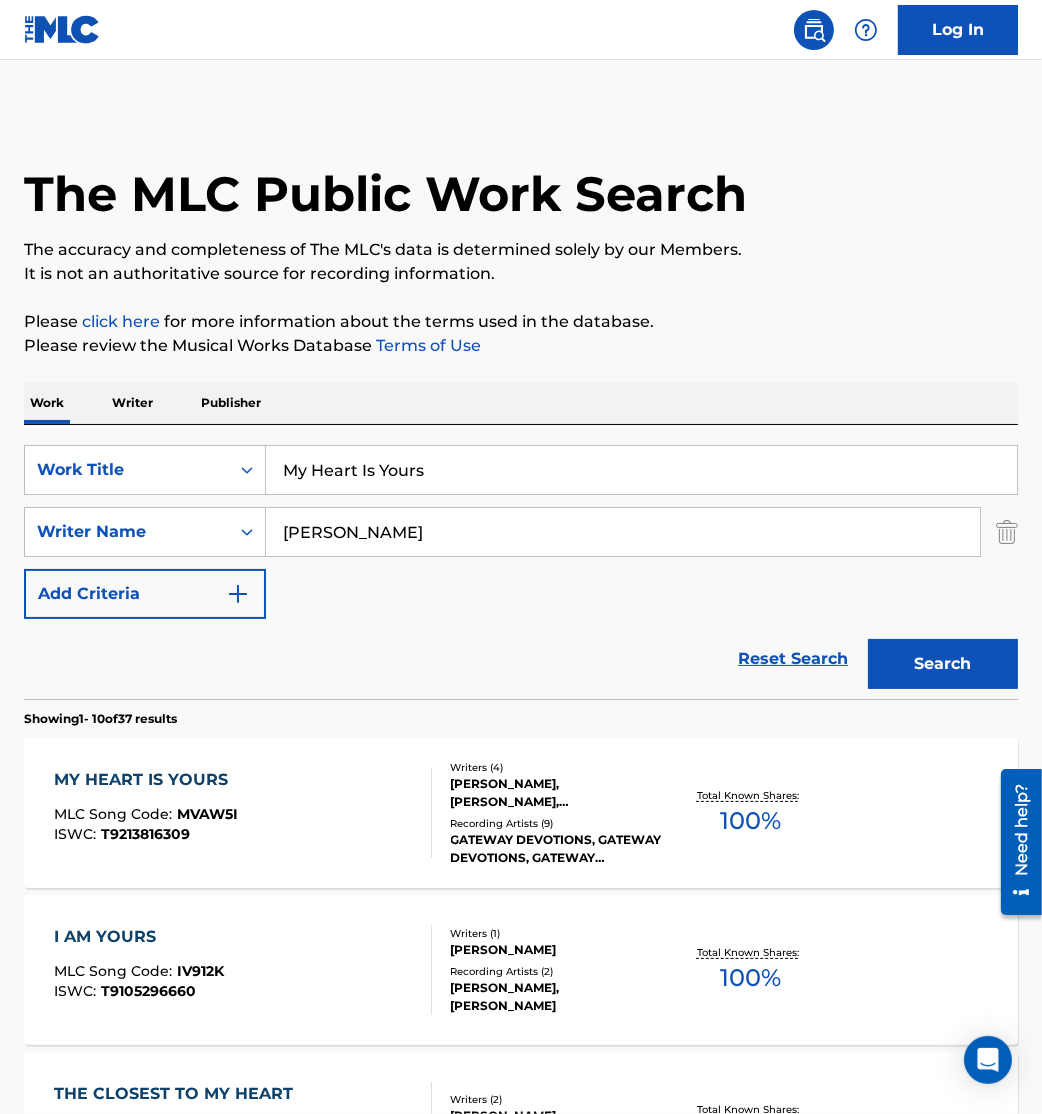 click on "MY HEART IS YOURS MLC Song Code : MVAW5I ISWC : T9213816309" at bounding box center (243, 813) 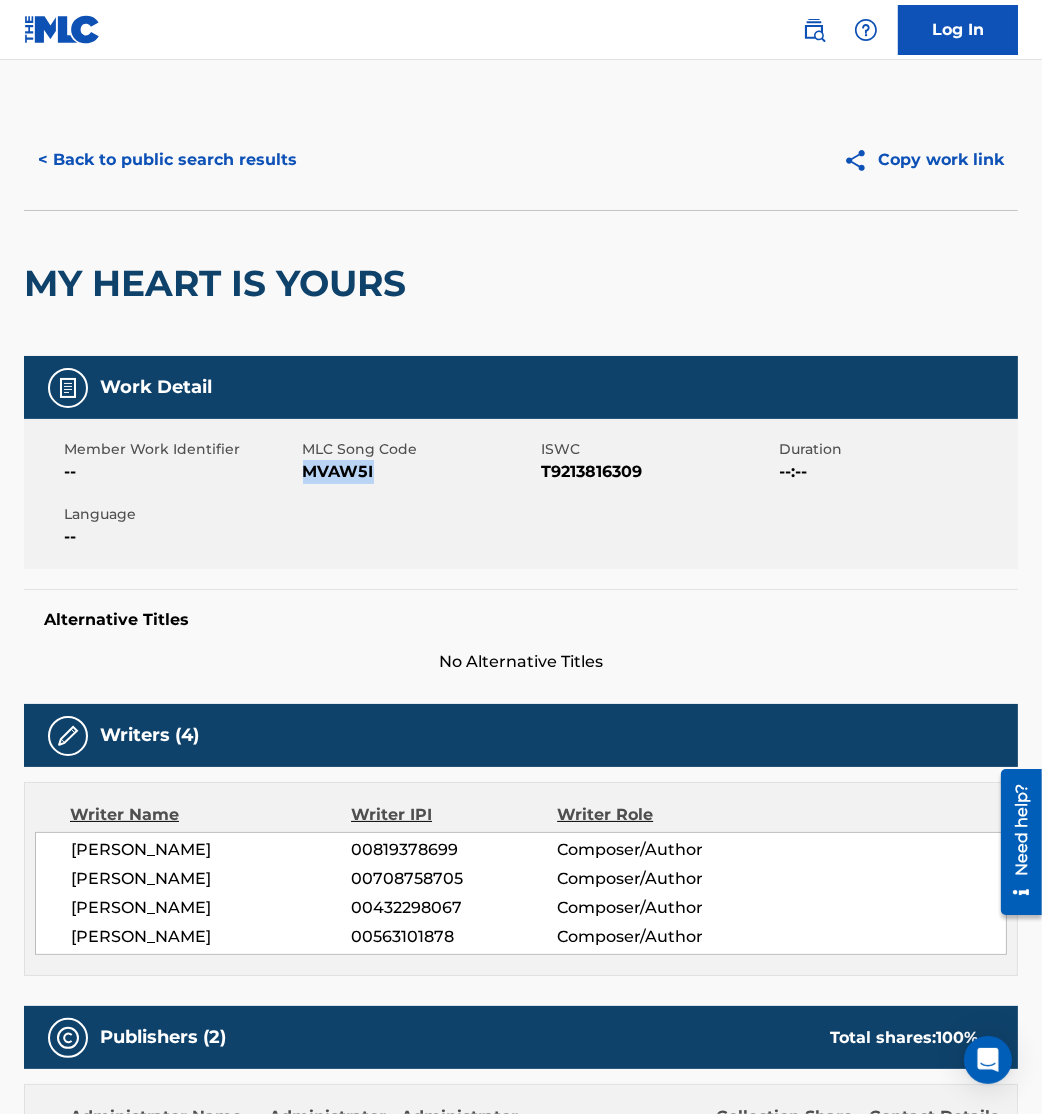 drag, startPoint x: 308, startPoint y: 468, endPoint x: 500, endPoint y: 486, distance: 192.8419 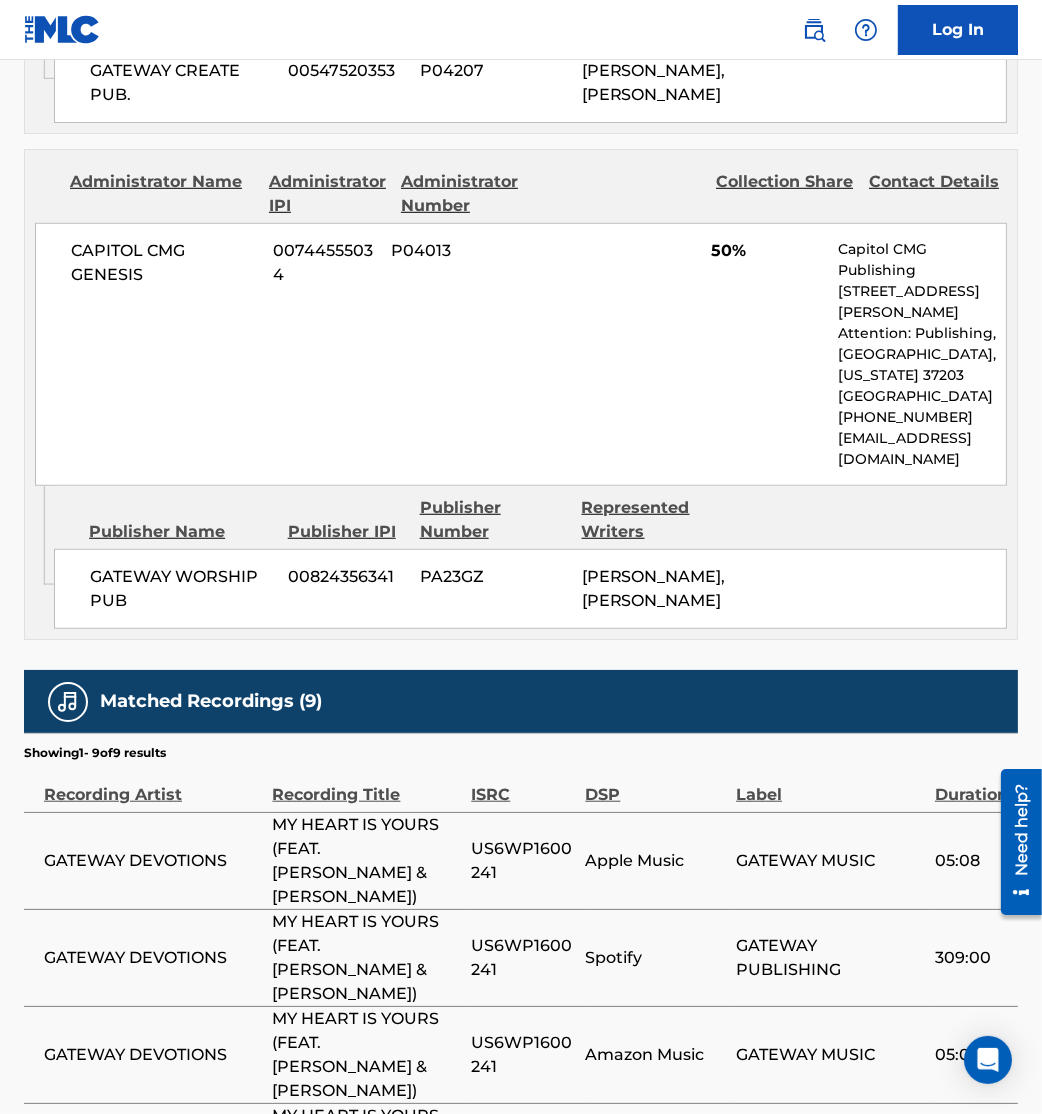 click on "GATEWAY WORSHIP PUB 00824356341 PA23GZ [PERSON_NAME], [PERSON_NAME]" at bounding box center [530, 589] 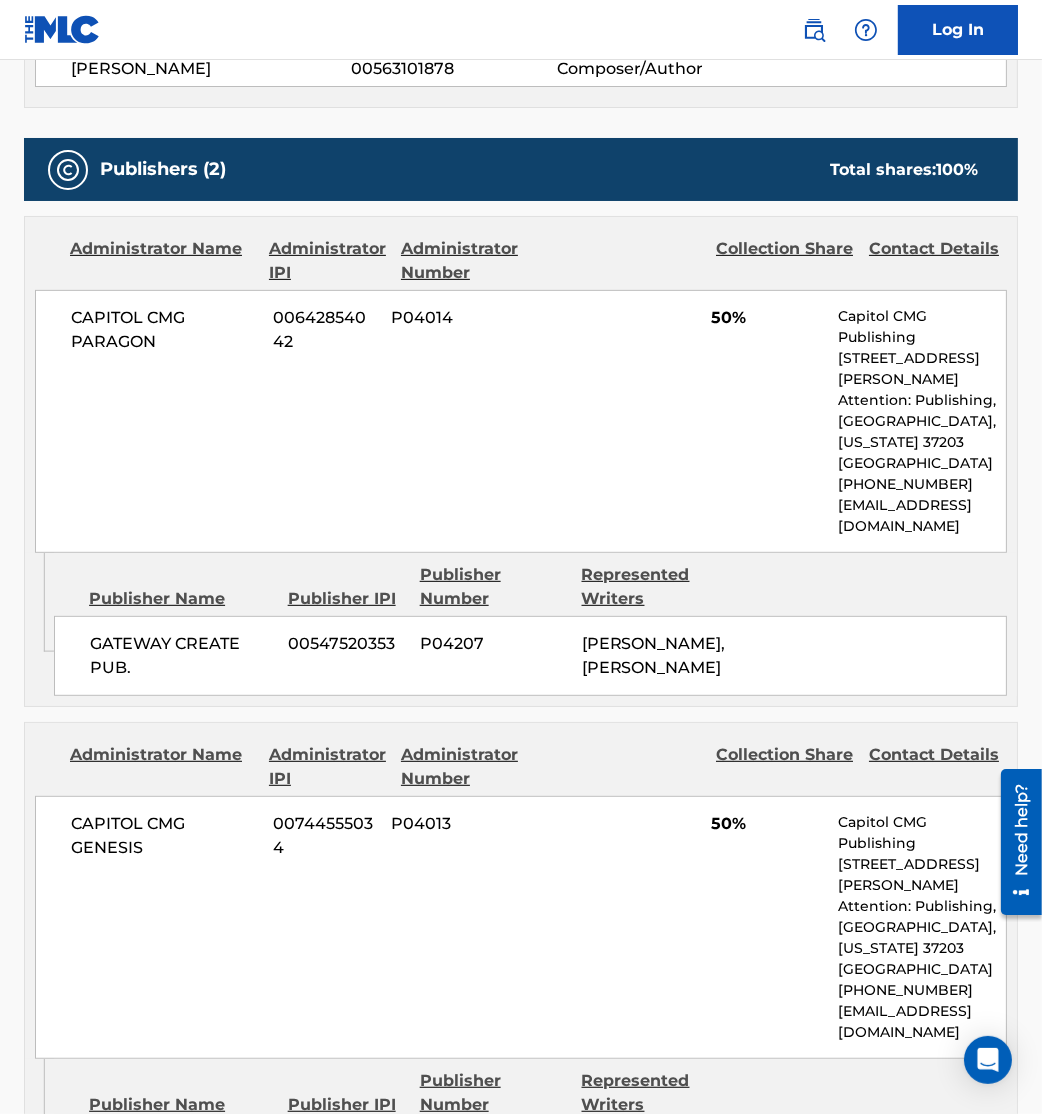 scroll, scrollTop: 857, scrollLeft: 0, axis: vertical 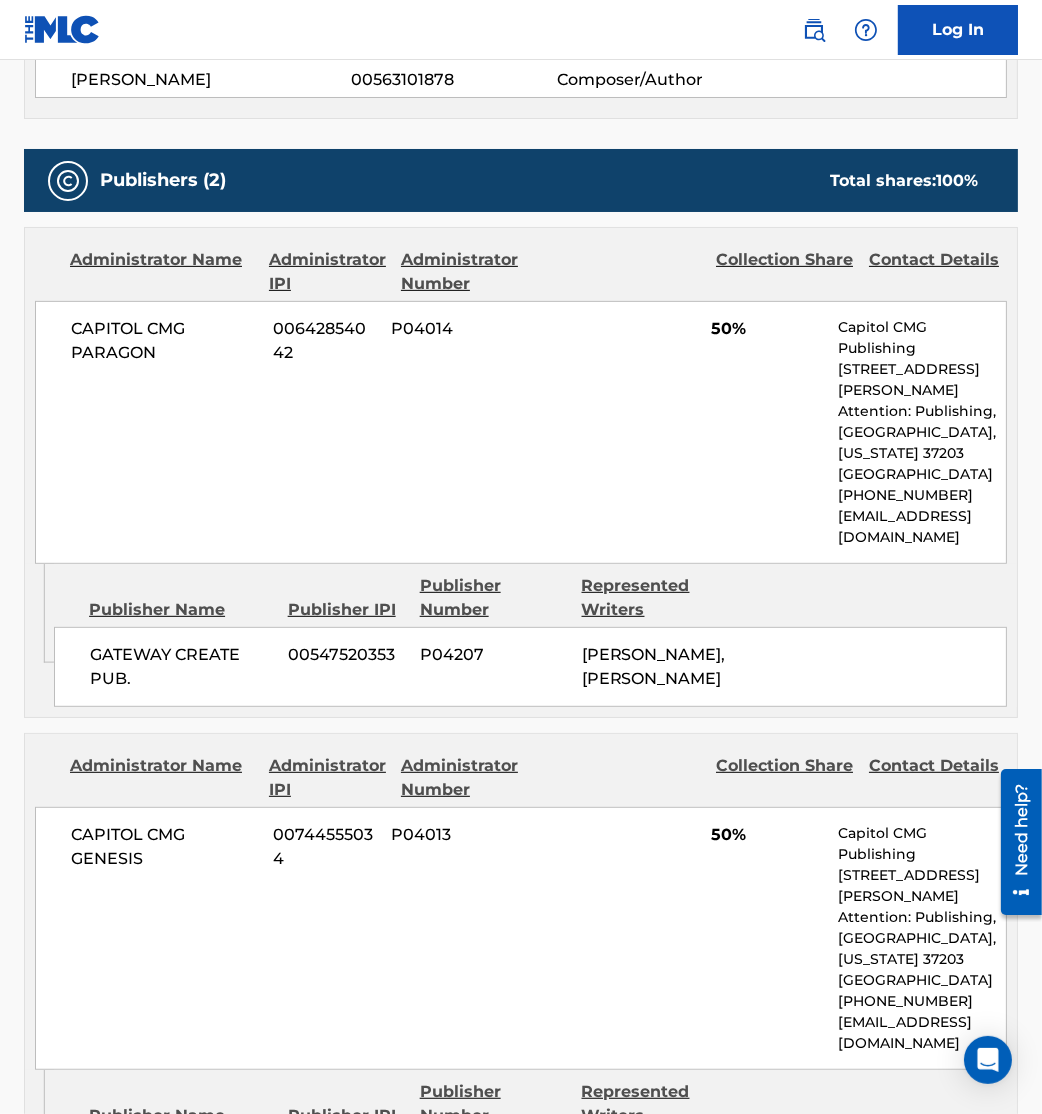 click on "CAPITOL CMG GENESIS 00744555034 P04013 50% Capitol CMG Publishing [STREET_ADDRESS][PERSON_NAME] Attention: [GEOGRAPHIC_DATA][US_STATE] [GEOGRAPHIC_DATA] [PHONE_NUMBER] [EMAIL_ADDRESS][DOMAIN_NAME]" at bounding box center (521, 938) 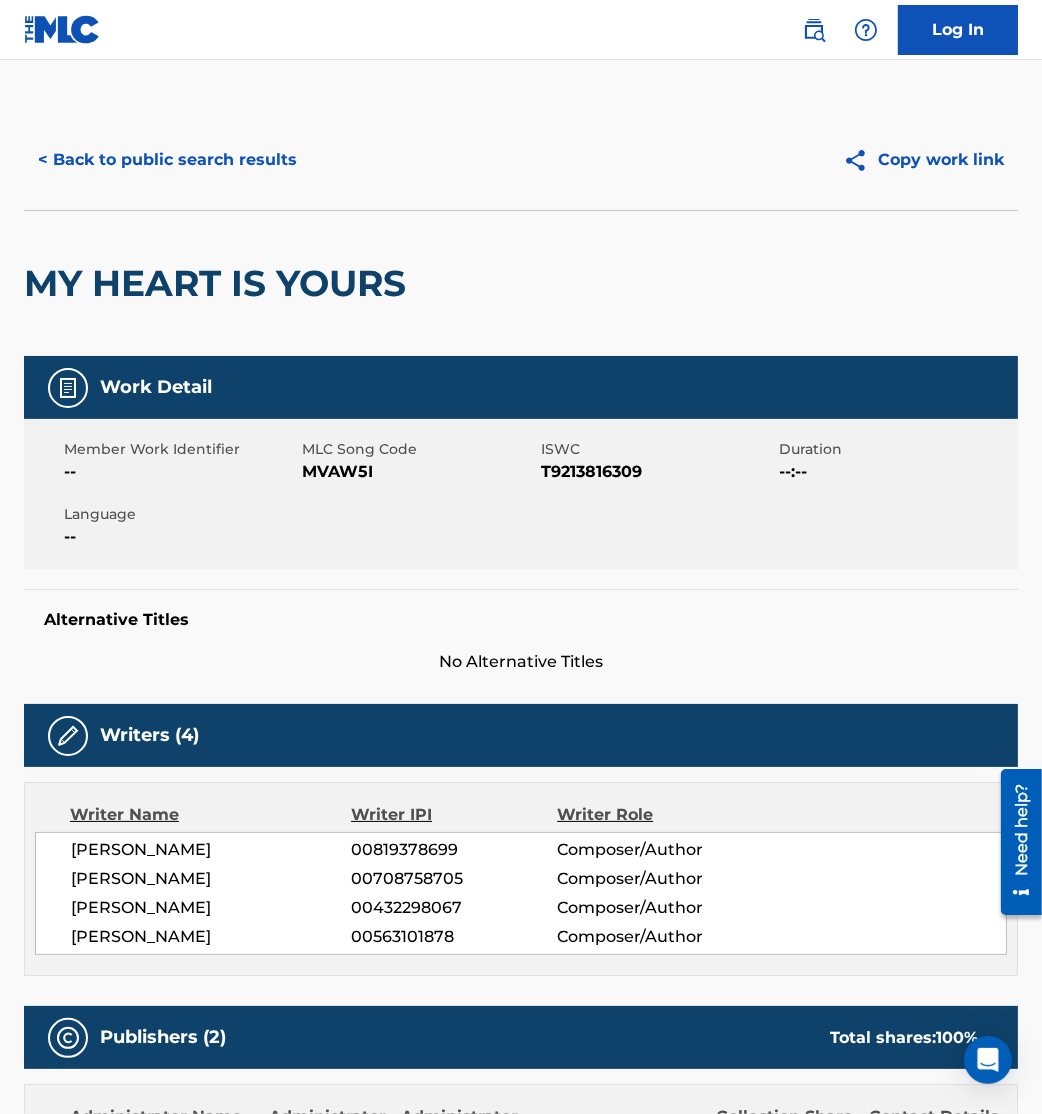 click on "< Back to public search results" at bounding box center [167, 160] 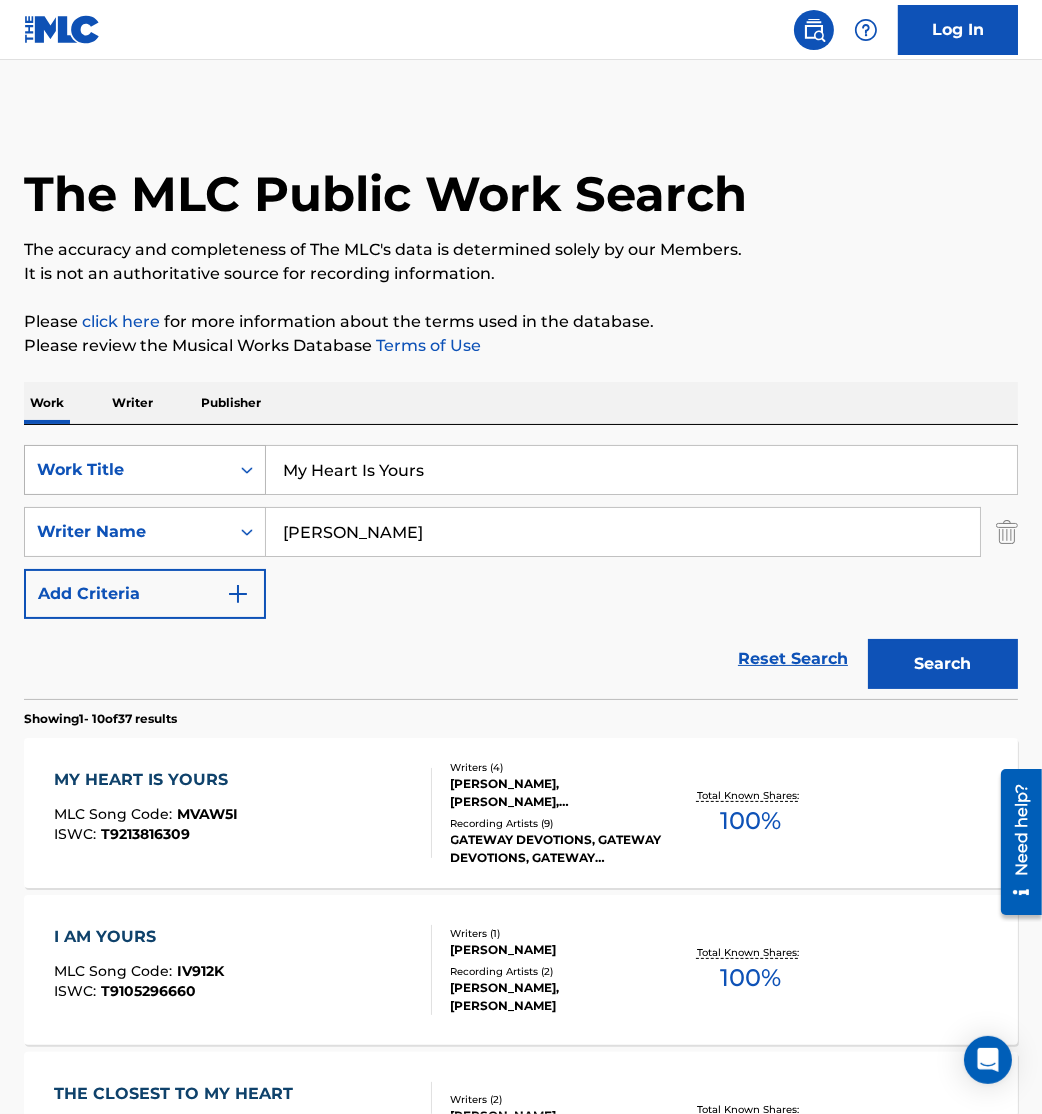 drag, startPoint x: 276, startPoint y: 479, endPoint x: 154, endPoint y: 454, distance: 124.53513 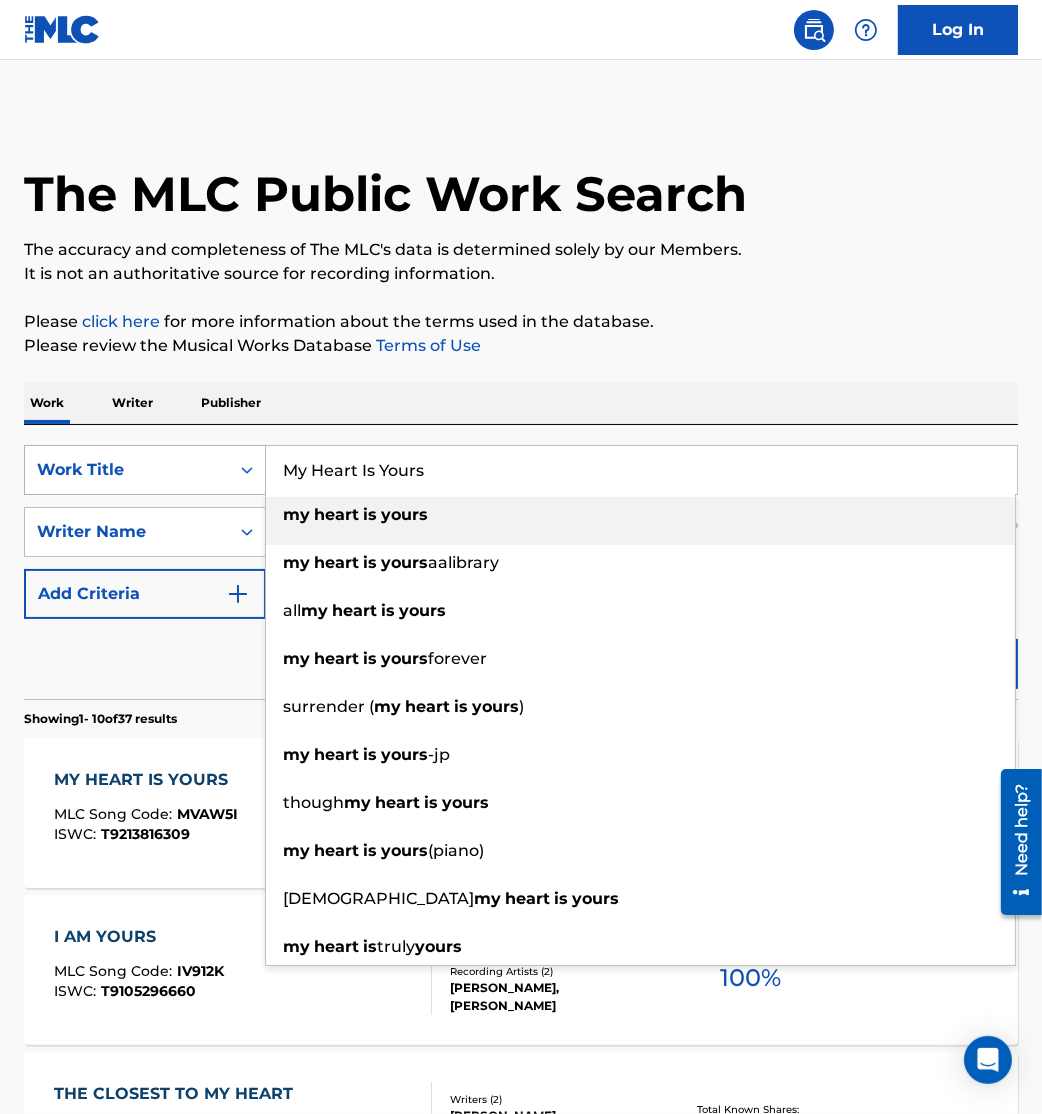 paste on "How Did You Find Me" 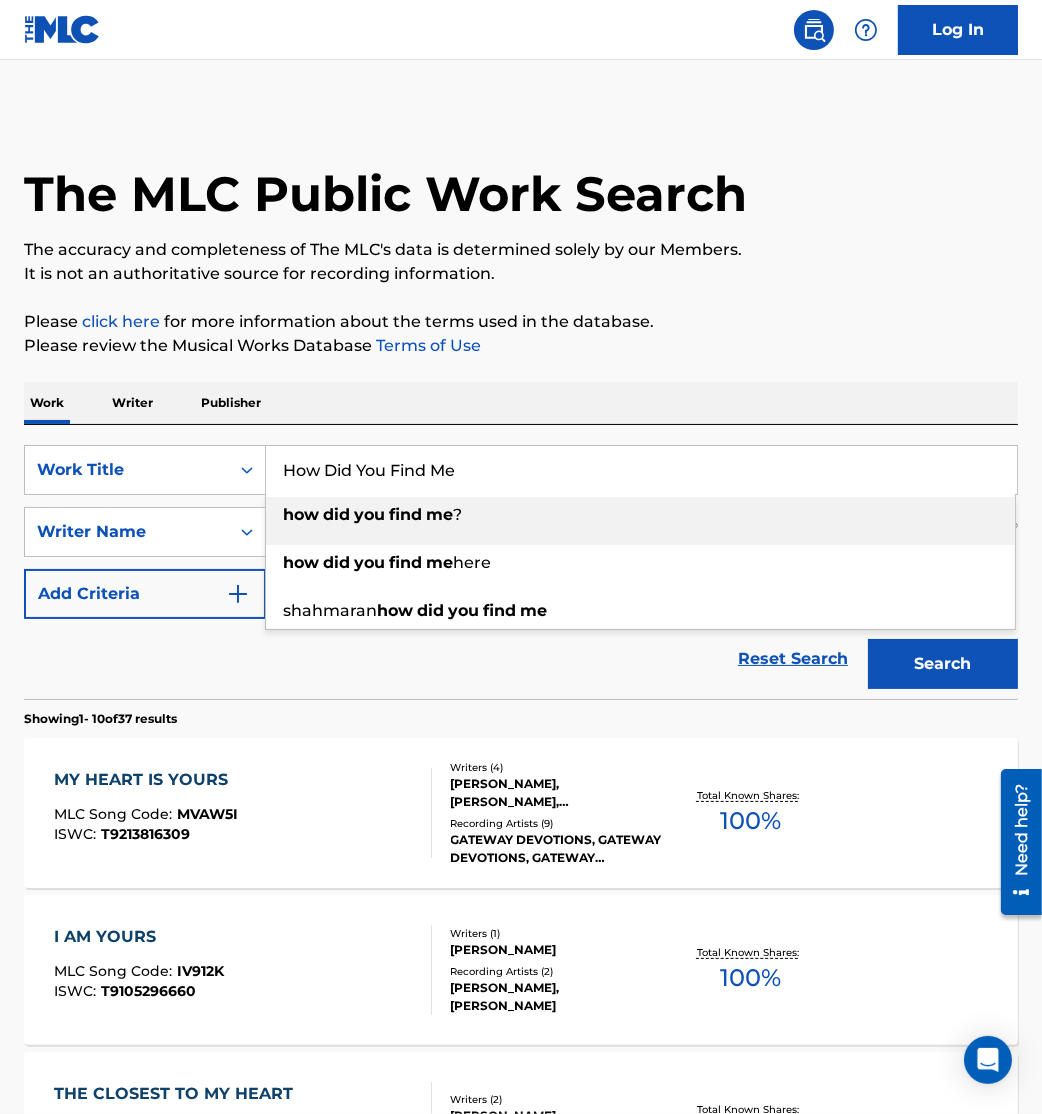 type on "How Did You Find Me" 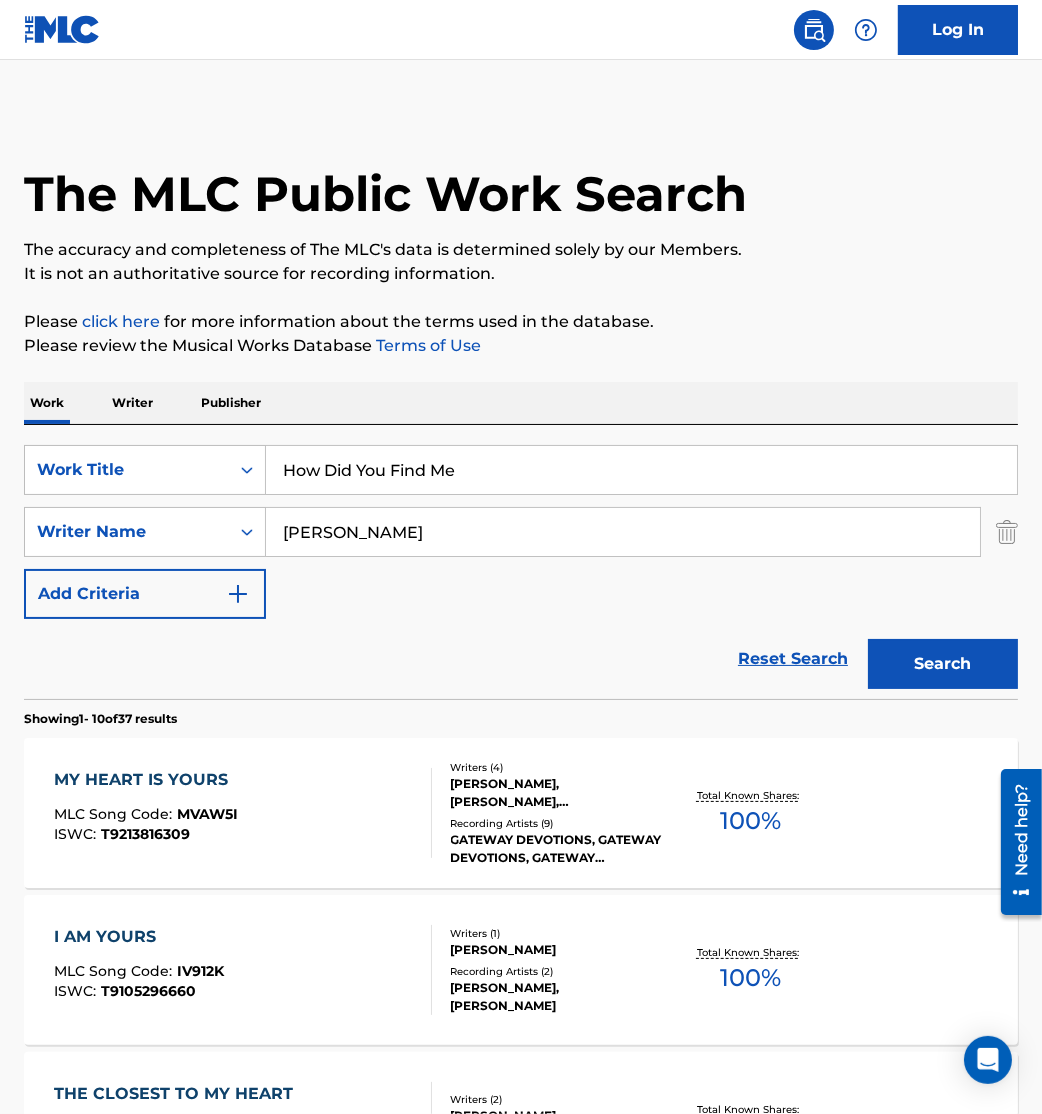 click on "The MLC Public Work Search The accuracy and completeness of The MLC's data is determined solely by our Members. It is not an authoritative source for recording information. Please   click here   for more information about the terms used in the database. Please review the Musical Works Database   Terms of Use Work Writer Publisher SearchWithCriteriac93e4ce9-7a4a-4ab7-96b6-bb5df8eacd1c Work Title How Did You Find Me SearchWithCriteria6a3351f3-1454-4f12-b0e7-025afaefb8fc Writer Name [PERSON_NAME] Add Criteria Reset Search Search Showing  1  -   10  of  37   results   MY HEART IS YOURS MLC Song Code : MVAW5I ISWC : T9213816309 Writers ( 4 ) [PERSON_NAME], [PERSON_NAME], [PERSON_NAME], [PERSON_NAME] Recording Artists ( 9 ) GATEWAY DEVOTIONS, GATEWAY DEVOTIONS, GATEWAY DEVOTIONS, GATEWAY DEVOTIONS, GATEWAY DEVOTIONS,[PERSON_NAME],[PERSON_NAME] Total Known Shares: 100 % I AM YOURS MLC Song Code : IV912K ISWC : T9105296660 Writers ( 1 ) [PERSON_NAME] Recording Artists ( 2 ) [PERSON_NAME], [PERSON_NAME] 100 % : :" at bounding box center (521, 1257) 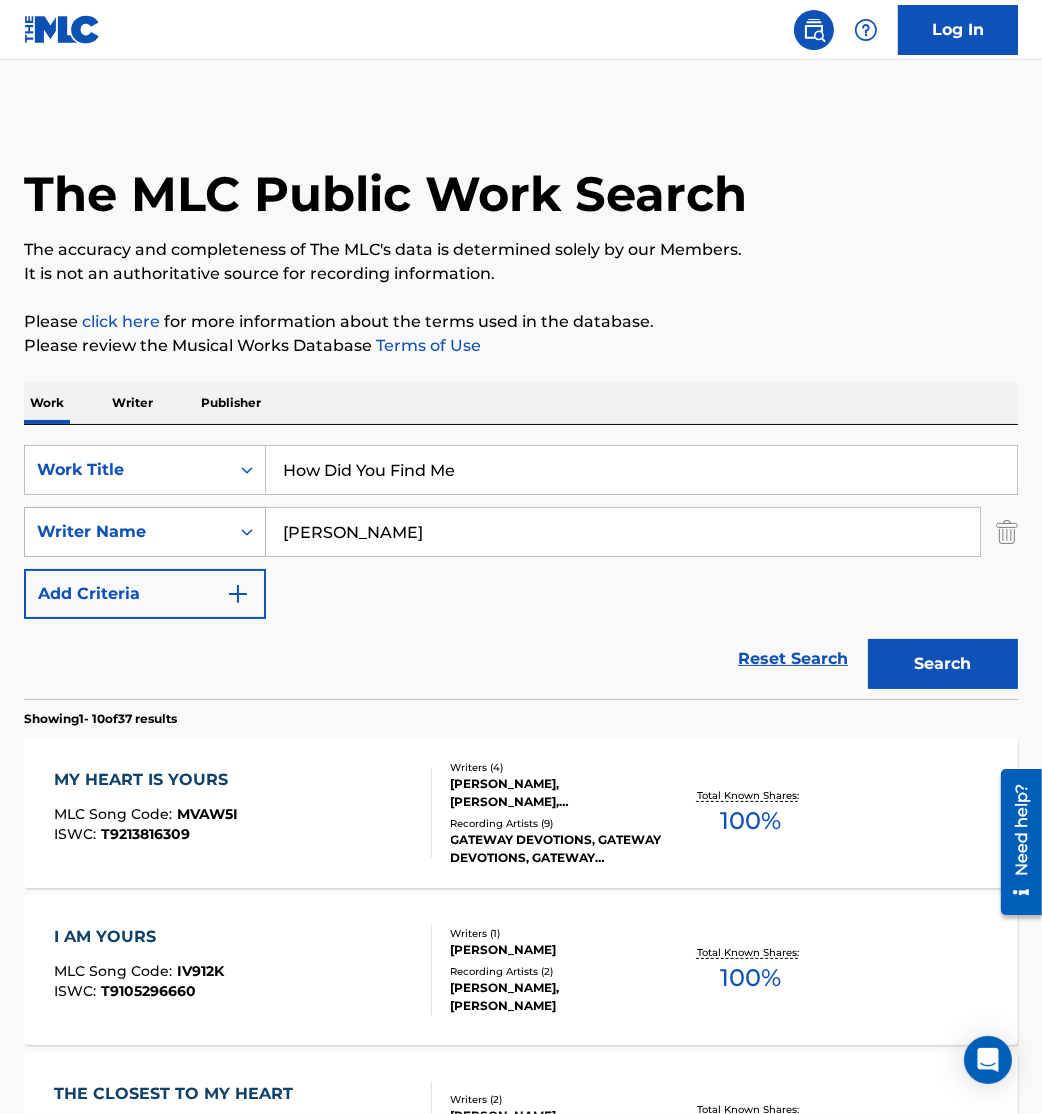 drag, startPoint x: 530, startPoint y: 513, endPoint x: 93, endPoint y: 509, distance: 437.0183 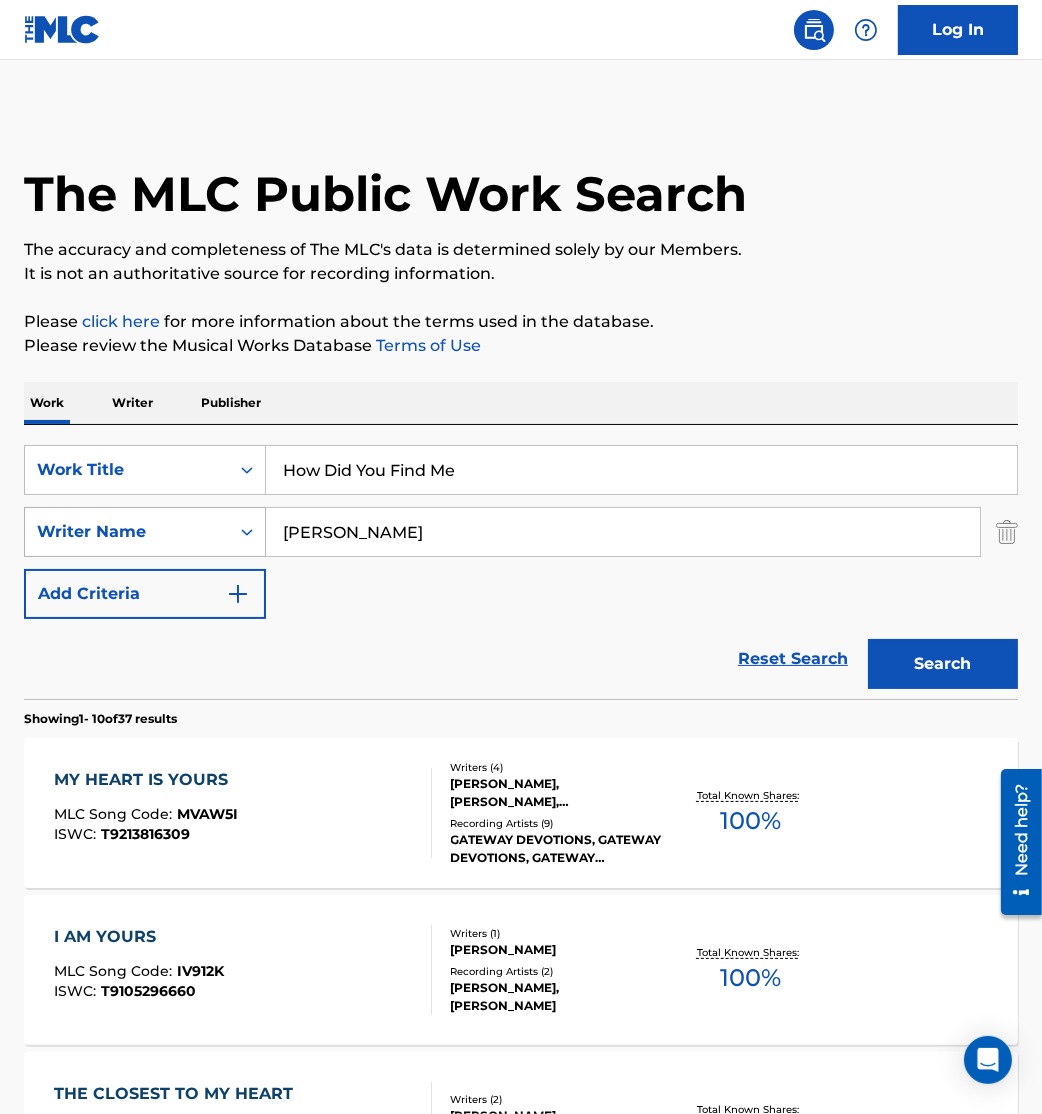 type on "[PERSON_NAME]" 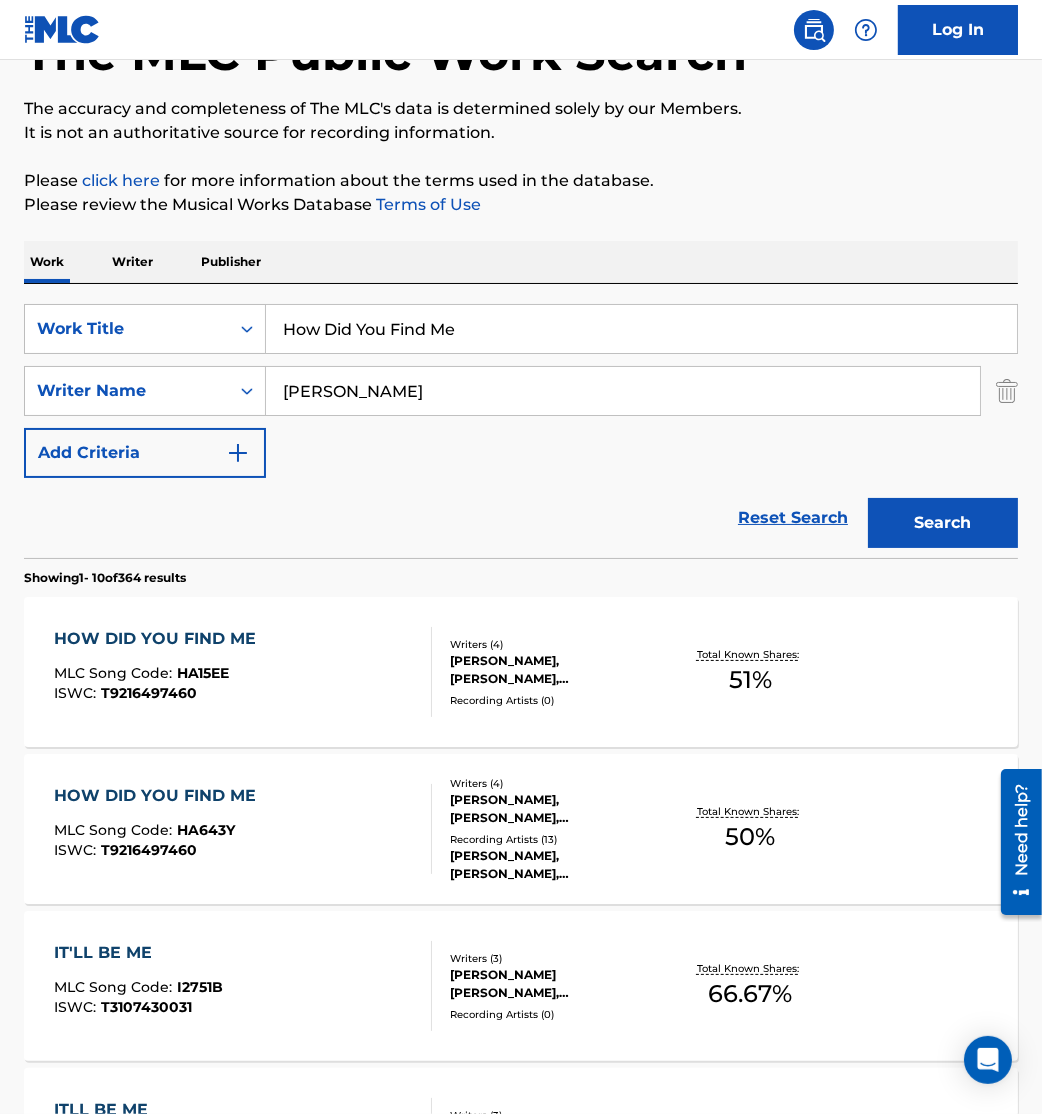 scroll, scrollTop: 148, scrollLeft: 0, axis: vertical 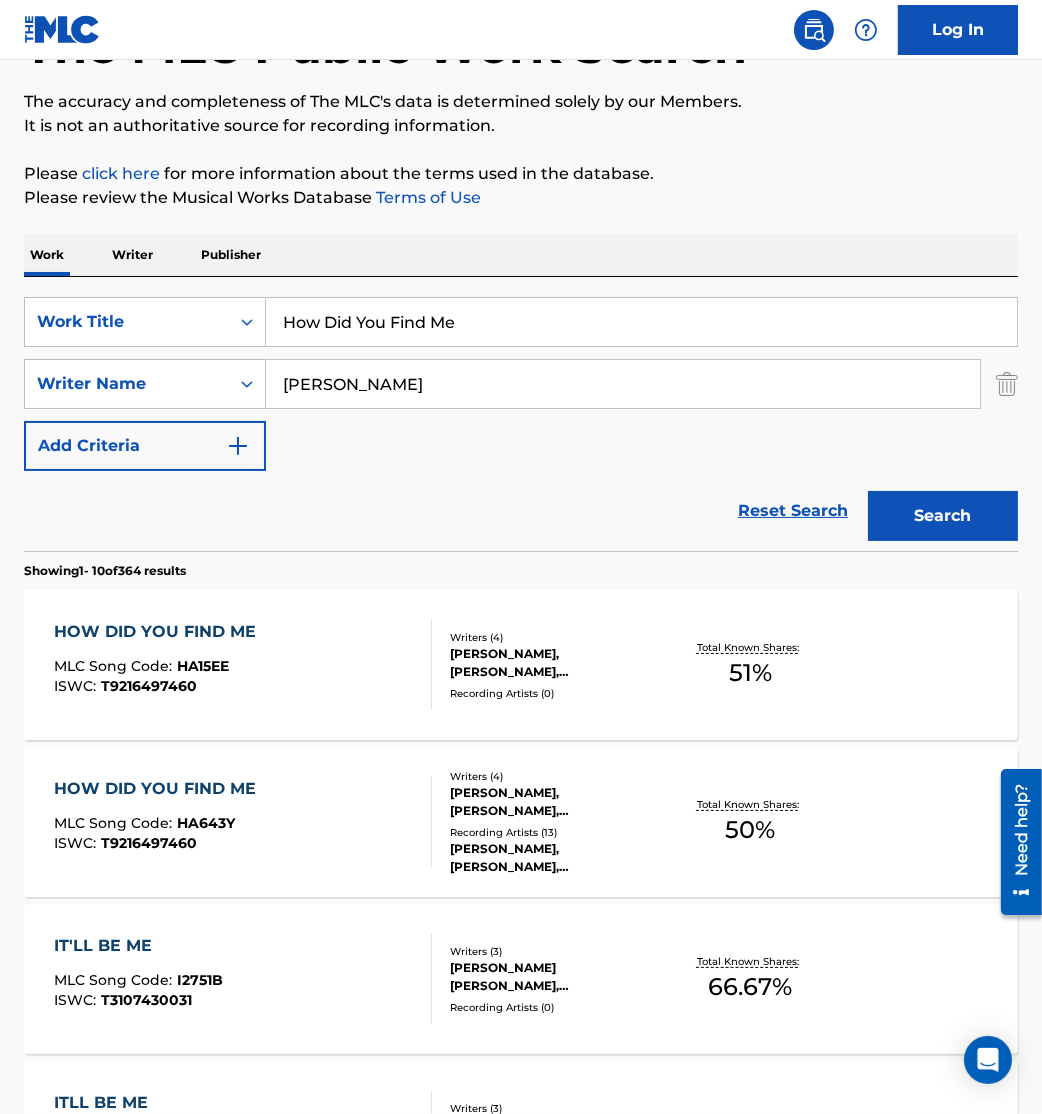 drag, startPoint x: 292, startPoint y: 671, endPoint x: 187, endPoint y: 641, distance: 109.201645 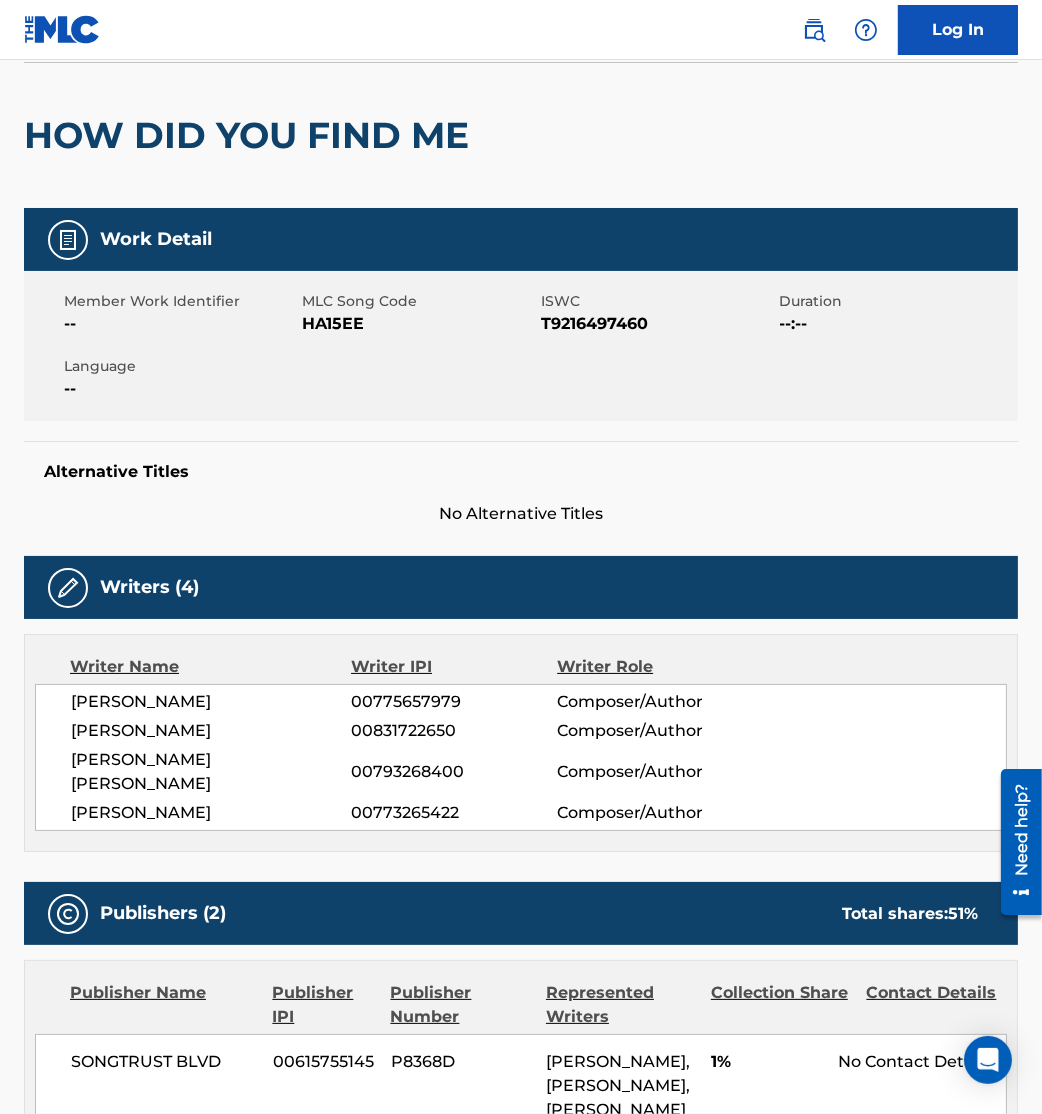 scroll, scrollTop: 0, scrollLeft: 0, axis: both 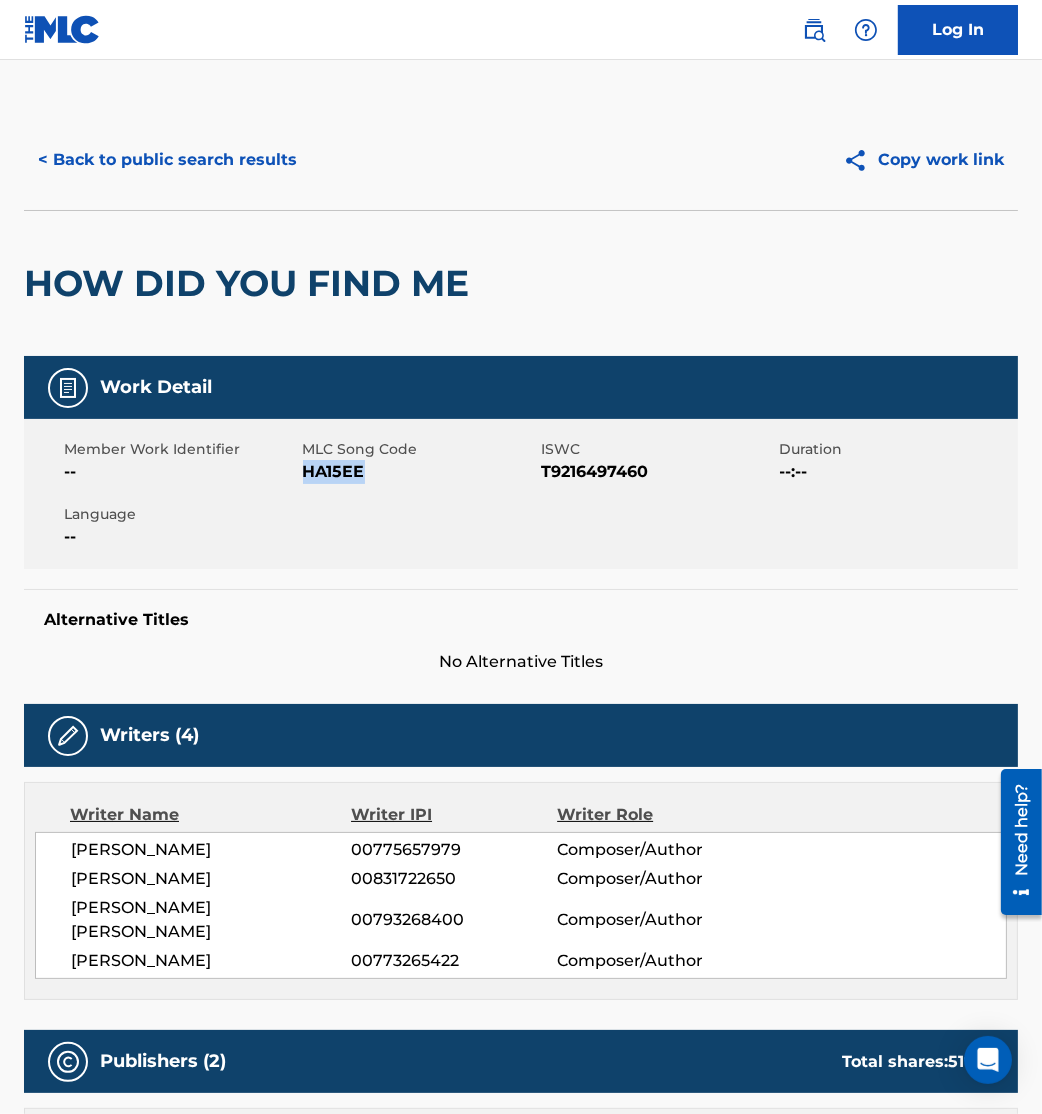 drag, startPoint x: 307, startPoint y: 471, endPoint x: 443, endPoint y: 487, distance: 136.93794 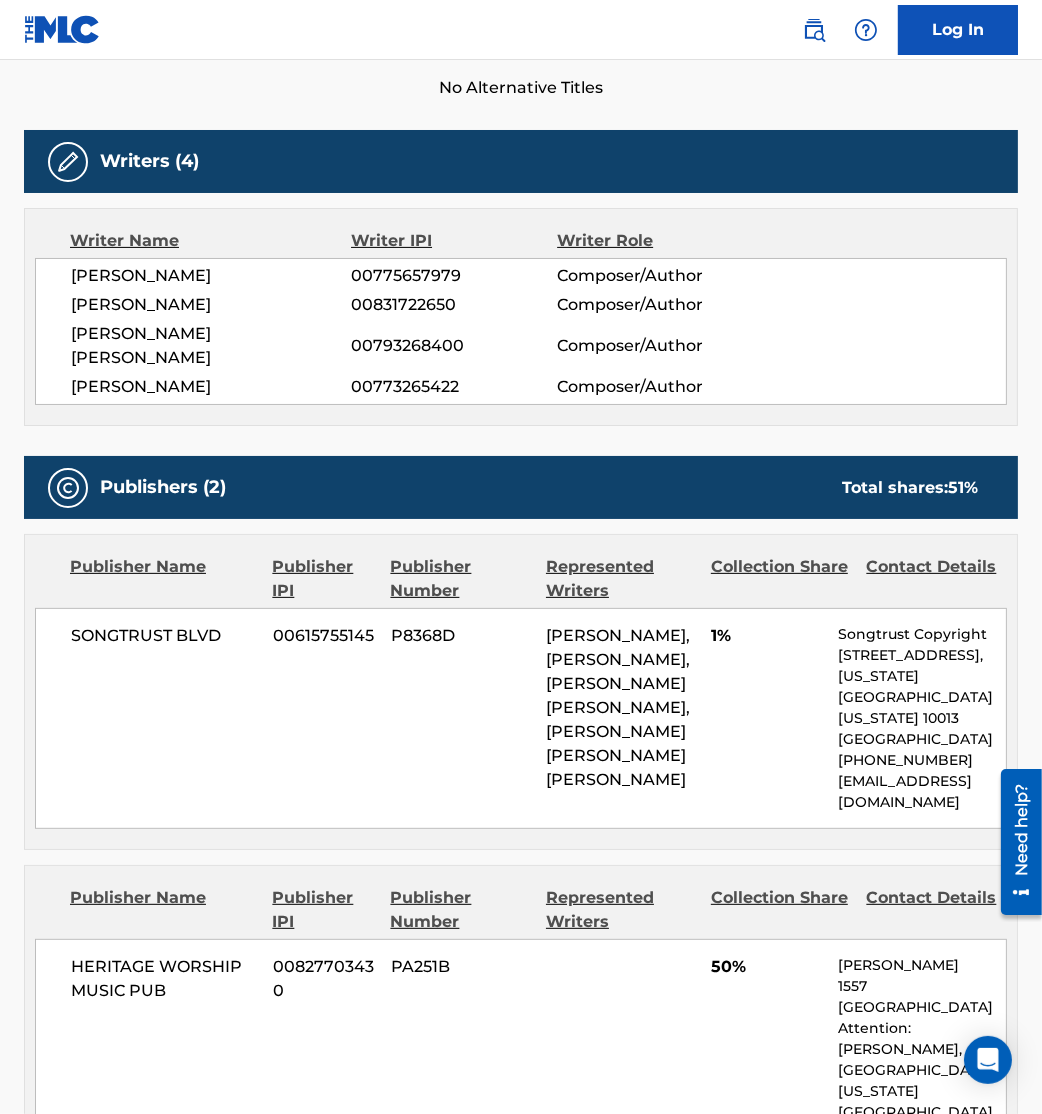 scroll, scrollTop: 609, scrollLeft: 0, axis: vertical 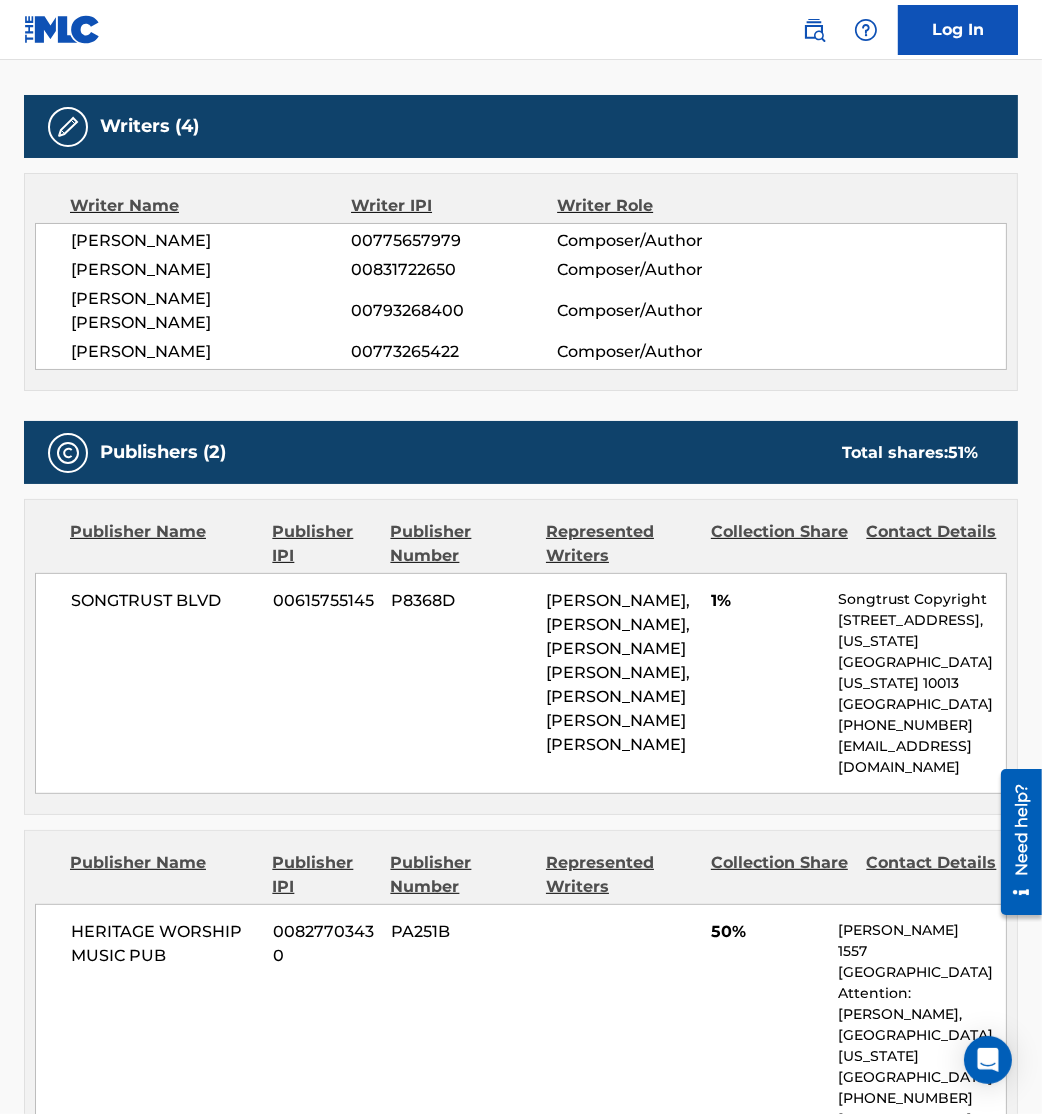 click on "SONGTRUST BLVD 00615755145 P8368D [PERSON_NAME], [PERSON_NAME], [PERSON_NAME] [PERSON_NAME], [PERSON_NAME] [PERSON_NAME] [PERSON_NAME] 1% Songtrust Copyright [STREET_ADDRESS][US_STATE][US_STATE] [PHONE_NUMBER] [EMAIL_ADDRESS][DOMAIN_NAME]" at bounding box center [521, 683] 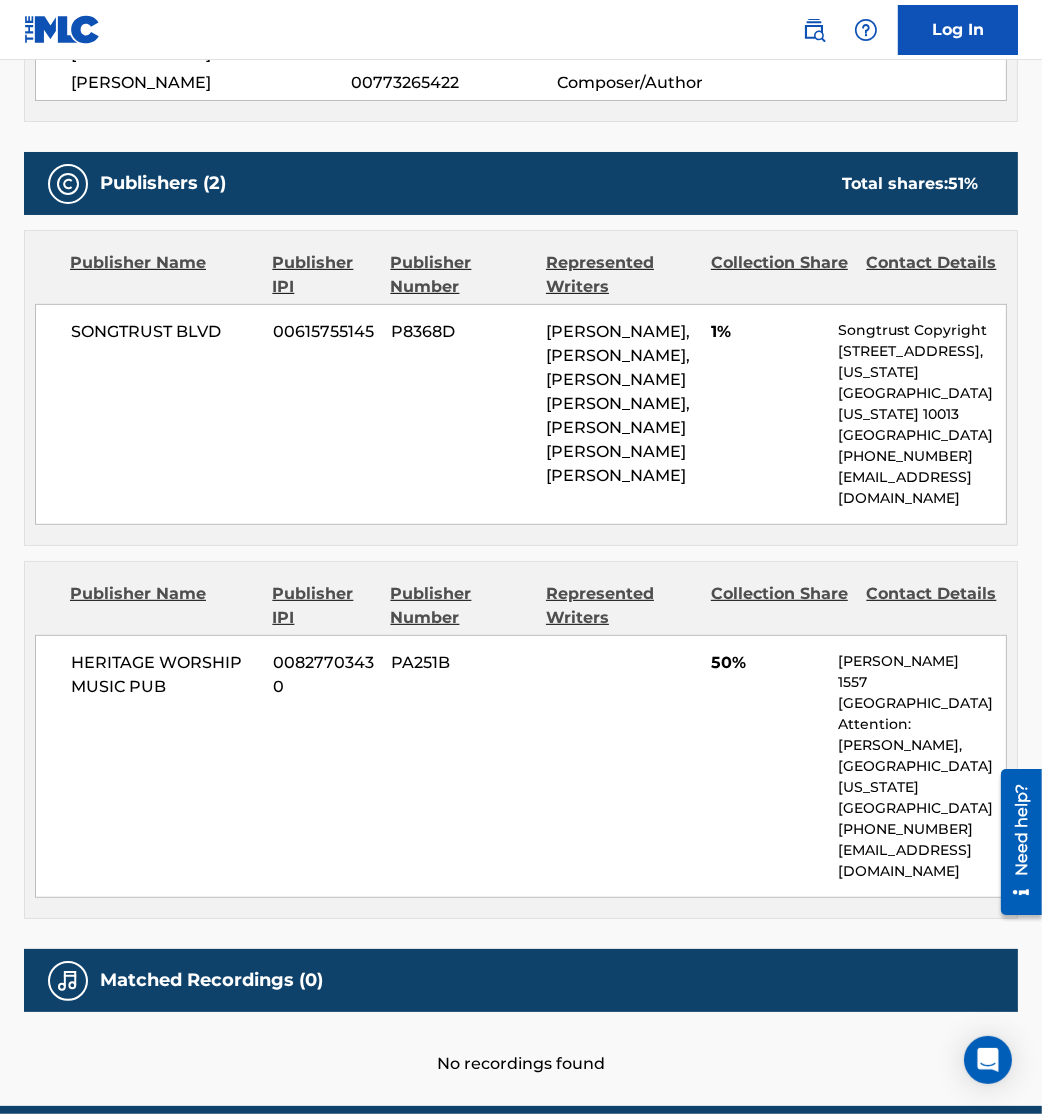 scroll, scrollTop: 0, scrollLeft: 0, axis: both 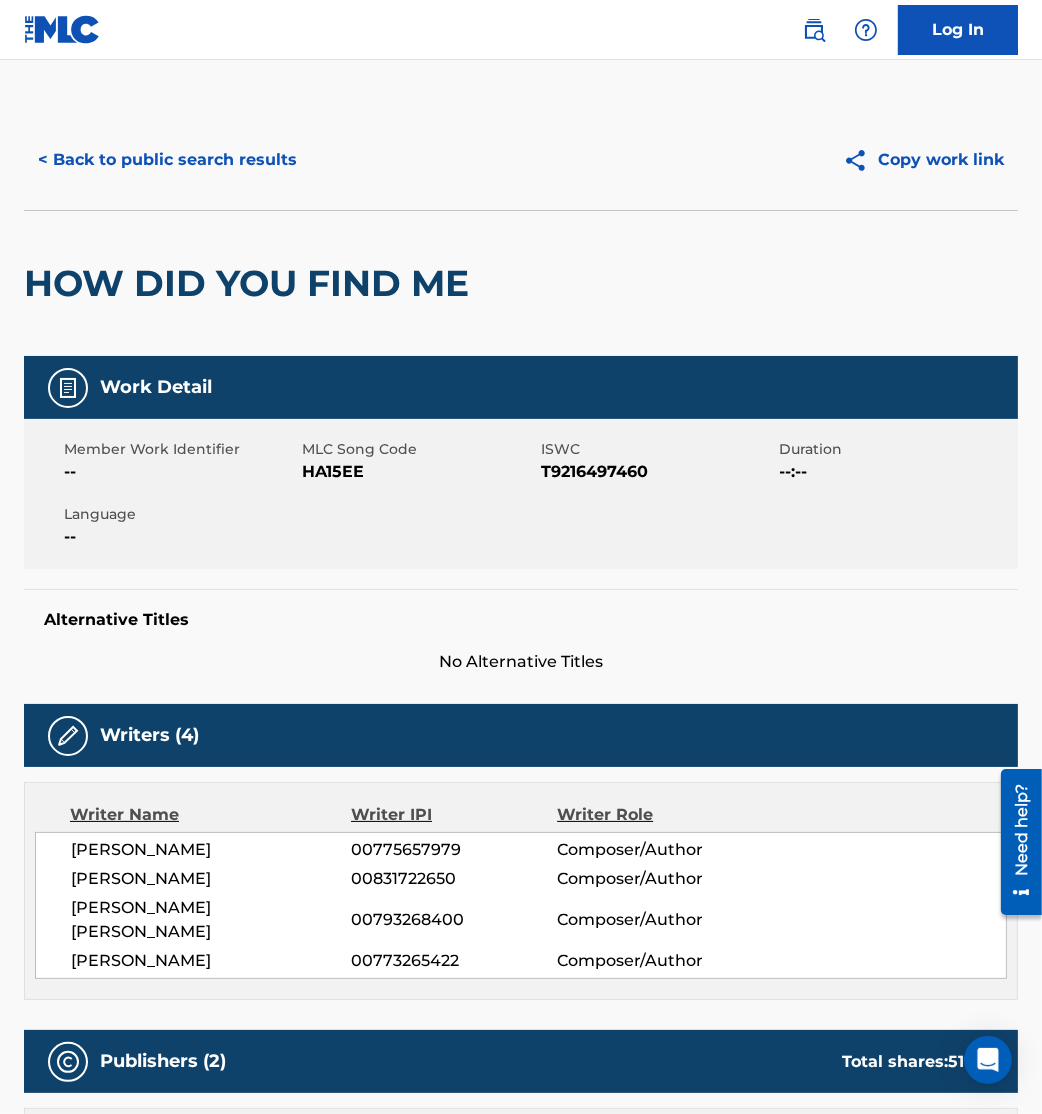 click on "< Back to public search results" at bounding box center [167, 160] 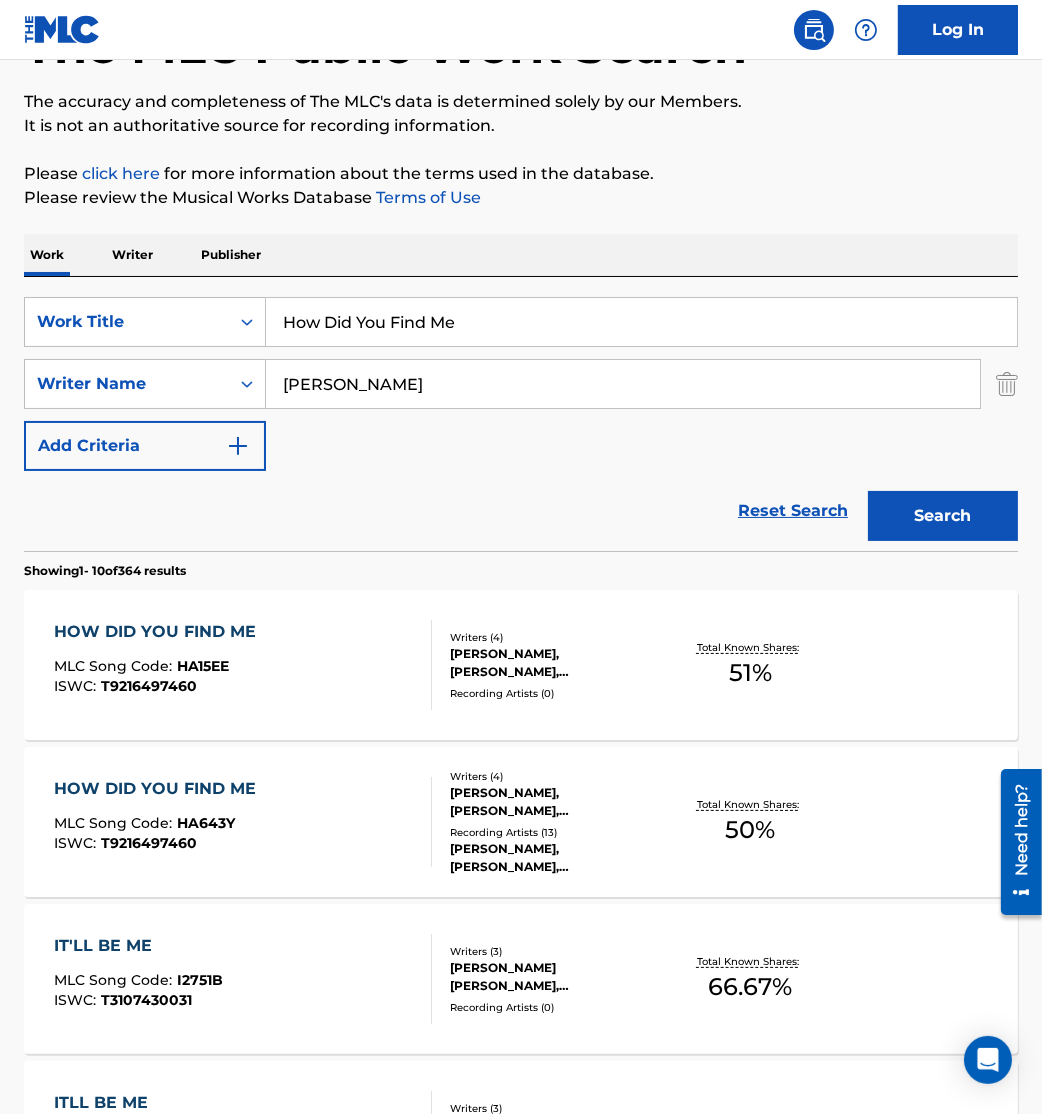 click on "HOW DID YOU FIND ME MLC Song Code : HA643Y ISWC : T9216497460" at bounding box center [243, 822] 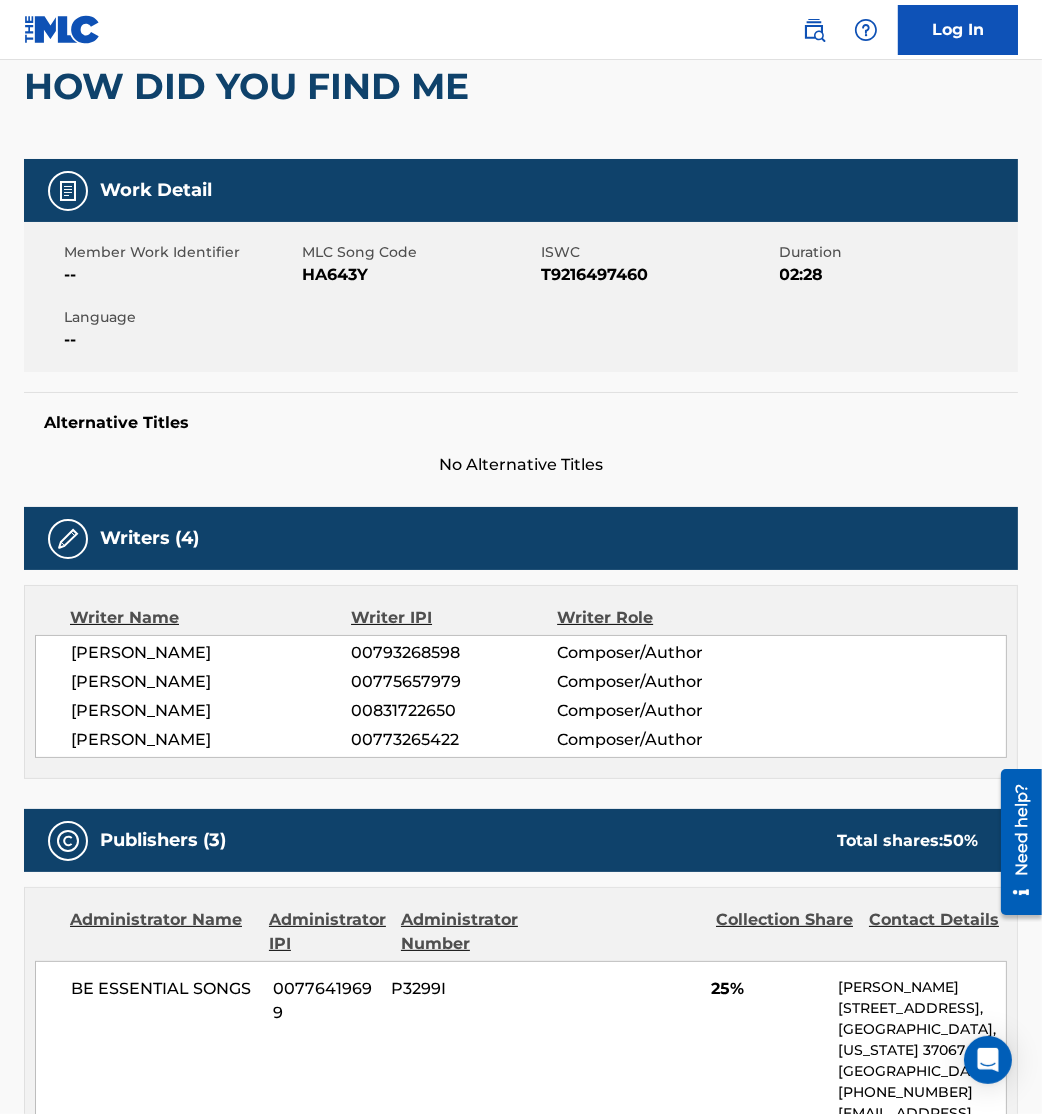 scroll, scrollTop: 187, scrollLeft: 0, axis: vertical 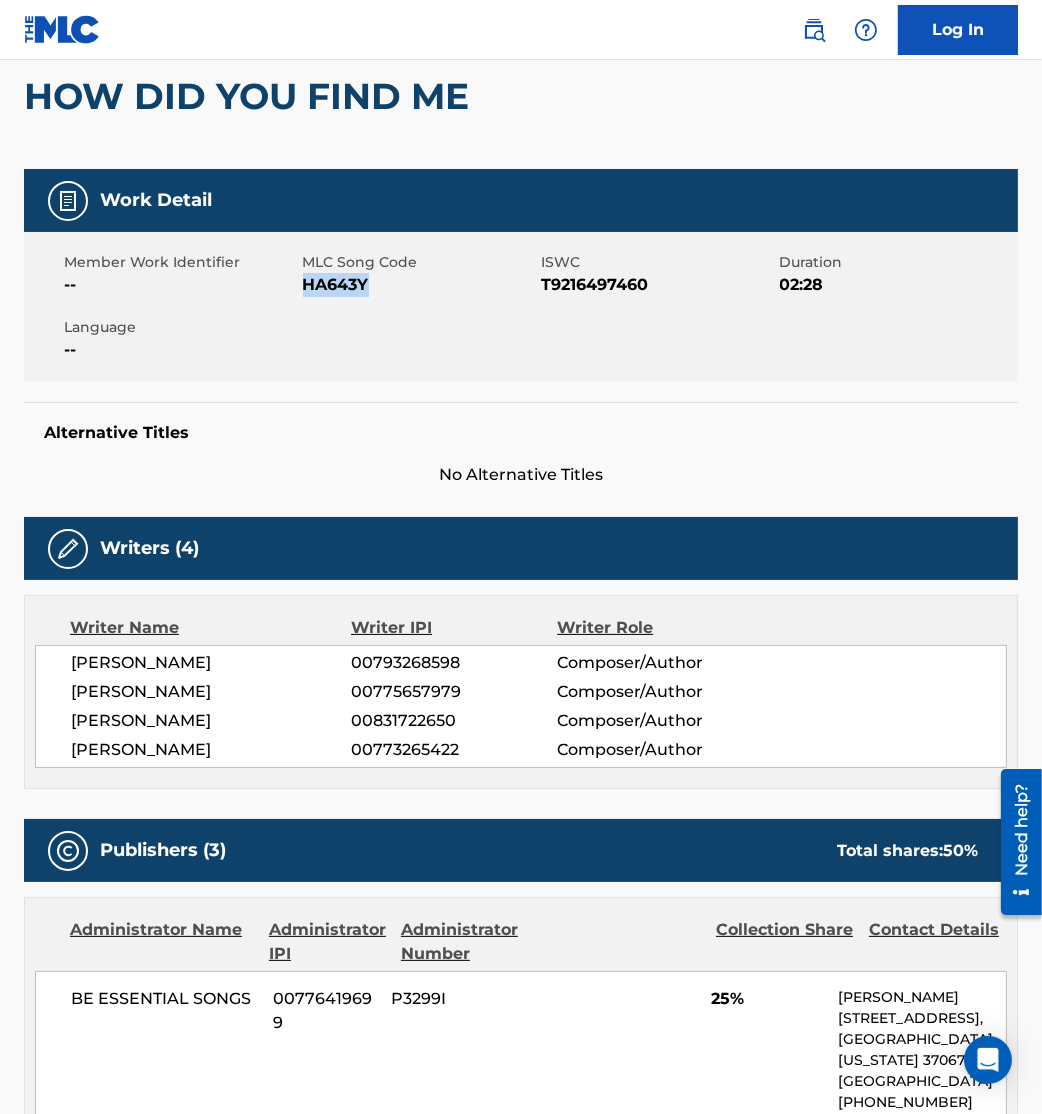 drag, startPoint x: 306, startPoint y: 287, endPoint x: 455, endPoint y: 297, distance: 149.33519 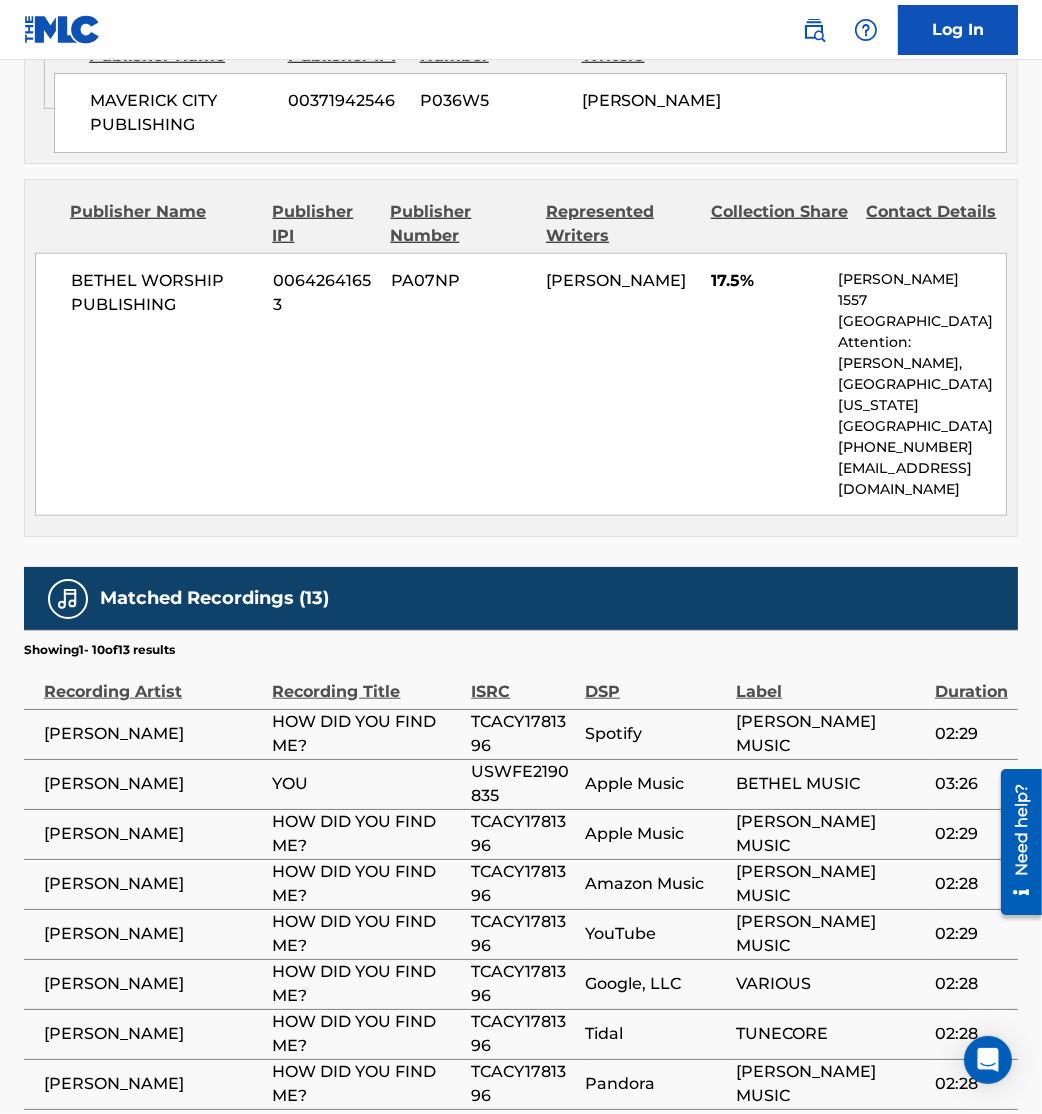 scroll, scrollTop: 2086, scrollLeft: 0, axis: vertical 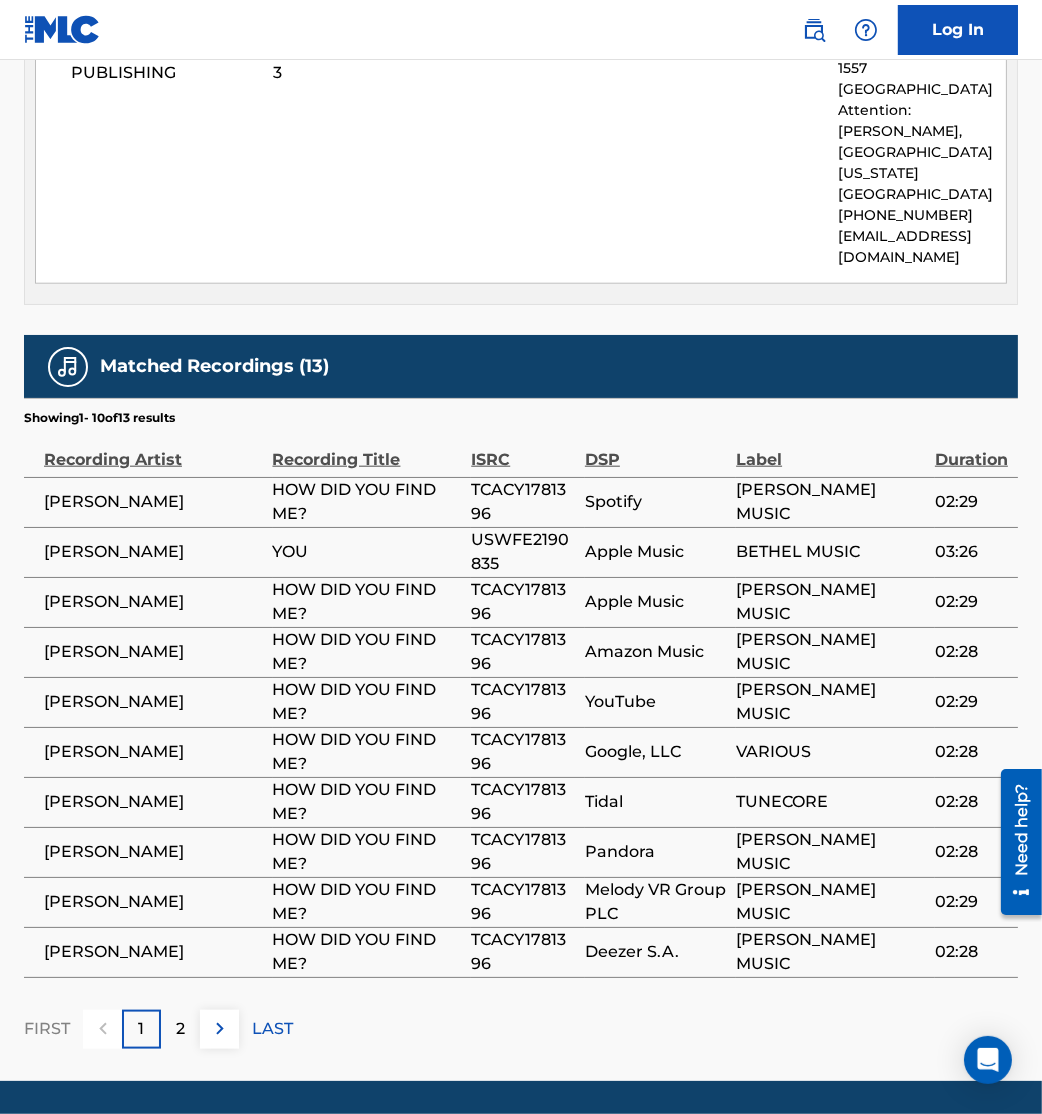 click at bounding box center (220, 1029) 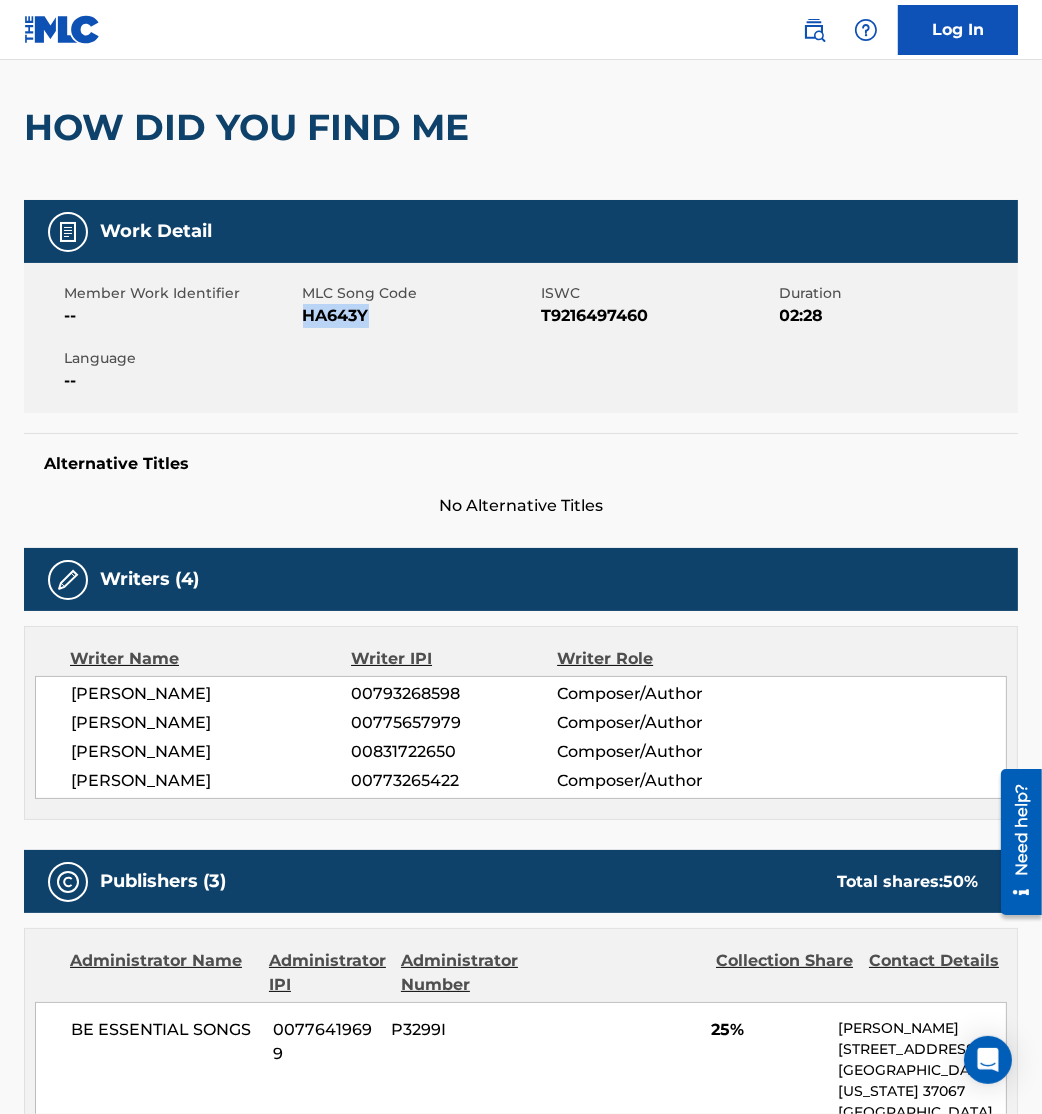 scroll, scrollTop: 0, scrollLeft: 0, axis: both 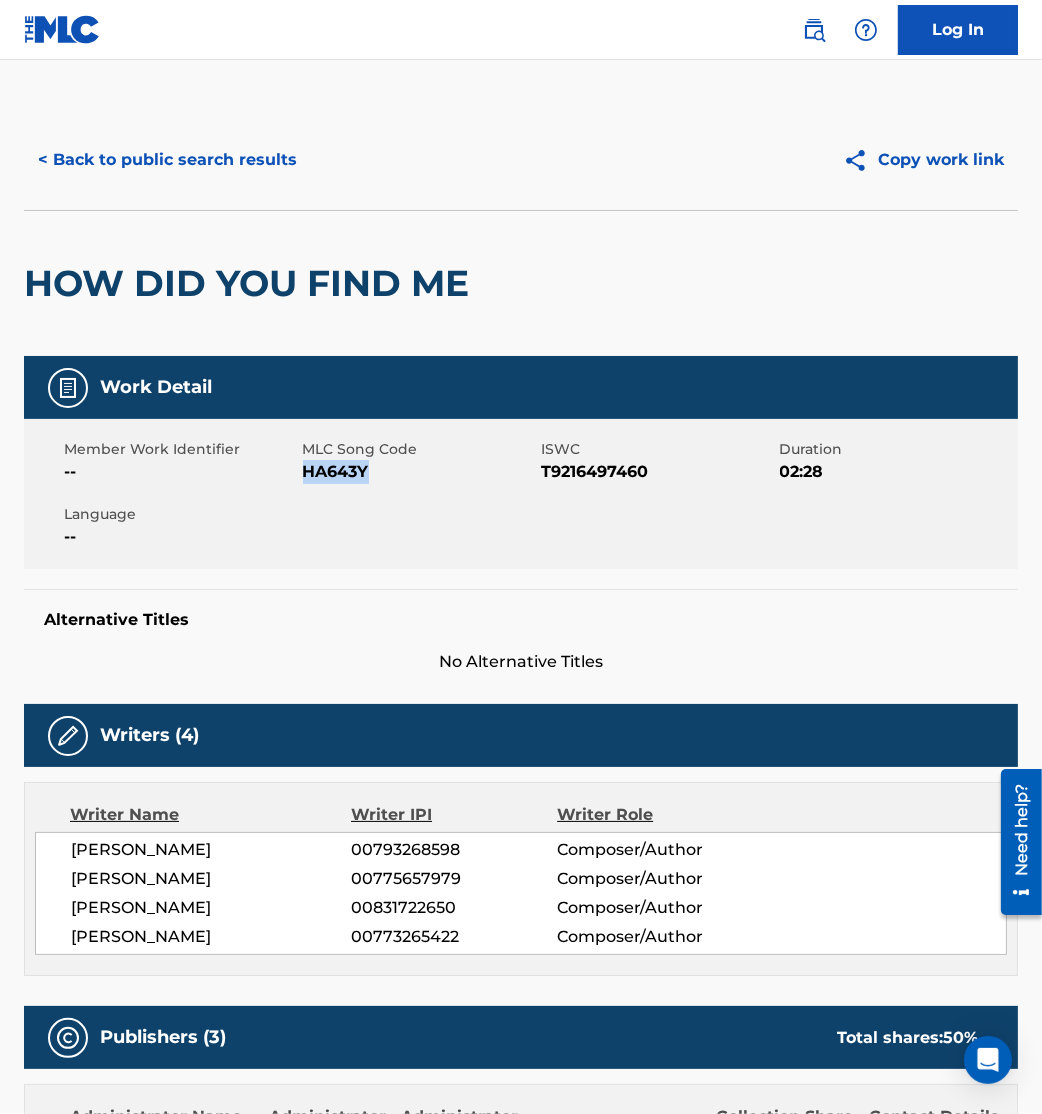 click on "< Back to public search results" at bounding box center [167, 160] 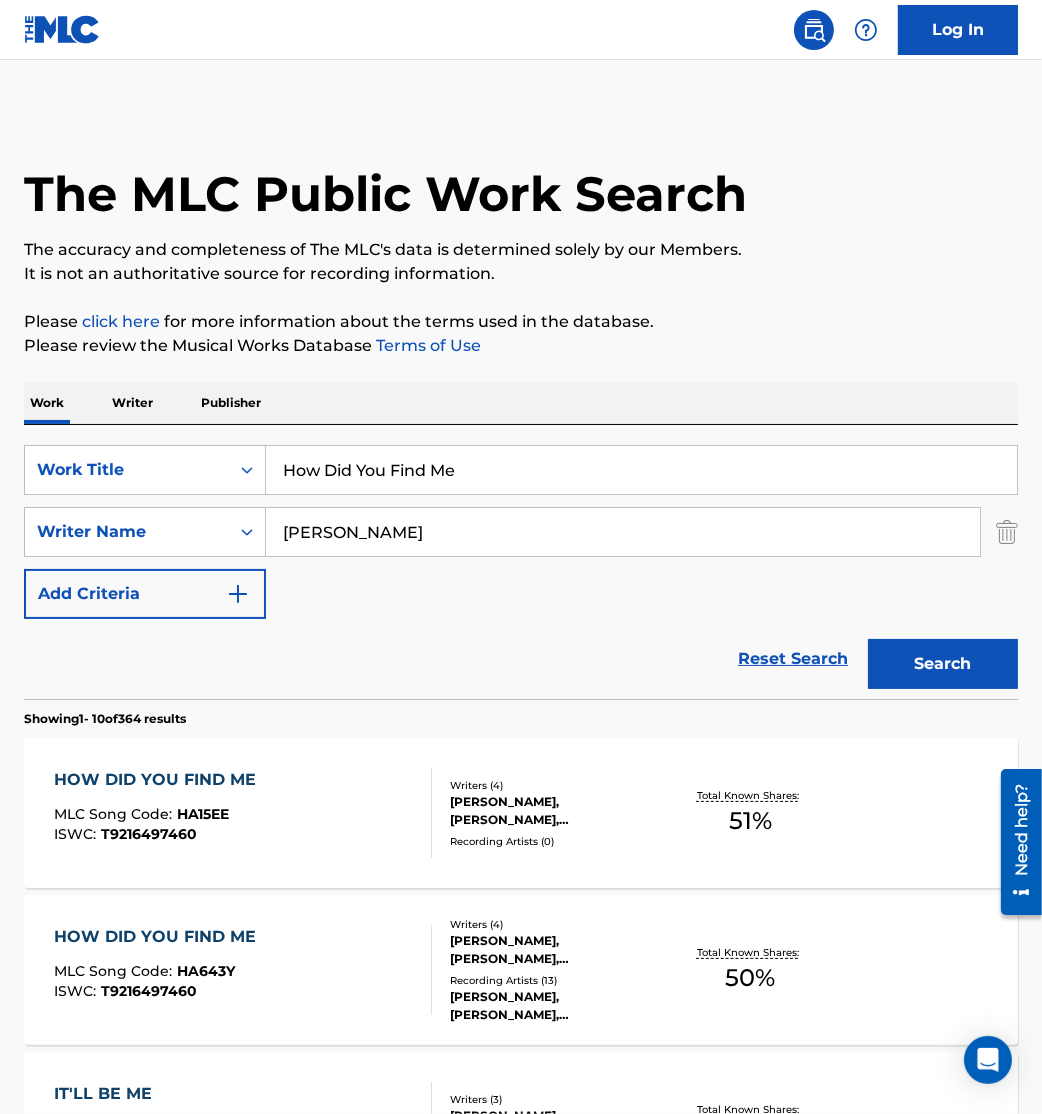 scroll, scrollTop: 148, scrollLeft: 0, axis: vertical 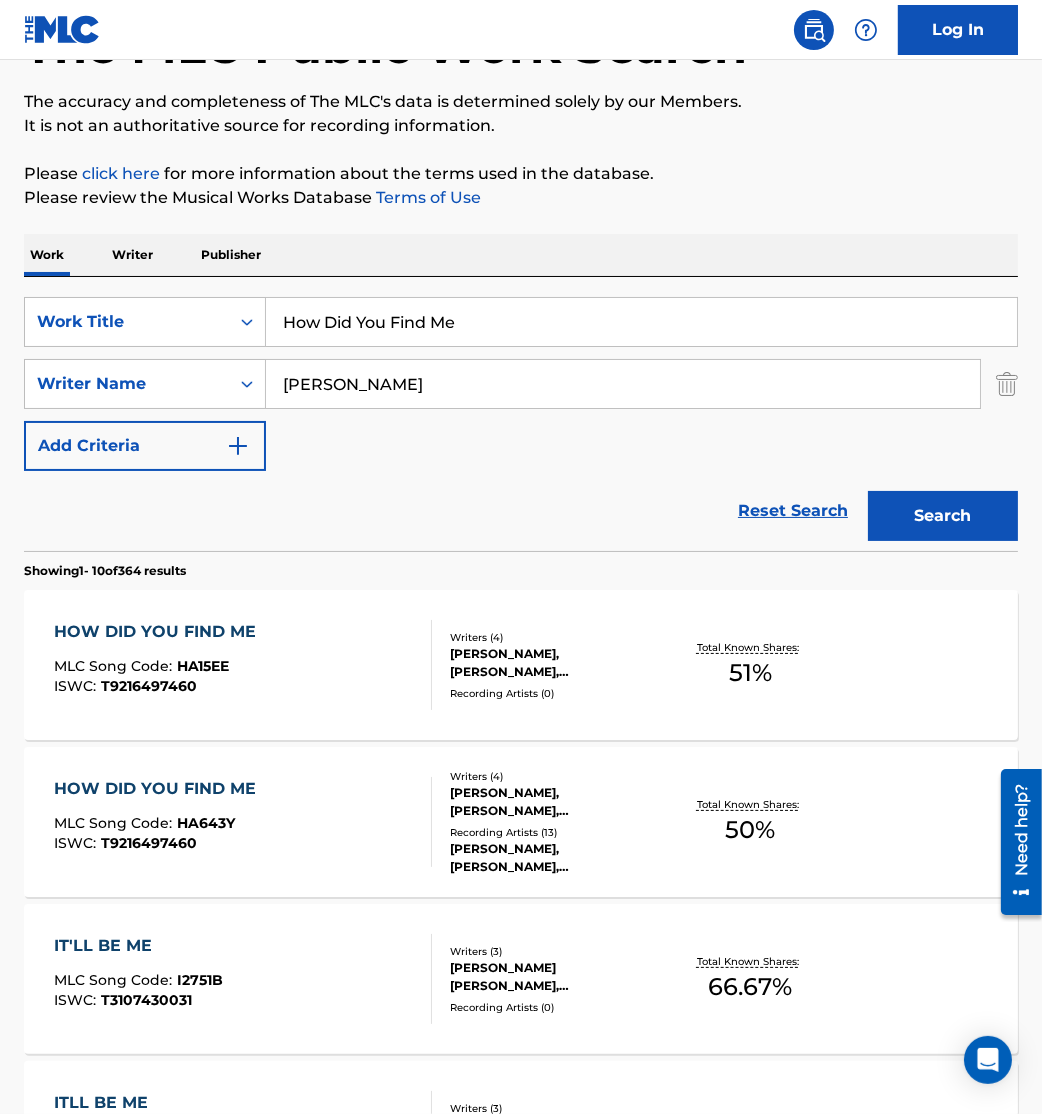 click on "HOW DID YOU FIND ME MLC Song Code : HA15EE ISWC : T9216497460" at bounding box center [243, 665] 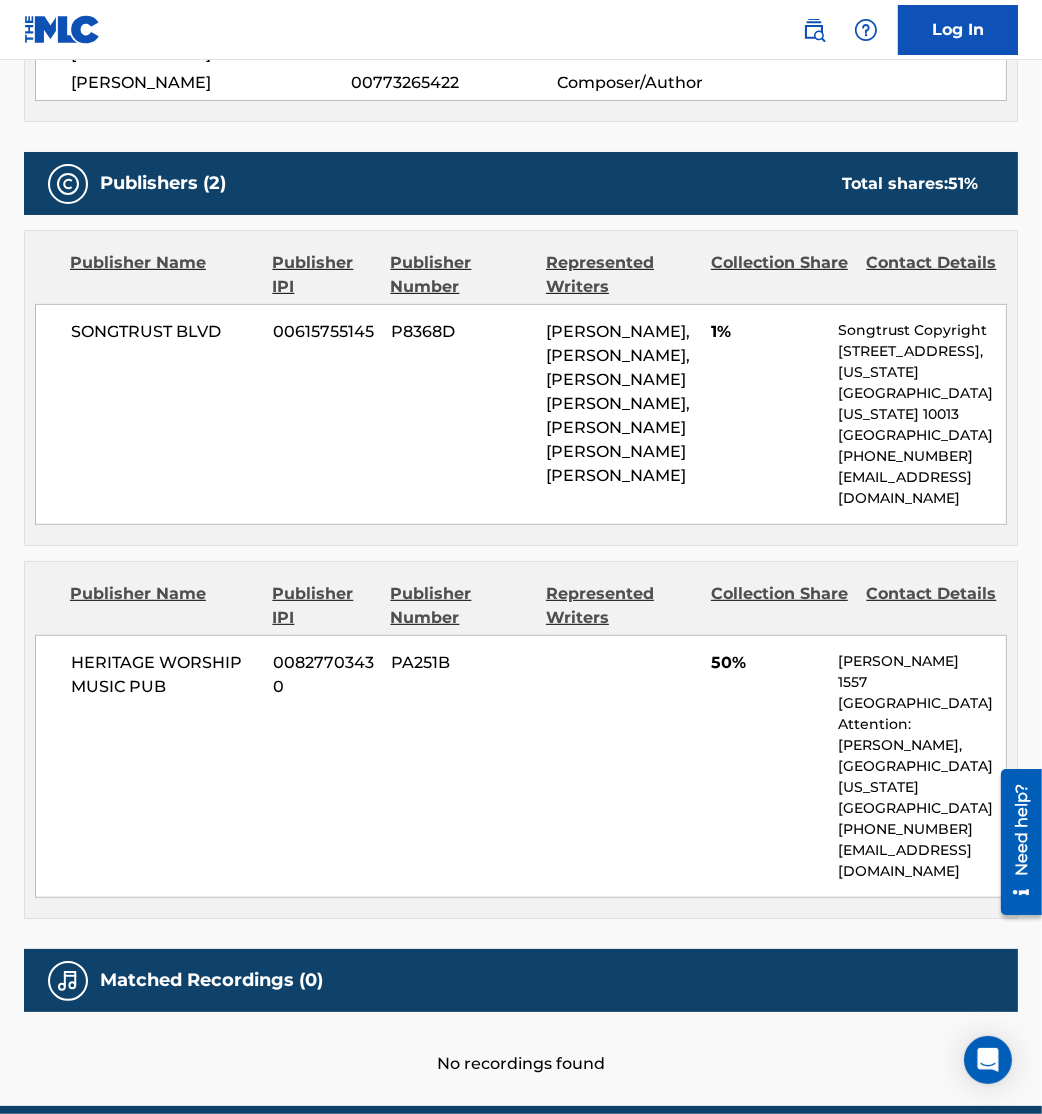 scroll, scrollTop: 0, scrollLeft: 0, axis: both 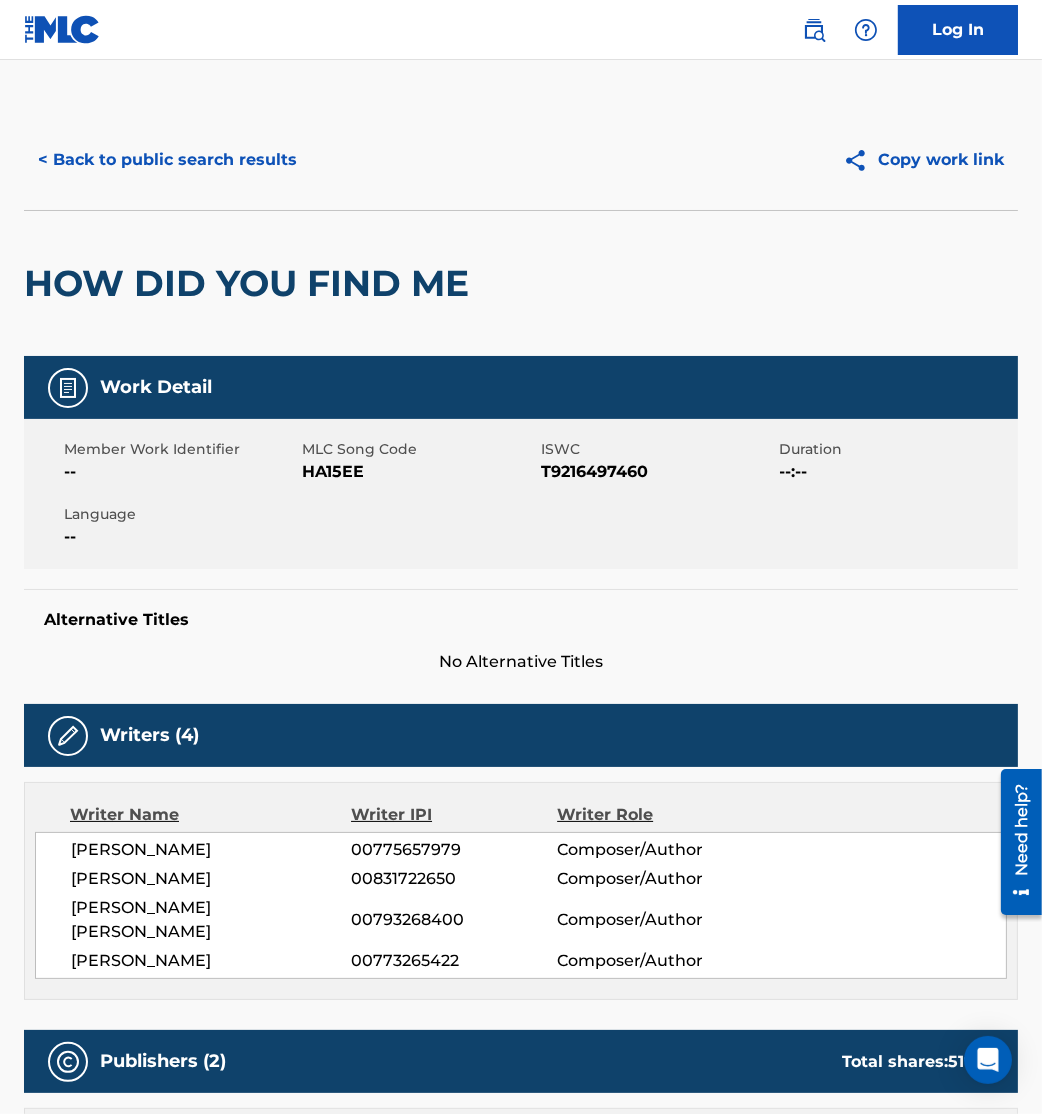 click on "< Back to public search results" at bounding box center (167, 160) 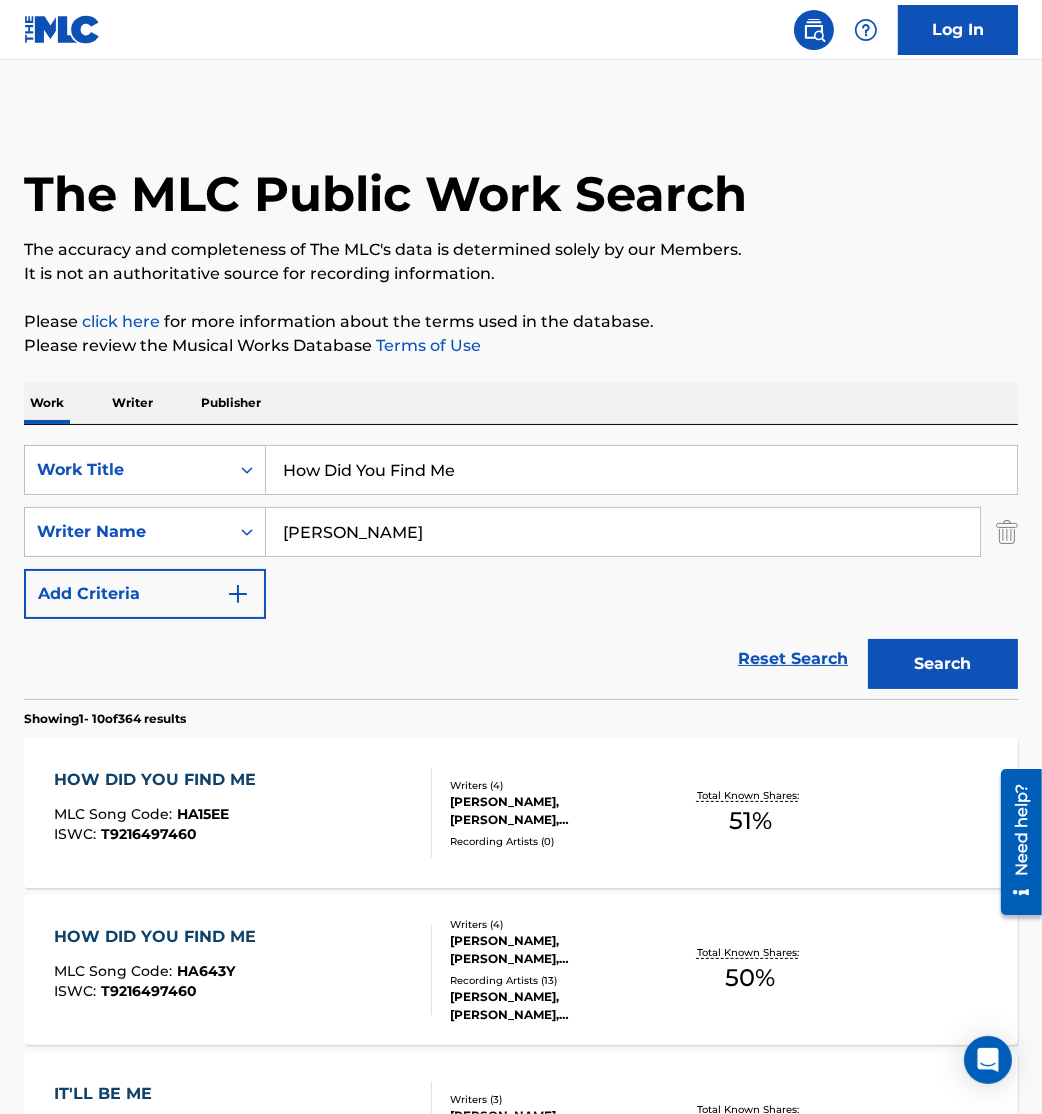 scroll, scrollTop: 148, scrollLeft: 0, axis: vertical 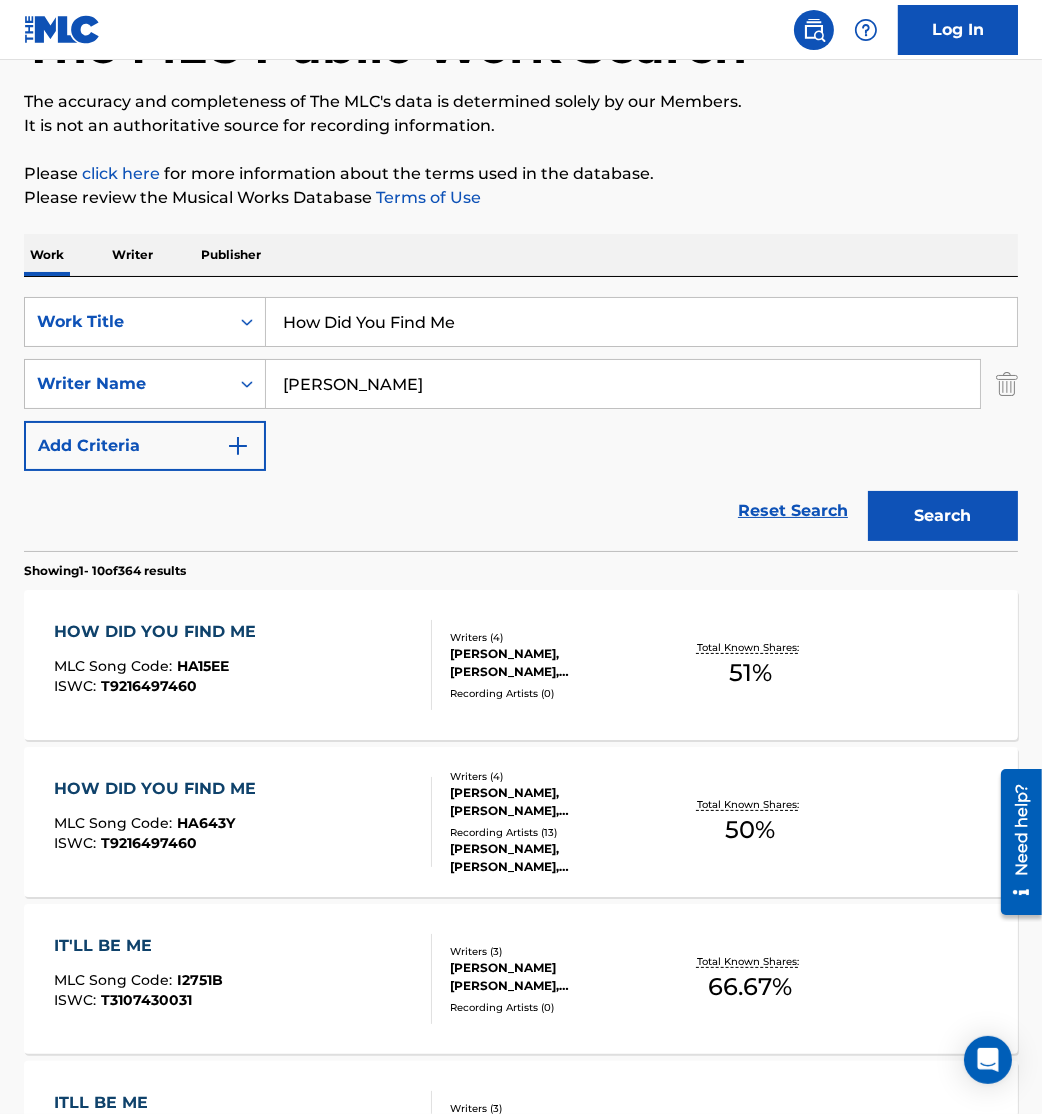 click on "HOW DID YOU FIND ME MLC Song Code : HA643Y ISWC : T9216497460" at bounding box center (243, 822) 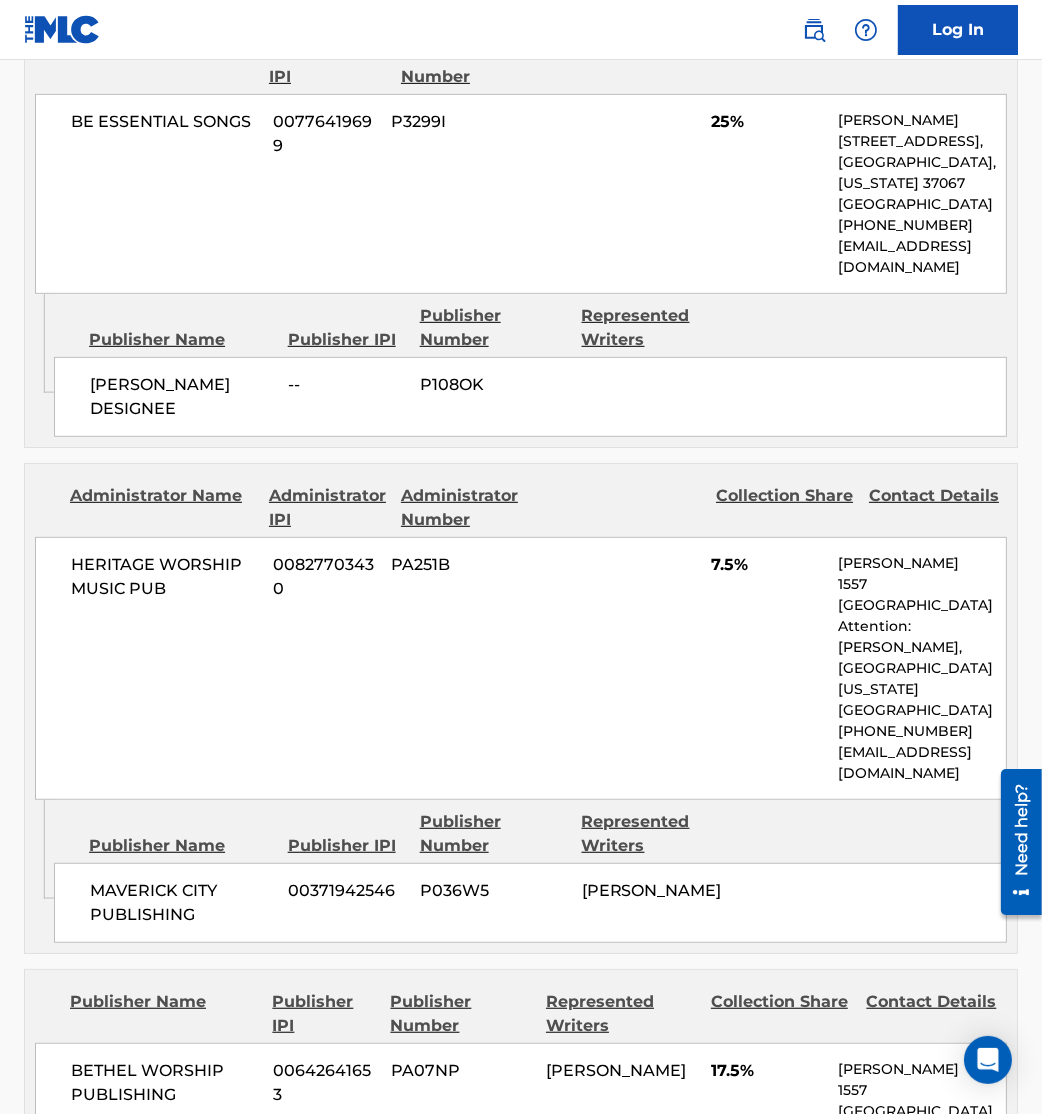 scroll, scrollTop: 2086, scrollLeft: 0, axis: vertical 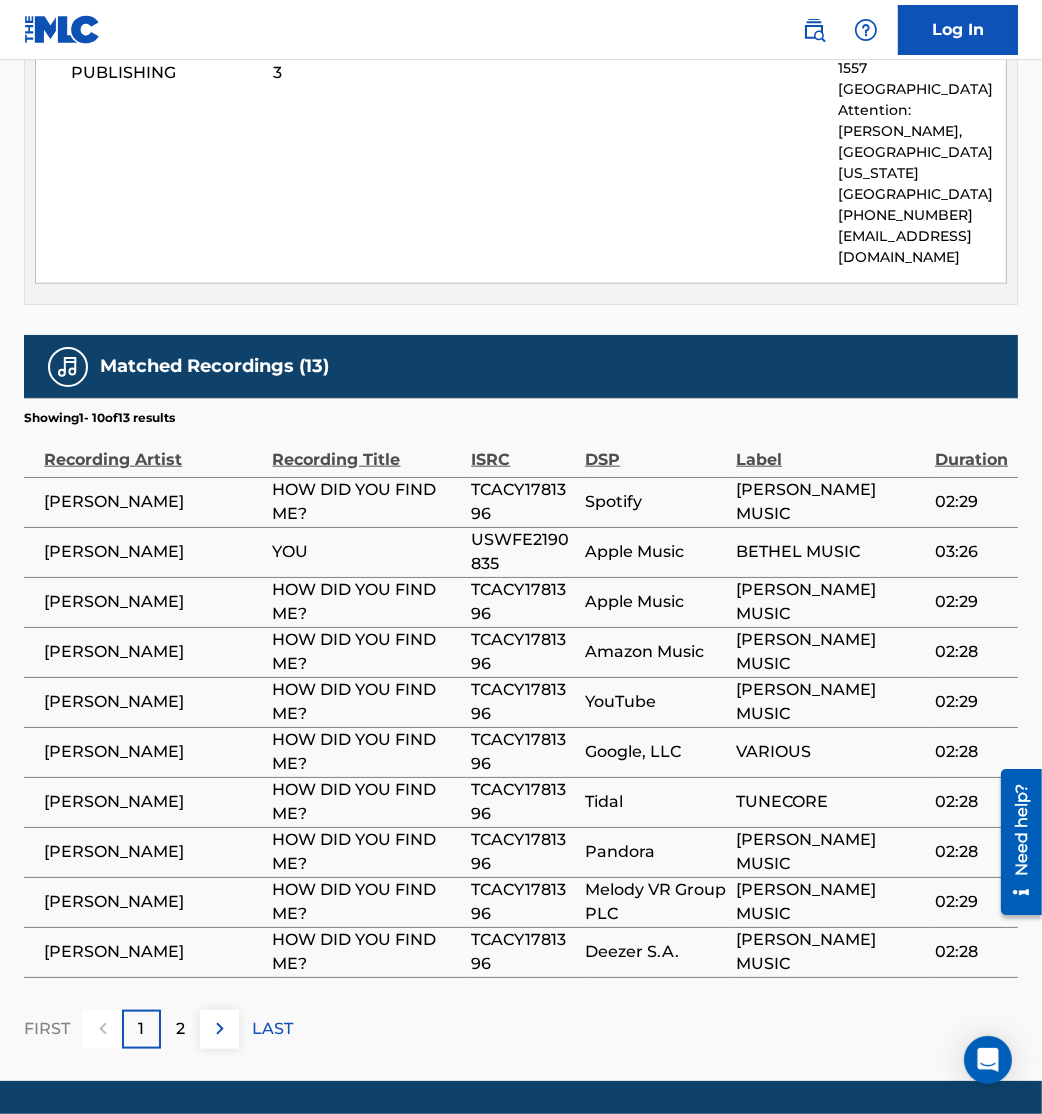 click at bounding box center (219, 1029) 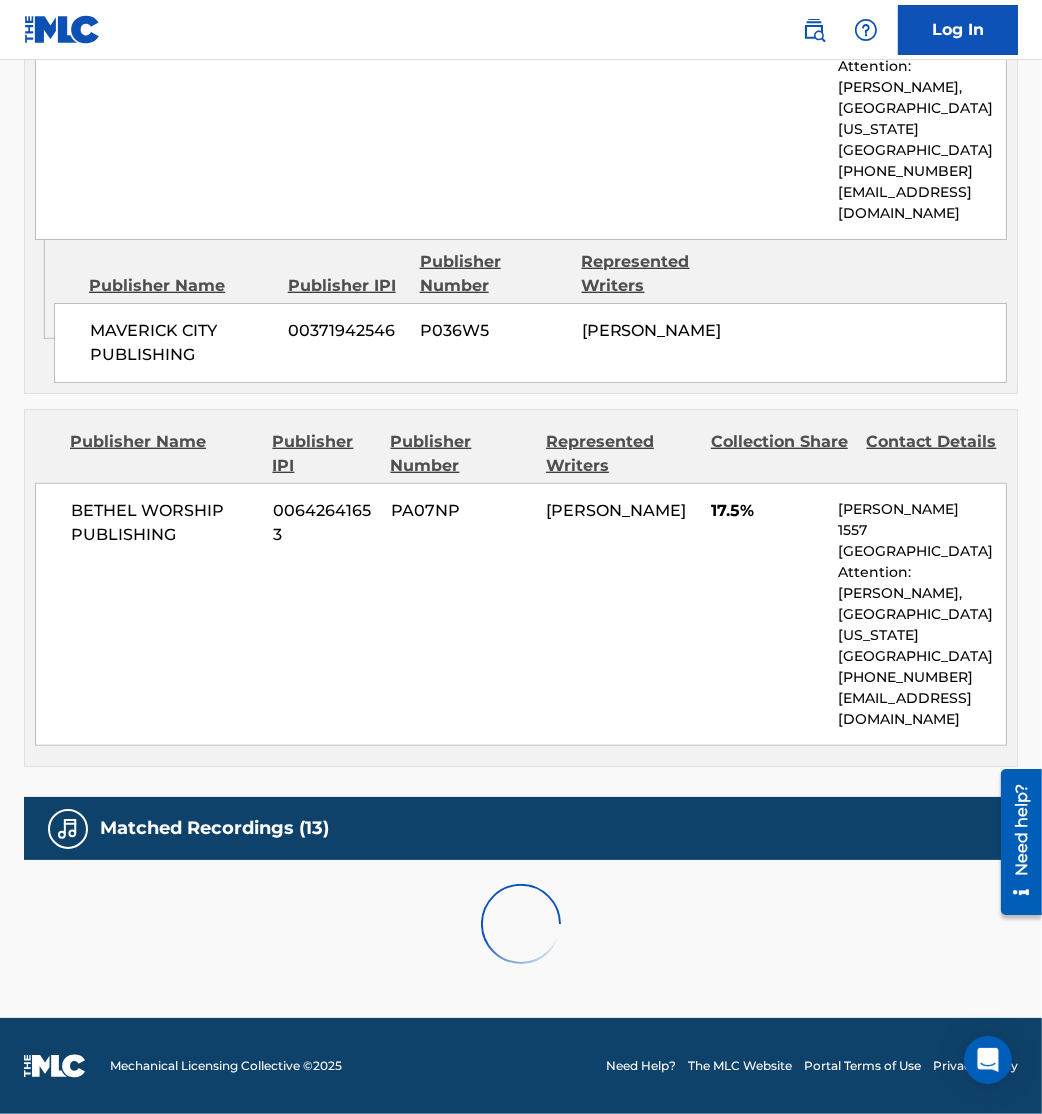 scroll, scrollTop: 1736, scrollLeft: 0, axis: vertical 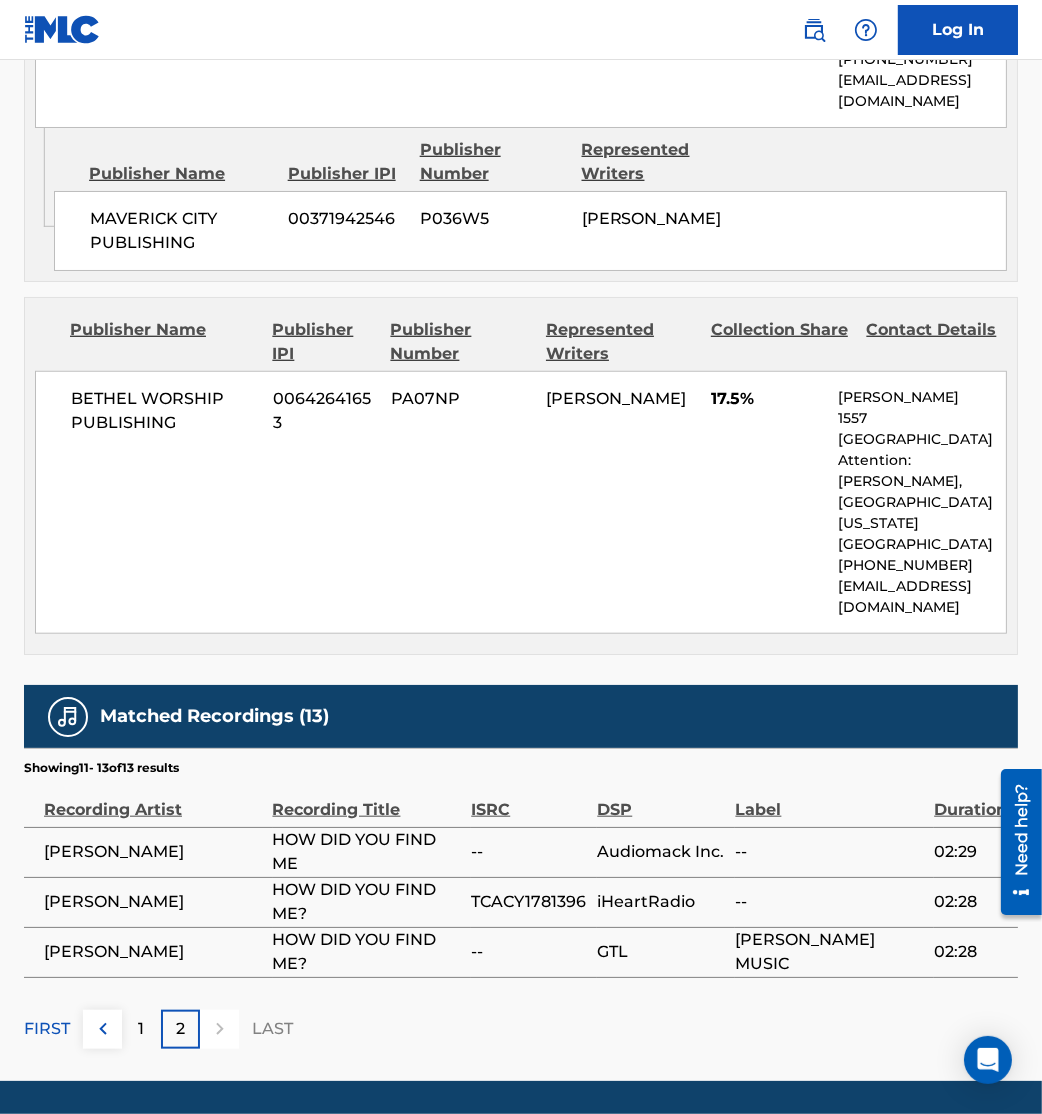 click on "< Back to public search results Copy work link HOW DID YOU FIND ME     Work Detail   Member Work Identifier -- MLC Song Code HA643Y ISWC T9216497460 Duration 02:28 Language -- Alternative Titles No Alternative Titles Writers   (4) Writer Name Writer IPI Writer Role [PERSON_NAME] 00793268598 Composer/Author [PERSON_NAME] 00775657979 Composer/Author [PERSON_NAME] 00831722650 Composer/Author [PERSON_NAME] 00773265422 Composer/Author Publishers   (3) Total shares:  50 % Administrator Name Administrator IPI Administrator Number Collection Share Contact Details BE ESSENTIAL SONGS 00776419699 P3299I 25% [PERSON_NAME] [STREET_ADDRESS][US_STATE] [PHONE_NUMBER] [EMAIL_ADDRESS][DOMAIN_NAME] Admin Original Publisher Connecting Line Publisher Name Publisher IPI Publisher Number Represented Writers [PERSON_NAME] DESIGNEE -- P108OK Administrator Name Administrator IPI Administrator Number Collection Share Contact Details HERITAGE WORSHIP MUSIC PUB 00827703430 7.5%" at bounding box center [521, -298] 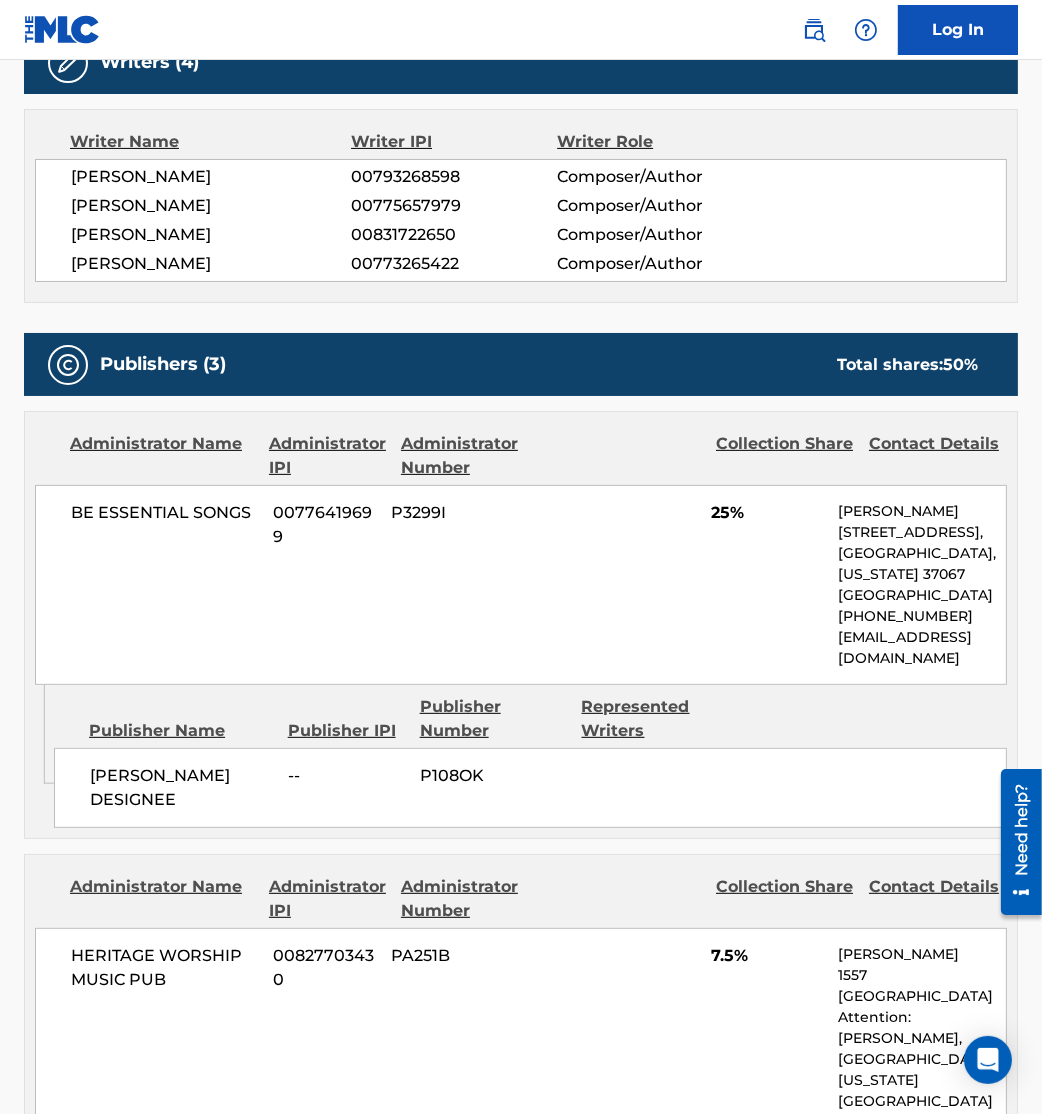 scroll, scrollTop: 0, scrollLeft: 0, axis: both 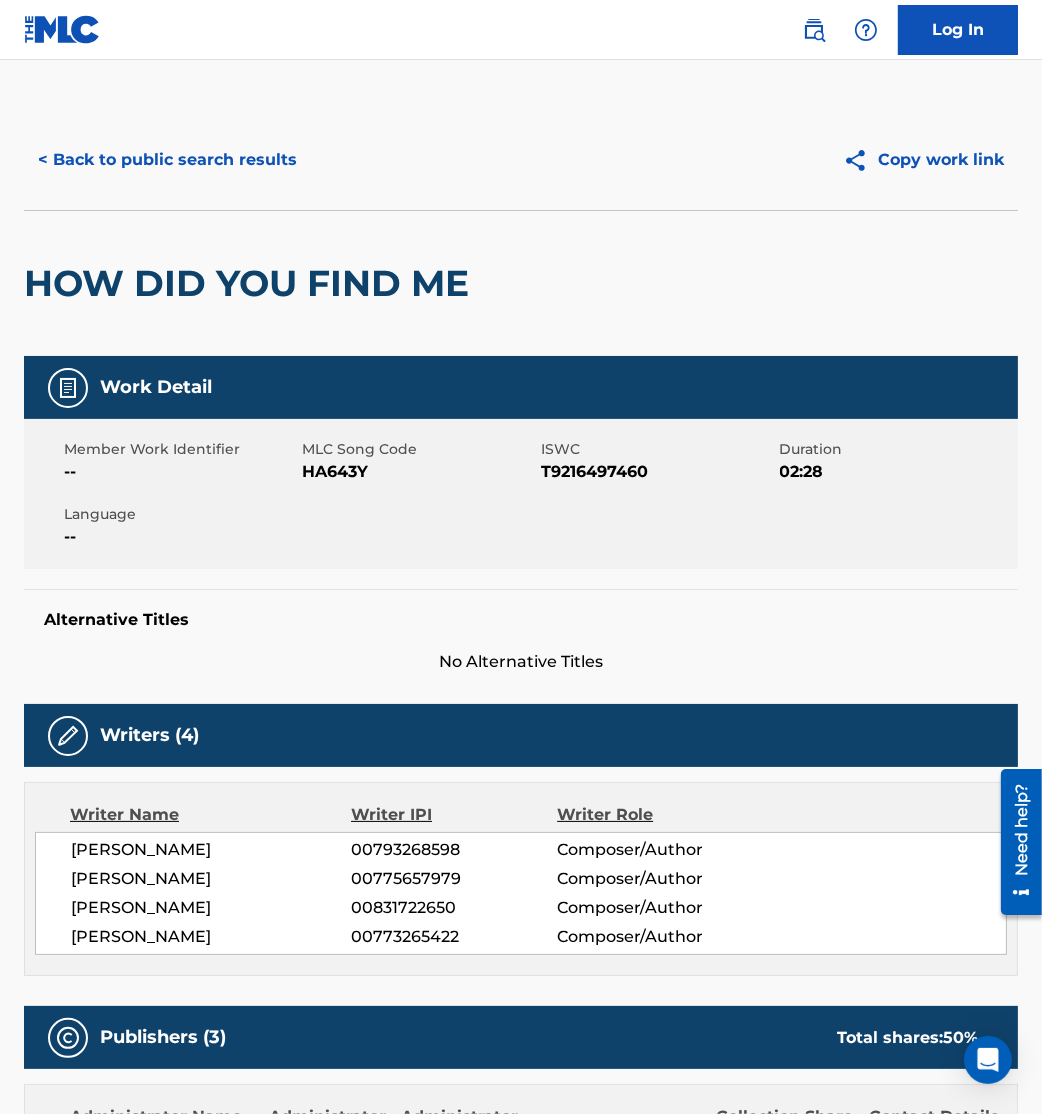 click on "< Back to public search results" at bounding box center (167, 160) 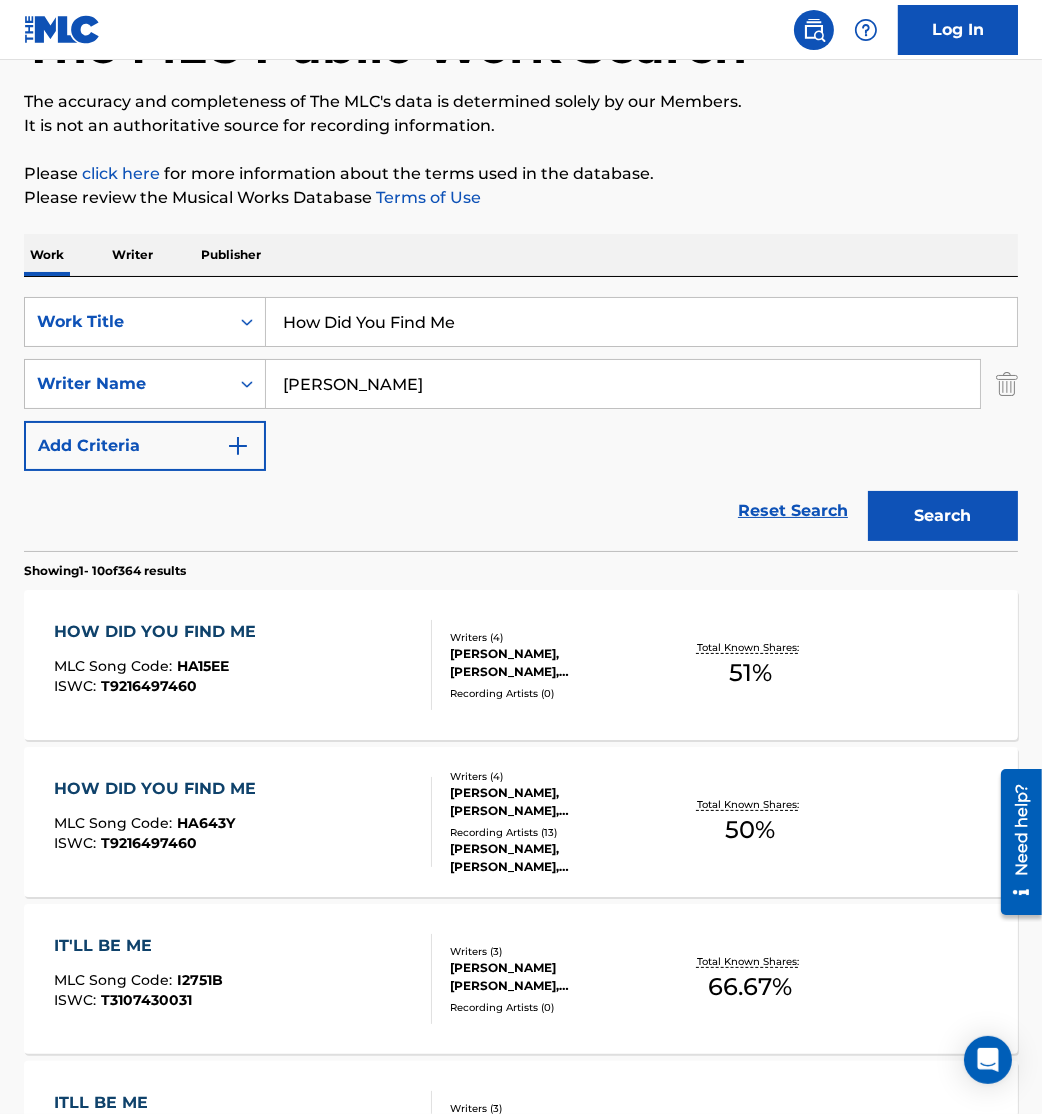 drag, startPoint x: 581, startPoint y: 311, endPoint x: 0, endPoint y: 268, distance: 582.58905 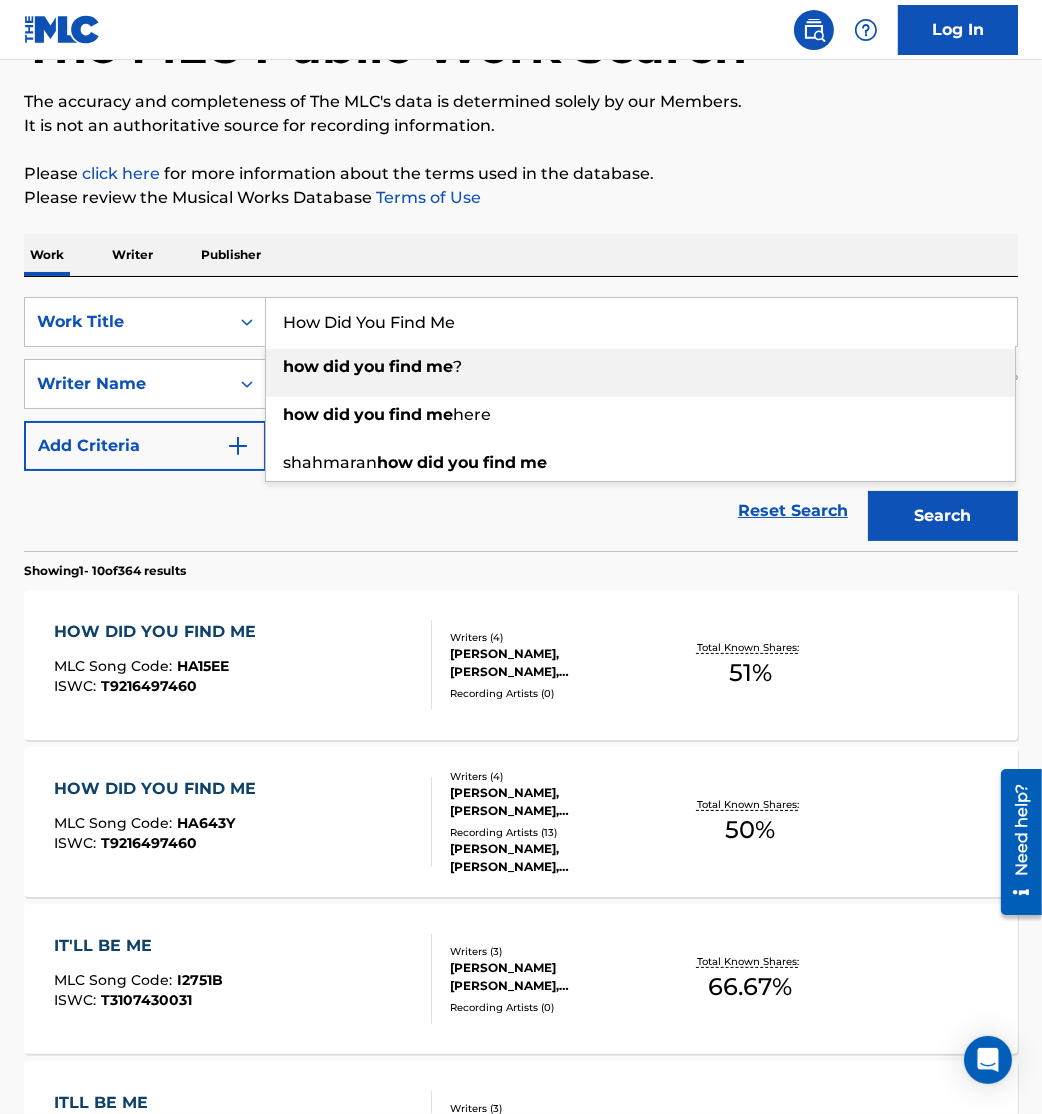 paste on "All Along" 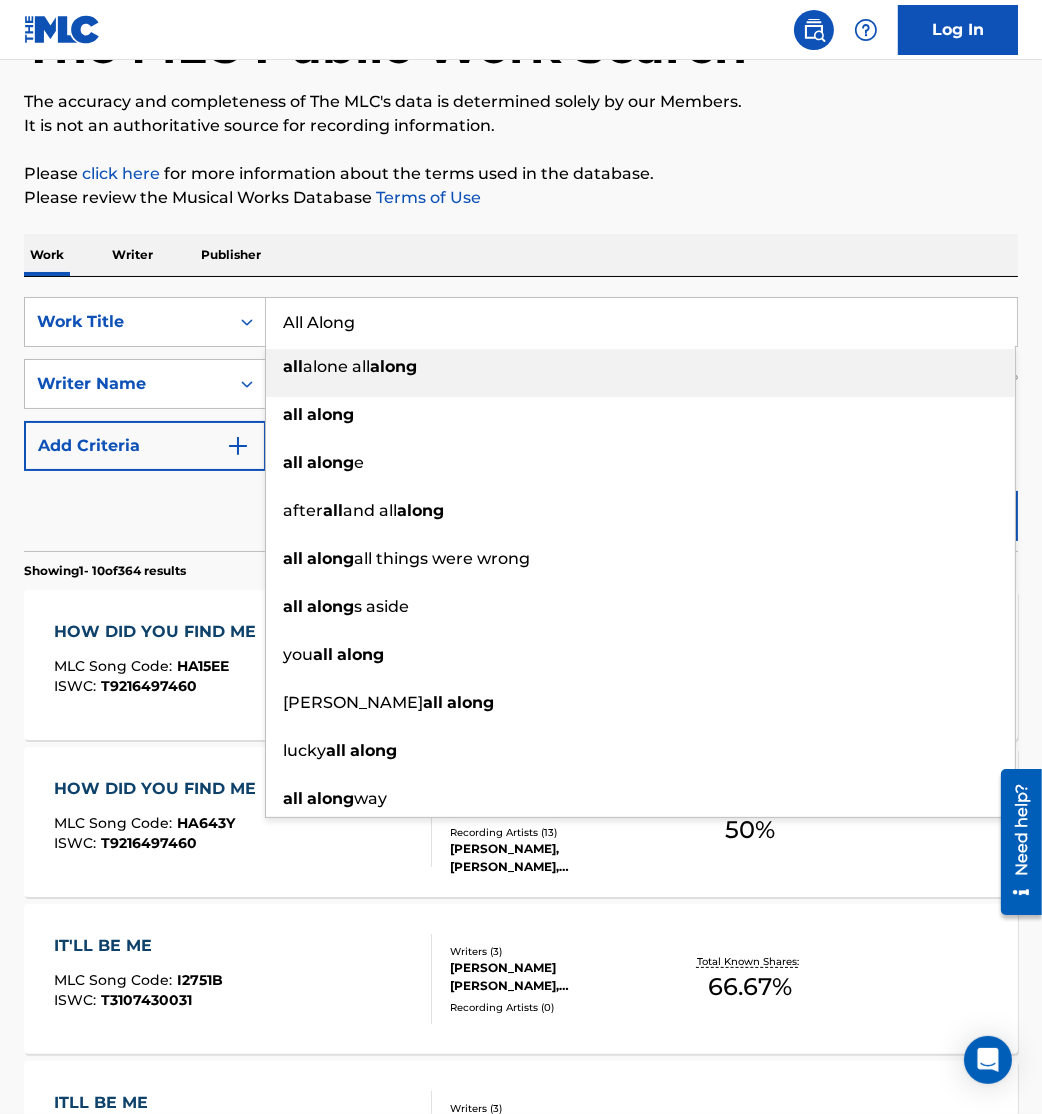 type on "All Along" 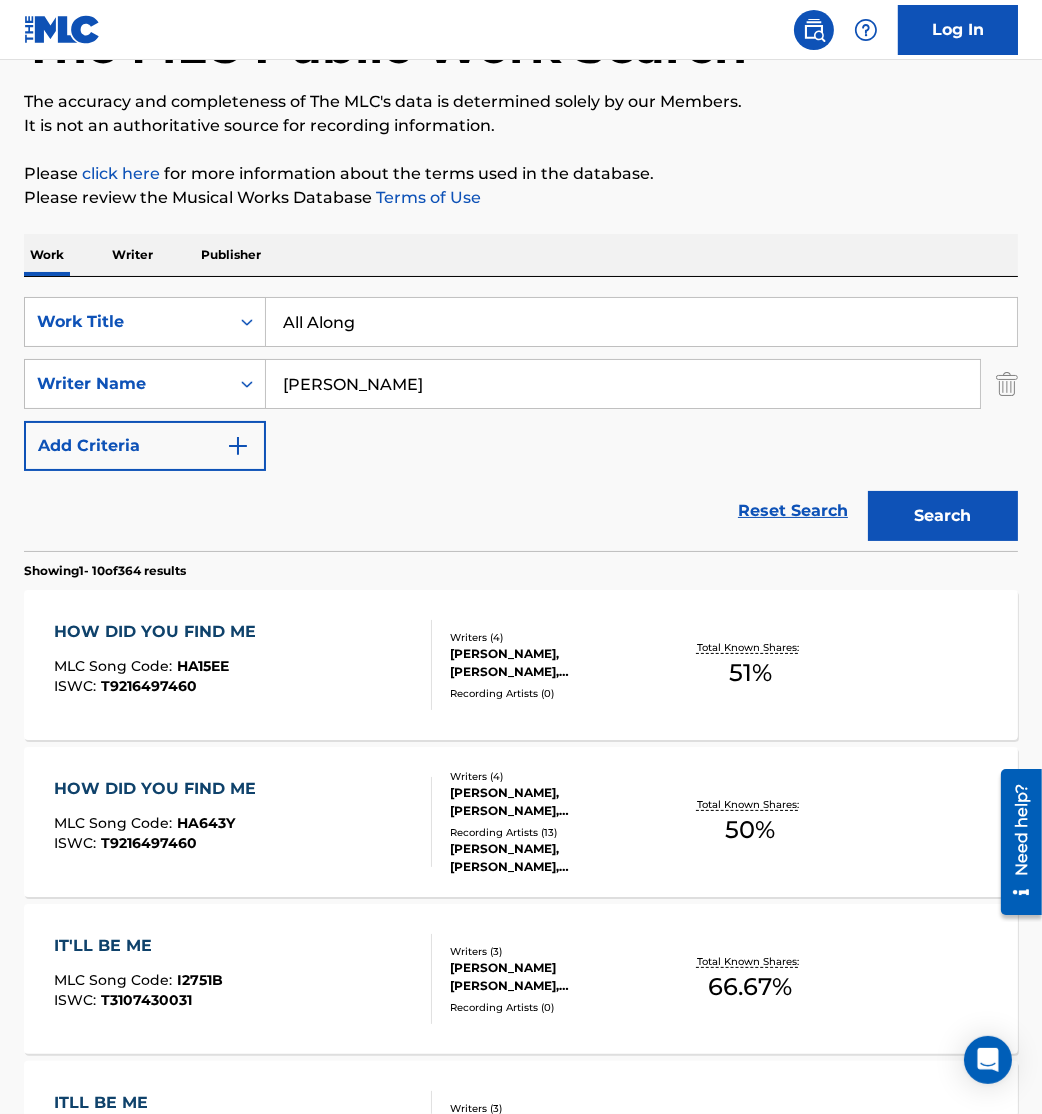 click on "The MLC Public Work Search The accuracy and completeness of The MLC's data is determined solely by our Members. It is not an authoritative source for recording information. Please   click here   for more information about the terms used in the database. Please review the Musical Works Database   Terms of Use Work Writer Publisher SearchWithCriteriac93e4ce9-7a4a-4ab7-96b6-bb5df8eacd1c Work Title All Along SearchWithCriteria6a3351f3-1454-4f12-b0e7-025afaefb8fc Writer Name [PERSON_NAME] Add Criteria Reset Search Search Showing  1  -   10  of  364   results   HOW DID YOU FIND ME MLC Song Code : HA15EE ISWC : T9216497460 Writers ( 4 ) [PERSON_NAME], [PERSON_NAME], [PERSON_NAME] [PERSON_NAME] [PERSON_NAME] Recording Artists ( 0 ) Total Known Shares: 51 % HOW DID YOU FIND ME MLC Song Code : HA643Y ISWC : T9216497460 Writers ( 4 ) [PERSON_NAME], [PERSON_NAME], [PERSON_NAME] [PERSON_NAME] [PERSON_NAME] Recording Artists ( 13 ) [PERSON_NAME], [PERSON_NAME], [PERSON_NAME], [PERSON_NAME], [PERSON_NAME] Total Known Shares: 50 % IT'LL BE ME :" at bounding box center [521, 1109] 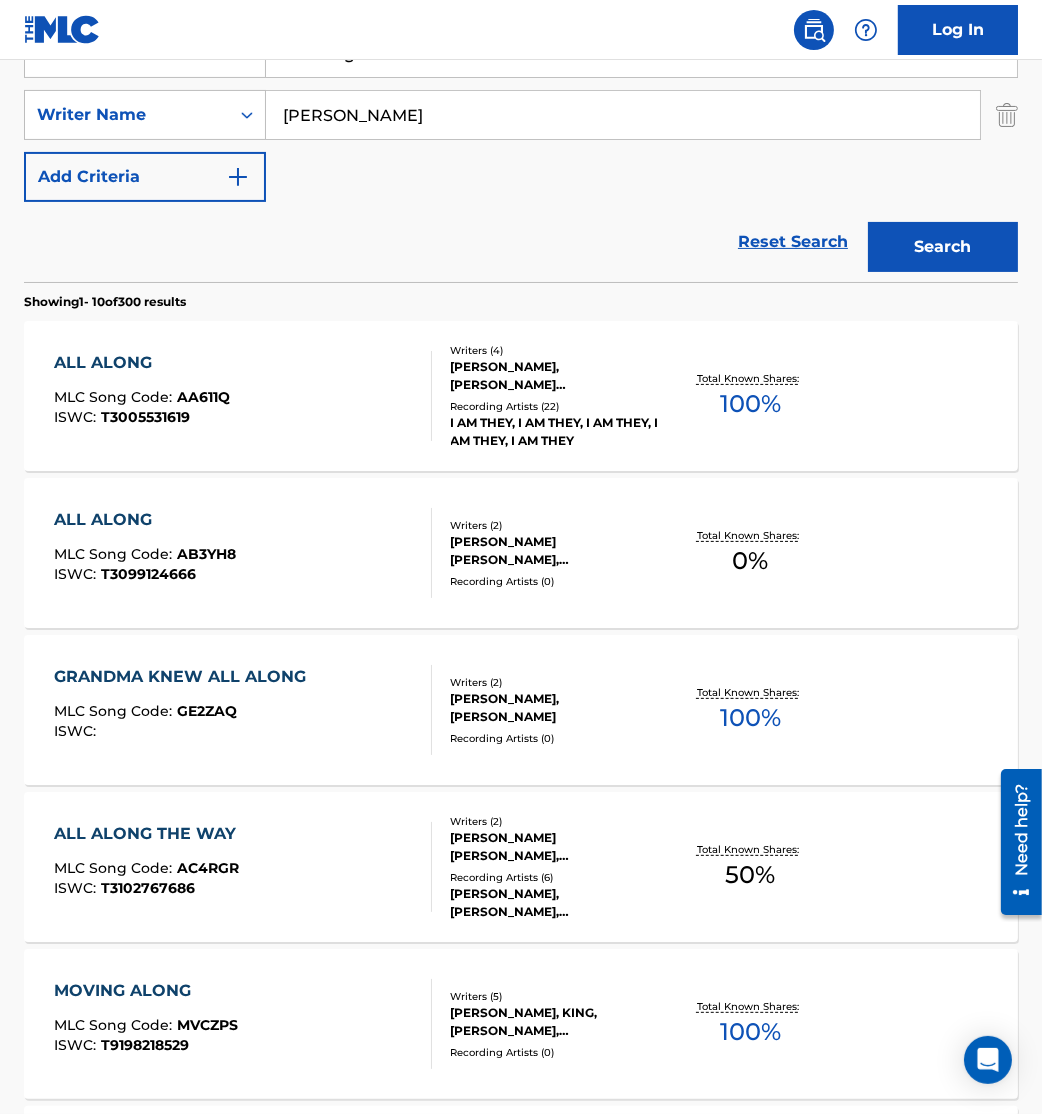 scroll, scrollTop: 422, scrollLeft: 0, axis: vertical 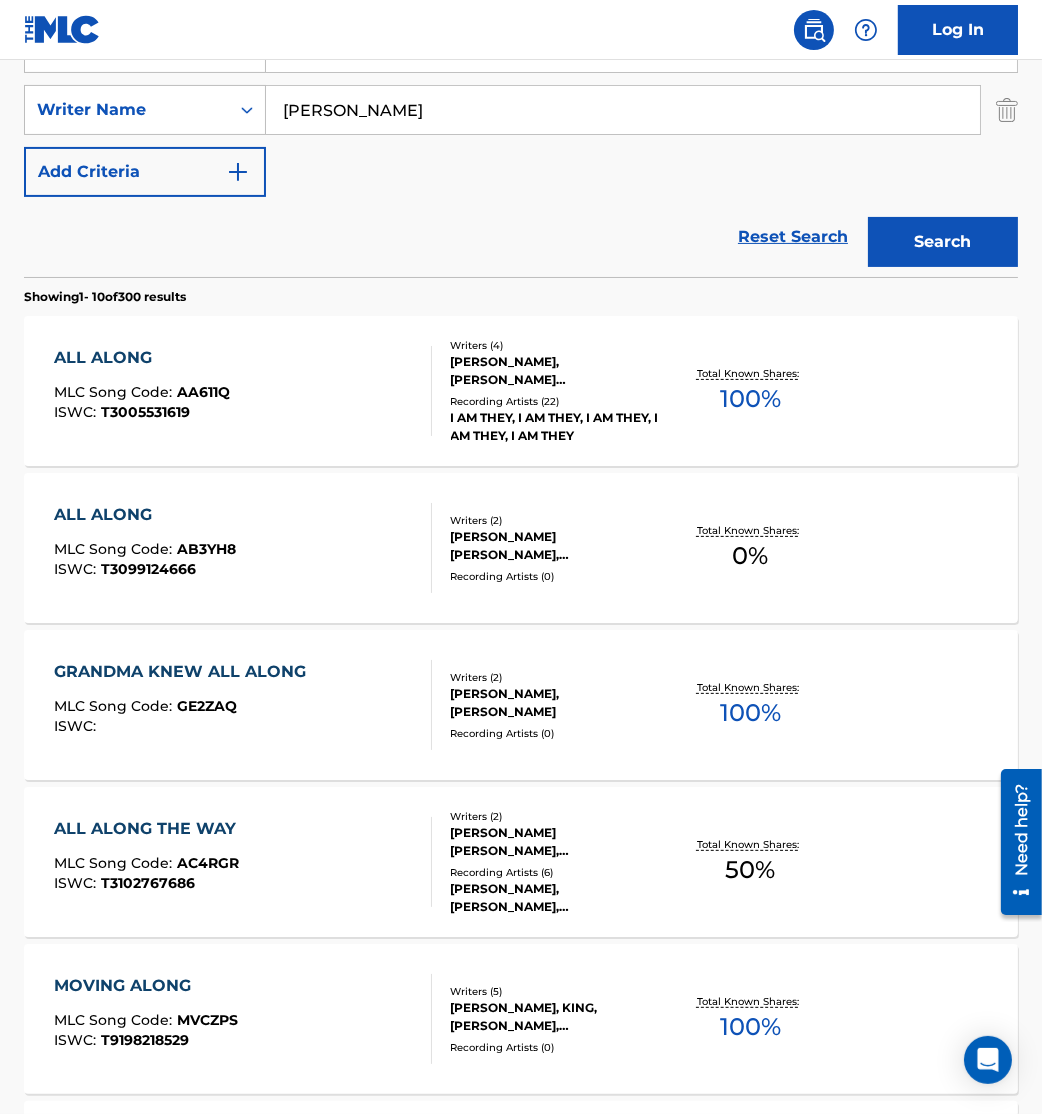 drag, startPoint x: 414, startPoint y: 354, endPoint x: 279, endPoint y: 434, distance: 156.92355 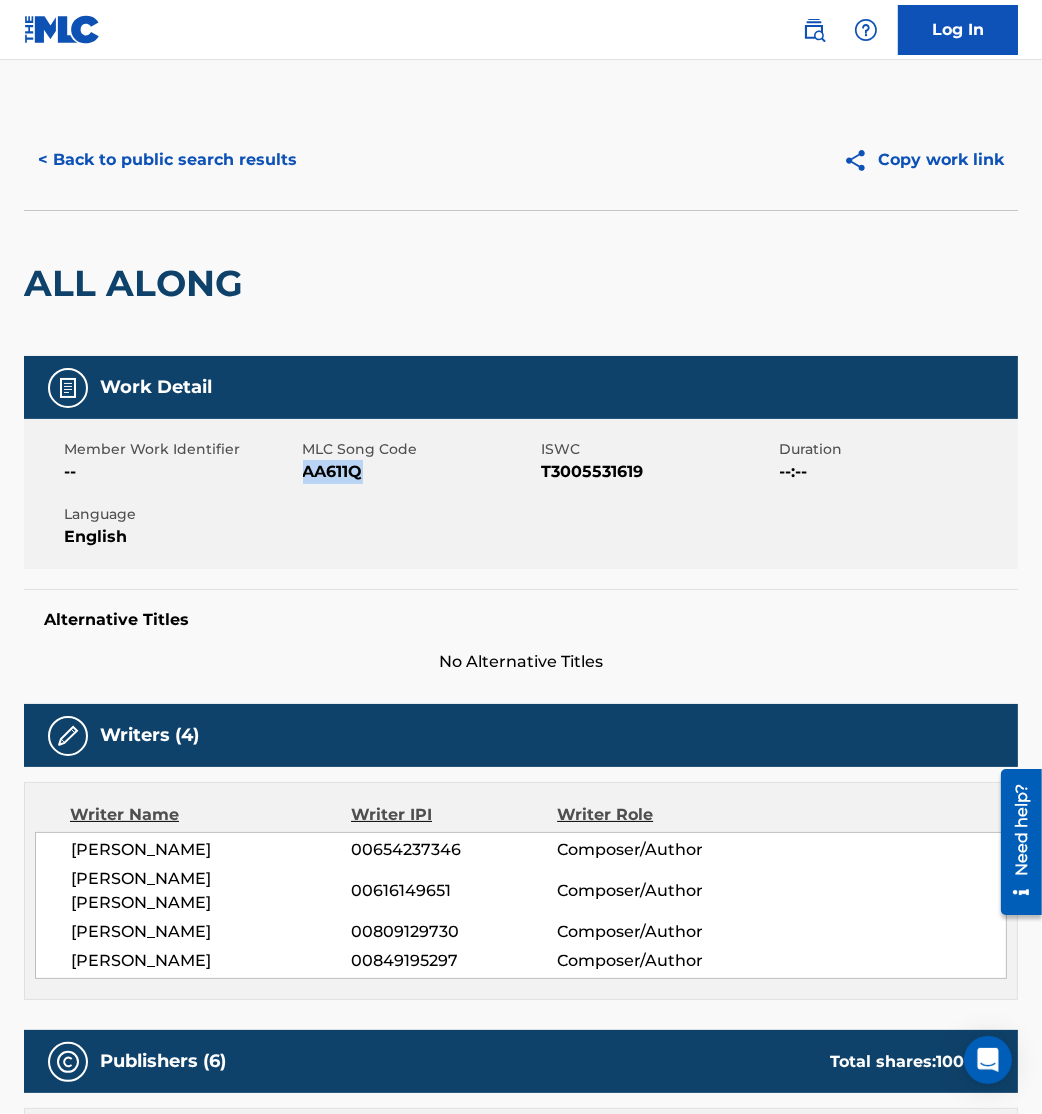 drag, startPoint x: 304, startPoint y: 470, endPoint x: 395, endPoint y: 490, distance: 93.17188 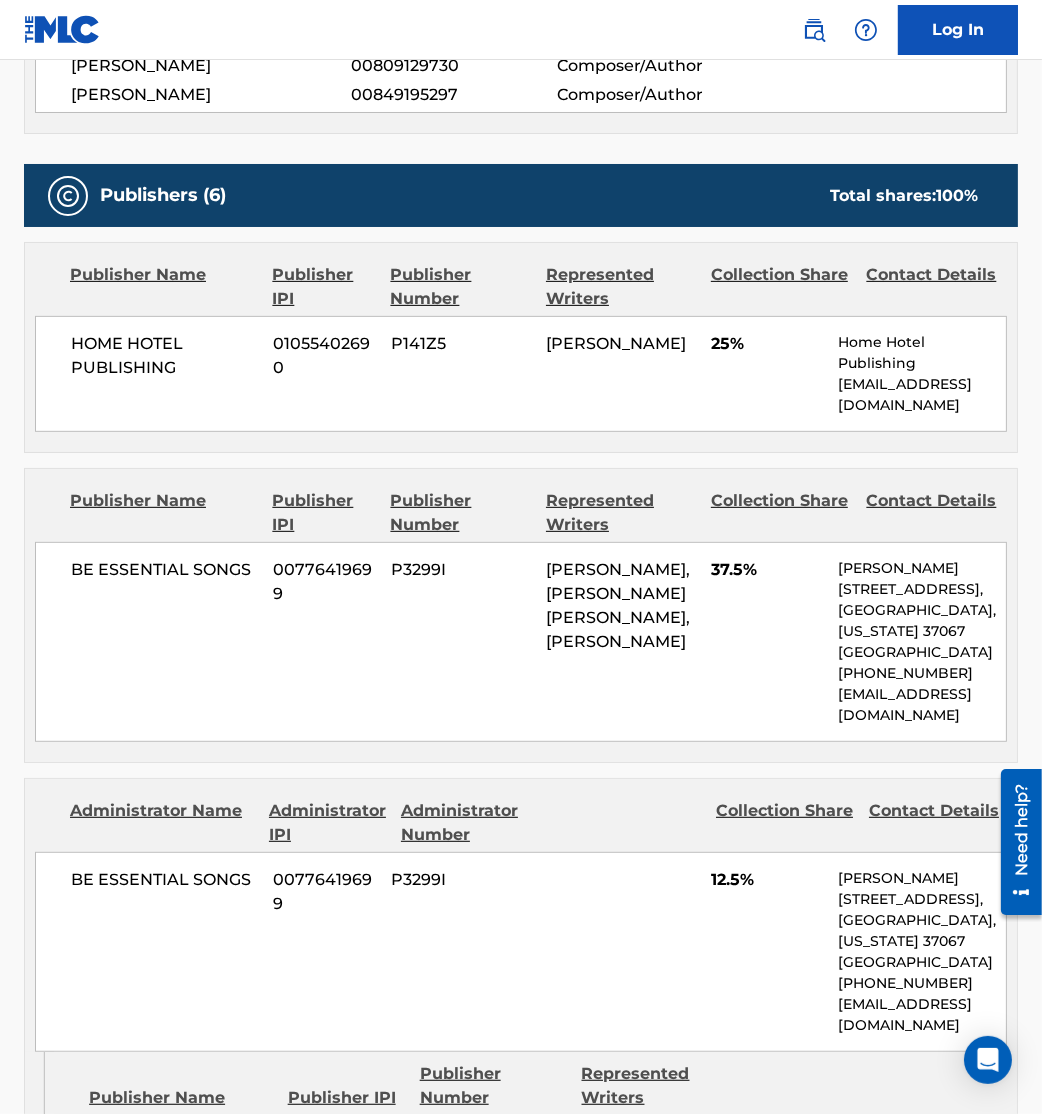scroll, scrollTop: 862, scrollLeft: 0, axis: vertical 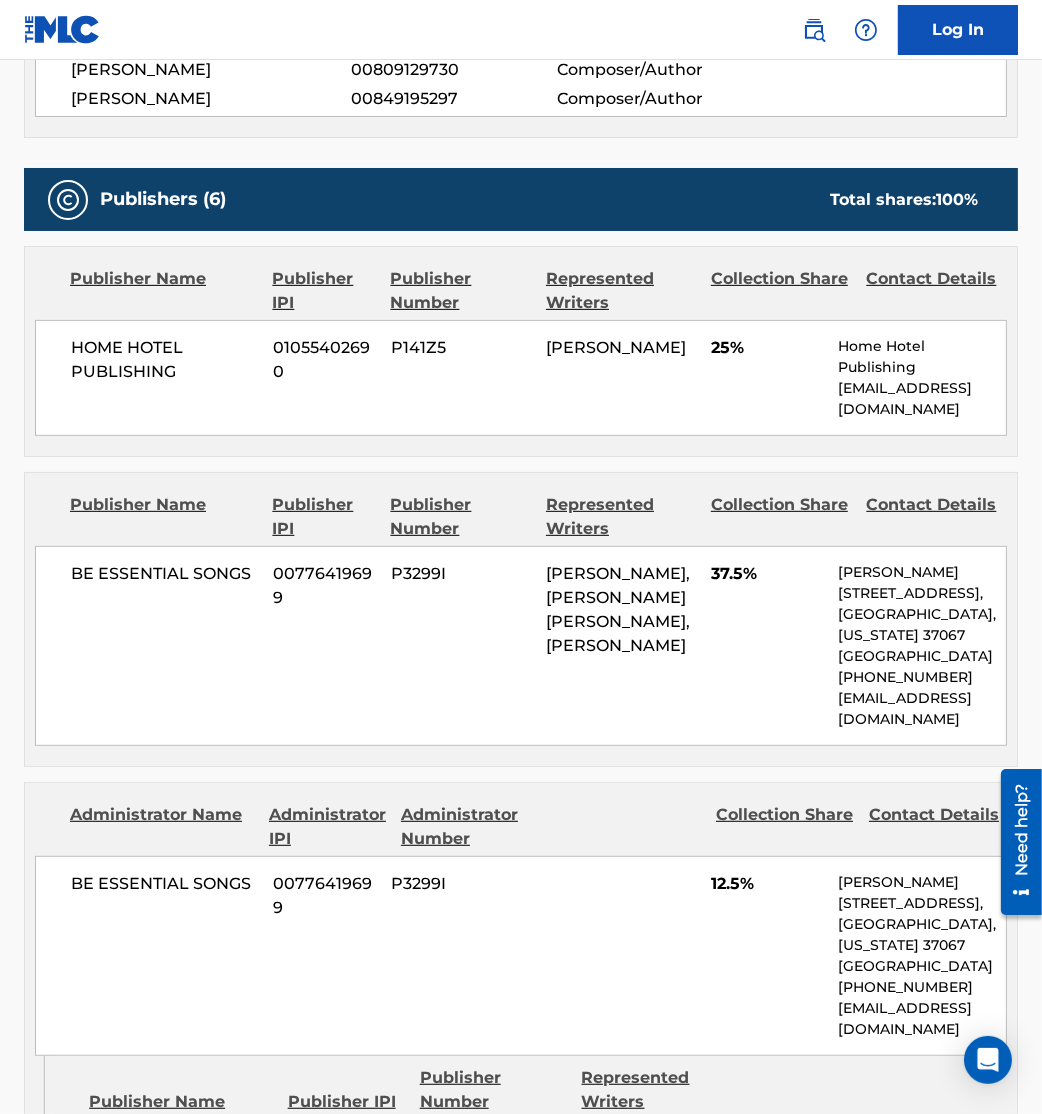 click on "[PERSON_NAME], [PERSON_NAME] [PERSON_NAME], [PERSON_NAME]" at bounding box center (618, 609) 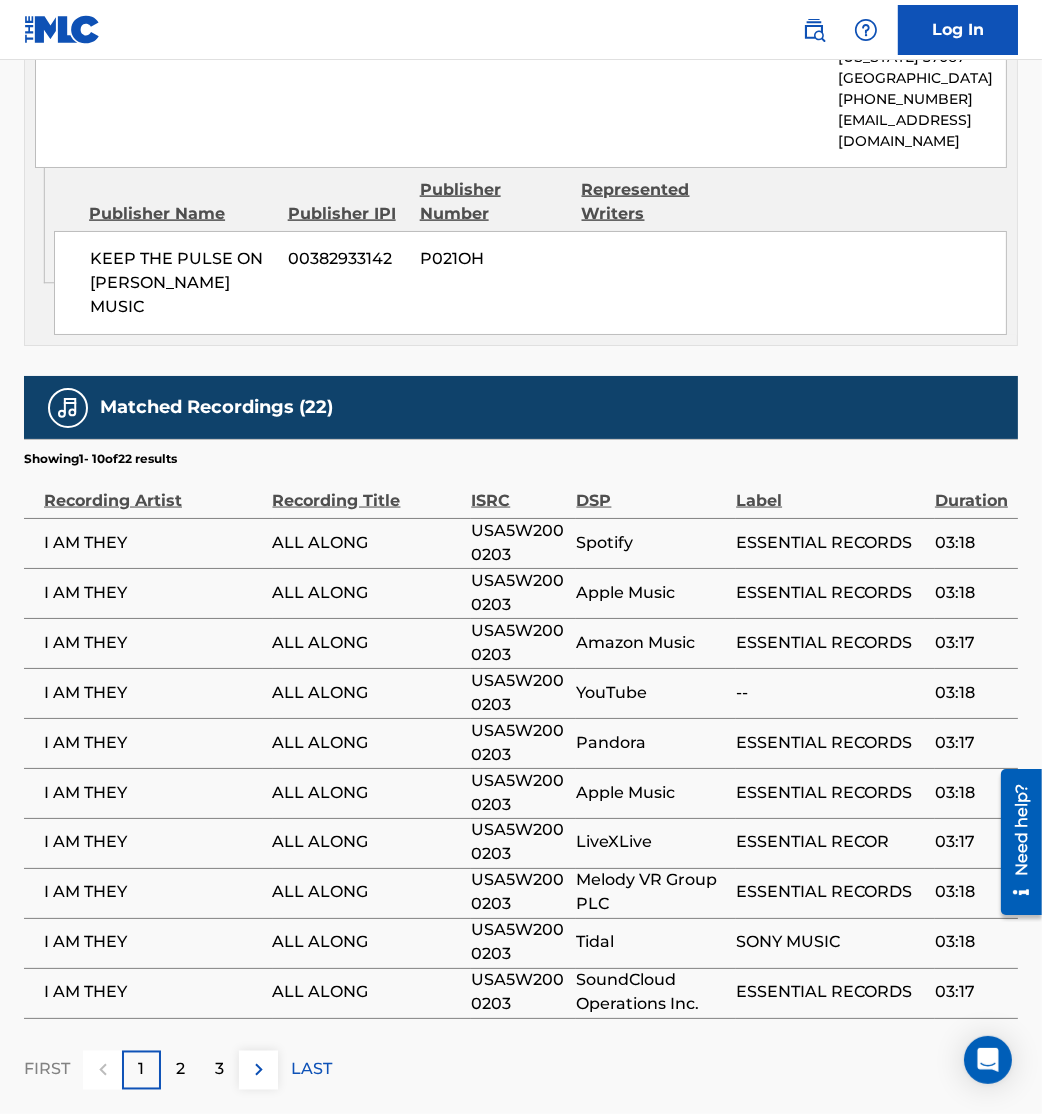 scroll, scrollTop: 3220, scrollLeft: 0, axis: vertical 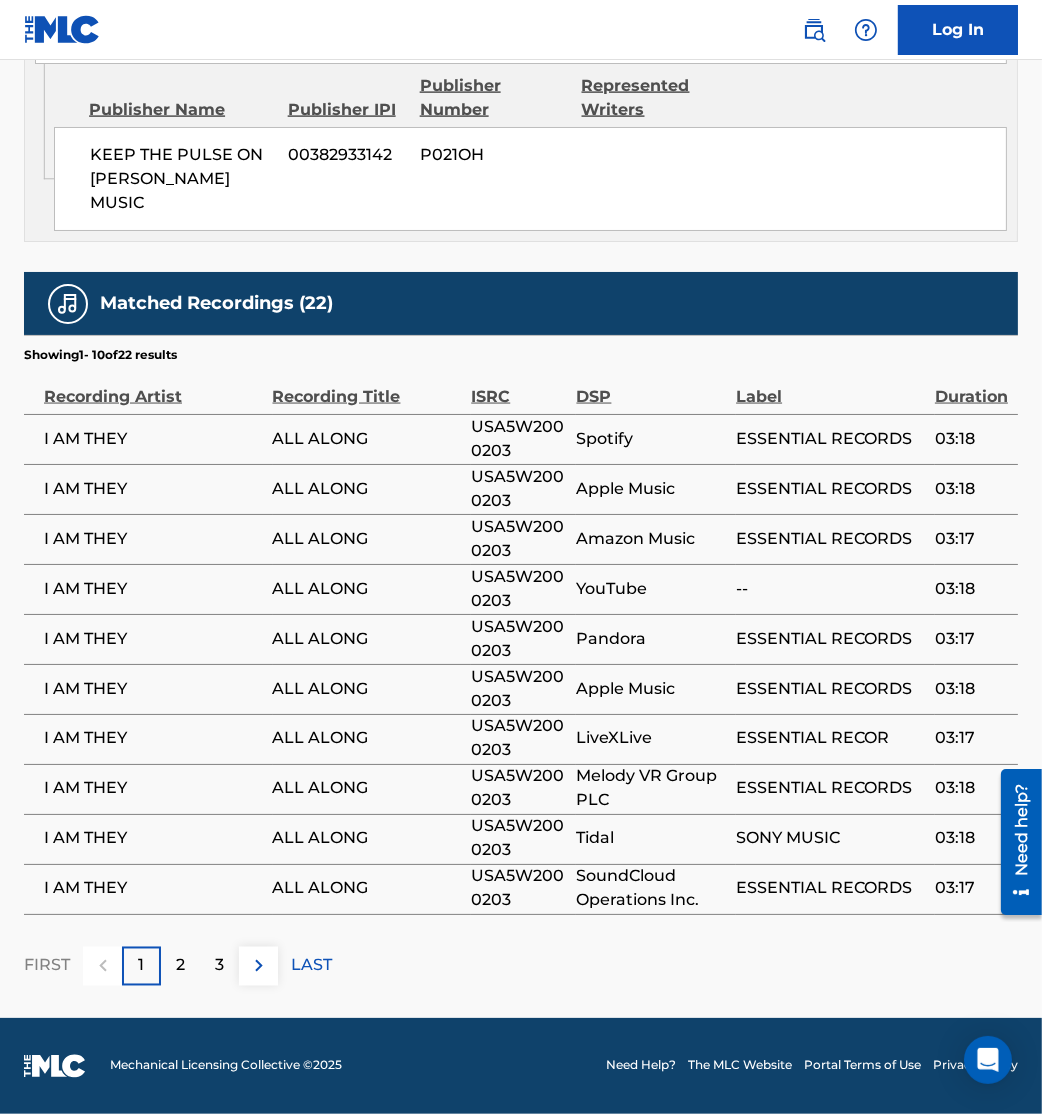 click at bounding box center [258, 966] 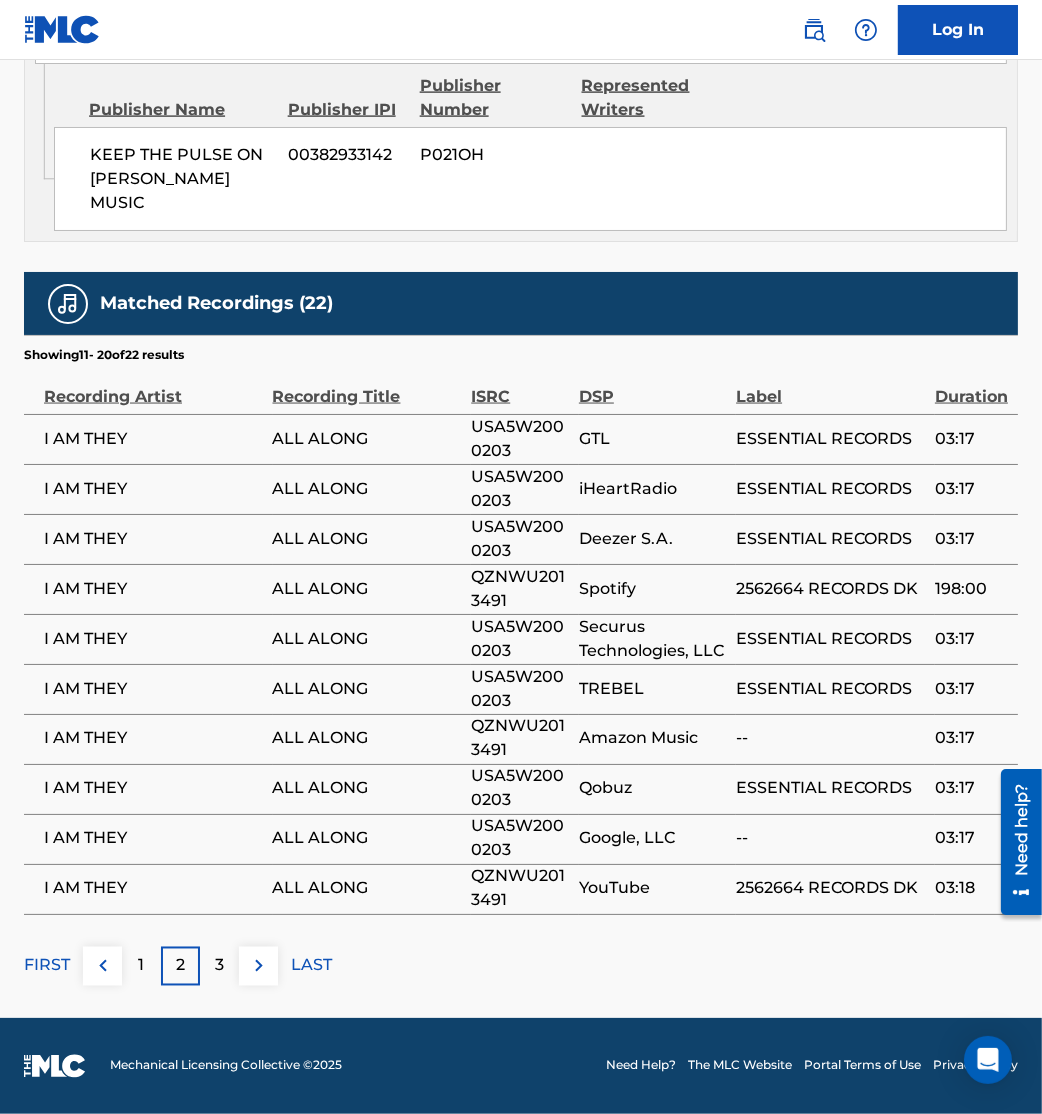 click at bounding box center [258, 966] 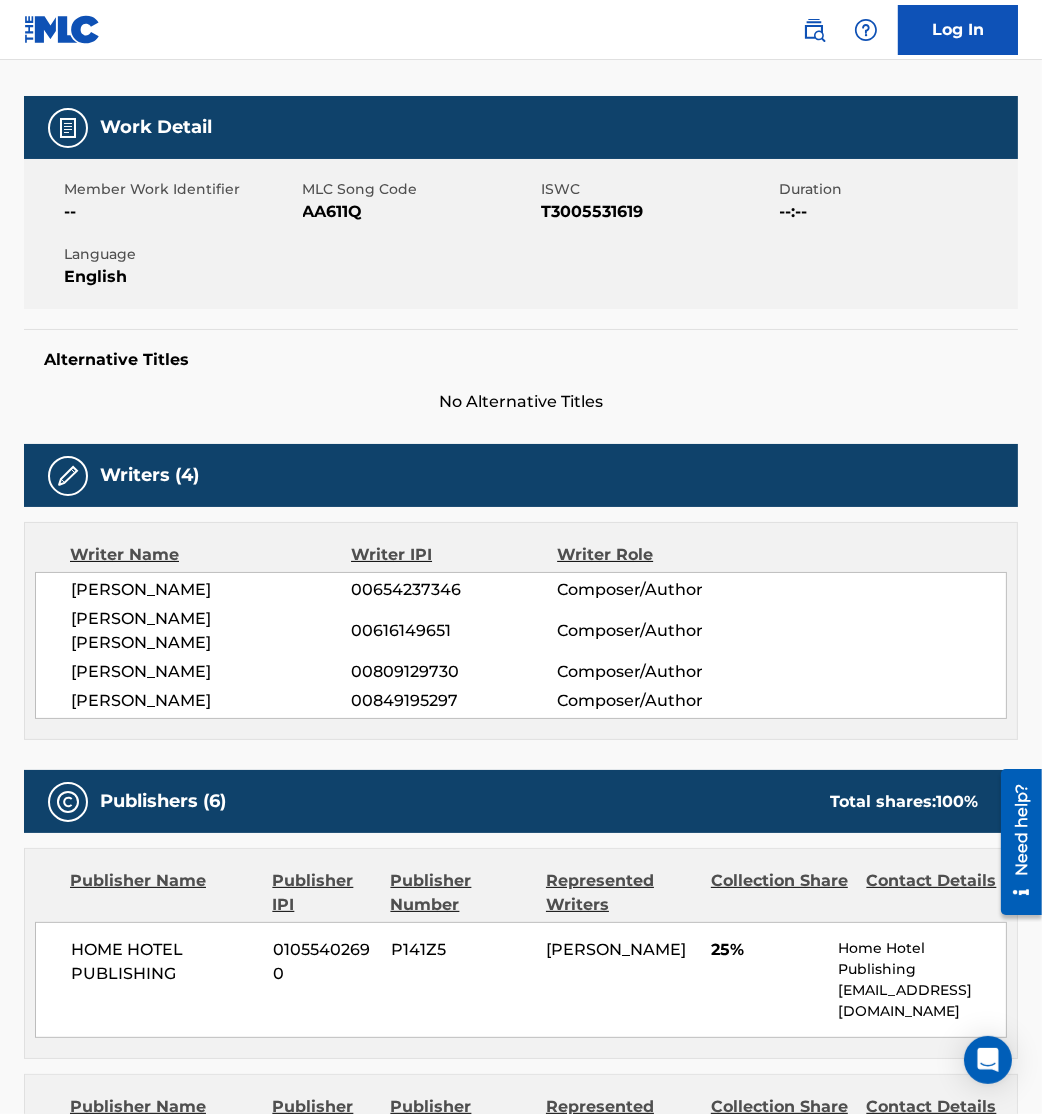 scroll, scrollTop: 0, scrollLeft: 0, axis: both 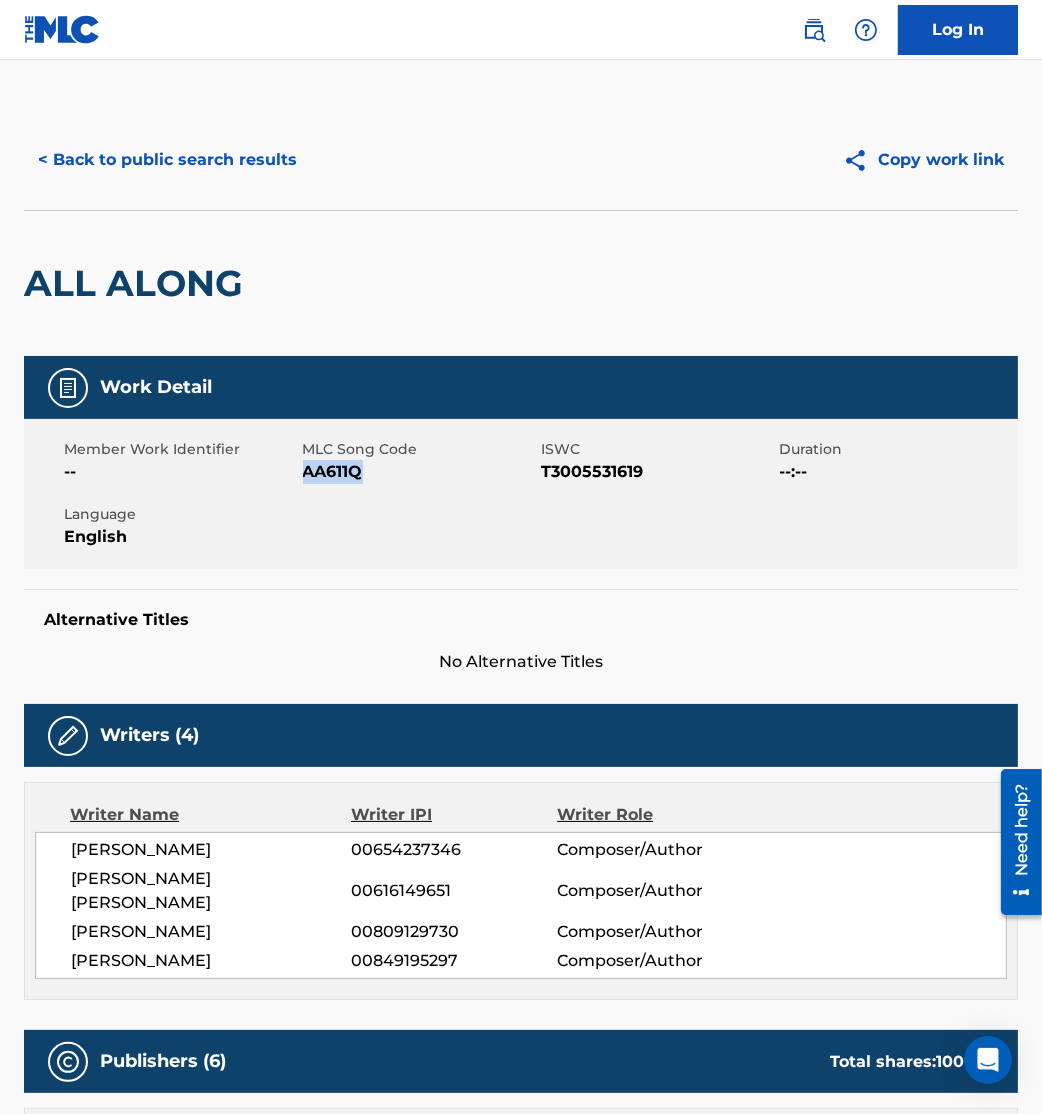 drag, startPoint x: 304, startPoint y: 475, endPoint x: 394, endPoint y: 472, distance: 90.04999 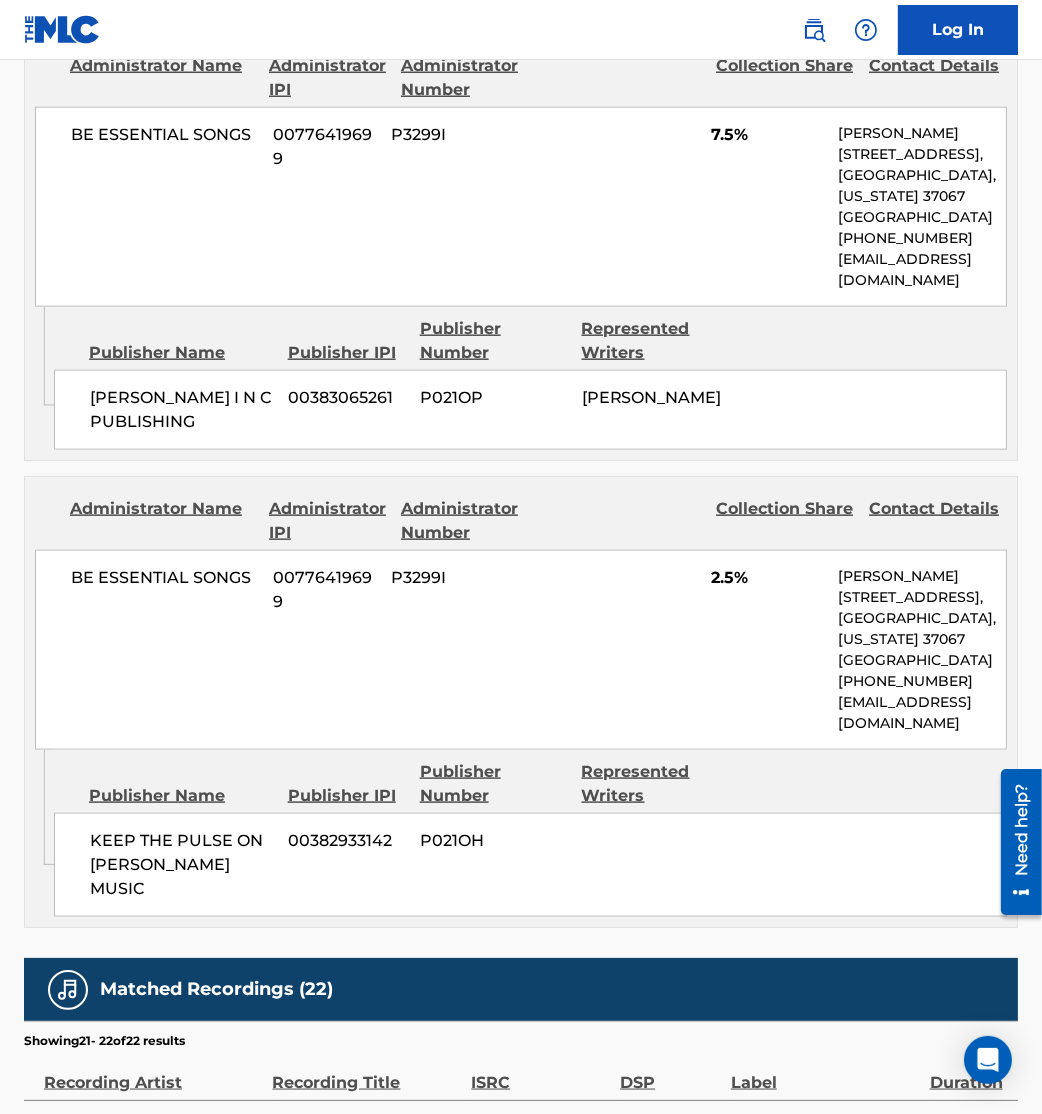scroll, scrollTop: 2820, scrollLeft: 0, axis: vertical 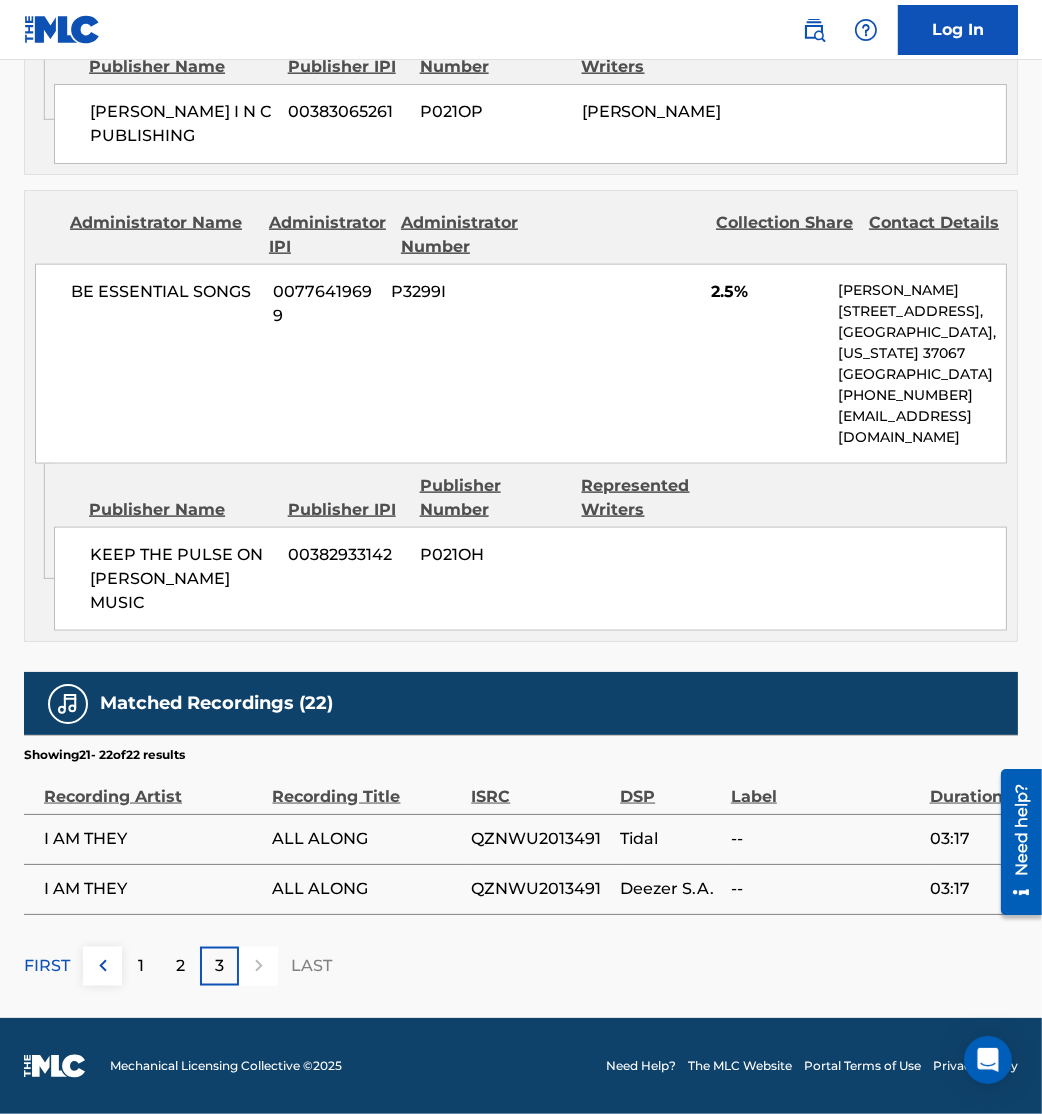 click on "< Back to public search results Copy work link ALL ALONG     Work Detail   Member Work Identifier -- MLC Song Code AA611Q ISWC T3005531619 Duration --:-- Language English Alternative Titles No Alternative Titles Writers   (4) Writer Name Writer IPI Writer Role [PERSON_NAME] 00654237346 Composer/Author [PERSON_NAME] [PERSON_NAME] 00616149651 Composer/Author [PERSON_NAME] 00809129730 Composer/Author [PERSON_NAME] 00849195297 Composer/Author Publishers   (6) Total shares:  100 % Publisher Name Publisher IPI Publisher Number Represented Writers Collection Share Contact Details HOME HOTEL PUBLISHING 01055402690 P141Z5 [PERSON_NAME] 25% Home Hotel Publishing [EMAIL_ADDRESS][DOMAIN_NAME] Publisher Name Publisher IPI Publisher Number Represented Writers Collection Share Contact Details BE ESSENTIAL SONGS 00776419699 P3299I [PERSON_NAME], [PERSON_NAME] [PERSON_NAME], [PERSON_NAME] 37.5% [PERSON_NAME] [STREET_ADDRESS][US_STATE] [PHONE_NUMBER] [EMAIL_ADDRESS][DOMAIN_NAME] Administrator Name" at bounding box center (521, -853) 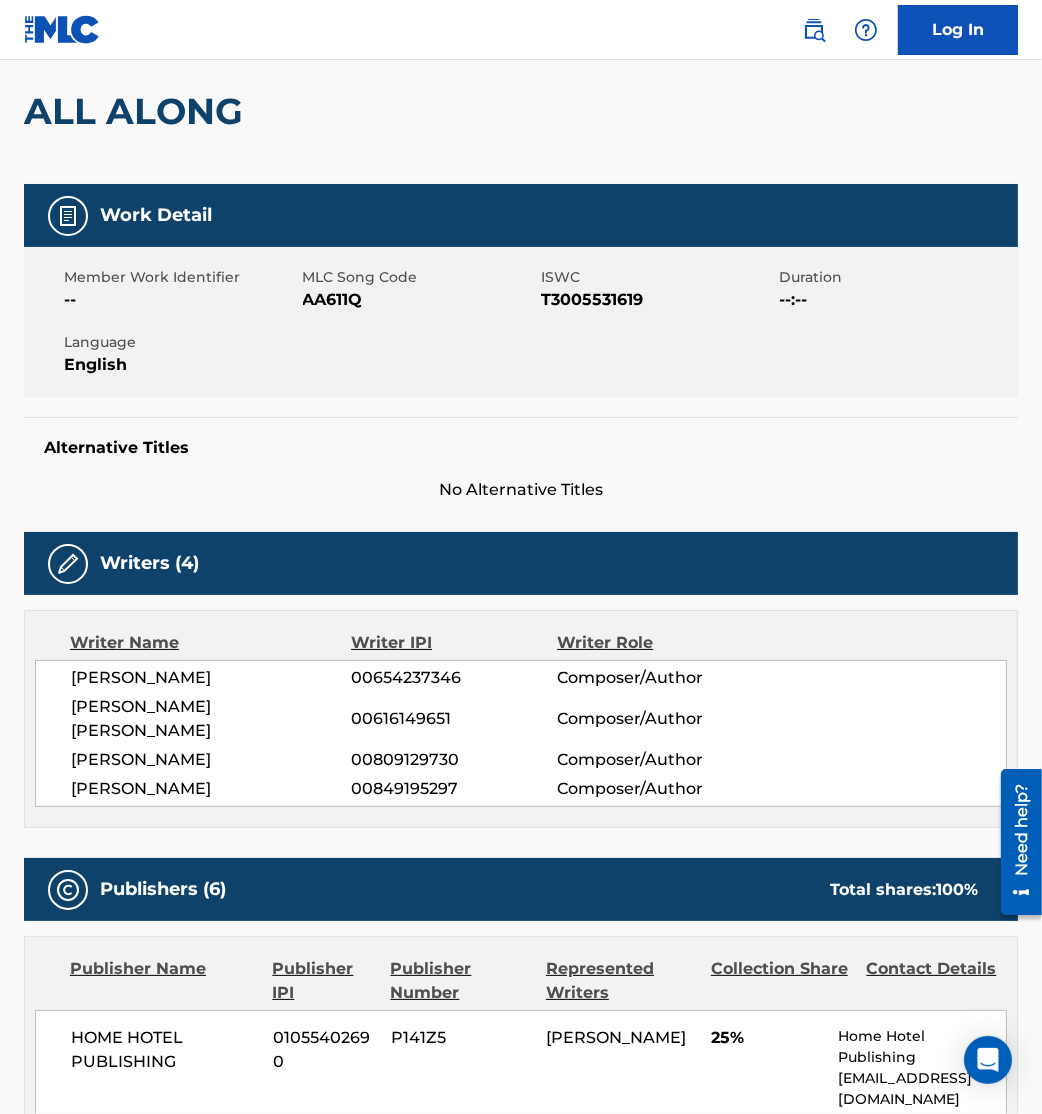 scroll, scrollTop: 0, scrollLeft: 0, axis: both 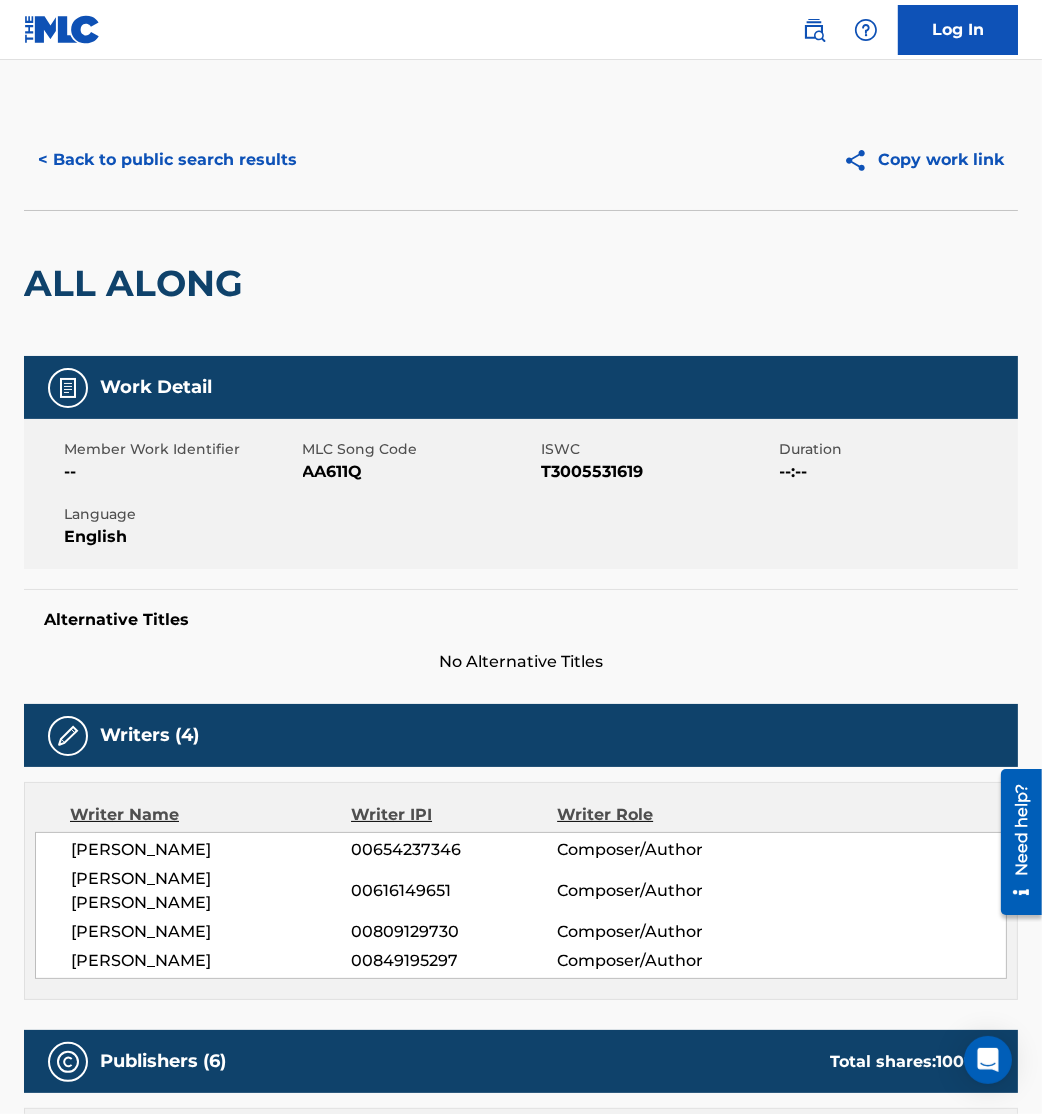 click on "< Back to public search results" at bounding box center [167, 160] 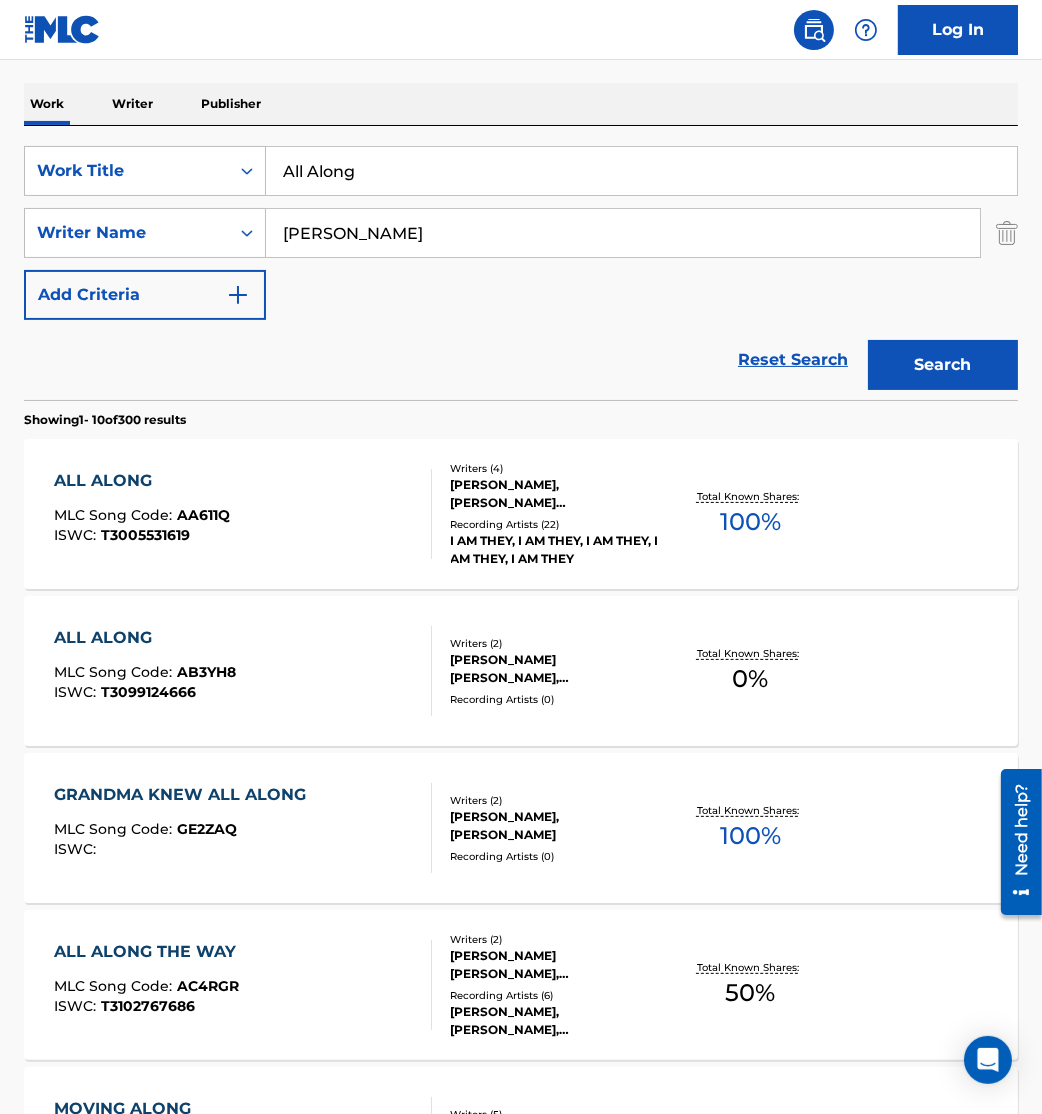 scroll, scrollTop: 298, scrollLeft: 0, axis: vertical 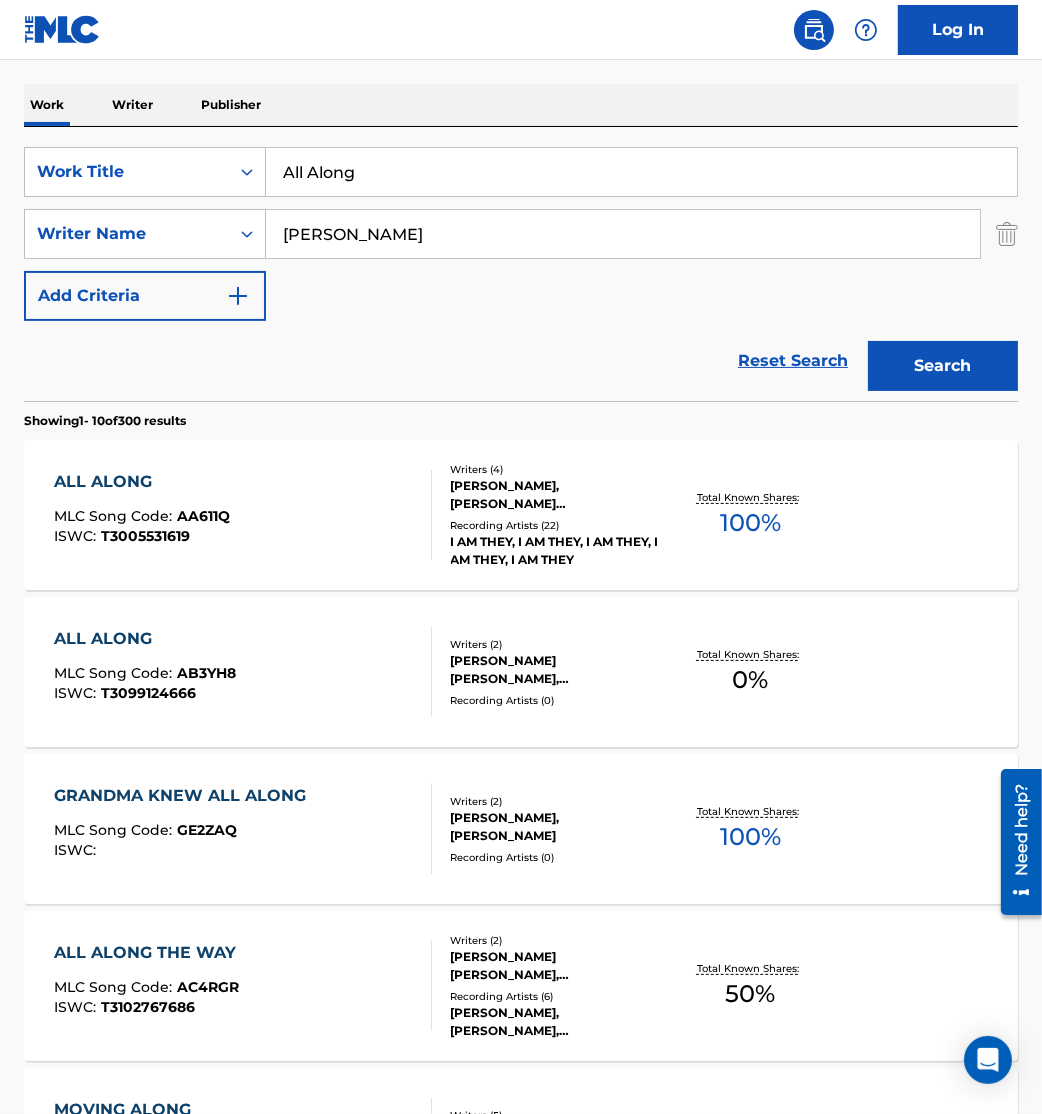 drag, startPoint x: 402, startPoint y: 175, endPoint x: 89, endPoint y: 199, distance: 313.9188 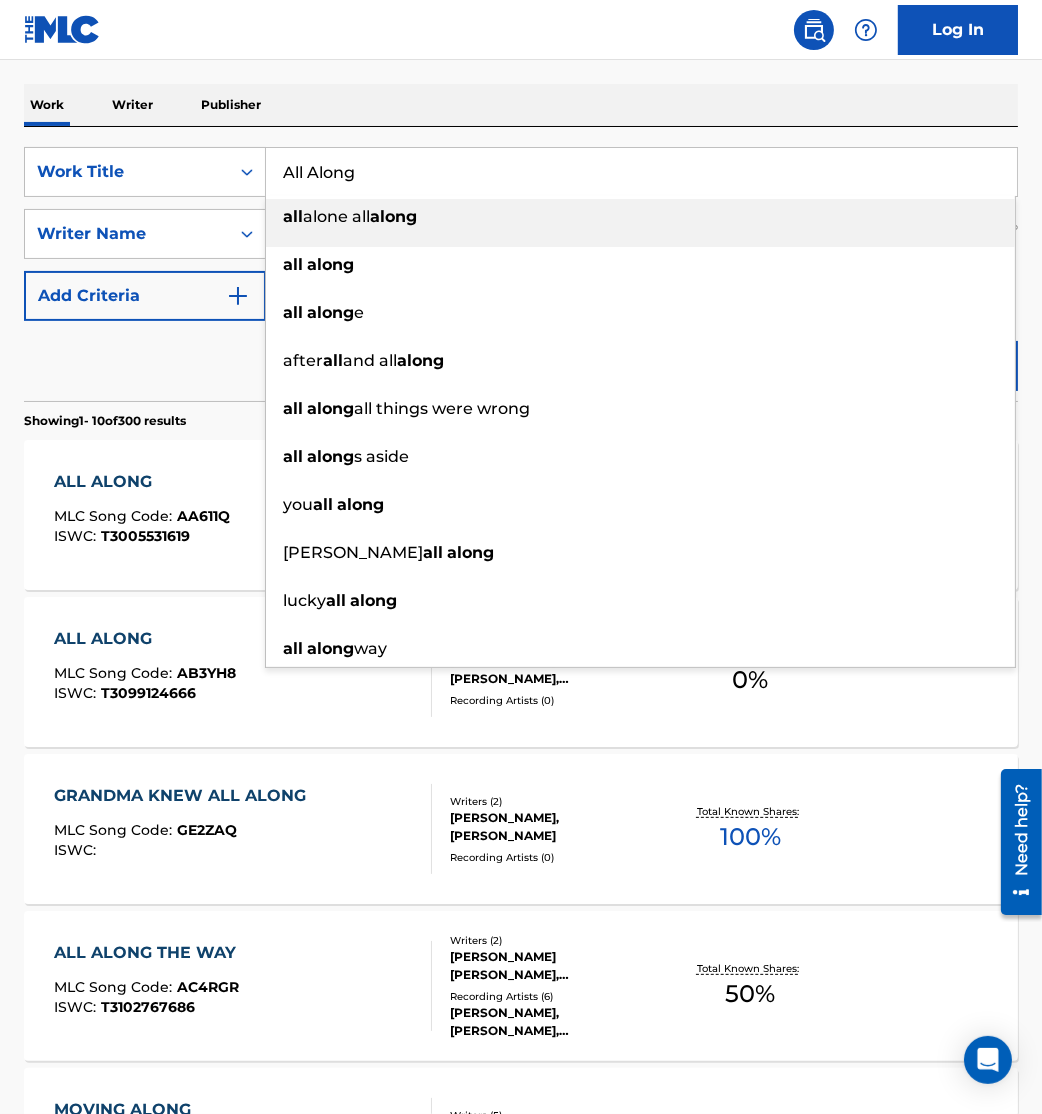 paste on "In Between" 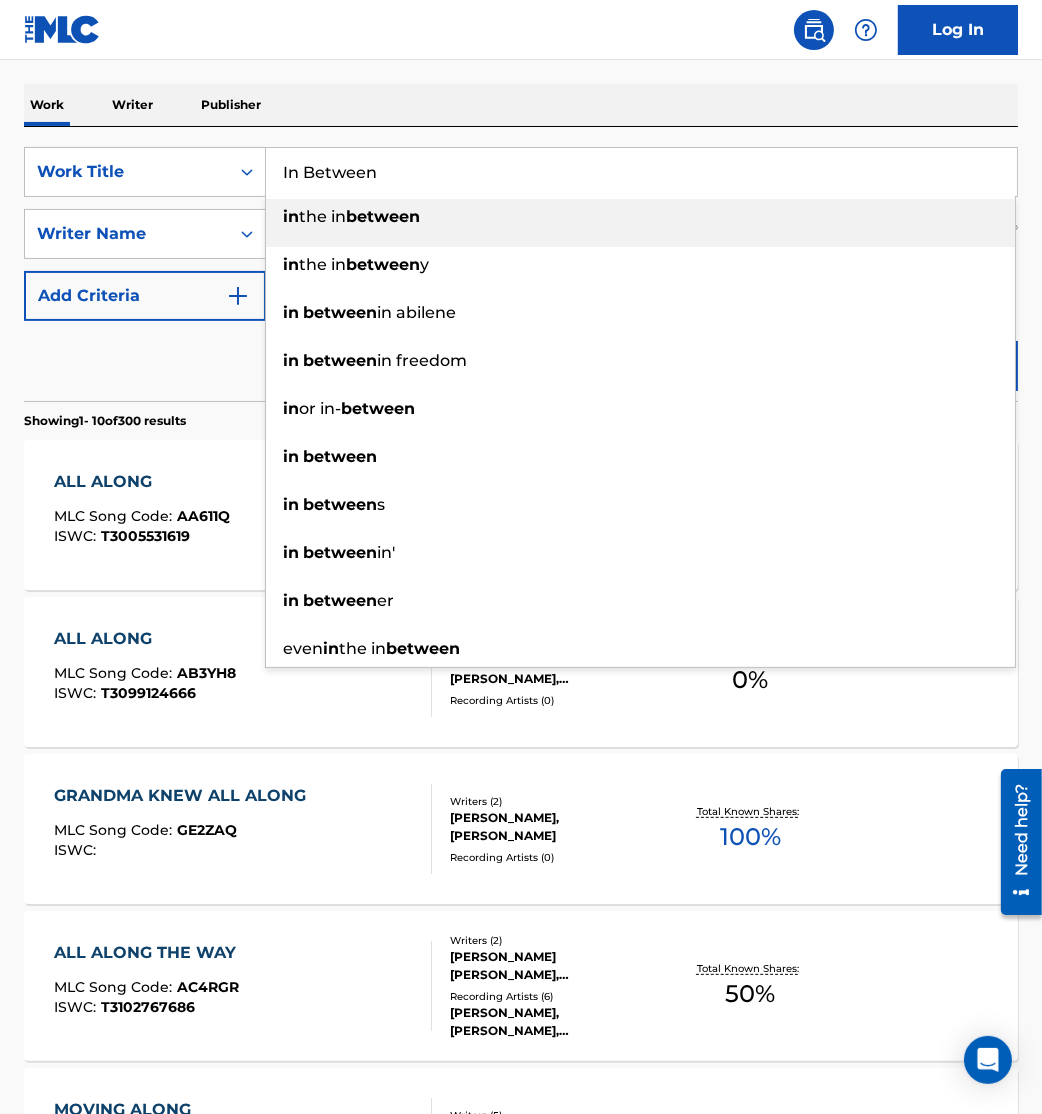 type on "In Between" 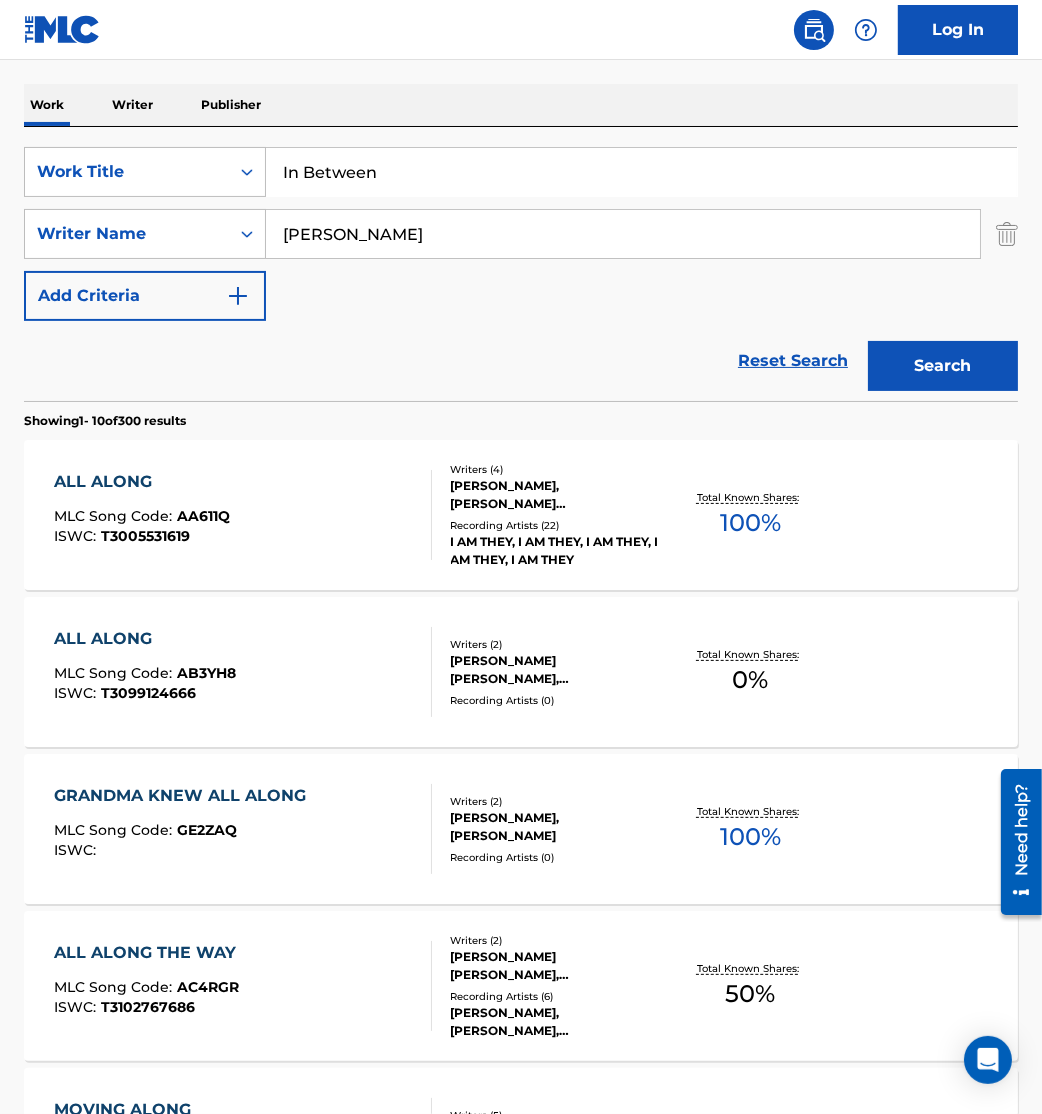 click on "Reset Search Search" at bounding box center (521, 361) 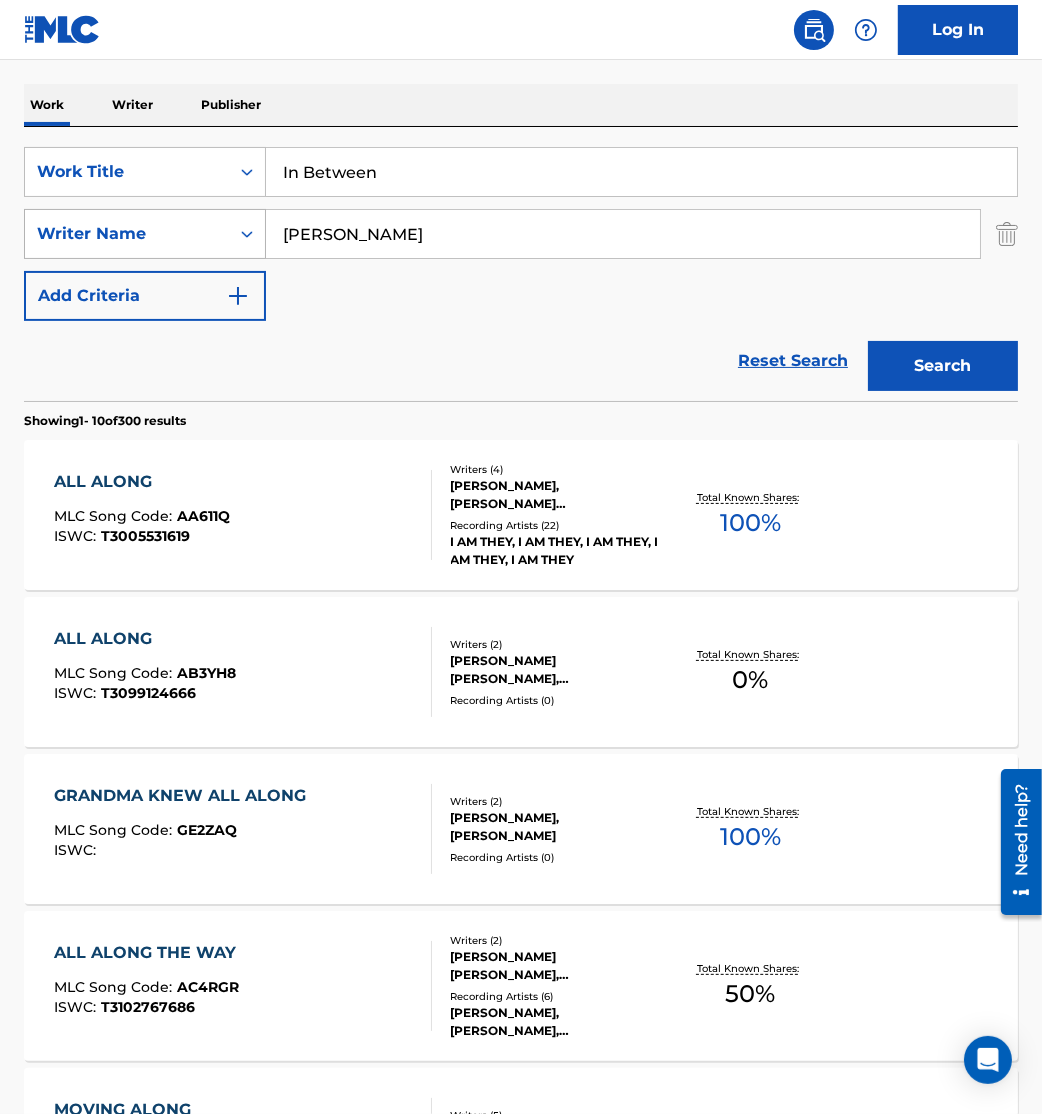 drag, startPoint x: 328, startPoint y: 255, endPoint x: 204, endPoint y: 244, distance: 124.486946 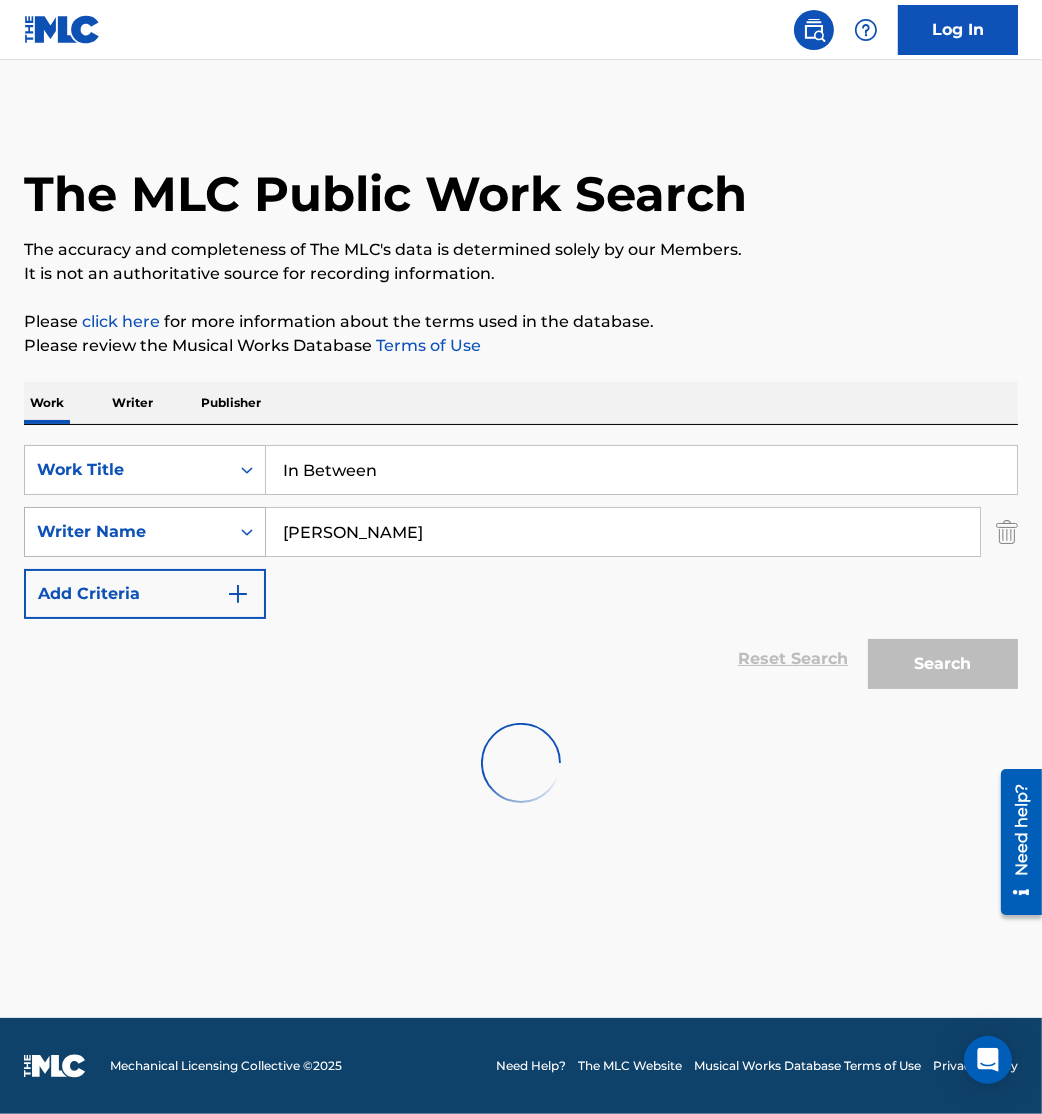 scroll, scrollTop: 0, scrollLeft: 0, axis: both 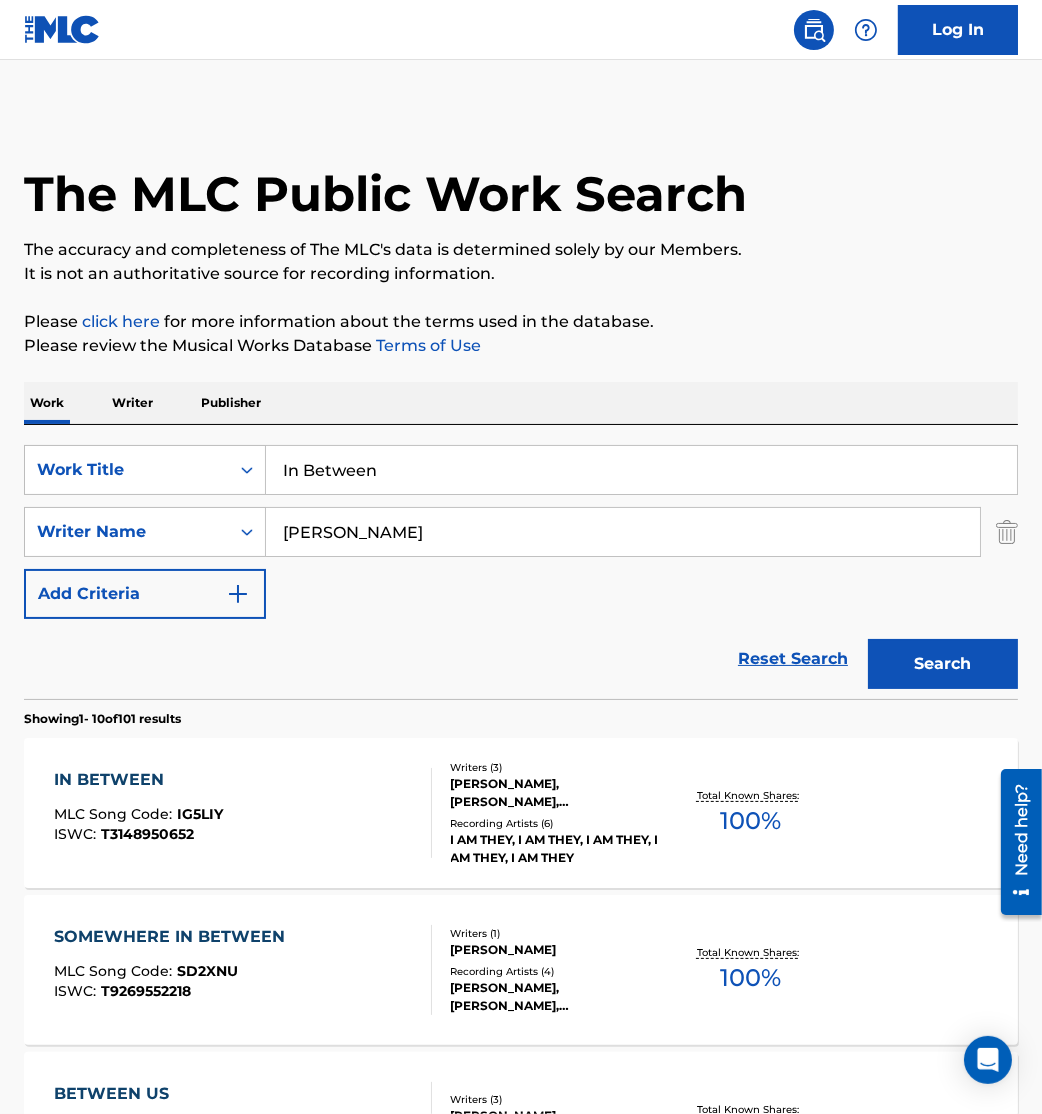 click on "IN BETWEEN MLC Song Code : IG5LIY ISWC : T3148950652" at bounding box center (243, 813) 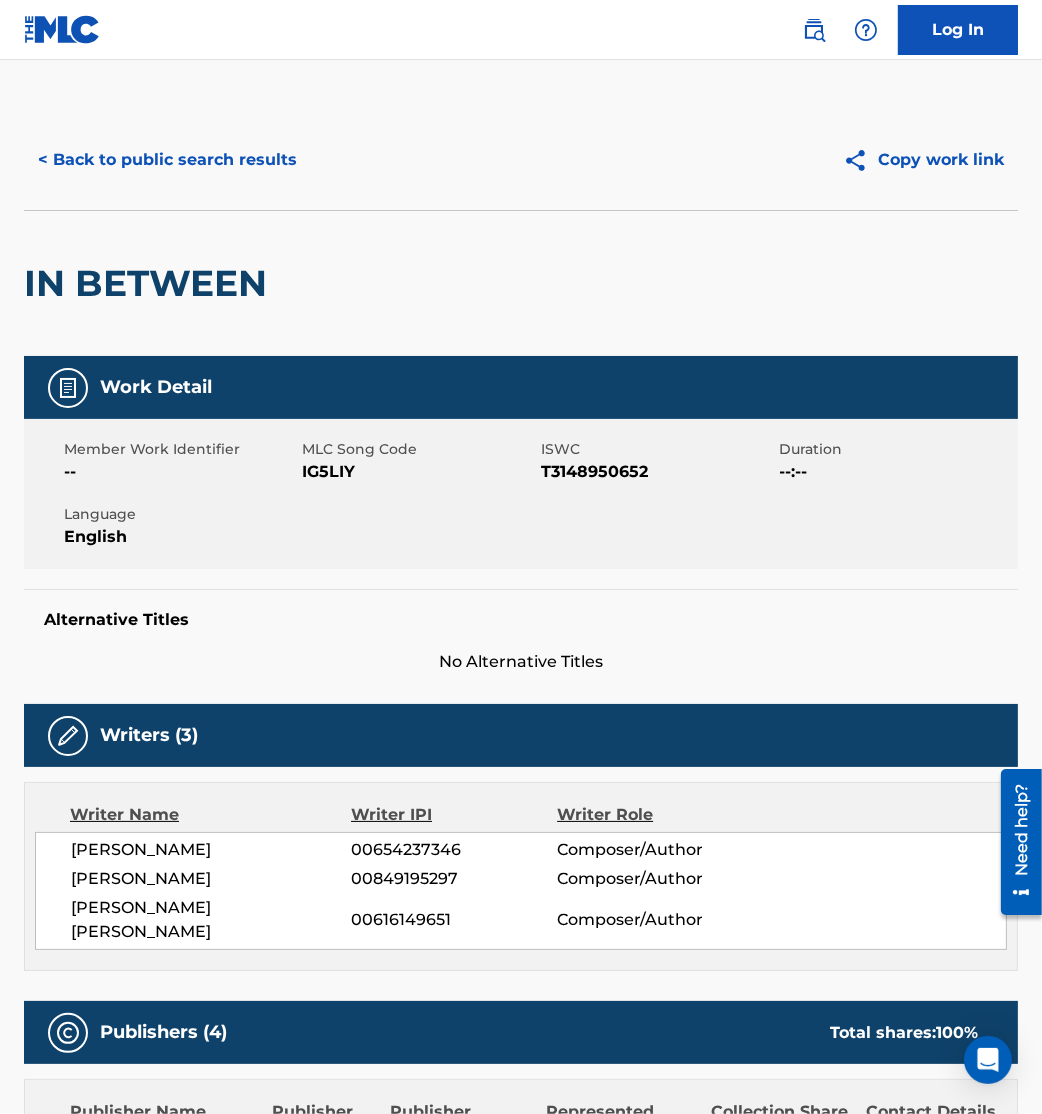 click on "Writers   (3)" at bounding box center [521, 735] 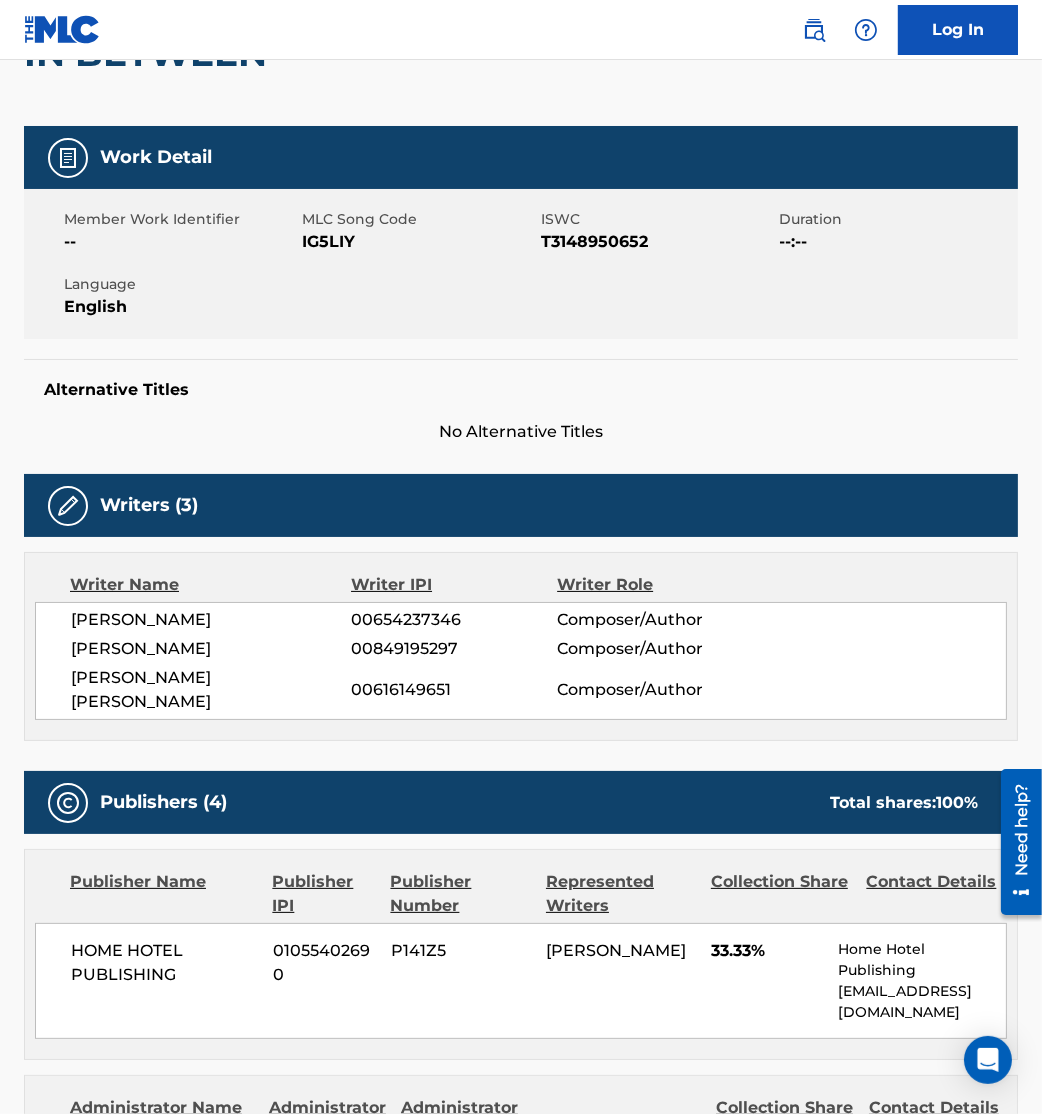 scroll, scrollTop: 0, scrollLeft: 0, axis: both 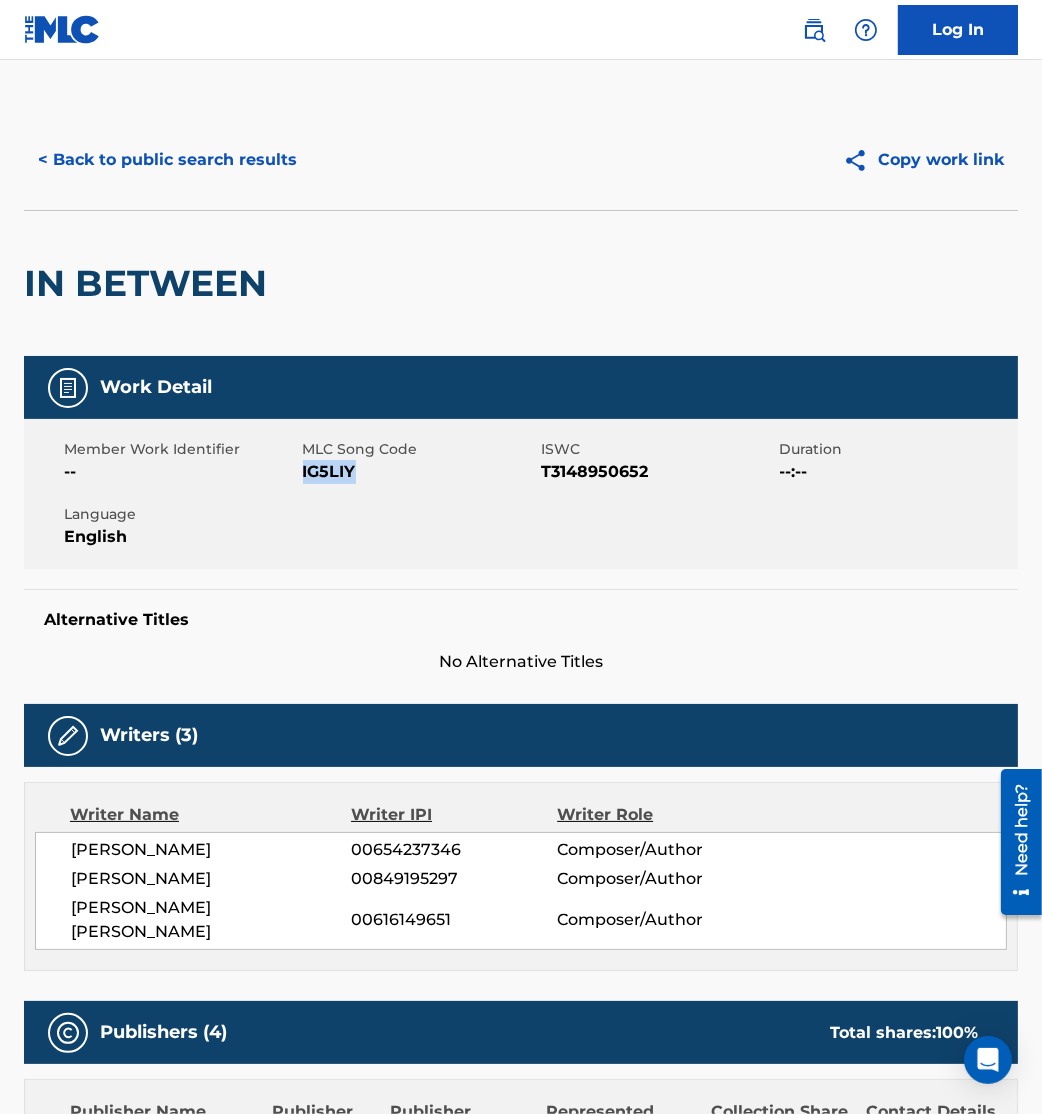drag, startPoint x: 304, startPoint y: 468, endPoint x: 451, endPoint y: 484, distance: 147.86818 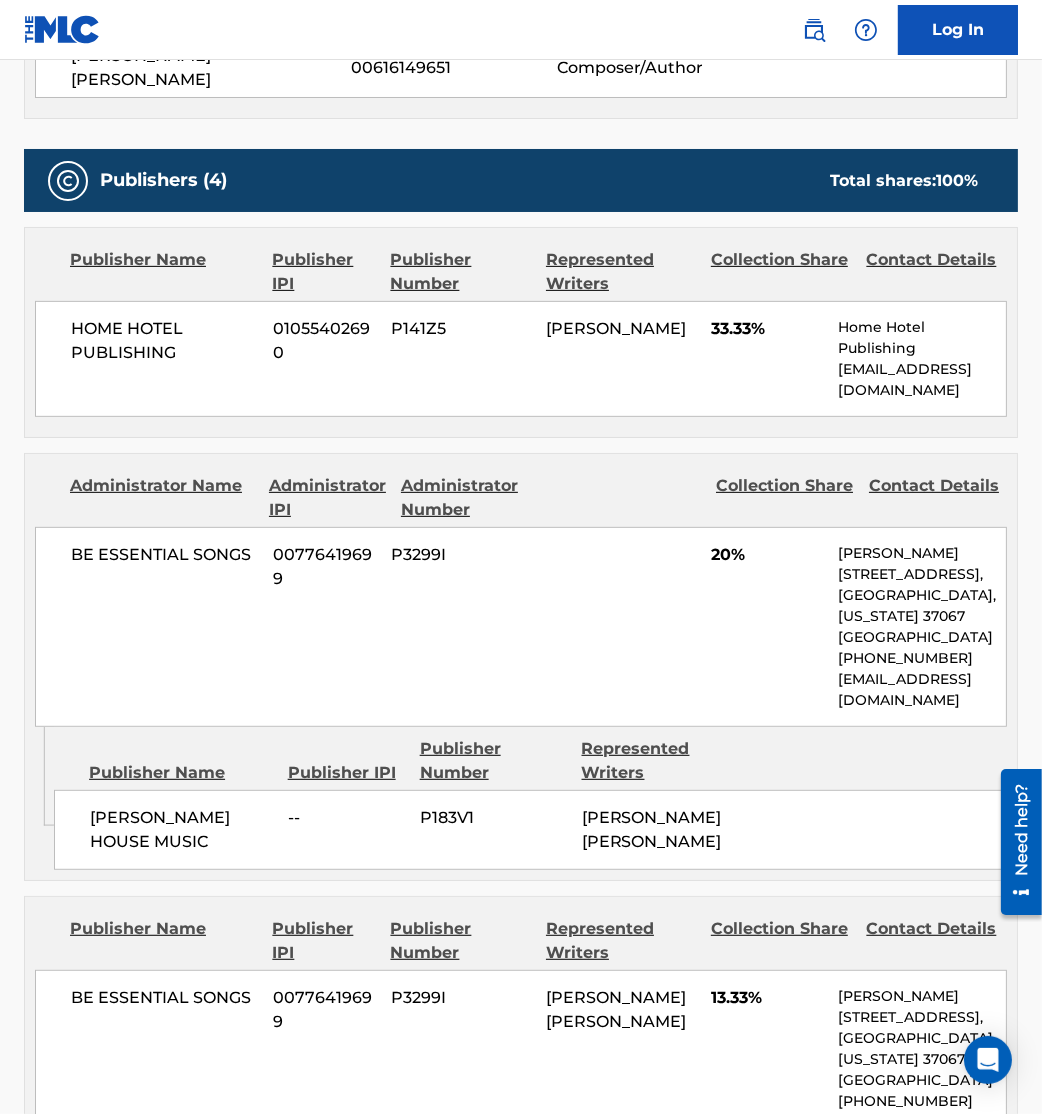 scroll, scrollTop: 694, scrollLeft: 0, axis: vertical 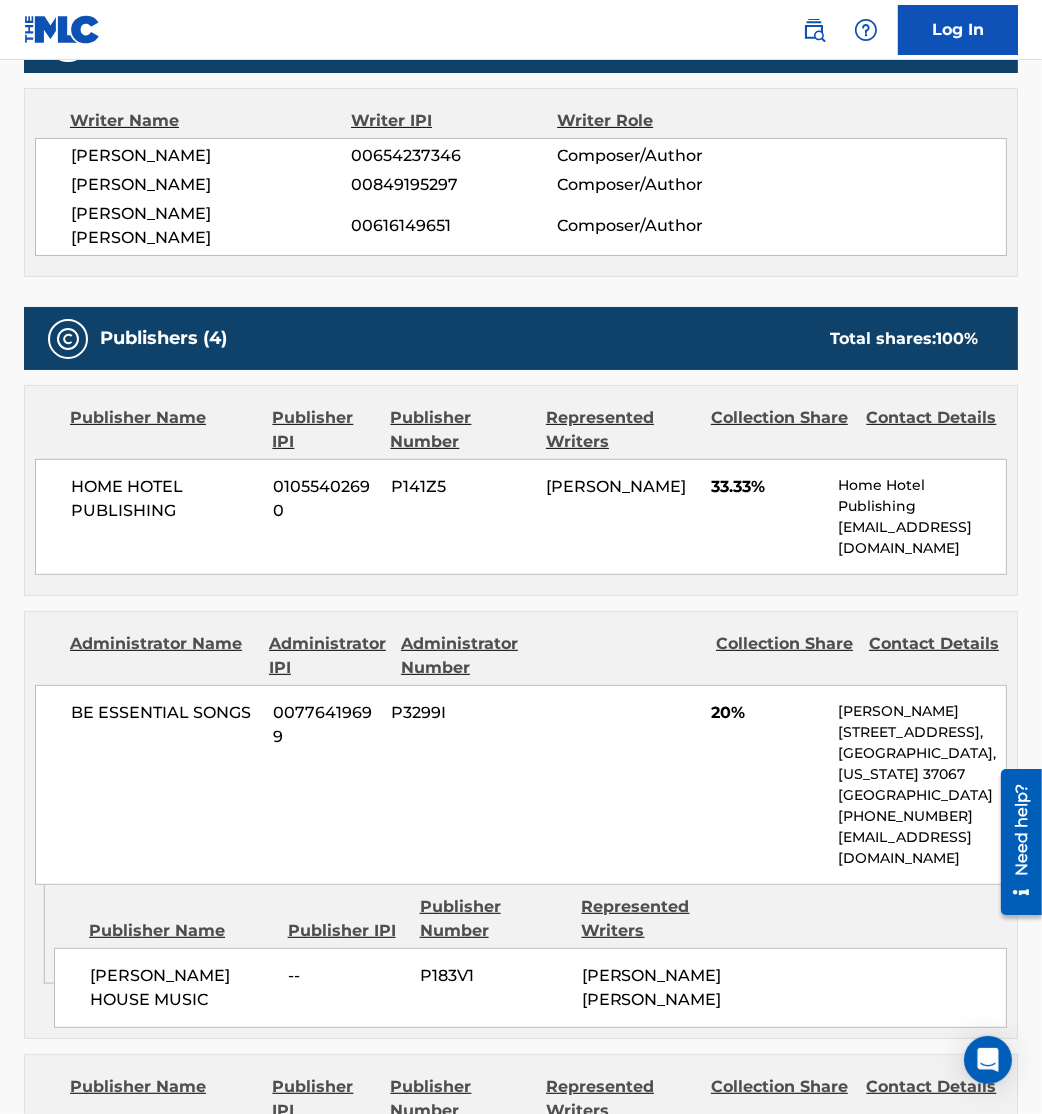 click on "Publisher Name Publisher IPI Publisher Number Represented Writers Collection Share Contact Details HOME HOTEL PUBLISHING 01055402690 P141Z5 [PERSON_NAME] 33.33% Home Hotel Publishing [EMAIL_ADDRESS][DOMAIN_NAME]" at bounding box center (521, 490) 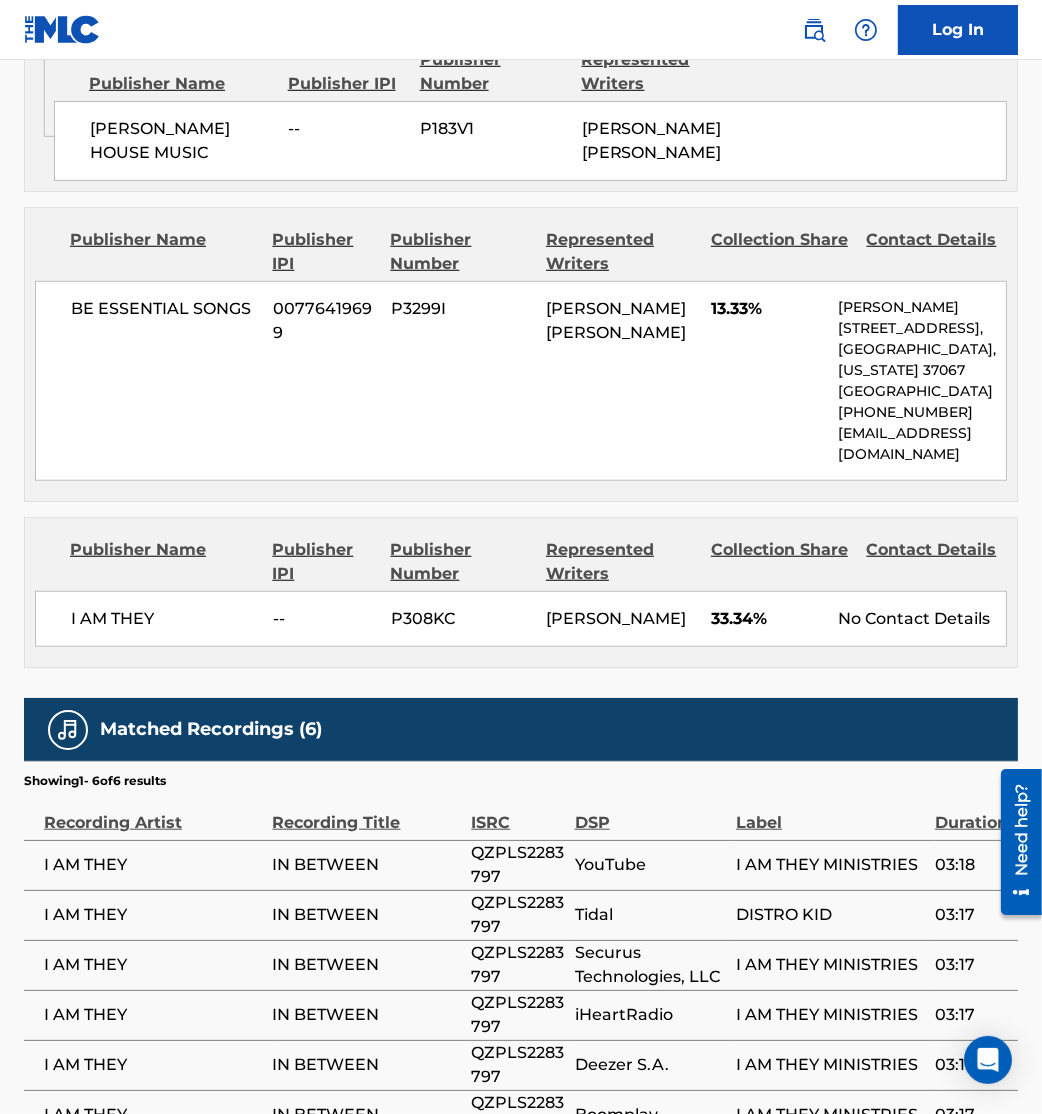 scroll, scrollTop: 1691, scrollLeft: 0, axis: vertical 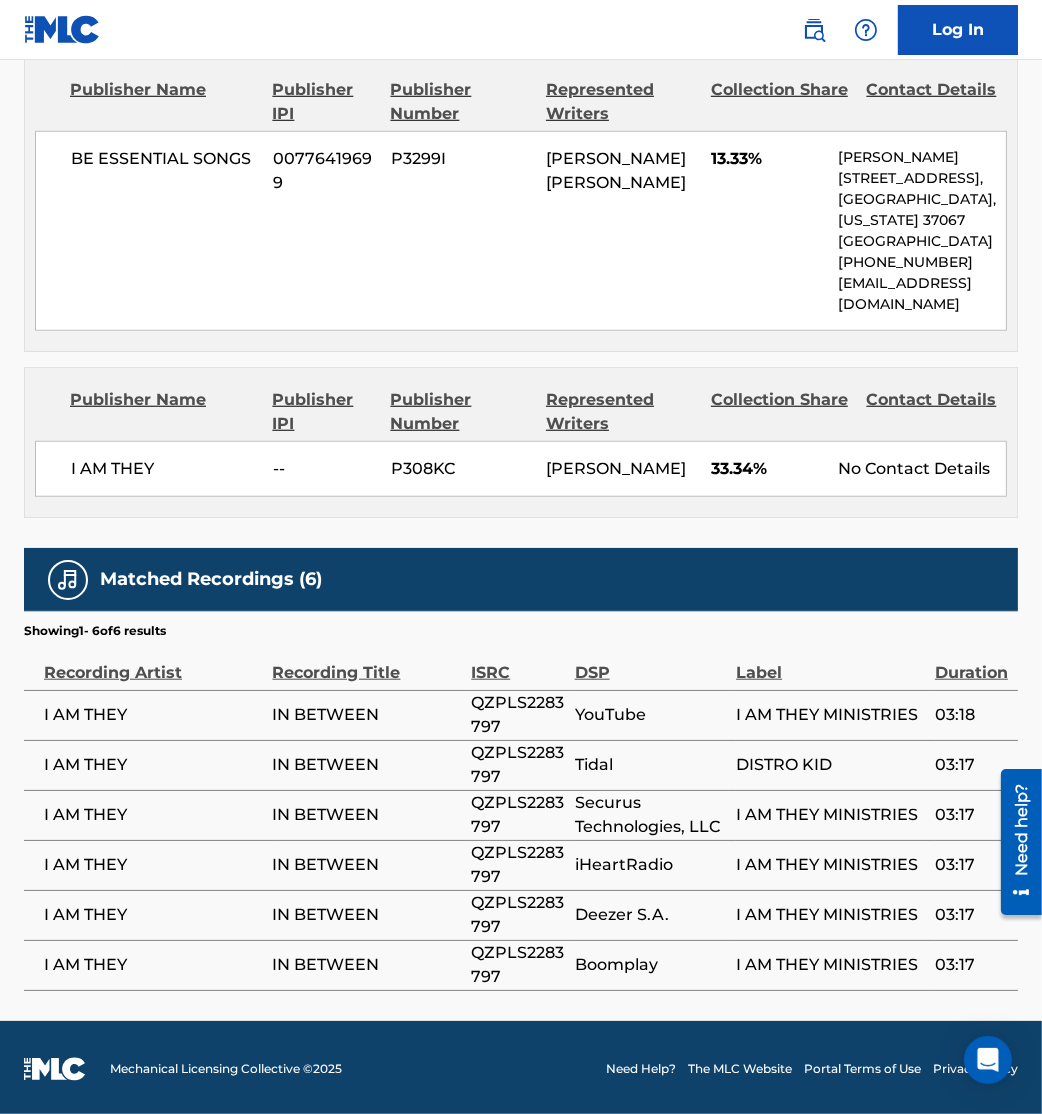 click on "Publisher Name Publisher IPI Publisher Number Represented Writers Collection Share Contact Details I AM THEY -- P308KC [PERSON_NAME] 33.34% No Contact Details" at bounding box center (521, 442) 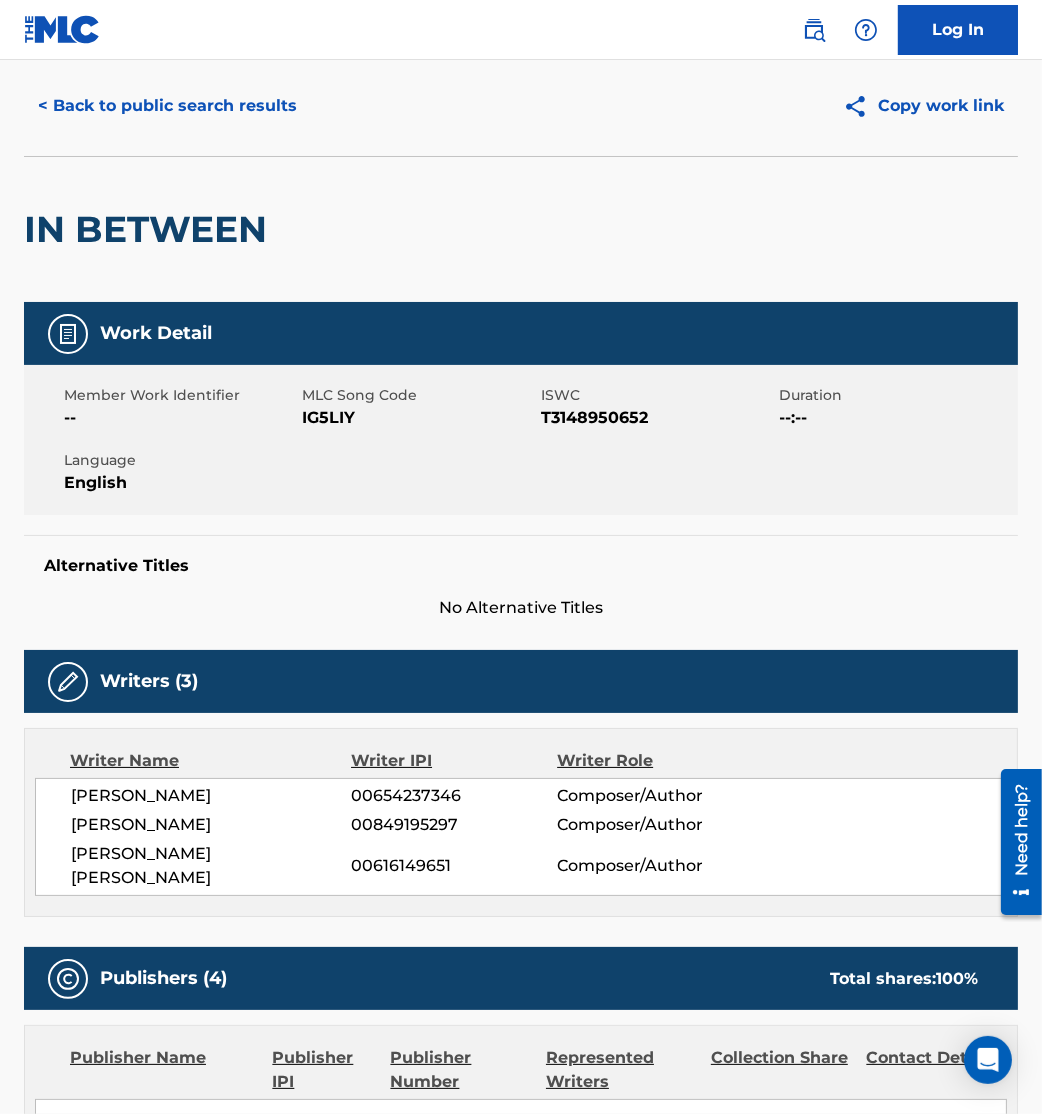 scroll, scrollTop: 0, scrollLeft: 0, axis: both 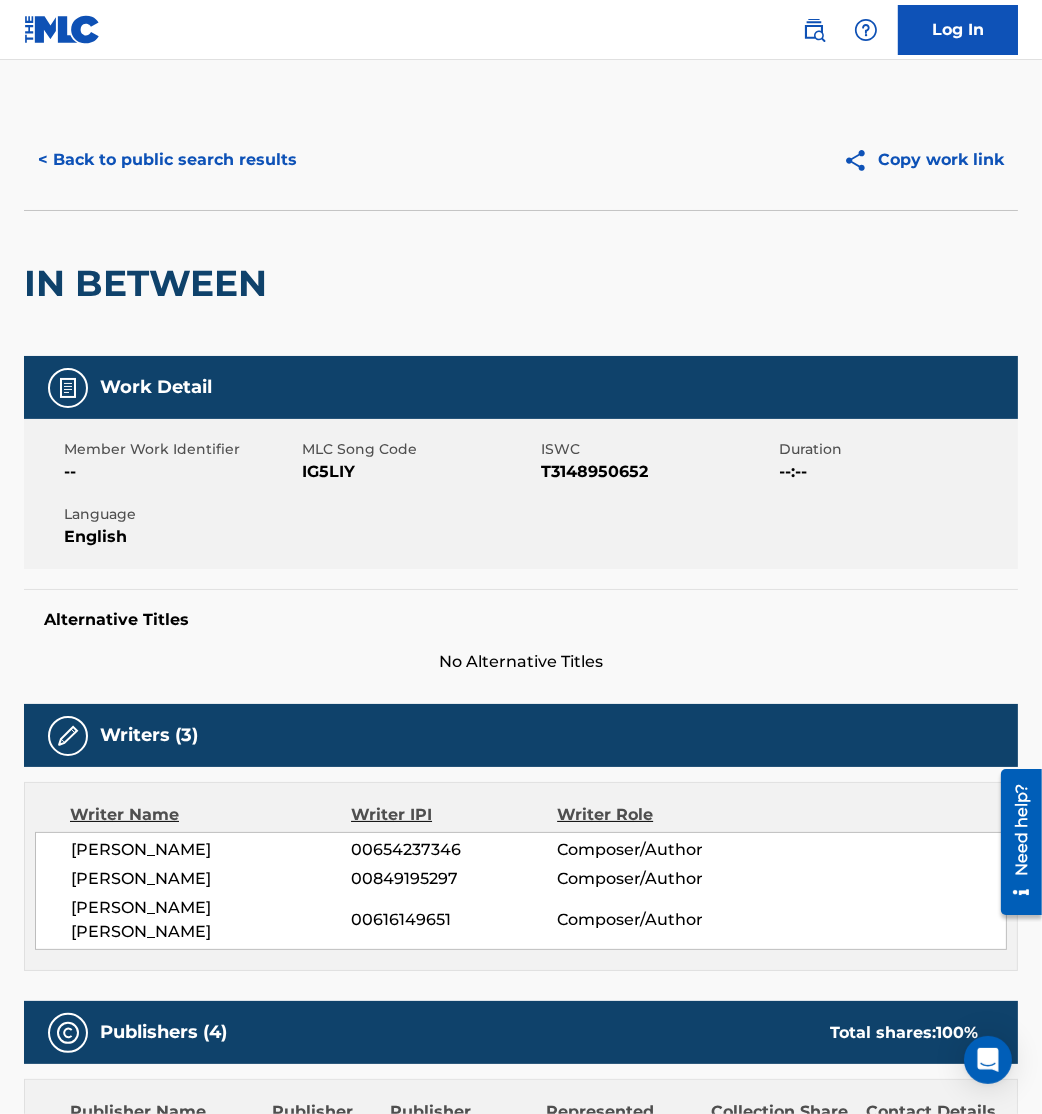 click on "< Back to public search results" at bounding box center (167, 160) 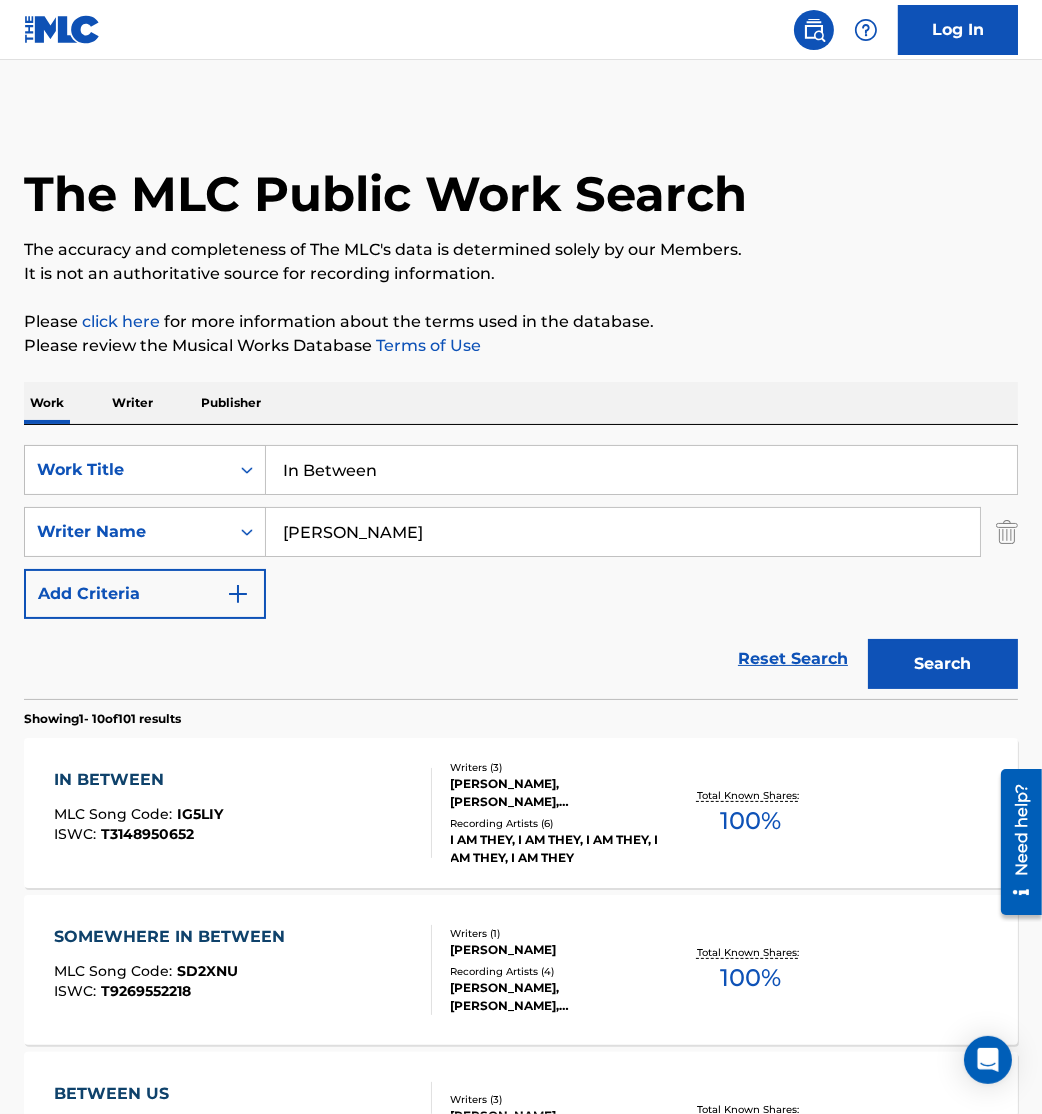 click on "Log In The MLC Public Work Search The accuracy and completeness of The MLC's data is determined solely by our Members. It is not an authoritative source for recording information. Please   click here   for more information about the terms used in the database. Please review the Musical Works Database   Terms of Use Work Writer Publisher SearchWithCriteriac93e4ce9-7a4a-4ab7-96b6-bb5df8eacd1c Work Title In Between SearchWithCriteria6a3351f3-1454-4f12-b0e7-025afaefb8fc Writer Name [PERSON_NAME] Add Criteria Reset Search Search Showing  1  -   10  of  101   results   IN BETWEEN MLC Song Code : IG5LIY ISWC : T3148950652 Writers ( 3 ) [PERSON_NAME], [PERSON_NAME], [PERSON_NAME] [PERSON_NAME] Recording Artists ( 6 ) I AM THEY, I AM THEY, I AM THEY, I AM THEY, I AM THEY Total Known Shares: 100 % SOMEWHERE IN BETWEEN MLC Song Code : SD2XNU ISWC : T9269552218 Writers ( 1 ) [PERSON_NAME] Recording Artists ( 4 ) [PERSON_NAME], [PERSON_NAME], [PERSON_NAME], [PERSON_NAME] Total Known Shares: 100 % BETWEEN US MLC Song Code : BE4MZI" at bounding box center [521, 557] 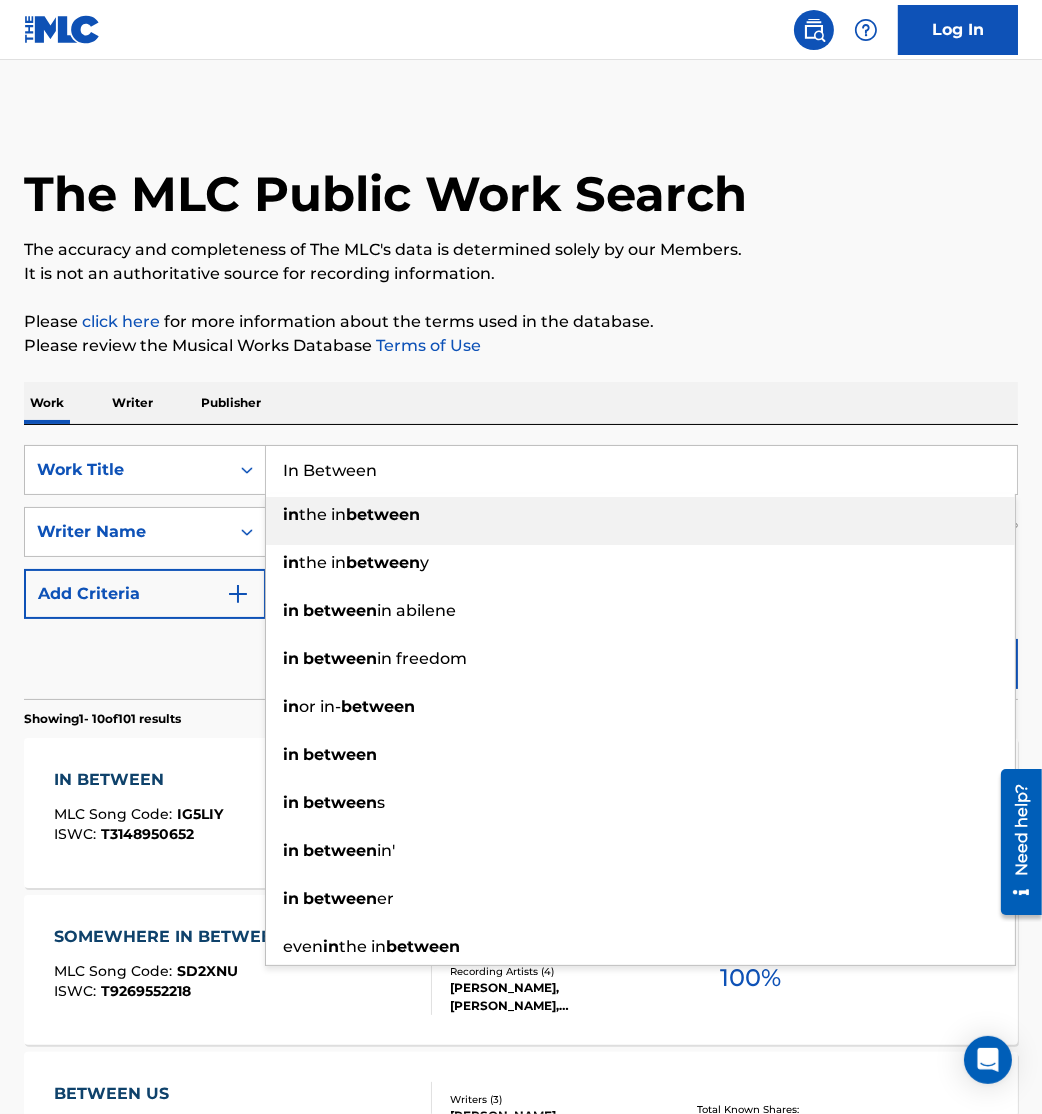 paste on "Lift My Eyes" 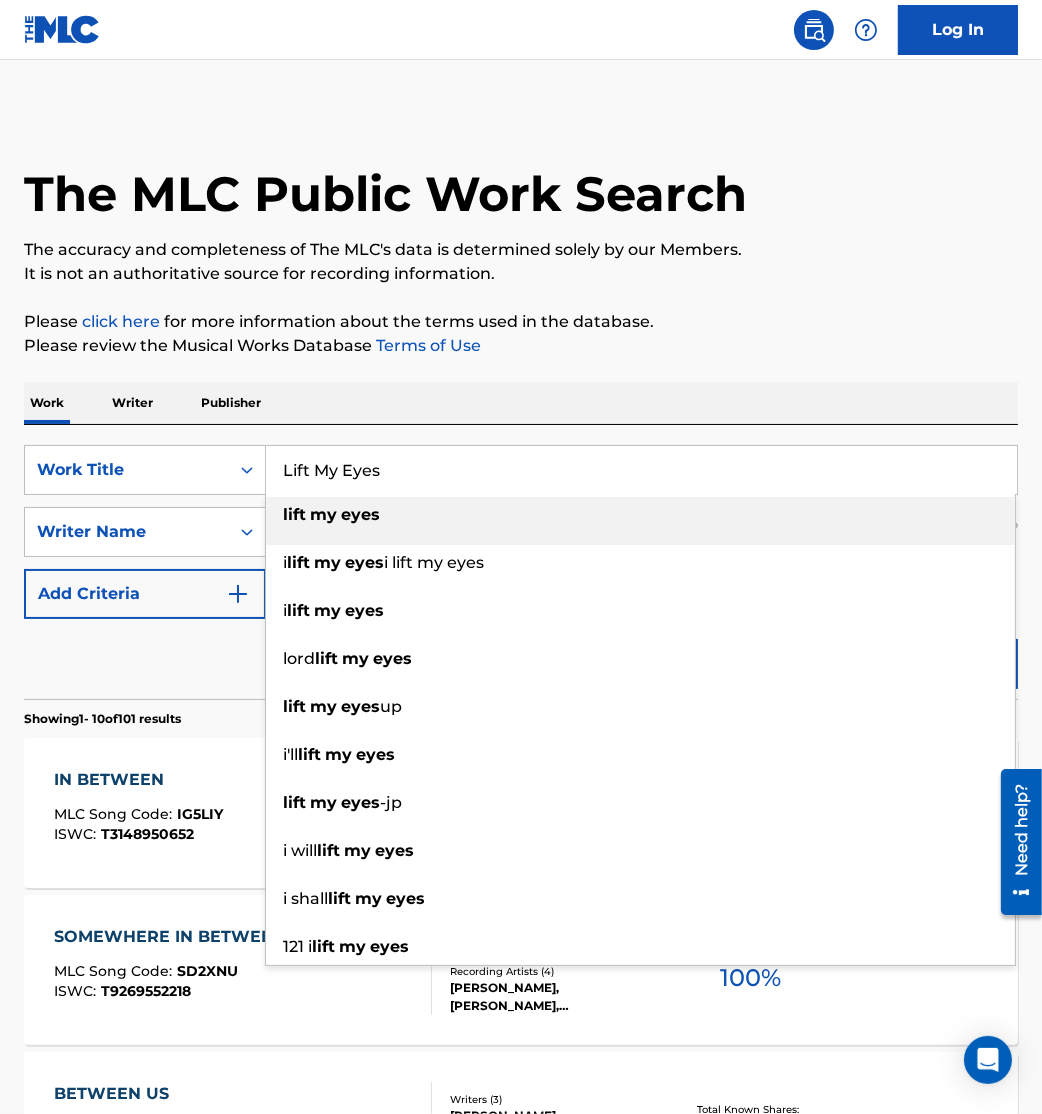 type on "Lift My Eyes" 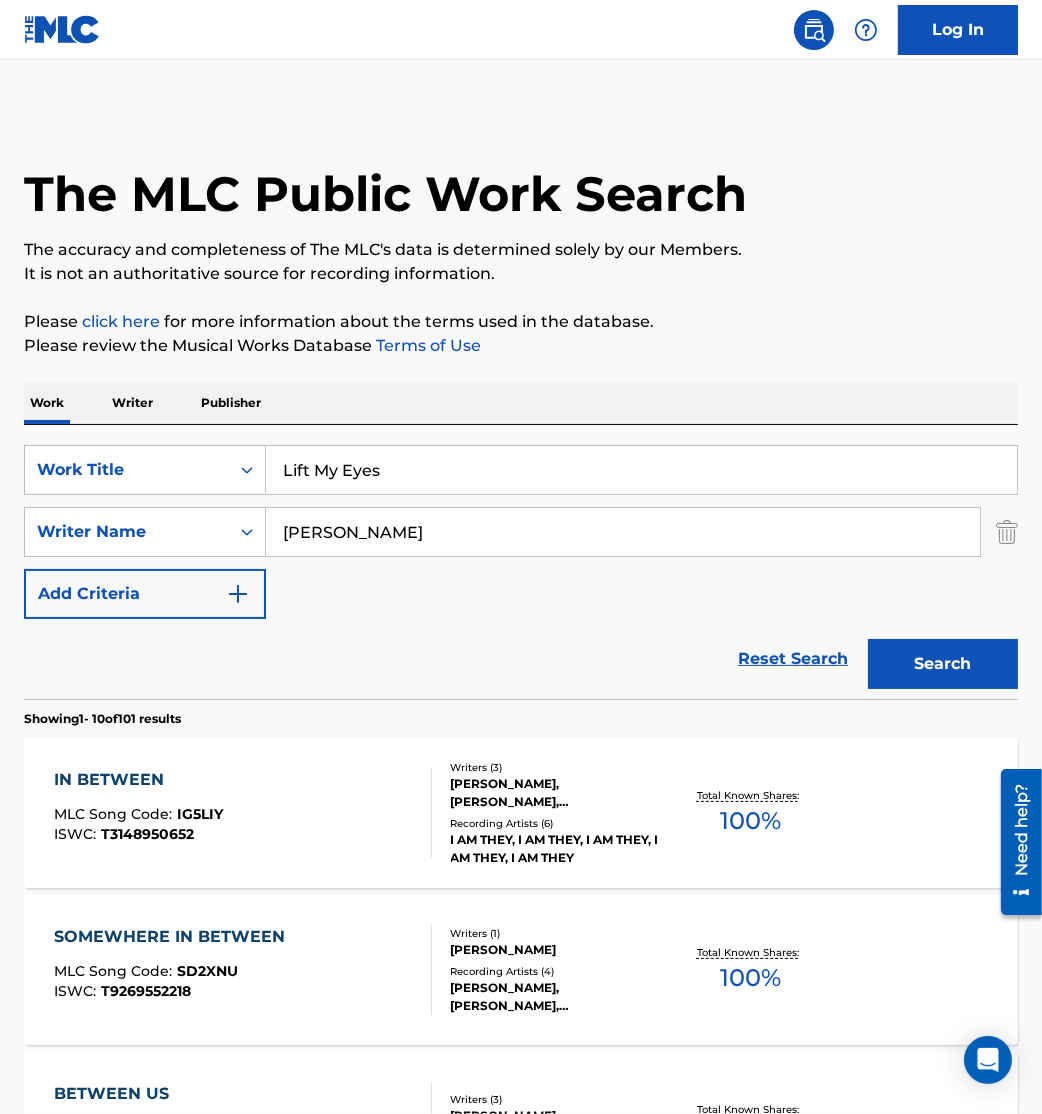 click on "Work Writer Publisher" at bounding box center (521, 403) 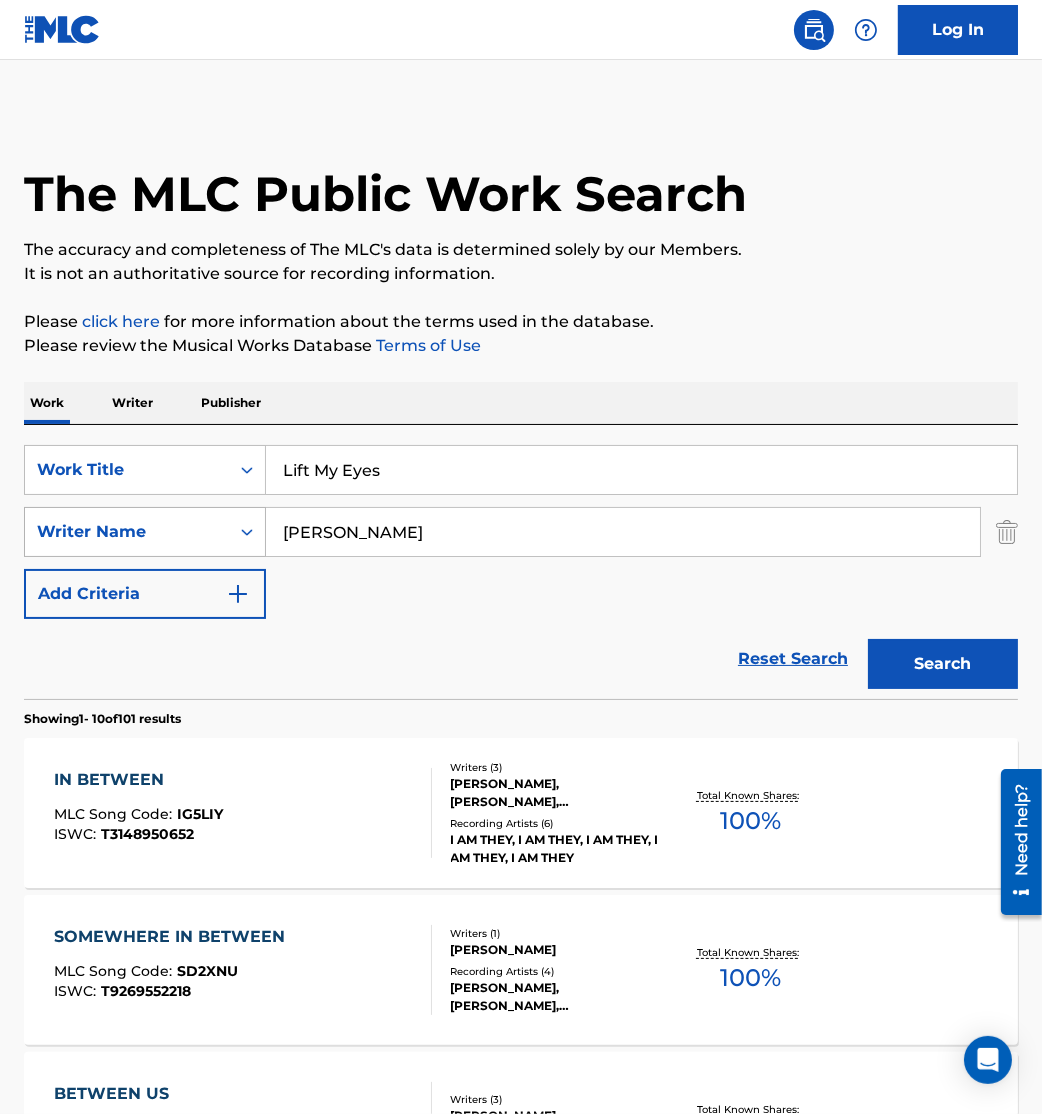 drag, startPoint x: 369, startPoint y: 536, endPoint x: 227, endPoint y: 541, distance: 142.088 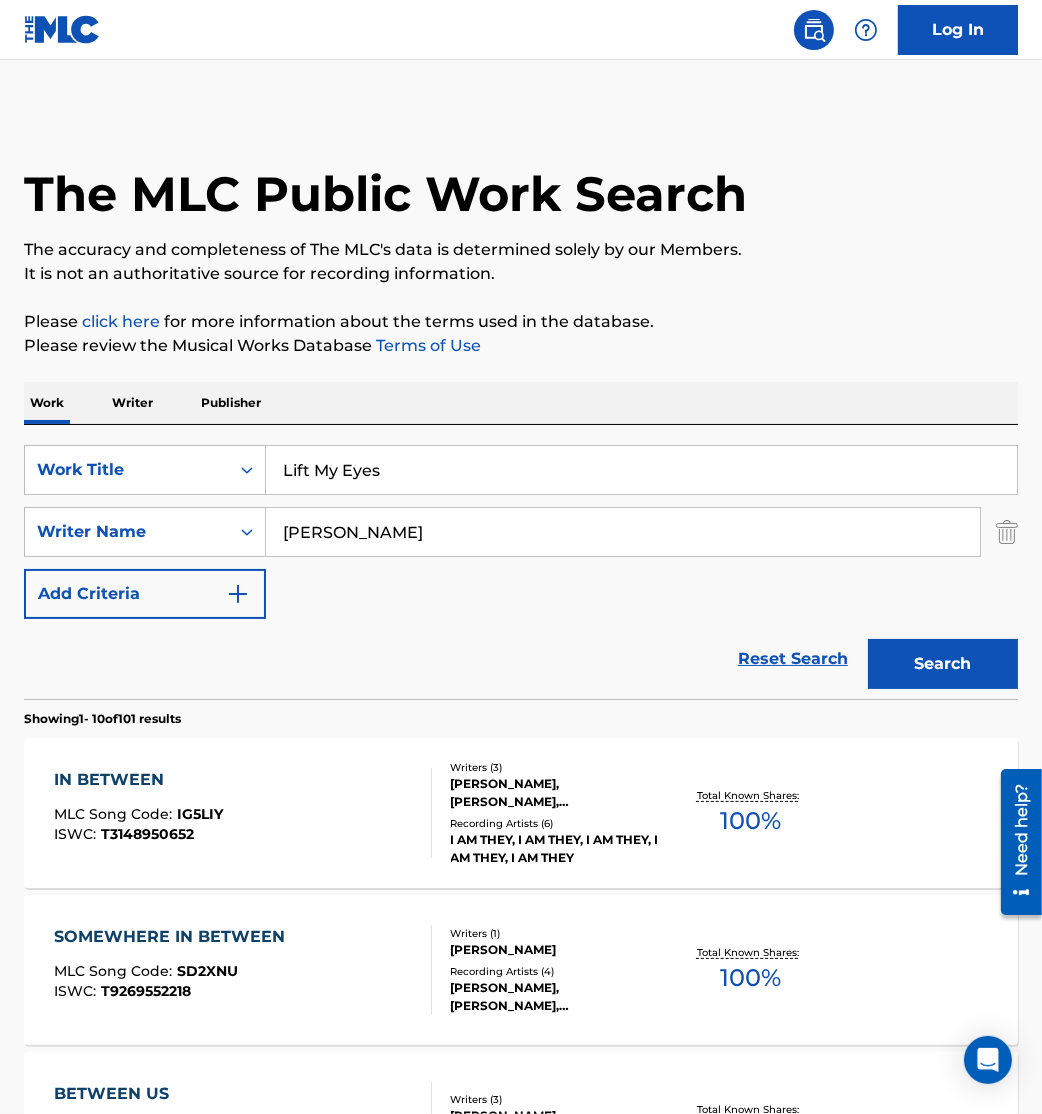 click on "Search" at bounding box center [943, 664] 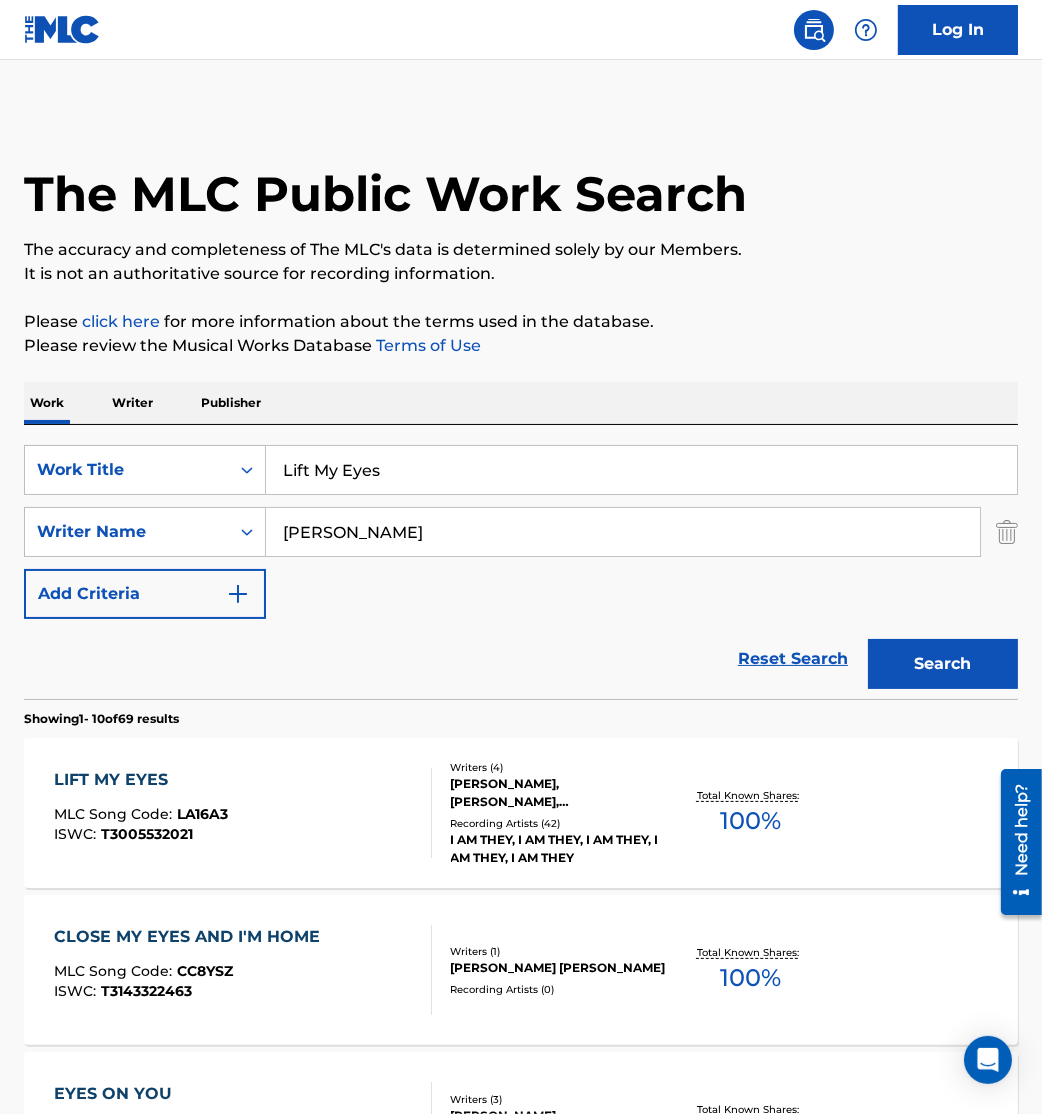 click on "LA16A3" at bounding box center [202, 814] 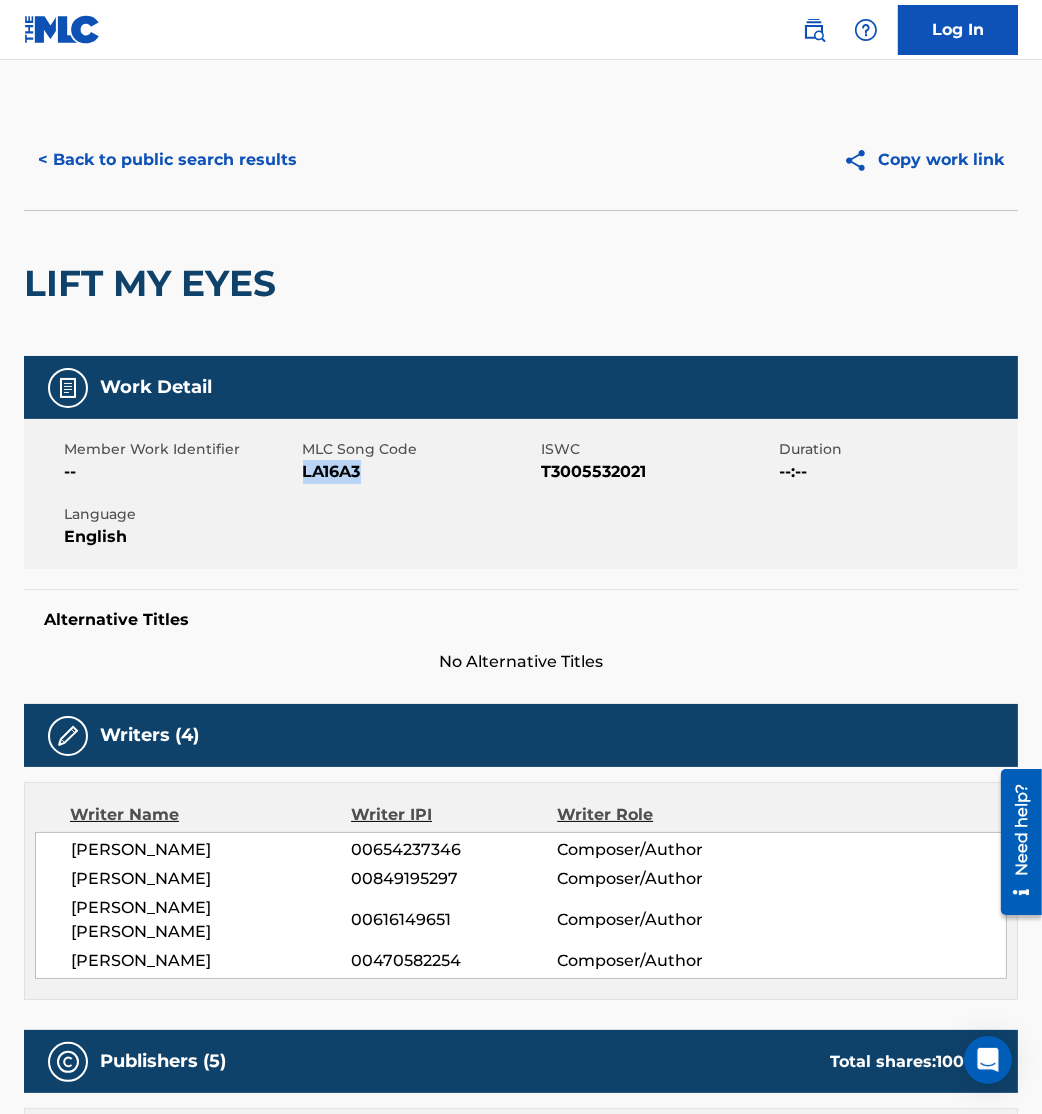 drag, startPoint x: 302, startPoint y: 473, endPoint x: 381, endPoint y: 489, distance: 80.60397 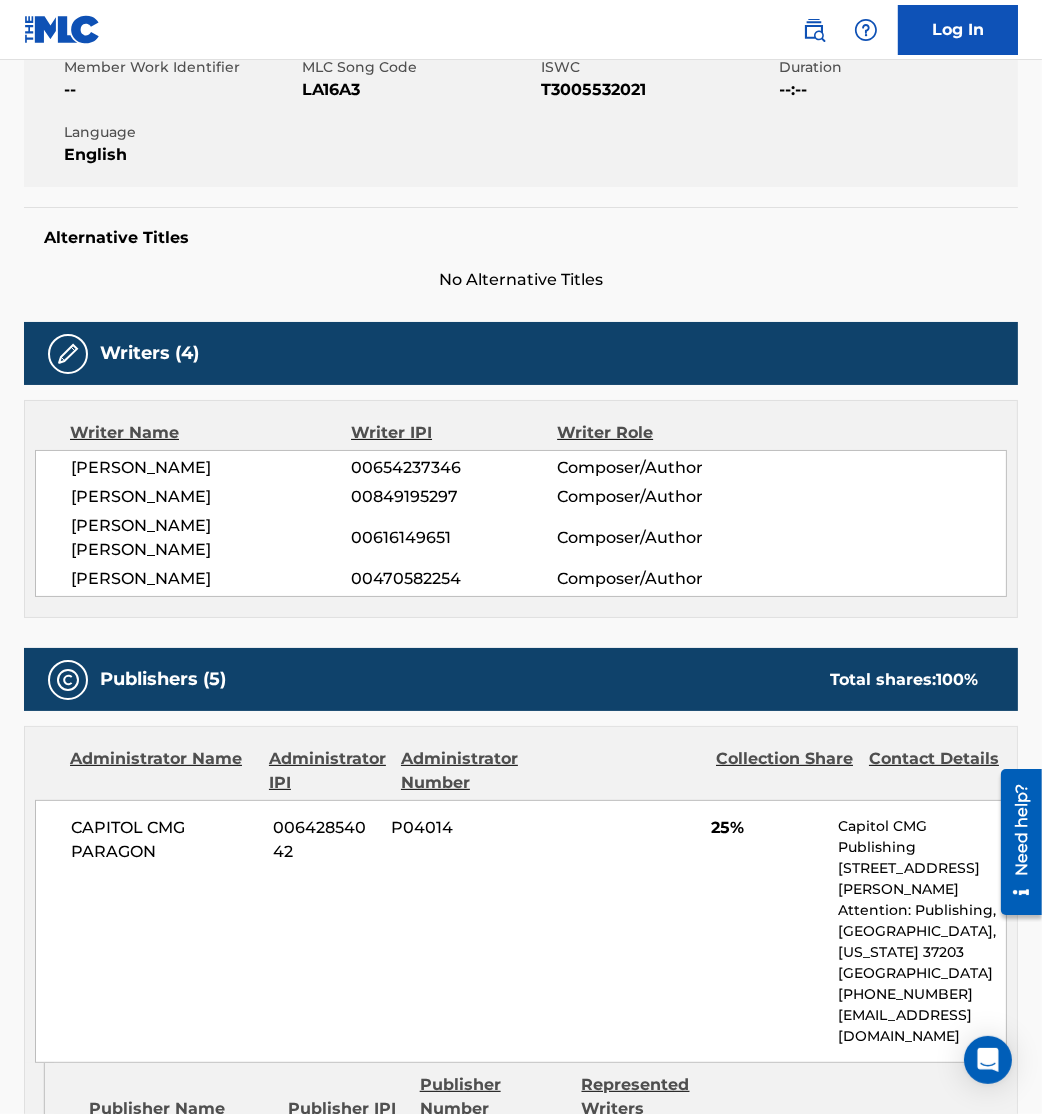 scroll, scrollTop: 384, scrollLeft: 0, axis: vertical 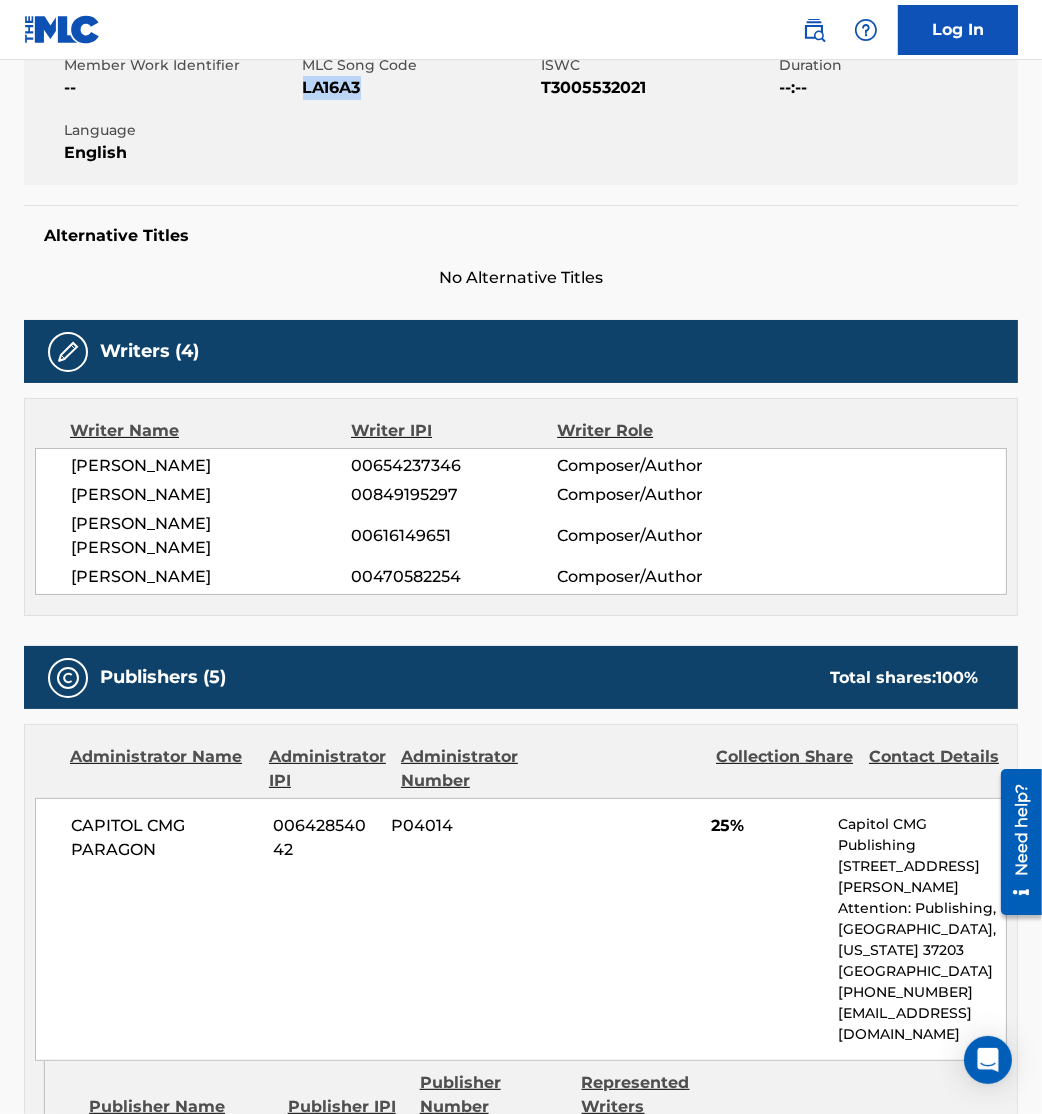 drag, startPoint x: 305, startPoint y: 90, endPoint x: 398, endPoint y: 106, distance: 94.36631 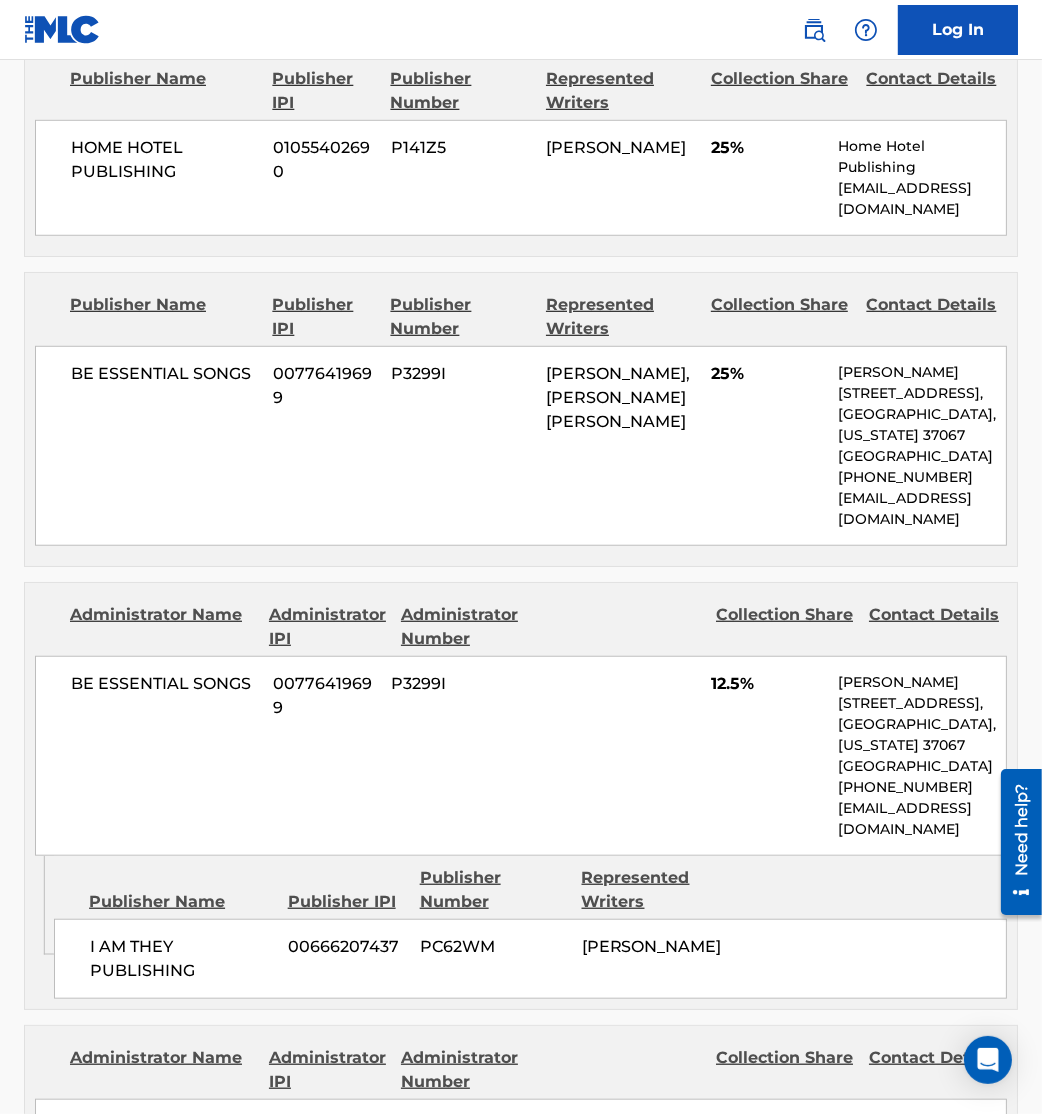 scroll, scrollTop: 1677, scrollLeft: 0, axis: vertical 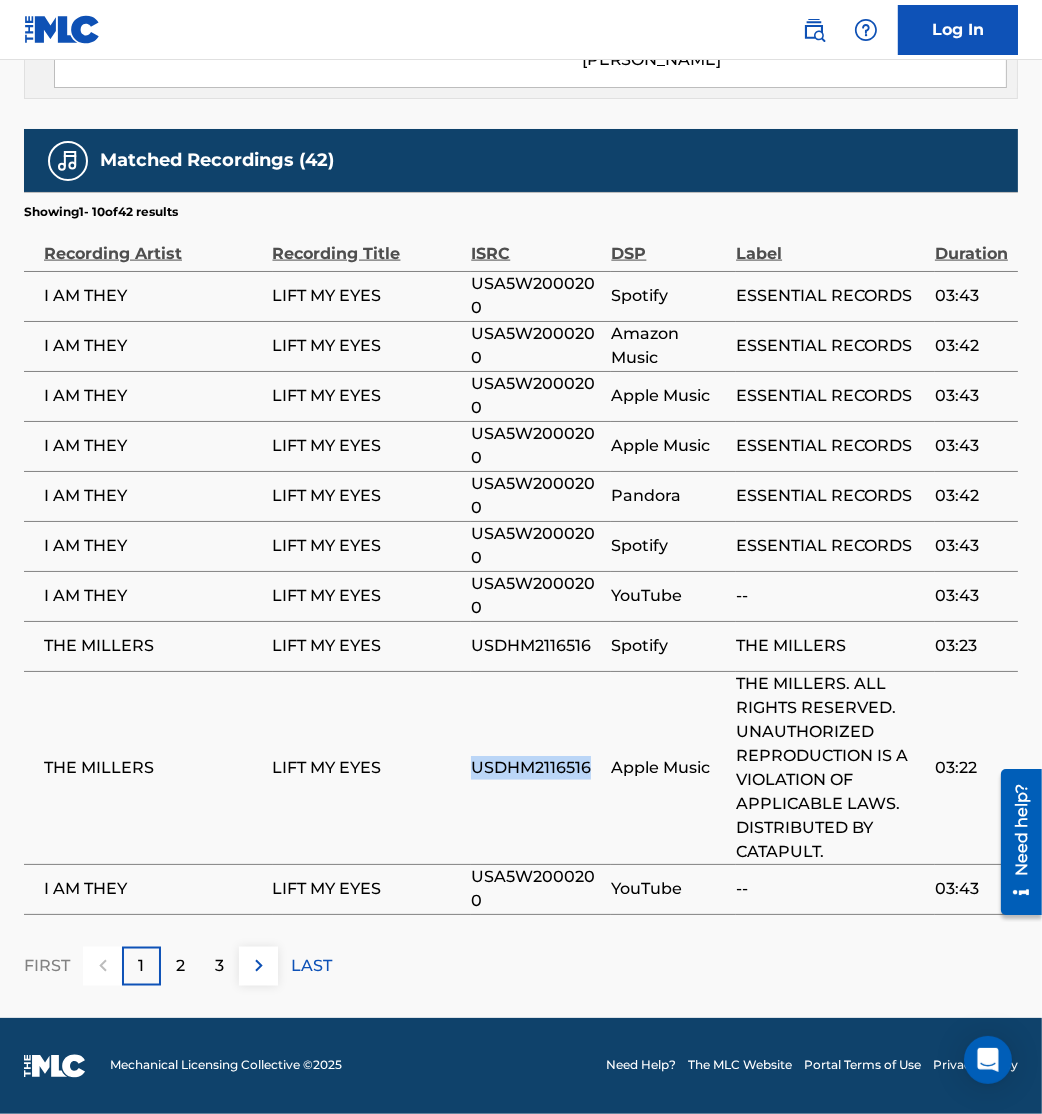 drag, startPoint x: 458, startPoint y: 774, endPoint x: 586, endPoint y: 804, distance: 131.46863 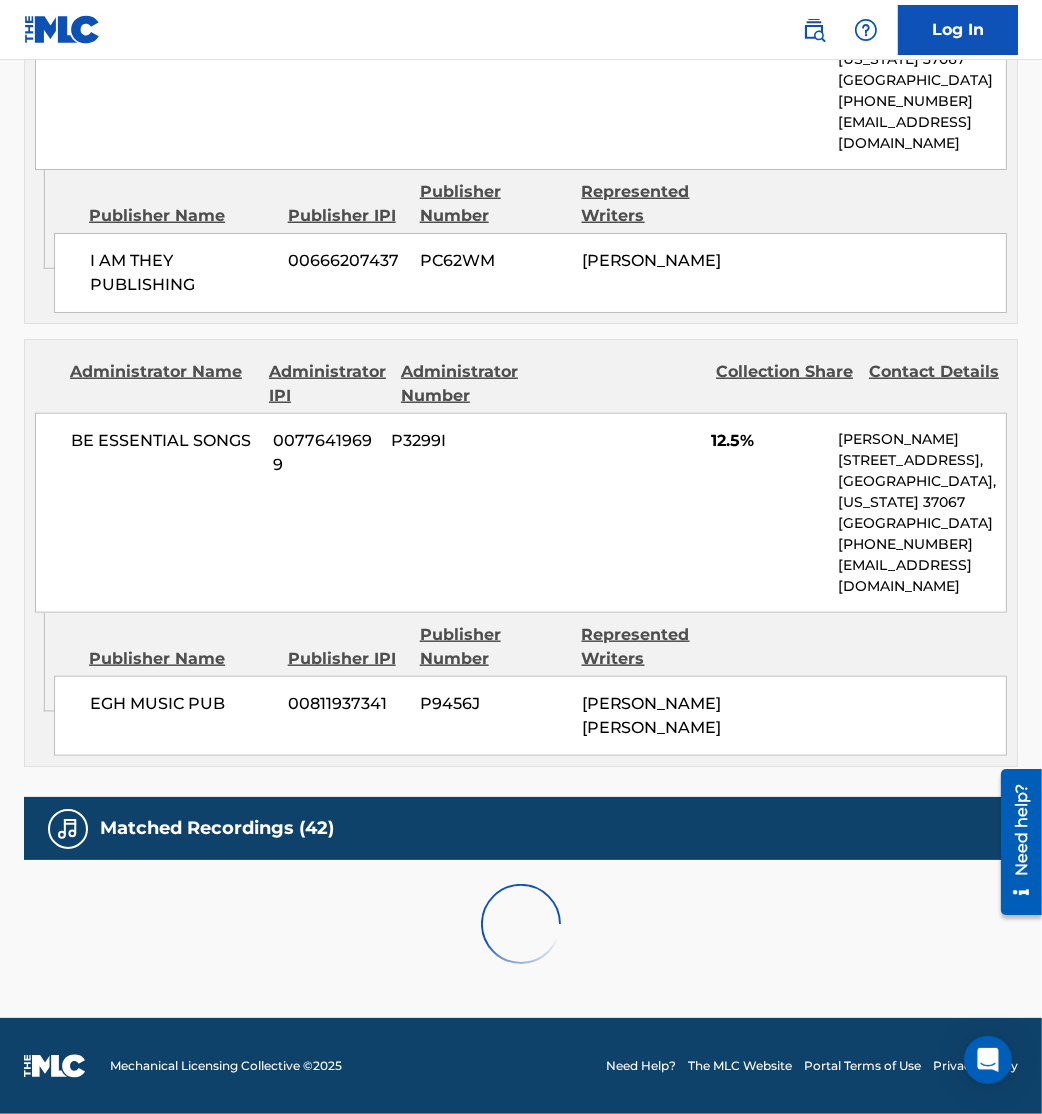 scroll, scrollTop: 2797, scrollLeft: 0, axis: vertical 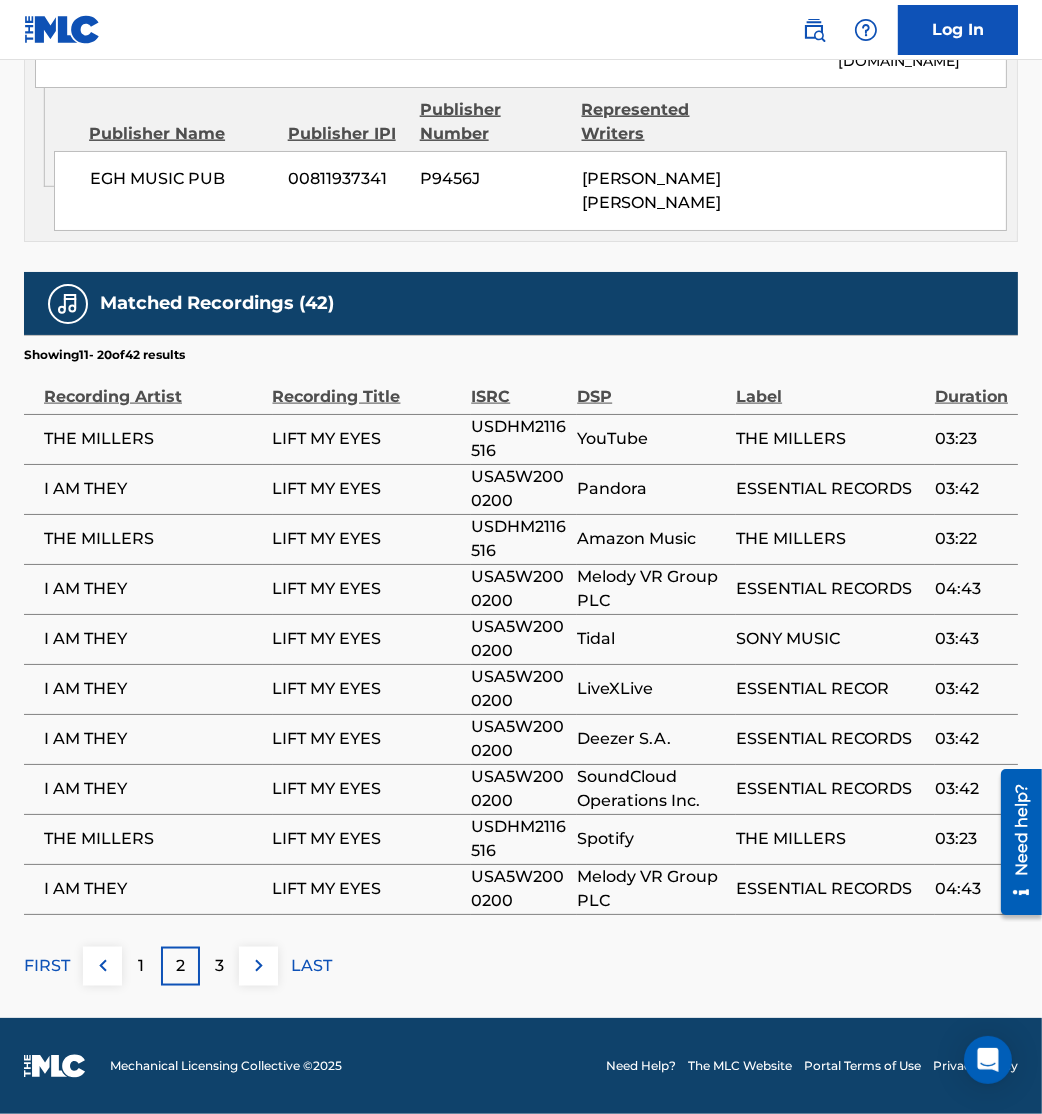 click at bounding box center (259, 966) 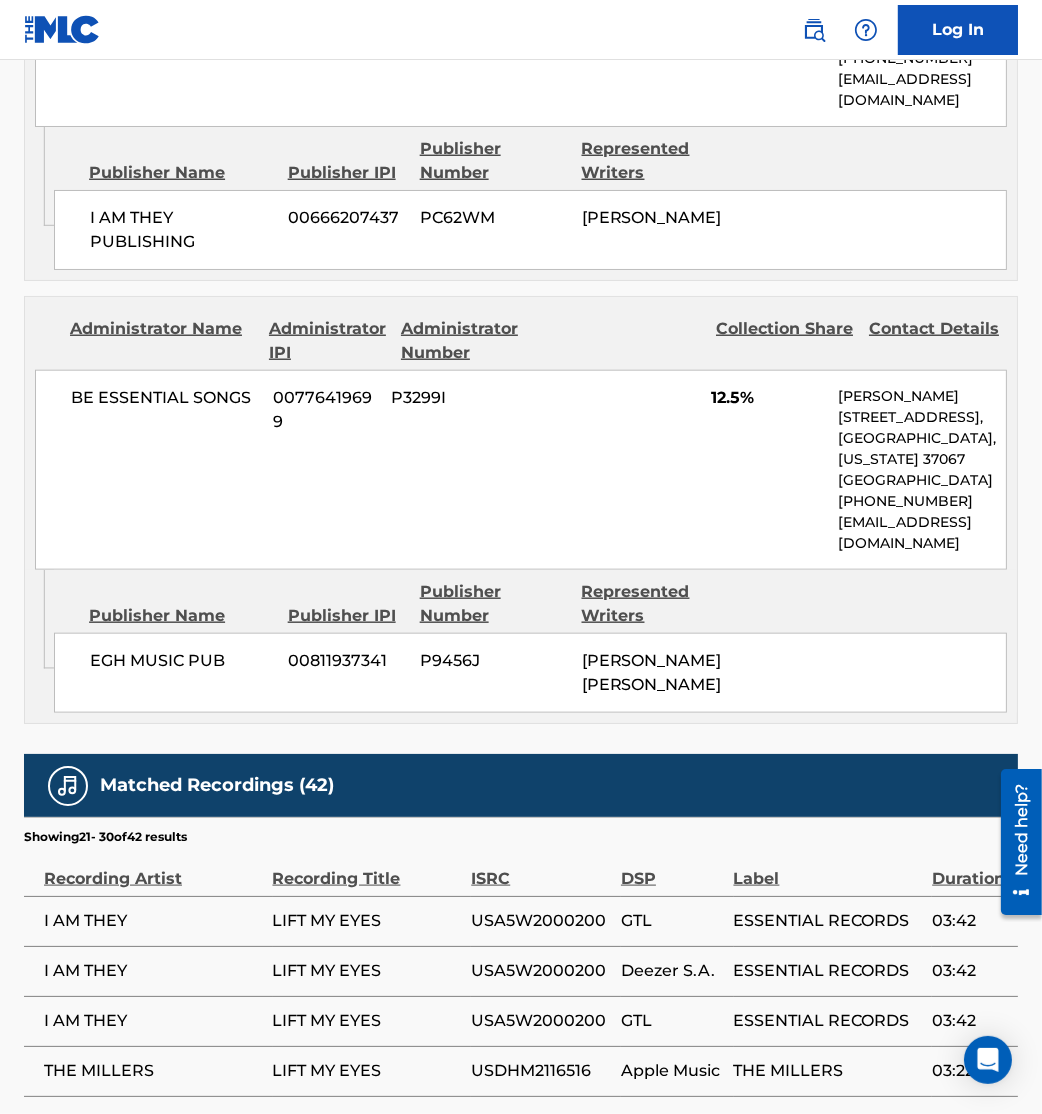 scroll, scrollTop: 2797, scrollLeft: 0, axis: vertical 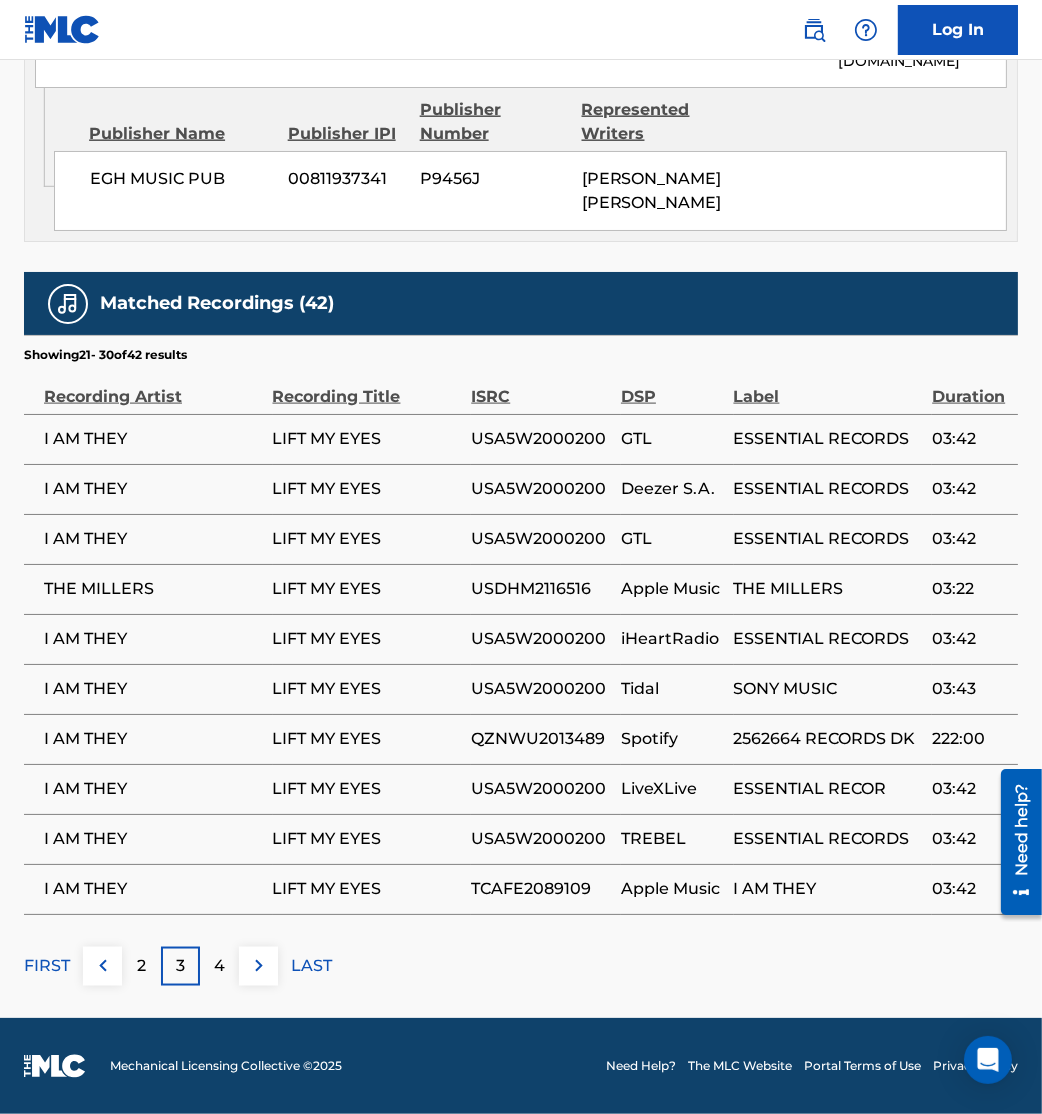 click at bounding box center (259, 966) 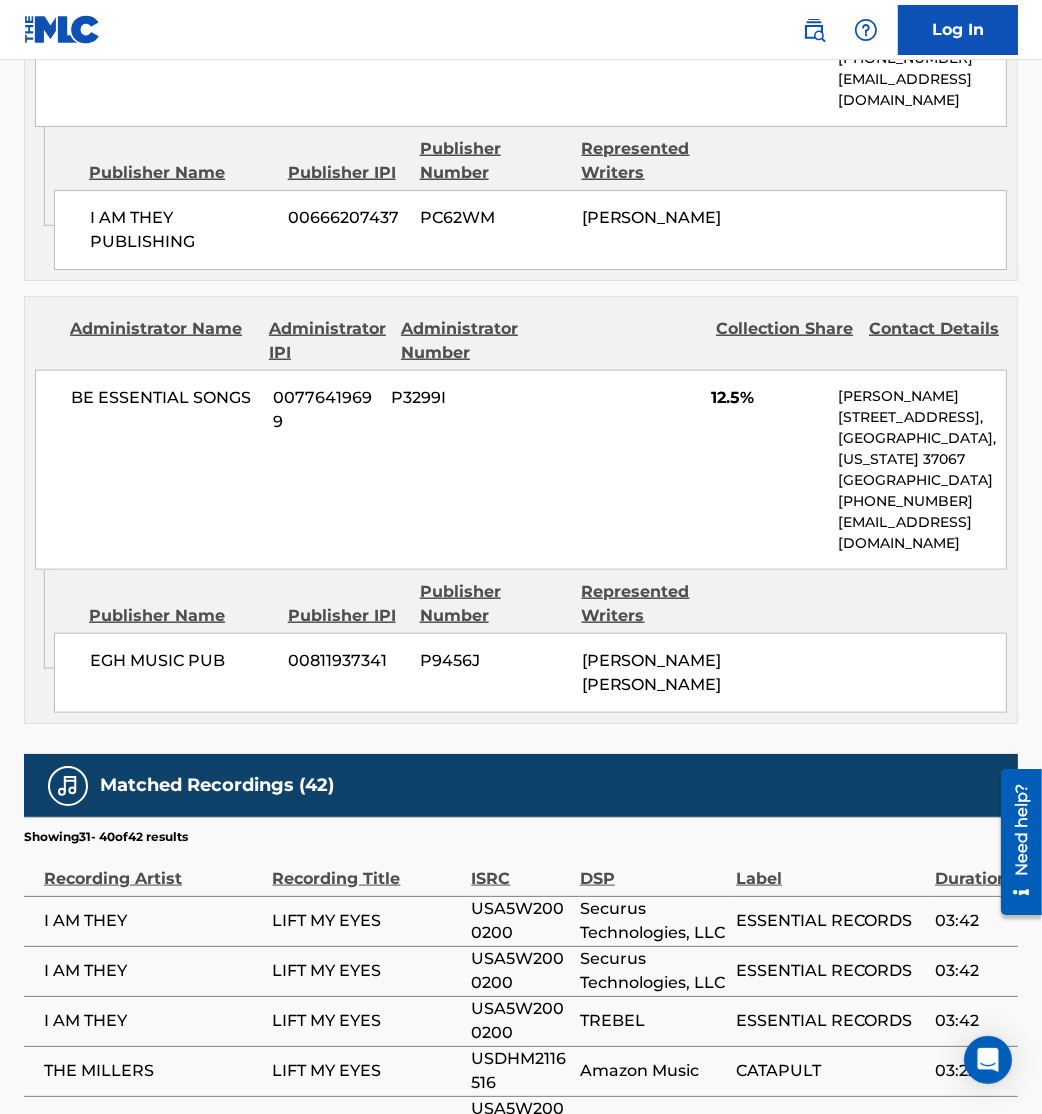 scroll, scrollTop: 2797, scrollLeft: 0, axis: vertical 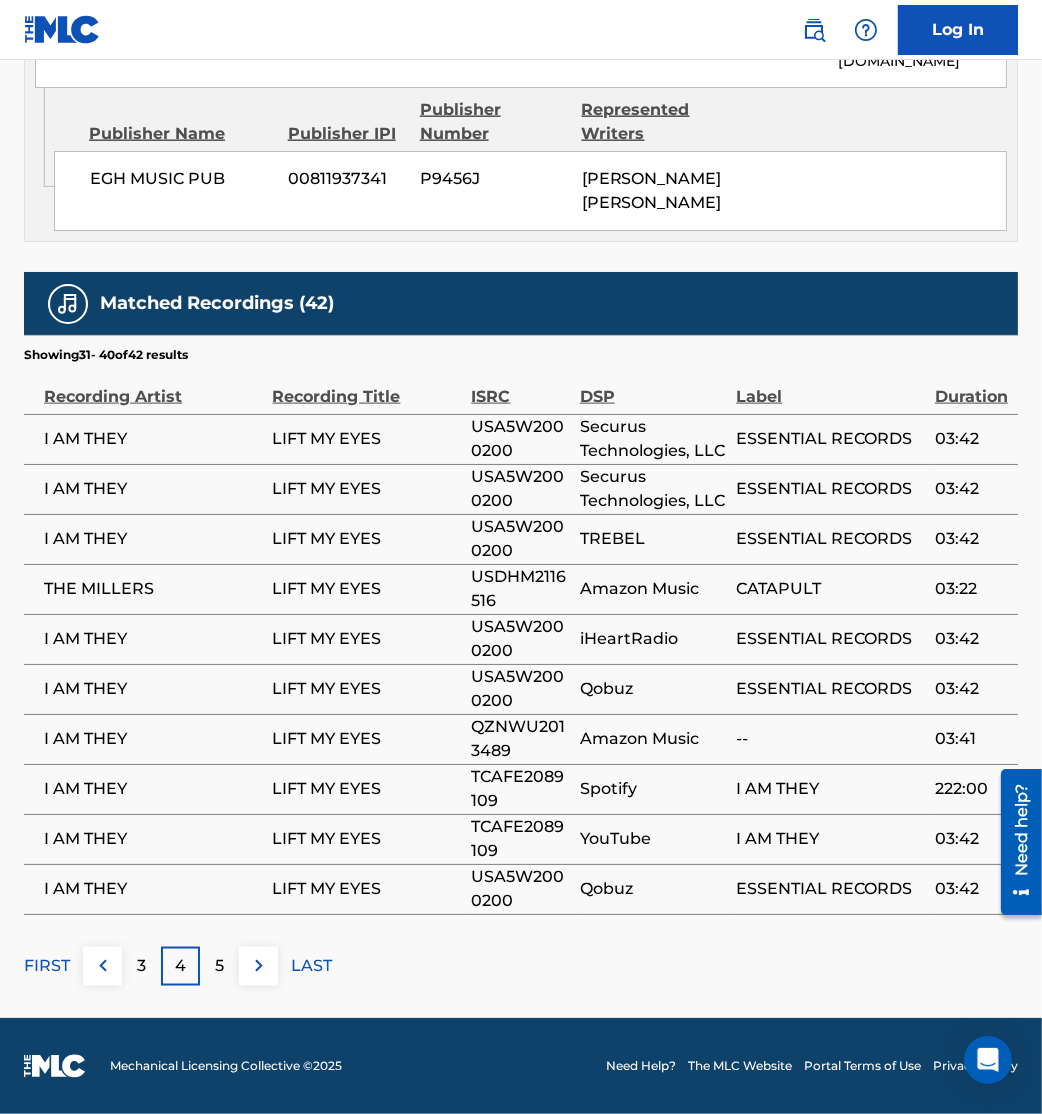 click at bounding box center [259, 966] 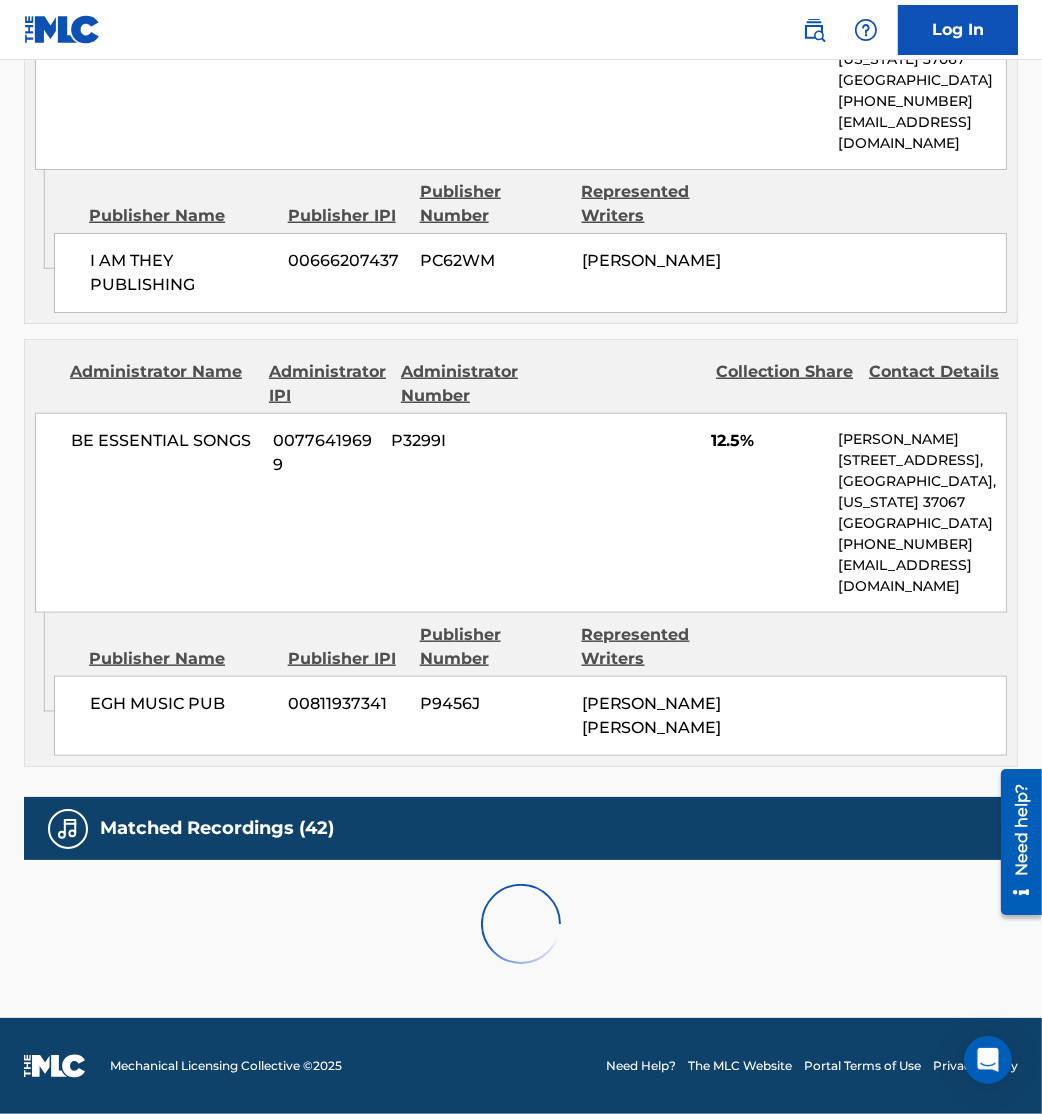 scroll, scrollTop: 2397, scrollLeft: 0, axis: vertical 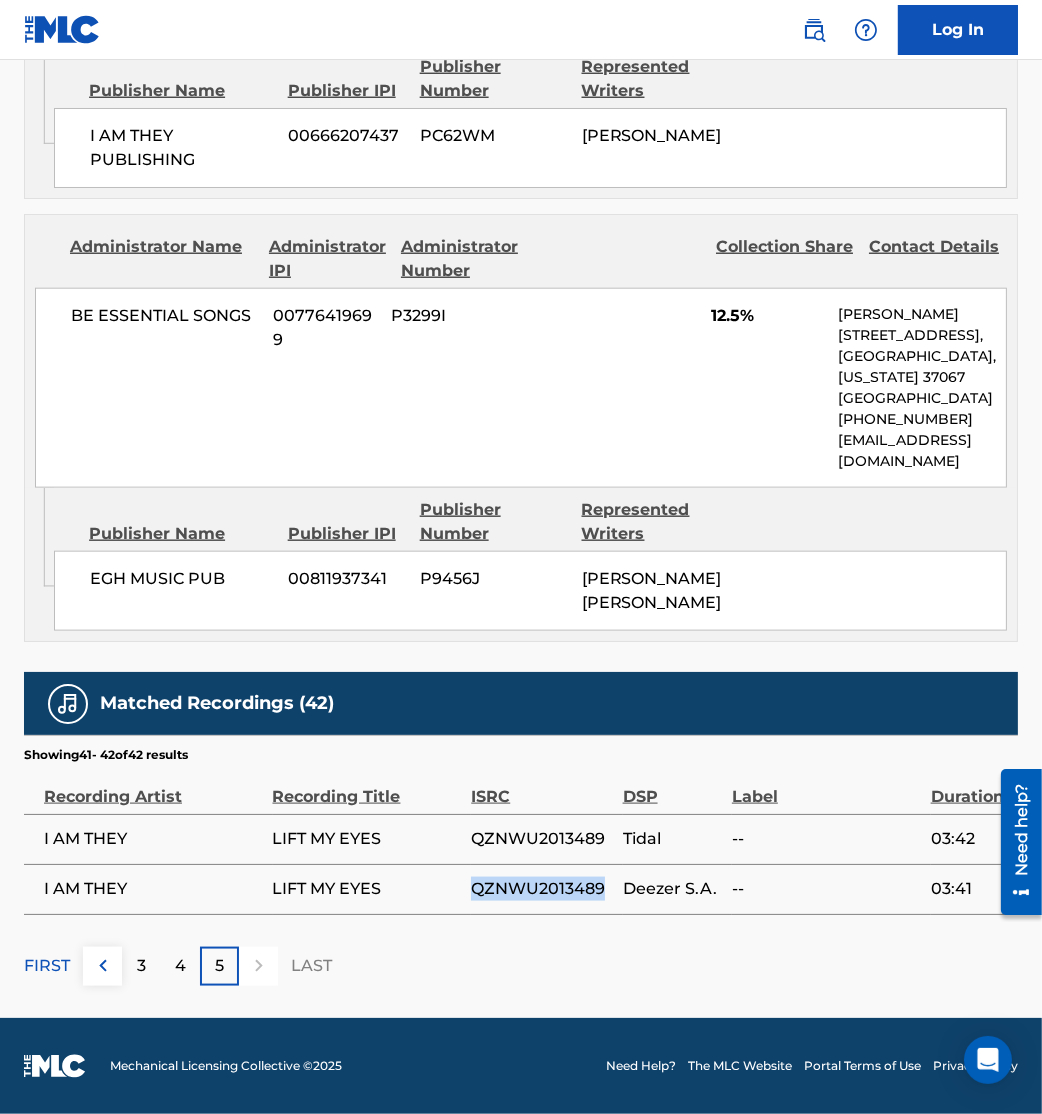 drag, startPoint x: 472, startPoint y: 893, endPoint x: 619, endPoint y: 901, distance: 147.21753 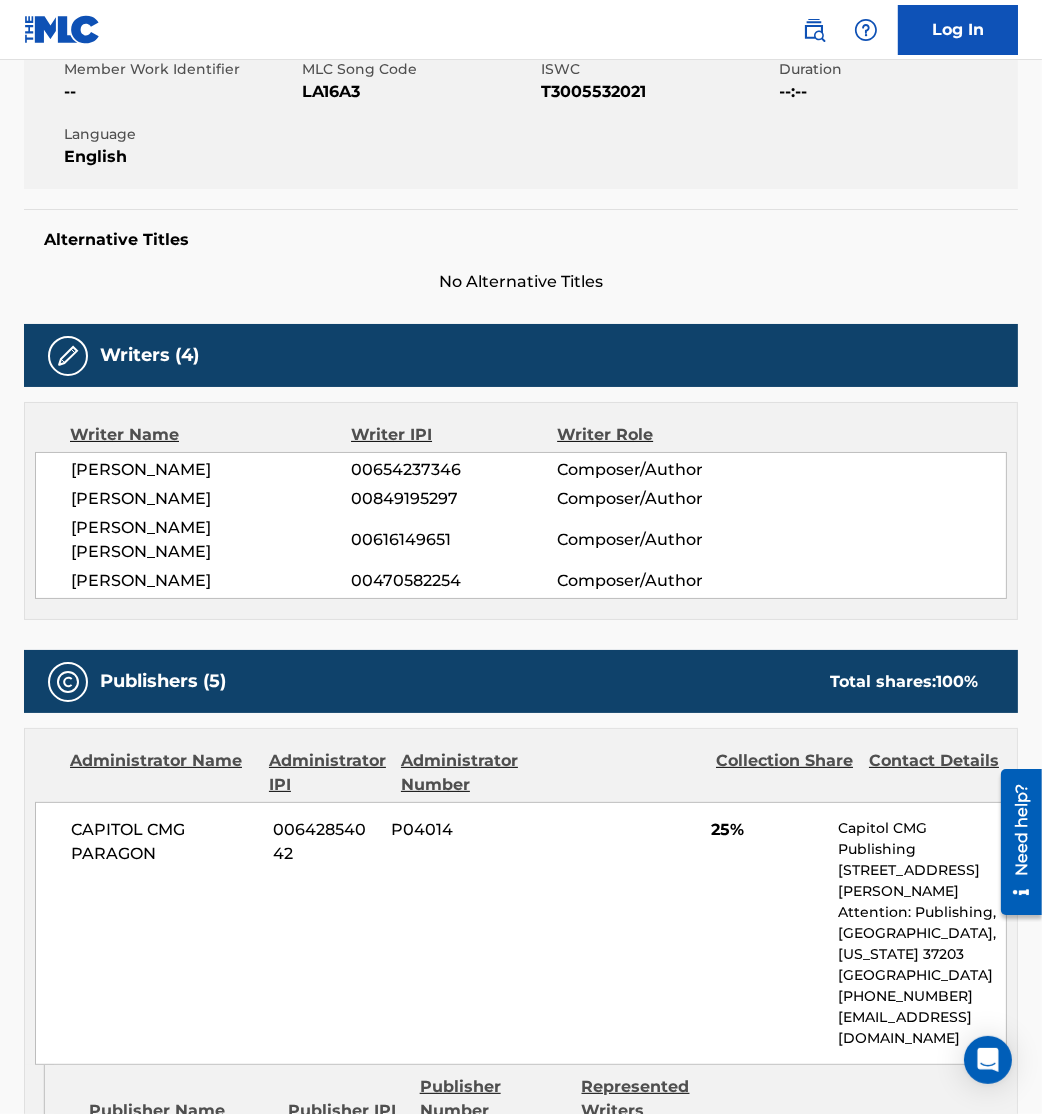 scroll, scrollTop: 0, scrollLeft: 0, axis: both 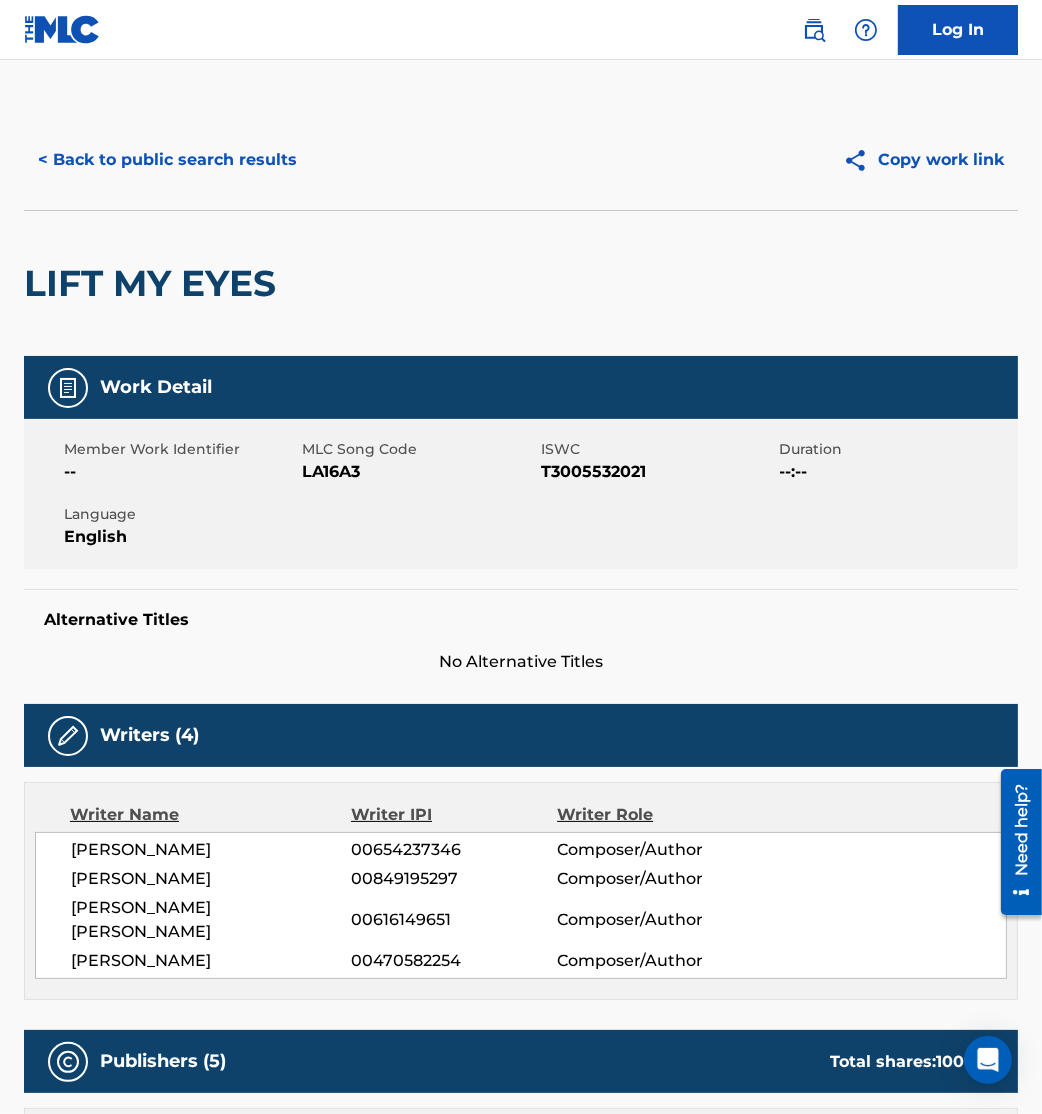 click on "< Back to public search results" at bounding box center [167, 160] 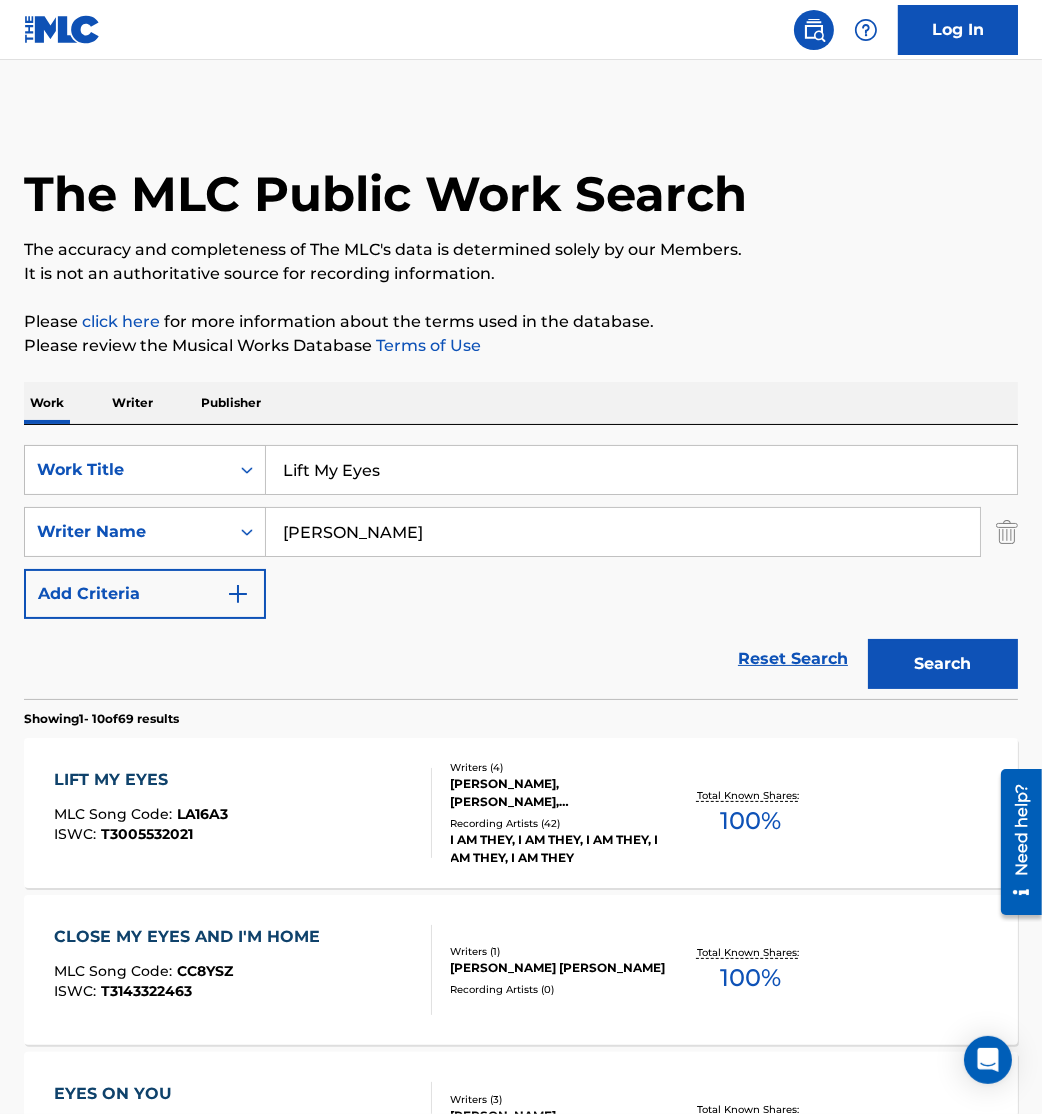 drag, startPoint x: 456, startPoint y: 471, endPoint x: 0, endPoint y: 460, distance: 456.13266 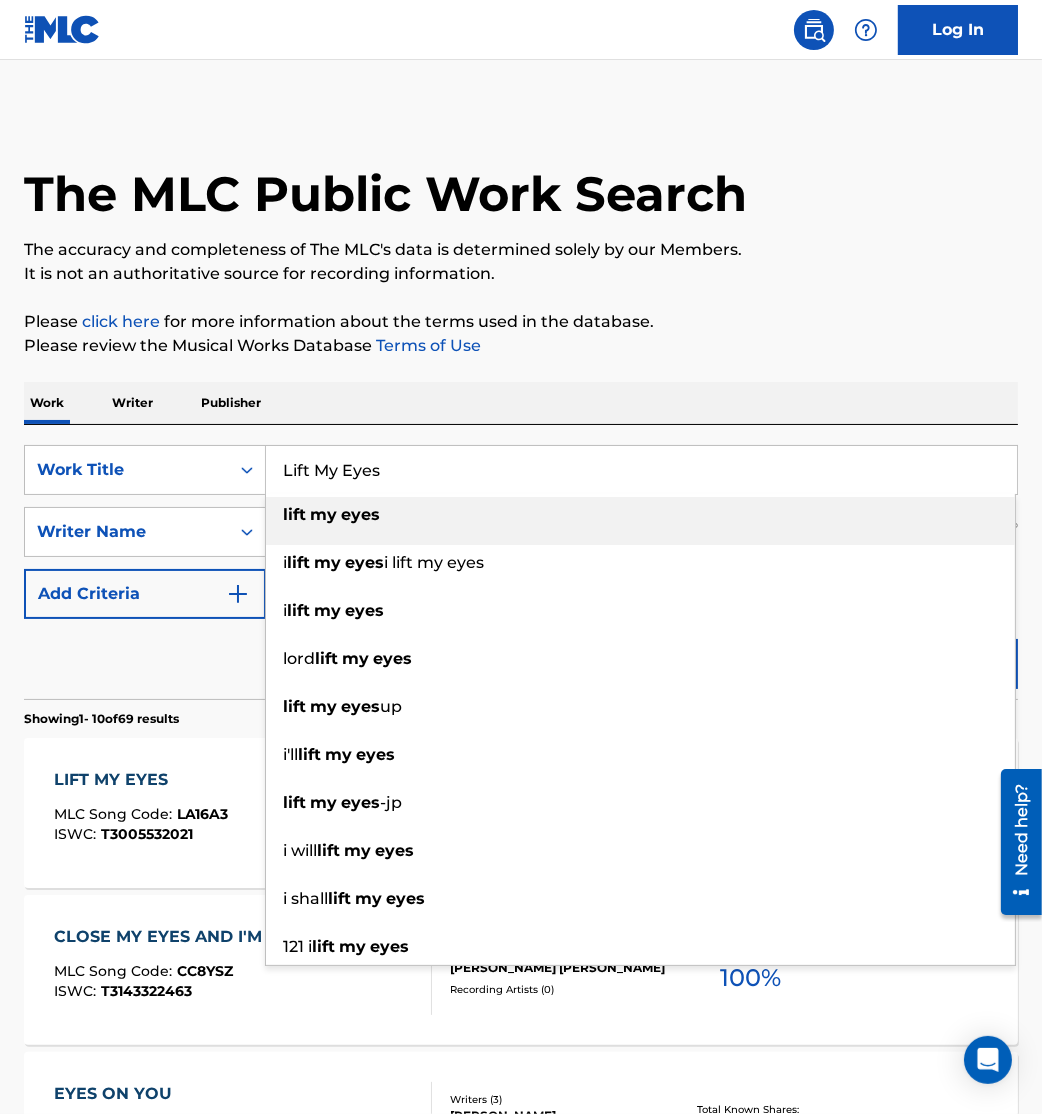 paste on "Old School" 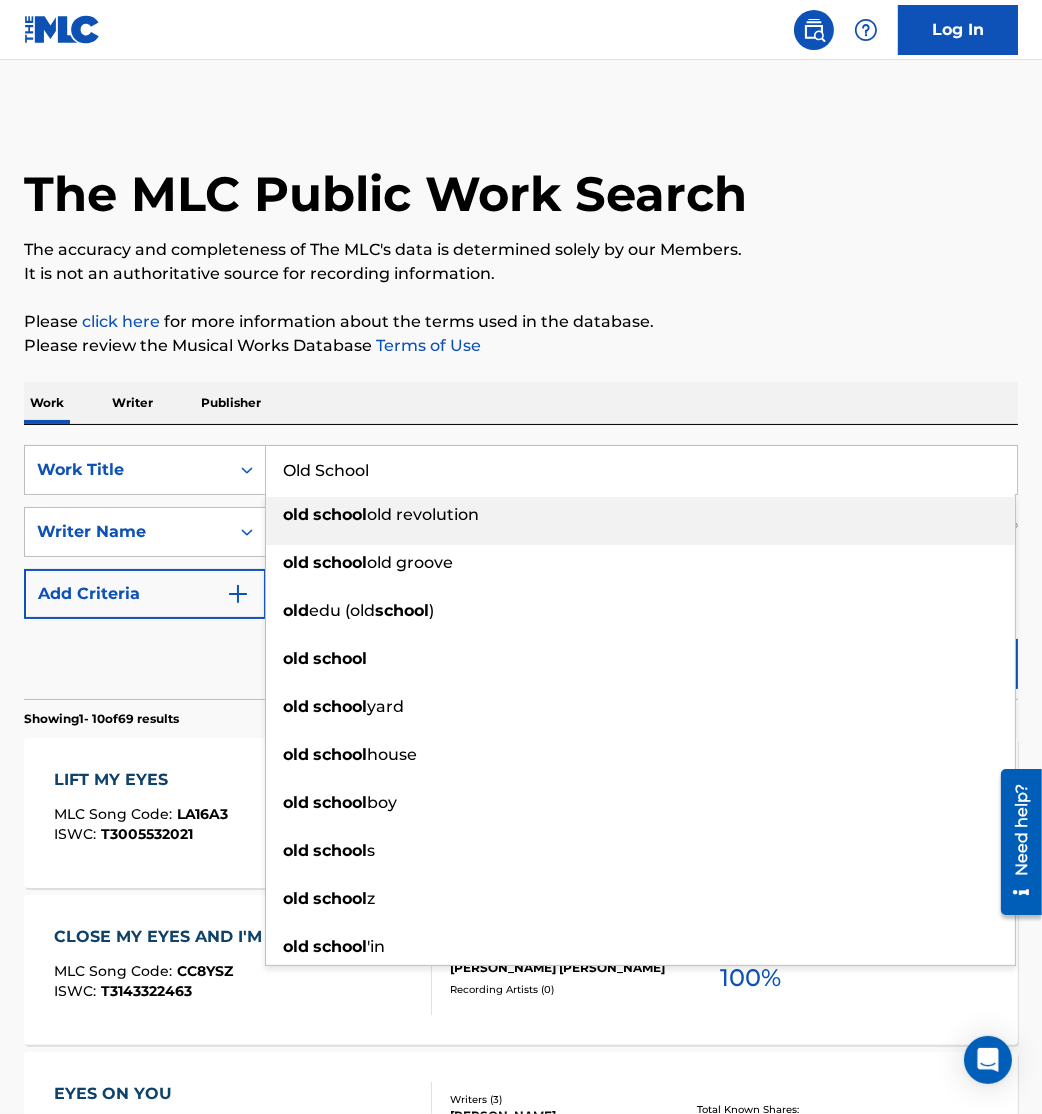 type on "Old School" 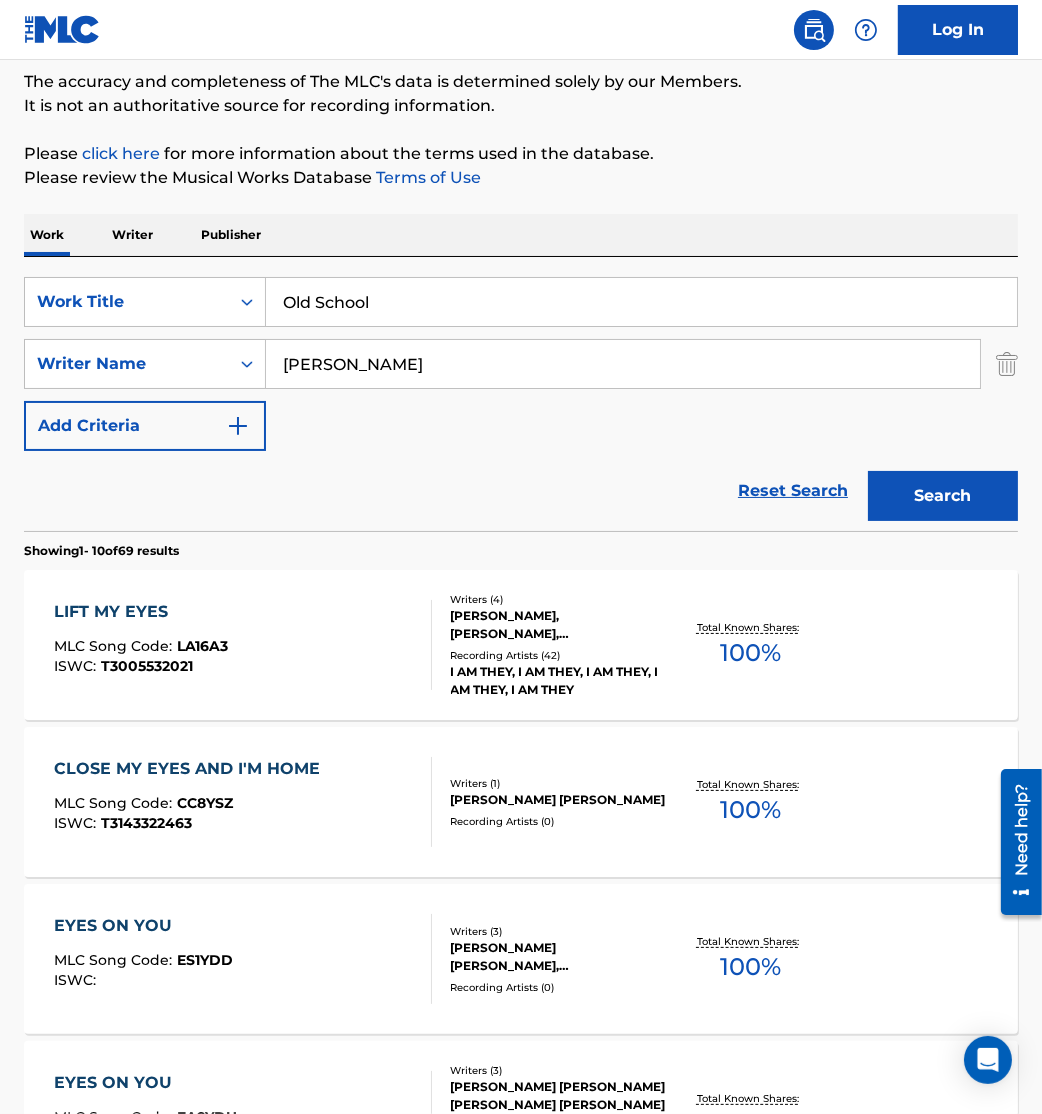 scroll, scrollTop: 169, scrollLeft: 0, axis: vertical 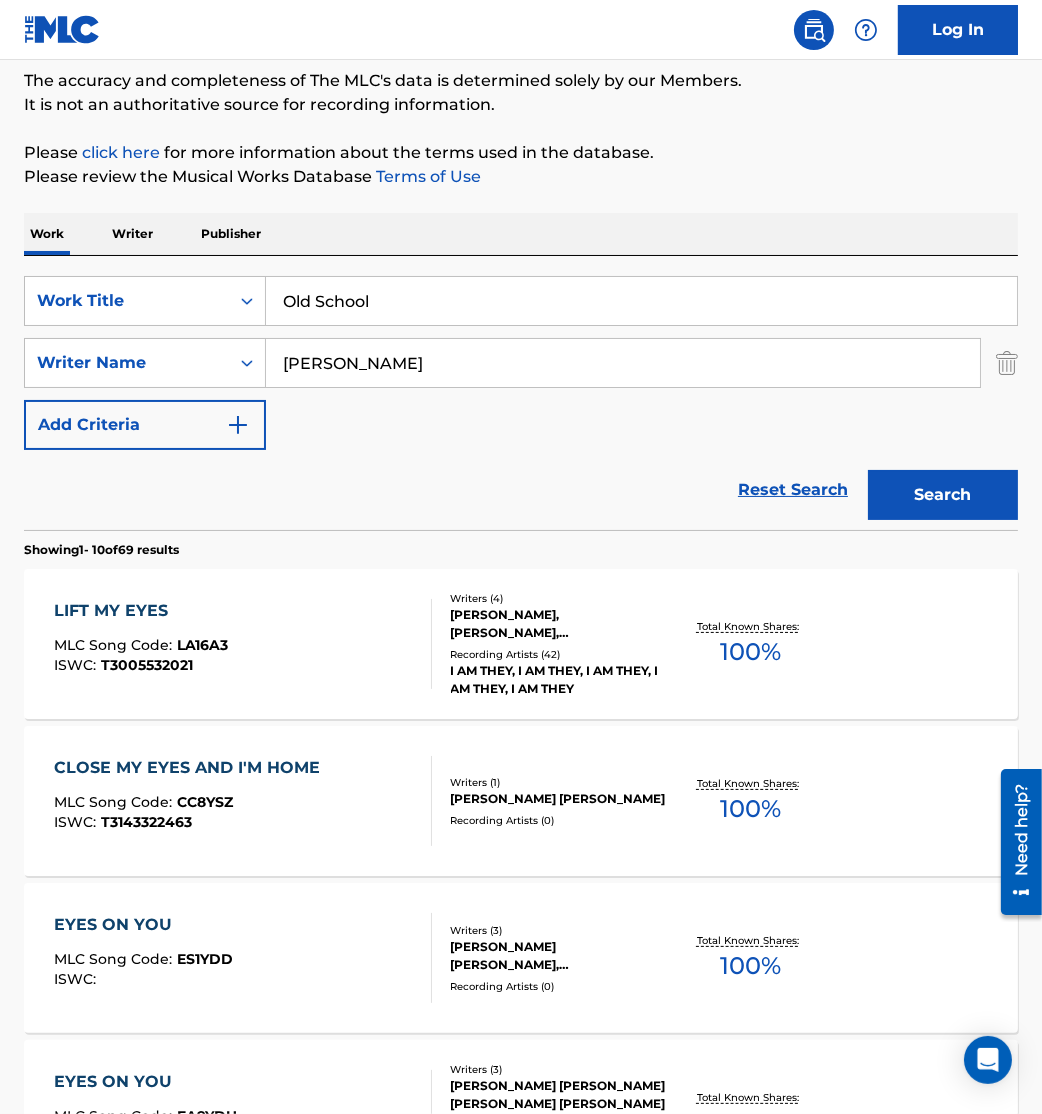 drag, startPoint x: 930, startPoint y: 482, endPoint x: 920, endPoint y: 485, distance: 10.440307 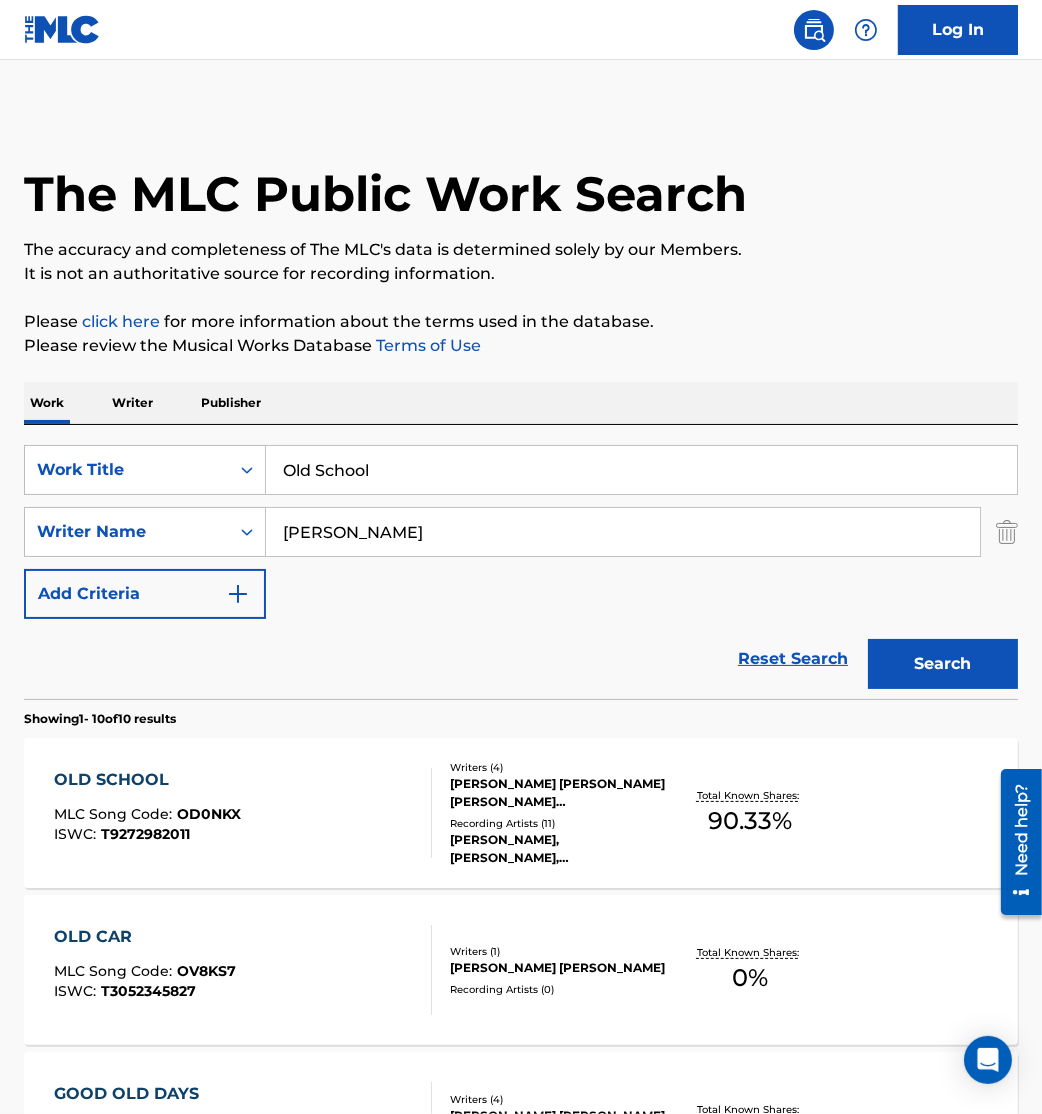 click on "OLD SCHOOL MLC Song Code : OD0NKX ISWC : T9272982011" at bounding box center (243, 813) 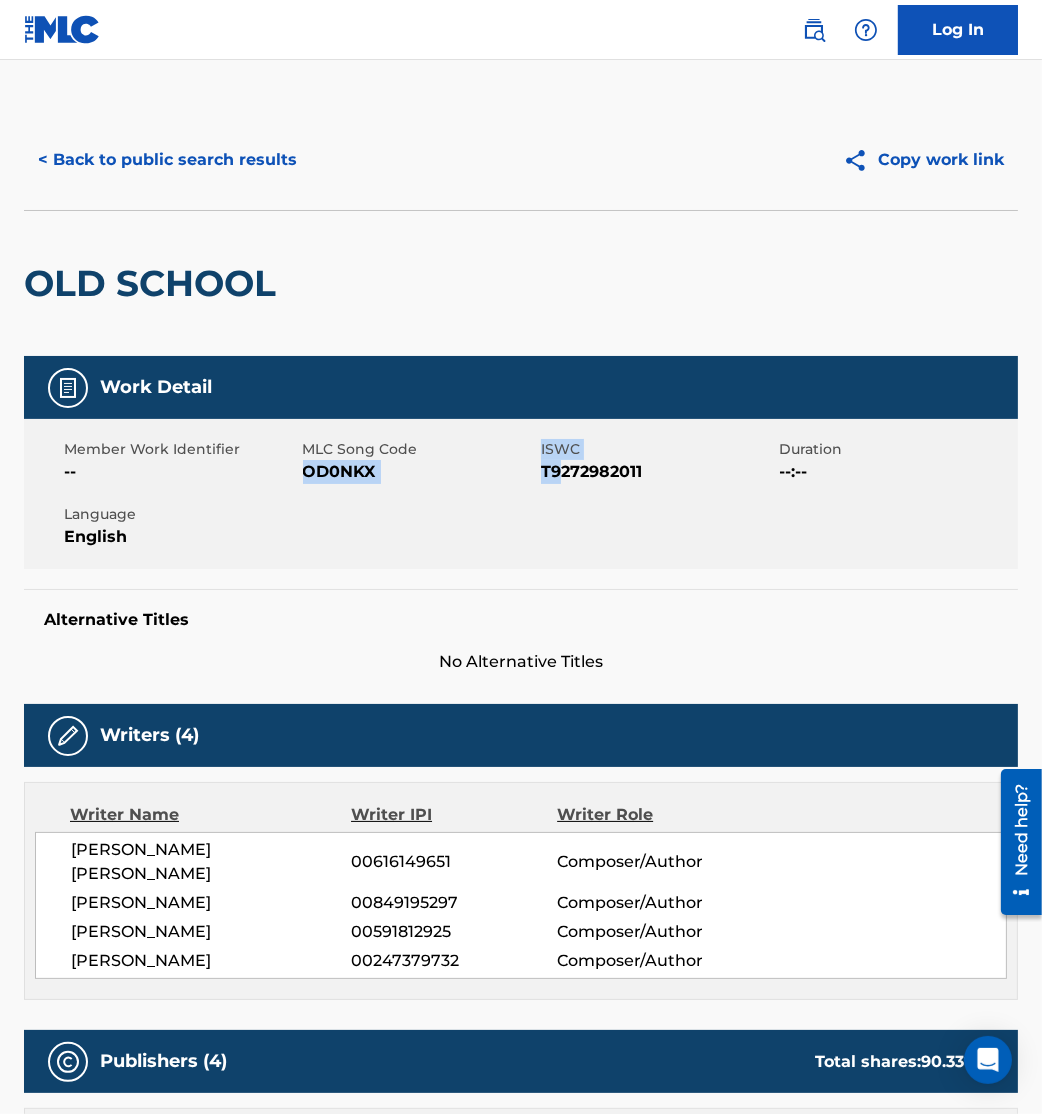 drag, startPoint x: 306, startPoint y: 475, endPoint x: 562, endPoint y: 509, distance: 258.24796 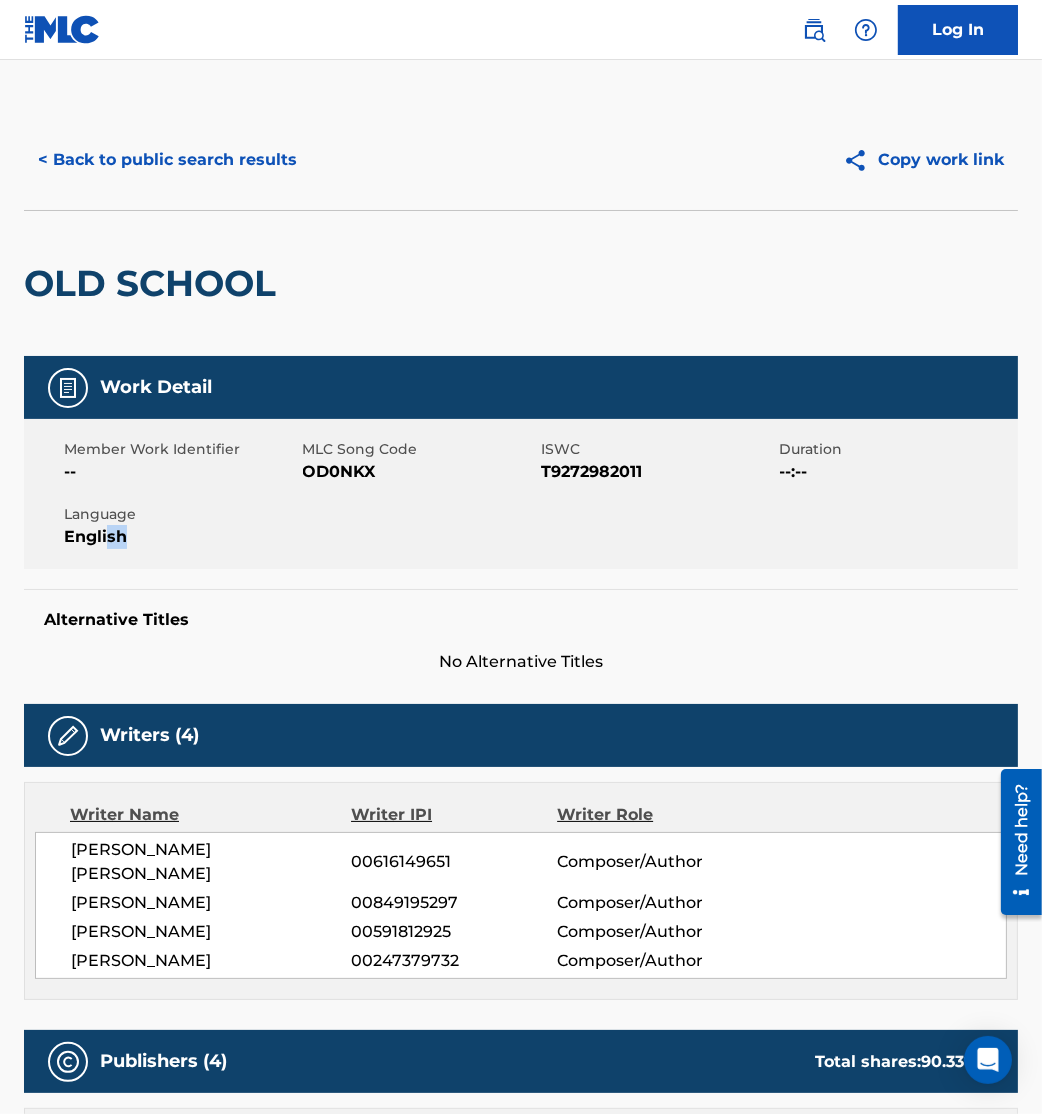 drag, startPoint x: 122, startPoint y: 539, endPoint x: 108, endPoint y: 535, distance: 14.56022 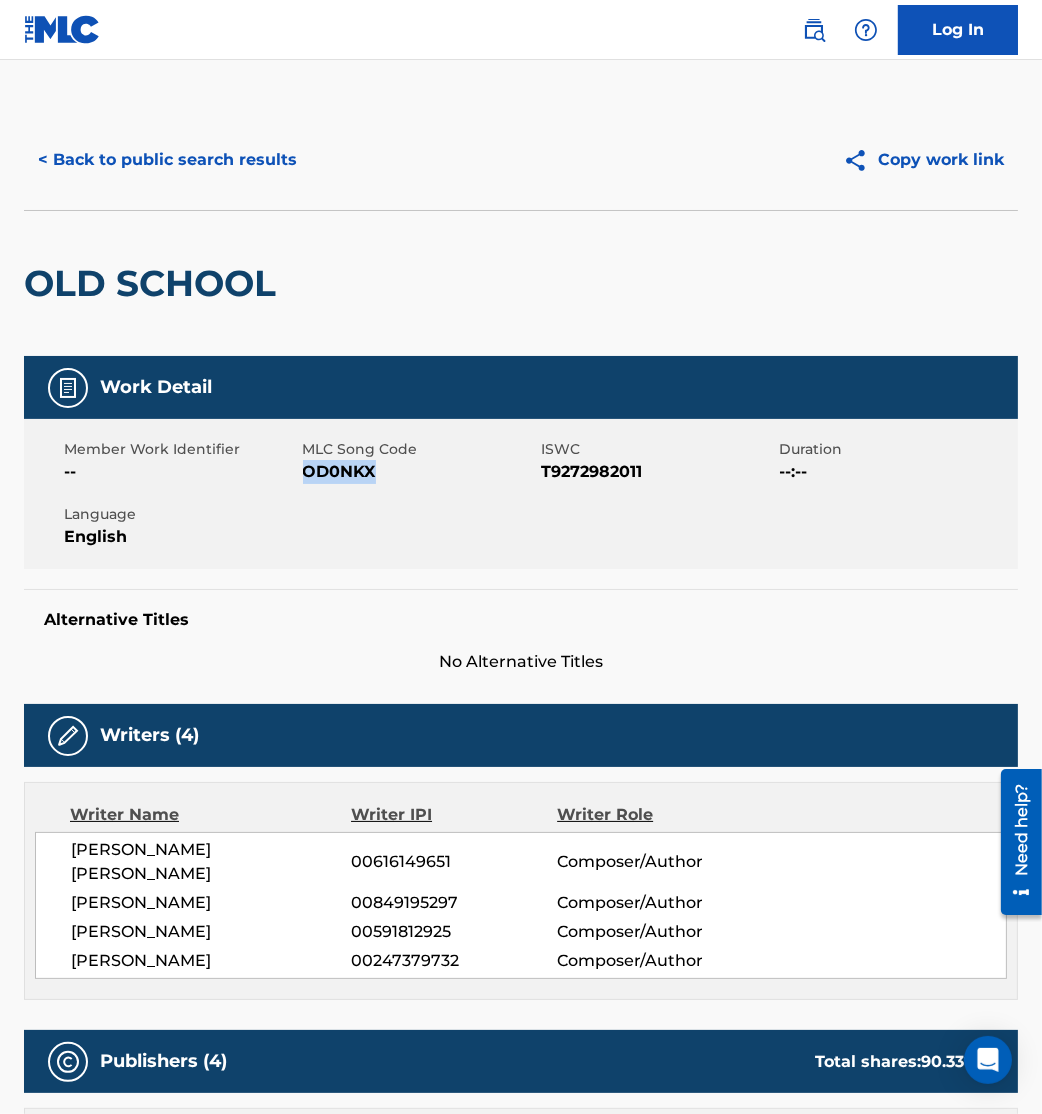drag, startPoint x: 304, startPoint y: 468, endPoint x: 391, endPoint y: 480, distance: 87.823685 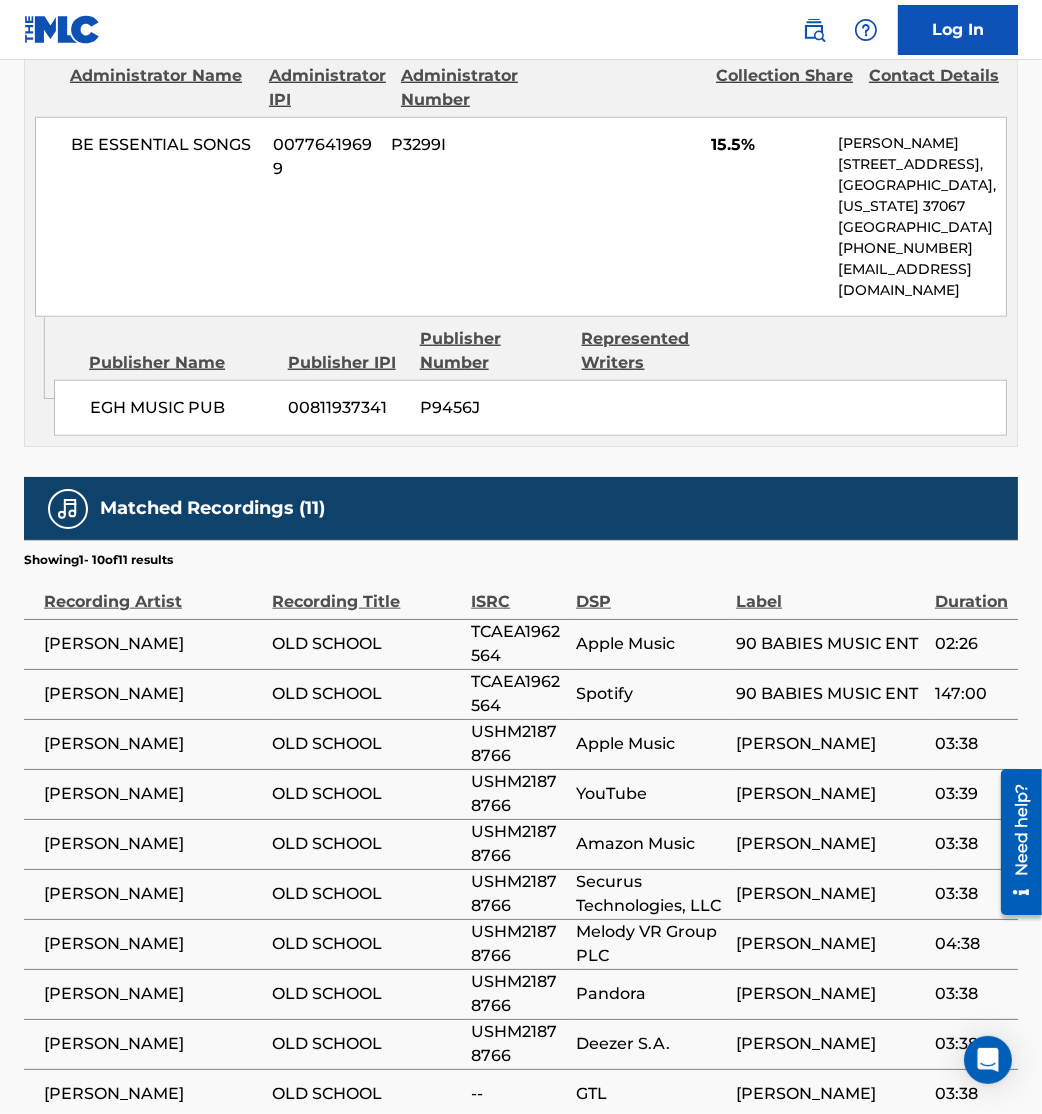 scroll, scrollTop: 2246, scrollLeft: 0, axis: vertical 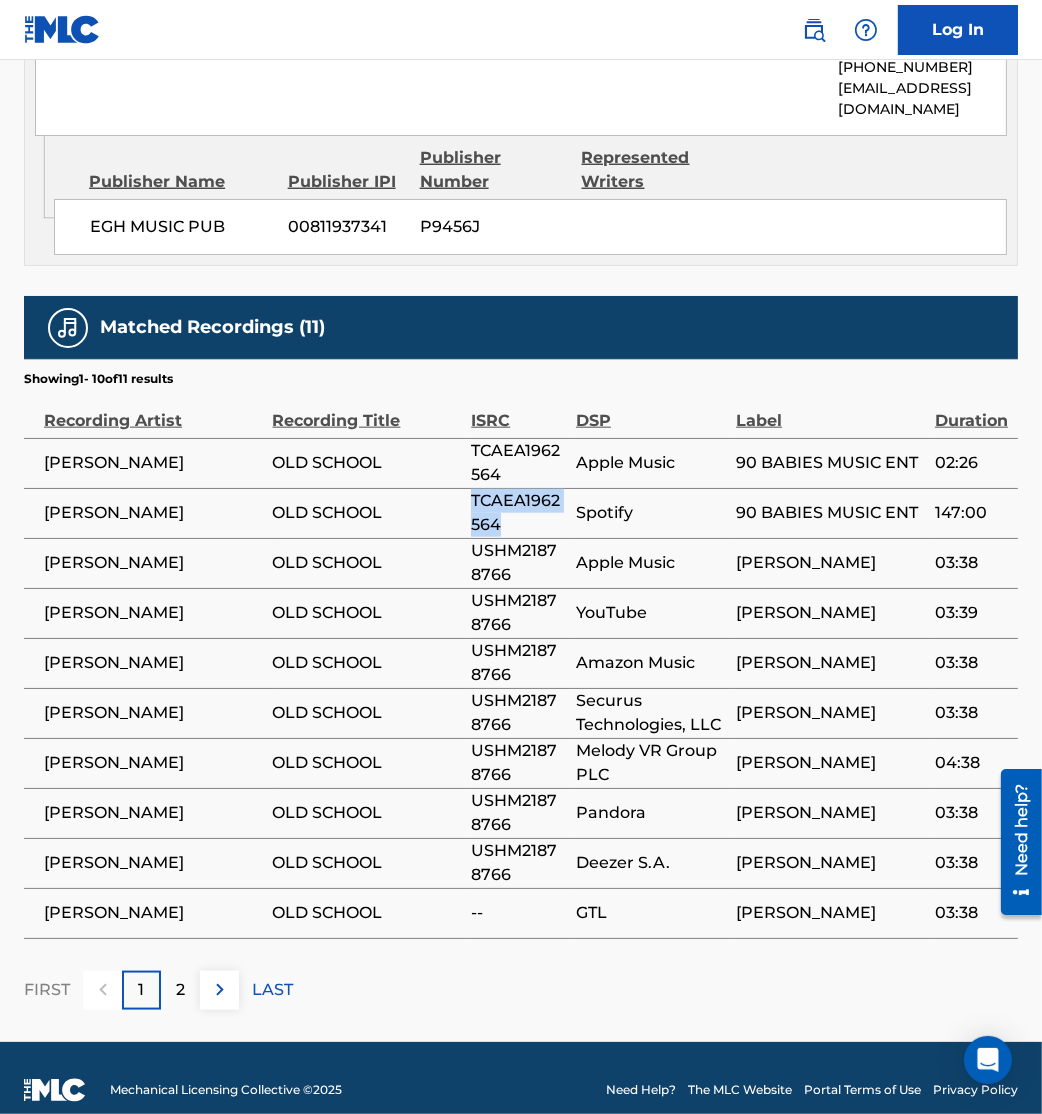 drag, startPoint x: 472, startPoint y: 476, endPoint x: 524, endPoint y: 506, distance: 60.033325 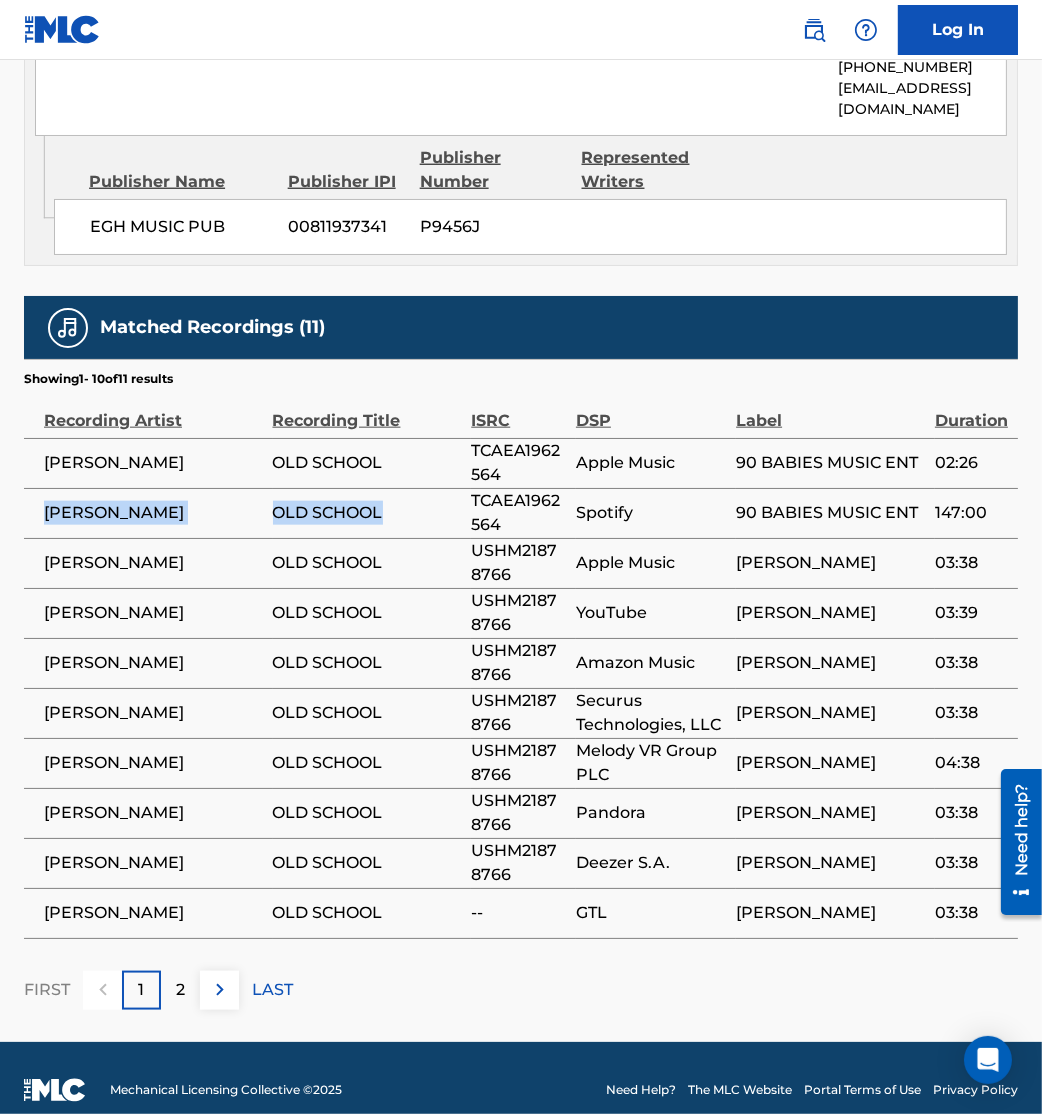 drag, startPoint x: 32, startPoint y: 497, endPoint x: 386, endPoint y: 493, distance: 354.02258 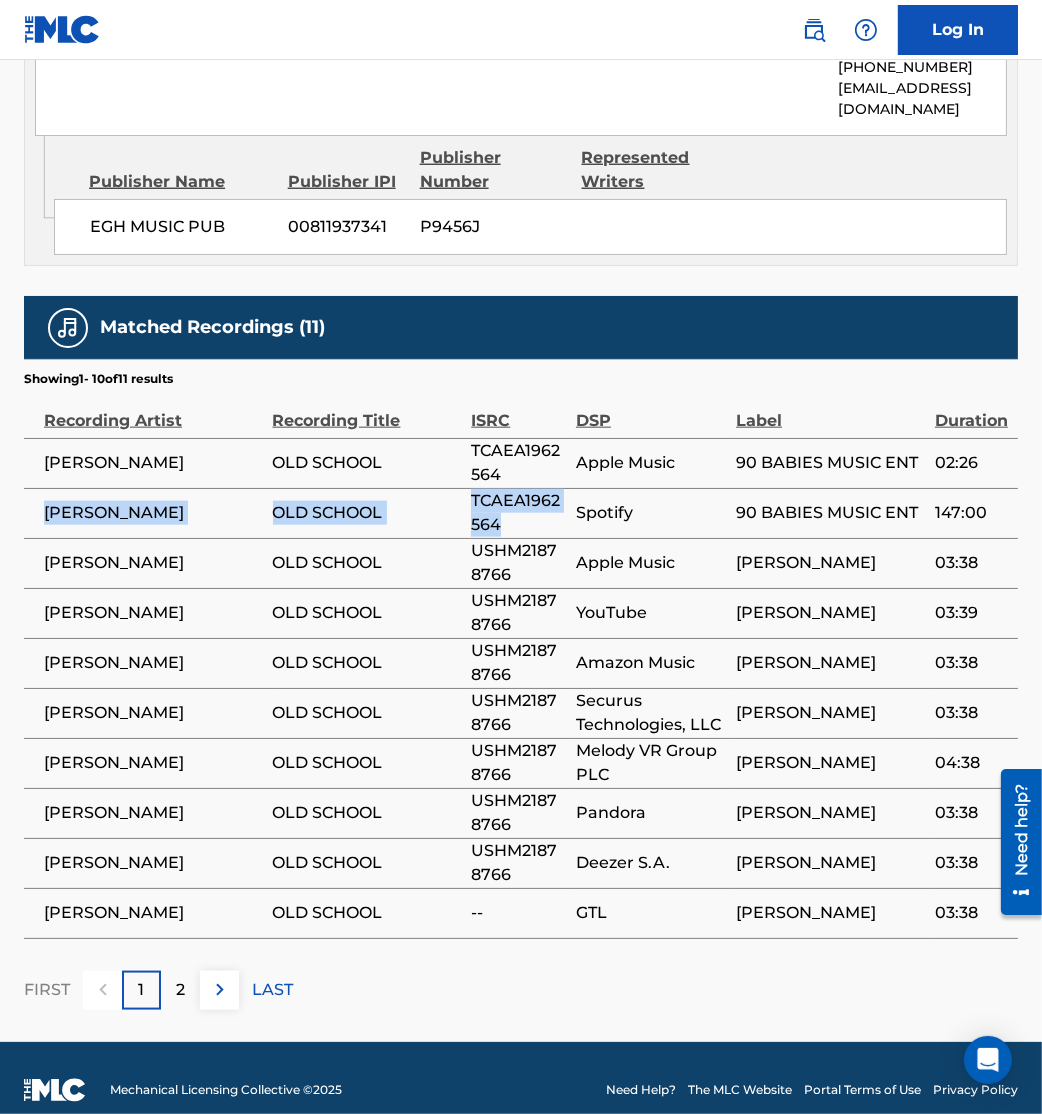drag, startPoint x: 38, startPoint y: 492, endPoint x: 553, endPoint y: 508, distance: 515.2485 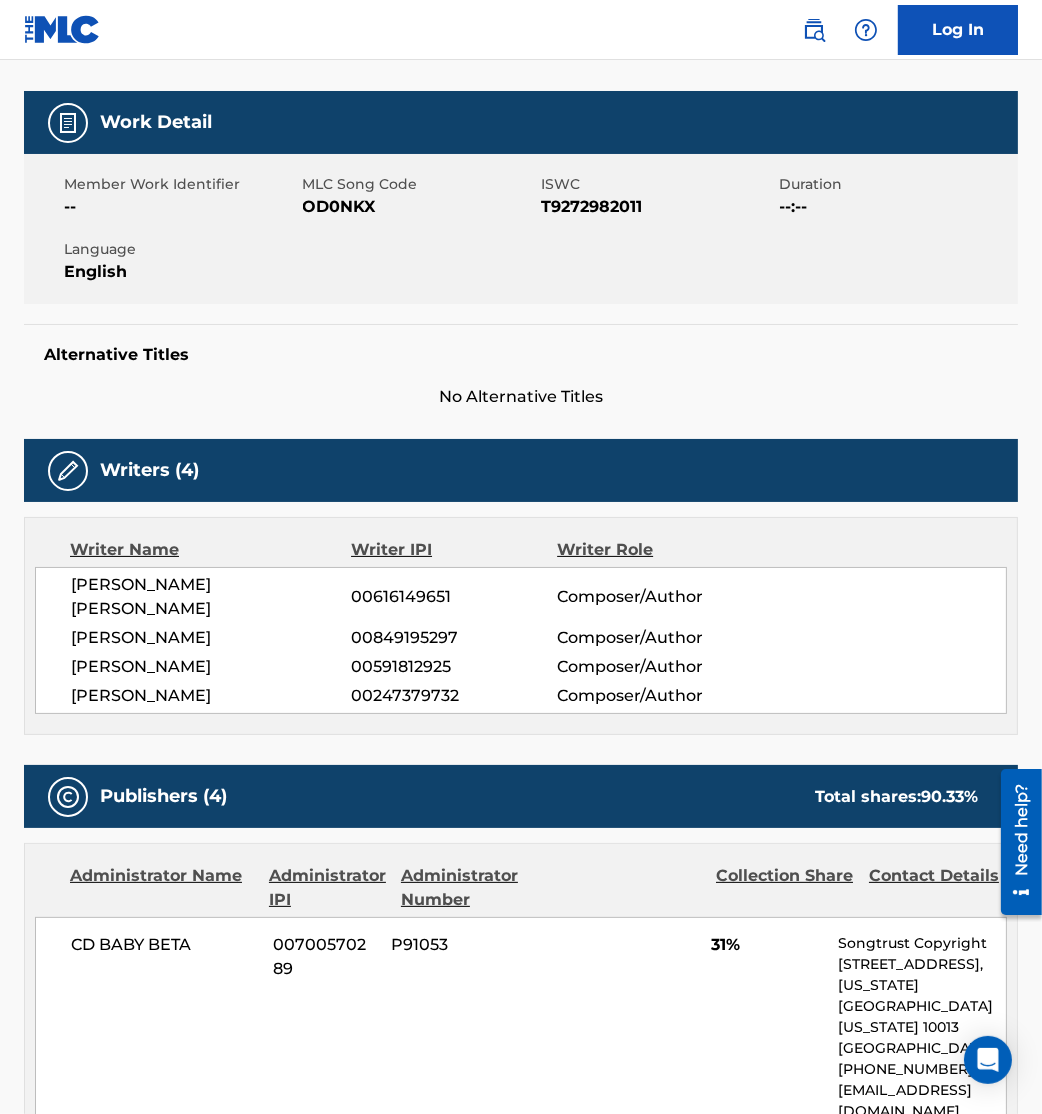 scroll, scrollTop: 0, scrollLeft: 0, axis: both 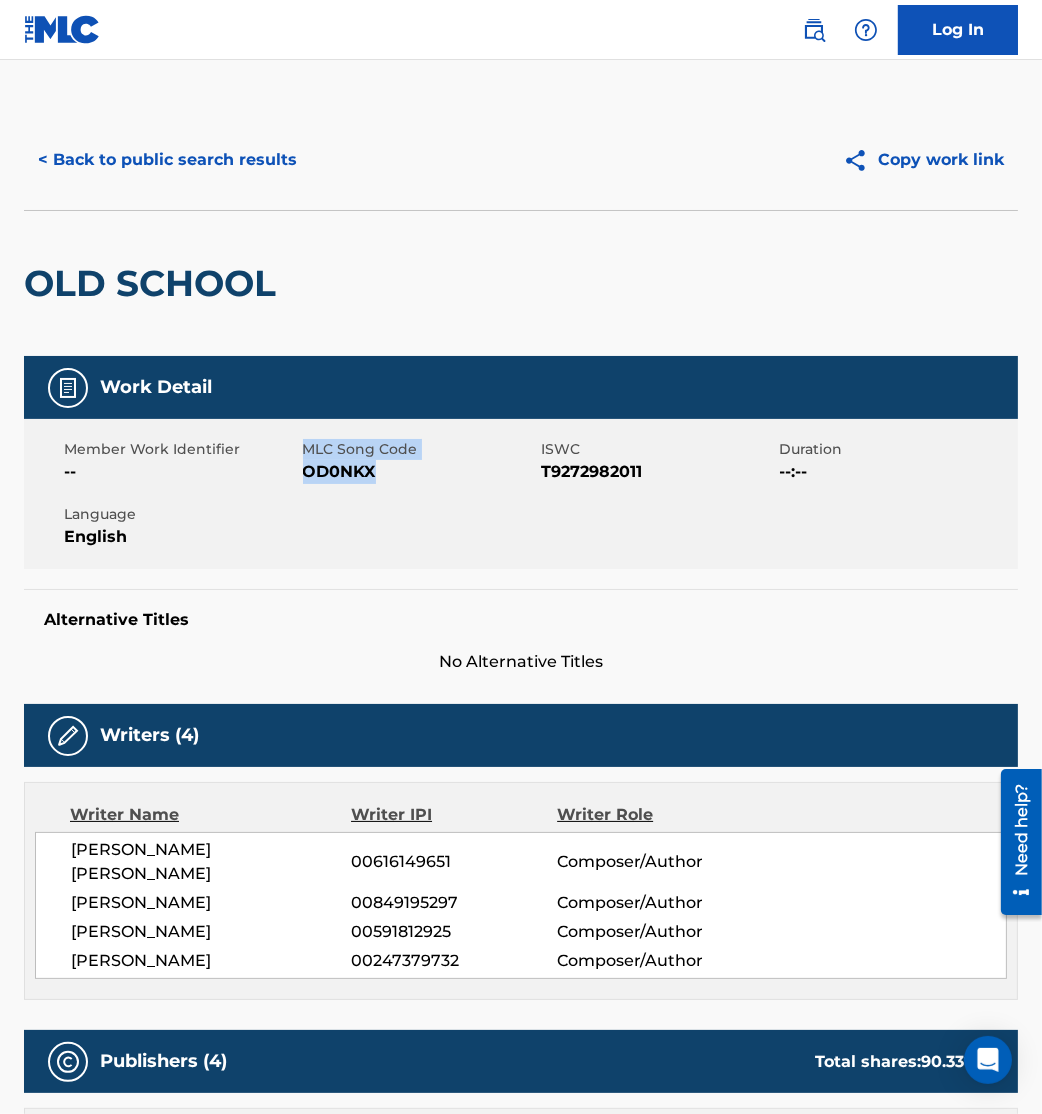 drag, startPoint x: 300, startPoint y: 474, endPoint x: 381, endPoint y: 480, distance: 81.22192 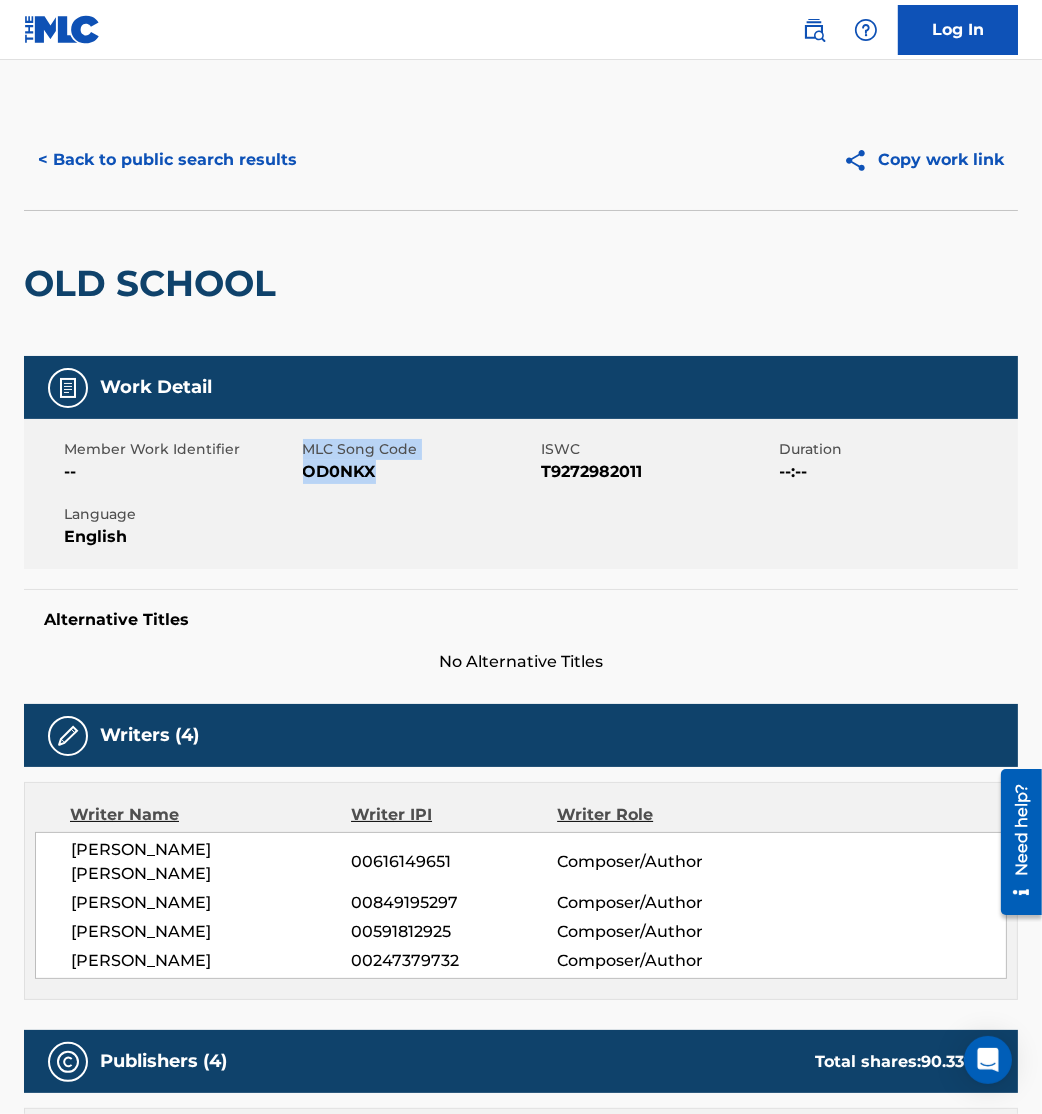 drag, startPoint x: 381, startPoint y: 480, endPoint x: 300, endPoint y: 469, distance: 81.7435 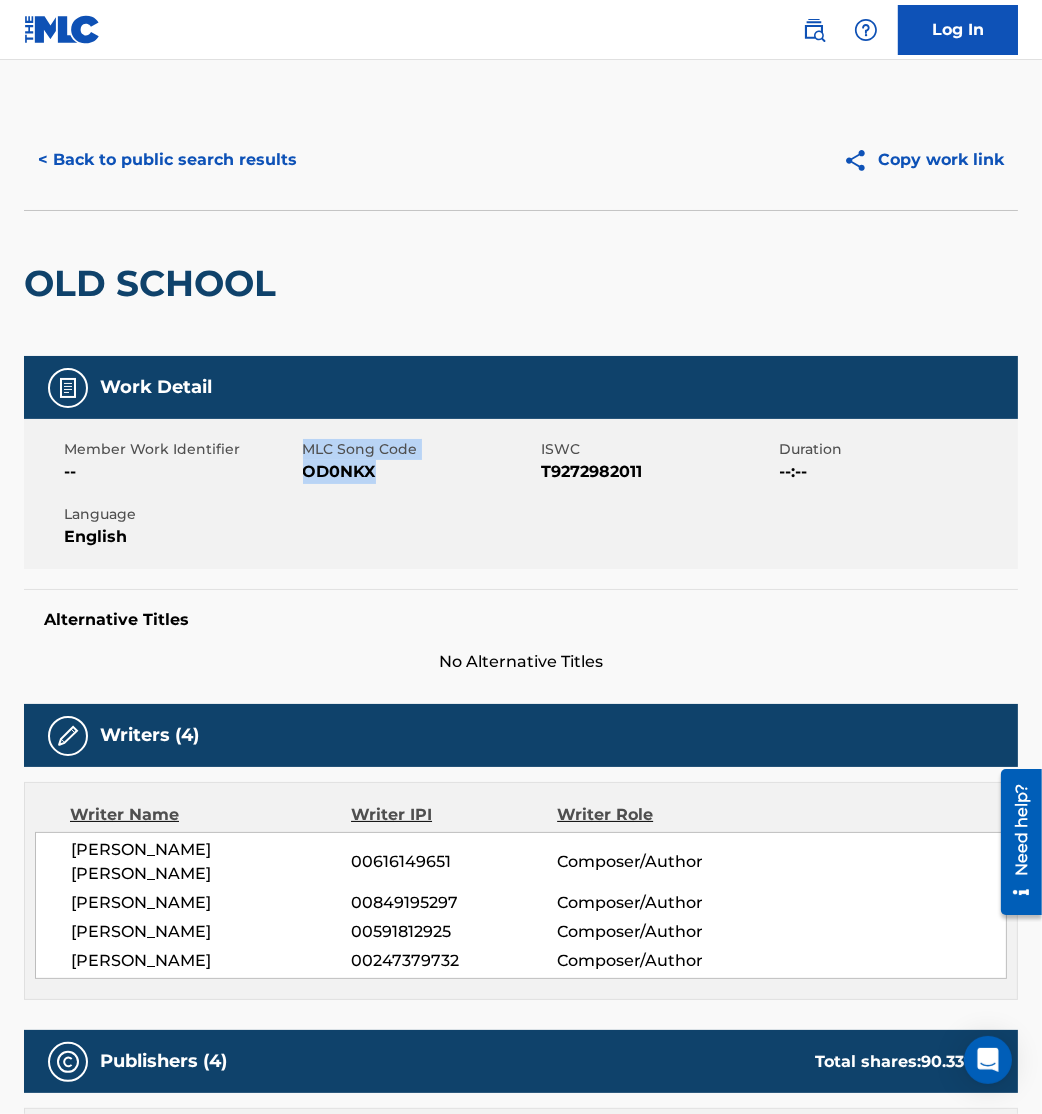 drag, startPoint x: 300, startPoint y: 469, endPoint x: 274, endPoint y: 471, distance: 26.076809 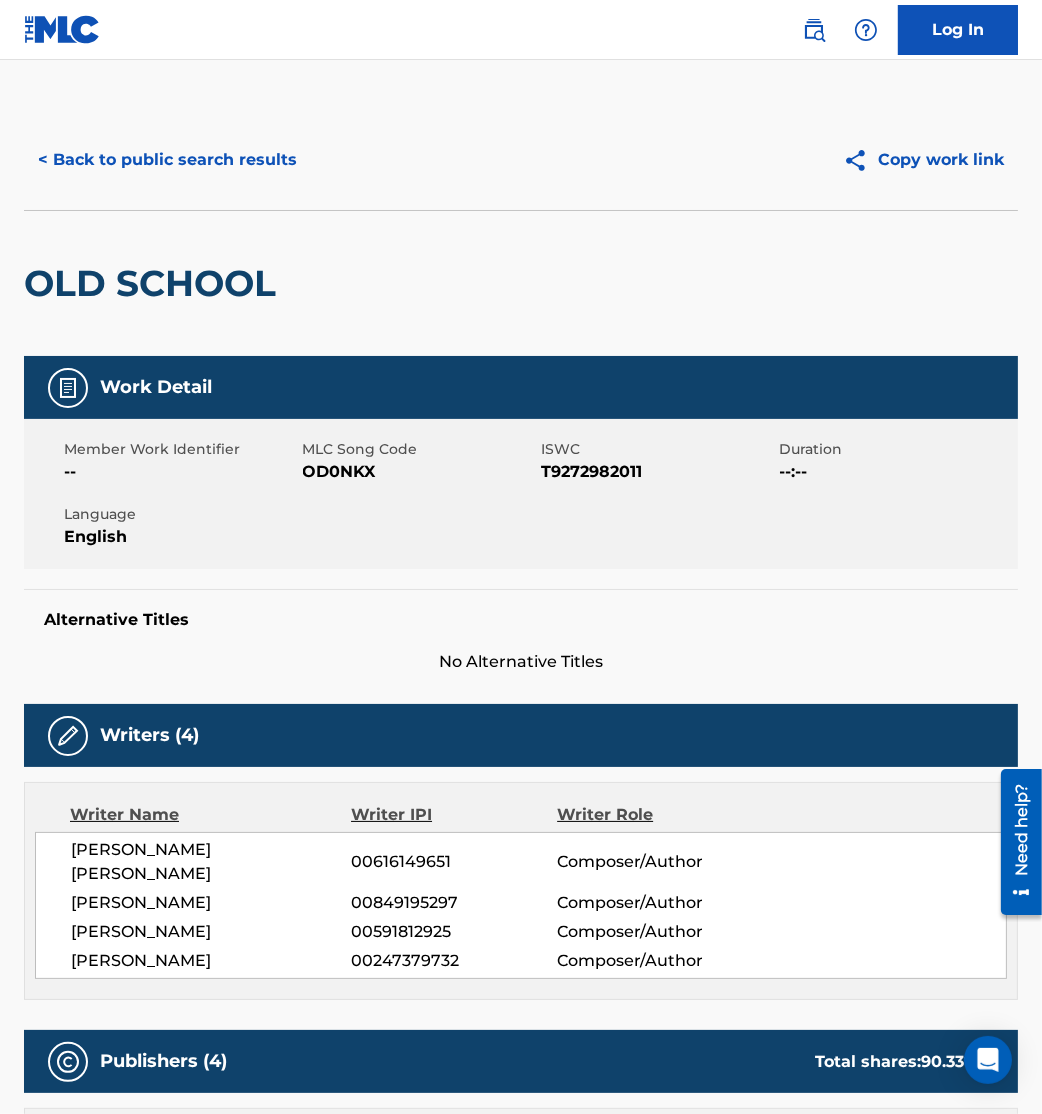 drag, startPoint x: 274, startPoint y: 471, endPoint x: 225, endPoint y: 452, distance: 52.554733 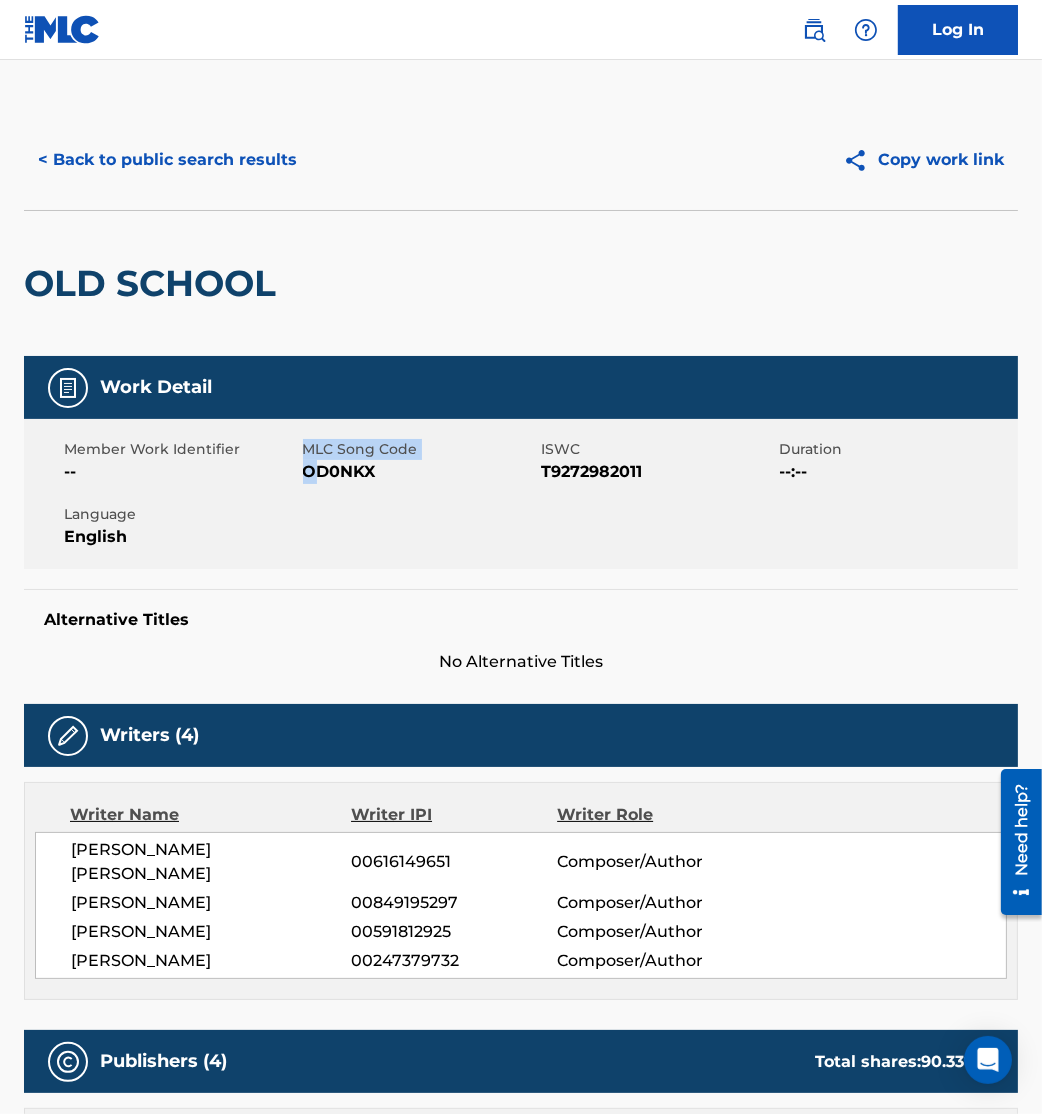 drag, startPoint x: 300, startPoint y: 464, endPoint x: 312, endPoint y: 476, distance: 16.970562 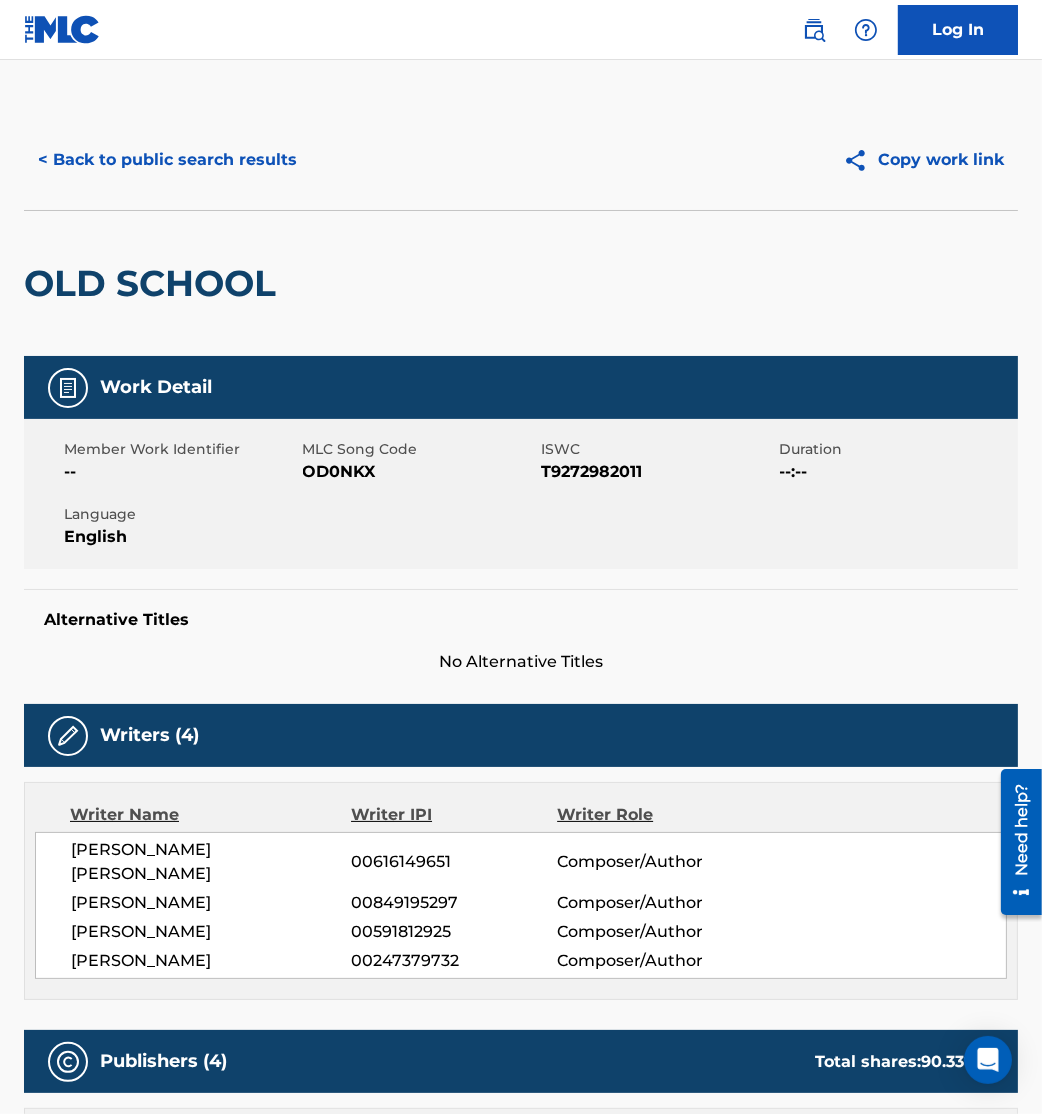 drag, startPoint x: 308, startPoint y: 475, endPoint x: 370, endPoint y: 468, distance: 62.39391 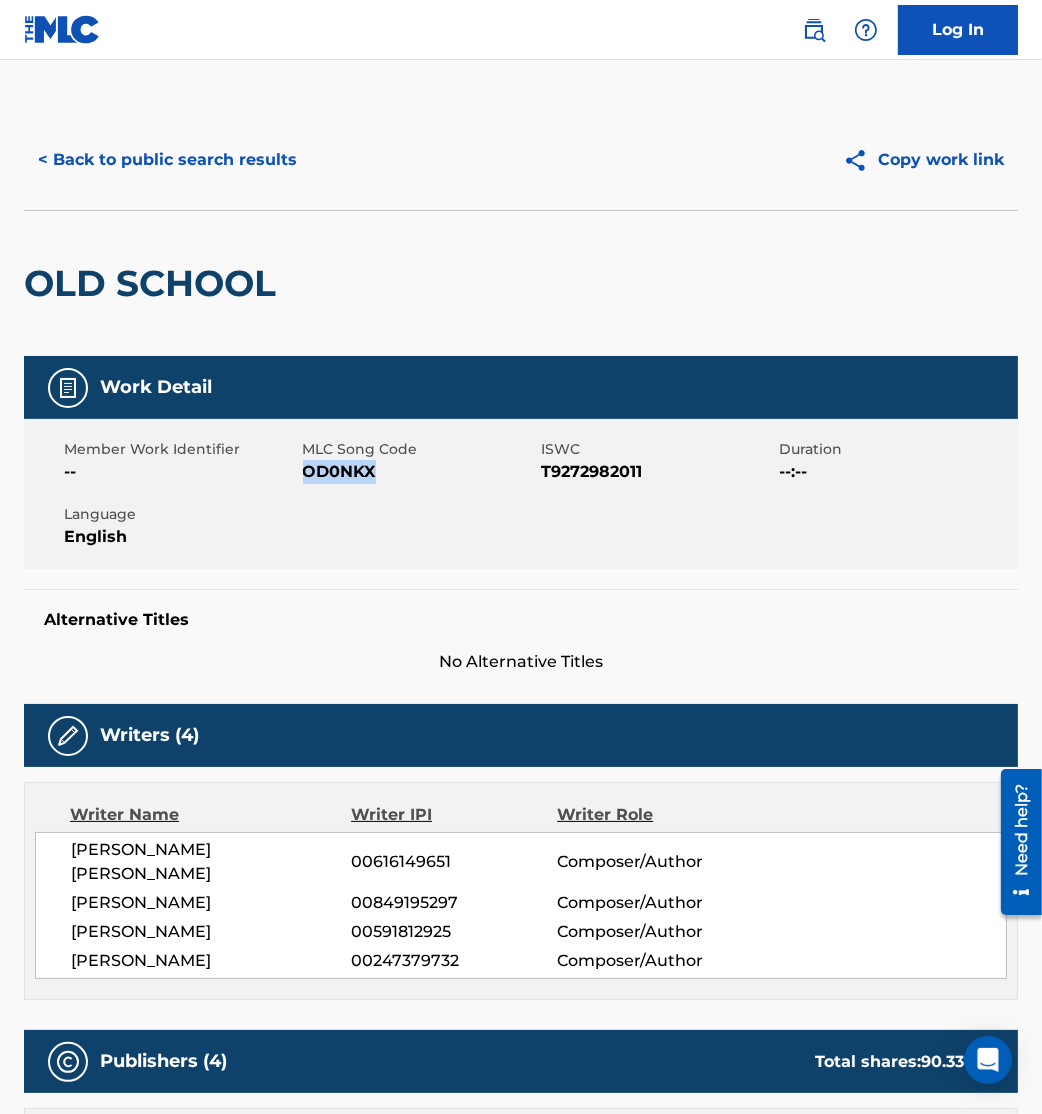 drag, startPoint x: 306, startPoint y: 469, endPoint x: 409, endPoint y: 475, distance: 103.17461 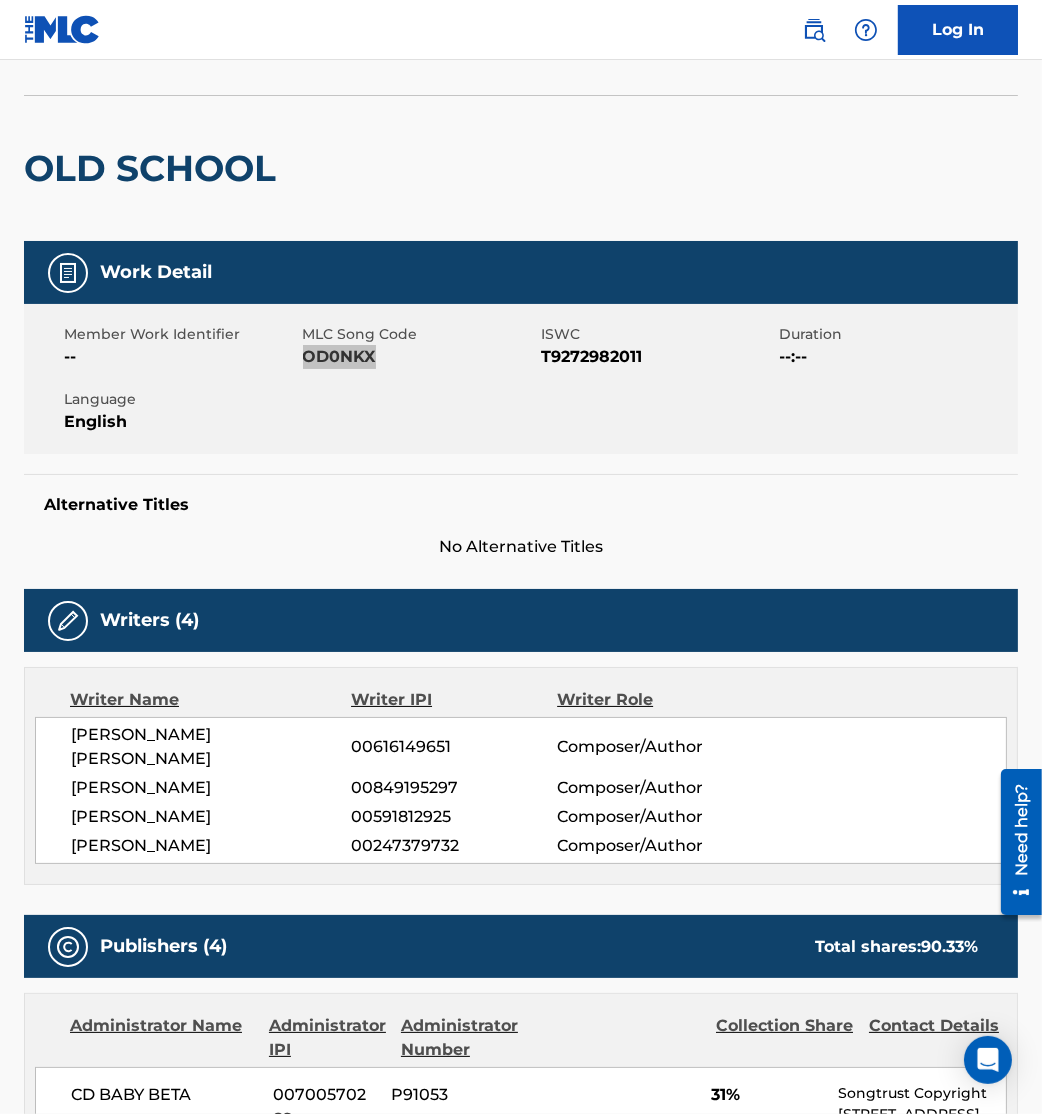 scroll, scrollTop: 0, scrollLeft: 0, axis: both 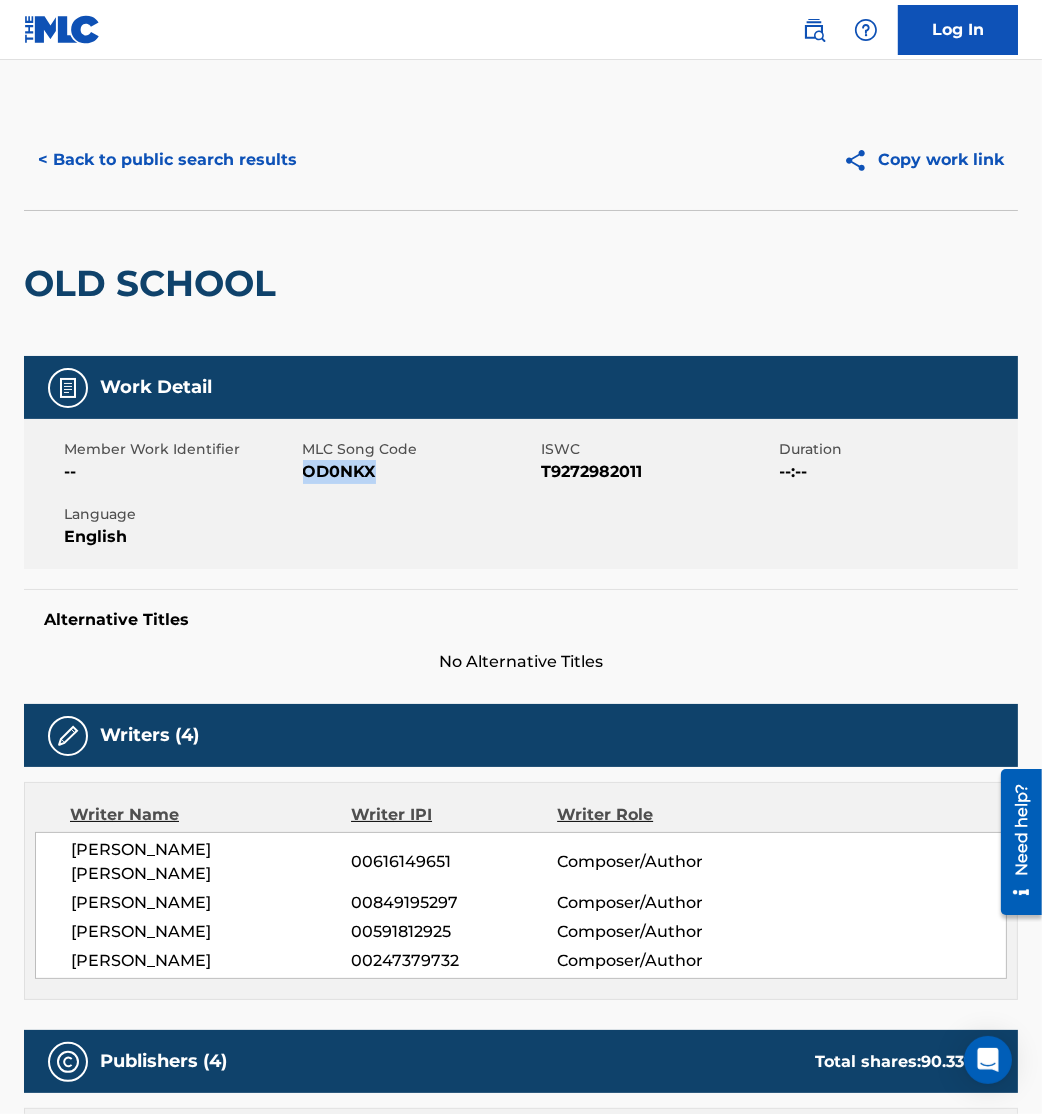 click on "< Back to public search results" at bounding box center (167, 160) 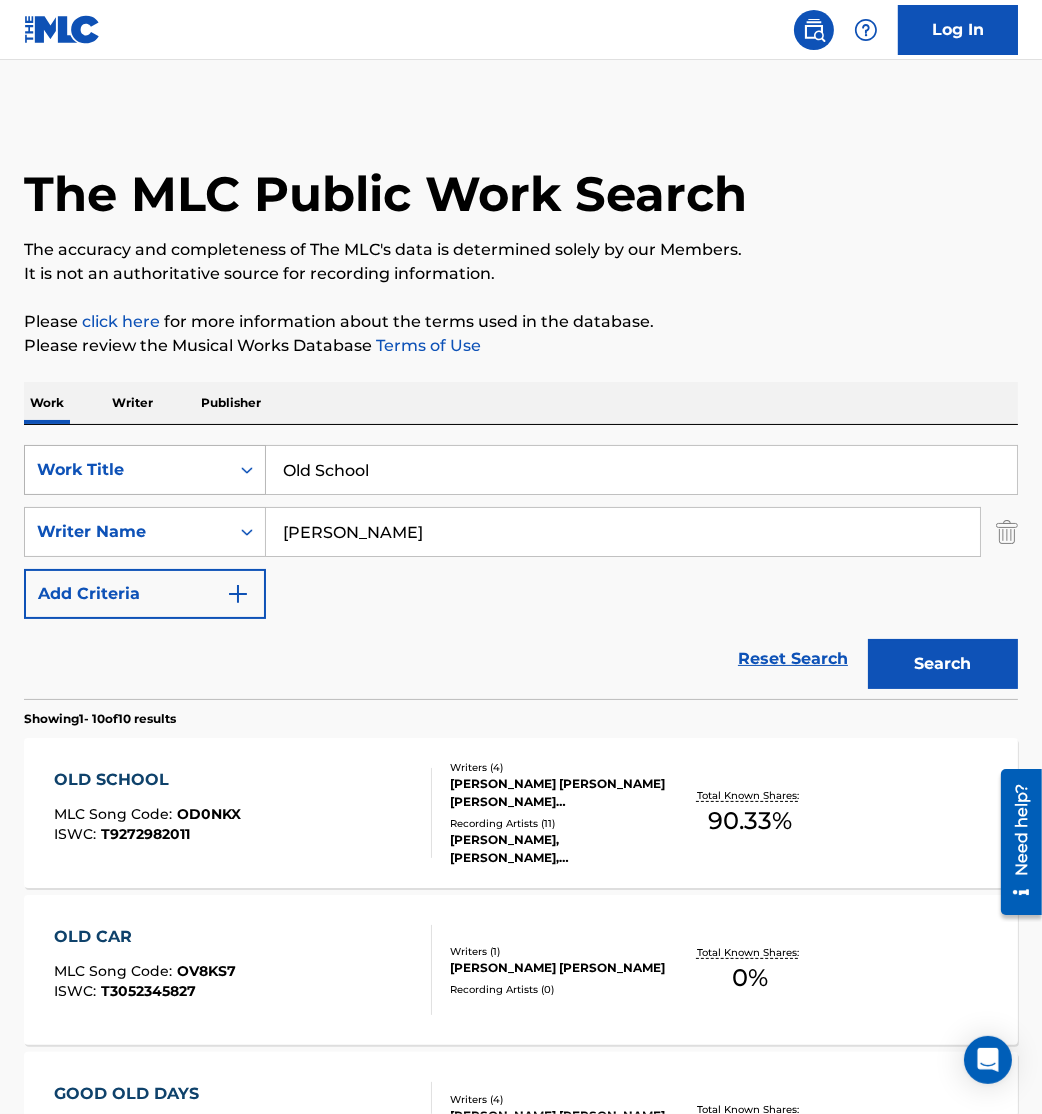 drag, startPoint x: 457, startPoint y: 473, endPoint x: 80, endPoint y: 450, distance: 377.70093 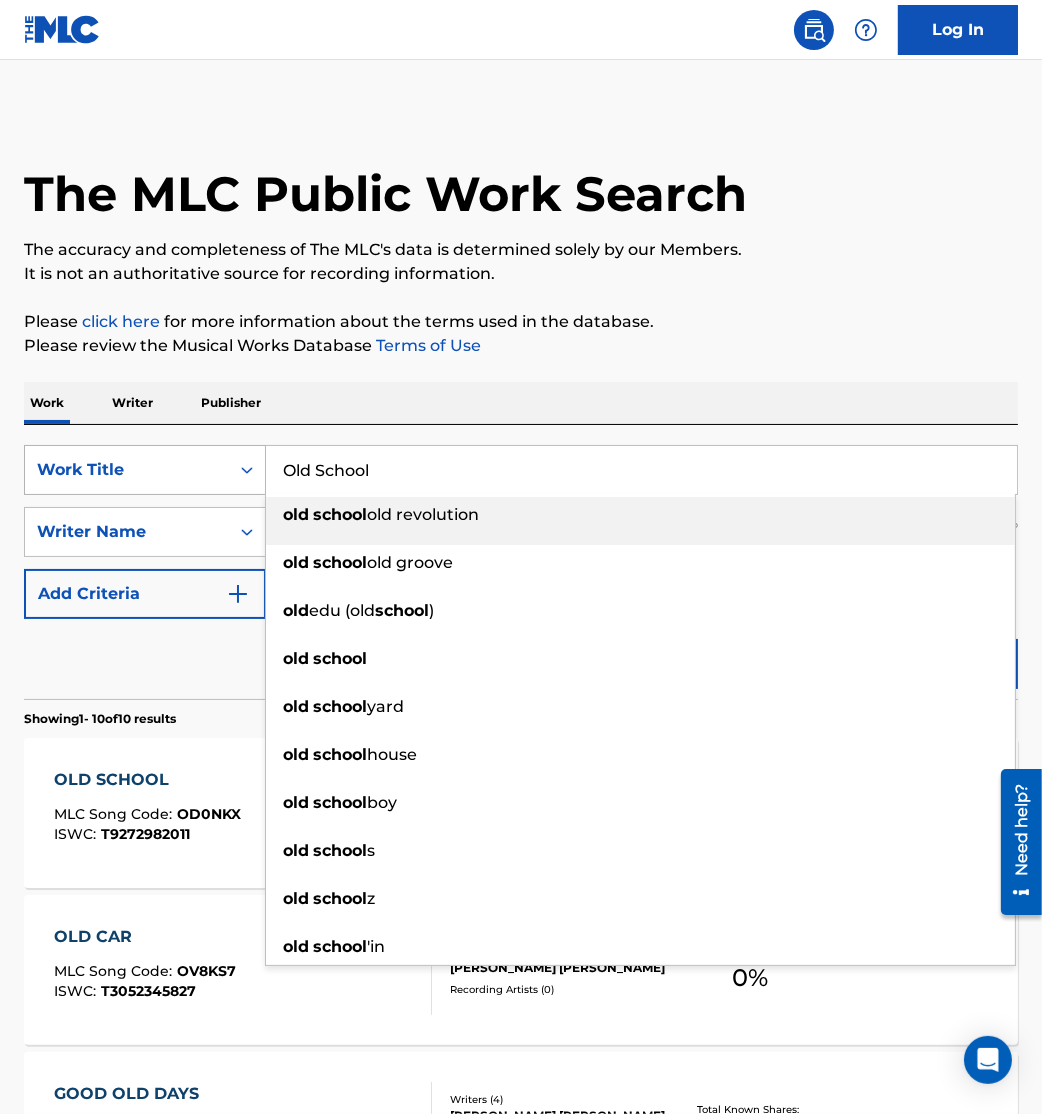 paste on "The Wel" 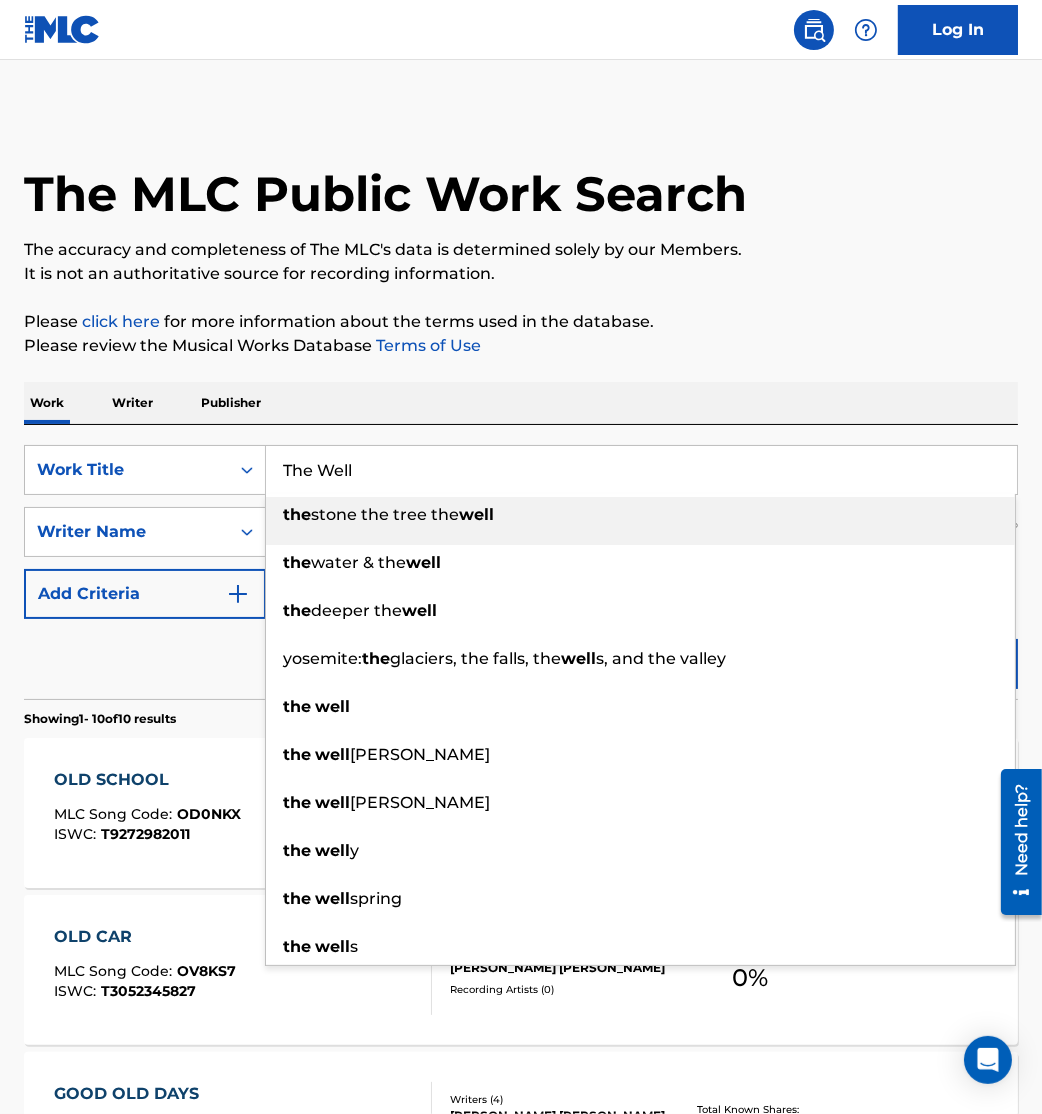 type on "The Well" 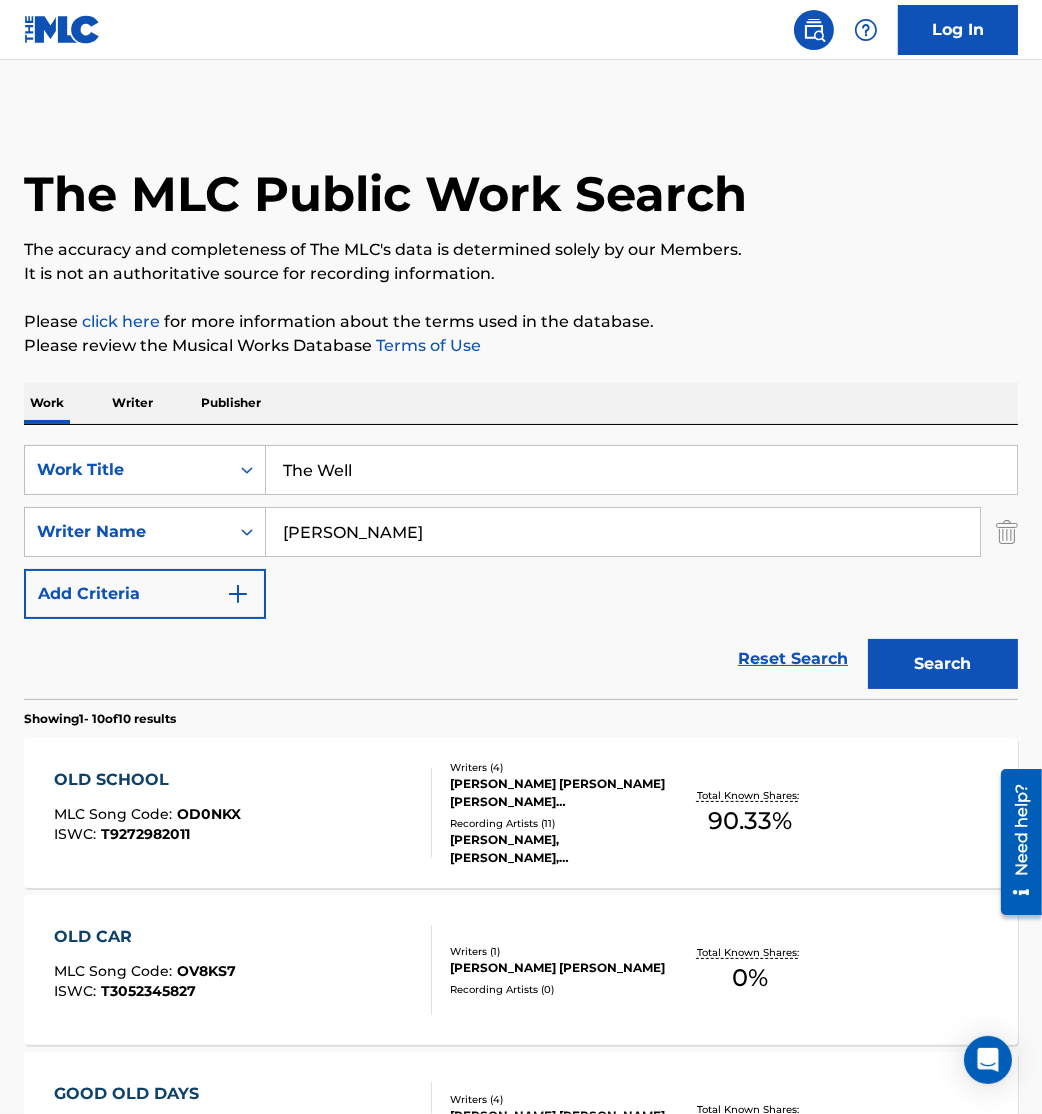 drag, startPoint x: 342, startPoint y: 537, endPoint x: 104, endPoint y: 503, distance: 240.4163 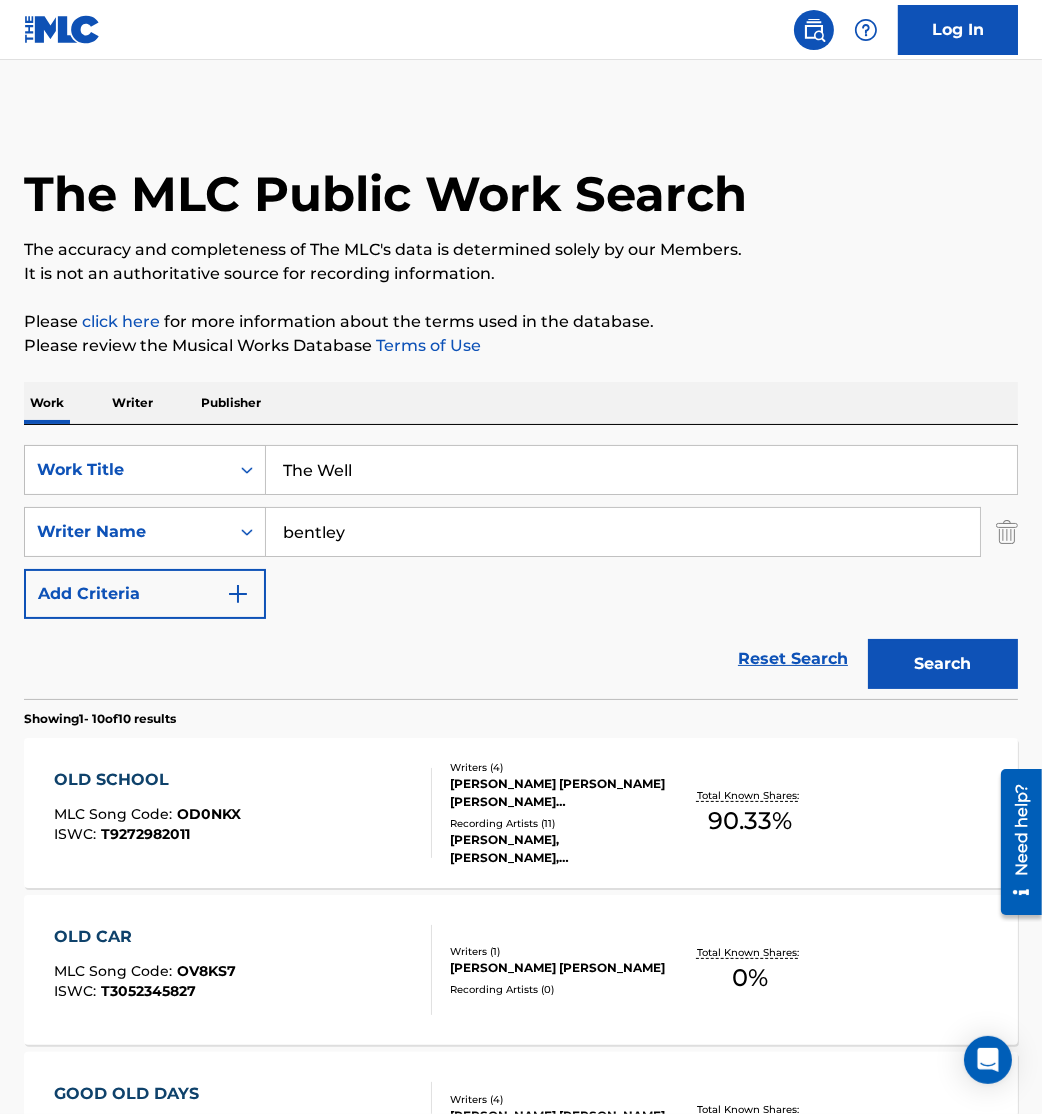 type on "bentley" 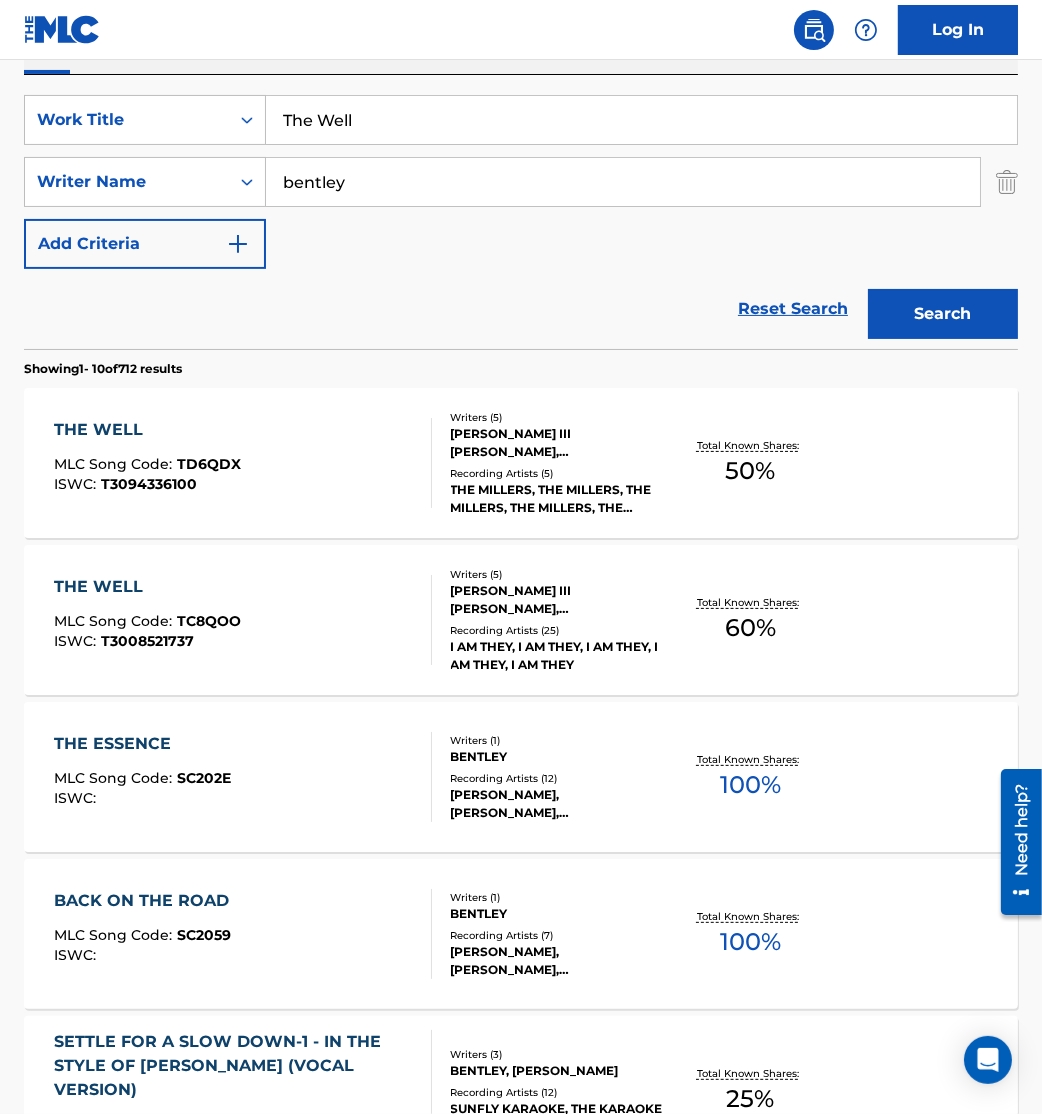 scroll, scrollTop: 353, scrollLeft: 0, axis: vertical 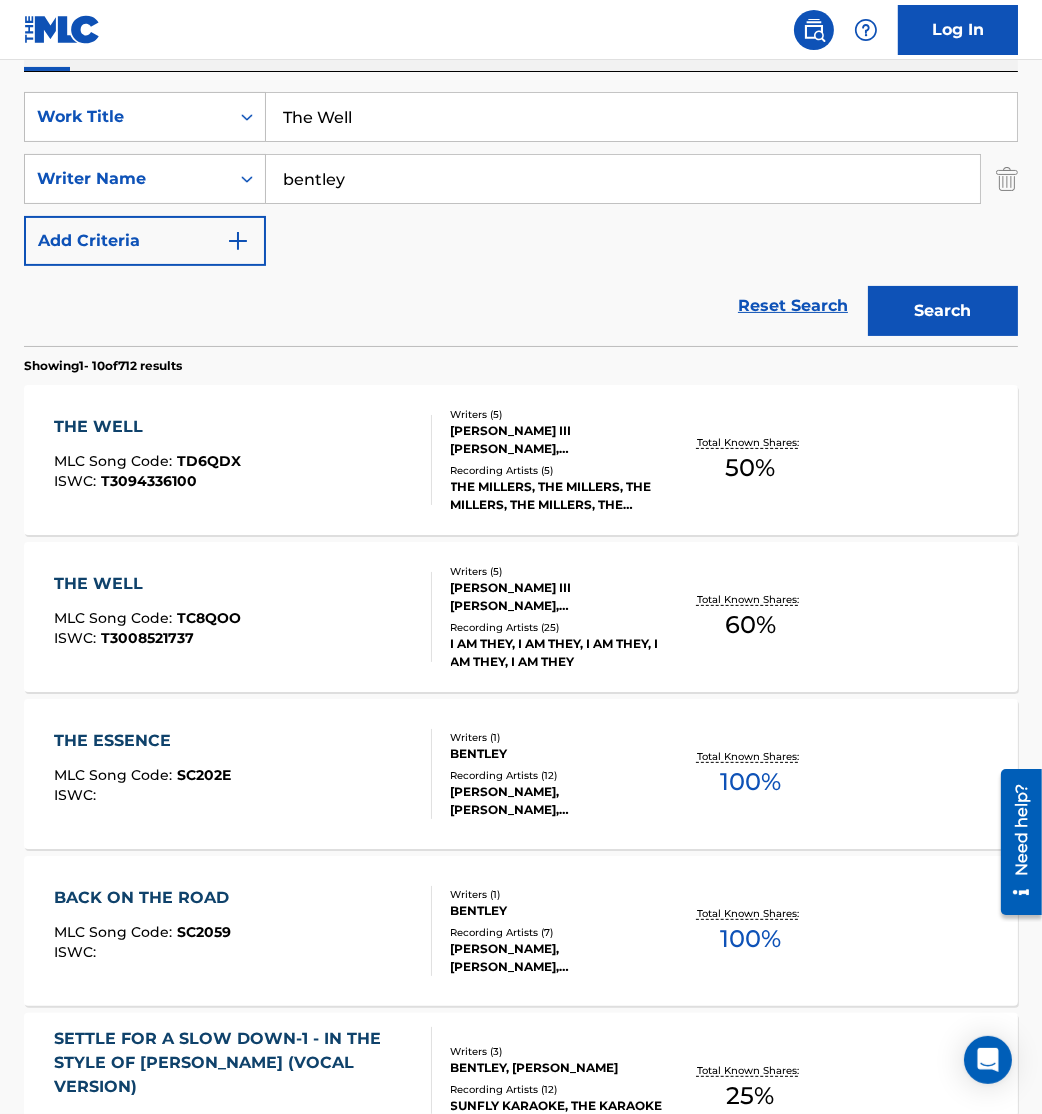 click on "THE WELL MLC Song Code : TD6QDX ISWC : T3094336100" at bounding box center (147, 460) 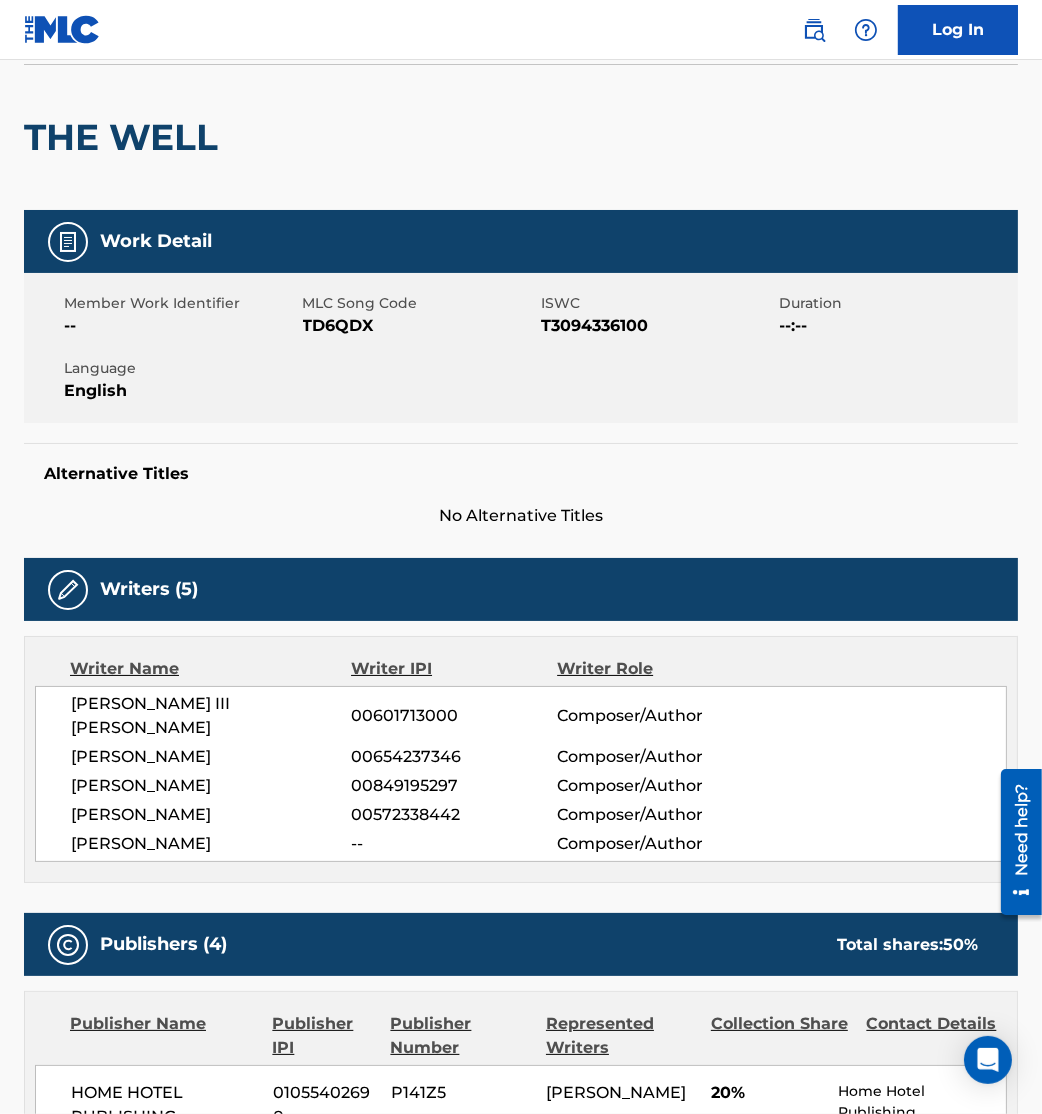 scroll, scrollTop: 144, scrollLeft: 0, axis: vertical 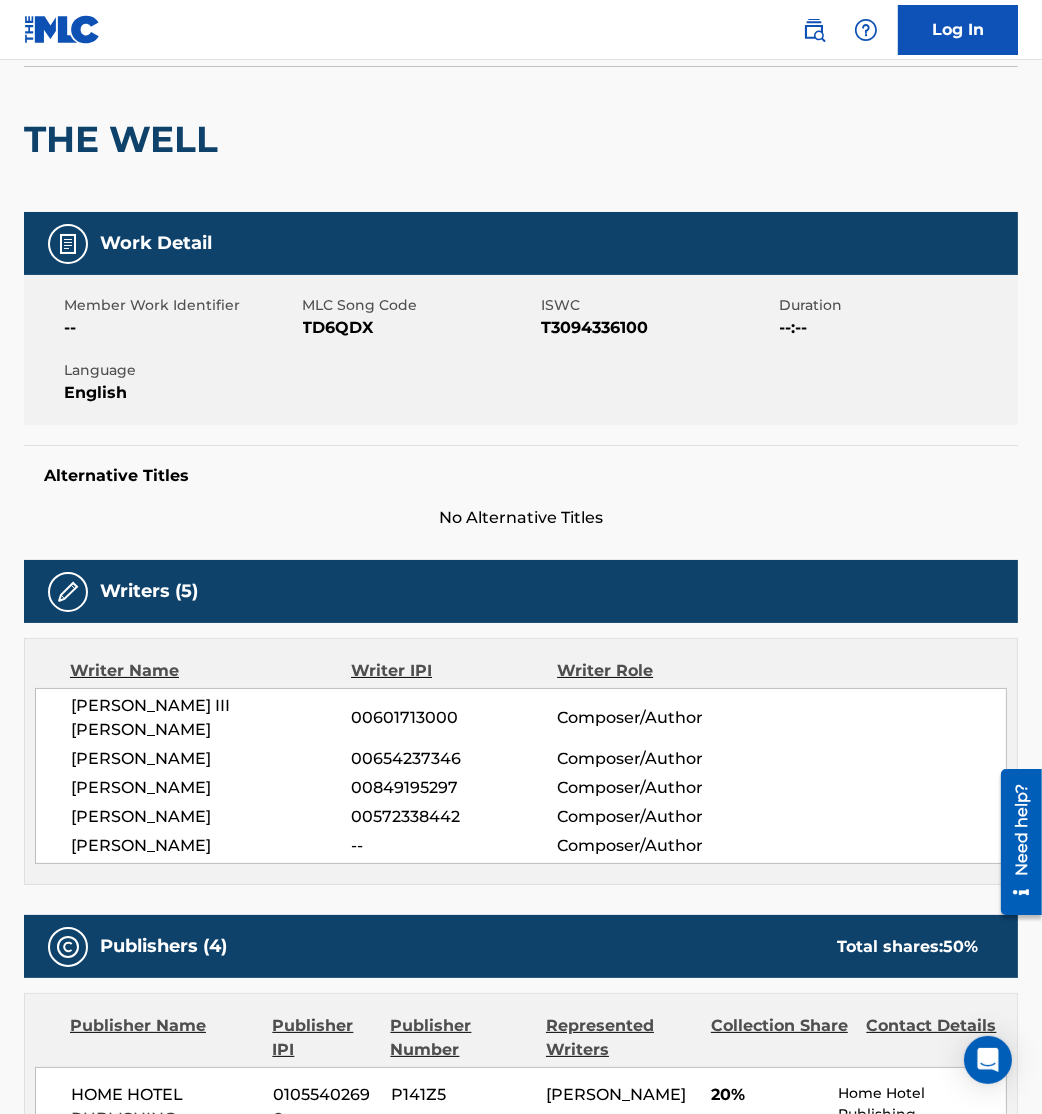 click on "Writers   (5)" at bounding box center [521, 591] 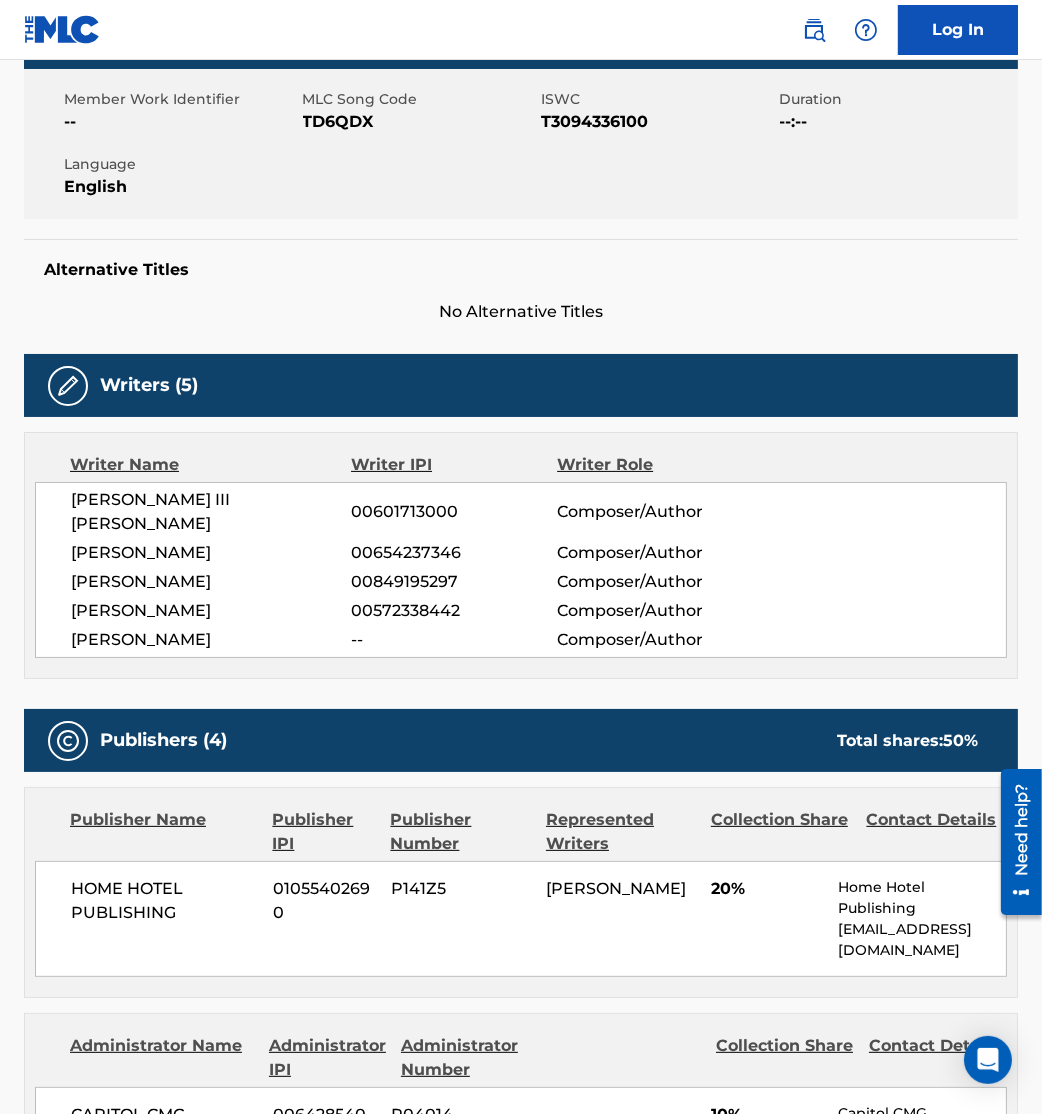 scroll, scrollTop: 355, scrollLeft: 0, axis: vertical 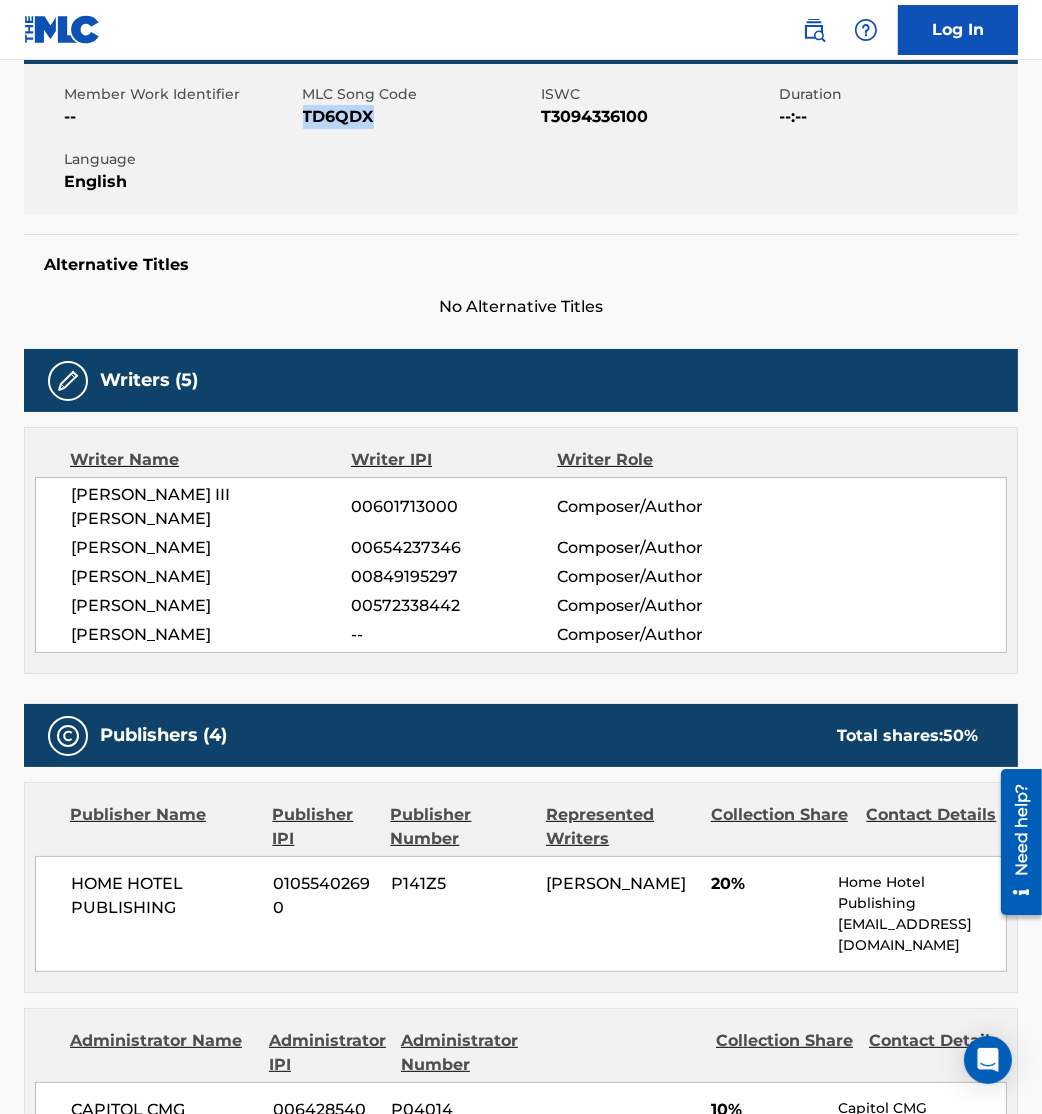 drag, startPoint x: 301, startPoint y: 118, endPoint x: 390, endPoint y: 136, distance: 90.80198 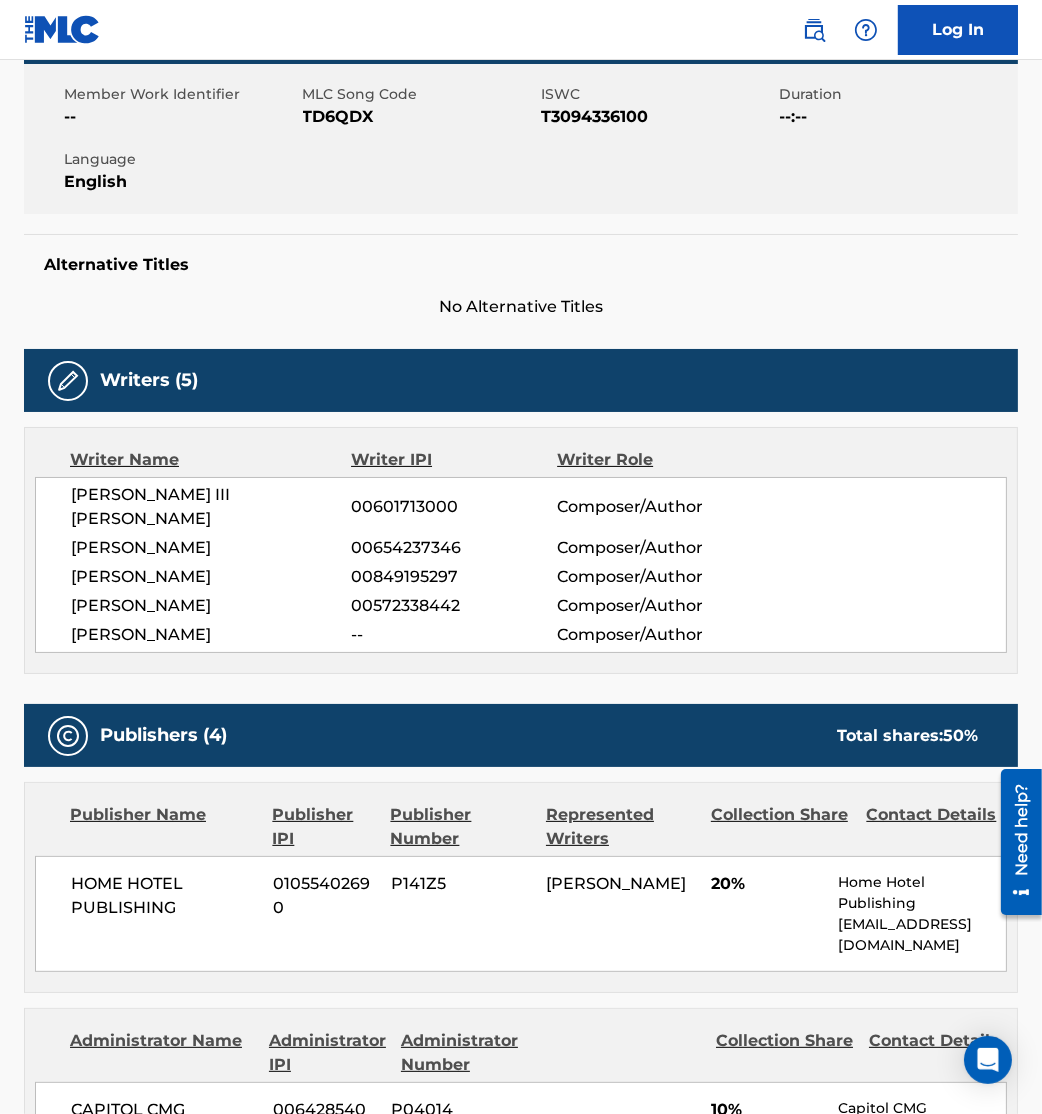 click on "Composer/Author" at bounding box center [650, 606] 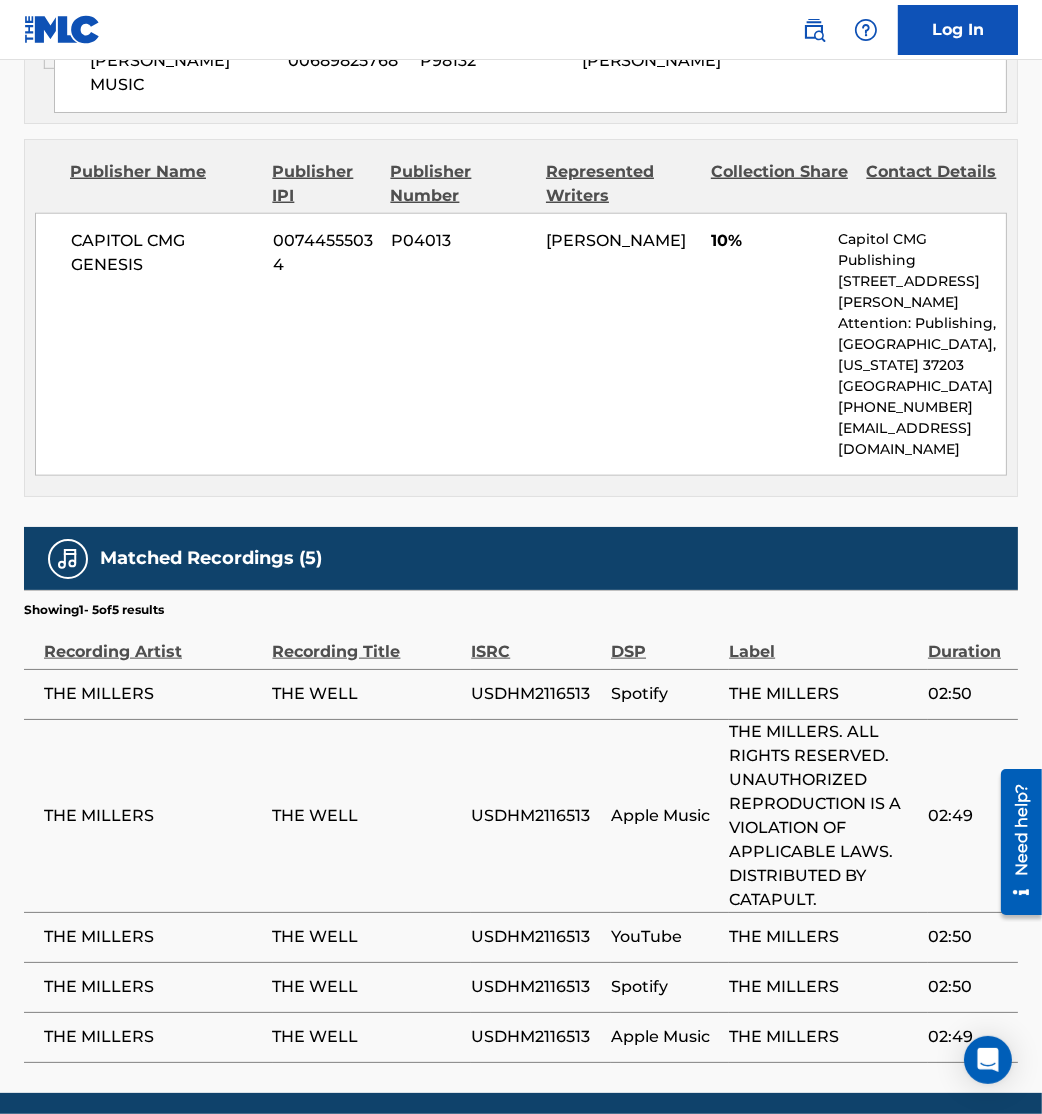 scroll, scrollTop: 2291, scrollLeft: 0, axis: vertical 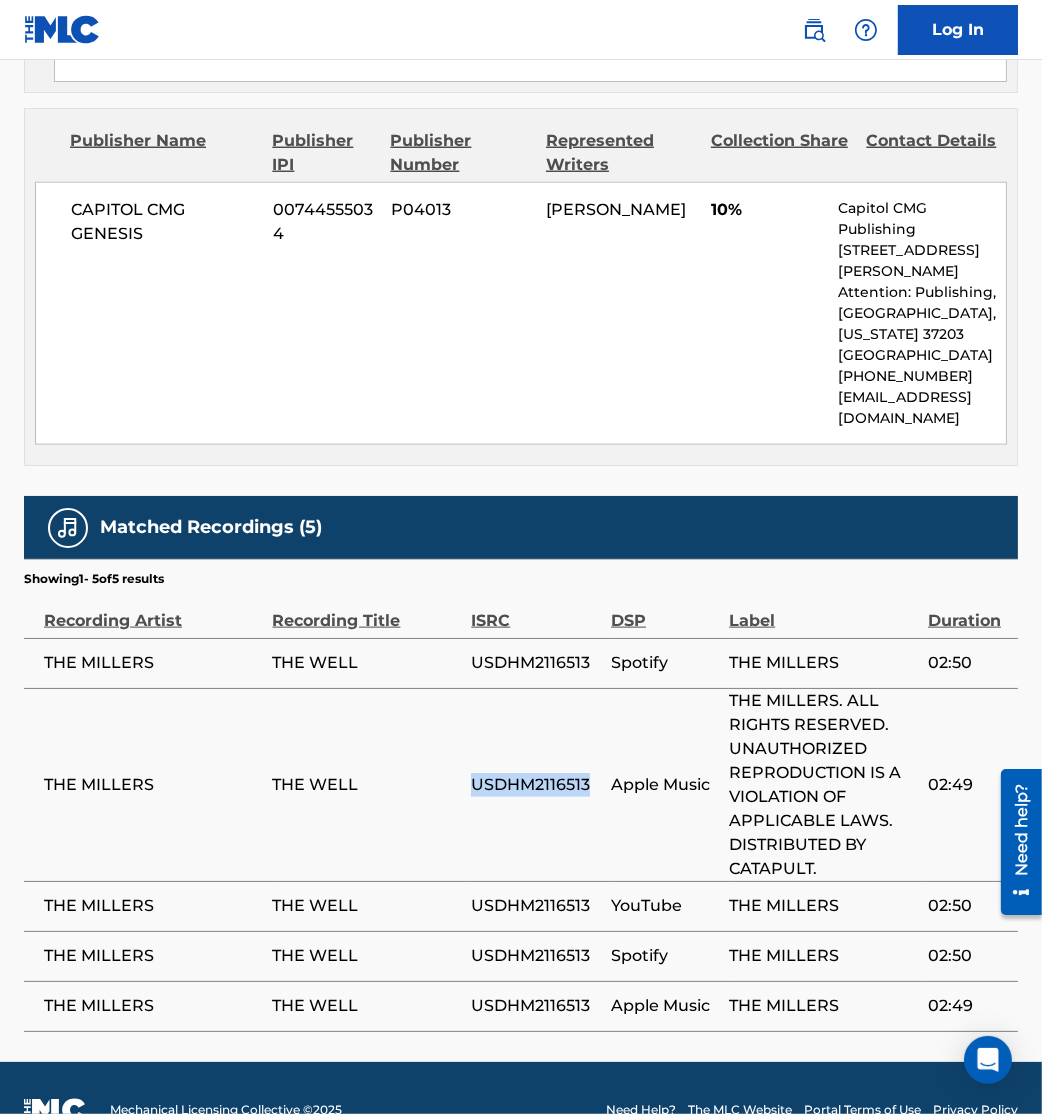 drag, startPoint x: 471, startPoint y: 744, endPoint x: 592, endPoint y: 749, distance: 121.103264 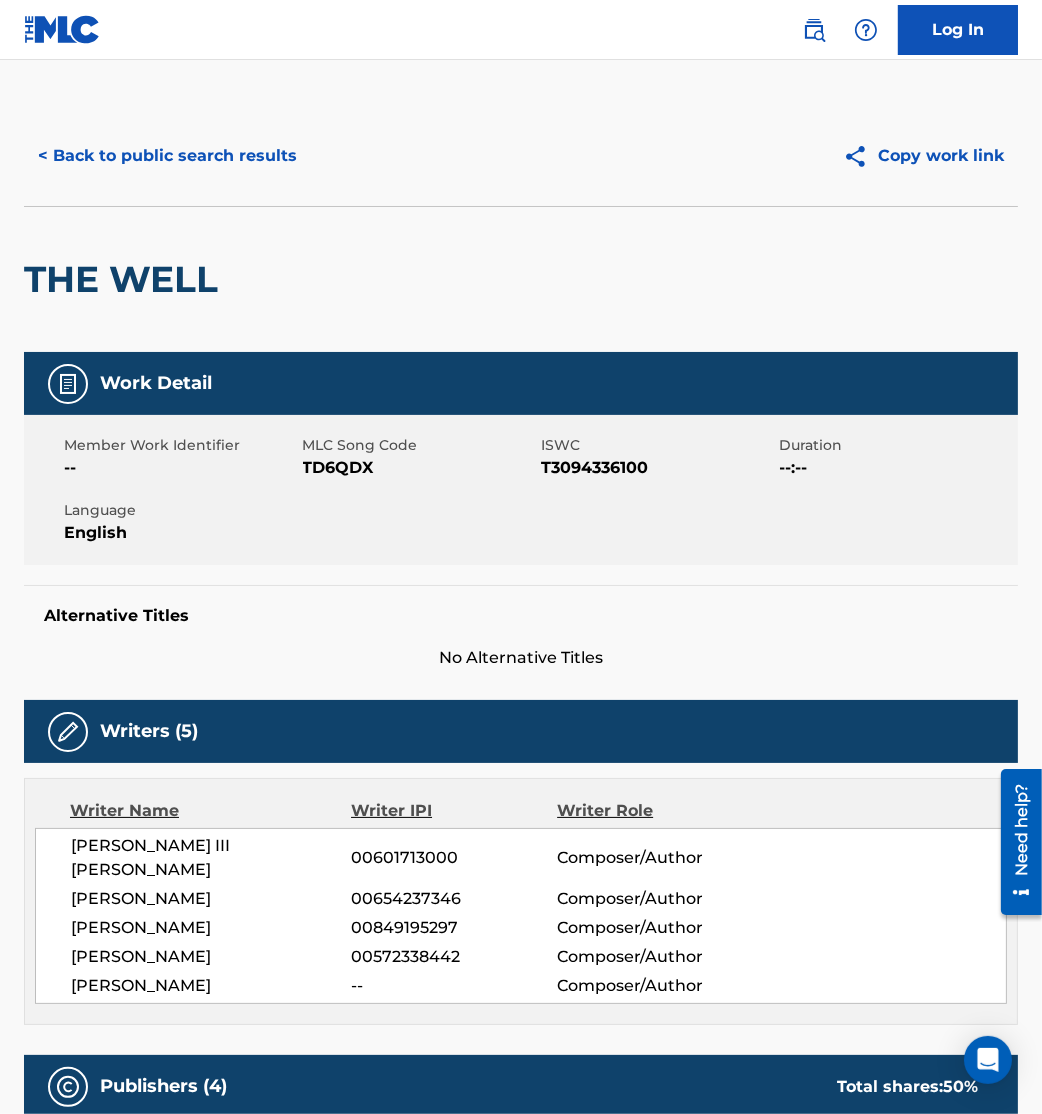 click on "< Back to public search results" at bounding box center [167, 156] 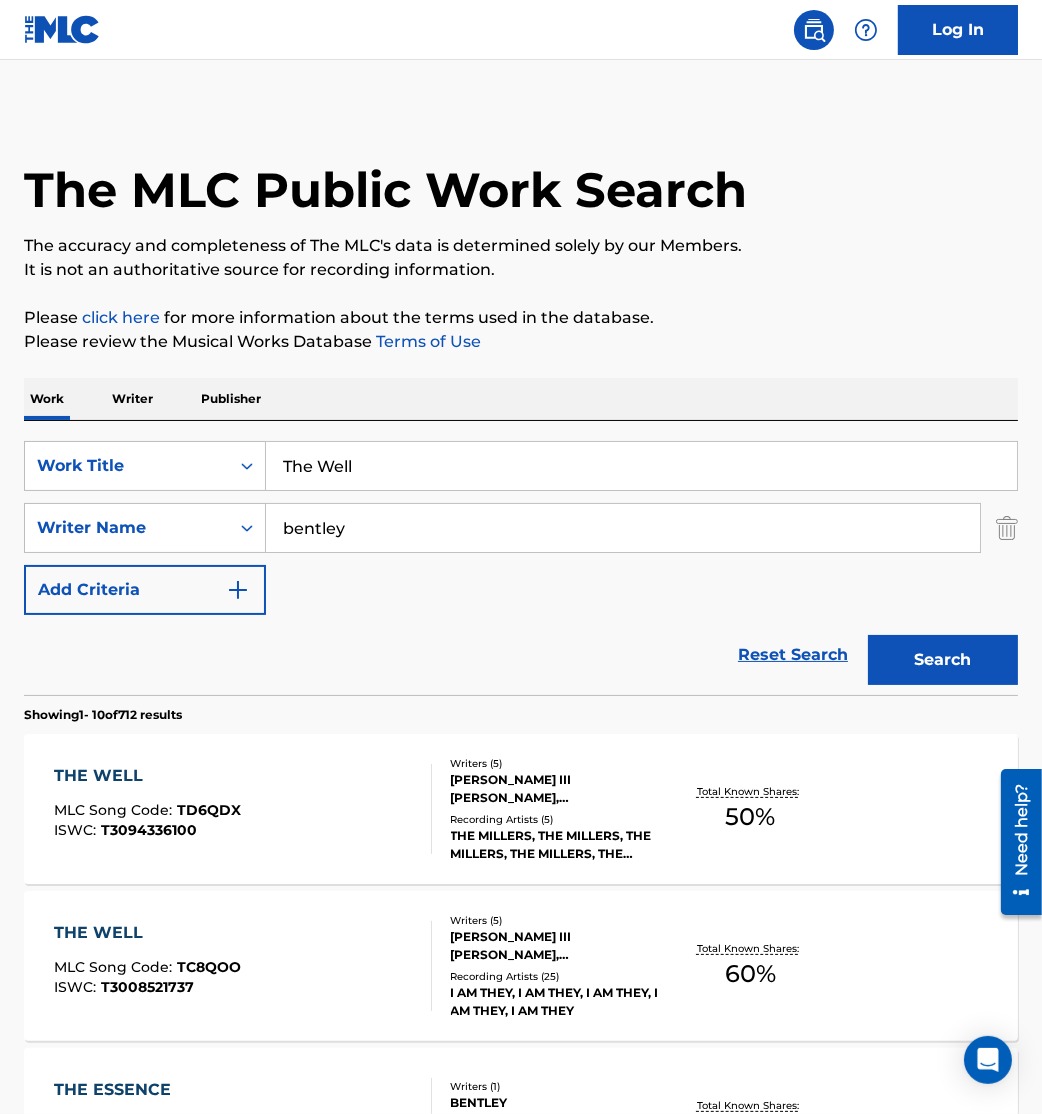 scroll, scrollTop: 353, scrollLeft: 0, axis: vertical 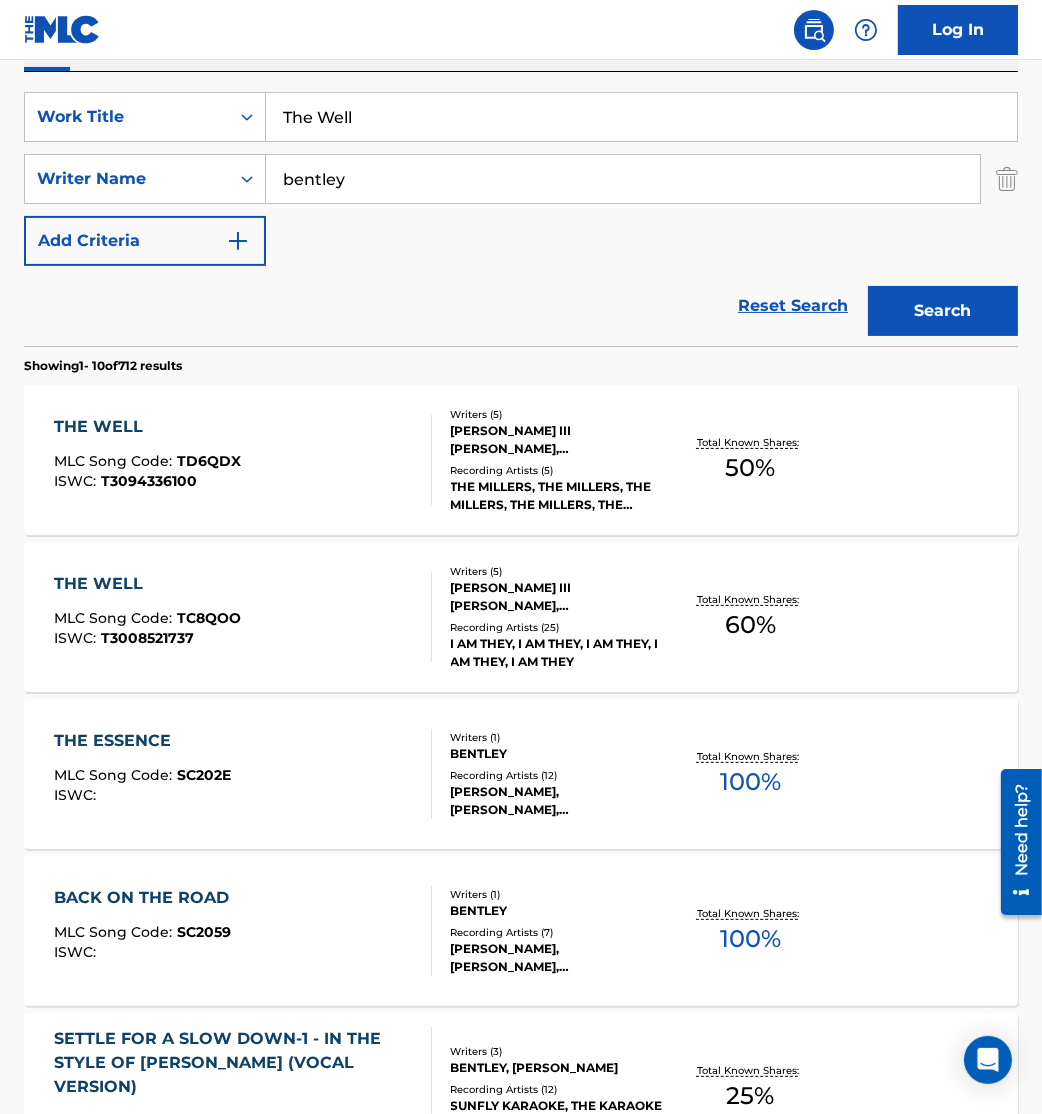 click on "THE WELL MLC Song Code : TC8QOO ISWC : T3008521737" at bounding box center [243, 617] 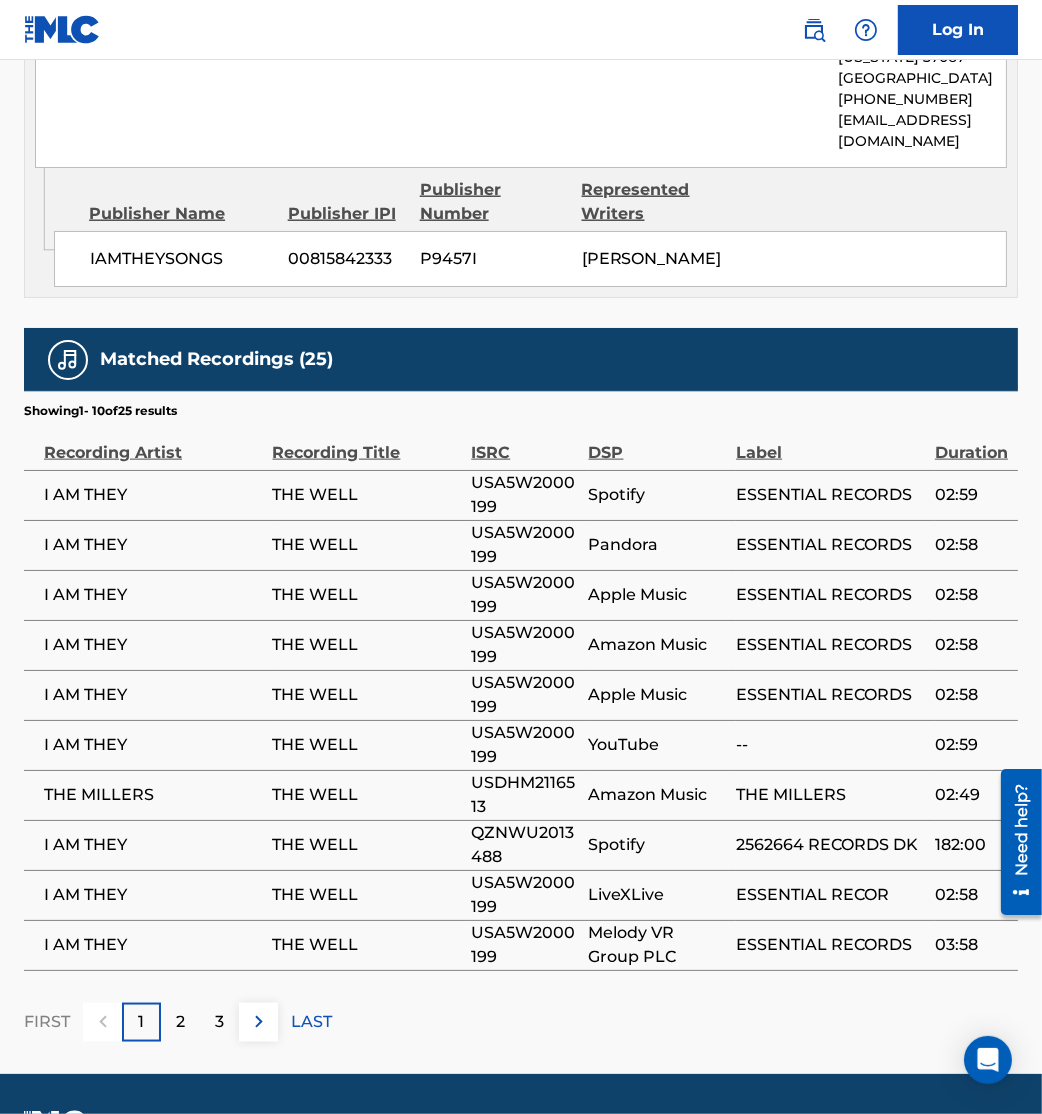 scroll, scrollTop: 2540, scrollLeft: 0, axis: vertical 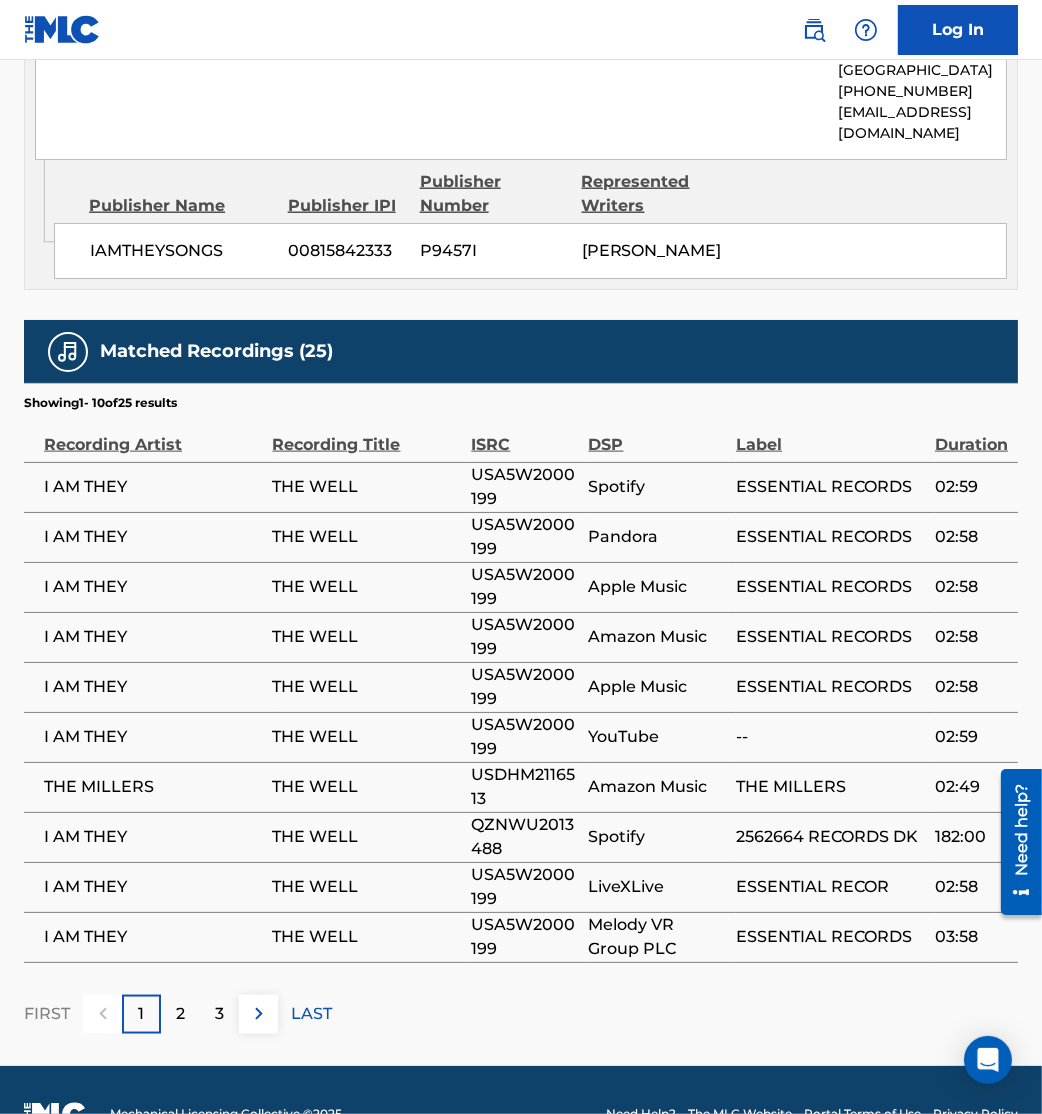 click at bounding box center [258, 1014] 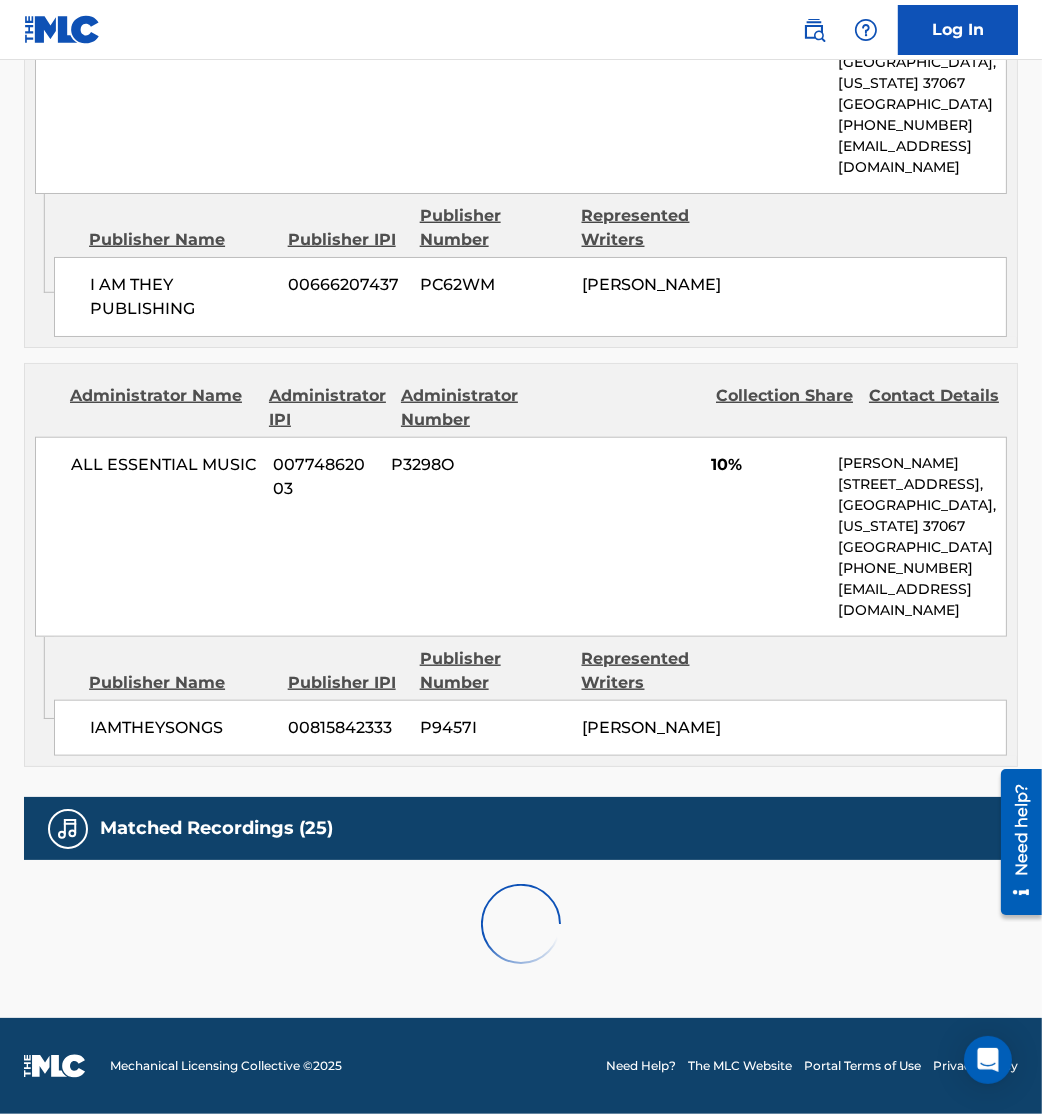 scroll, scrollTop: 2540, scrollLeft: 0, axis: vertical 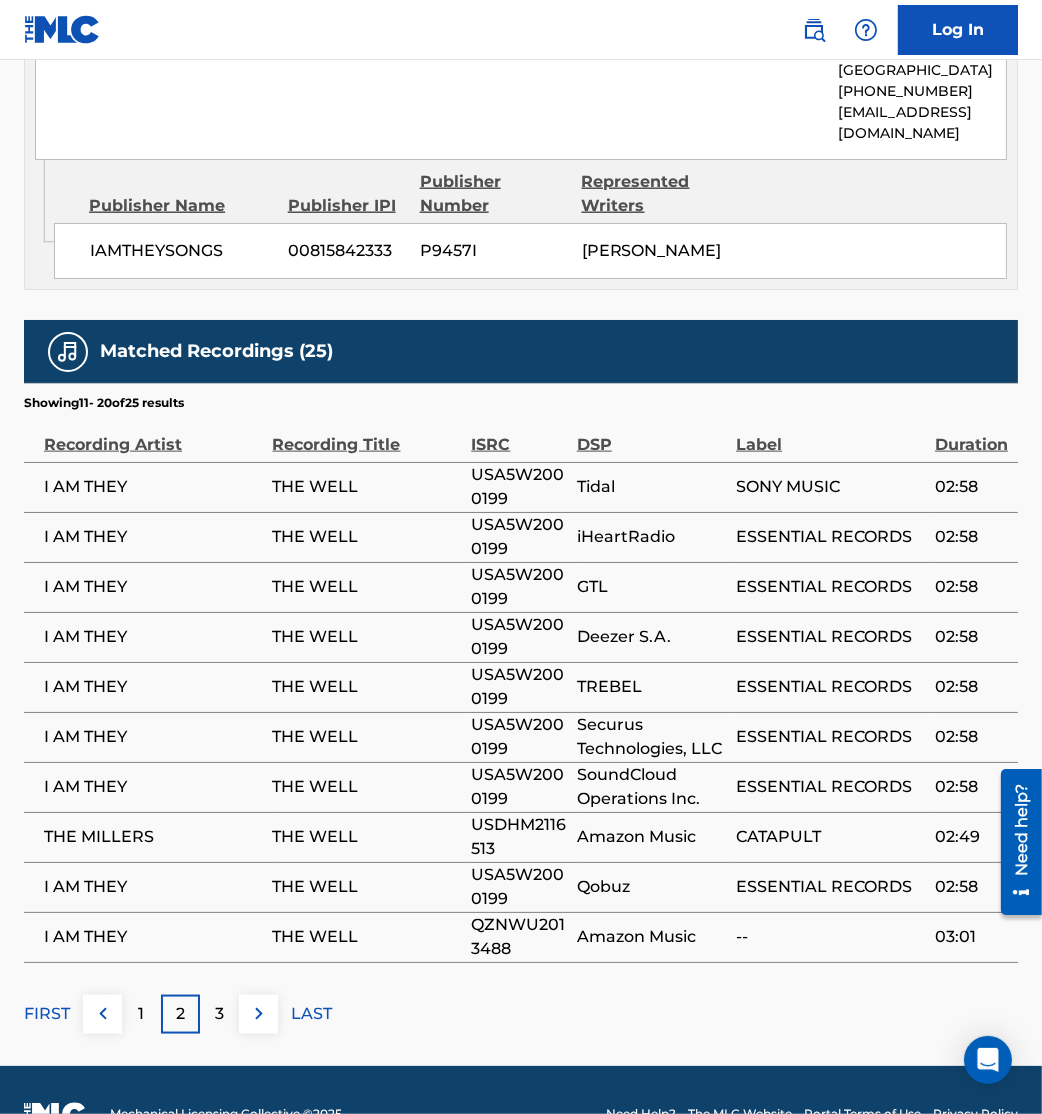 click at bounding box center (258, 1014) 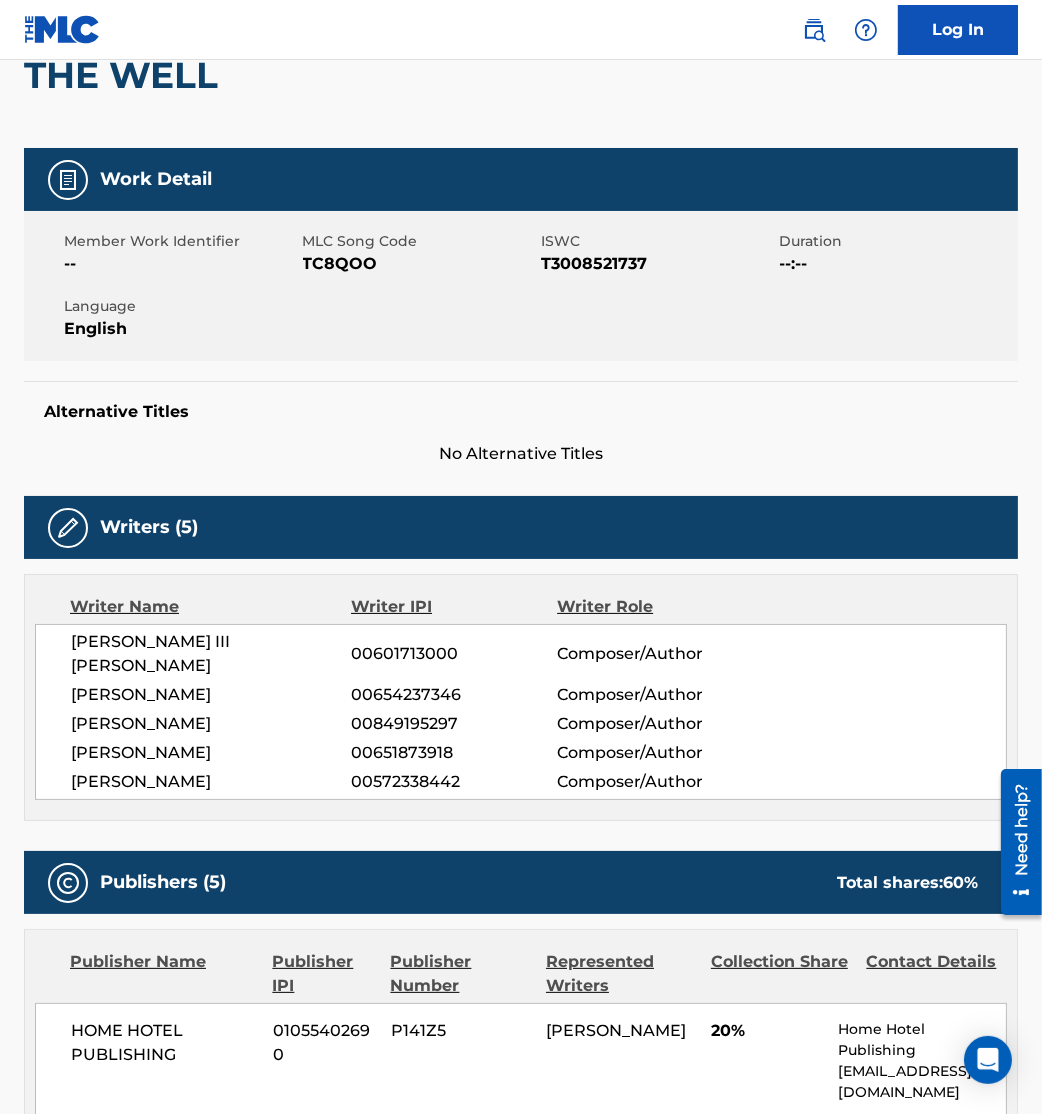 scroll, scrollTop: 106, scrollLeft: 0, axis: vertical 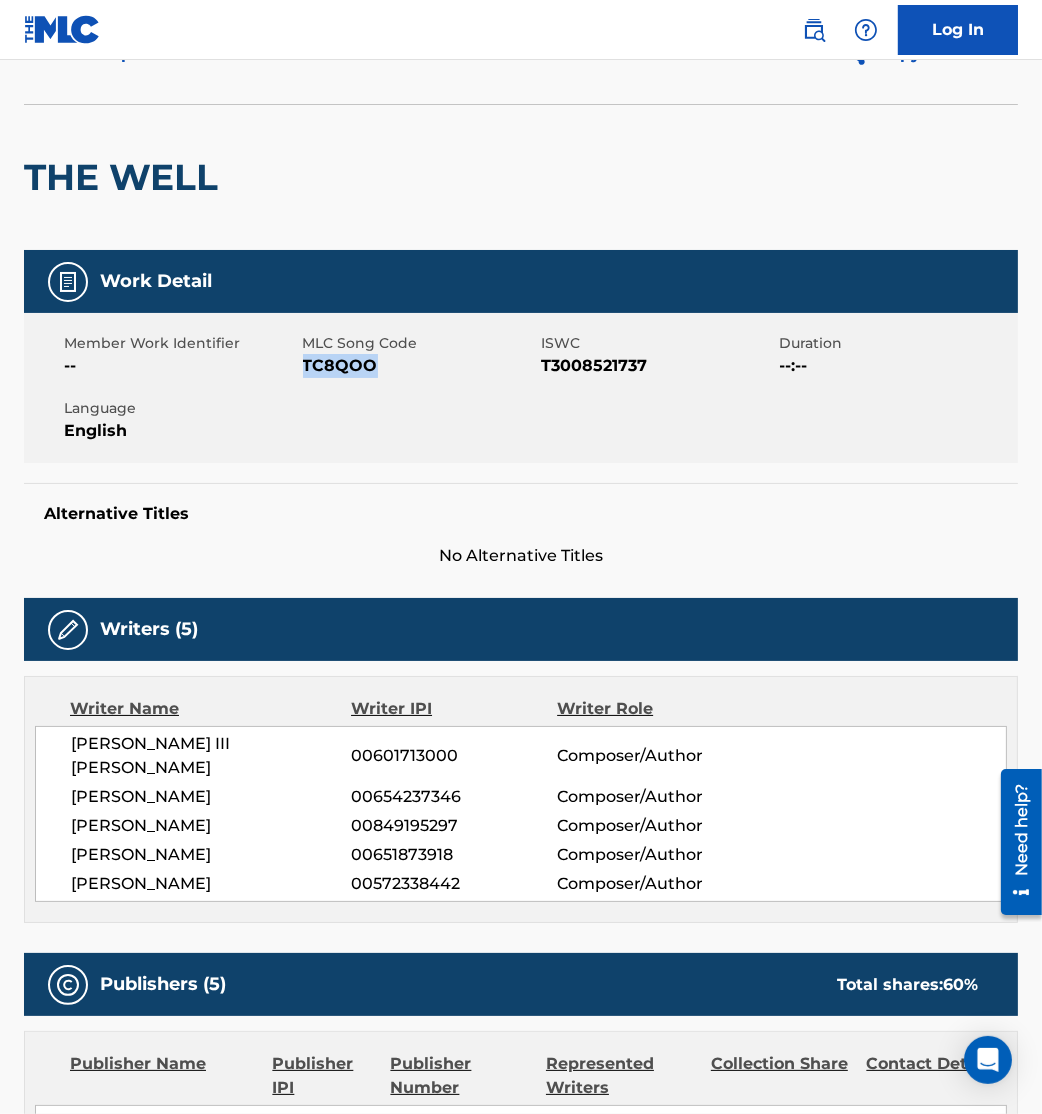 drag, startPoint x: 302, startPoint y: 366, endPoint x: 417, endPoint y: 381, distance: 115.97414 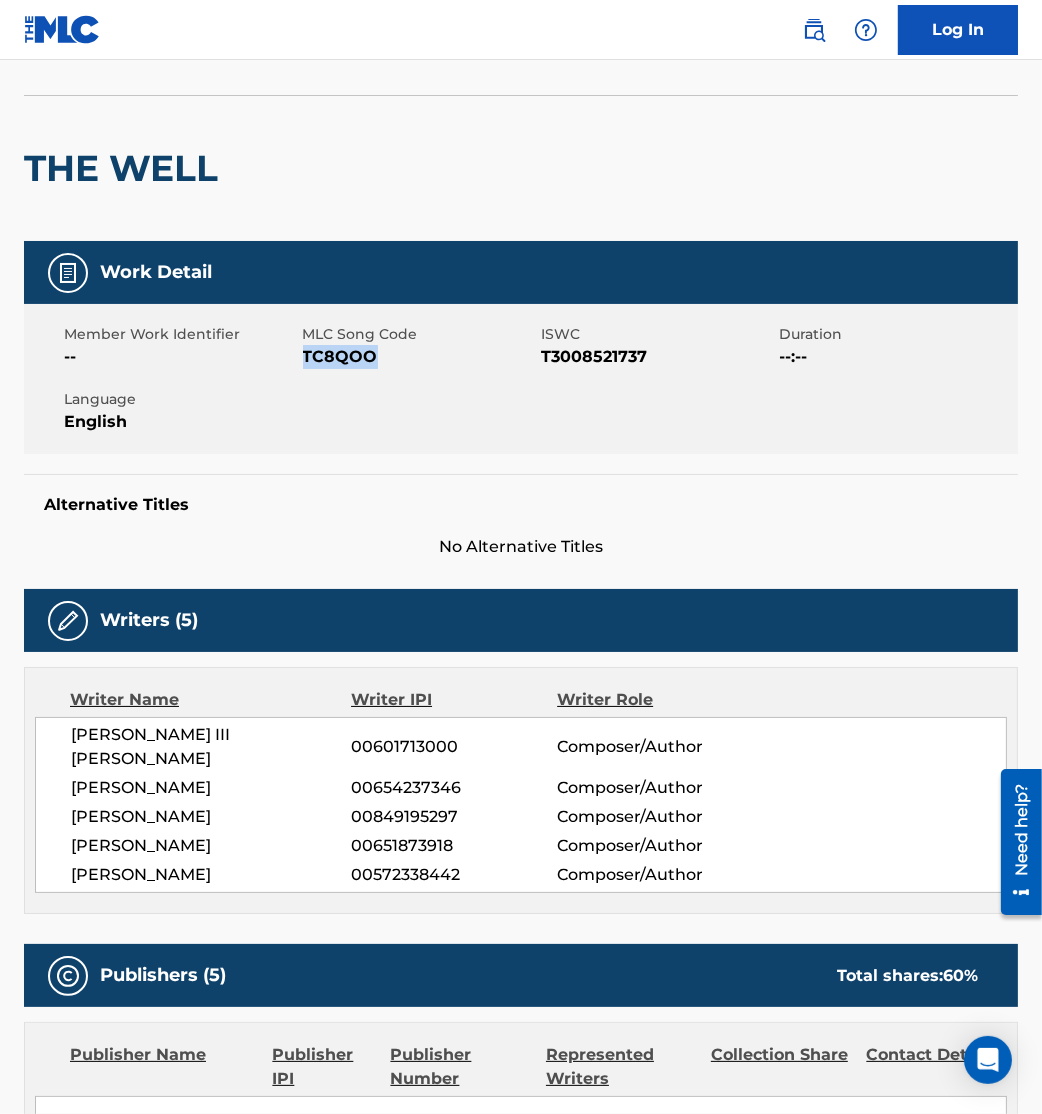 scroll, scrollTop: 0, scrollLeft: 0, axis: both 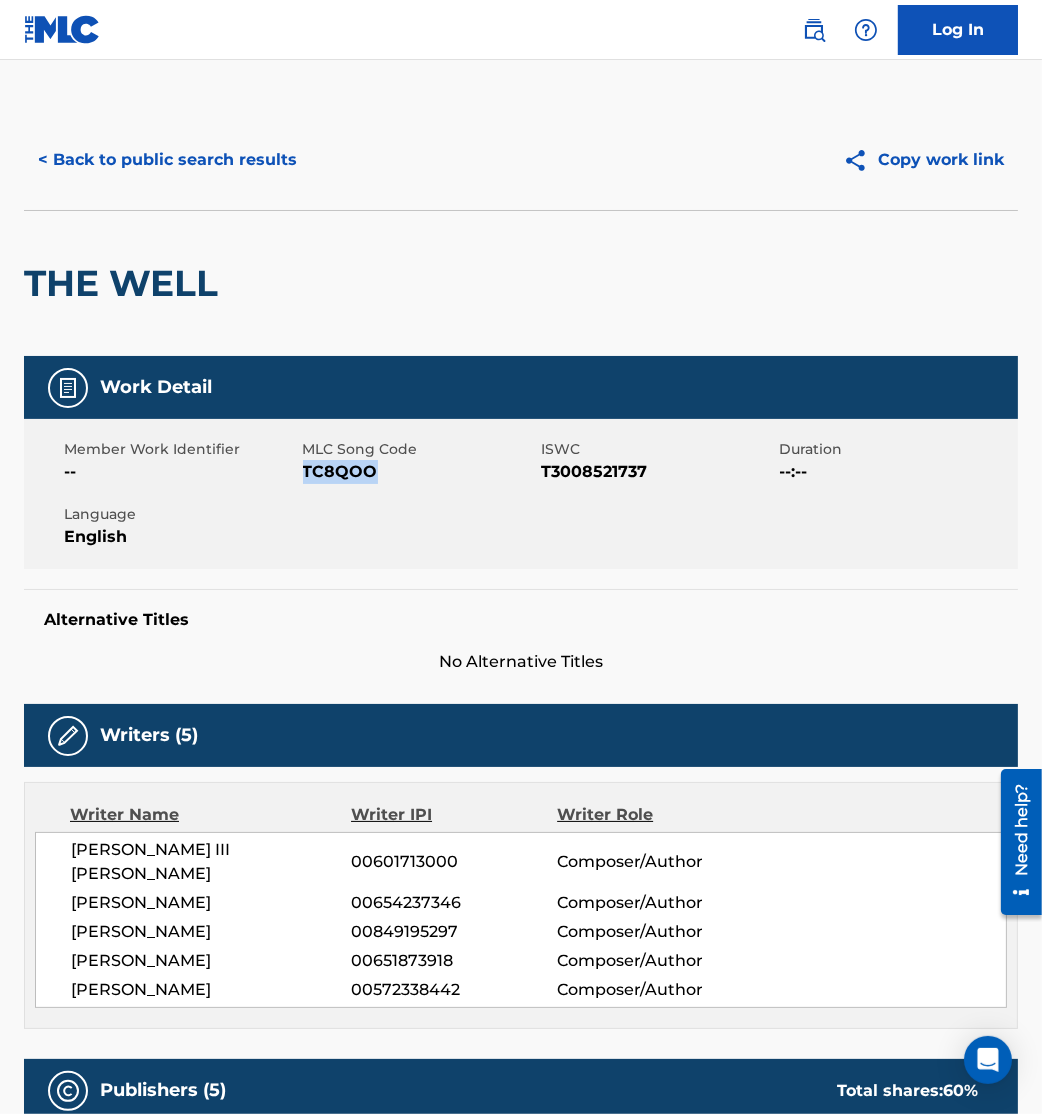 click on "< Back to public search results" at bounding box center (167, 160) 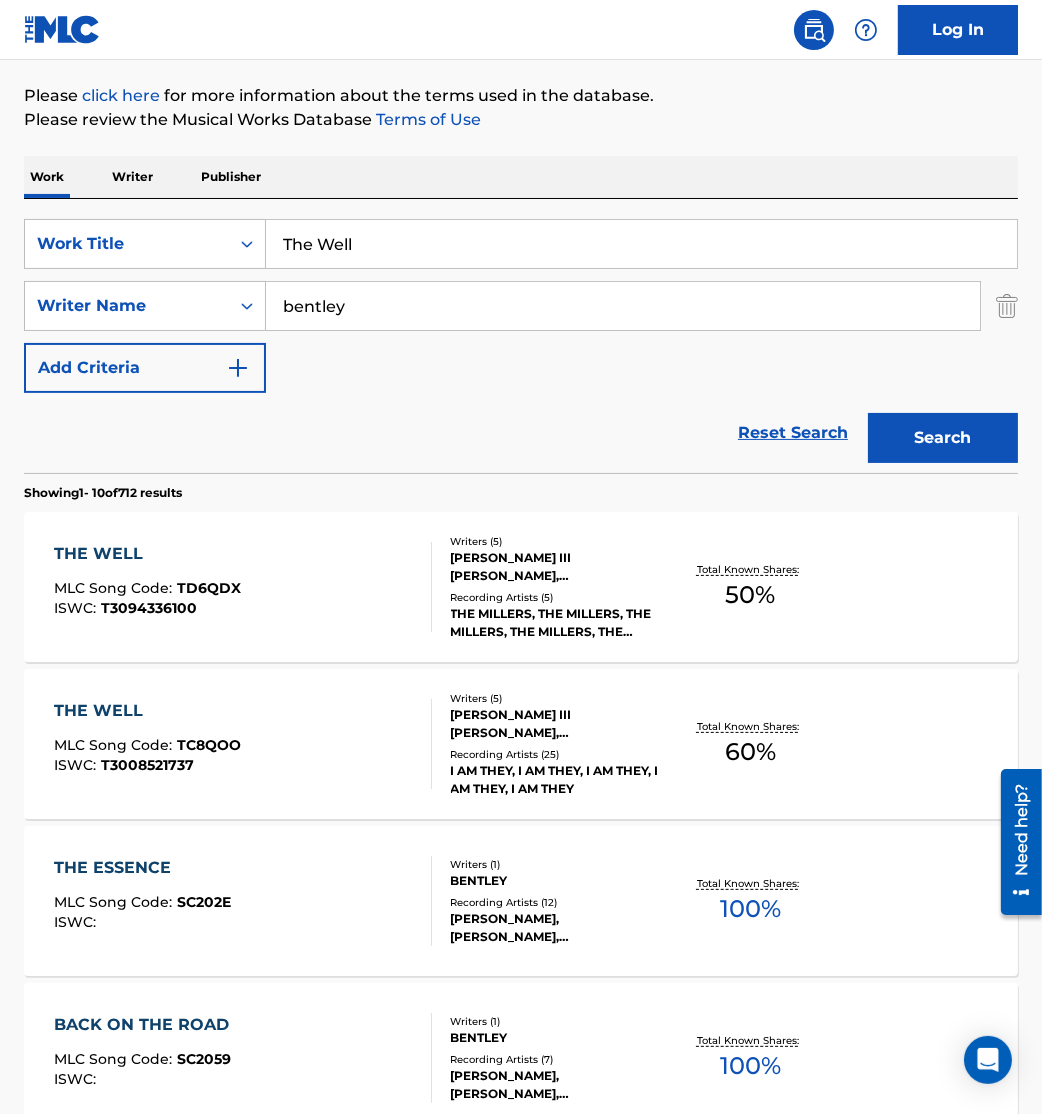 scroll, scrollTop: 224, scrollLeft: 0, axis: vertical 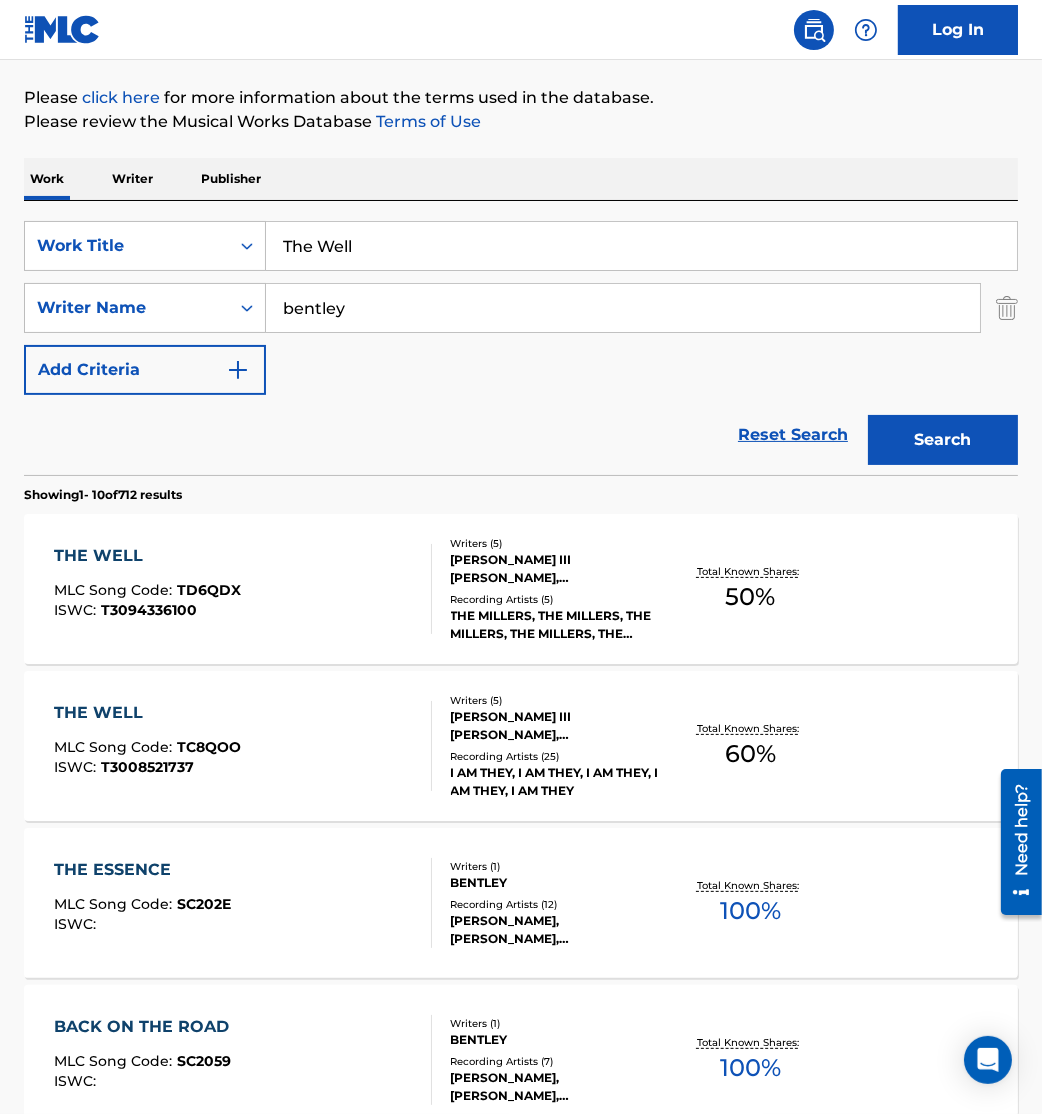 drag, startPoint x: 358, startPoint y: 324, endPoint x: 282, endPoint y: 326, distance: 76.02631 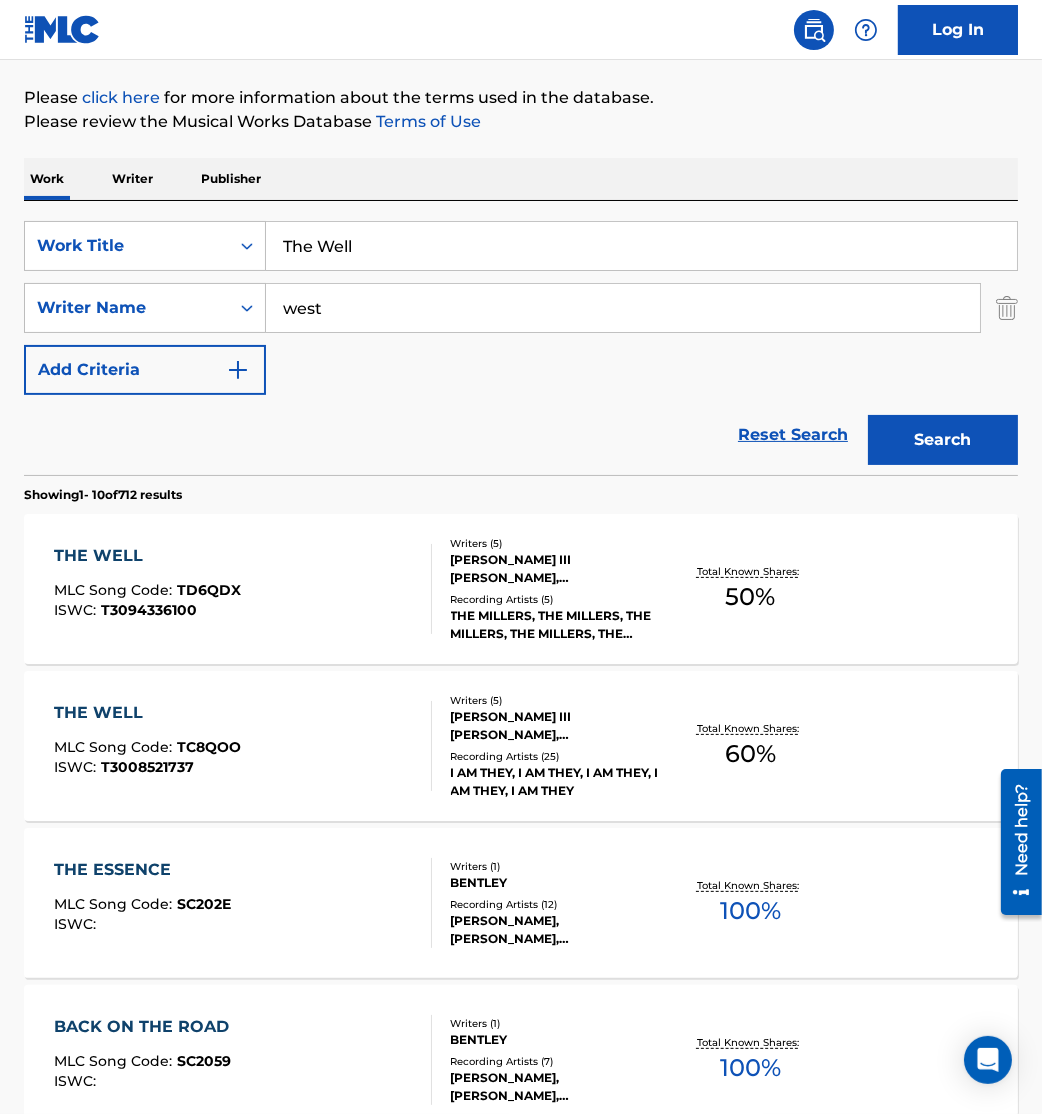 type on "west" 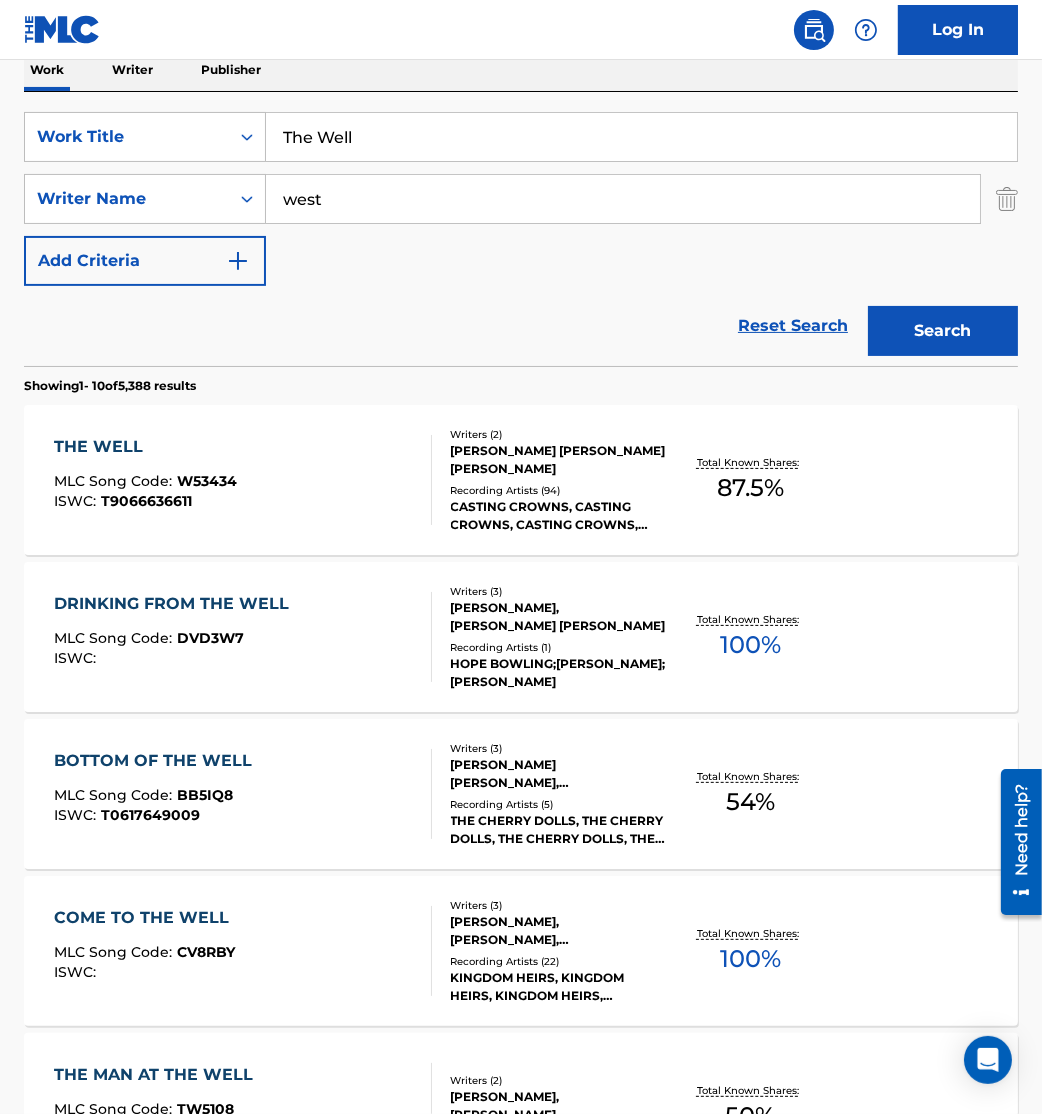 scroll, scrollTop: 331, scrollLeft: 0, axis: vertical 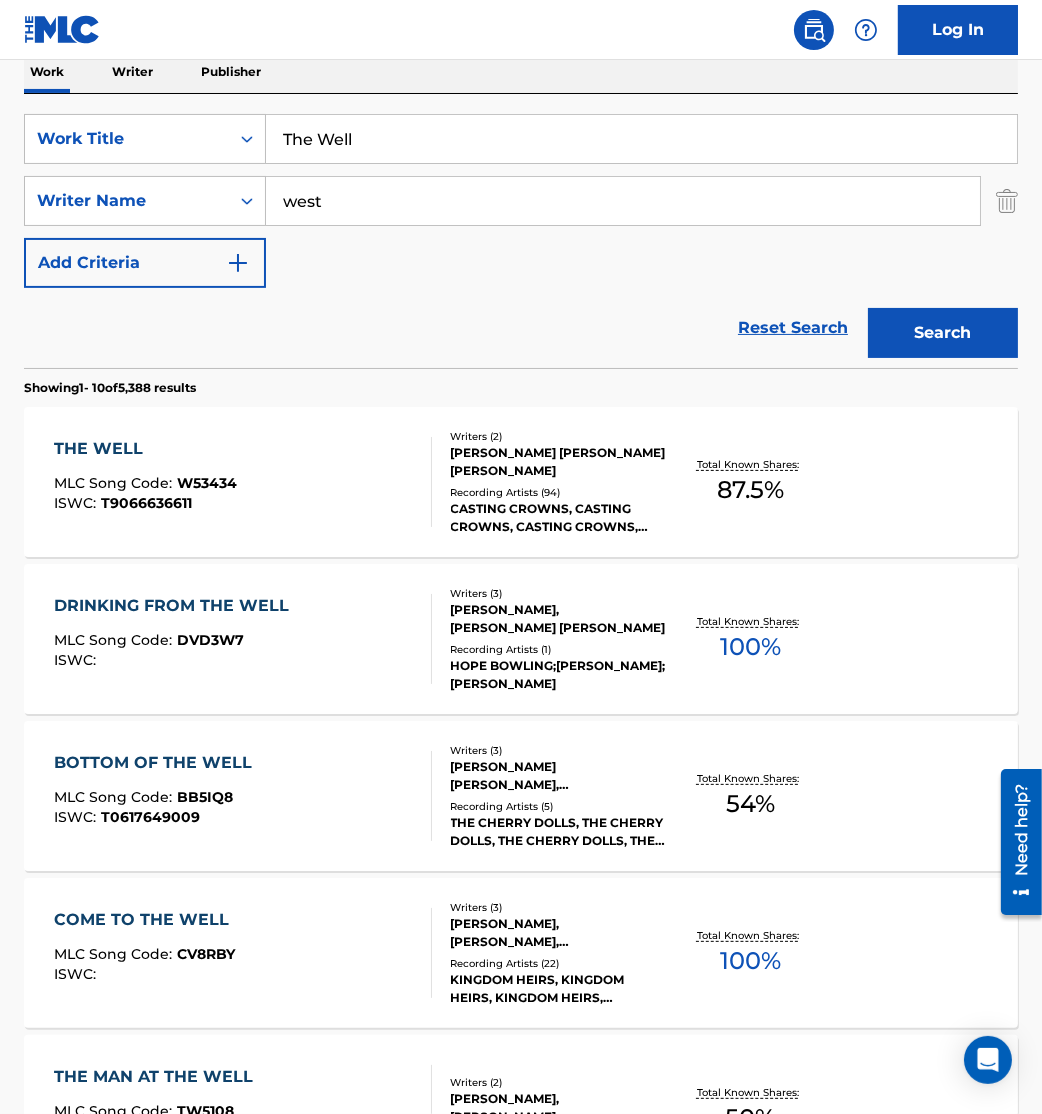 click on "THE WELL MLC Song Code : W53434 ISWC : T9066636611" at bounding box center (145, 482) 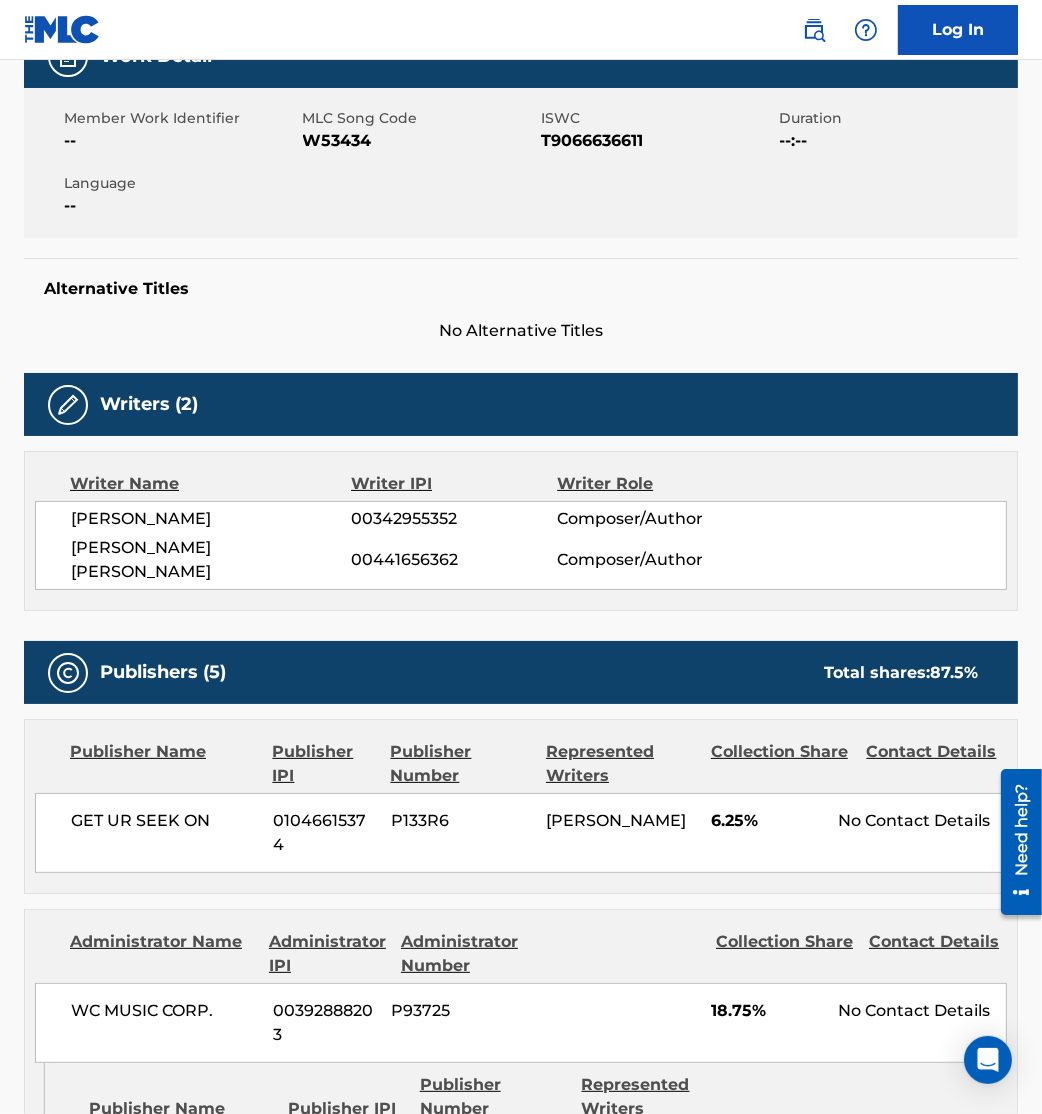 scroll, scrollTop: 0, scrollLeft: 0, axis: both 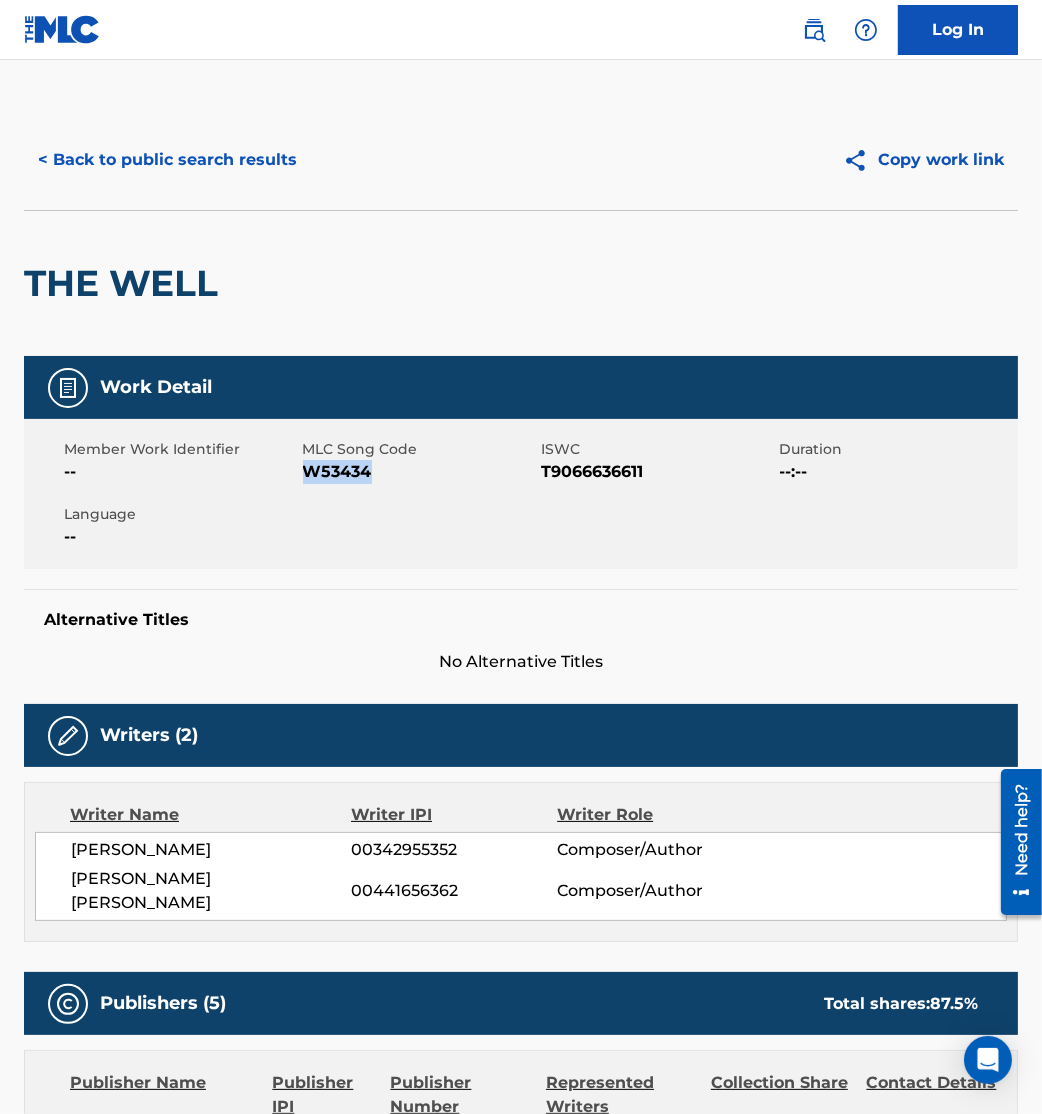 drag, startPoint x: 307, startPoint y: 472, endPoint x: 391, endPoint y: 474, distance: 84.0238 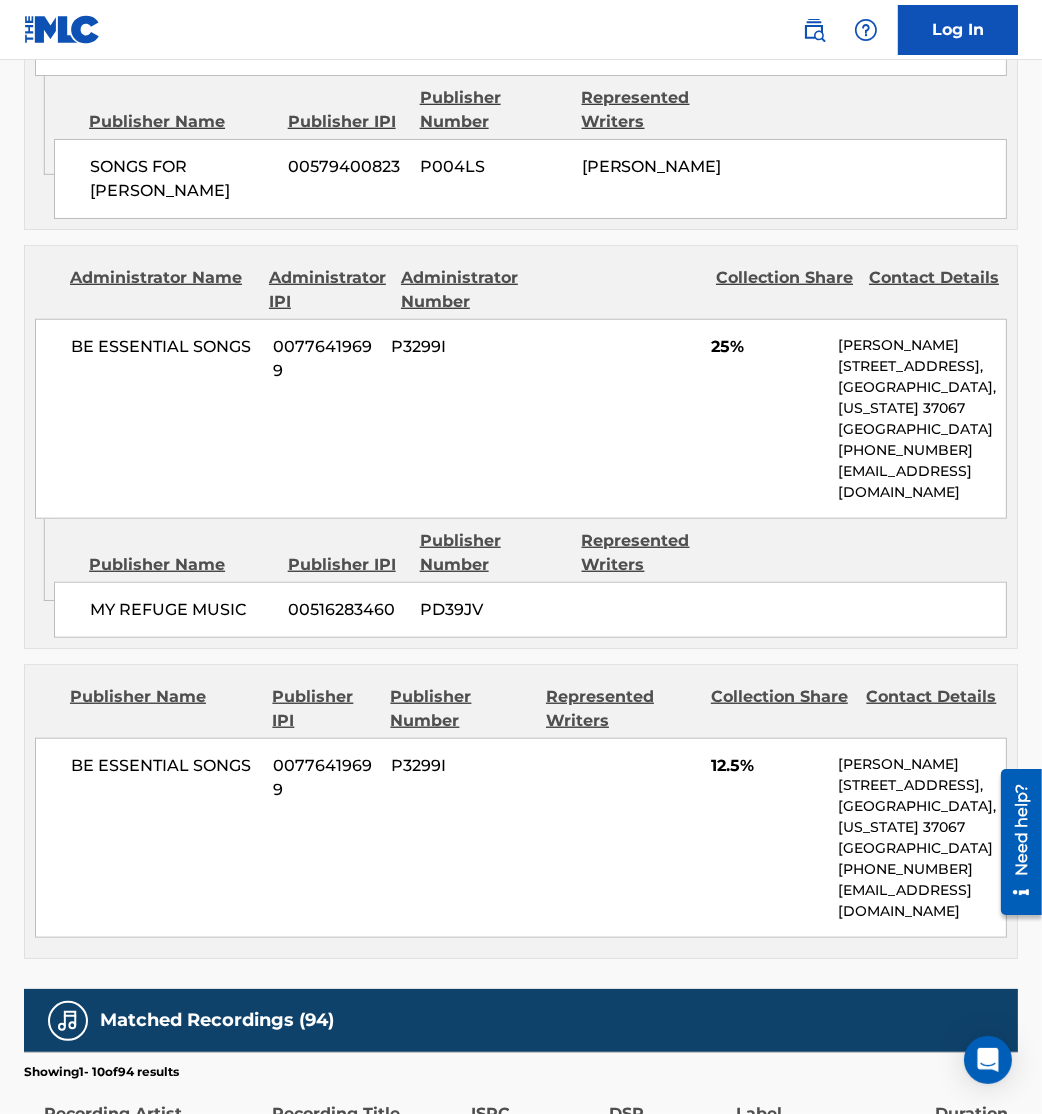 scroll, scrollTop: 1820, scrollLeft: 0, axis: vertical 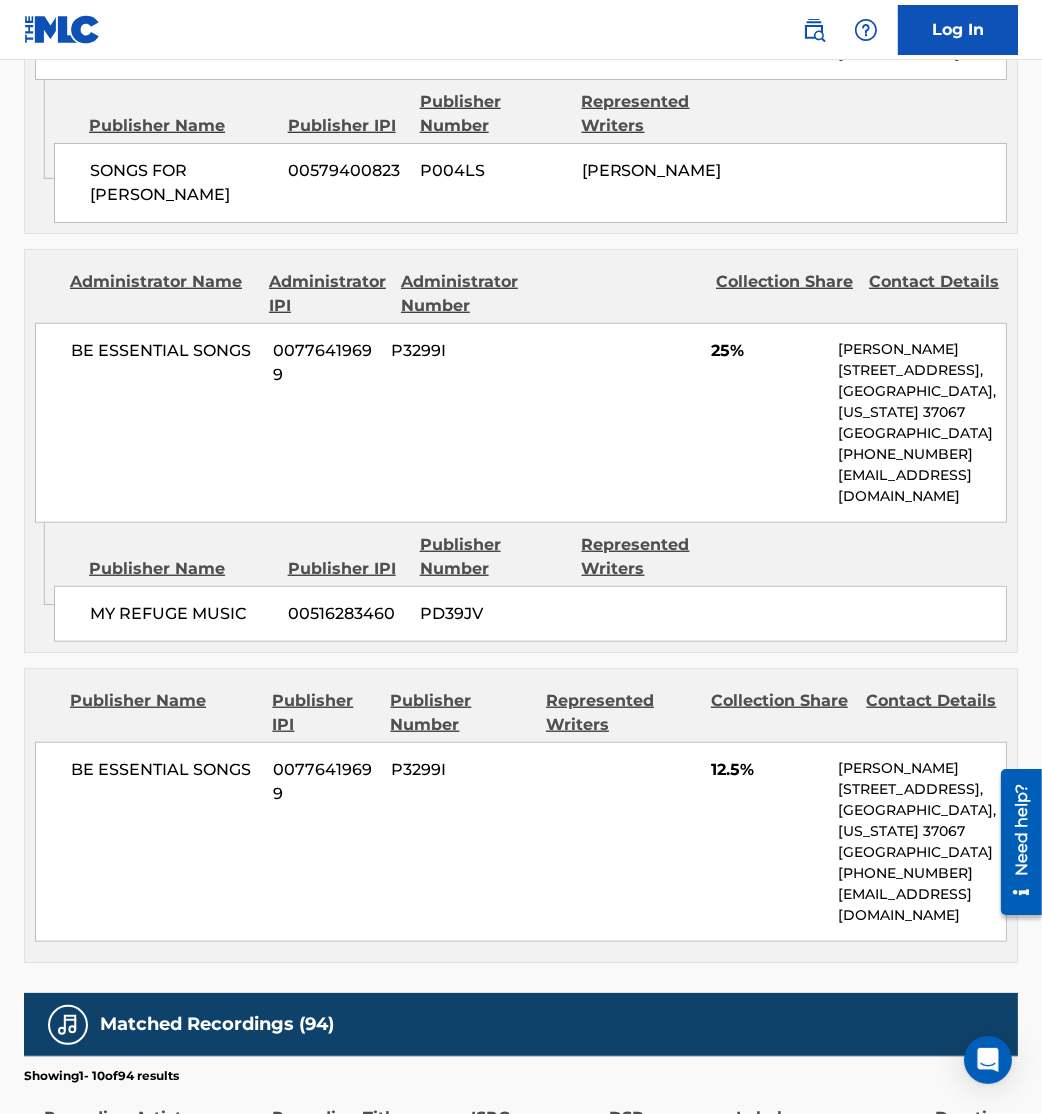 click on "Publishers   (5) Total shares:  87.5 % Publisher Name Publisher IPI Publisher Number Represented Writers Collection Share Contact Details GET UR SEEK ON 01046615374 P133R6 [PERSON_NAME] 6.25% No Contact Details Administrator Name Administrator IPI Administrator Number Collection Share Contact Details WC MUSIC CORP. 00392888203 P93725 18.75% [PERSON_NAME] MUSIC INC [EMAIL_ADDRESS][DOMAIN_NAME] Admin Original Publisher Connecting Line Publisher Name Publisher IPI Publisher Number Represented Writers SONGS OF SOUTHSIDE INDEPENDENT PUBLISHING 00594248613 P7736B [PERSON_NAME] Administrator Name Administrator IPI Administrator Number Collection Share Contact Details CONCORD BOULEVARD 01090894434 P162B5 25% Concord Music Group [STREET_ADDRESS][US_STATE] [PHONE_NUMBER] [EMAIL_ADDRESS][DOMAIN_NAME] Admin Original Publisher Connecting Line Publisher Name Publisher IPI Publisher Number Represented Writers SONGS FOR [PERSON_NAME] 00579400823 P004LS [PERSON_NAME] Administrator Name P3299I" at bounding box center [521, 57] 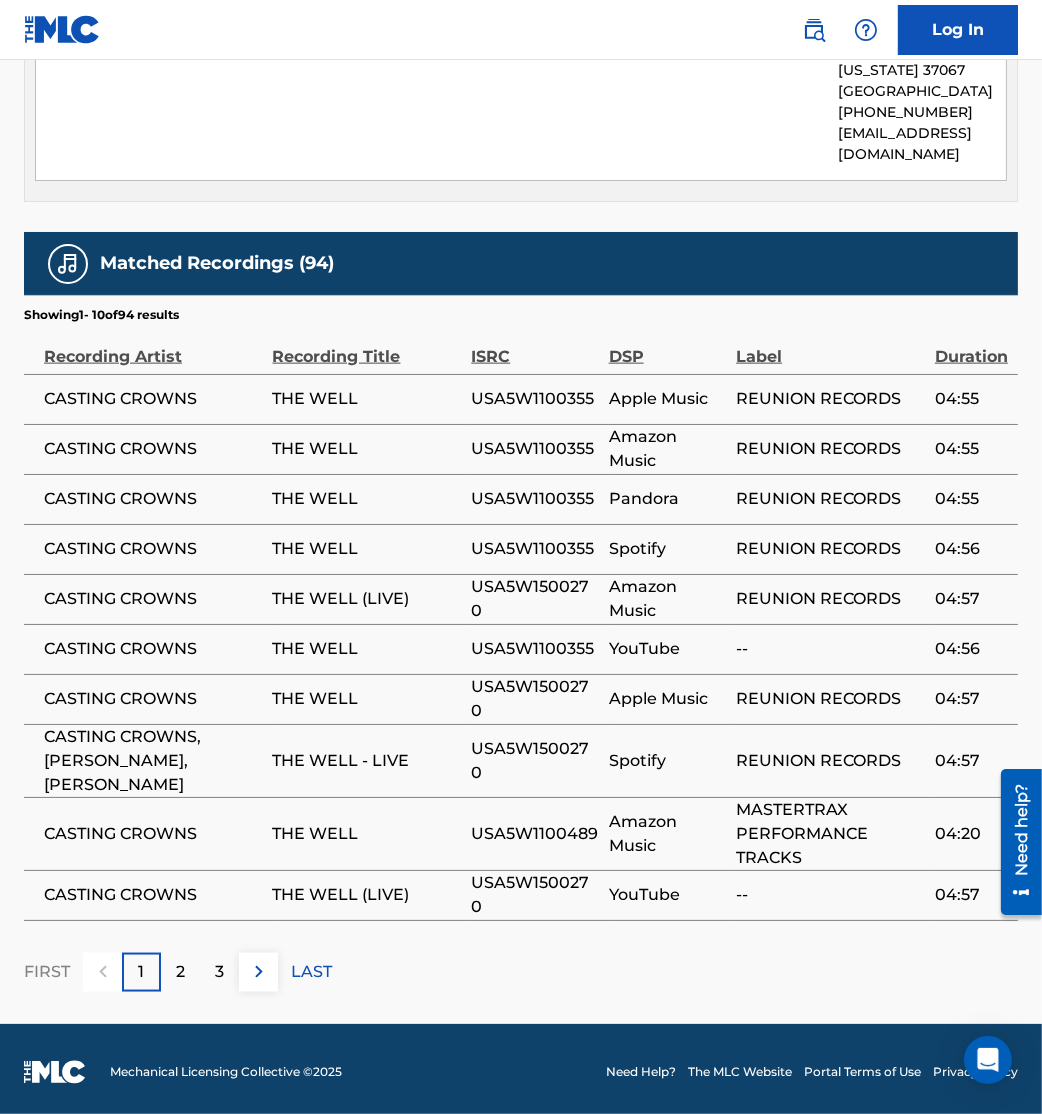 scroll, scrollTop: 2583, scrollLeft: 0, axis: vertical 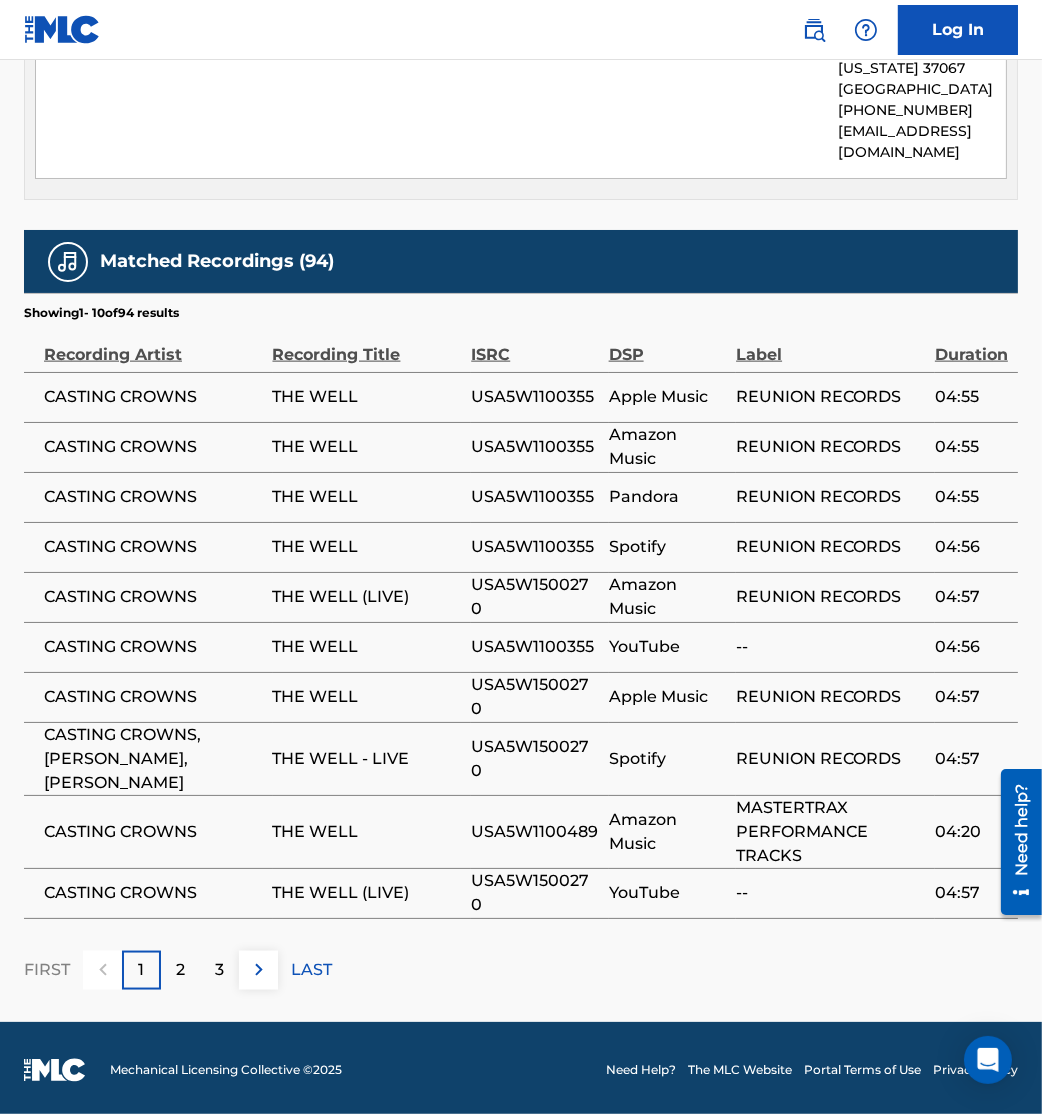 click at bounding box center (259, 970) 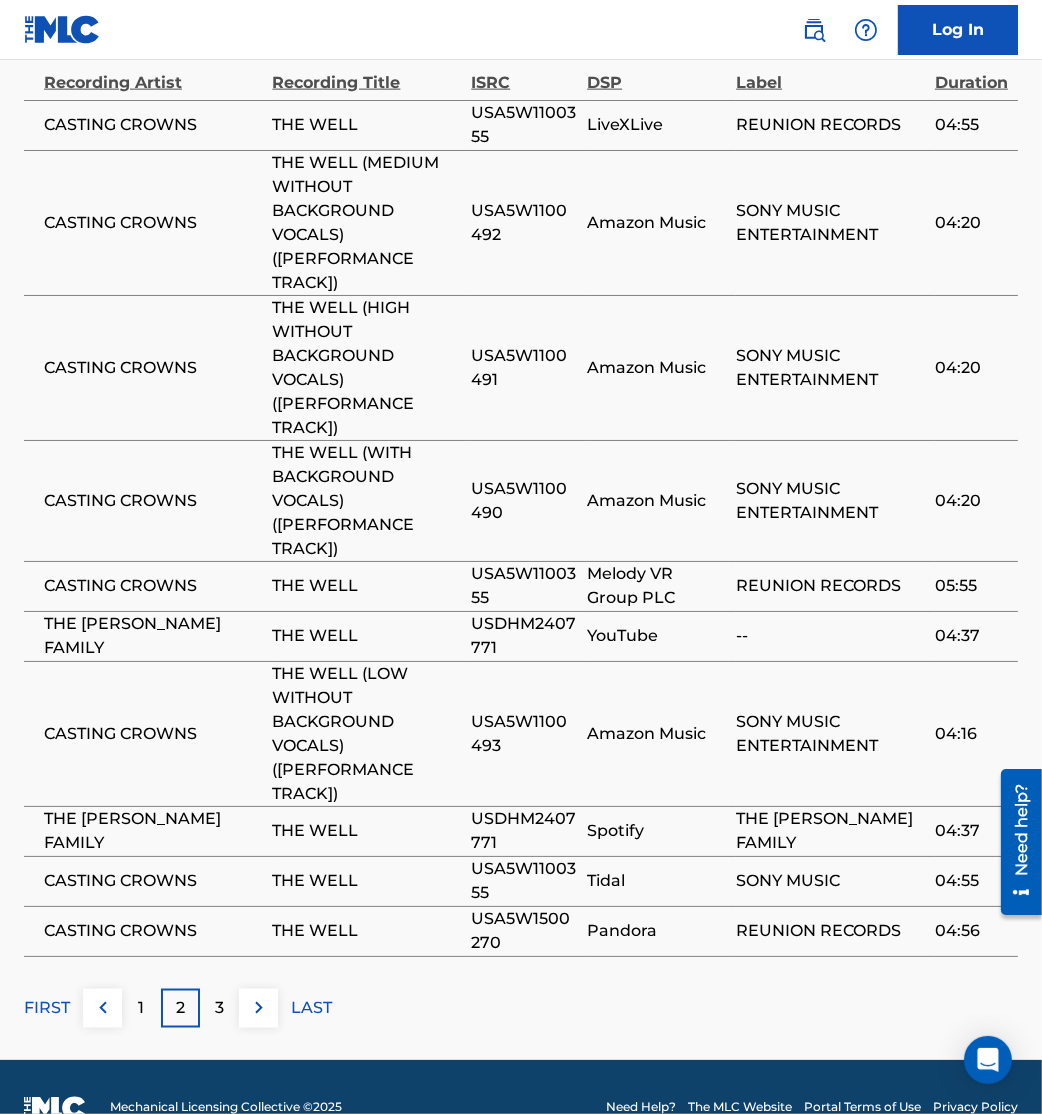 scroll, scrollTop: 2866, scrollLeft: 0, axis: vertical 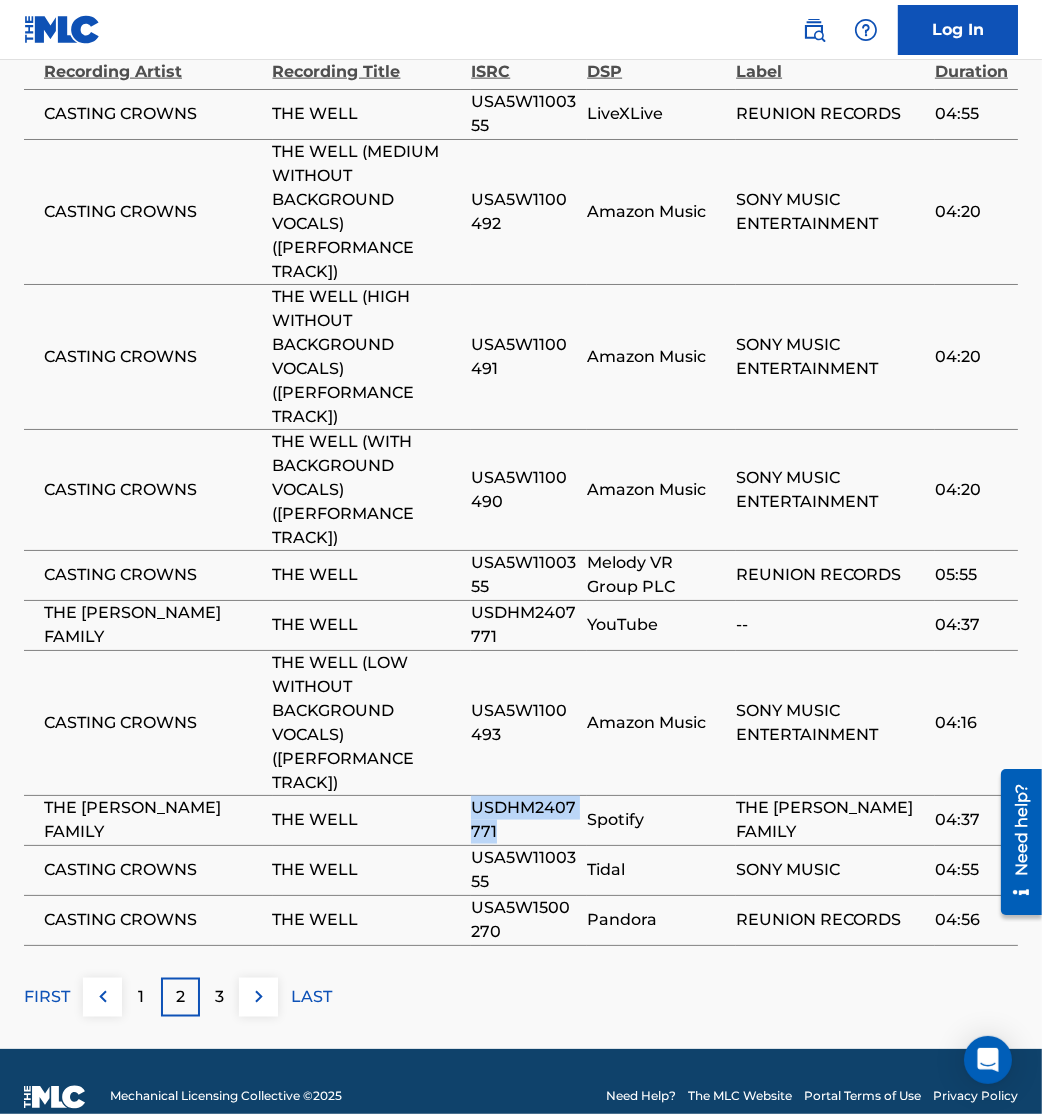 drag, startPoint x: 474, startPoint y: 829, endPoint x: 510, endPoint y: 846, distance: 39.812057 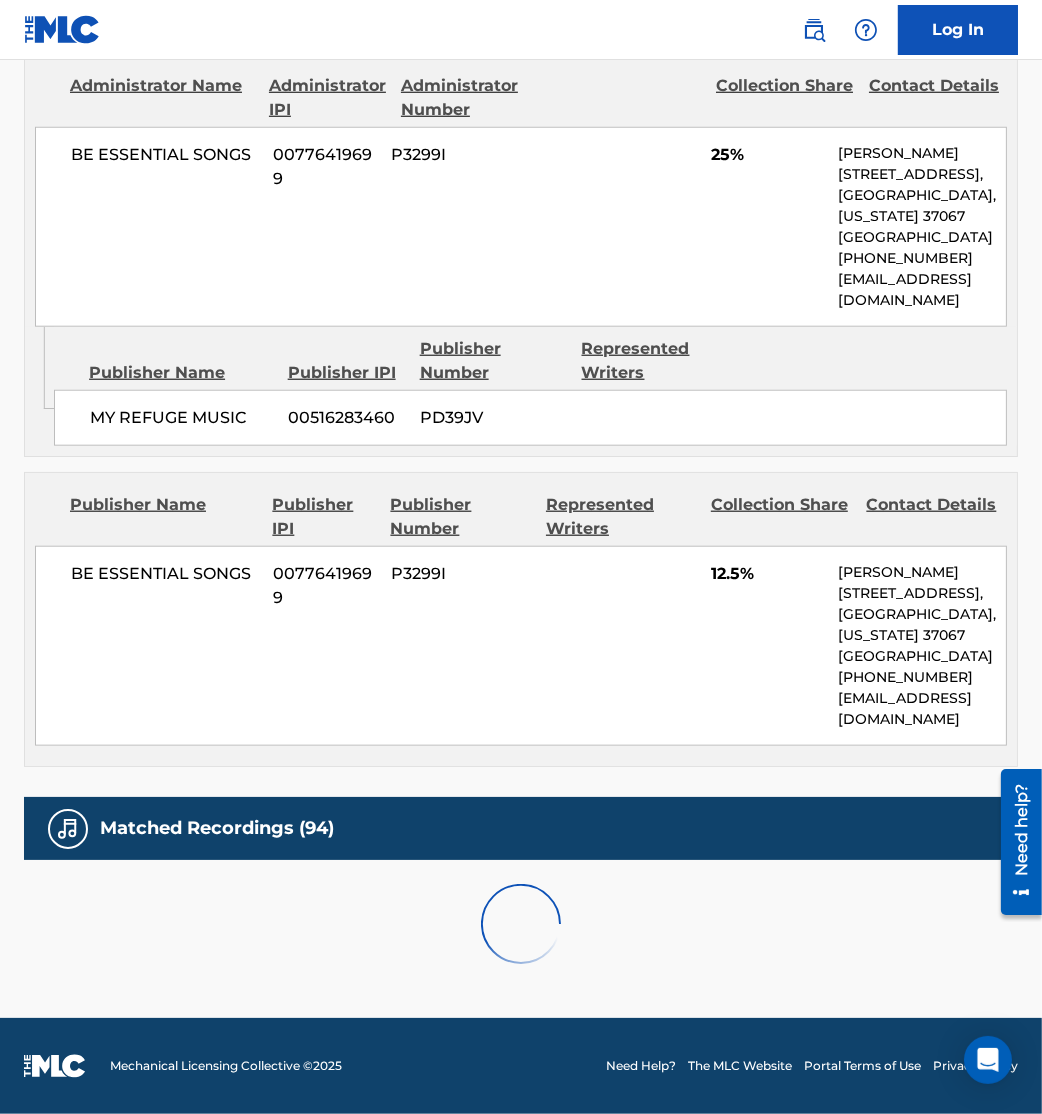 scroll, scrollTop: 2583, scrollLeft: 0, axis: vertical 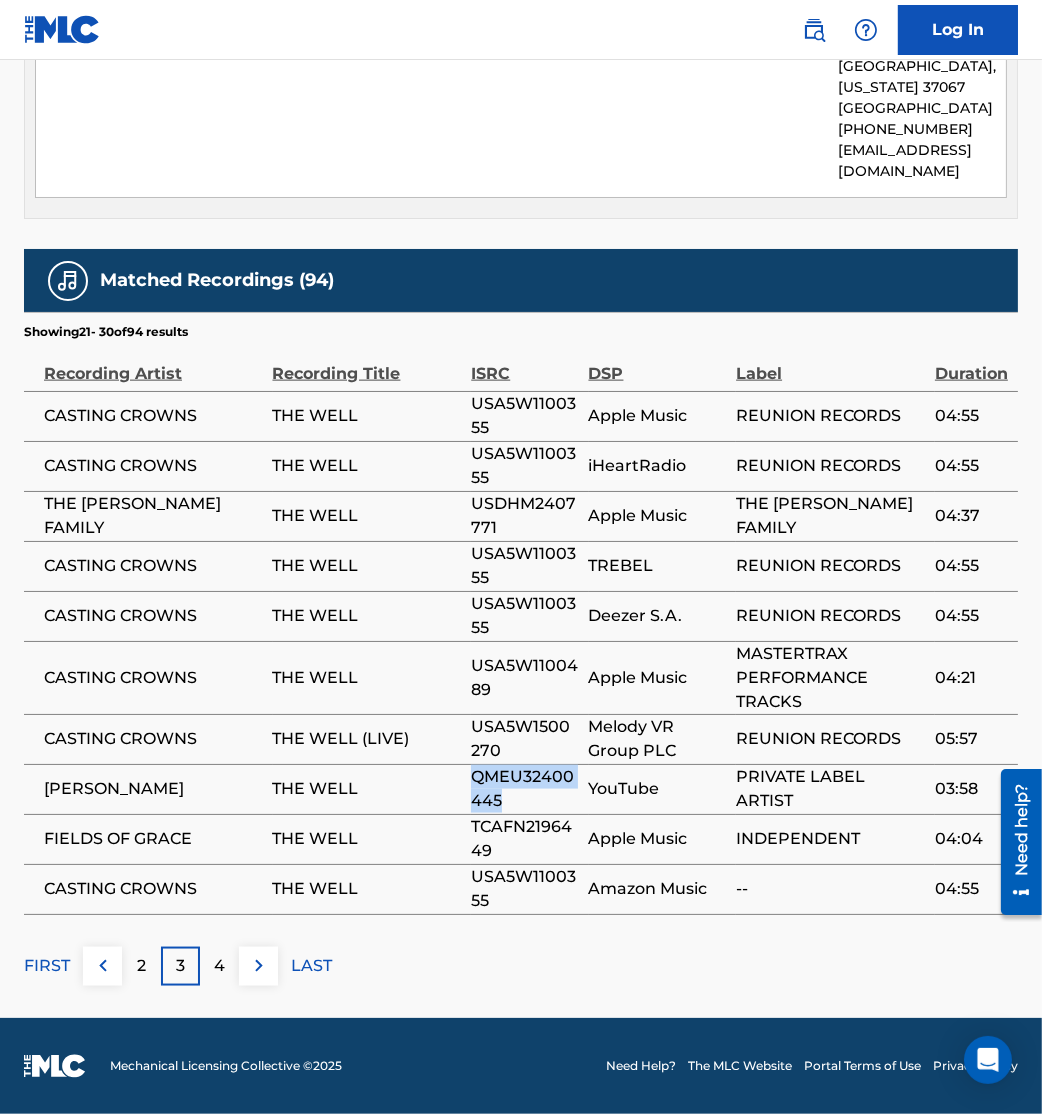 drag, startPoint x: 460, startPoint y: 786, endPoint x: 534, endPoint y: 795, distance: 74.54529 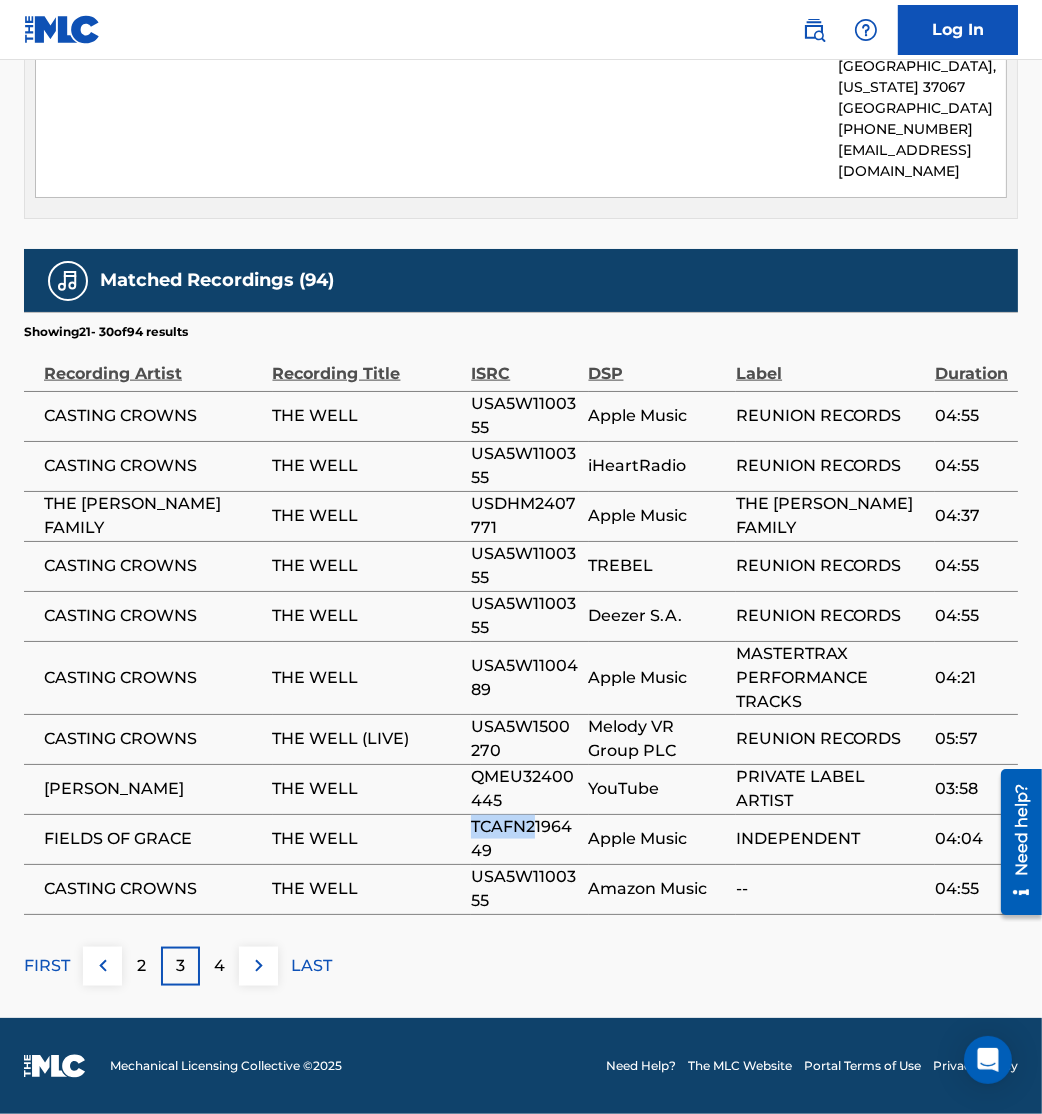 drag, startPoint x: 462, startPoint y: 830, endPoint x: 531, endPoint y: 839, distance: 69.58448 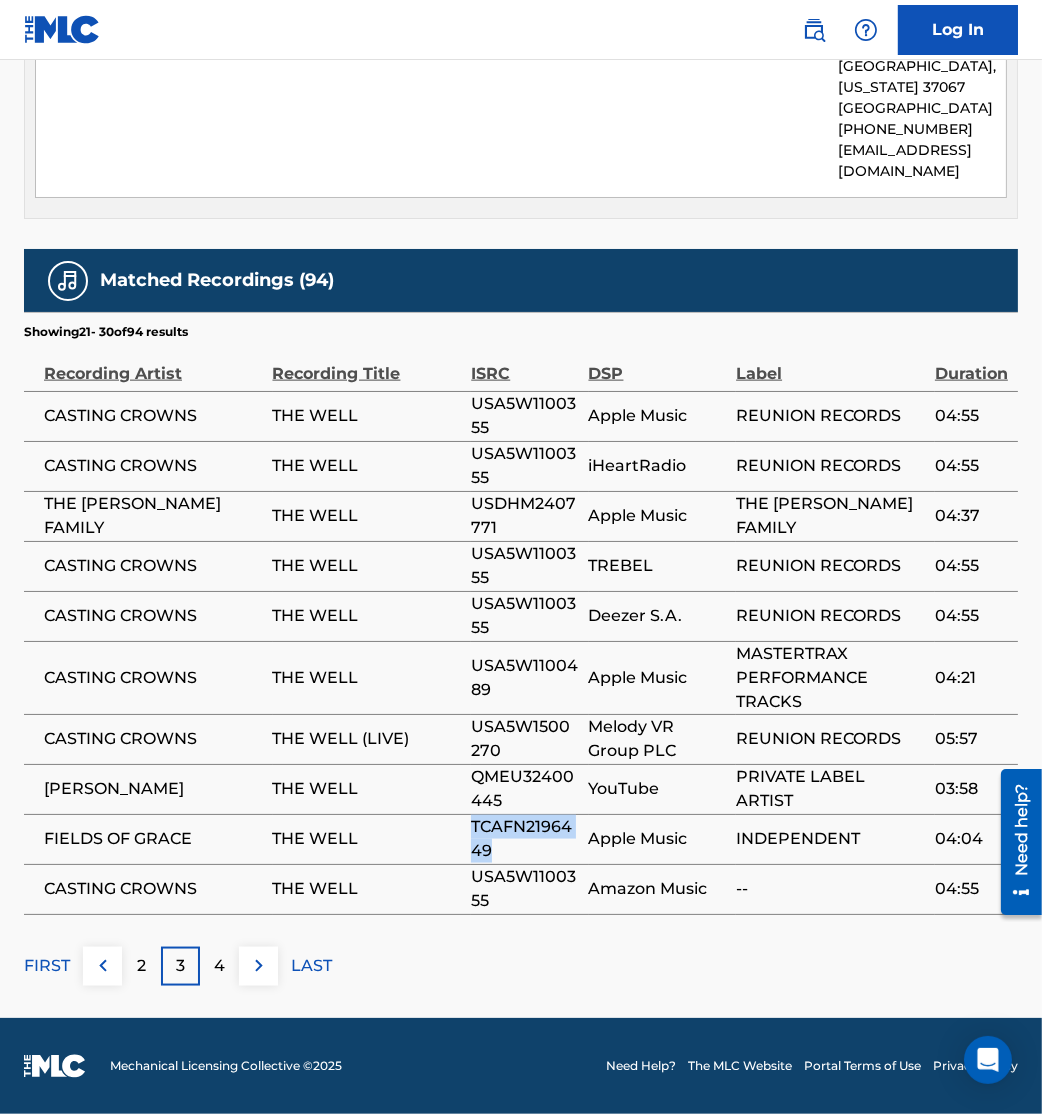 drag, startPoint x: 471, startPoint y: 818, endPoint x: 536, endPoint y: 858, distance: 76.321686 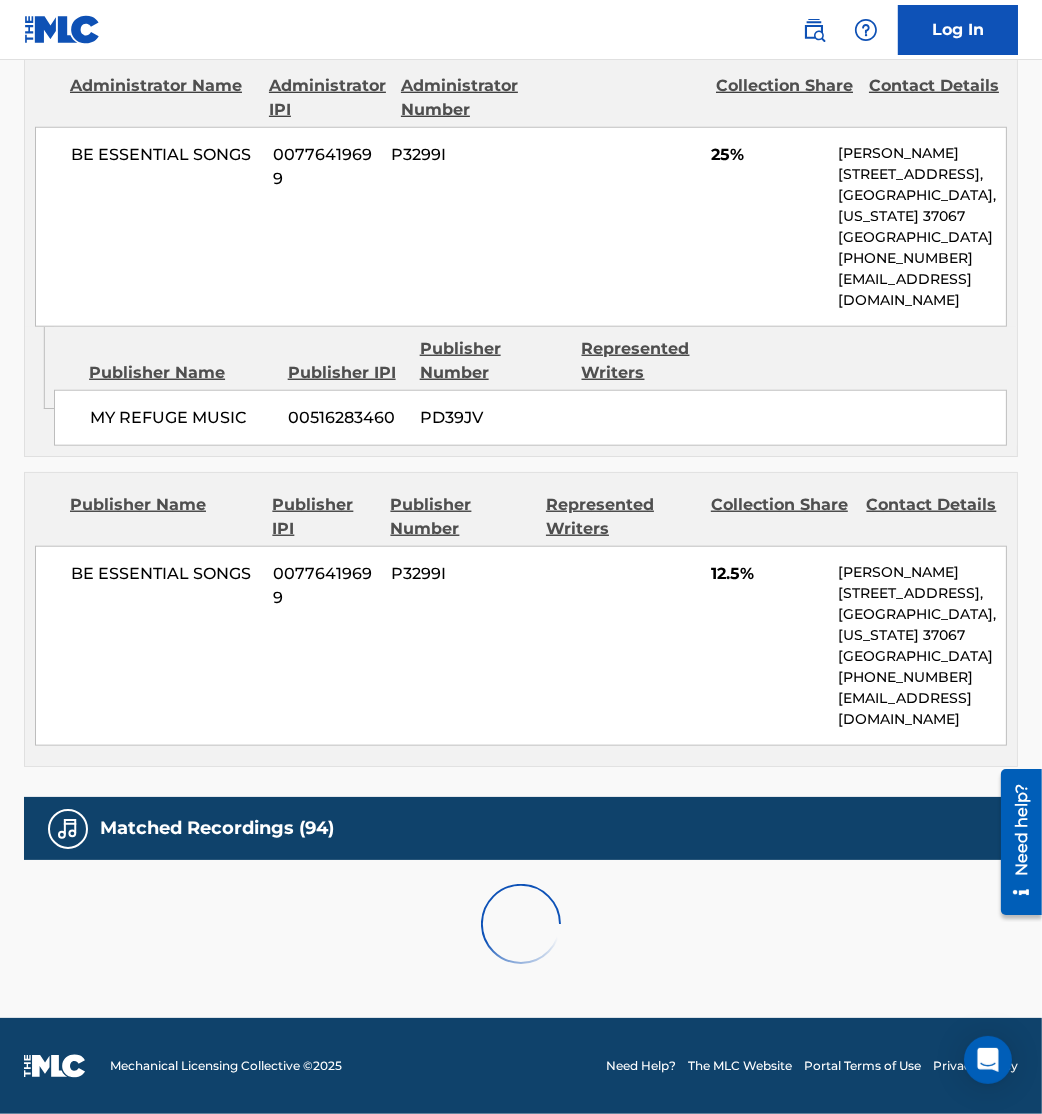 scroll, scrollTop: 2583, scrollLeft: 0, axis: vertical 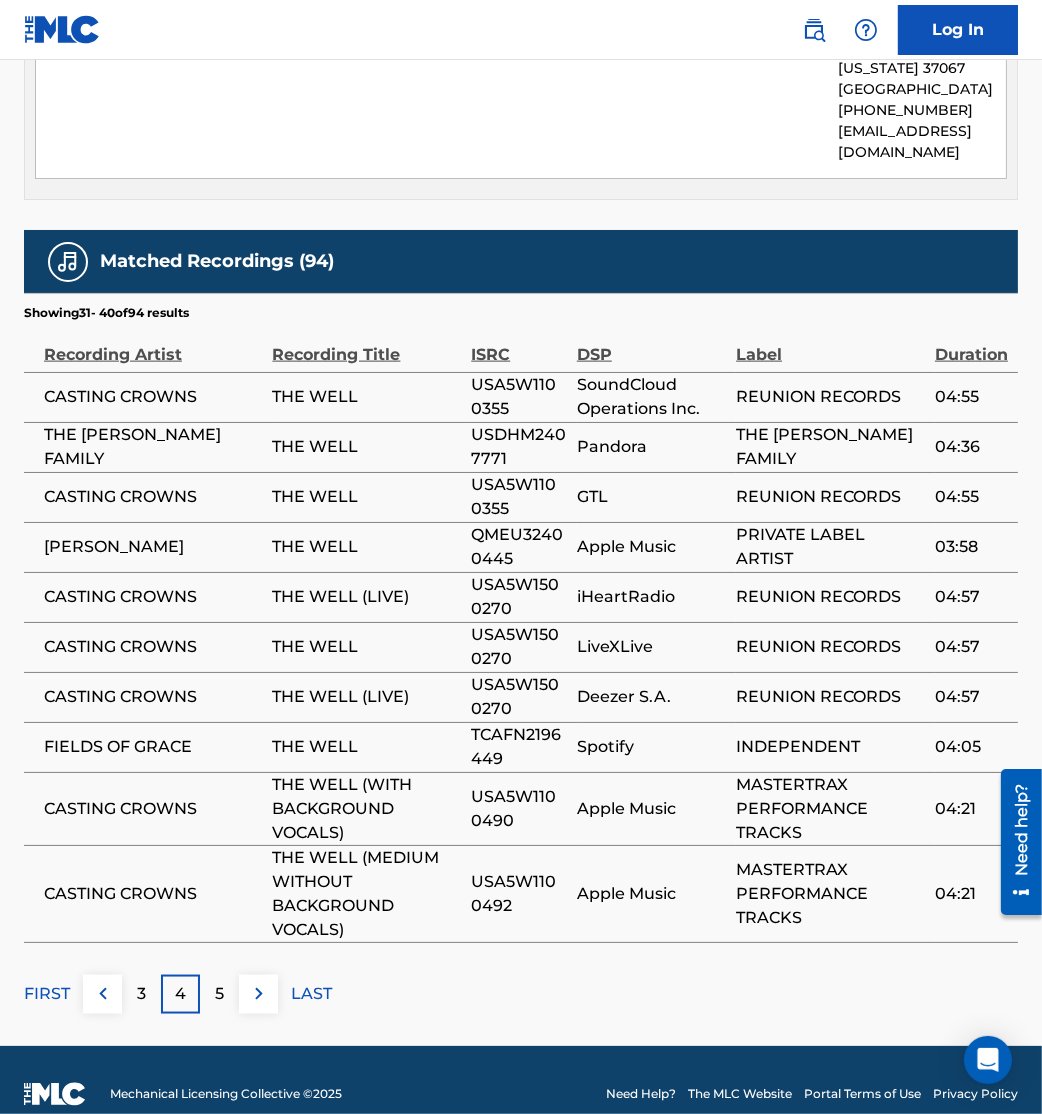 click at bounding box center [259, 994] 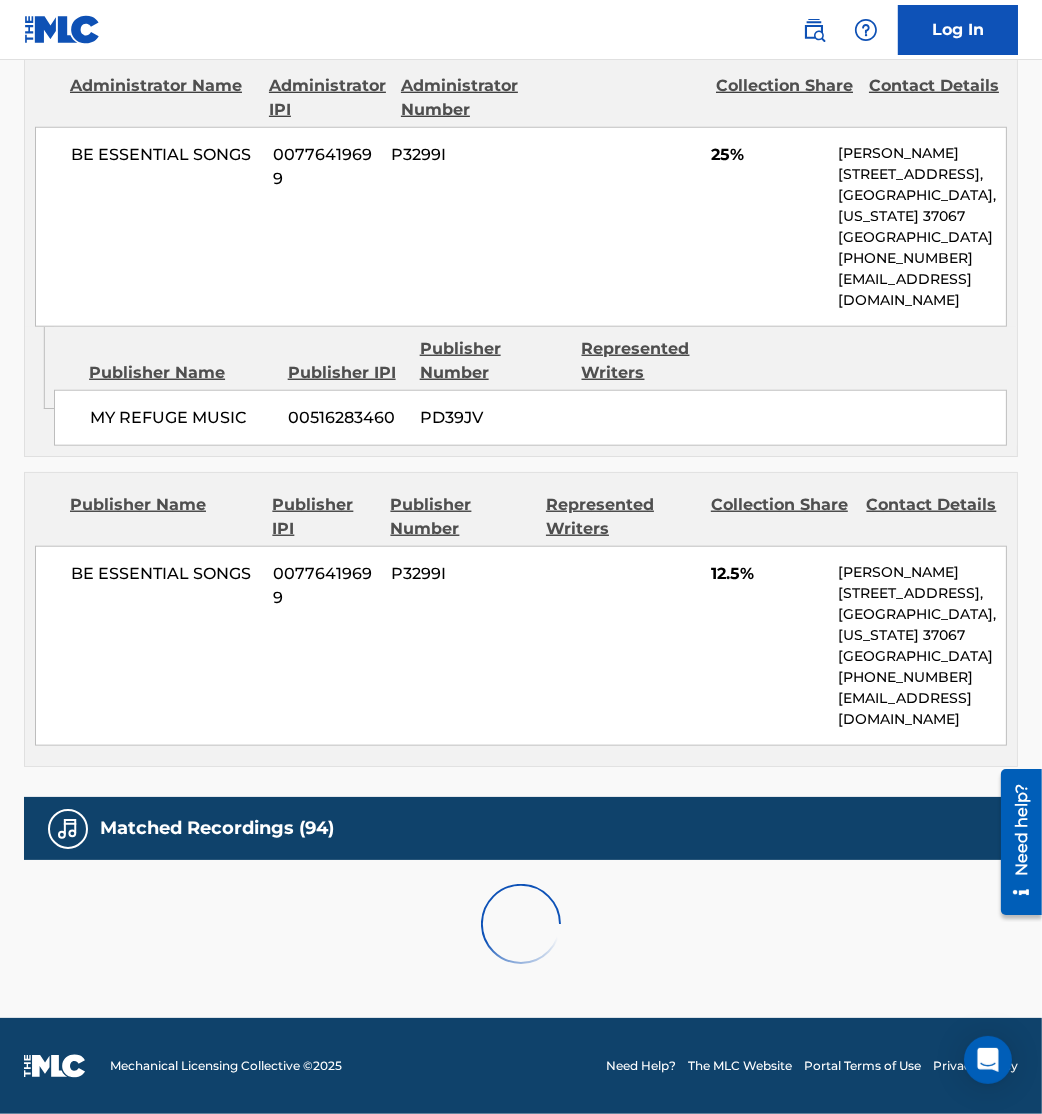 scroll, scrollTop: 2583, scrollLeft: 0, axis: vertical 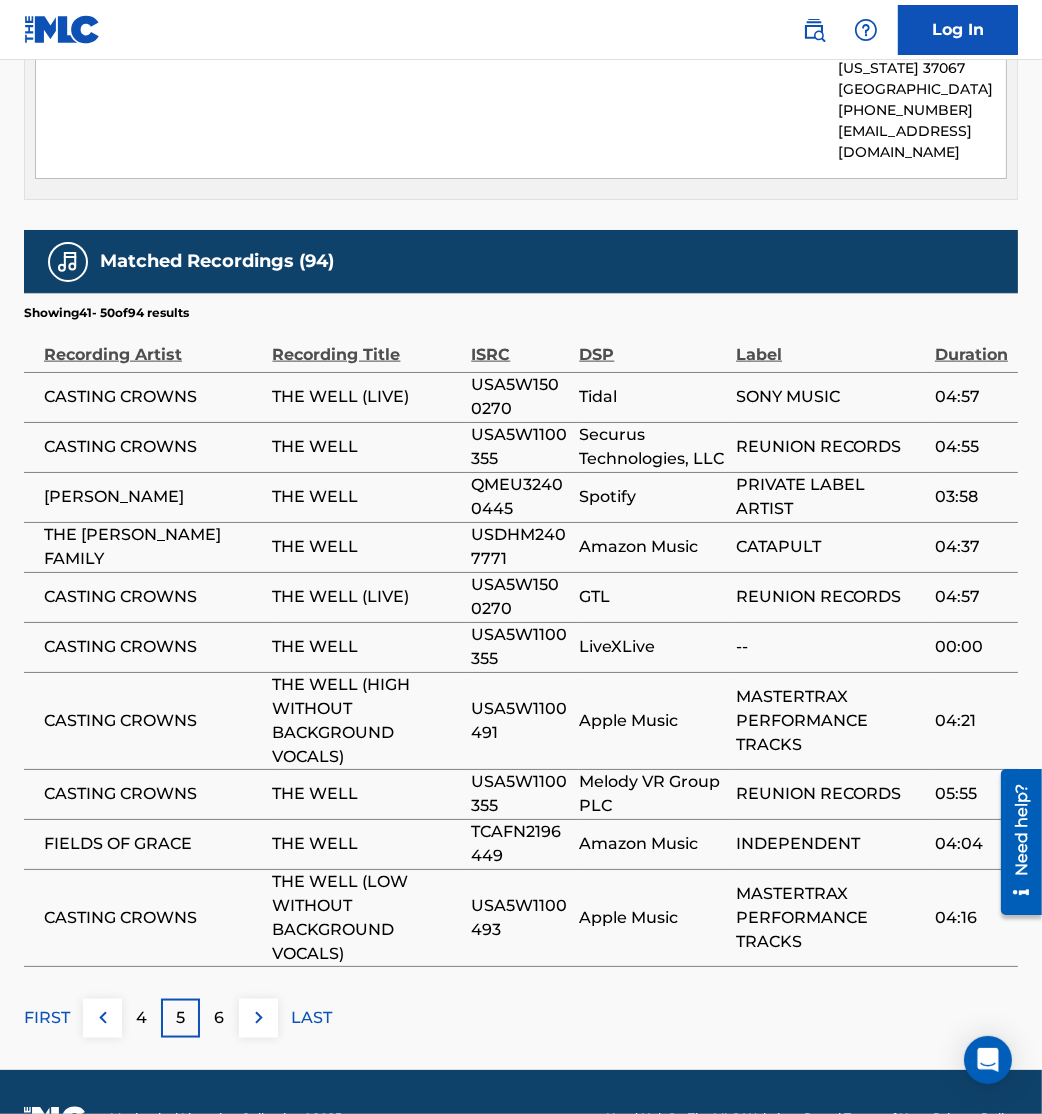 drag, startPoint x: 252, startPoint y: 1033, endPoint x: 277, endPoint y: 1045, distance: 27.730848 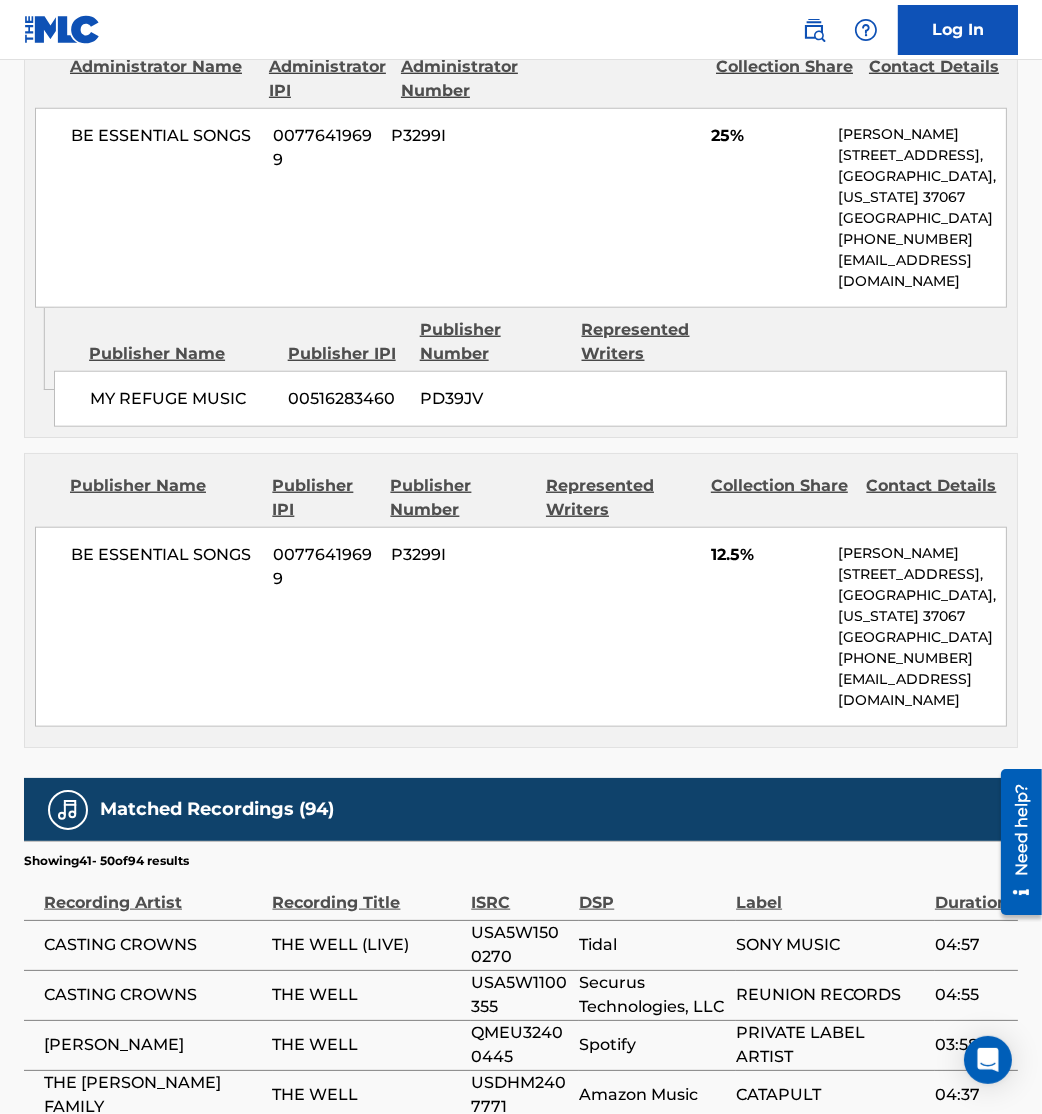 scroll, scrollTop: 2560, scrollLeft: 0, axis: vertical 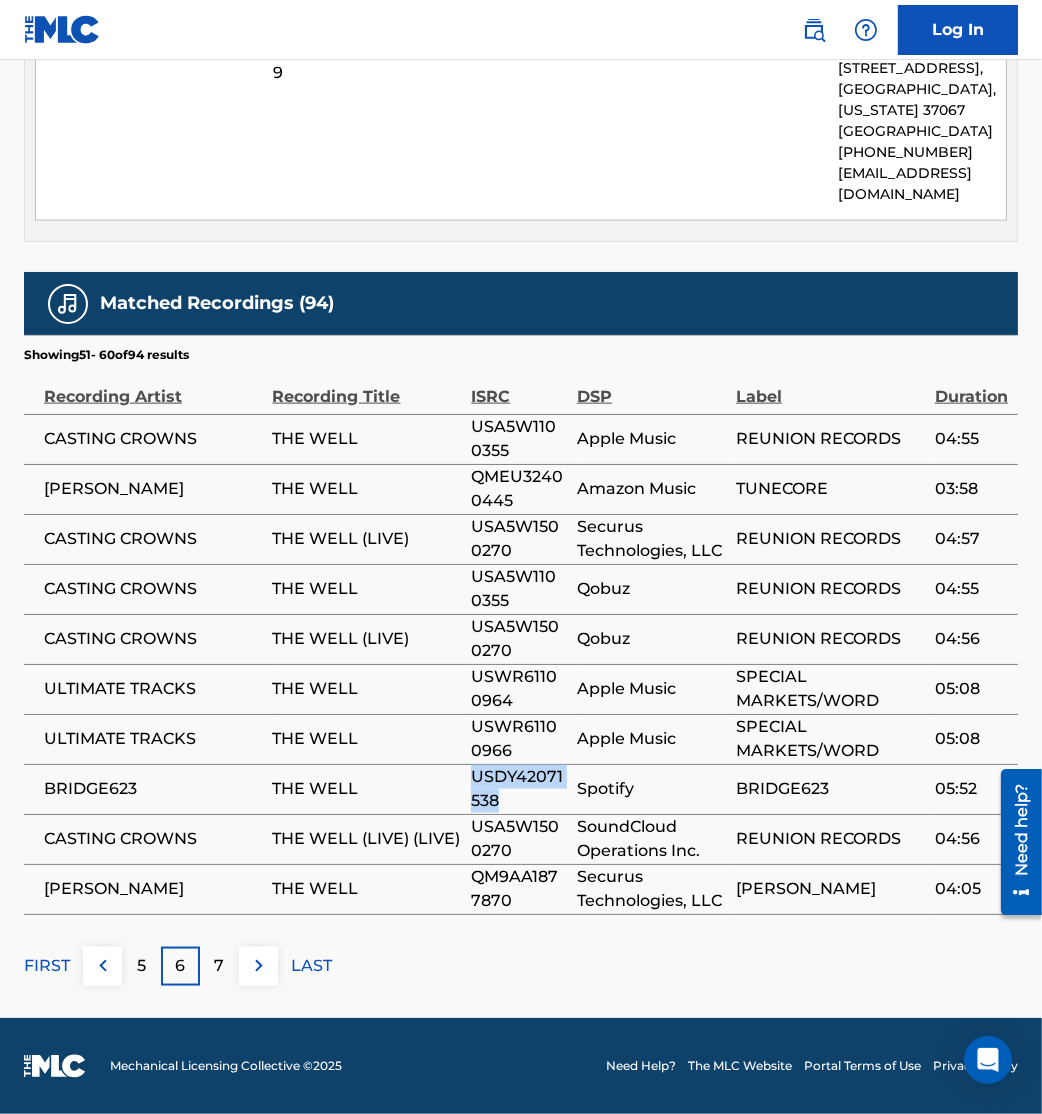 drag, startPoint x: 460, startPoint y: 783, endPoint x: 566, endPoint y: 794, distance: 106.56923 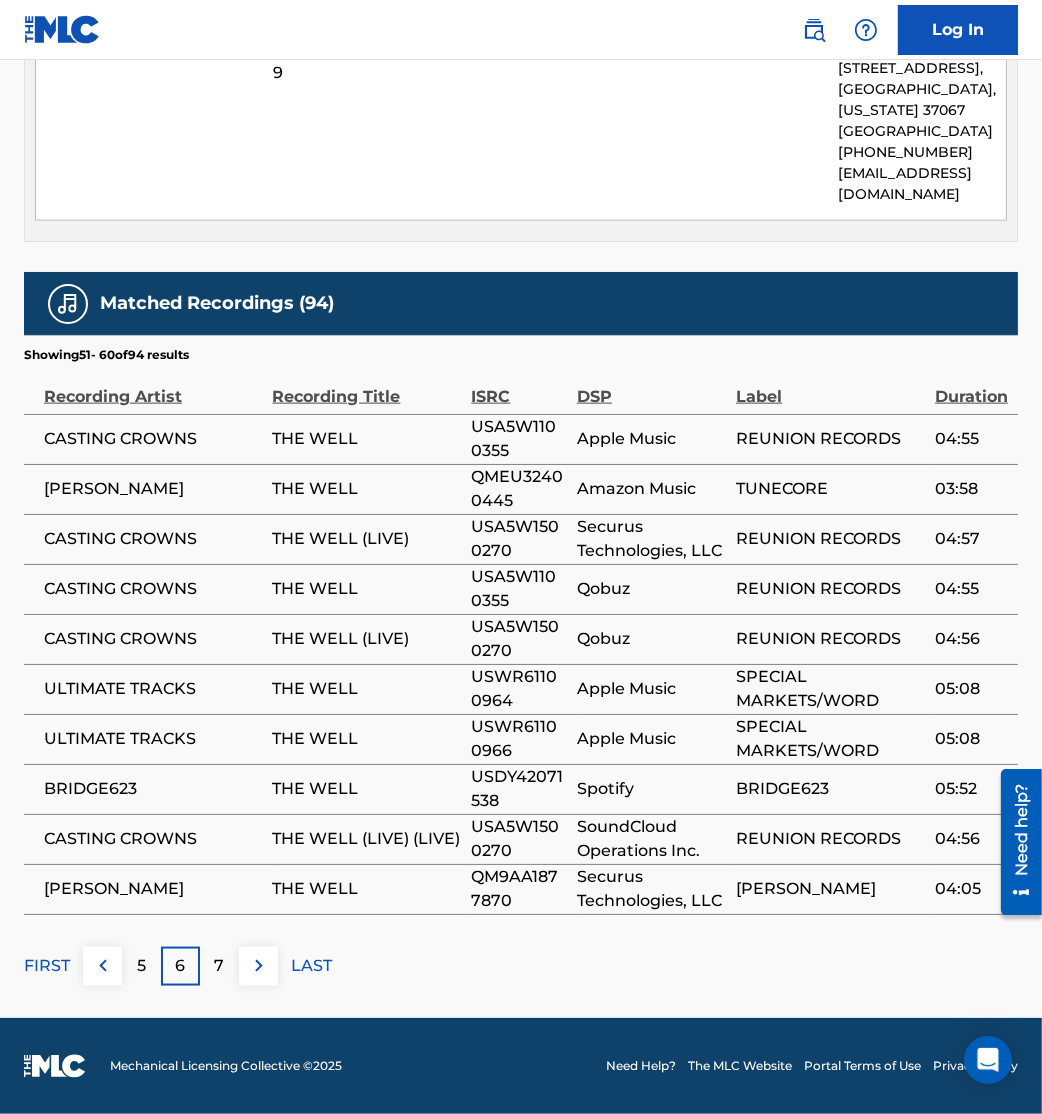 drag, startPoint x: 539, startPoint y: 909, endPoint x: 442, endPoint y: 859, distance: 109.128365 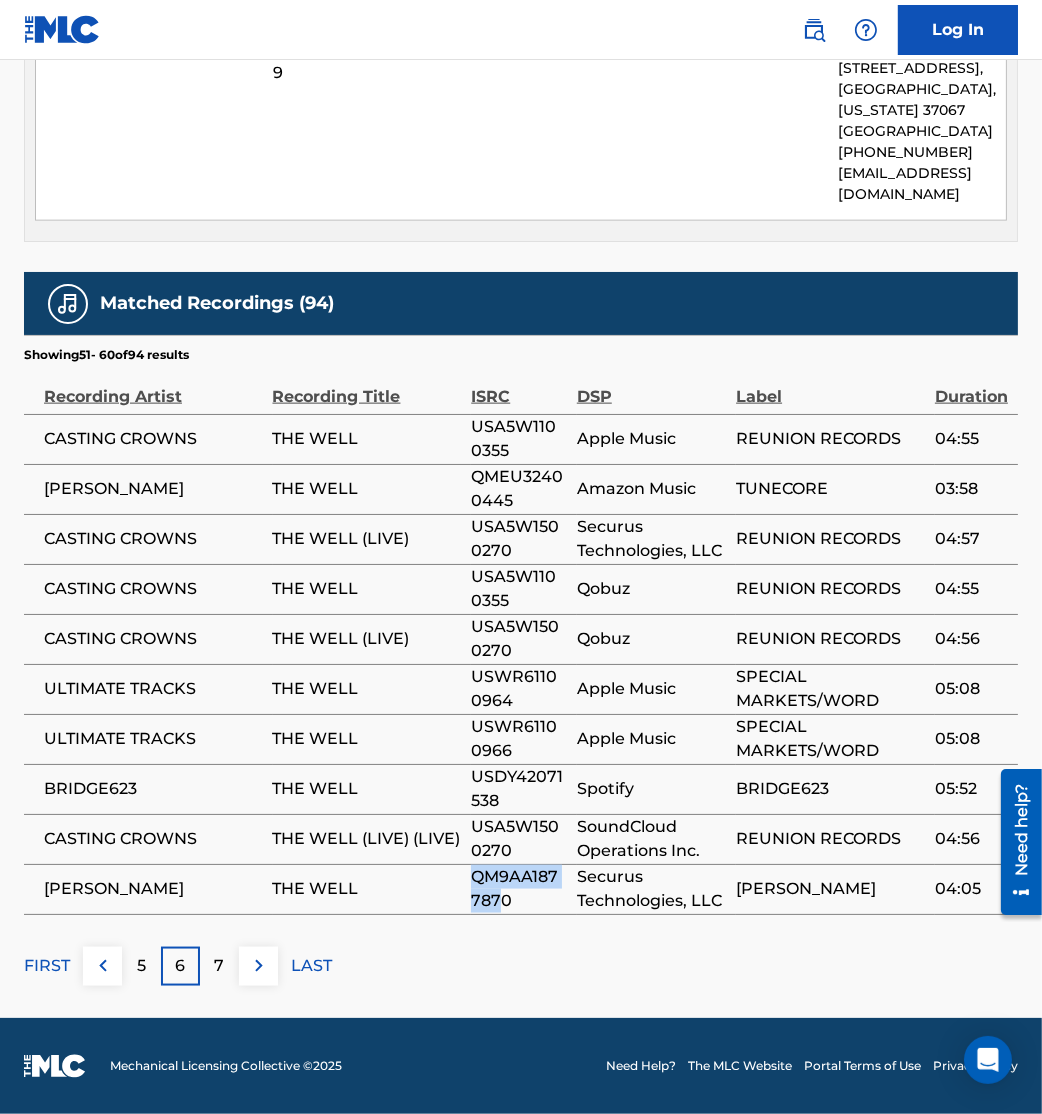 drag, startPoint x: 471, startPoint y: 877, endPoint x: 500, endPoint y: 901, distance: 37.64306 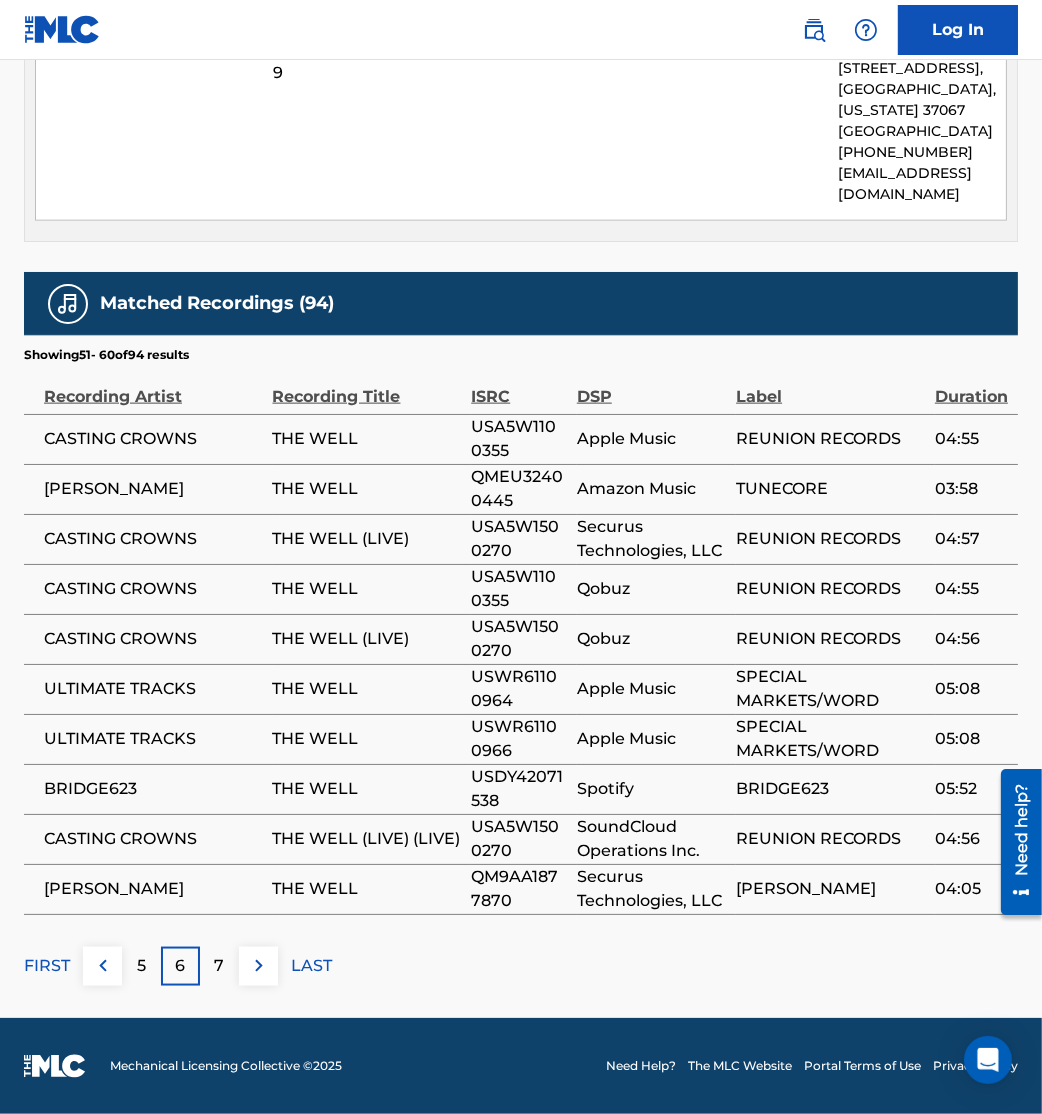 drag, startPoint x: 475, startPoint y: 890, endPoint x: 451, endPoint y: 894, distance: 24.33105 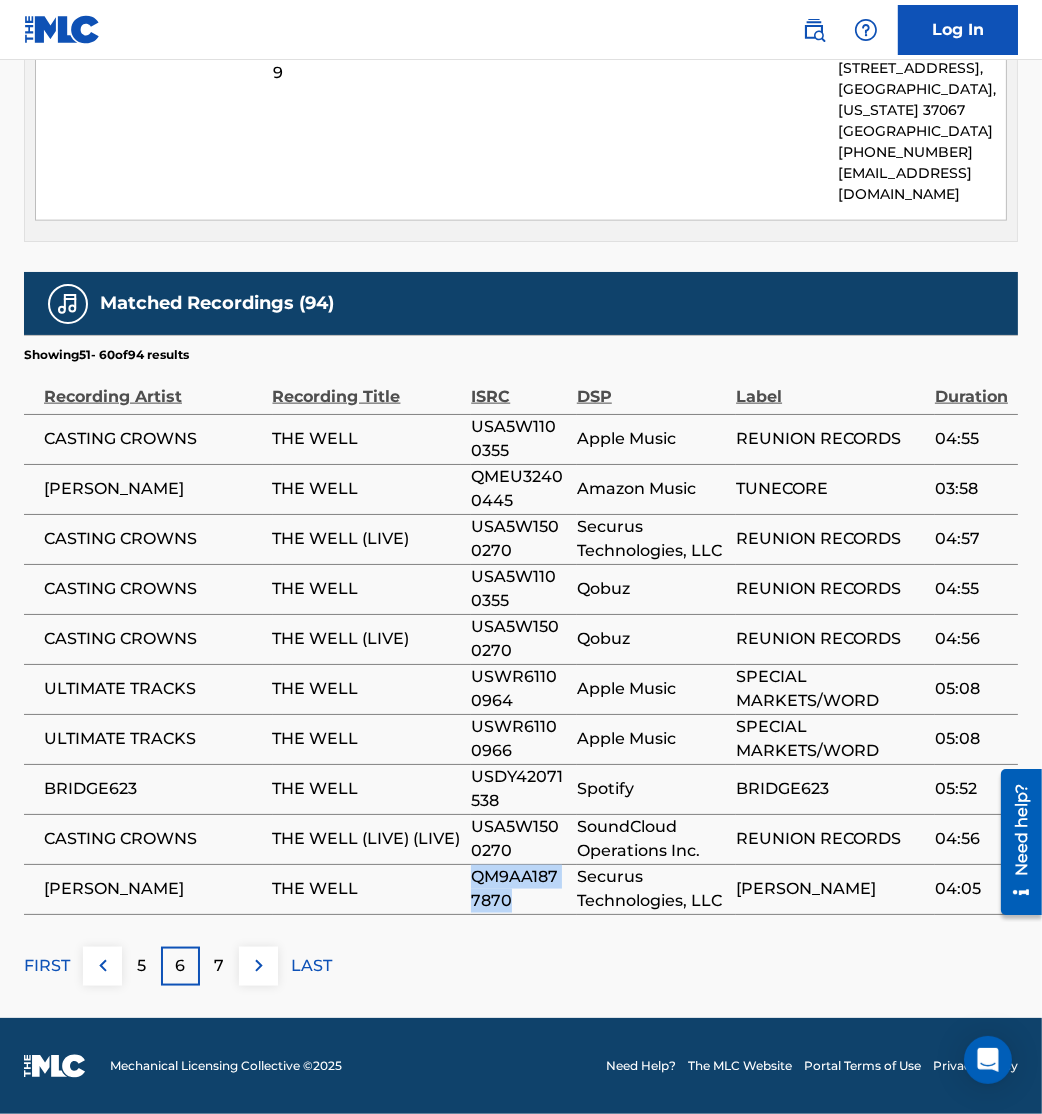 drag, startPoint x: 471, startPoint y: 878, endPoint x: 512, endPoint y: 905, distance: 49.09175 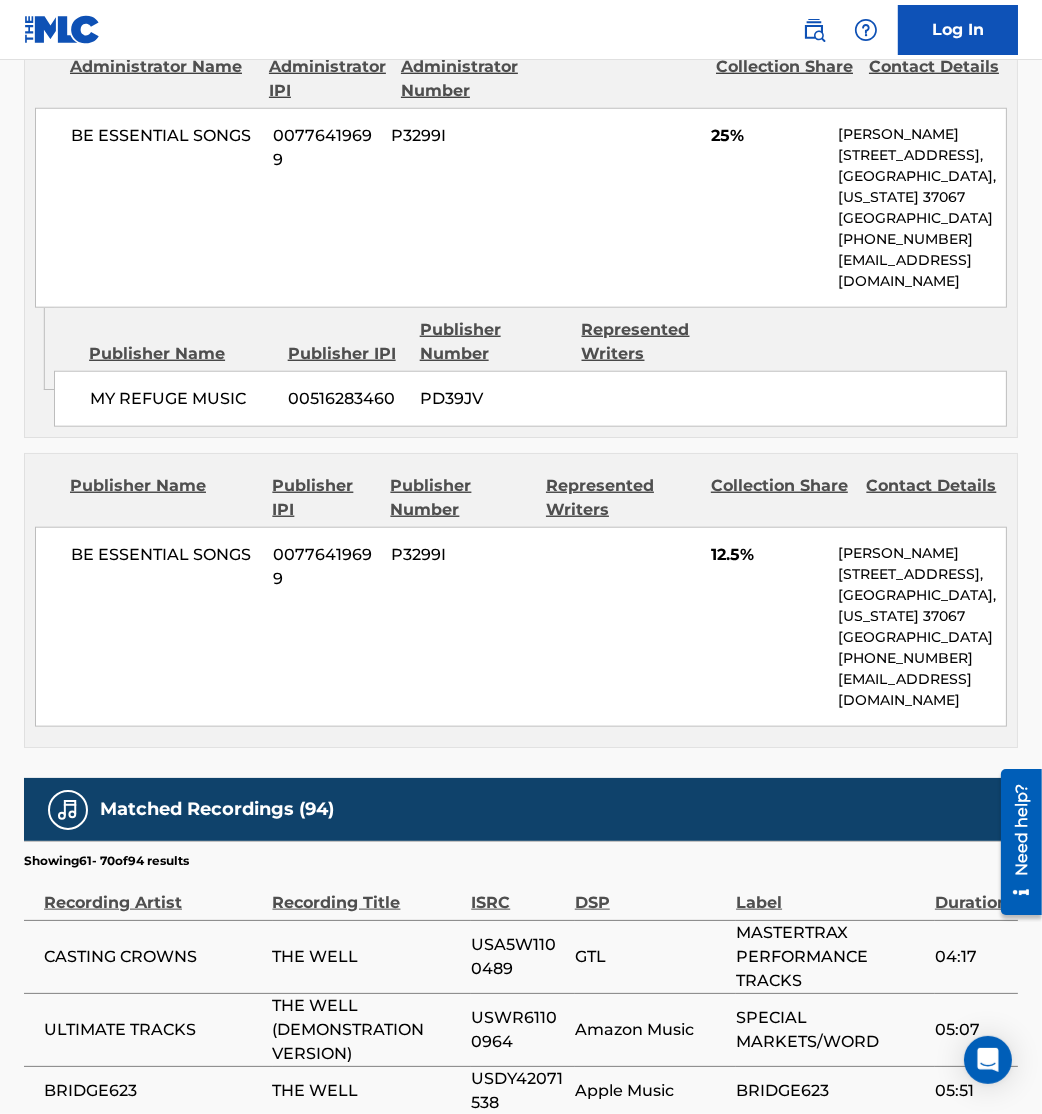 scroll, scrollTop: 2560, scrollLeft: 0, axis: vertical 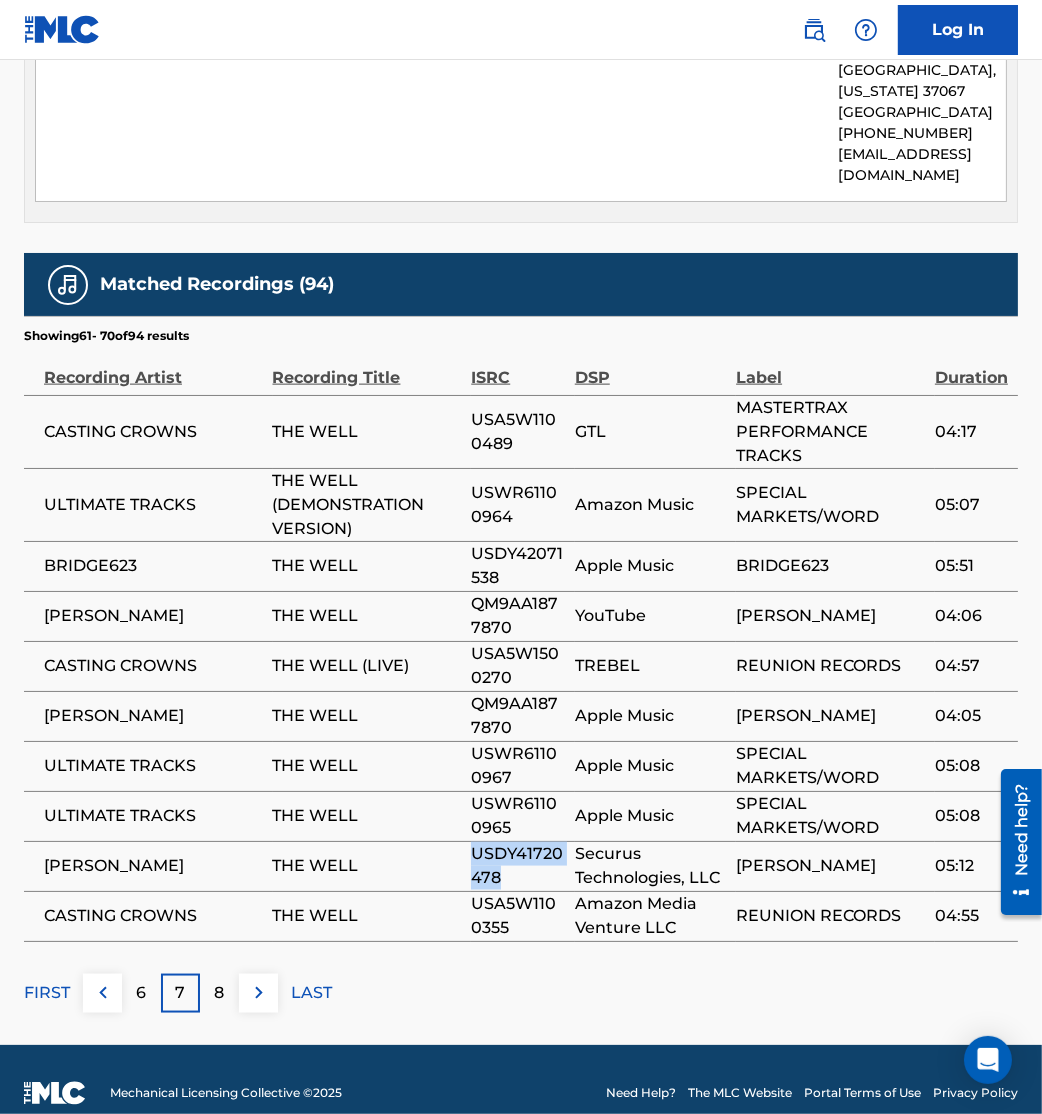 drag, startPoint x: 504, startPoint y: 898, endPoint x: 436, endPoint y: 868, distance: 74.323616 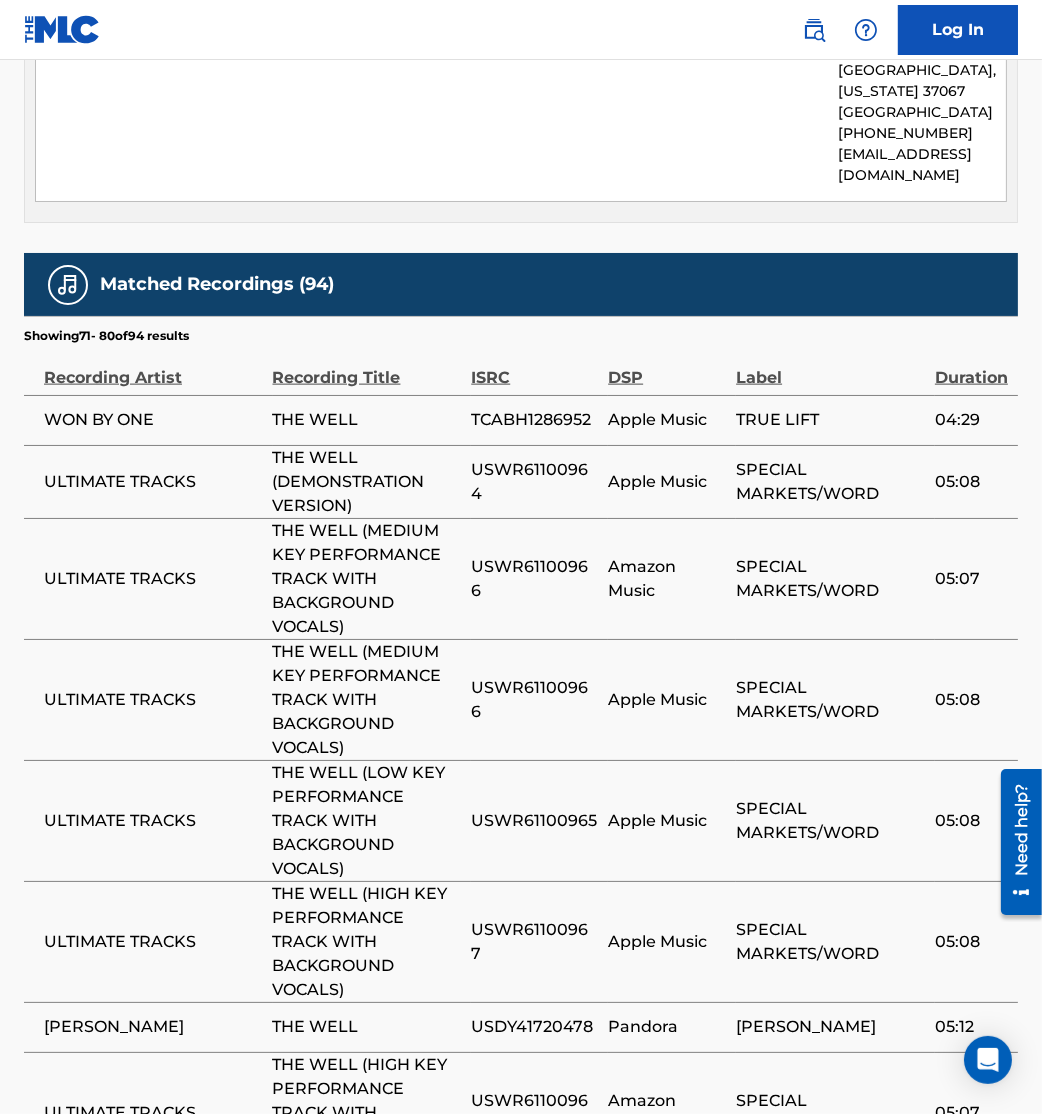 scroll, scrollTop: 3009, scrollLeft: 0, axis: vertical 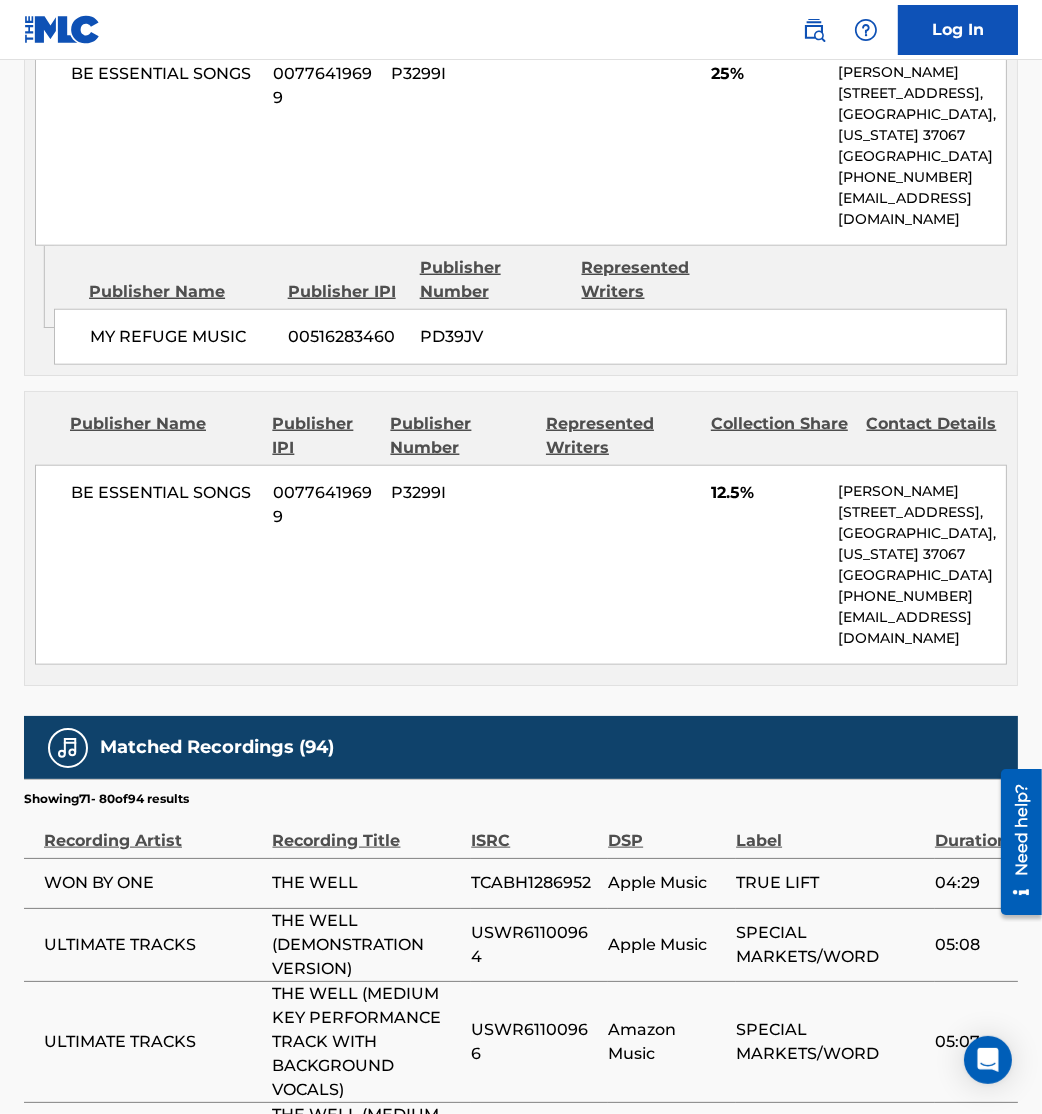 click on "ULTIMATE TRACKS" at bounding box center [148, 944] 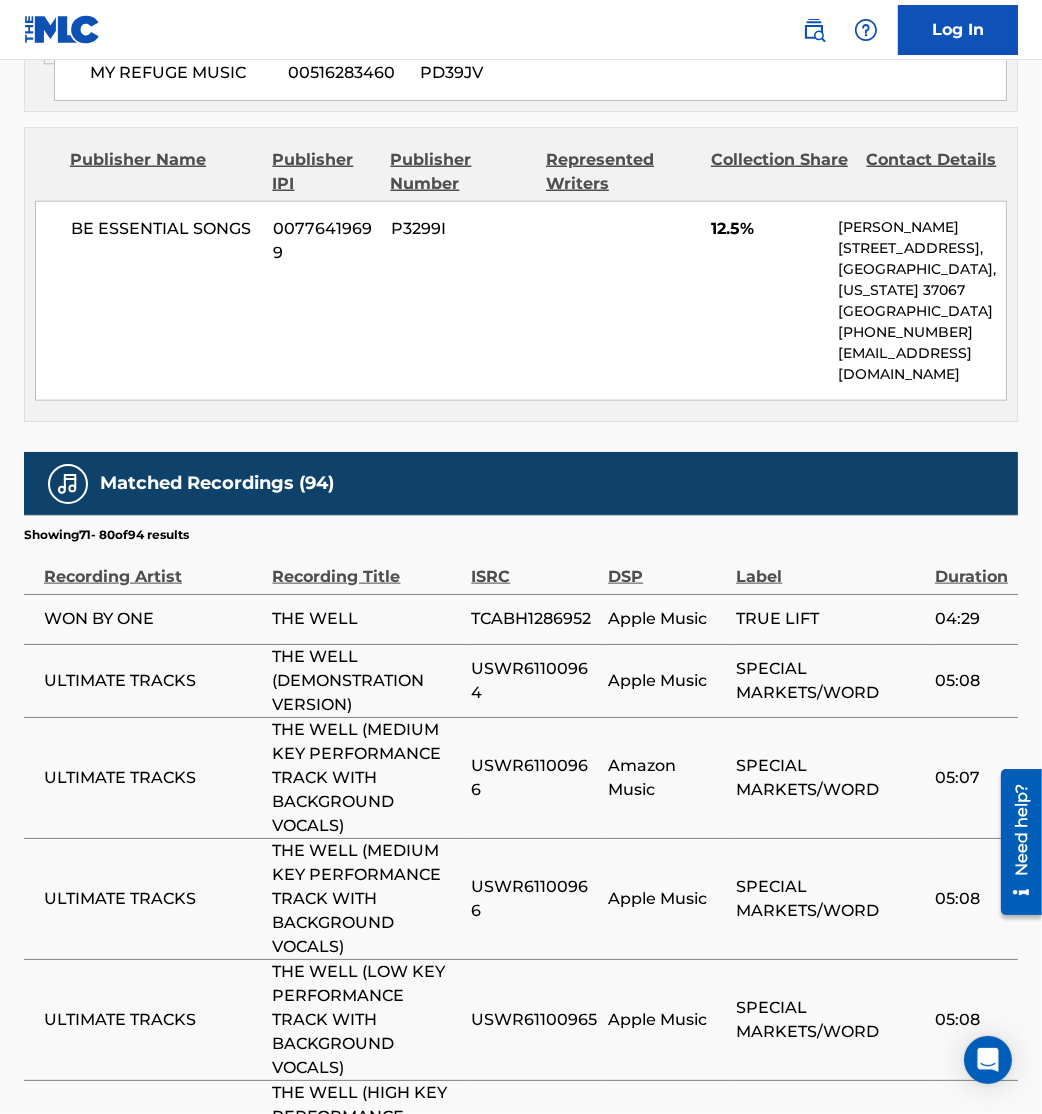 scroll, scrollTop: 2506, scrollLeft: 0, axis: vertical 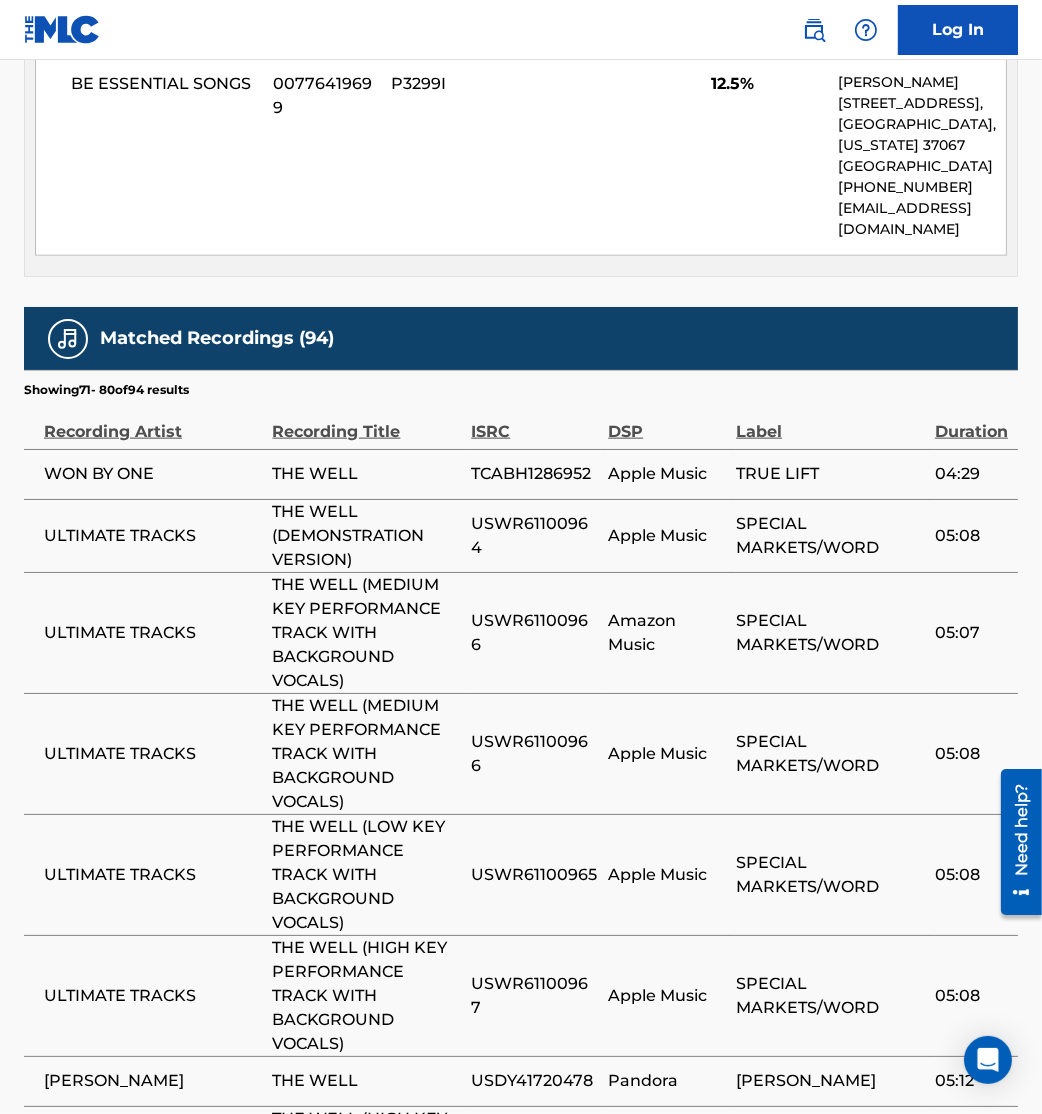 drag, startPoint x: 466, startPoint y: 477, endPoint x: 595, endPoint y: 509, distance: 132.90974 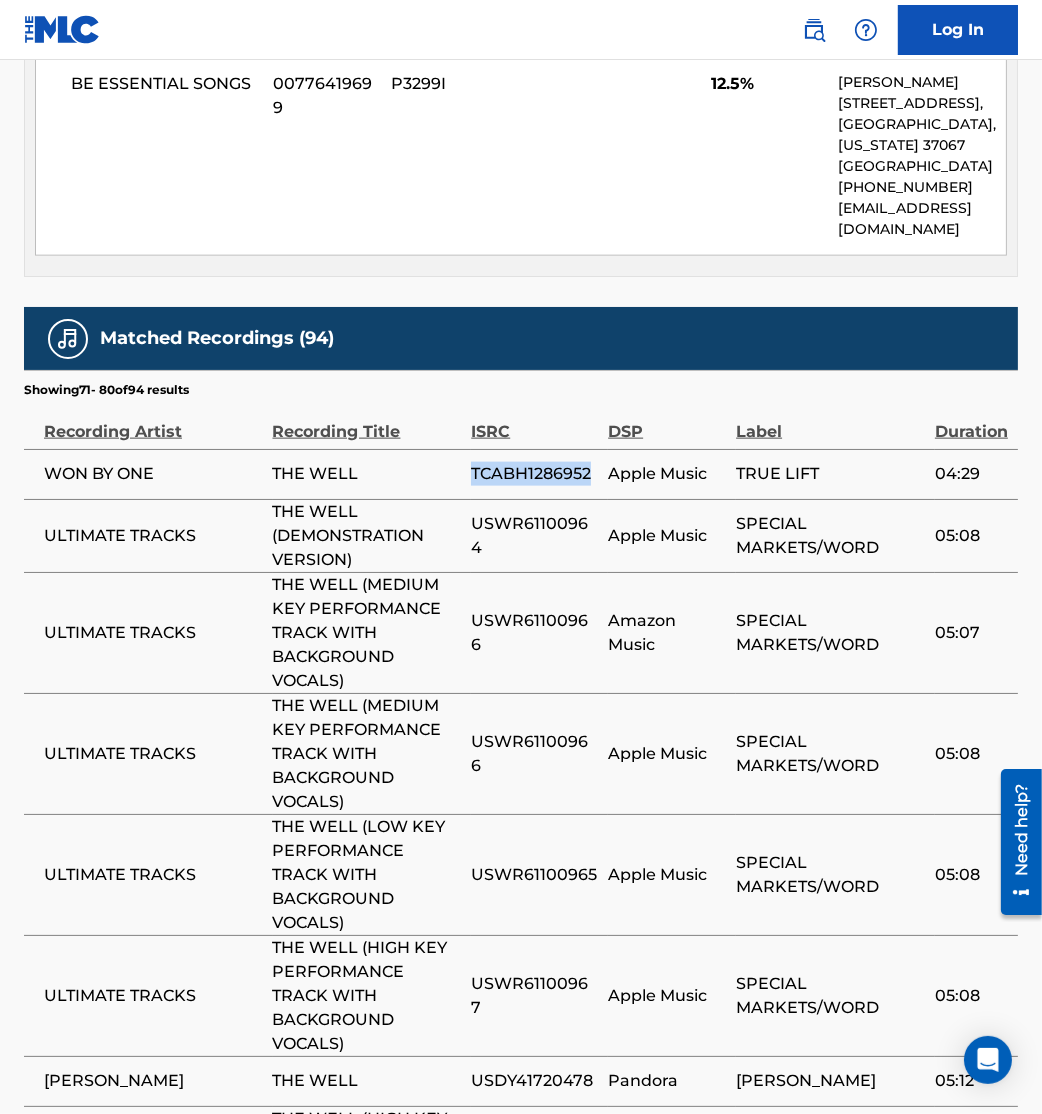 drag, startPoint x: 469, startPoint y: 488, endPoint x: 602, endPoint y: 484, distance: 133.06013 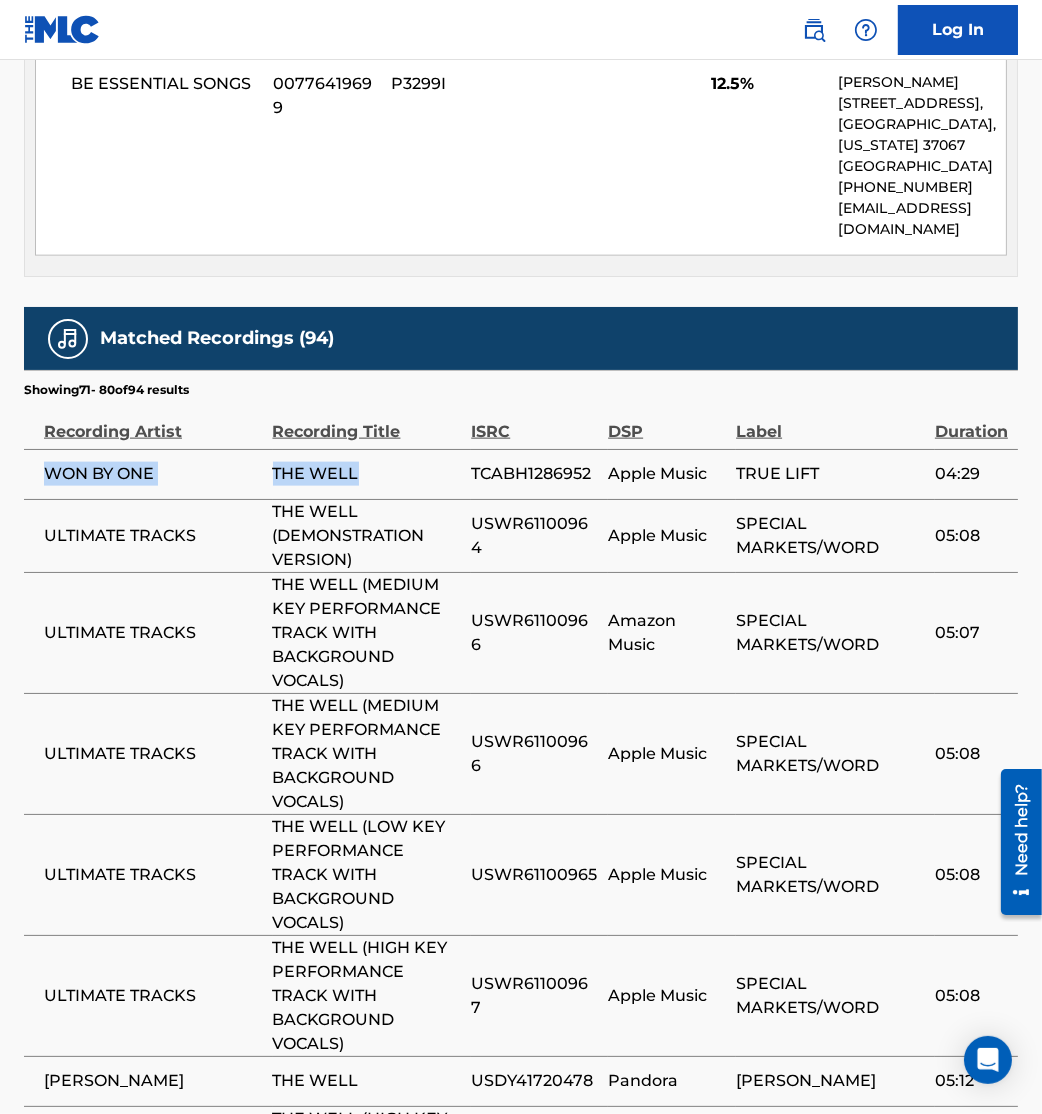 drag, startPoint x: 34, startPoint y: 497, endPoint x: 365, endPoint y: 512, distance: 331.3397 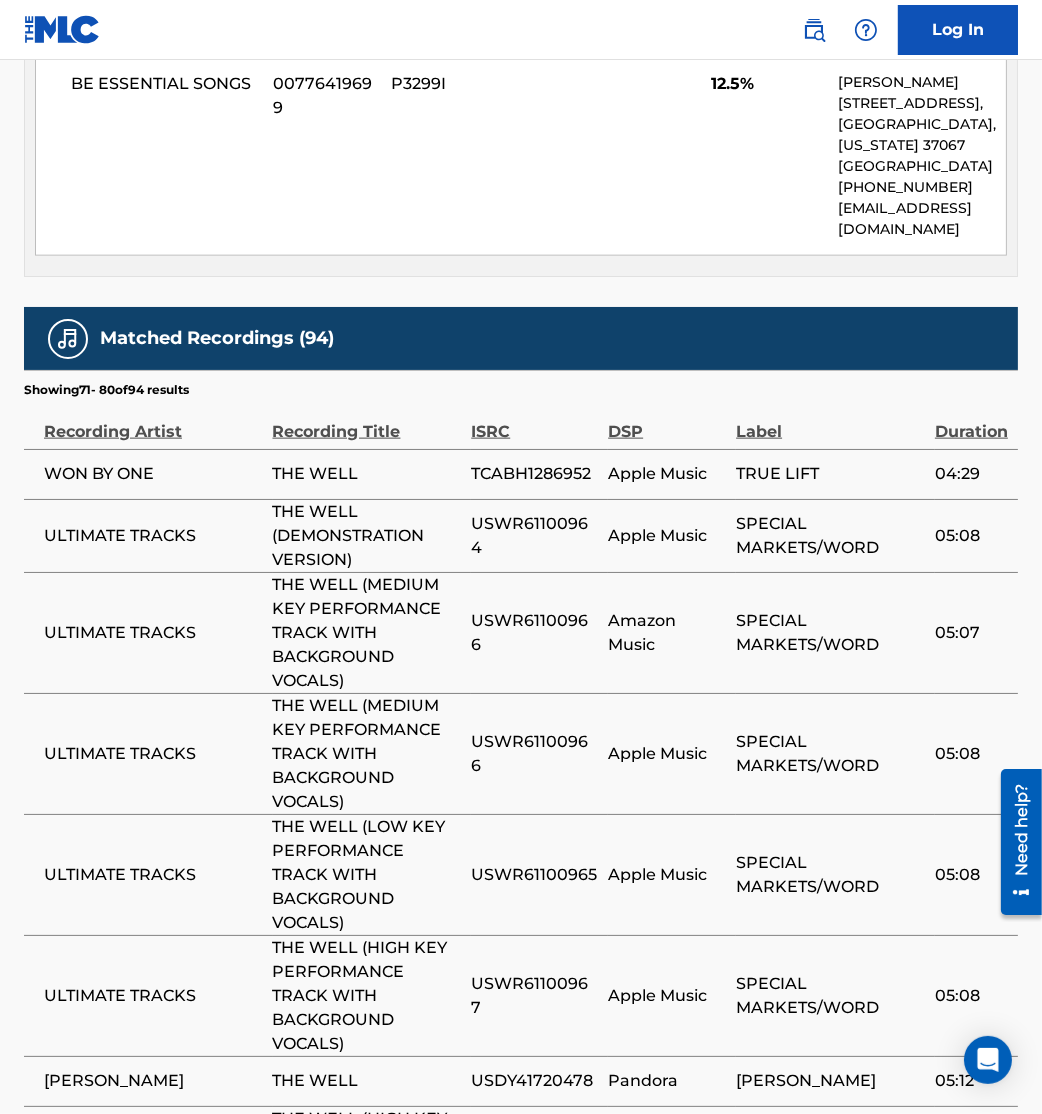 drag, startPoint x: 378, startPoint y: 501, endPoint x: 28, endPoint y: 505, distance: 350.02286 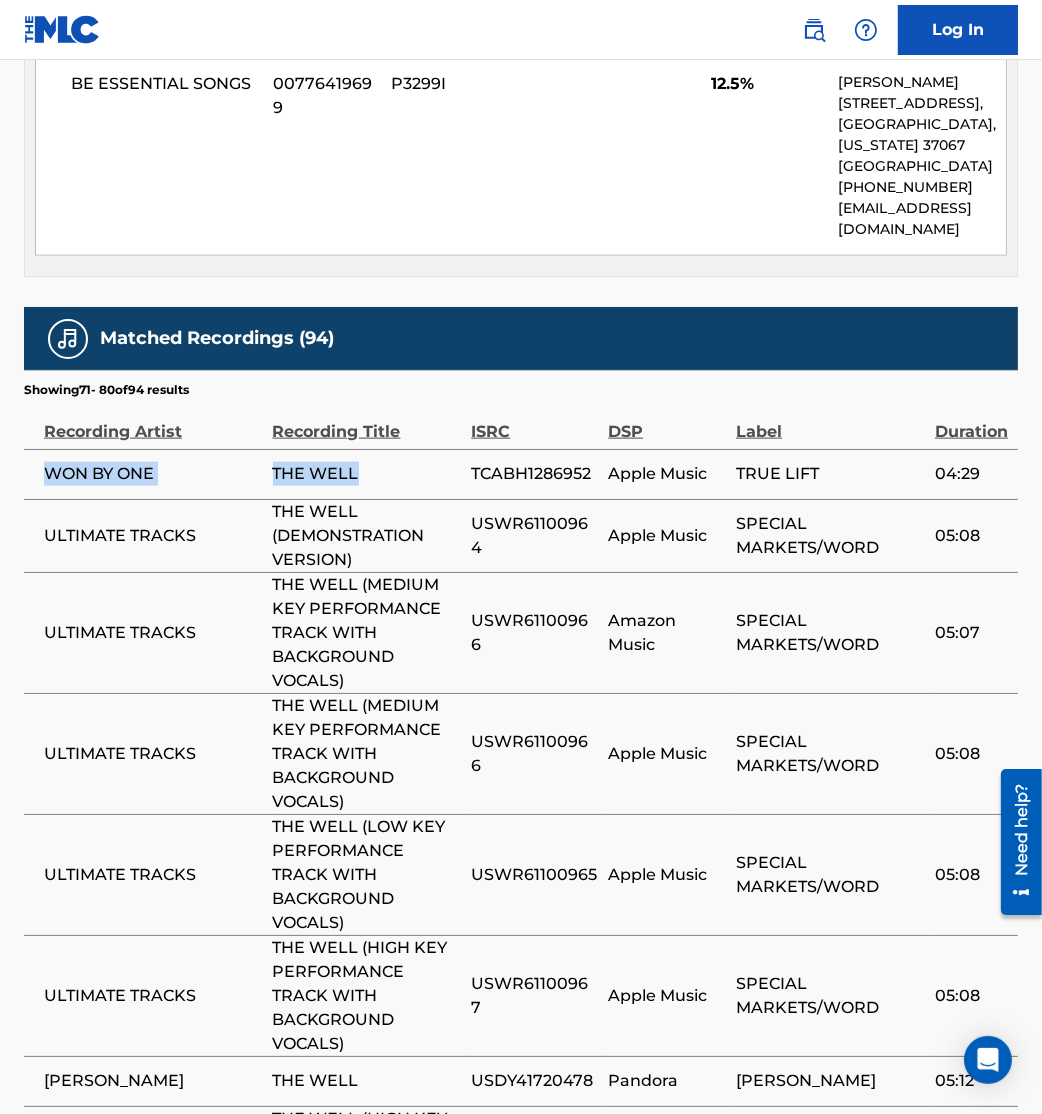 drag, startPoint x: 28, startPoint y: 504, endPoint x: 355, endPoint y: 505, distance: 327.00153 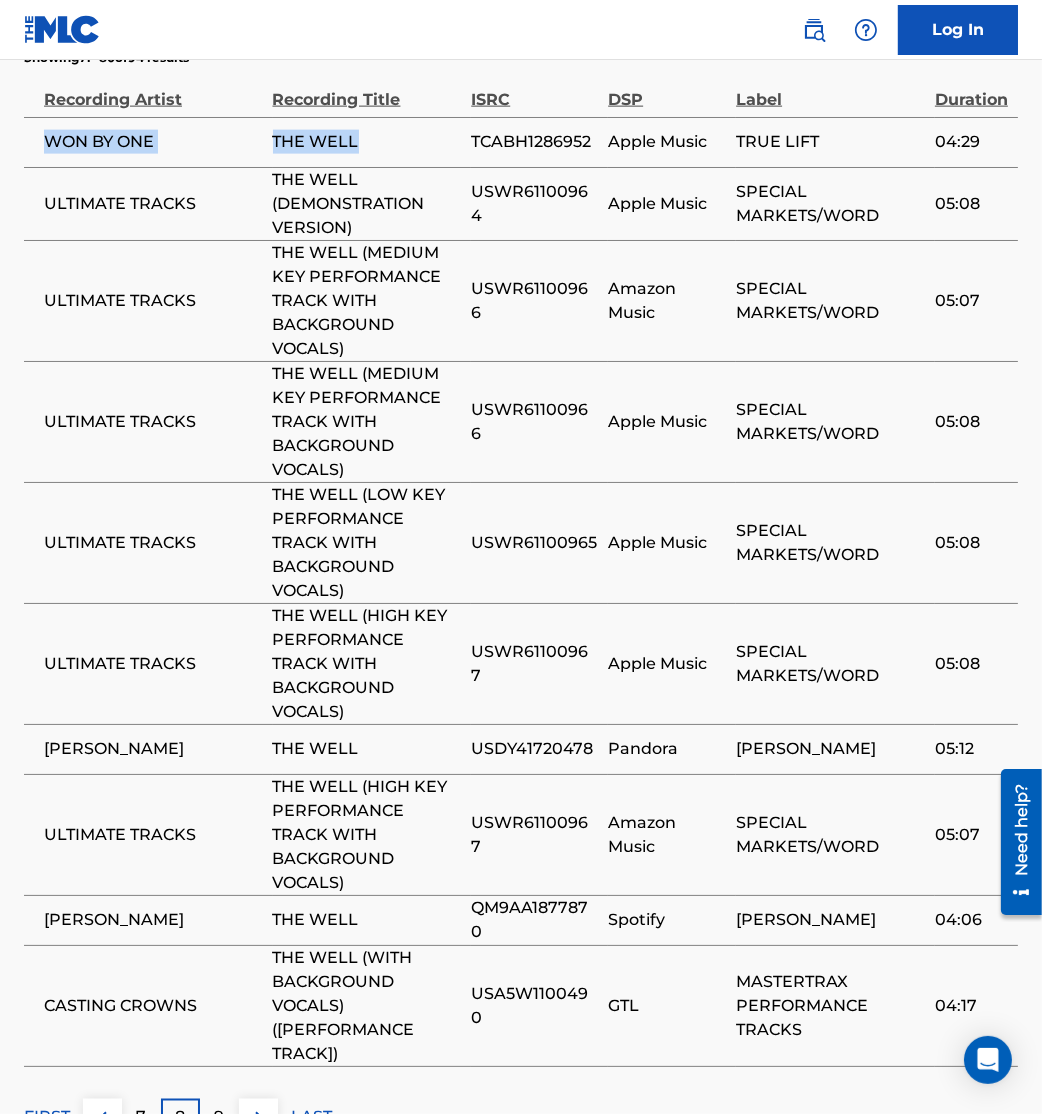 scroll, scrollTop: 2946, scrollLeft: 0, axis: vertical 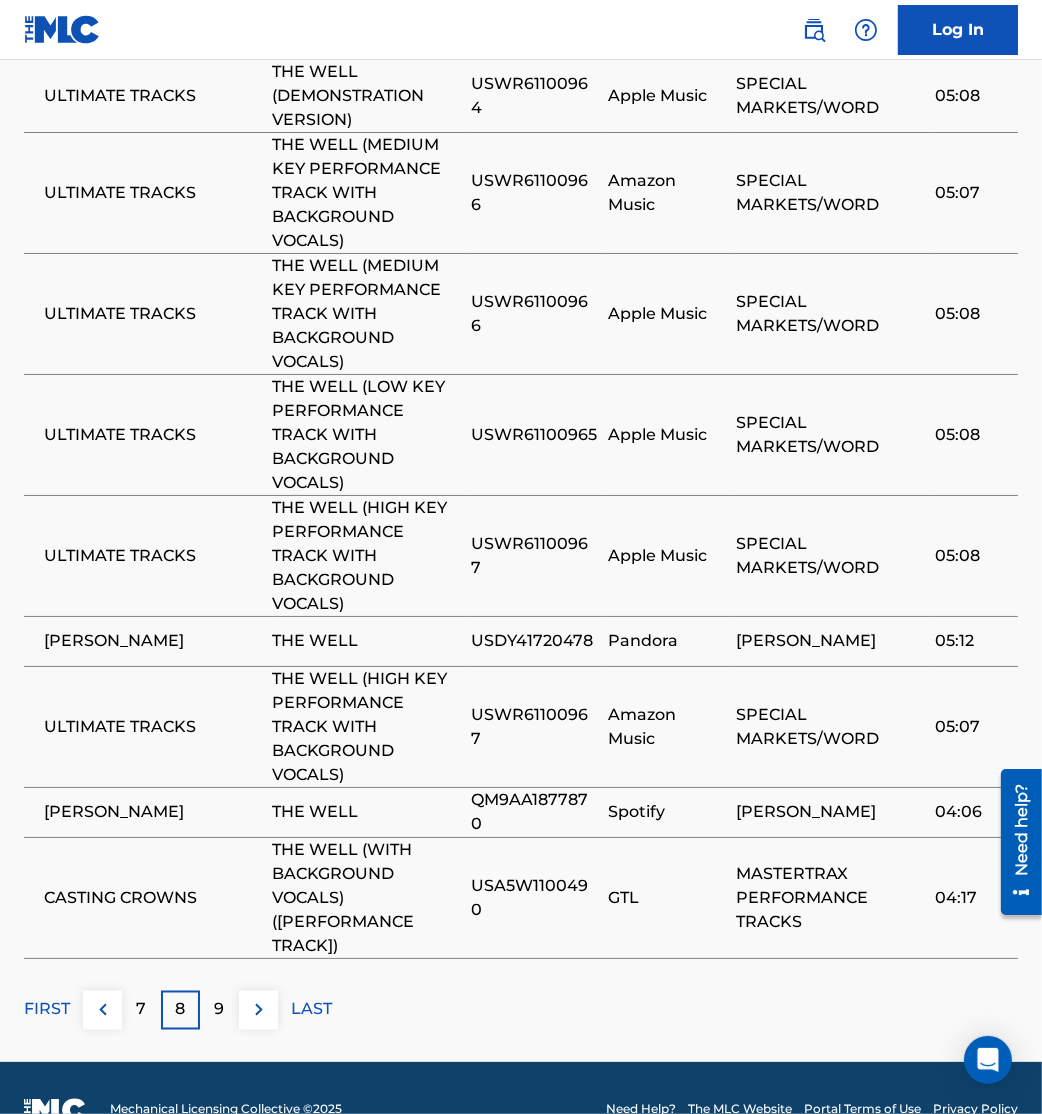 click at bounding box center [259, 1010] 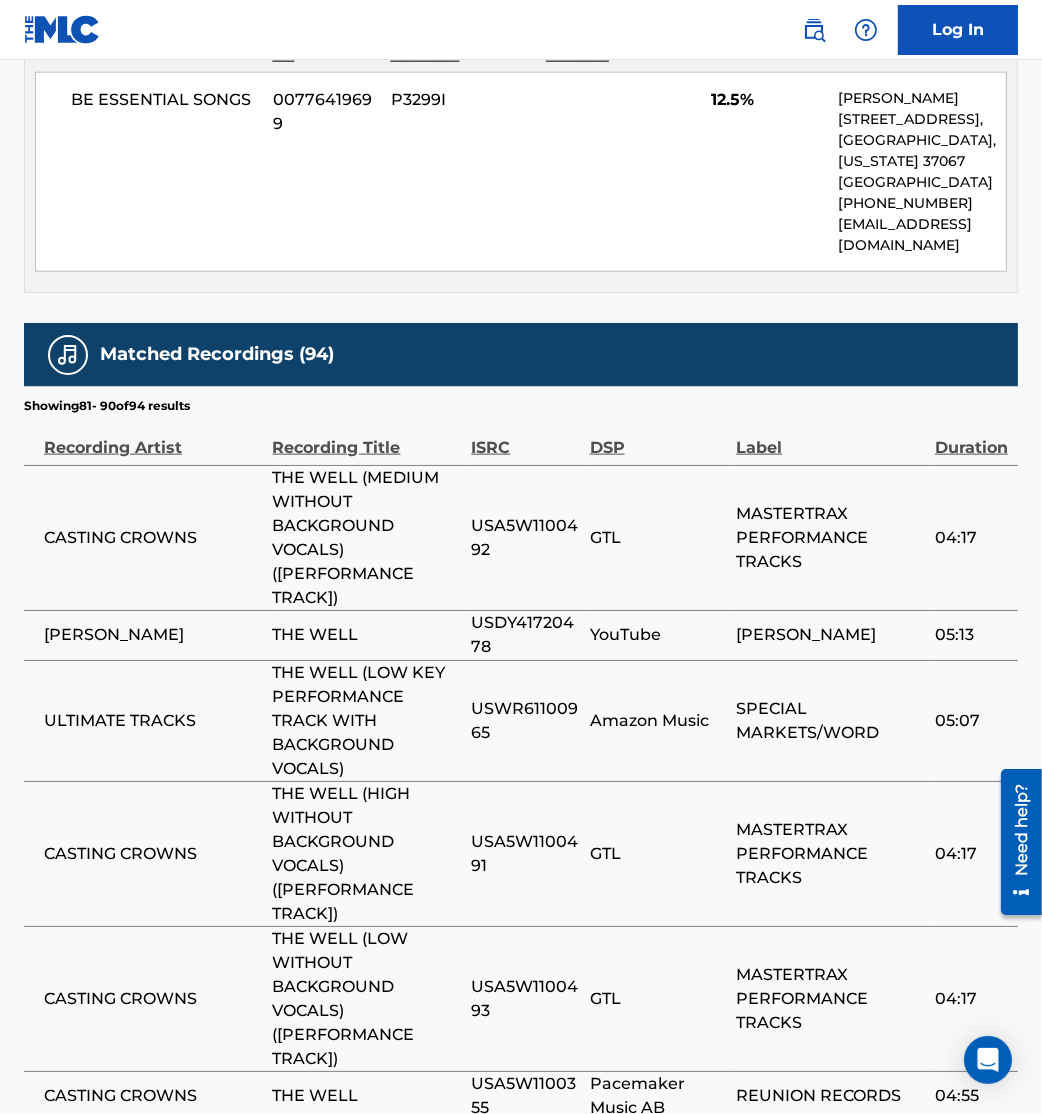 scroll, scrollTop: 2916, scrollLeft: 0, axis: vertical 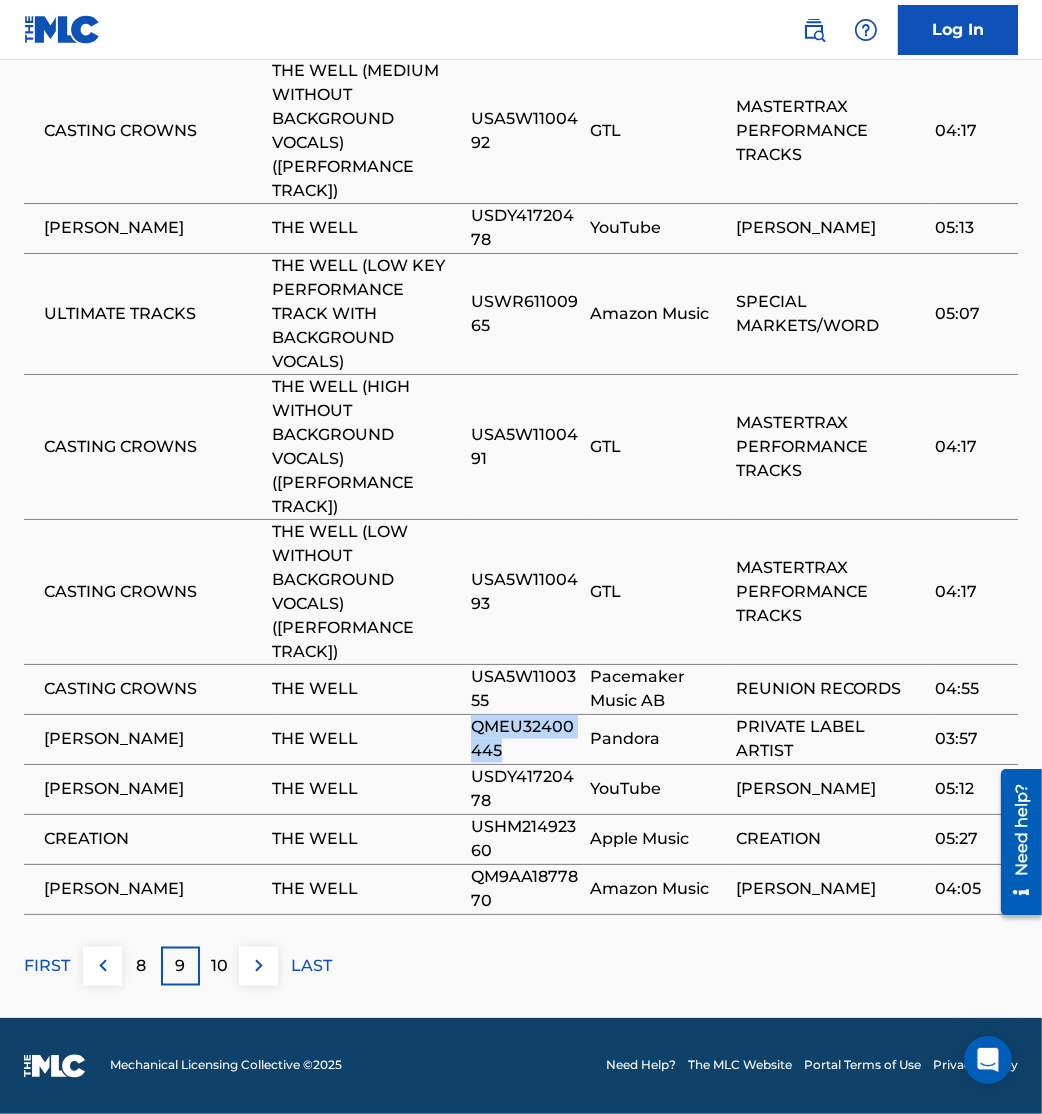 drag, startPoint x: 538, startPoint y: 747, endPoint x: 469, endPoint y: 728, distance: 71.568146 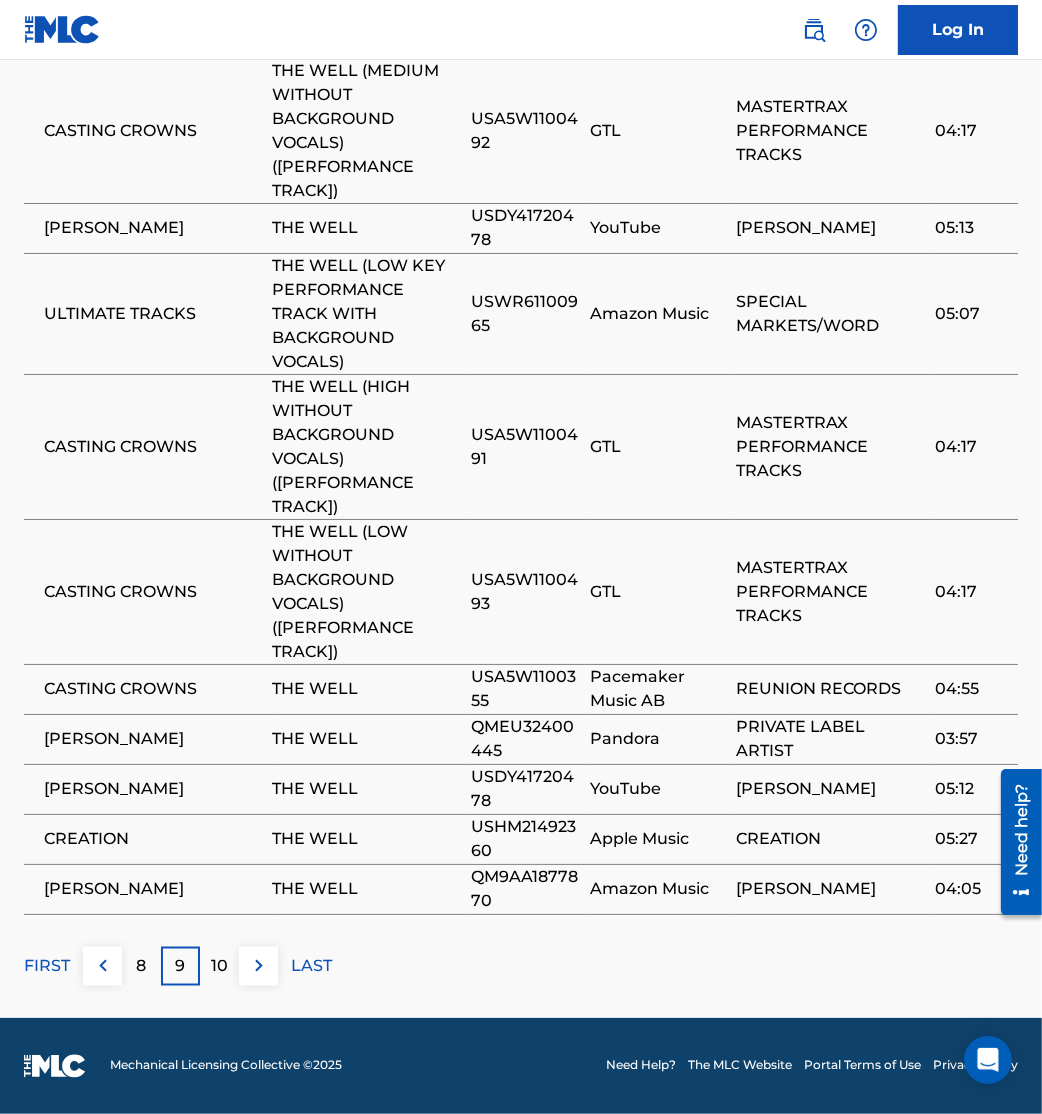 drag, startPoint x: 522, startPoint y: 840, endPoint x: 470, endPoint y: 828, distance: 53.366657 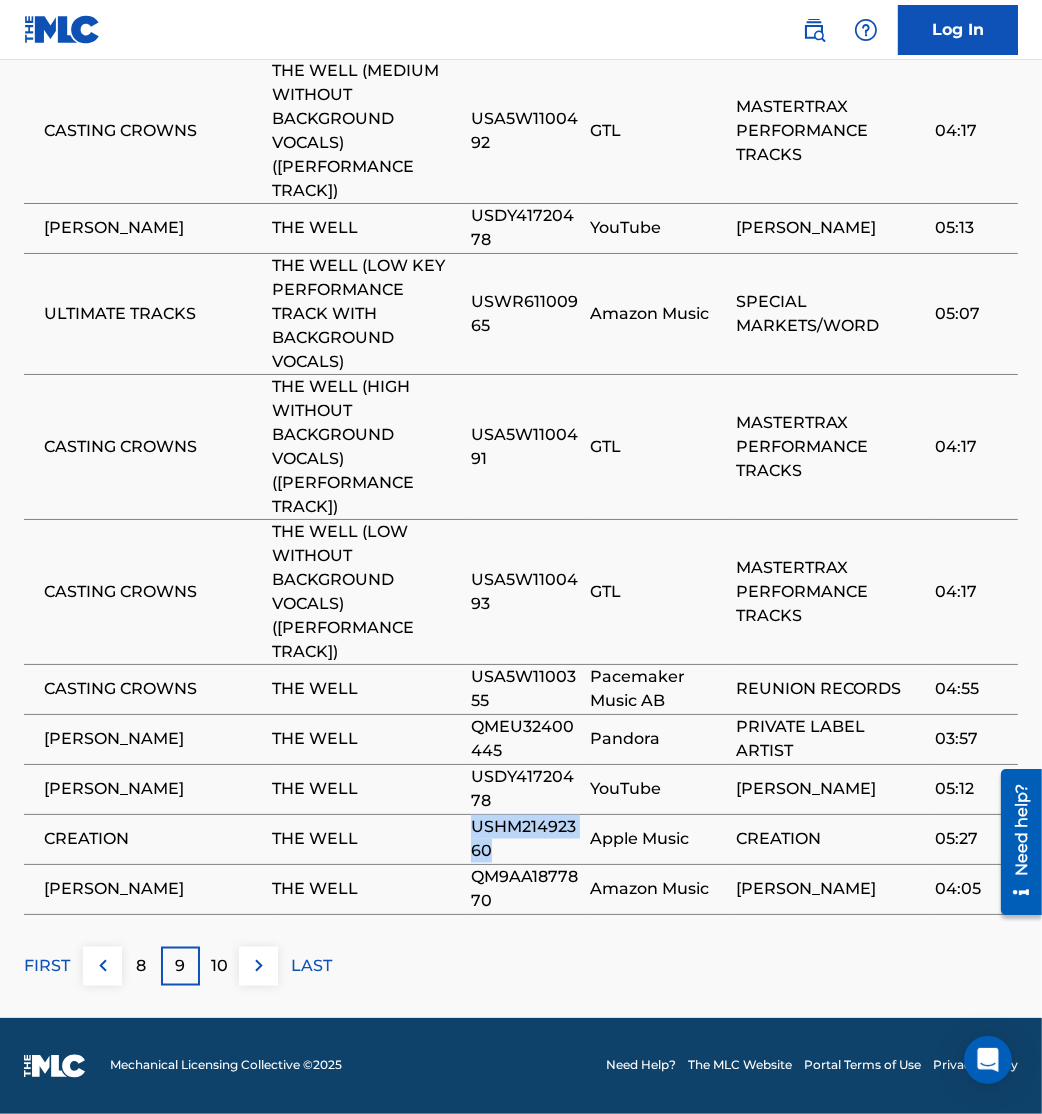 drag, startPoint x: 470, startPoint y: 828, endPoint x: 509, endPoint y: 856, distance: 48.010414 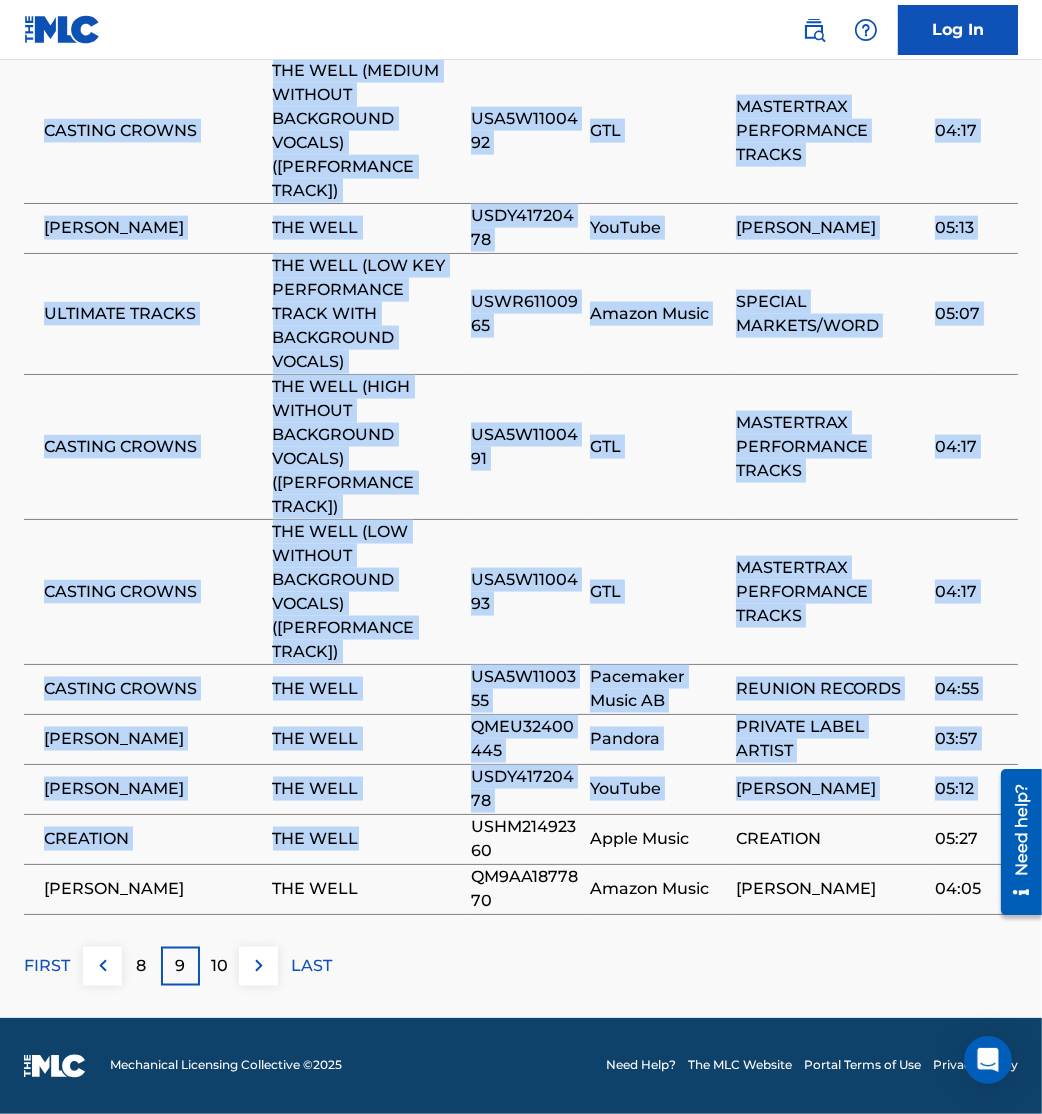 drag, startPoint x: 17, startPoint y: 836, endPoint x: 402, endPoint y: 856, distance: 385.51913 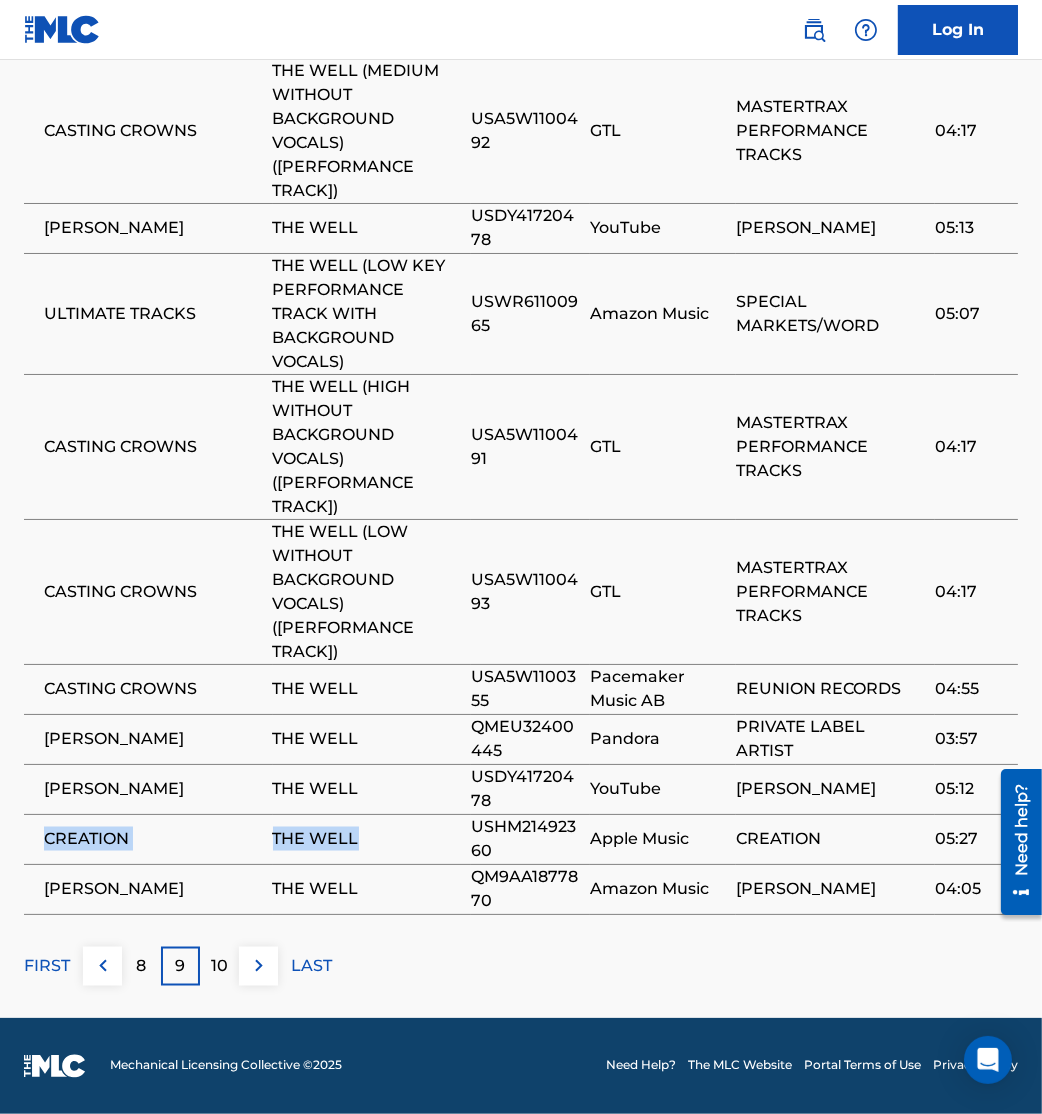drag, startPoint x: 67, startPoint y: 904, endPoint x: 33, endPoint y: 849, distance: 64.66065 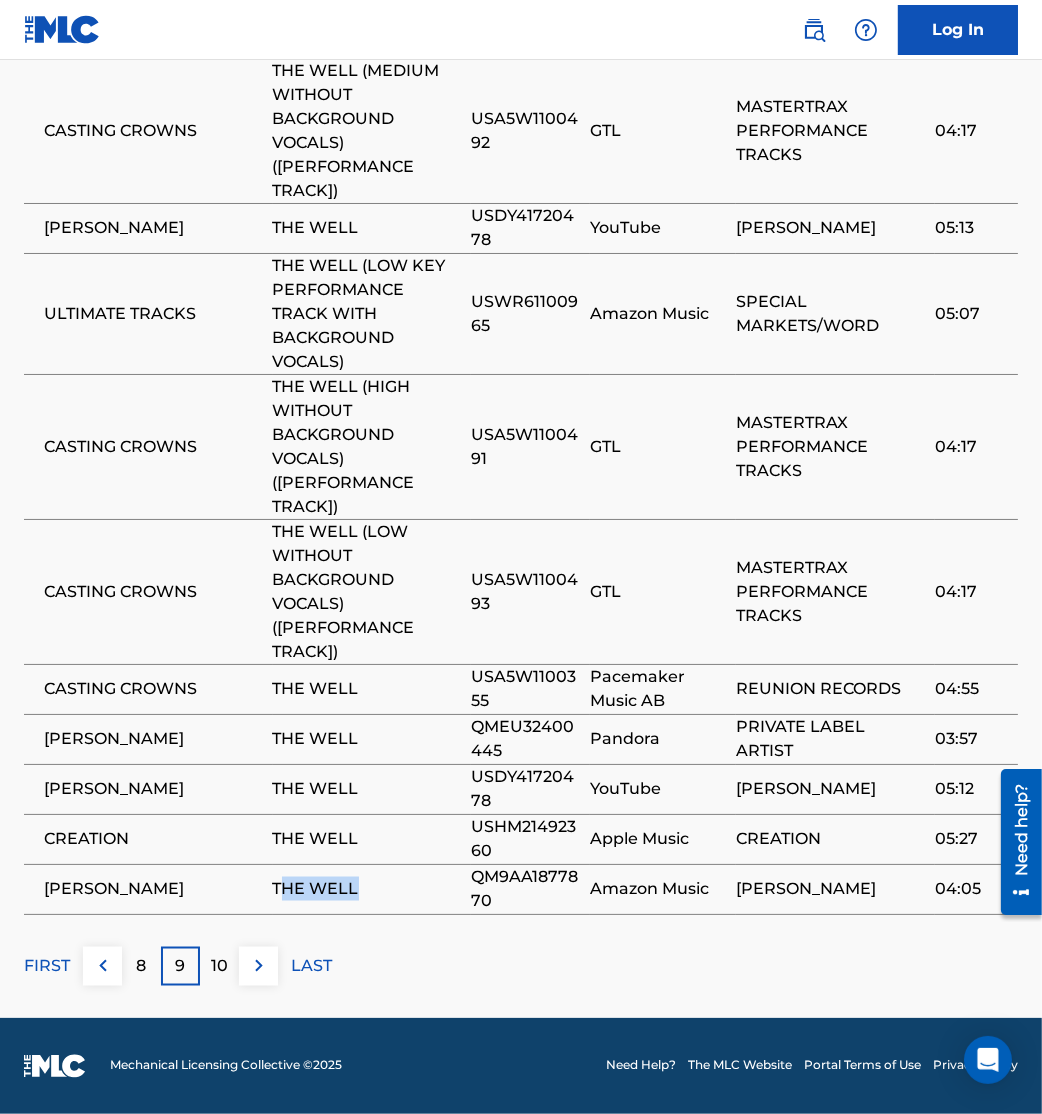 drag, startPoint x: 389, startPoint y: 889, endPoint x: 289, endPoint y: 881, distance: 100.31949 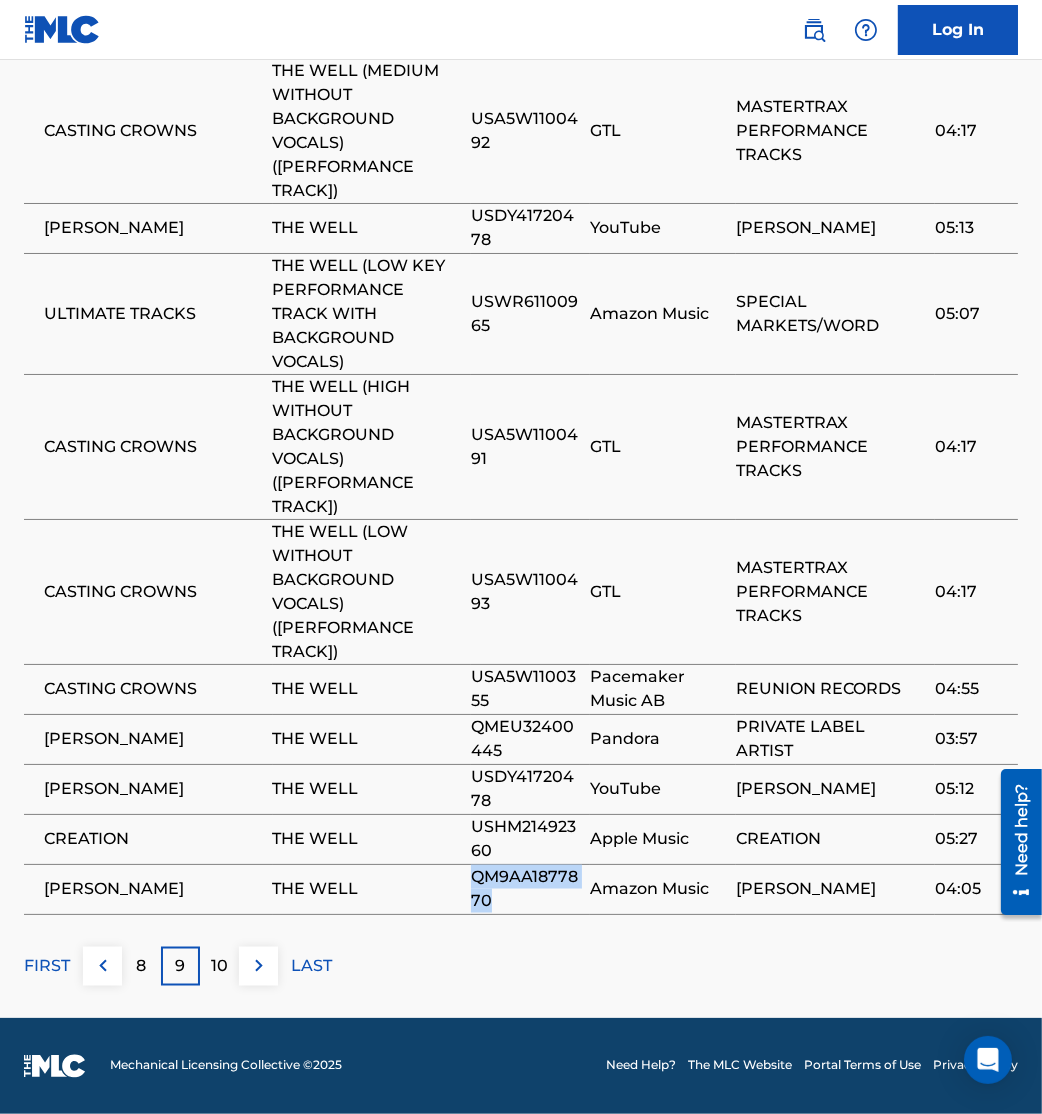 drag, startPoint x: 289, startPoint y: 881, endPoint x: 442, endPoint y: 873, distance: 153.20901 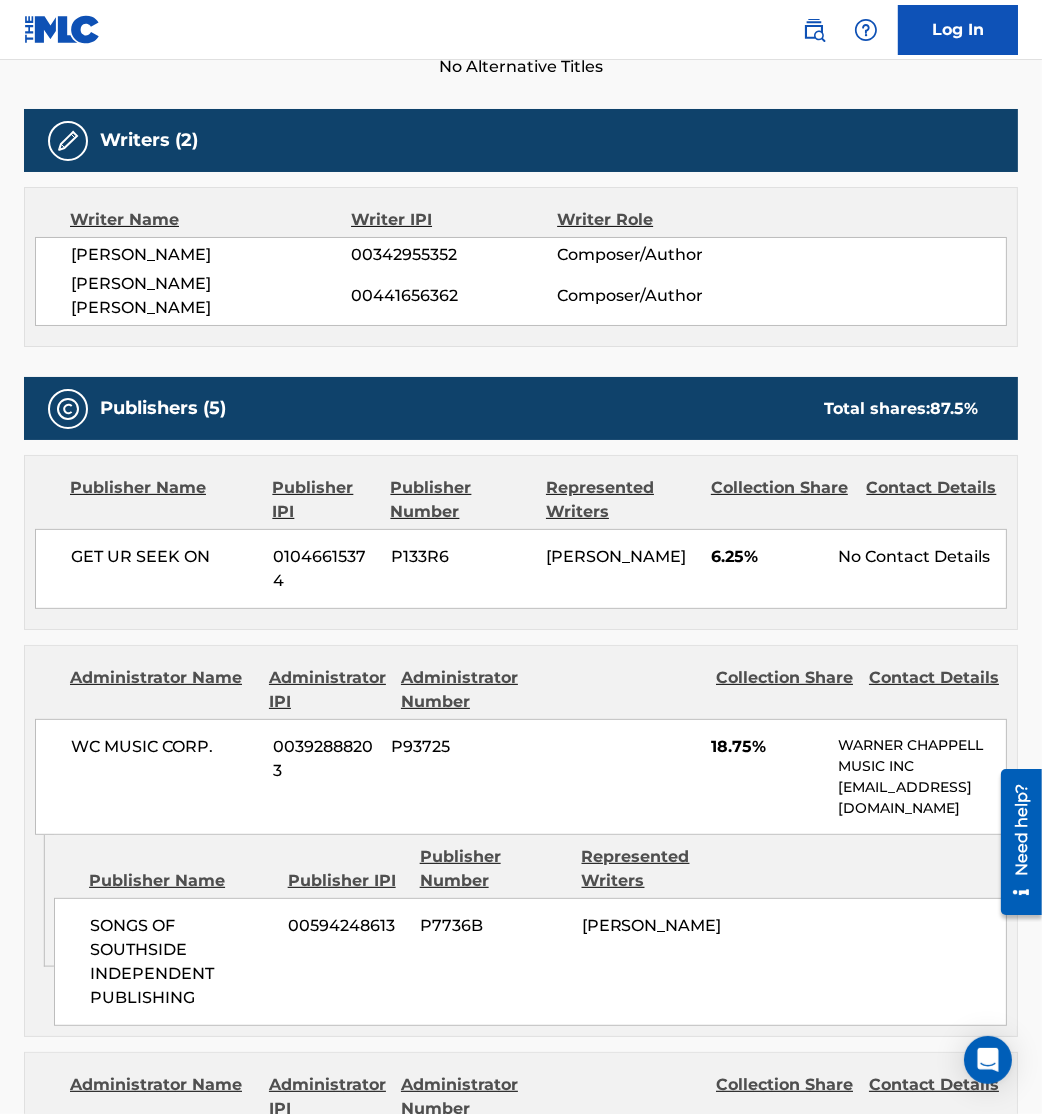 scroll, scrollTop: 0, scrollLeft: 0, axis: both 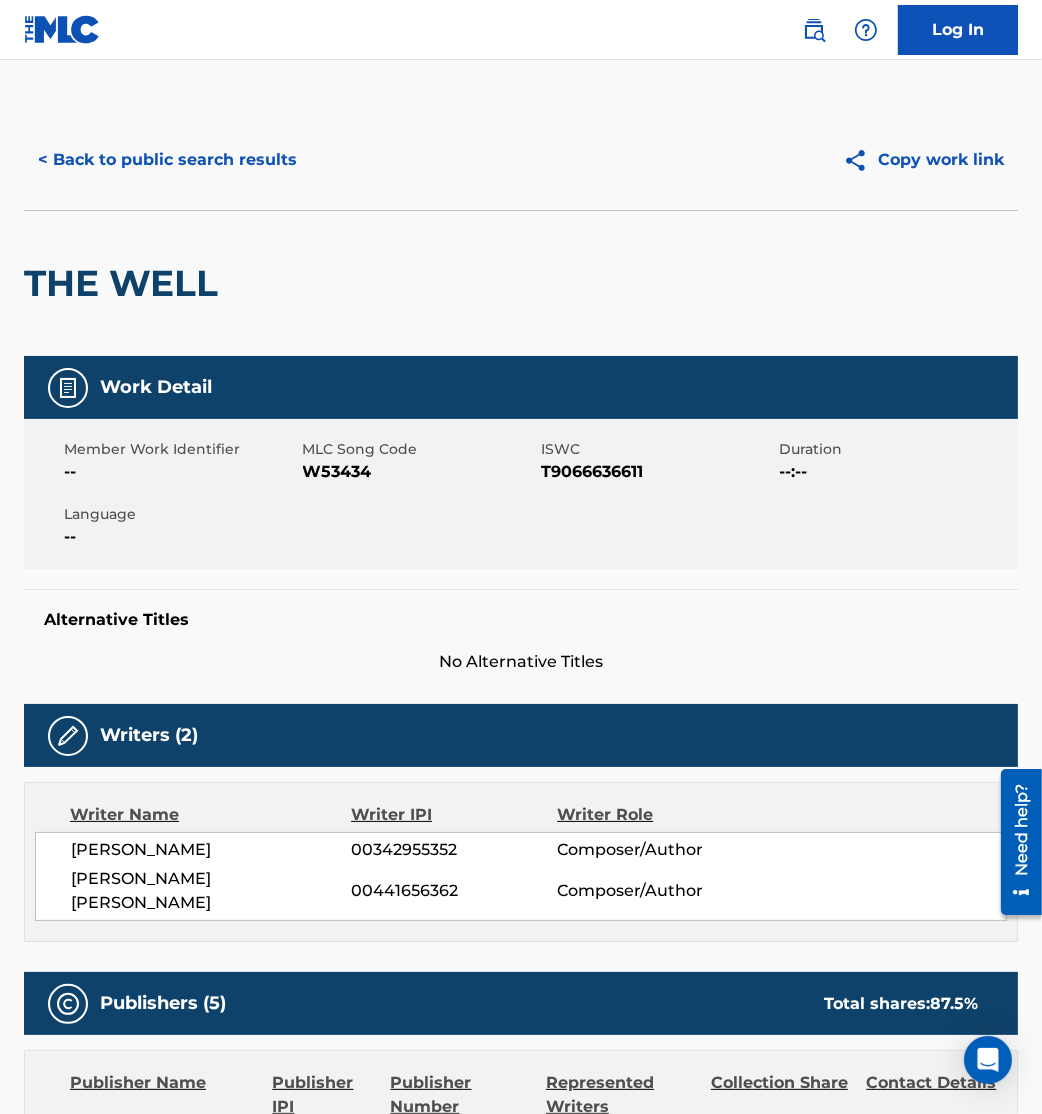 click on "< Back to public search results" at bounding box center [167, 160] 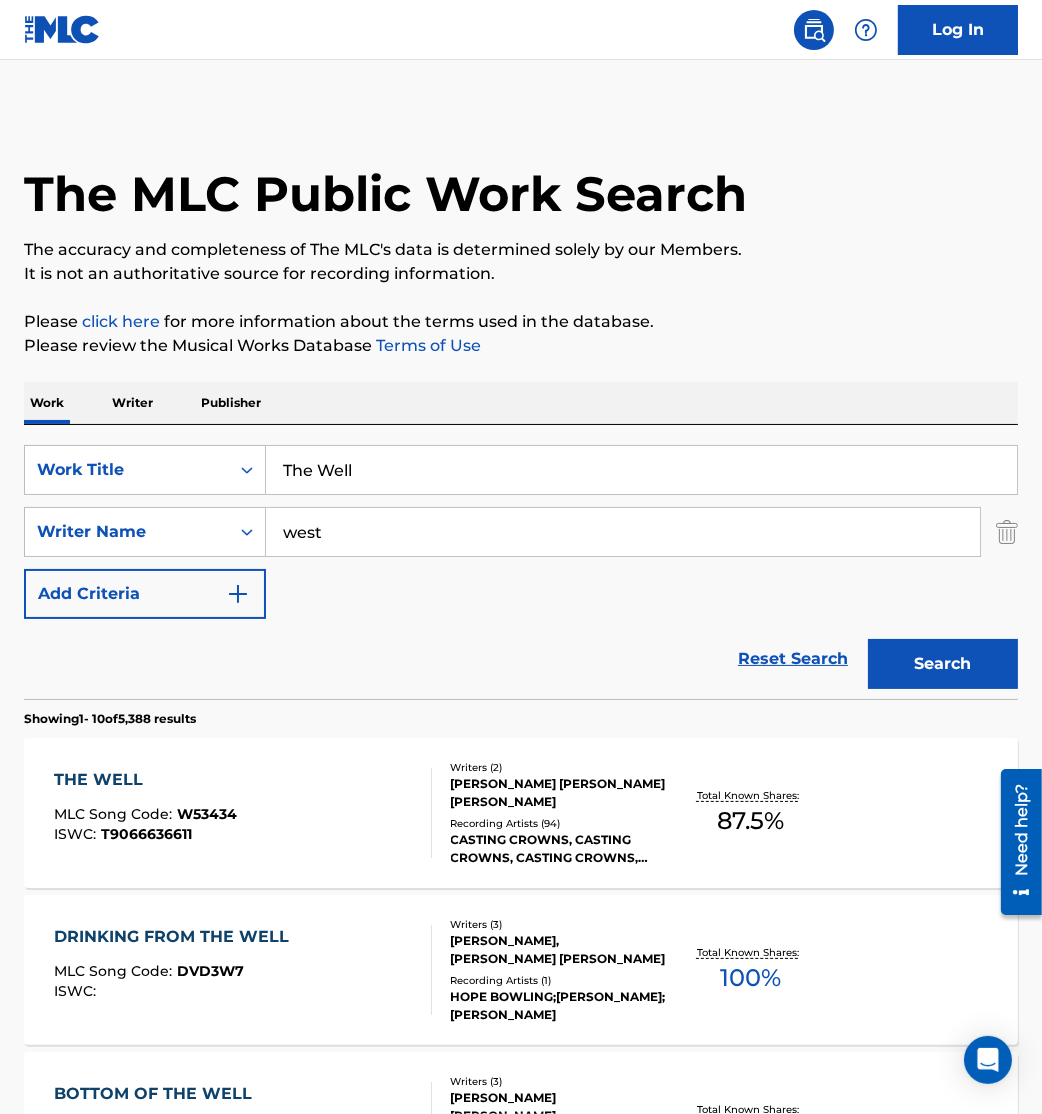 scroll, scrollTop: 331, scrollLeft: 0, axis: vertical 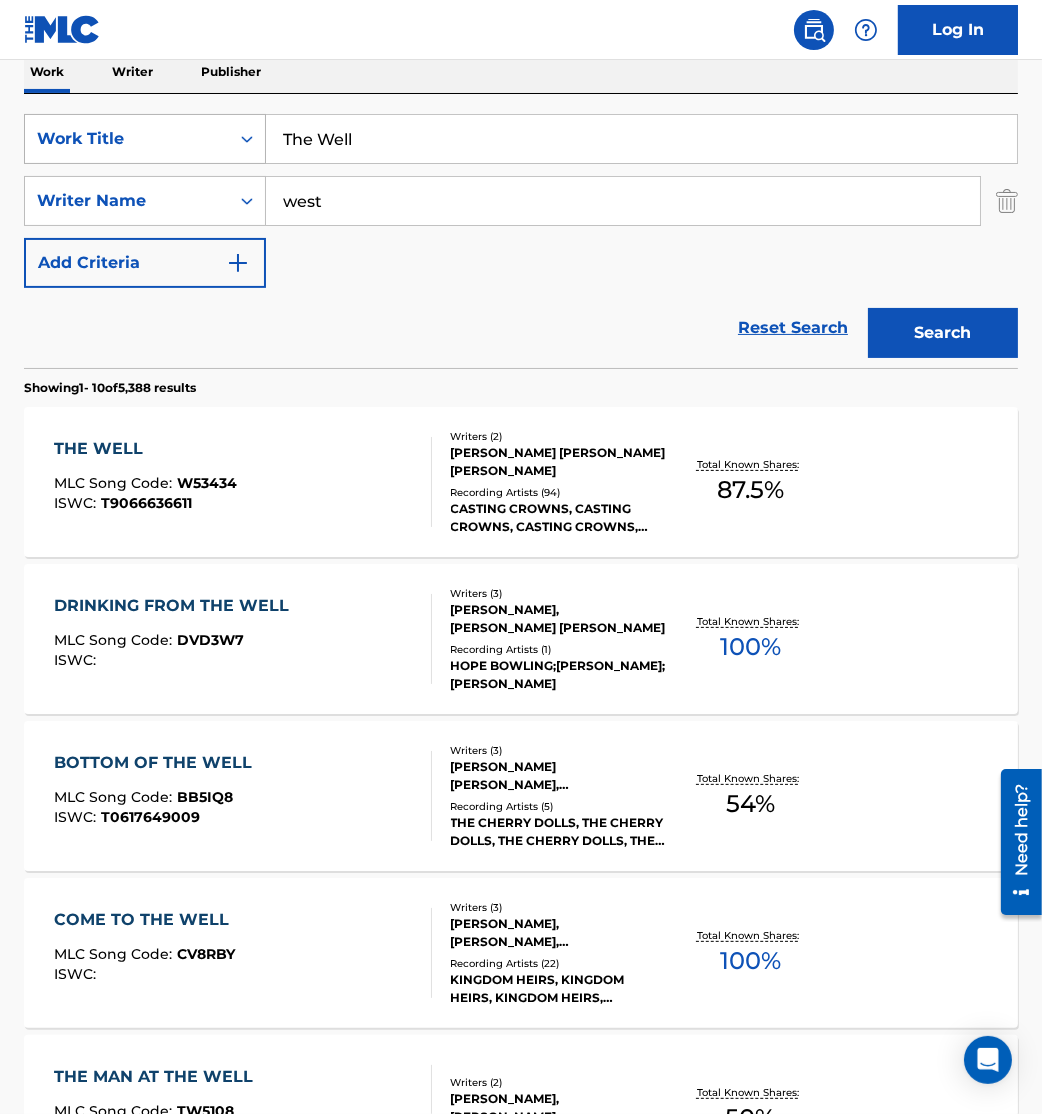 click on "SearchWithCriteriac93e4ce9-7a4a-4ab7-96b6-bb5df8eacd1c Work Title The Well" at bounding box center [521, 139] 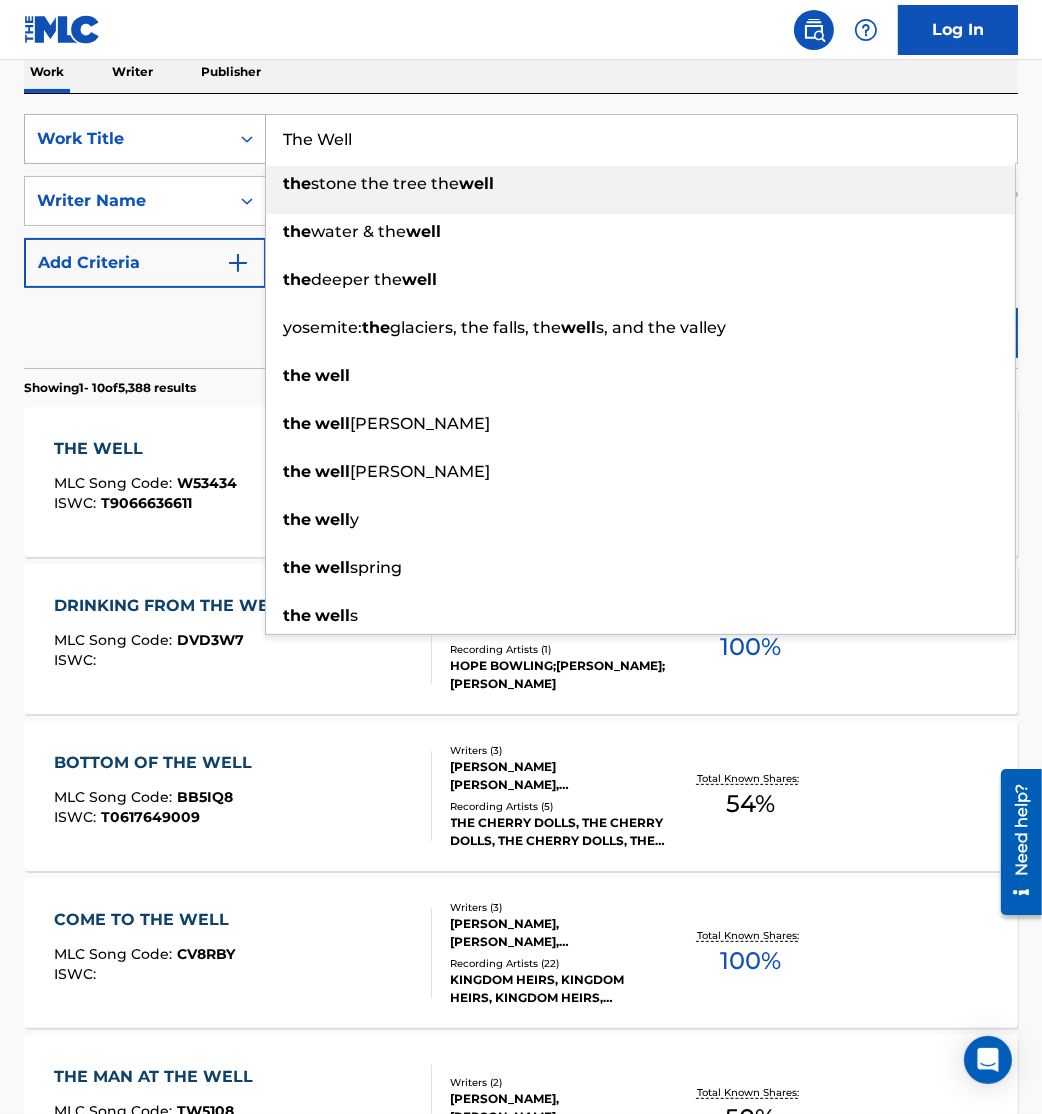 paste on "Die For You" 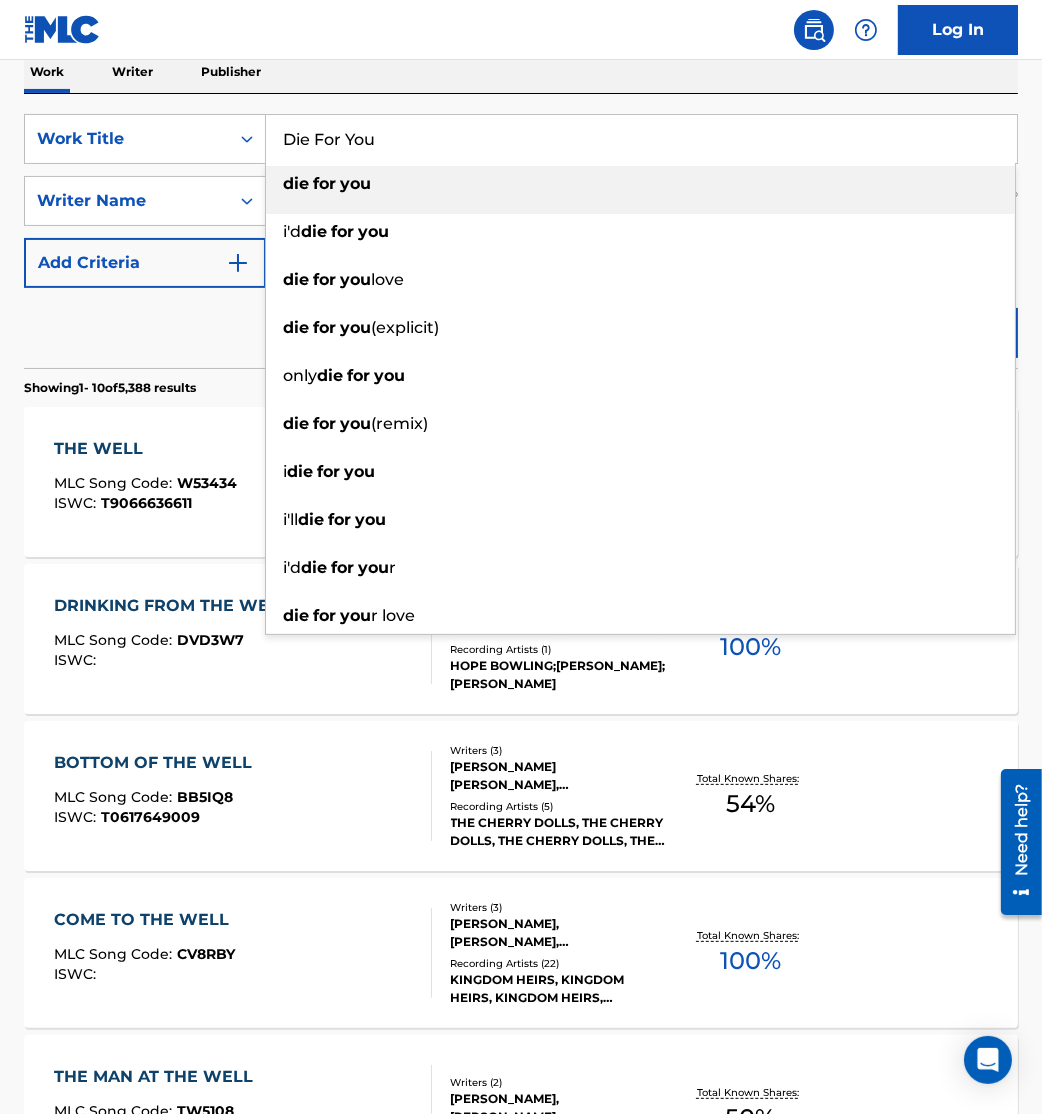 type on "Die For You" 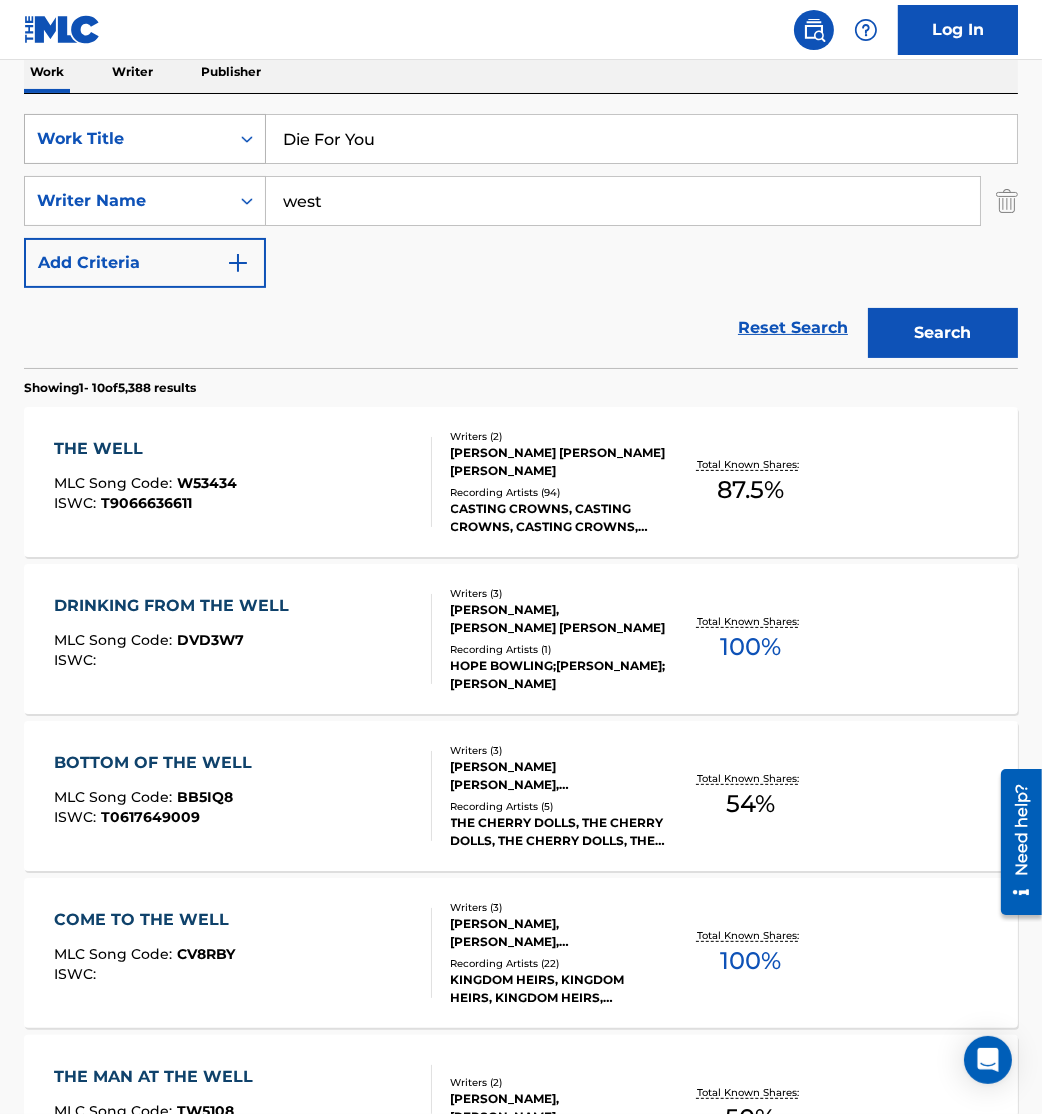 drag, startPoint x: 190, startPoint y: 167, endPoint x: 92, endPoint y: 149, distance: 99.63935 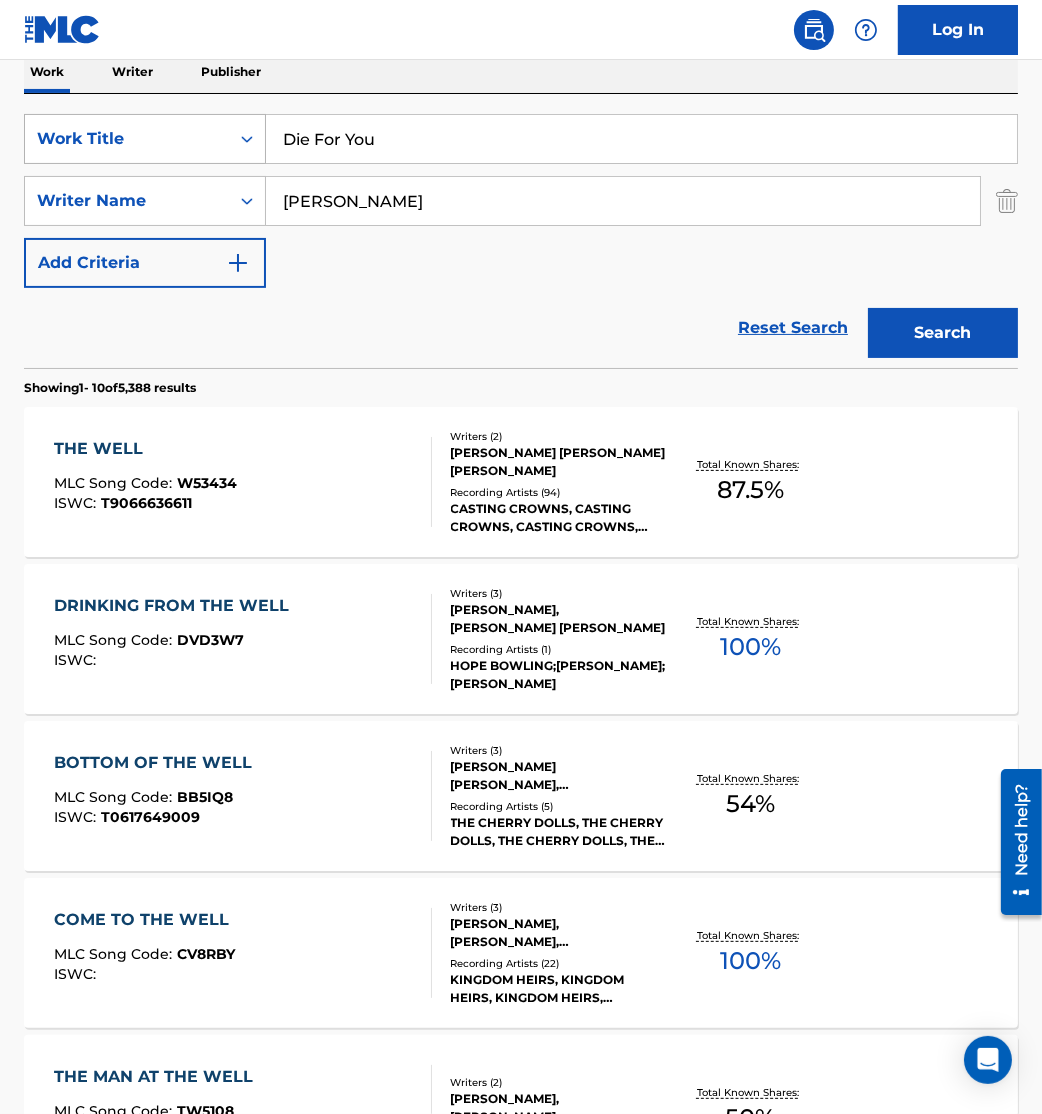 type on "[PERSON_NAME]" 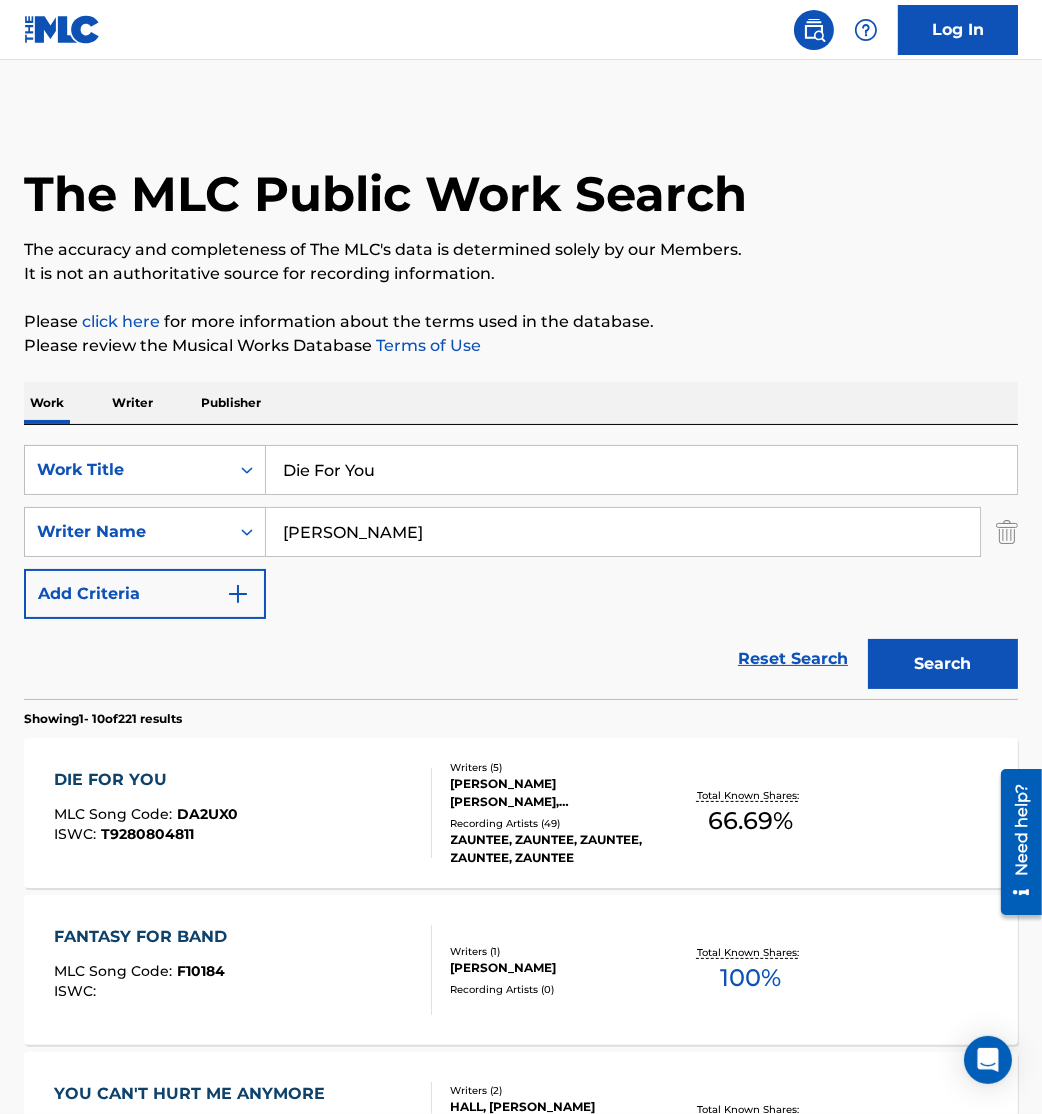 click on "DIE FOR YOU MLC Song Code : DA2UX0 ISWC : T9280804811 Writers ( 5 ) [PERSON_NAME] [PERSON_NAME], [PERSON_NAME], ZAUNTEE ZAUNTEE, [PERSON_NAME], [PERSON_NAME] [PERSON_NAME] Recording Artists ( 49 ) [PERSON_NAME], ZAUNTEE, ZAUNTEE, ZAUNTEE, ZAUNTEE Total Known Shares: 66.69 %" at bounding box center (521, 813) 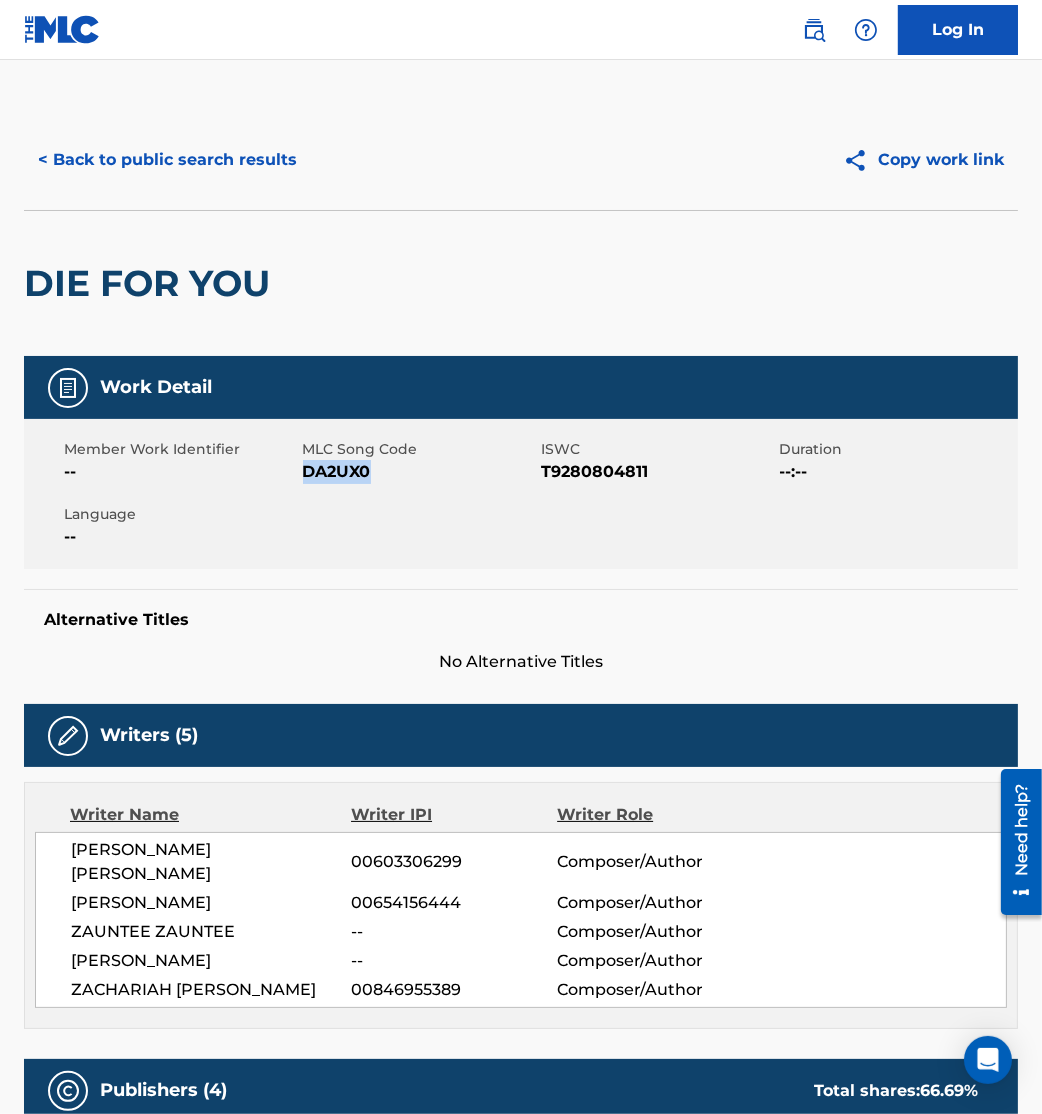 drag, startPoint x: 306, startPoint y: 470, endPoint x: 421, endPoint y: 503, distance: 119.64113 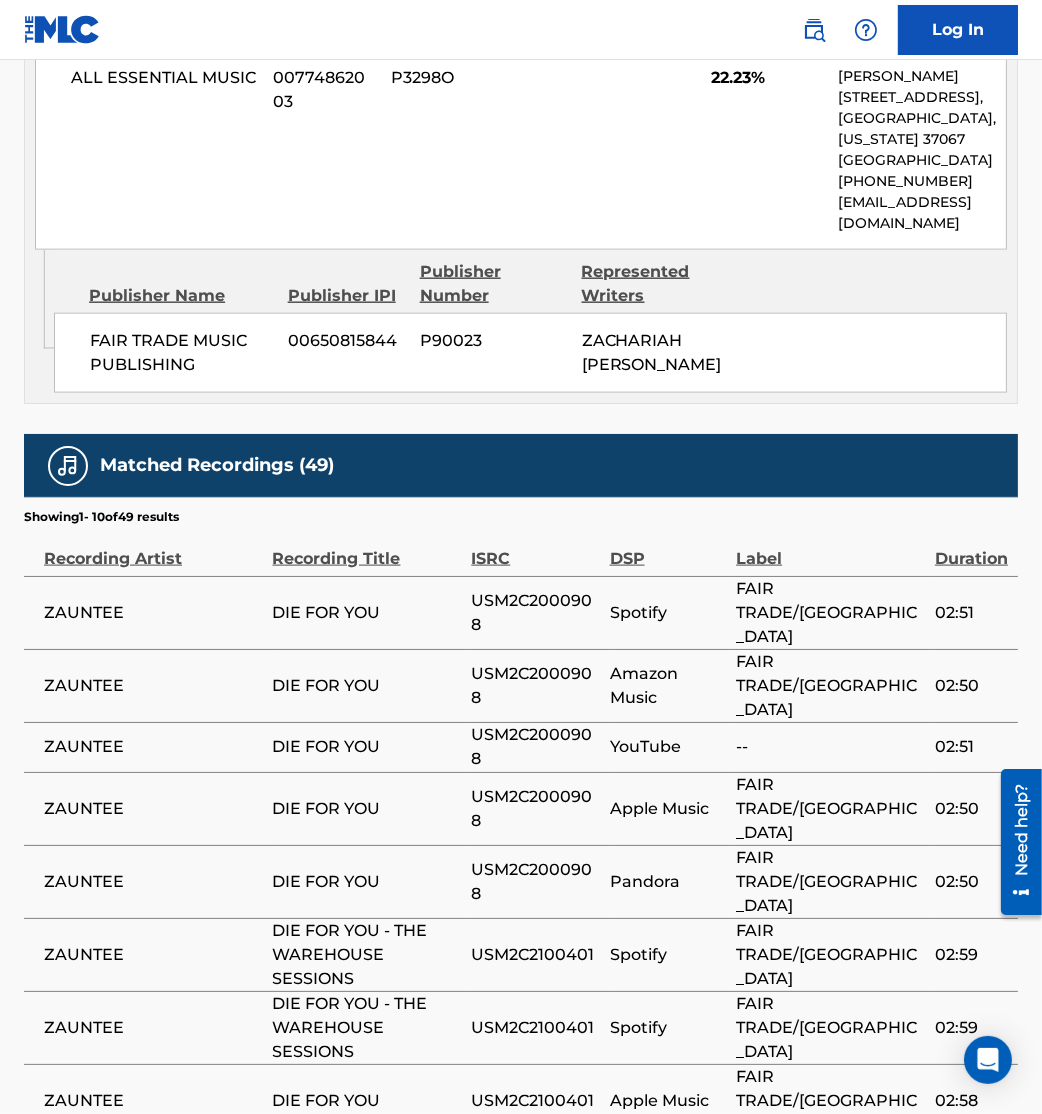 scroll, scrollTop: 2828, scrollLeft: 0, axis: vertical 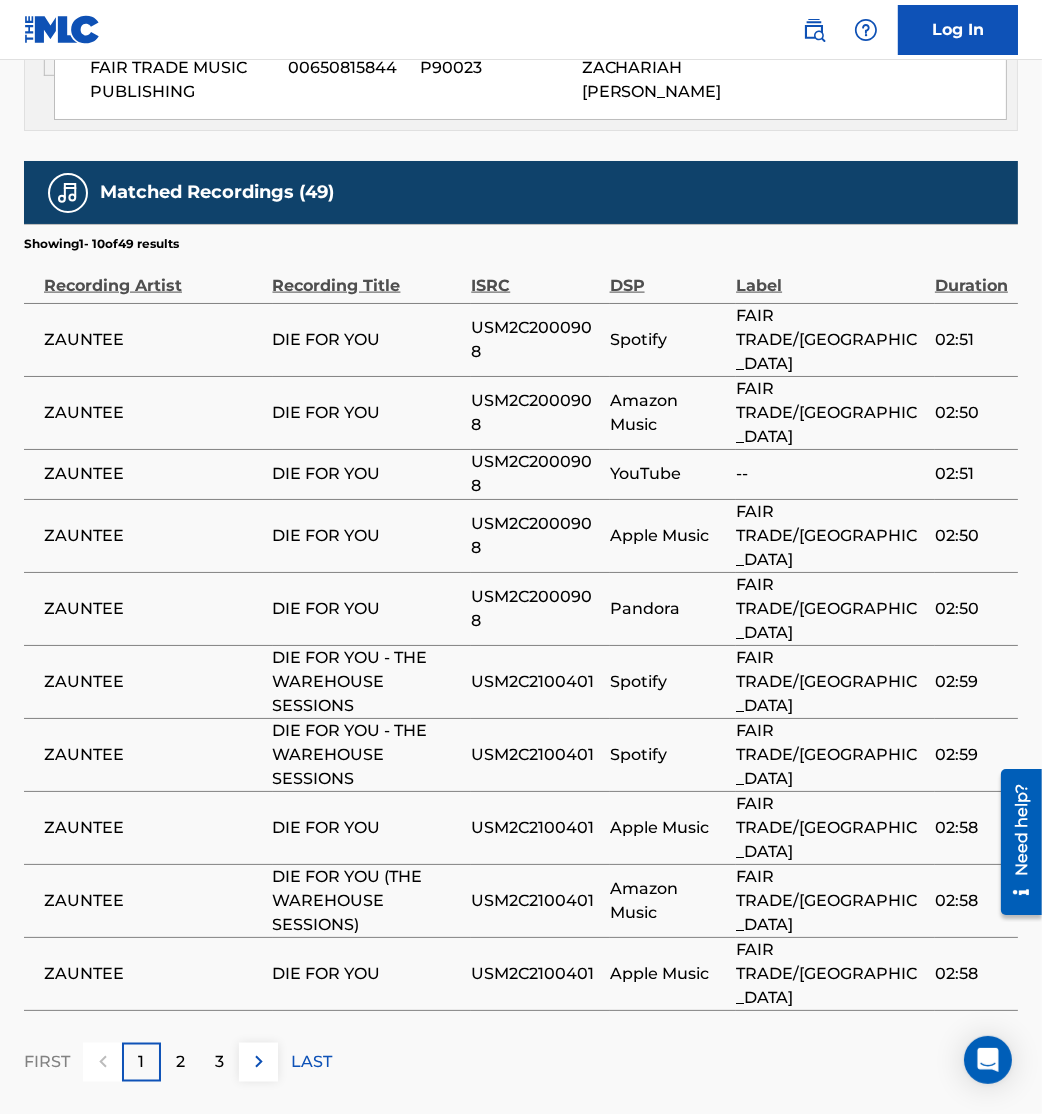 click at bounding box center (258, 1062) 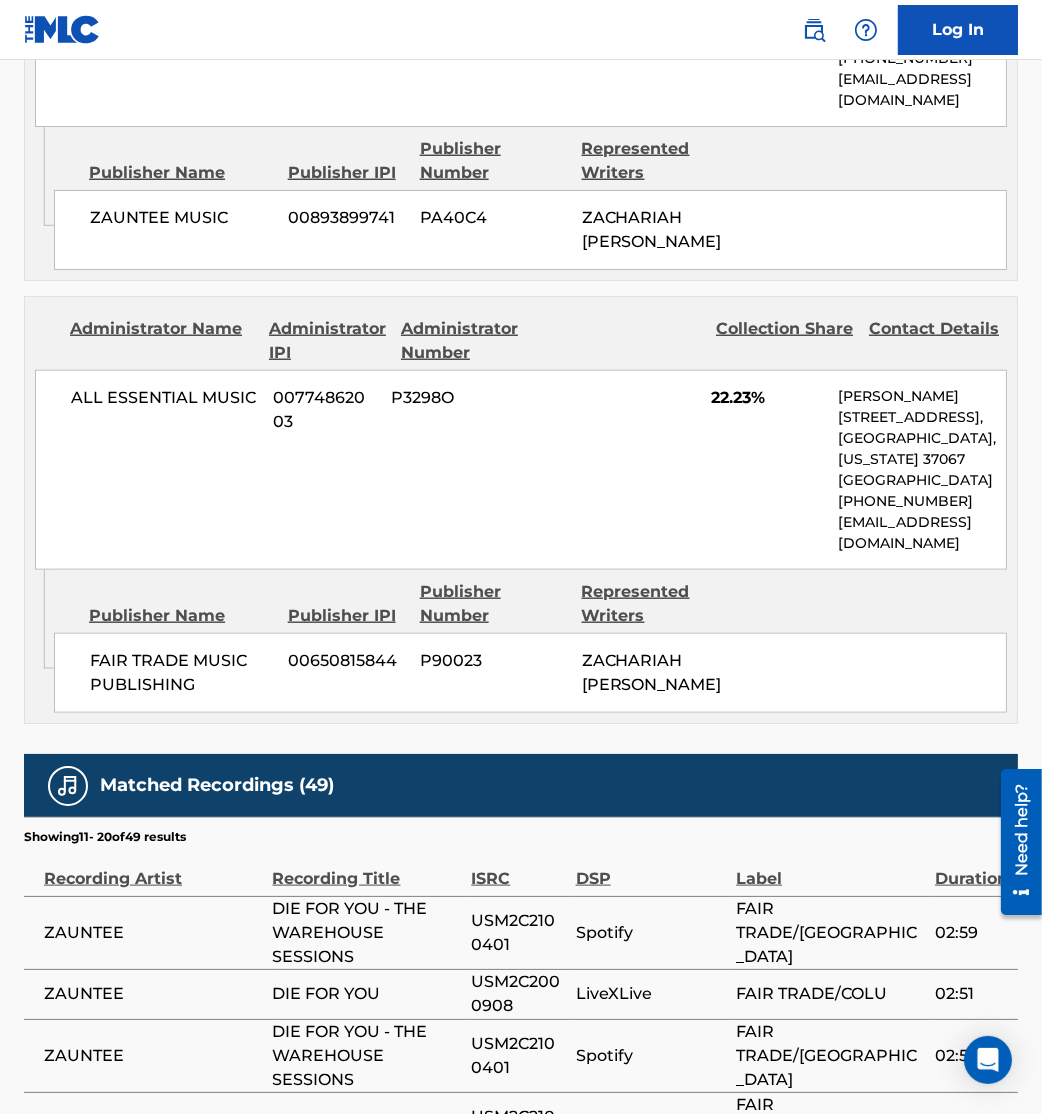 scroll, scrollTop: 2828, scrollLeft: 0, axis: vertical 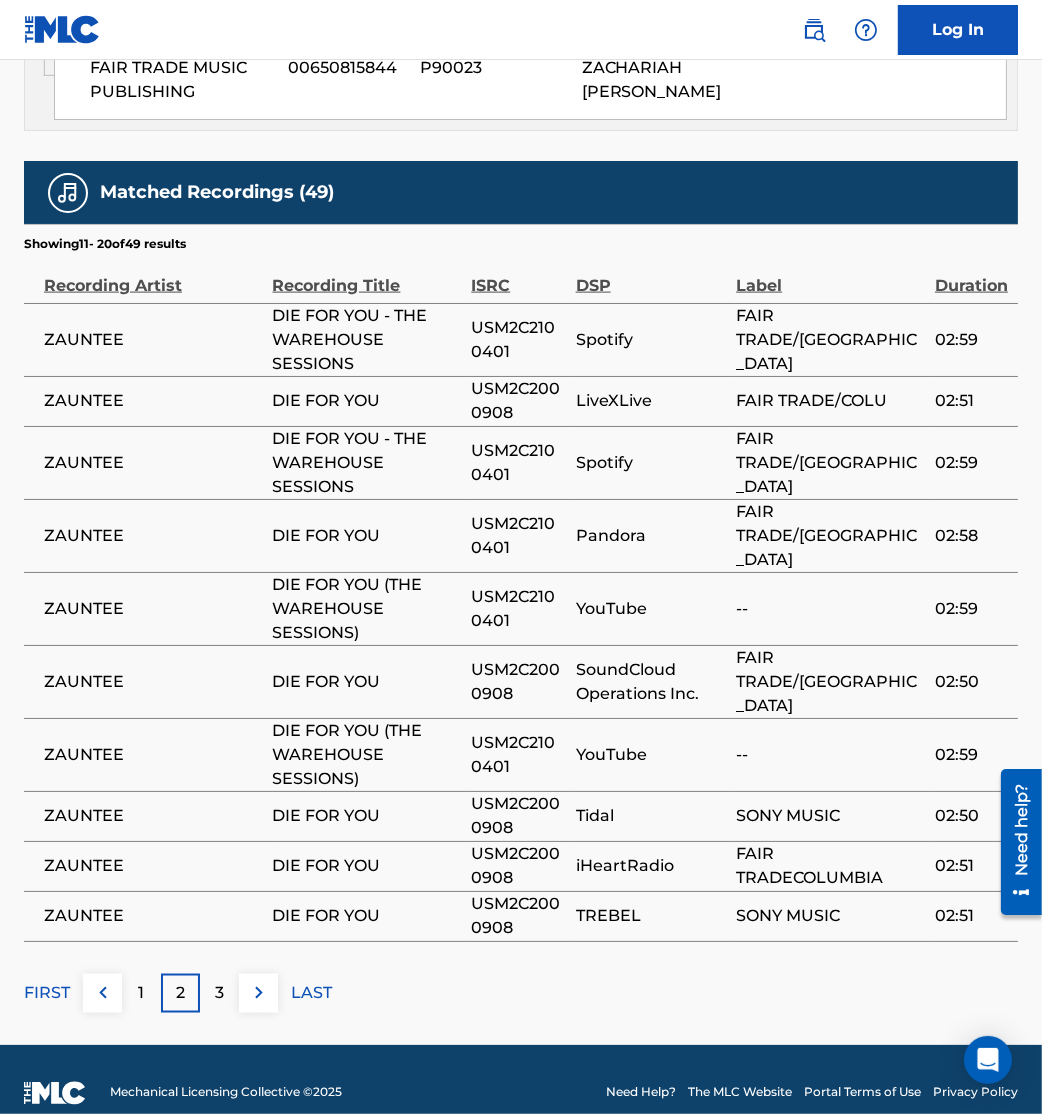 drag, startPoint x: 260, startPoint y: 983, endPoint x: 249, endPoint y: 989, distance: 12.529964 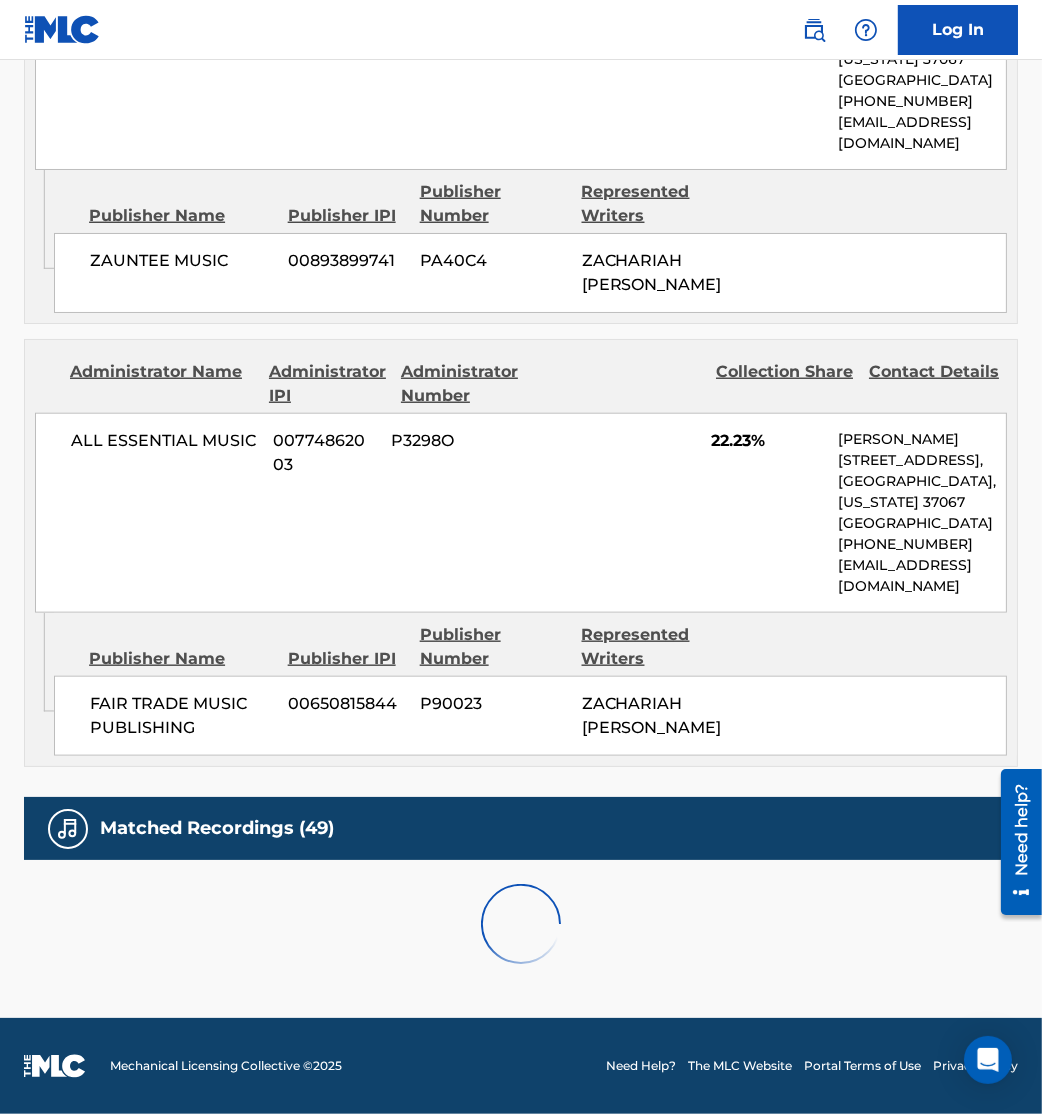 scroll, scrollTop: 2828, scrollLeft: 0, axis: vertical 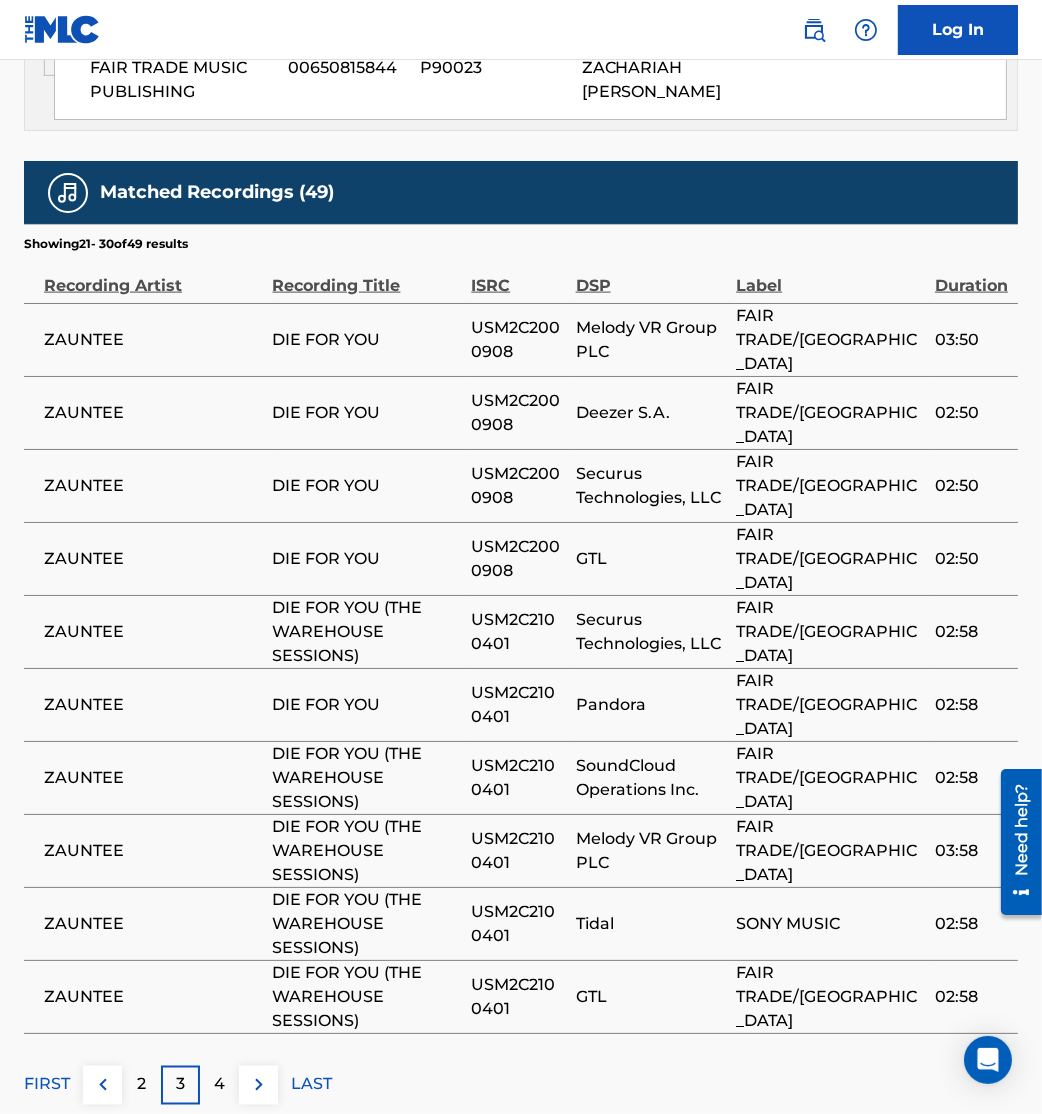 click at bounding box center [259, 1085] 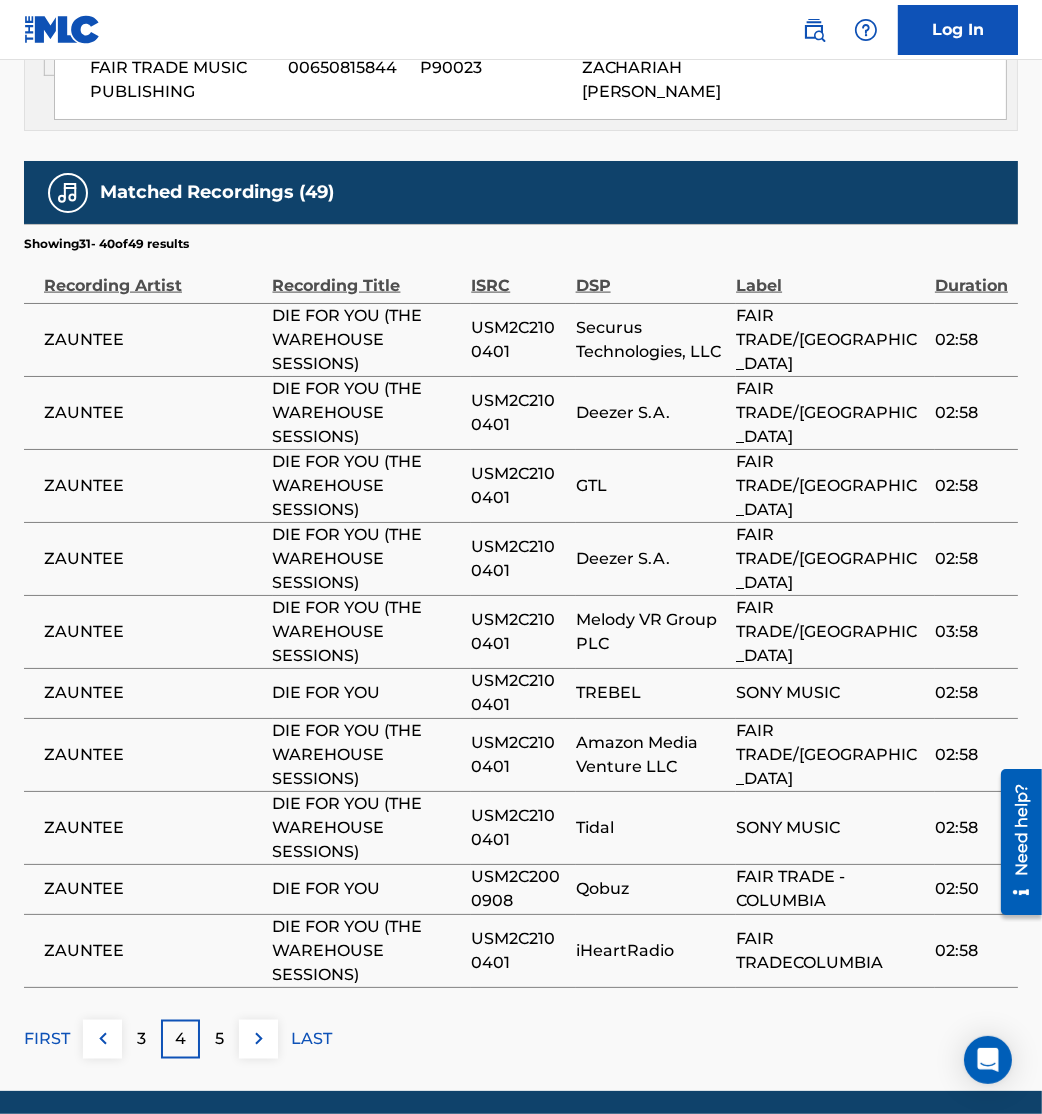 scroll, scrollTop: 2944, scrollLeft: 0, axis: vertical 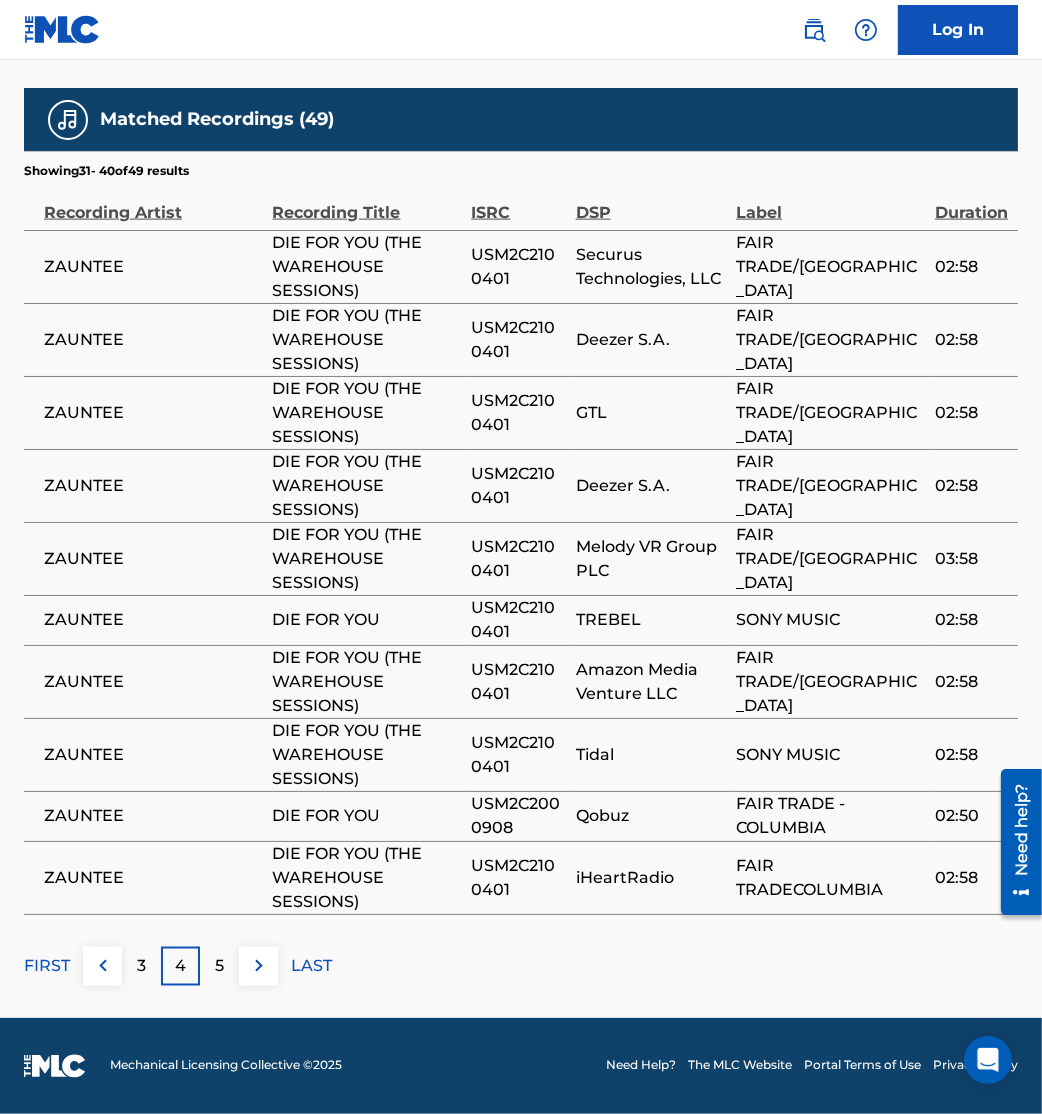 click at bounding box center [259, 966] 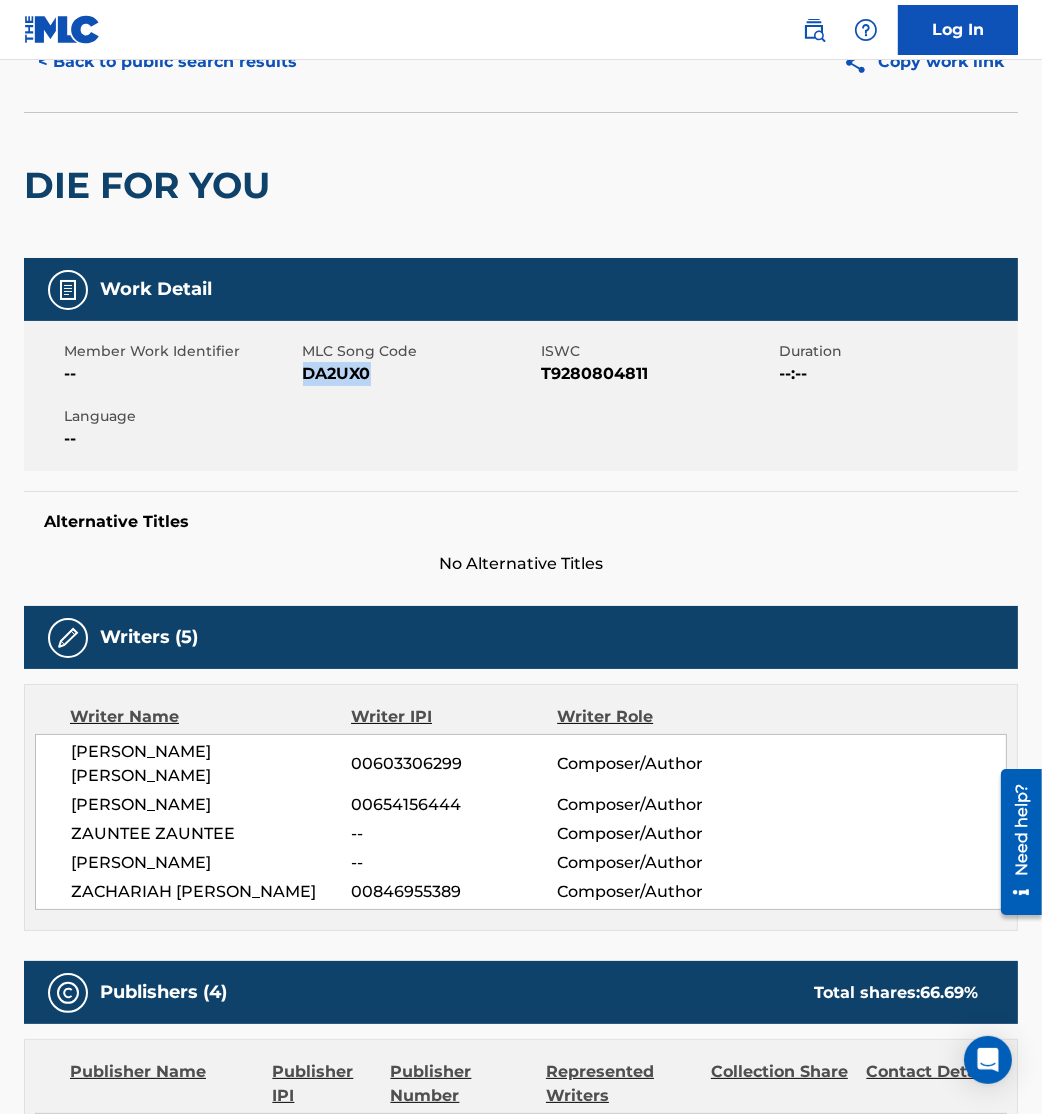 scroll, scrollTop: 0, scrollLeft: 0, axis: both 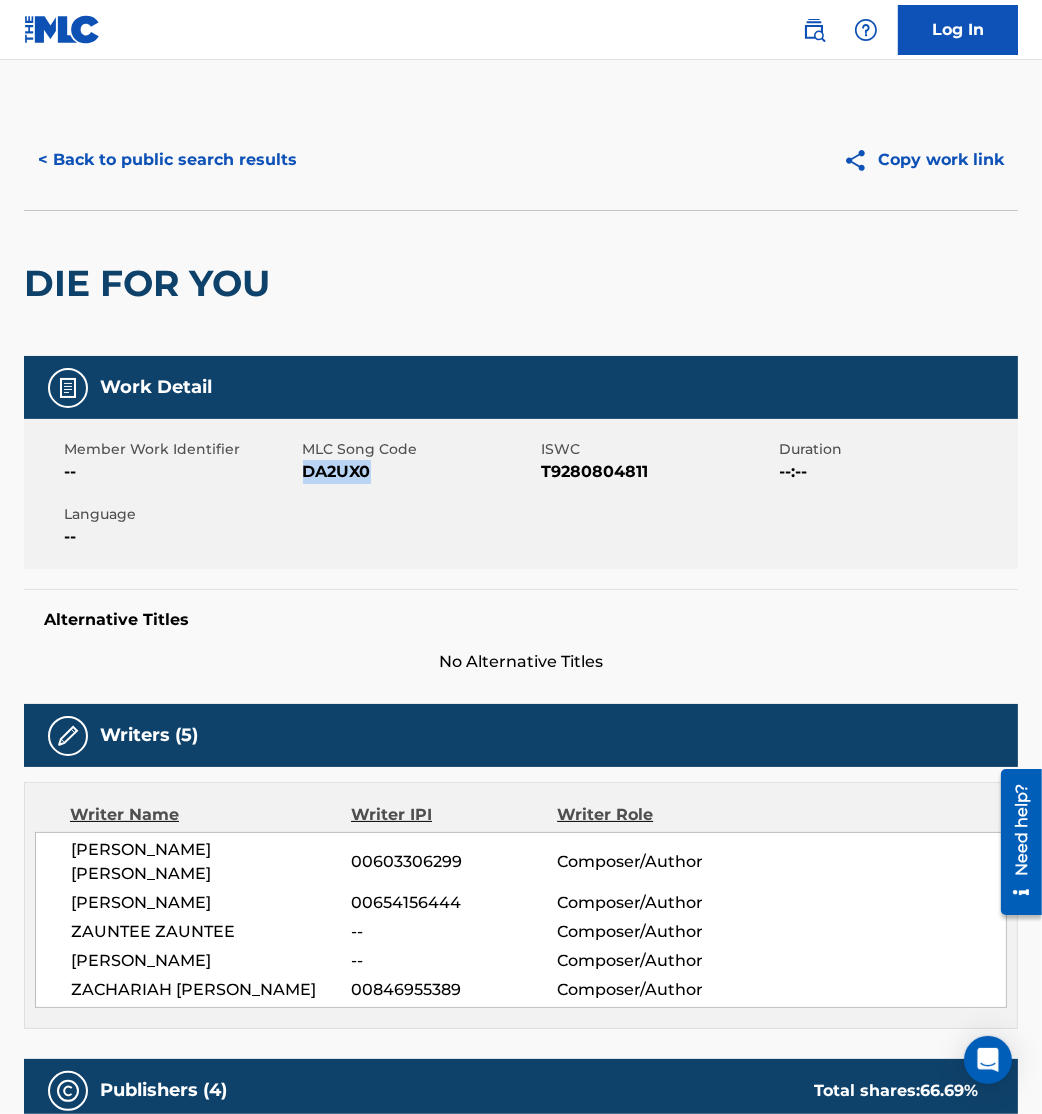 click on "< Back to public search results" at bounding box center [167, 160] 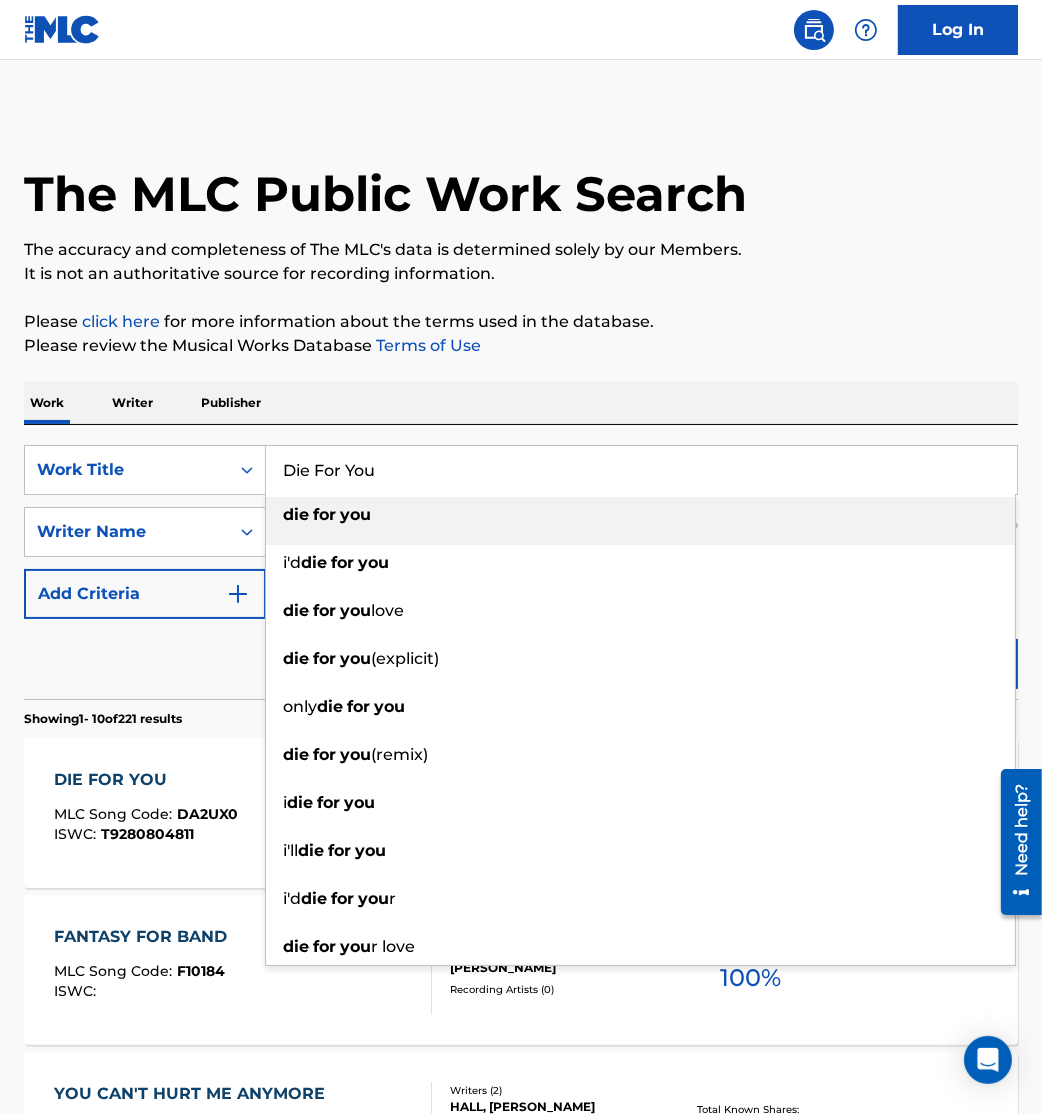 drag, startPoint x: 453, startPoint y: 481, endPoint x: 46, endPoint y: 504, distance: 407.64935 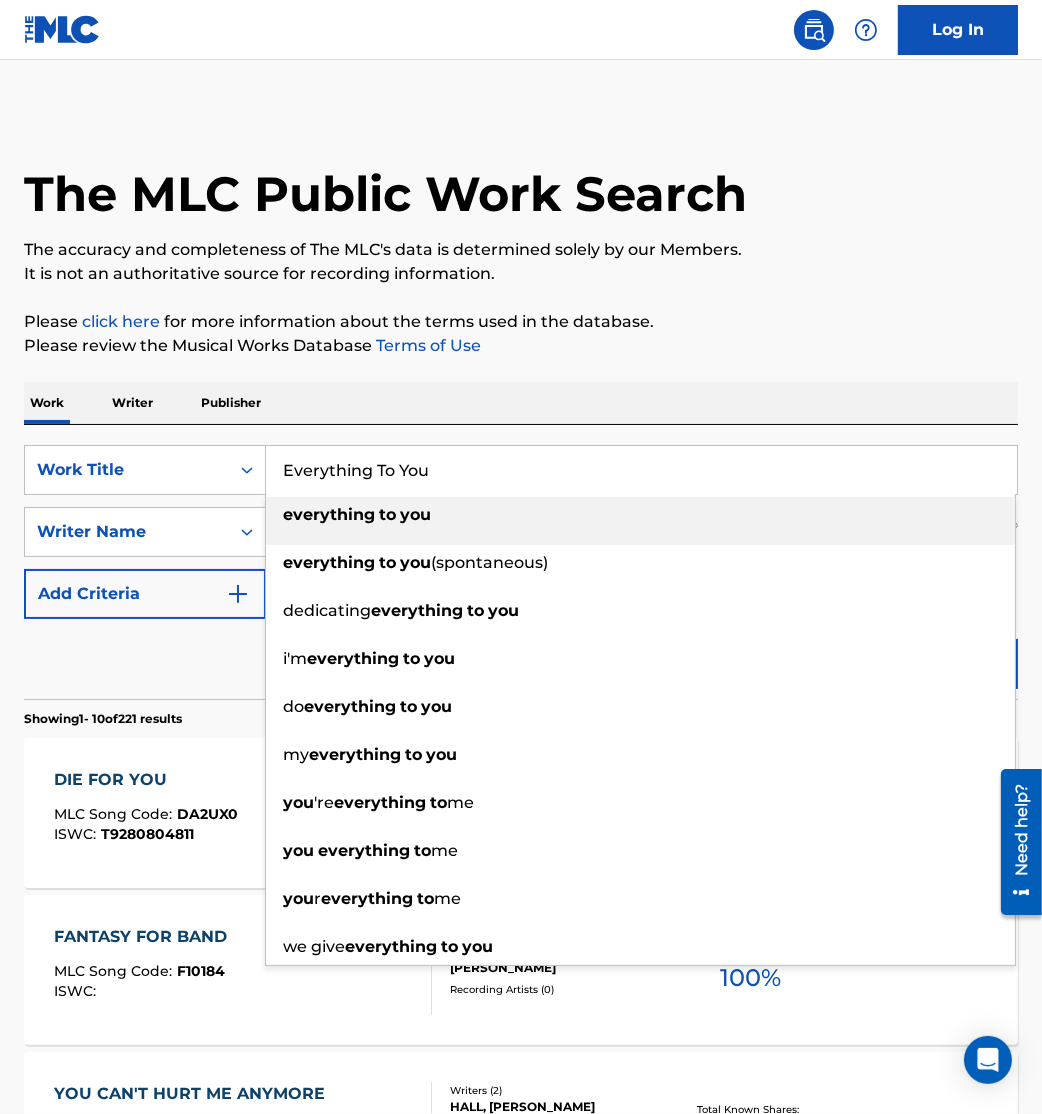 type on "Everything To You" 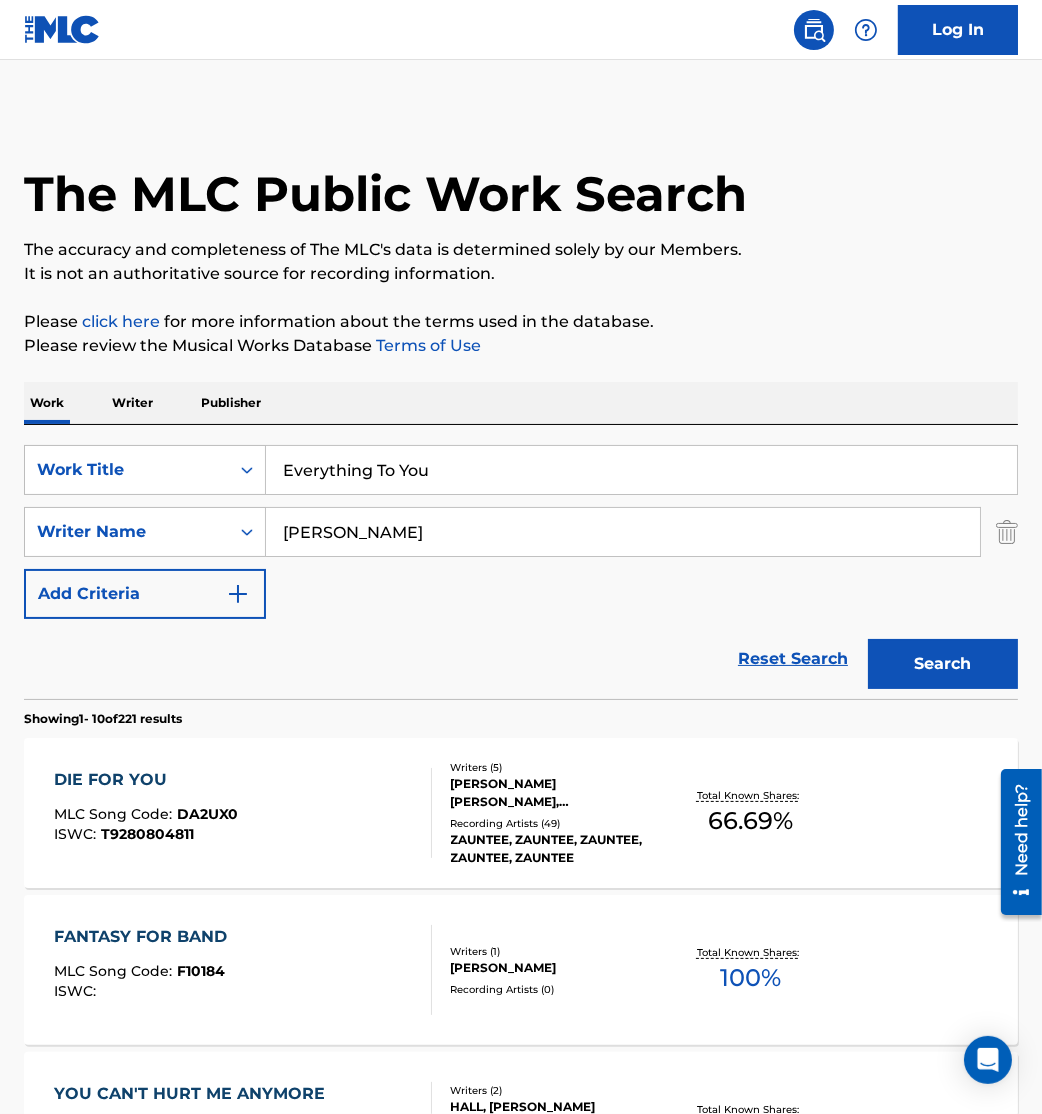 click on "Work Writer Publisher" at bounding box center [521, 403] 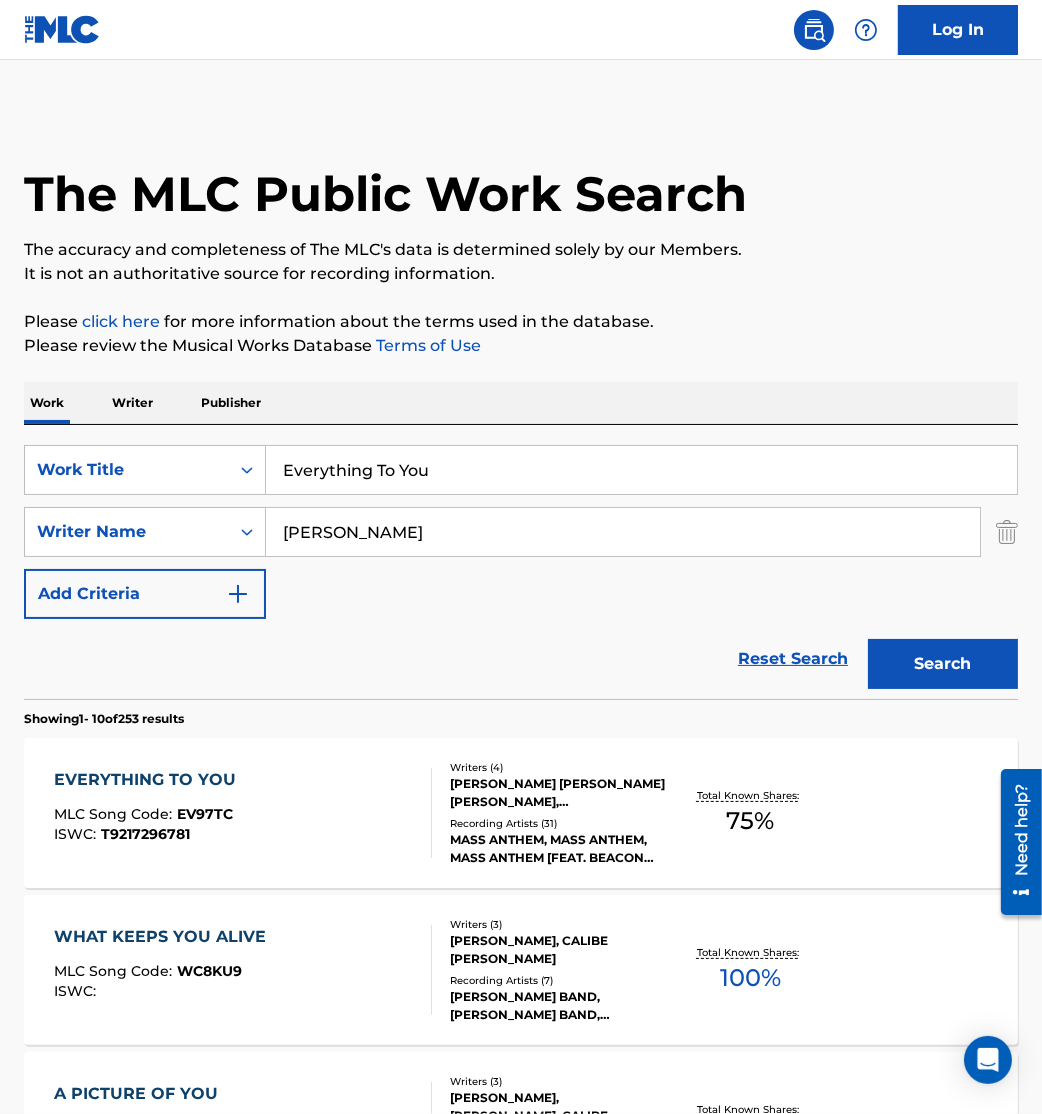 click on "EV97TC" at bounding box center (205, 814) 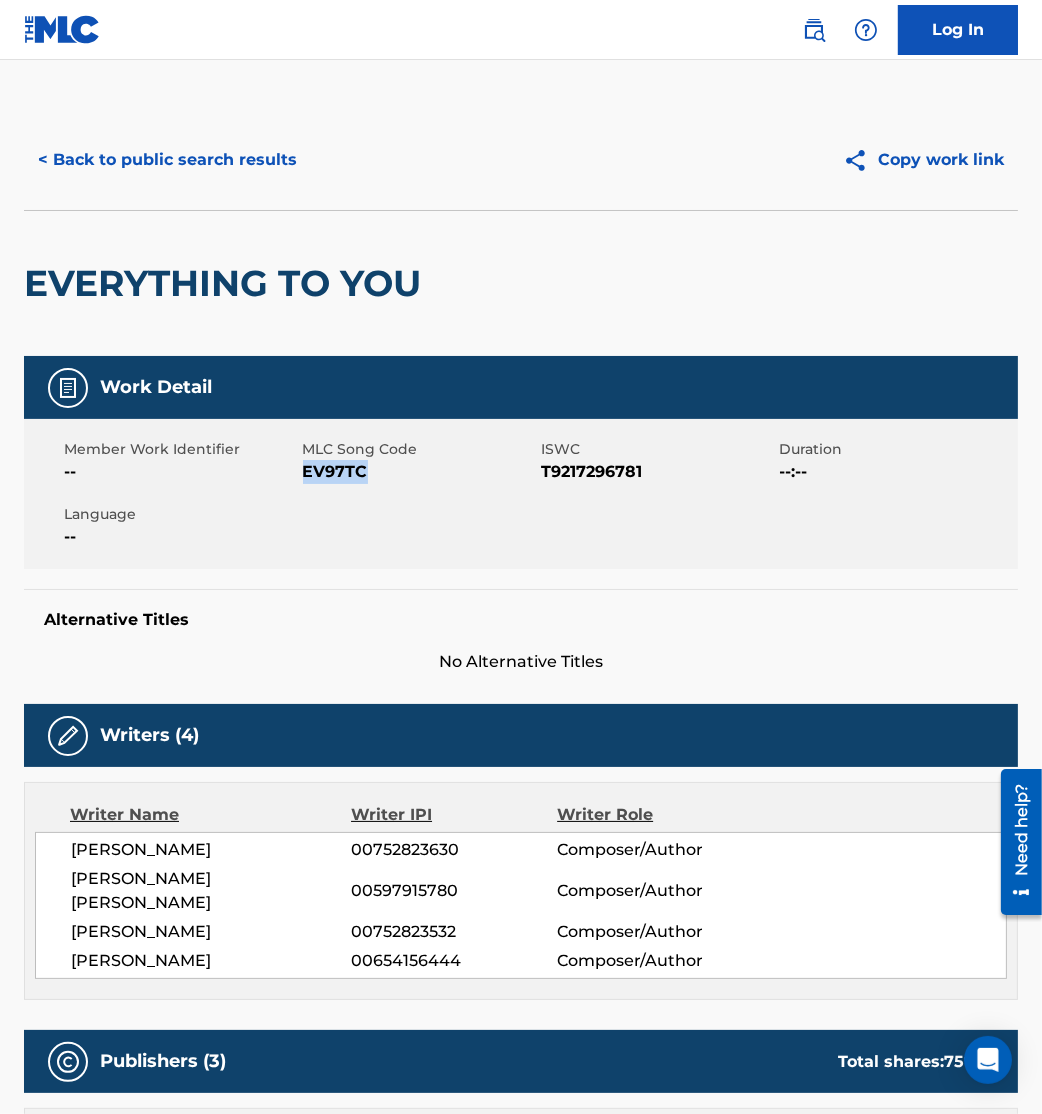 drag, startPoint x: 307, startPoint y: 473, endPoint x: 513, endPoint y: 486, distance: 206.40979 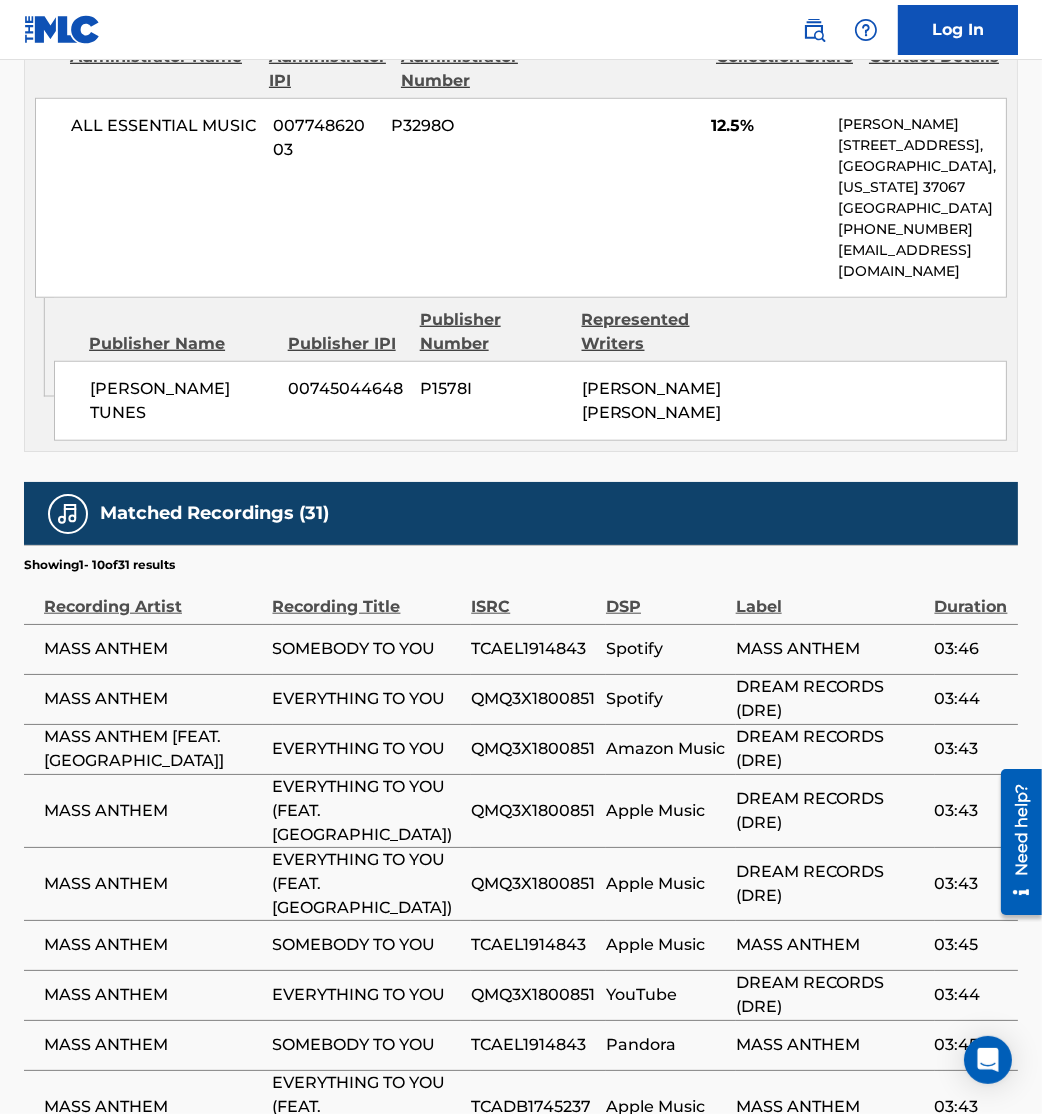 scroll, scrollTop: 2086, scrollLeft: 0, axis: vertical 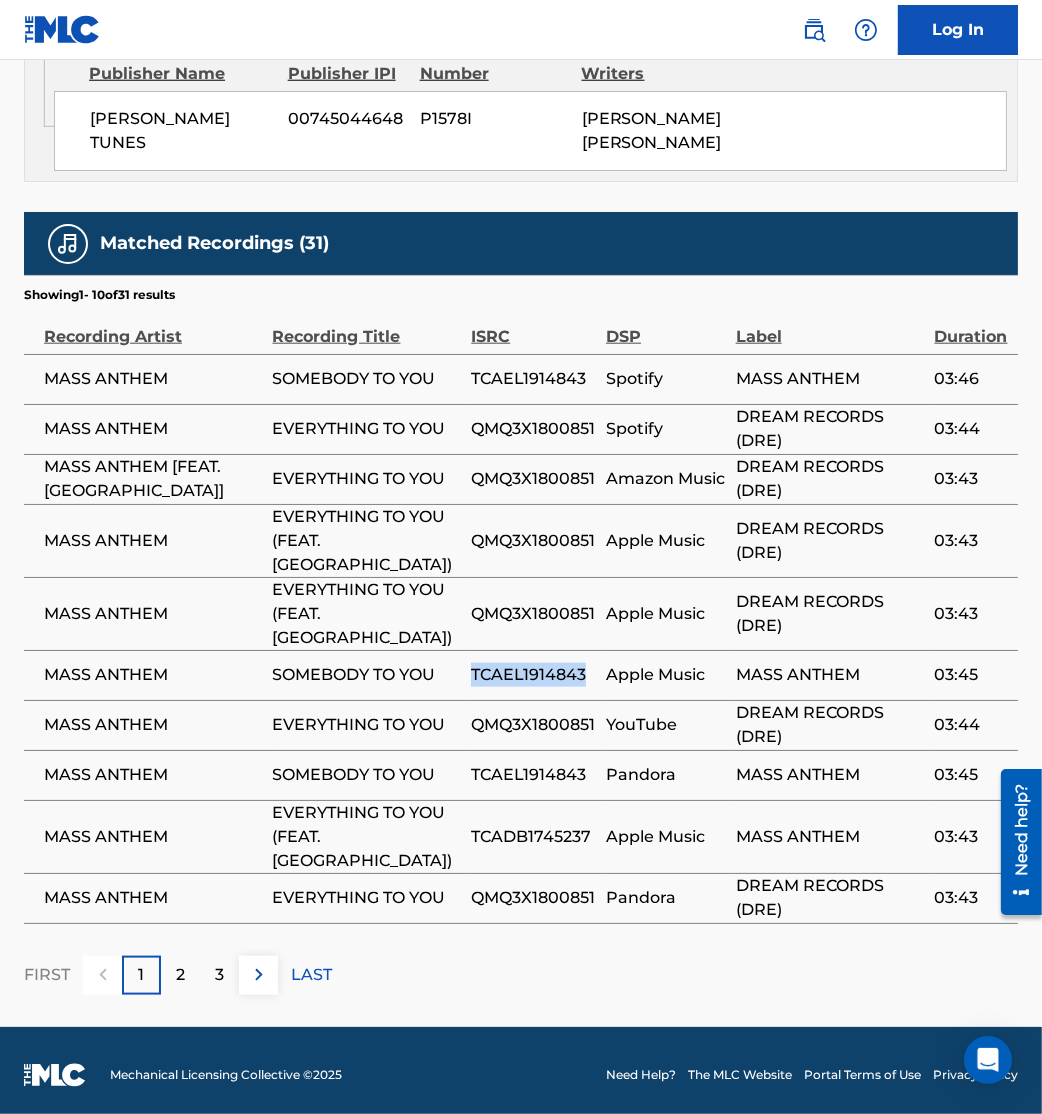 drag, startPoint x: 458, startPoint y: 700, endPoint x: 588, endPoint y: 692, distance: 130.24593 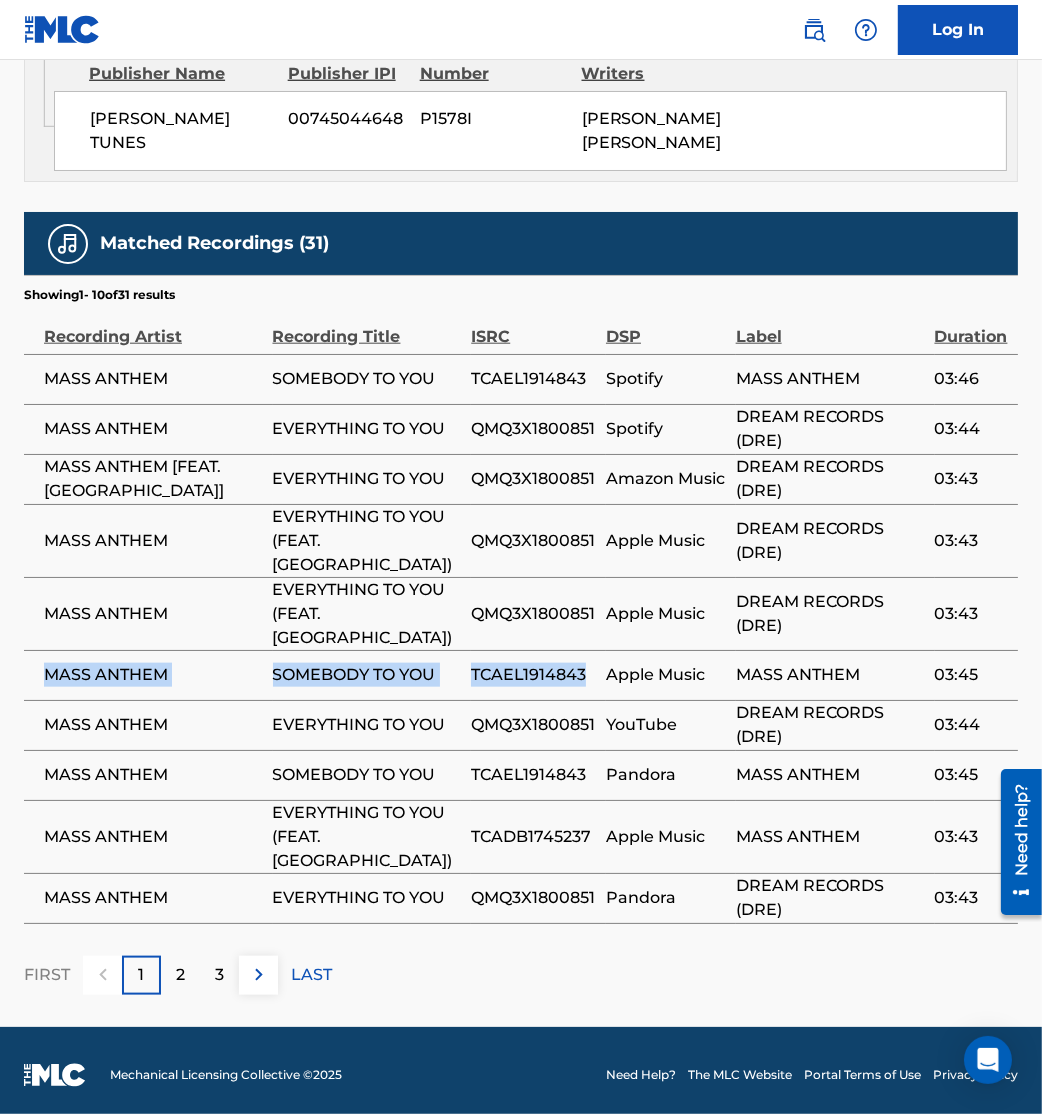 drag, startPoint x: 40, startPoint y: 700, endPoint x: 590, endPoint y: 684, distance: 550.23267 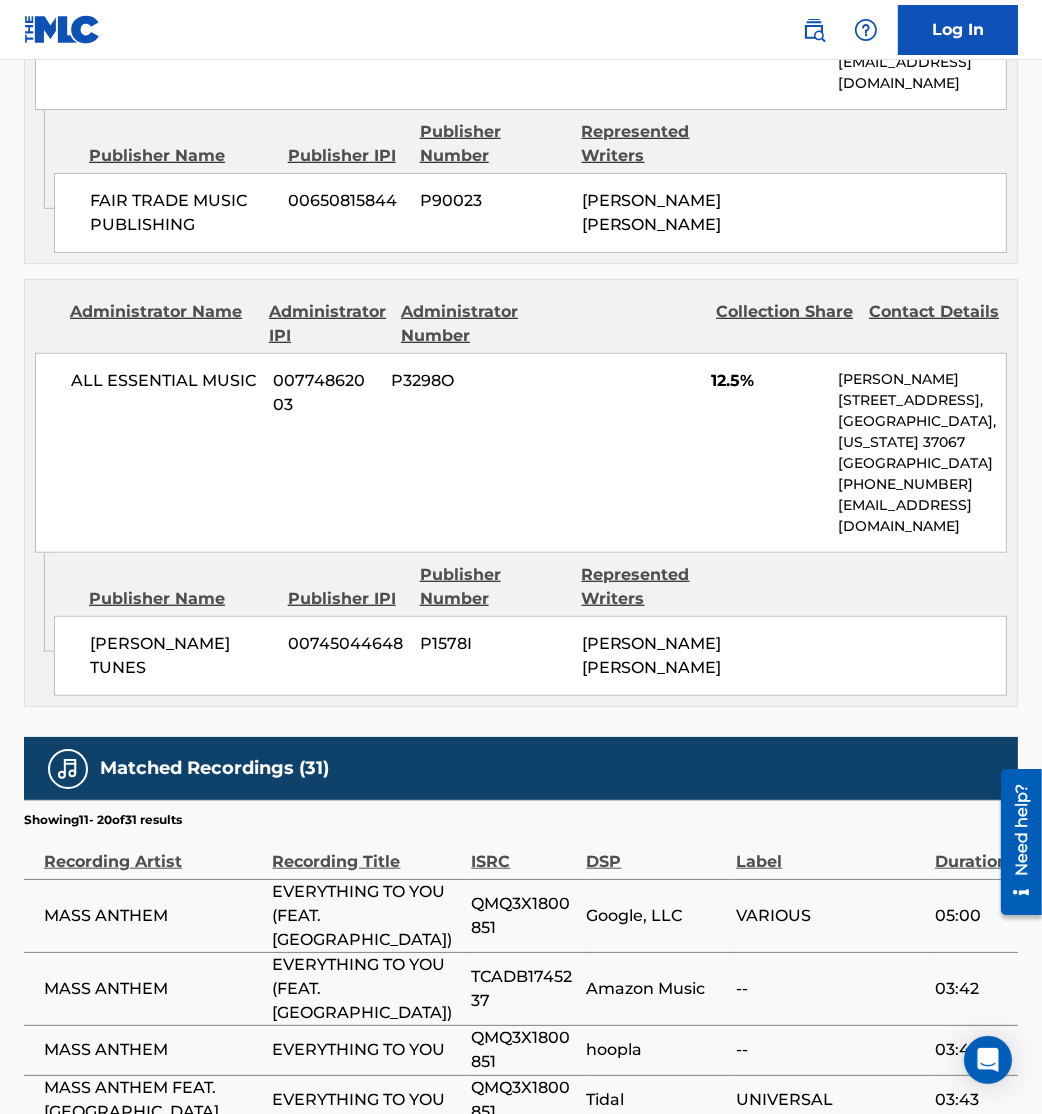 scroll, scrollTop: 2086, scrollLeft: 0, axis: vertical 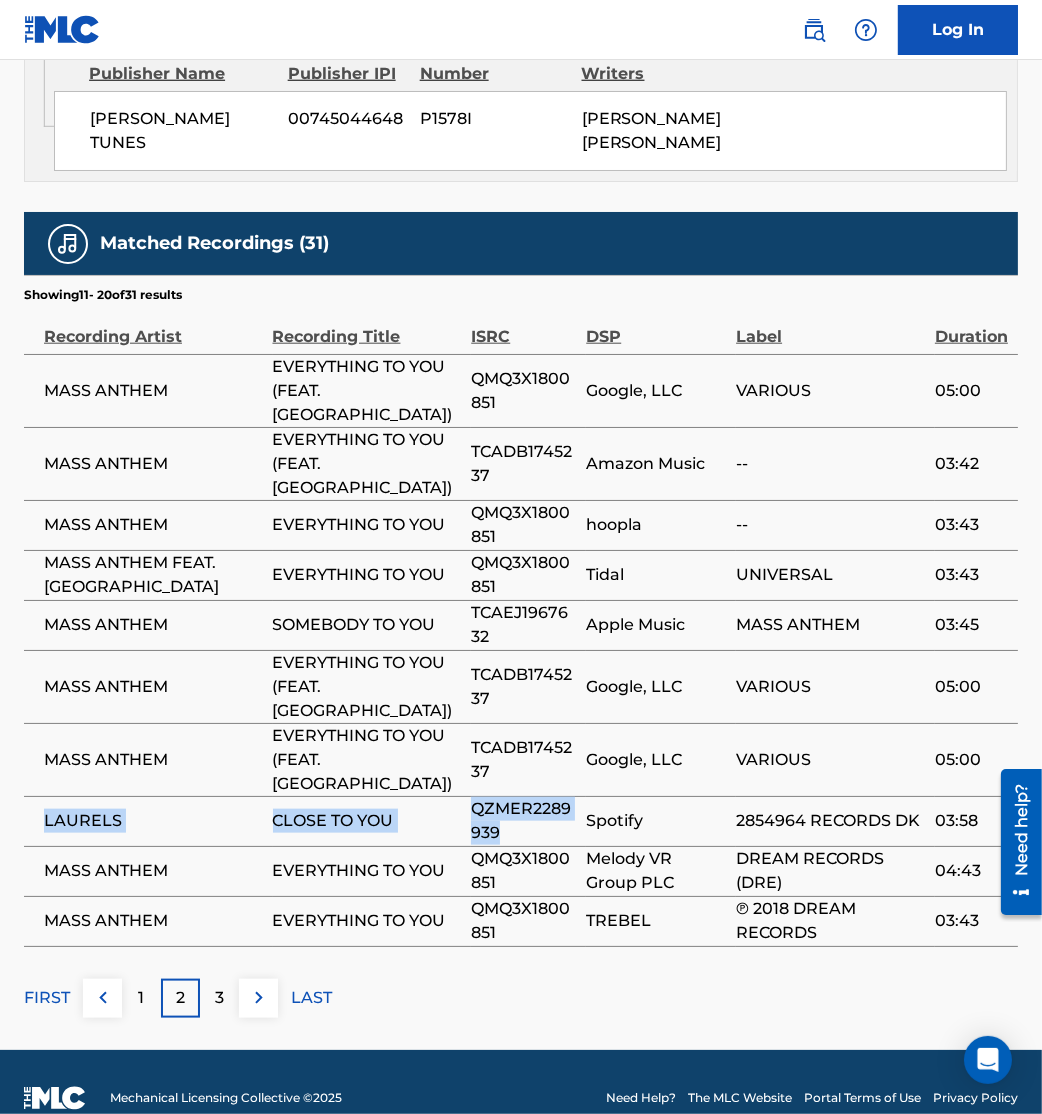 drag, startPoint x: 37, startPoint y: 785, endPoint x: 540, endPoint y: 800, distance: 503.2236 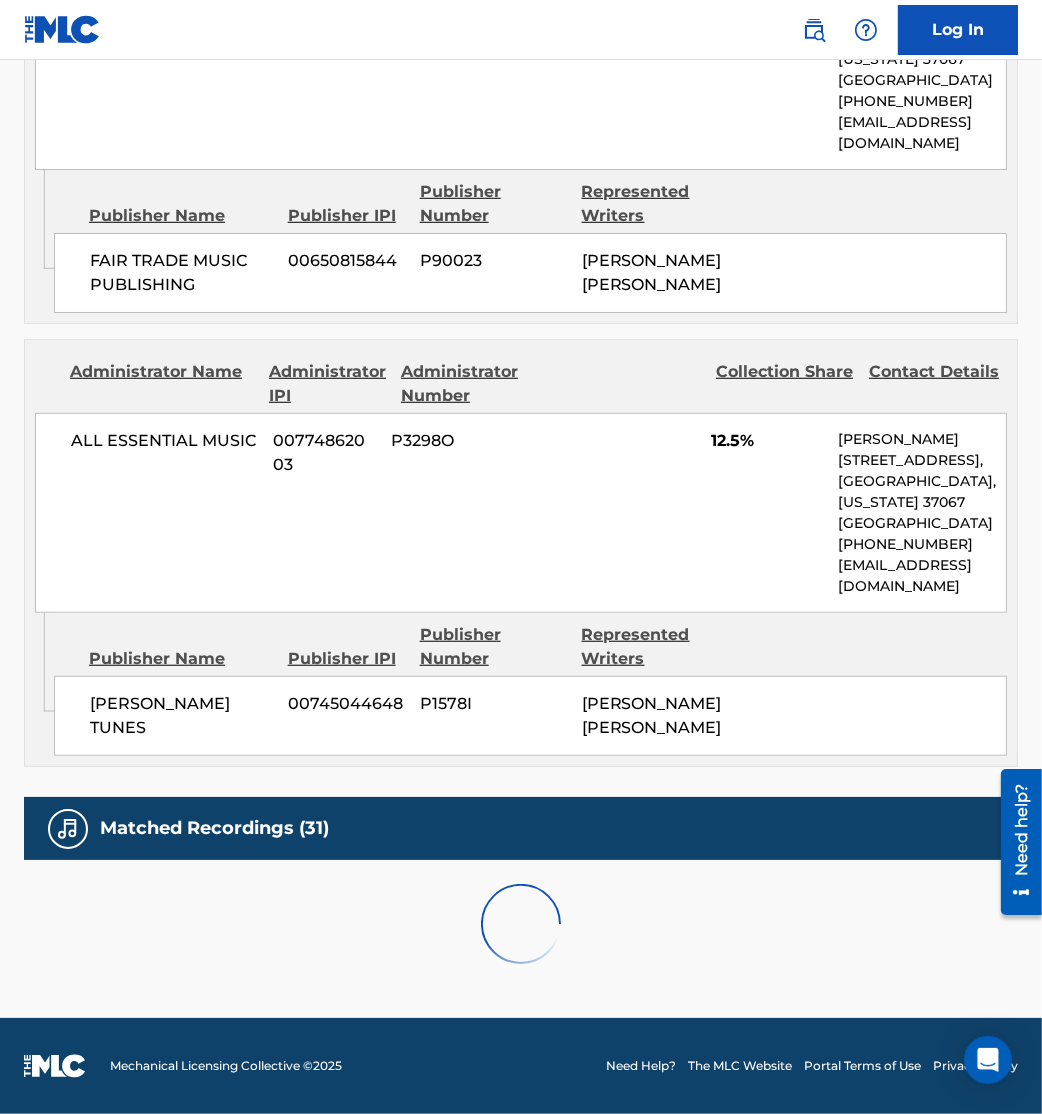 scroll, scrollTop: 2086, scrollLeft: 0, axis: vertical 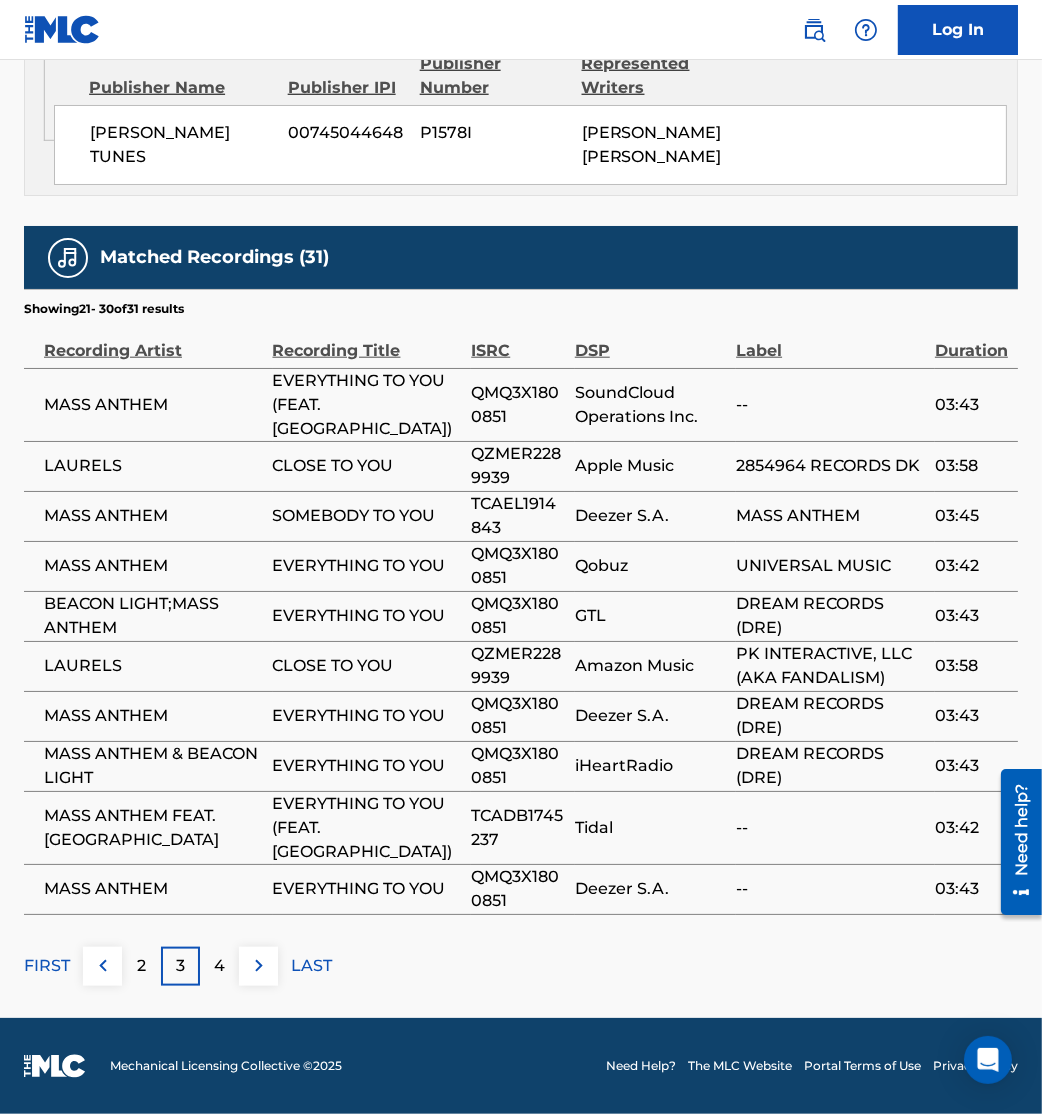click at bounding box center (259, 966) 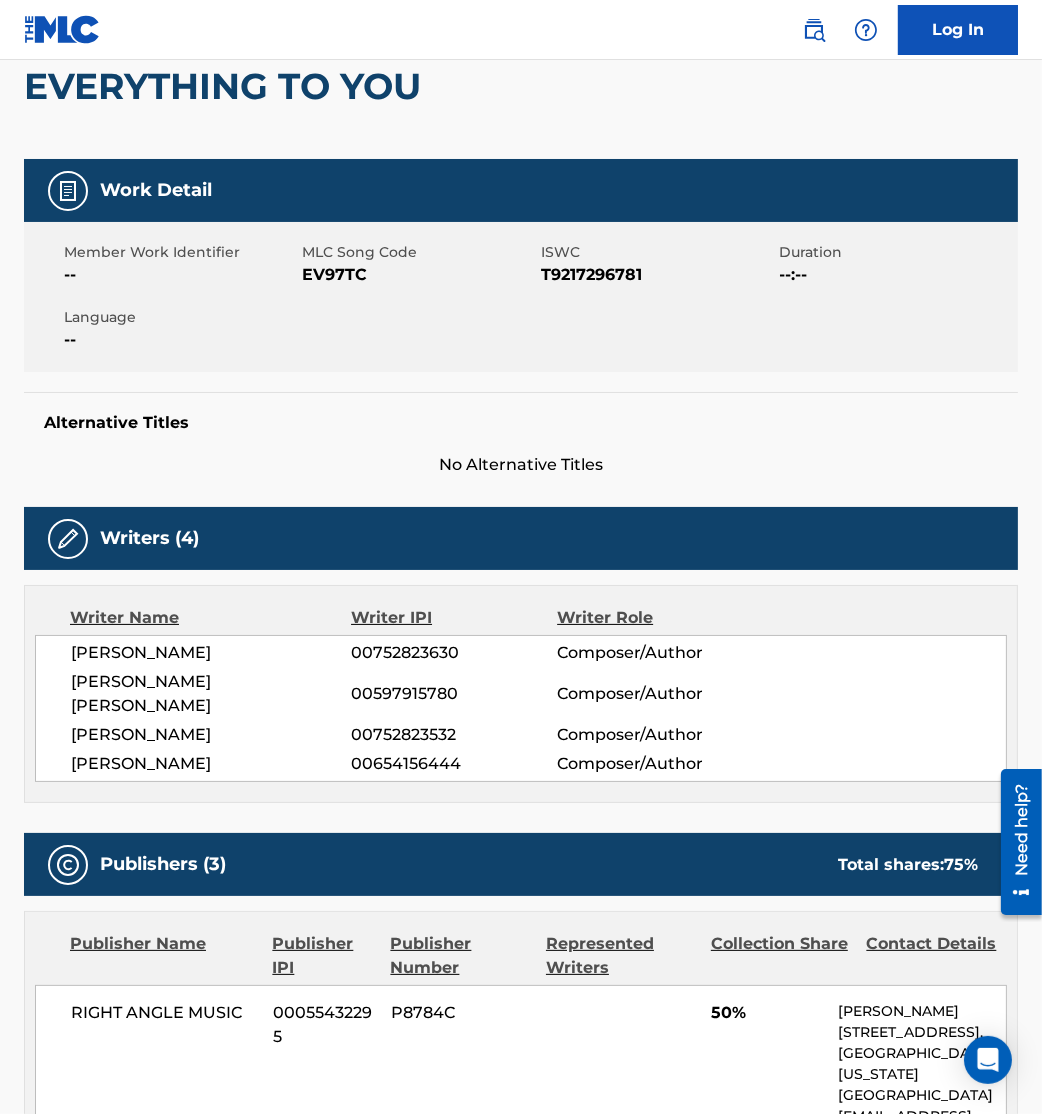 scroll, scrollTop: 0, scrollLeft: 0, axis: both 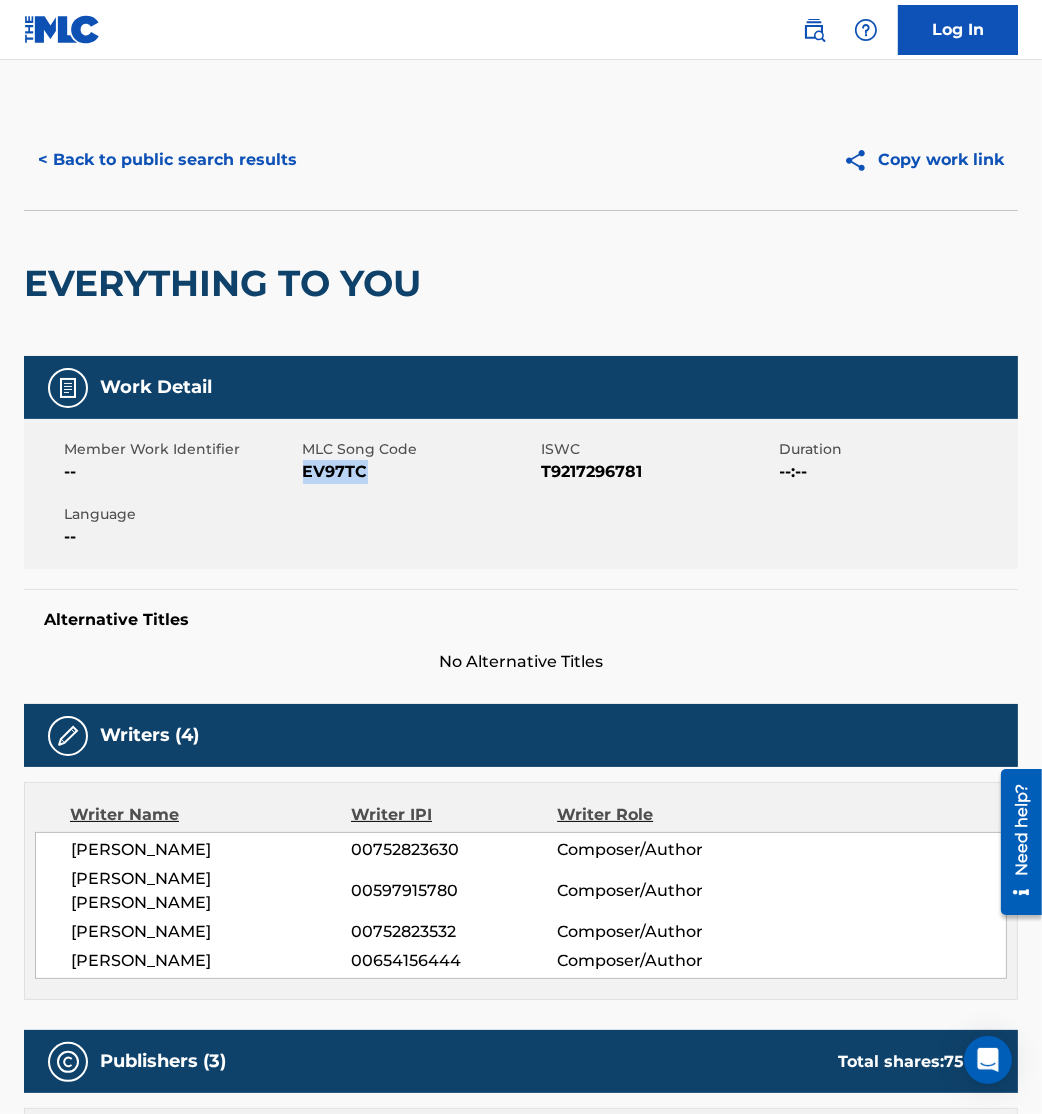drag, startPoint x: 302, startPoint y: 466, endPoint x: 394, endPoint y: 492, distance: 95.60335 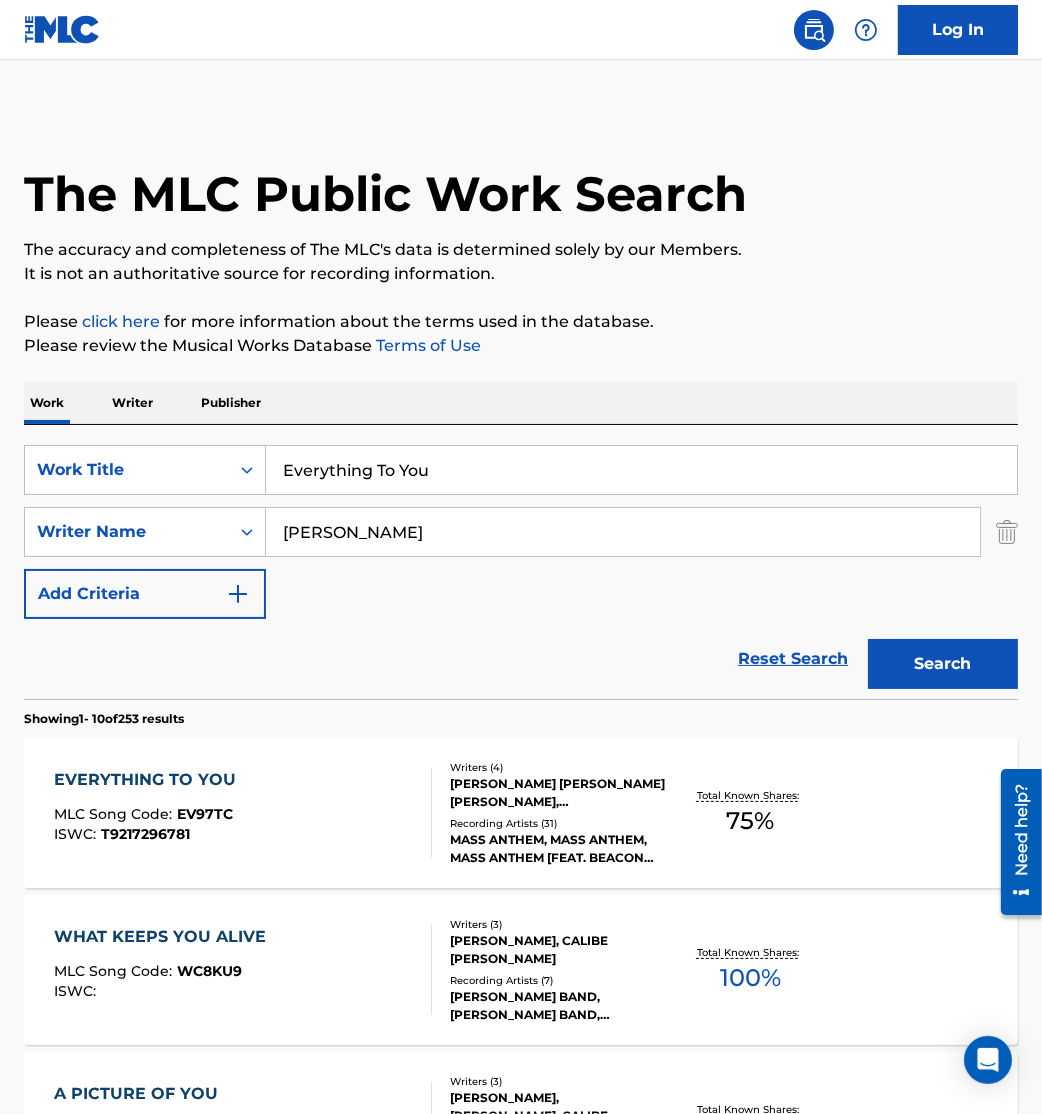 drag, startPoint x: 450, startPoint y: 462, endPoint x: 17, endPoint y: 444, distance: 433.37396 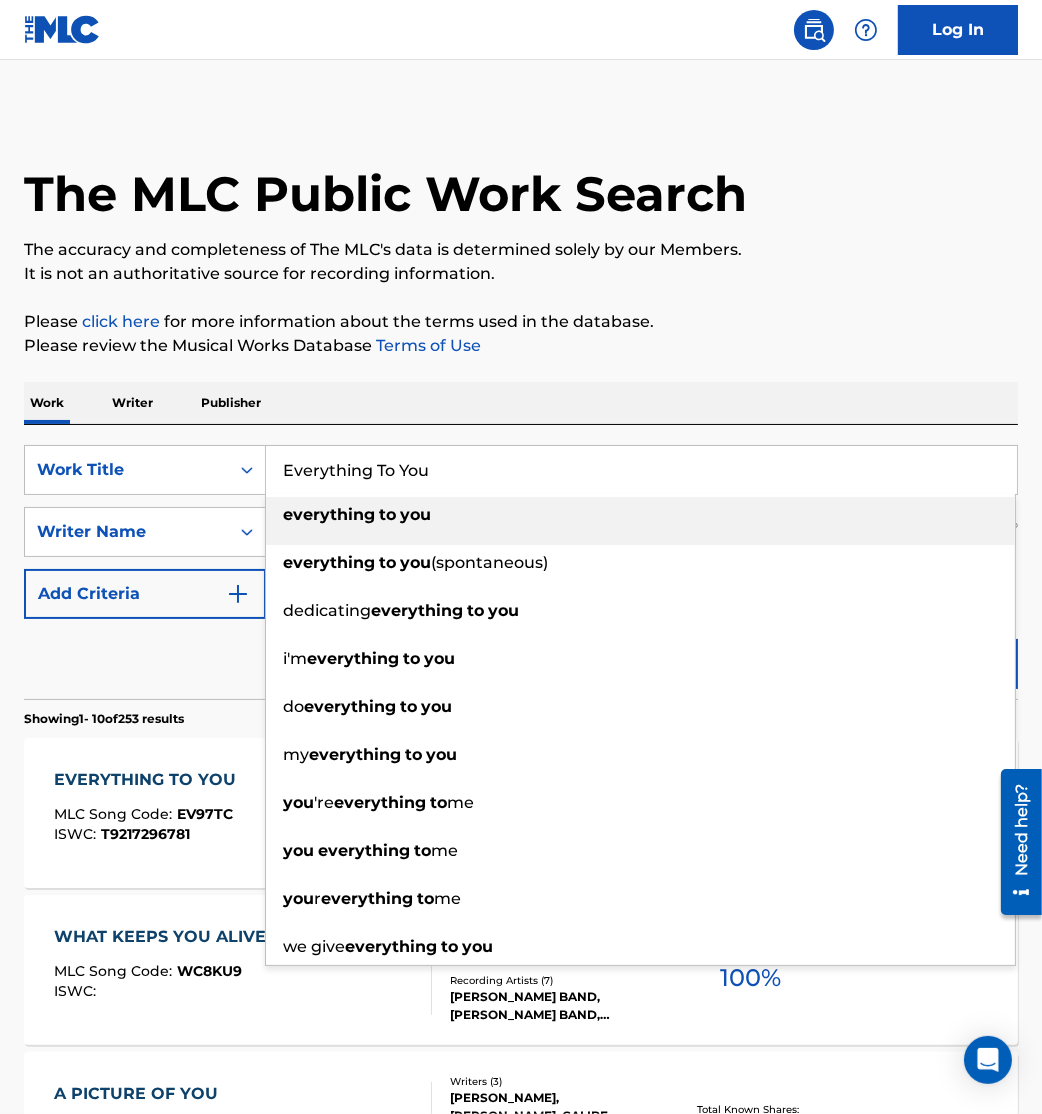 paste on "Our King Is Coming Soon" 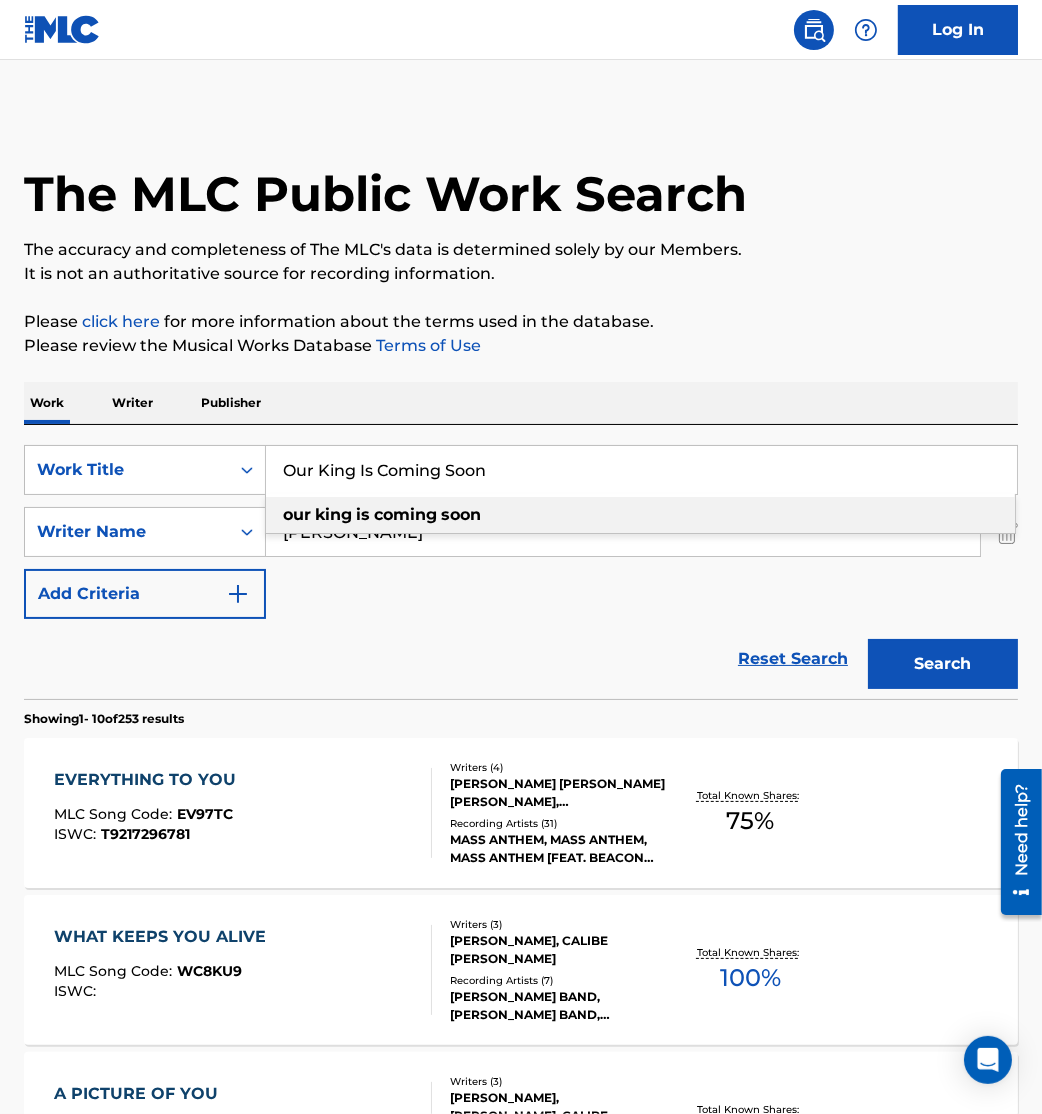 type on "Our King Is Coming Soon" 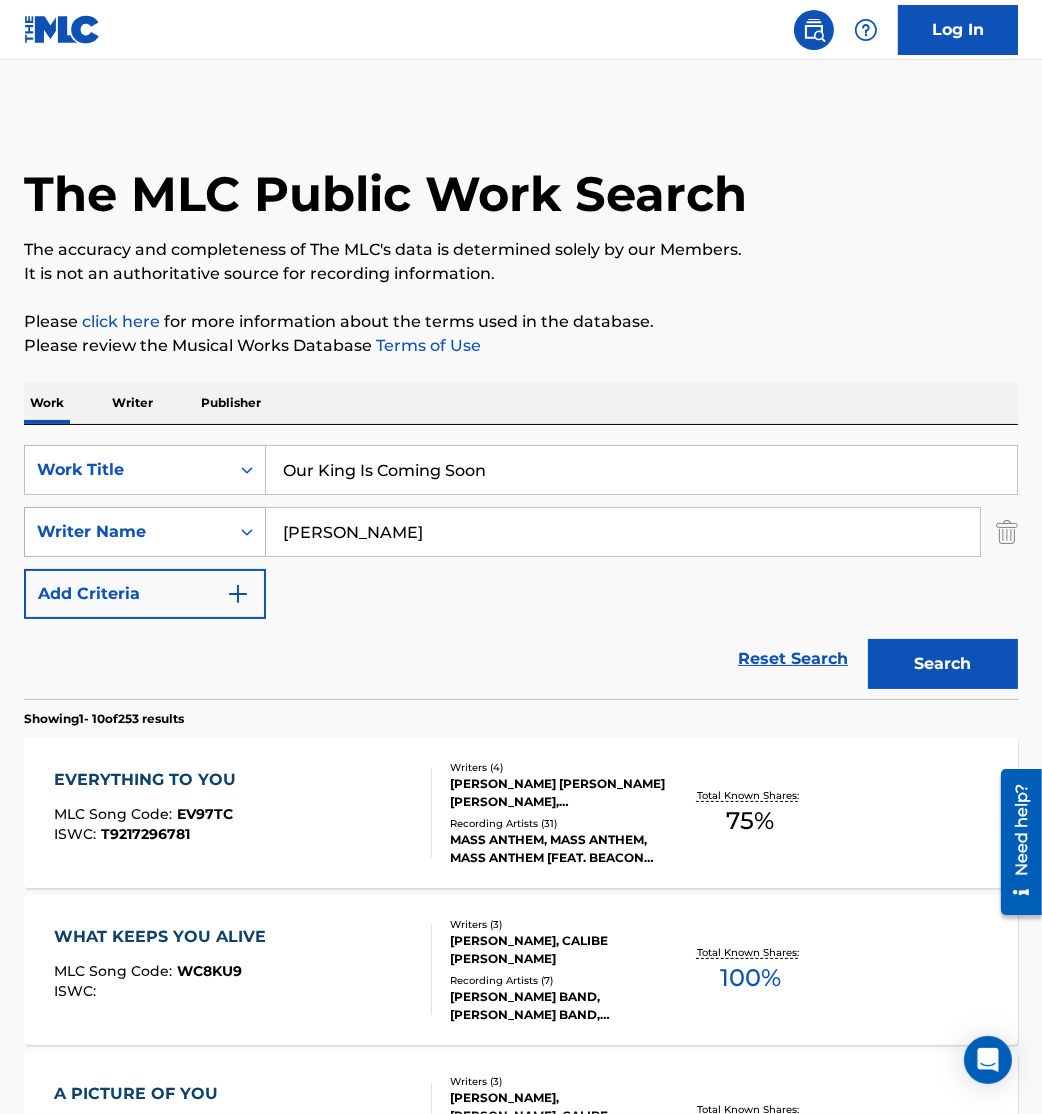 drag, startPoint x: 343, startPoint y: 524, endPoint x: 160, endPoint y: 519, distance: 183.0683 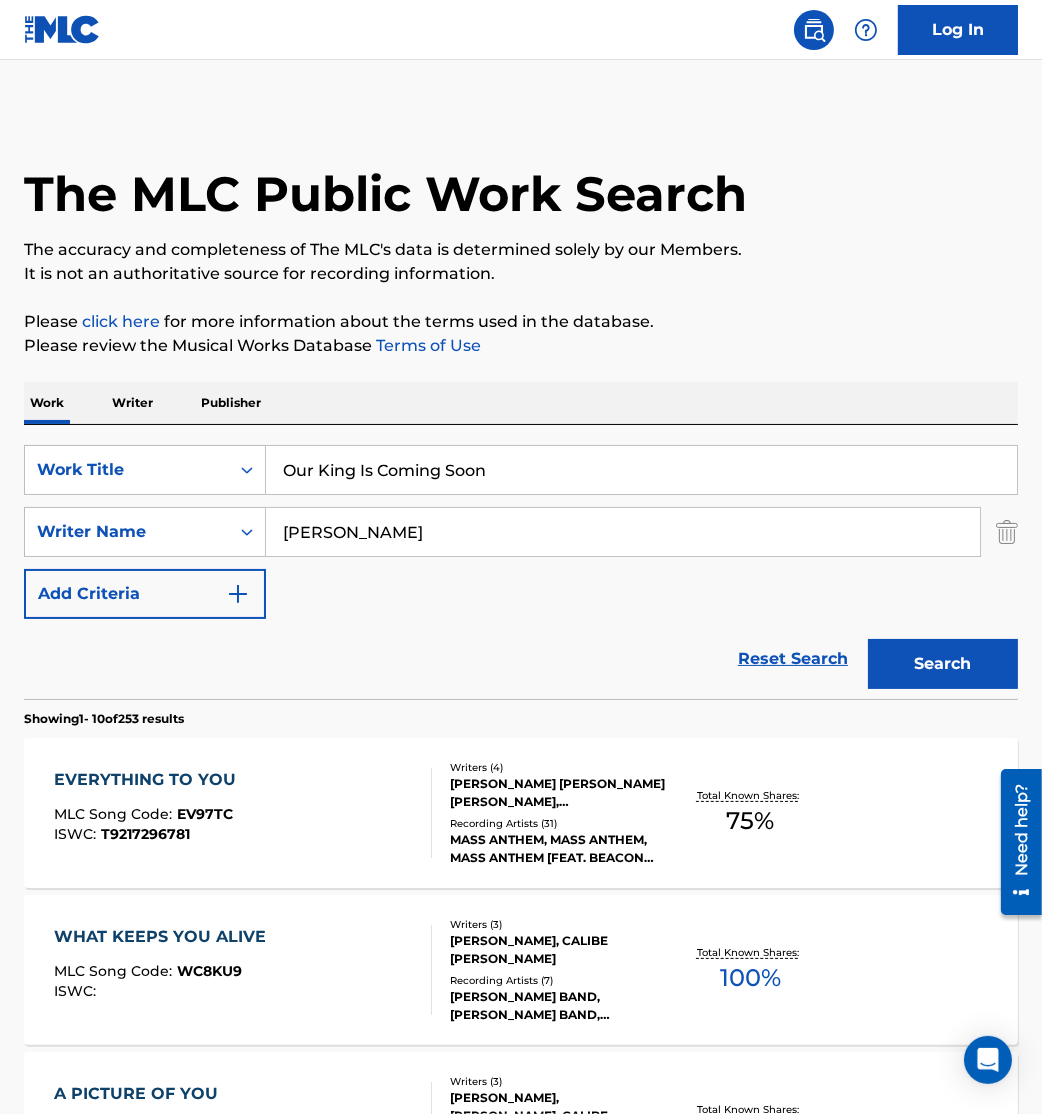 type on "[PERSON_NAME]" 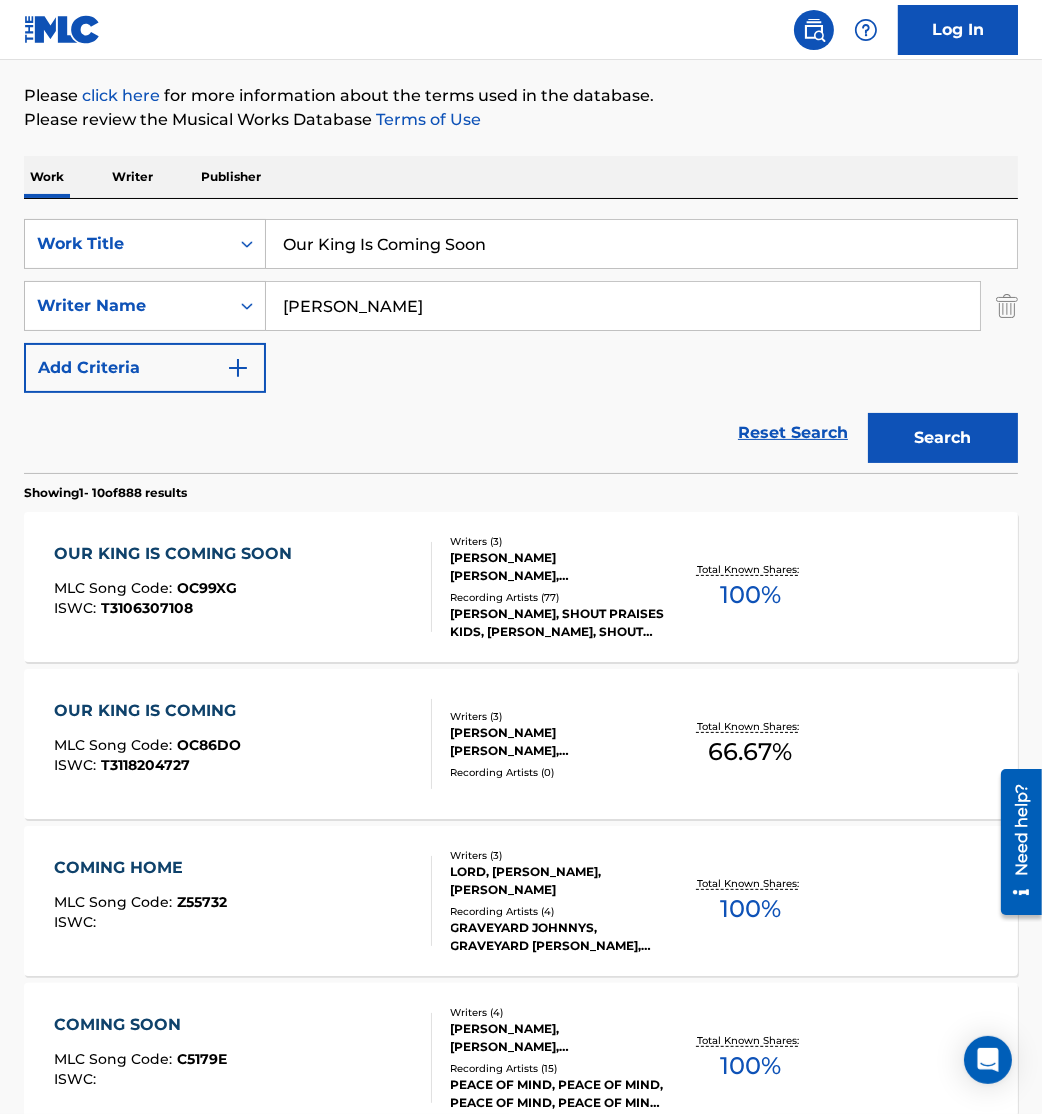 scroll, scrollTop: 229, scrollLeft: 0, axis: vertical 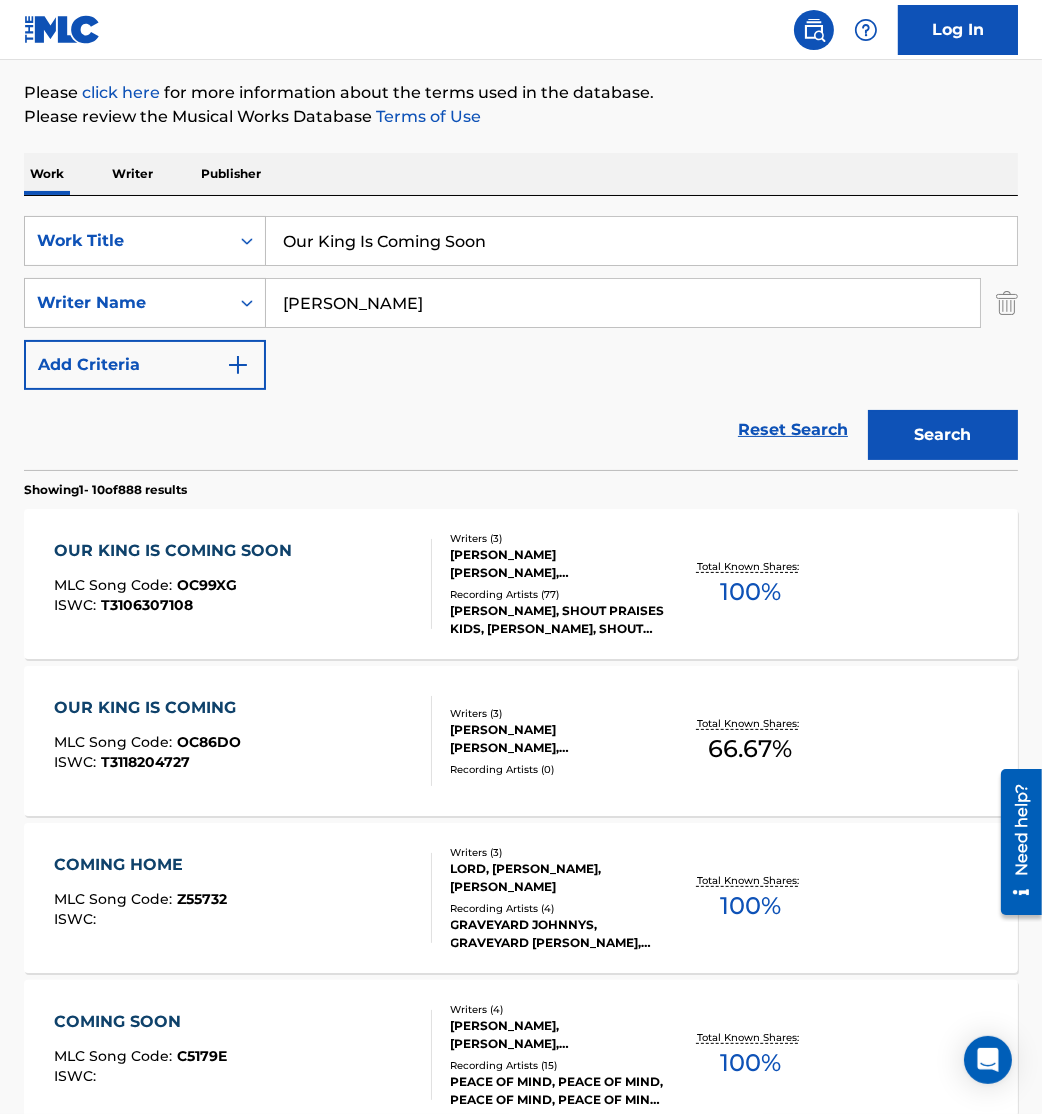 click on "OUR KING IS COMING SOON MLC Song Code : OC99XG ISWC : T3106307108 Writers ( 3 ) [PERSON_NAME] [PERSON_NAME], [PERSON_NAME] [PERSON_NAME] Recording Artists ( 77 ) [PERSON_NAME], SHOUT PRAISES KIDS, [PERSON_NAME], SHOUT PRAISES KIDS, SHOUT PRAISES KIDS Total Known Shares: 100 %" at bounding box center (521, 584) 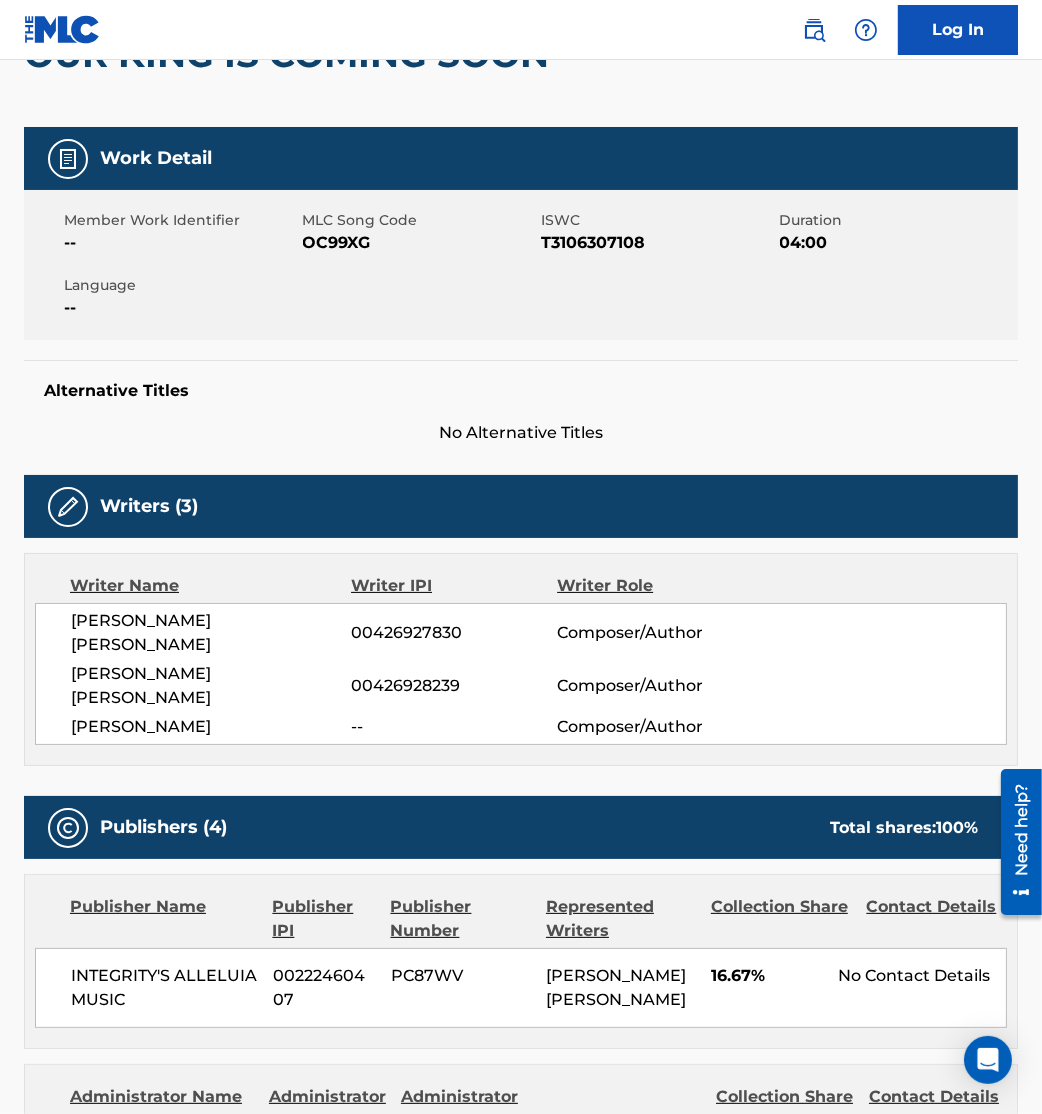 scroll, scrollTop: 0, scrollLeft: 0, axis: both 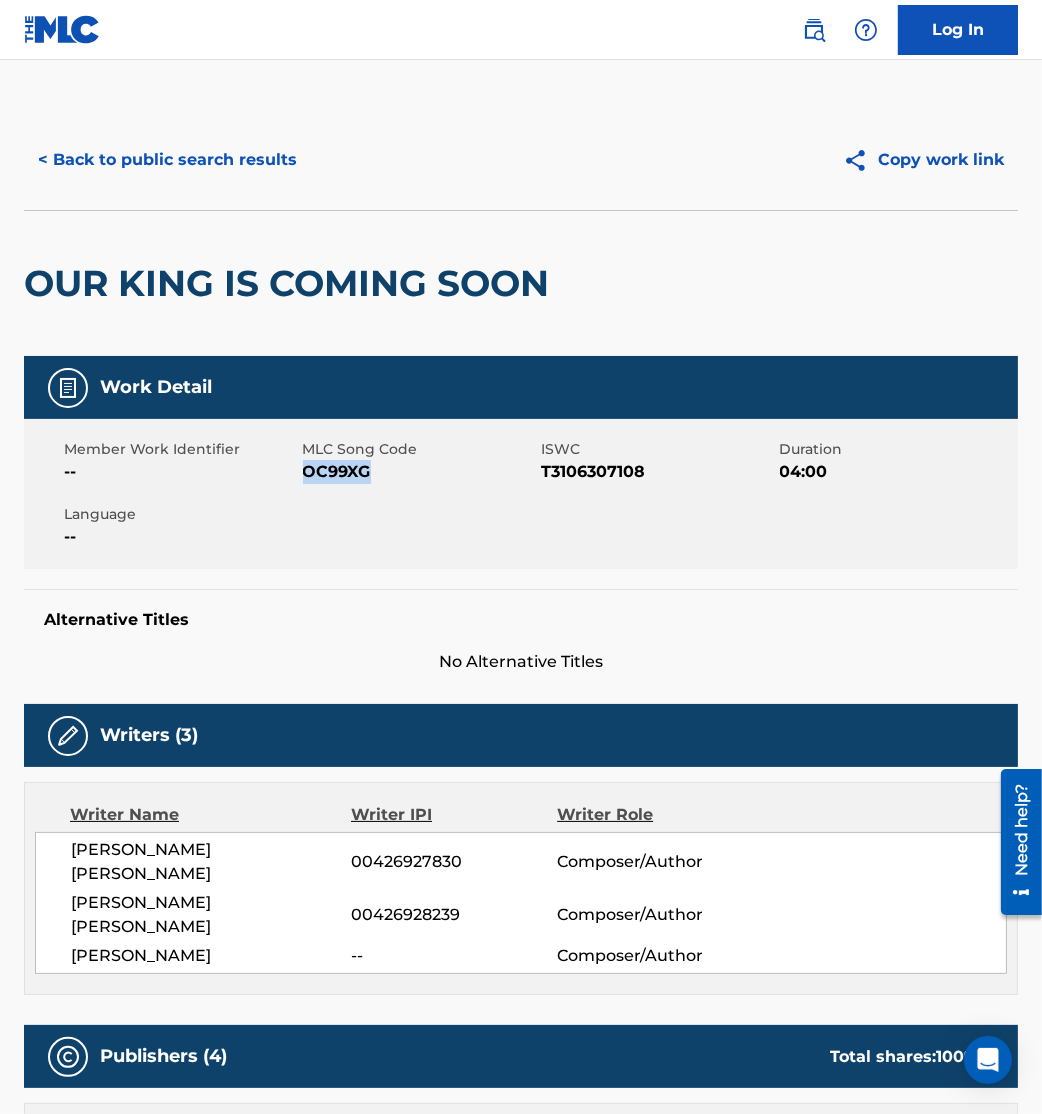 drag, startPoint x: 308, startPoint y: 466, endPoint x: 433, endPoint y: 469, distance: 125.035995 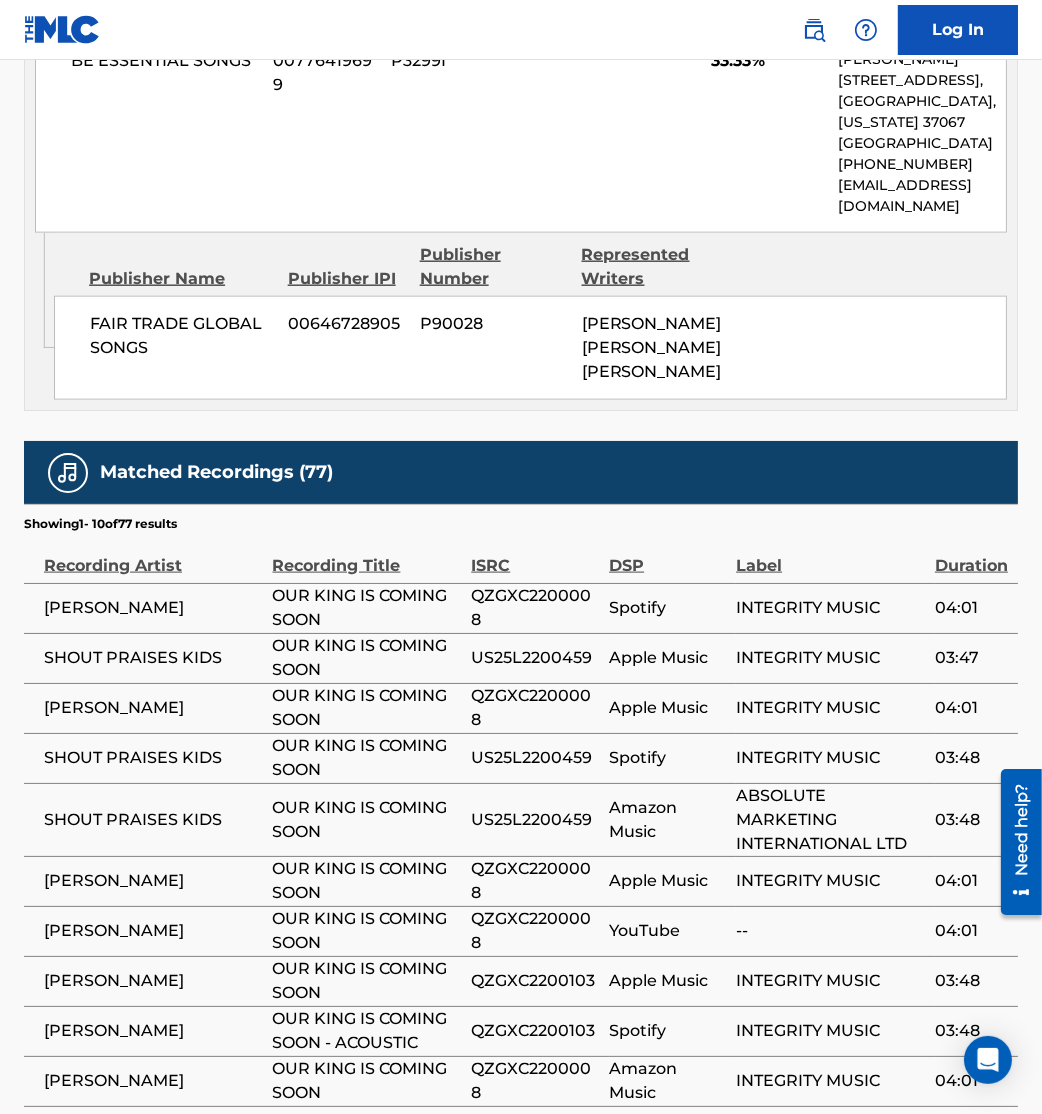 scroll, scrollTop: 2554, scrollLeft: 0, axis: vertical 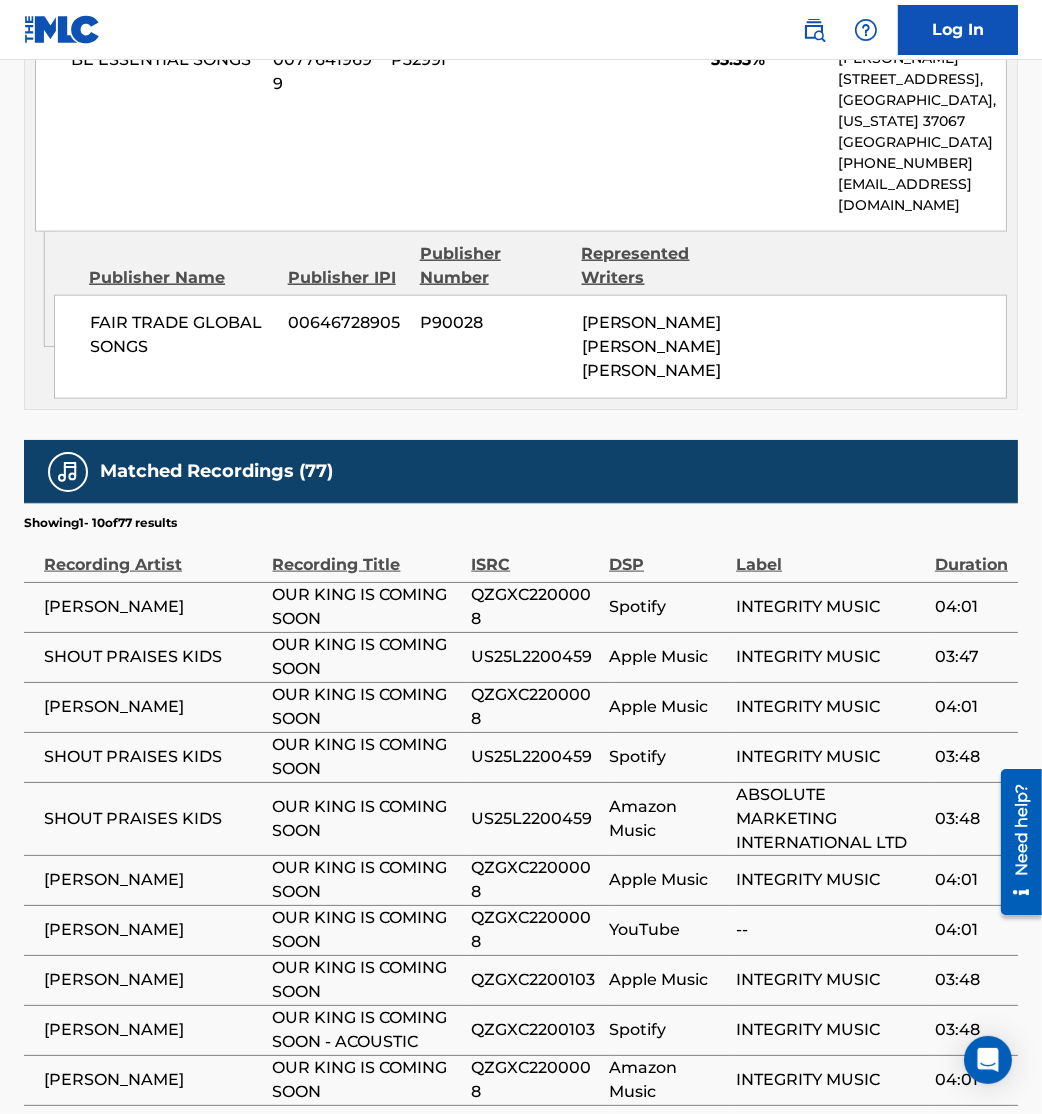 click at bounding box center [259, 1157] 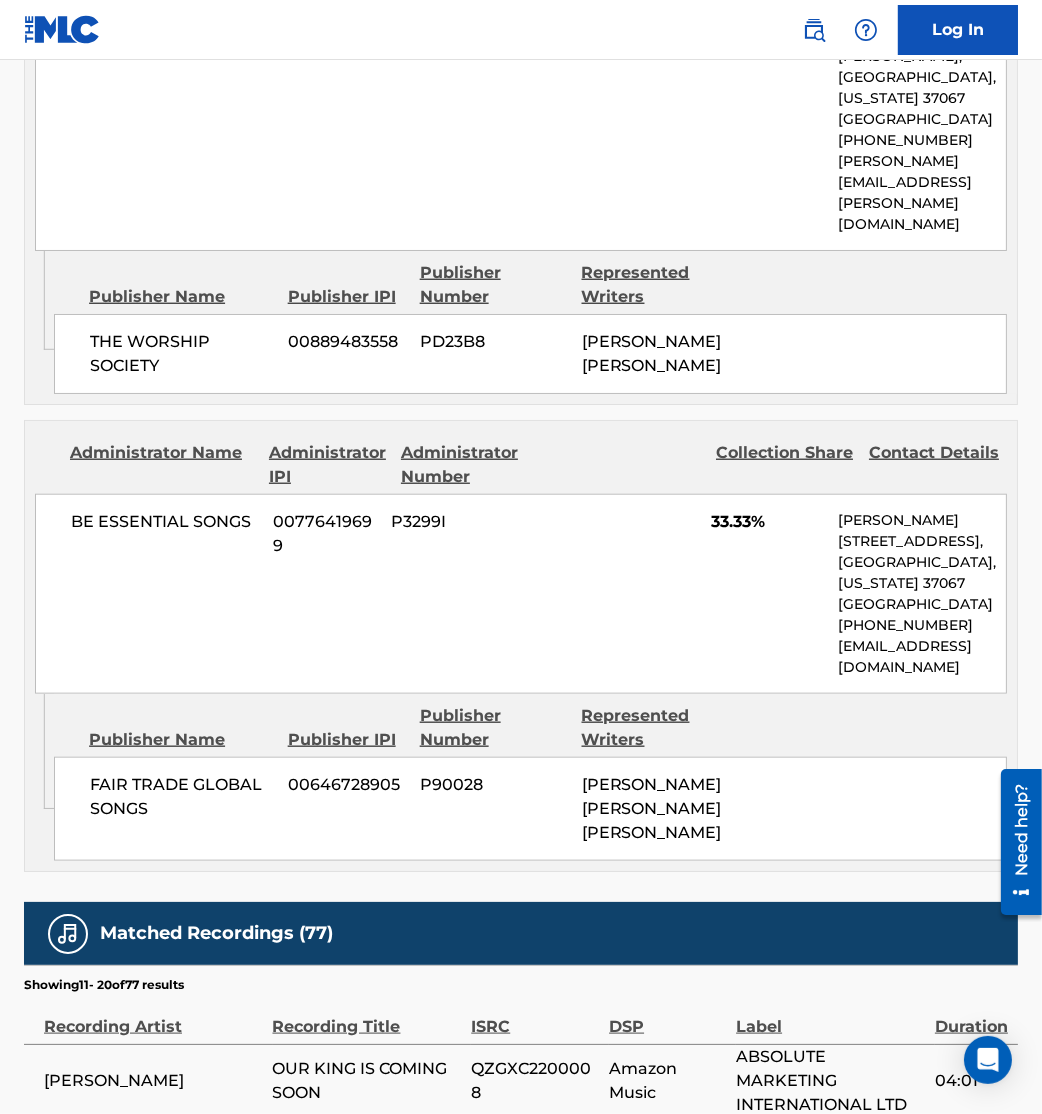 scroll, scrollTop: 2554, scrollLeft: 0, axis: vertical 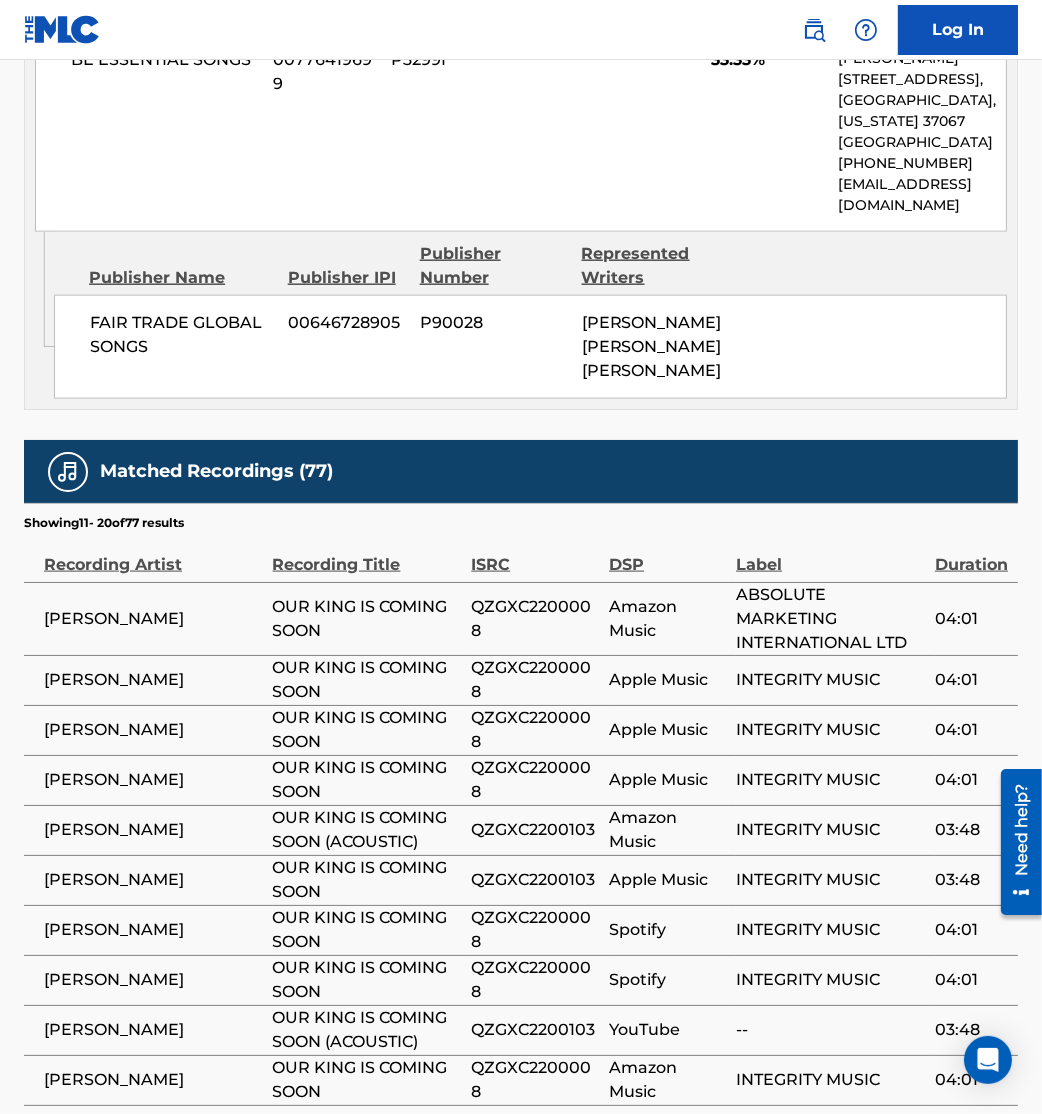 click at bounding box center [259, 1157] 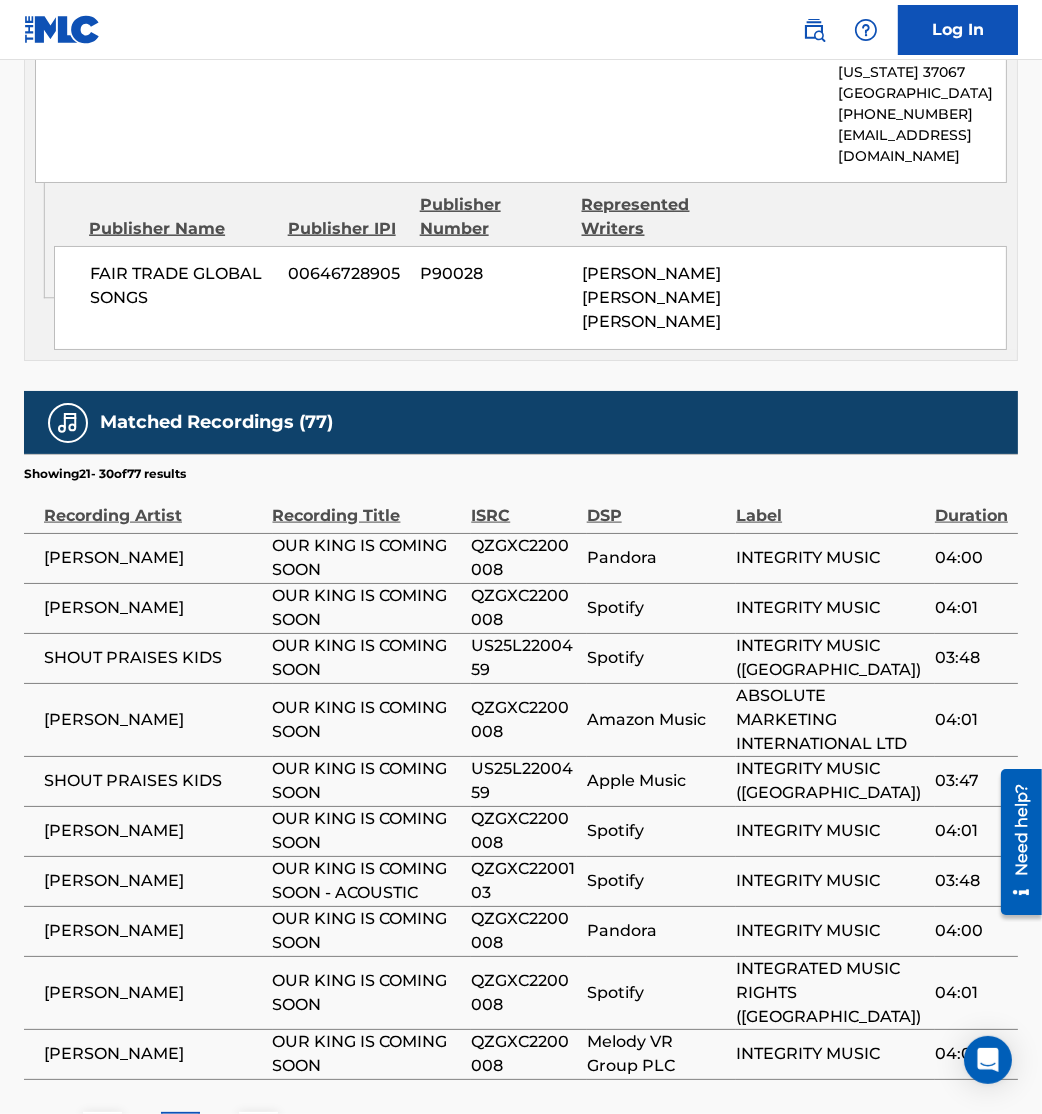 scroll, scrollTop: 2608, scrollLeft: 0, axis: vertical 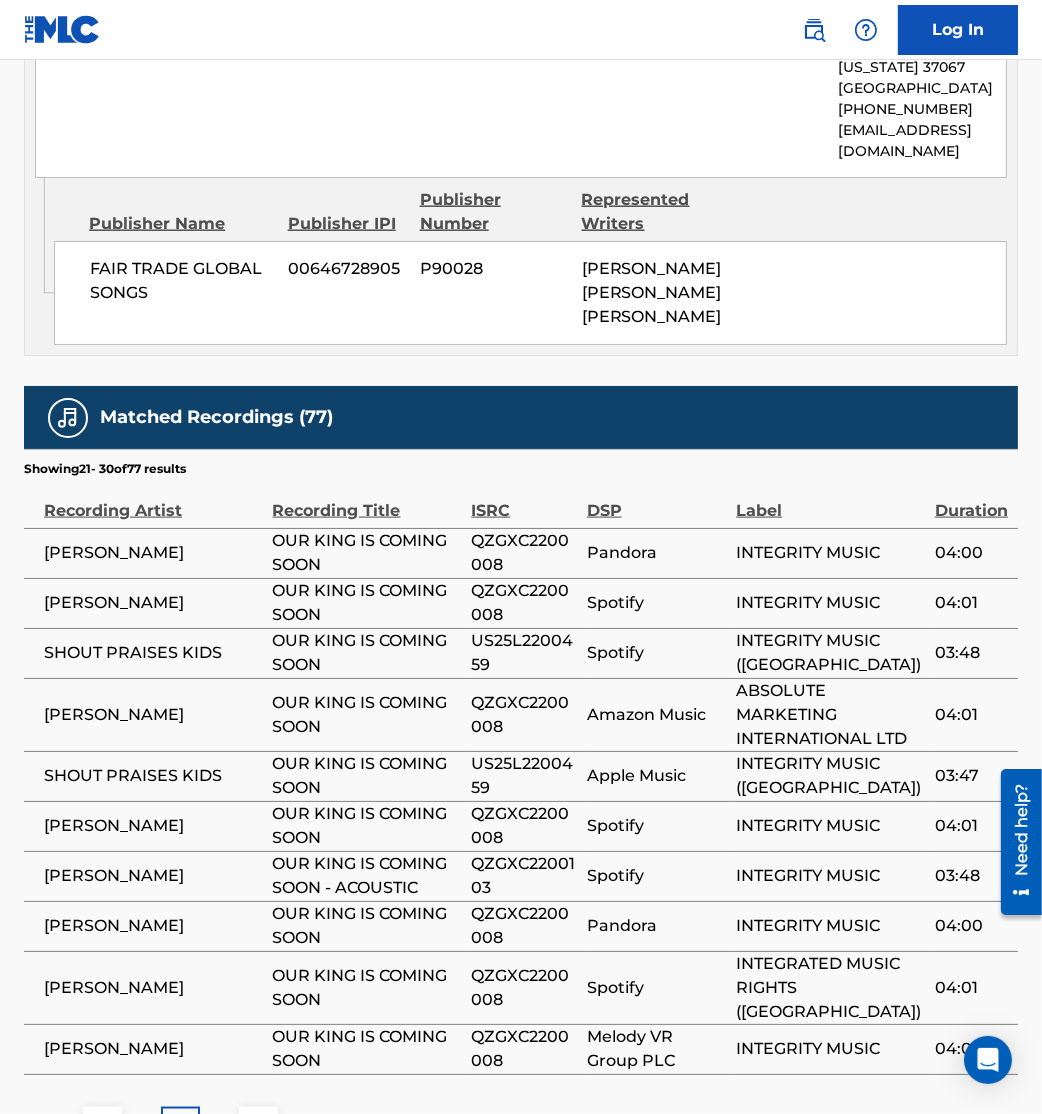 click at bounding box center [259, 1126] 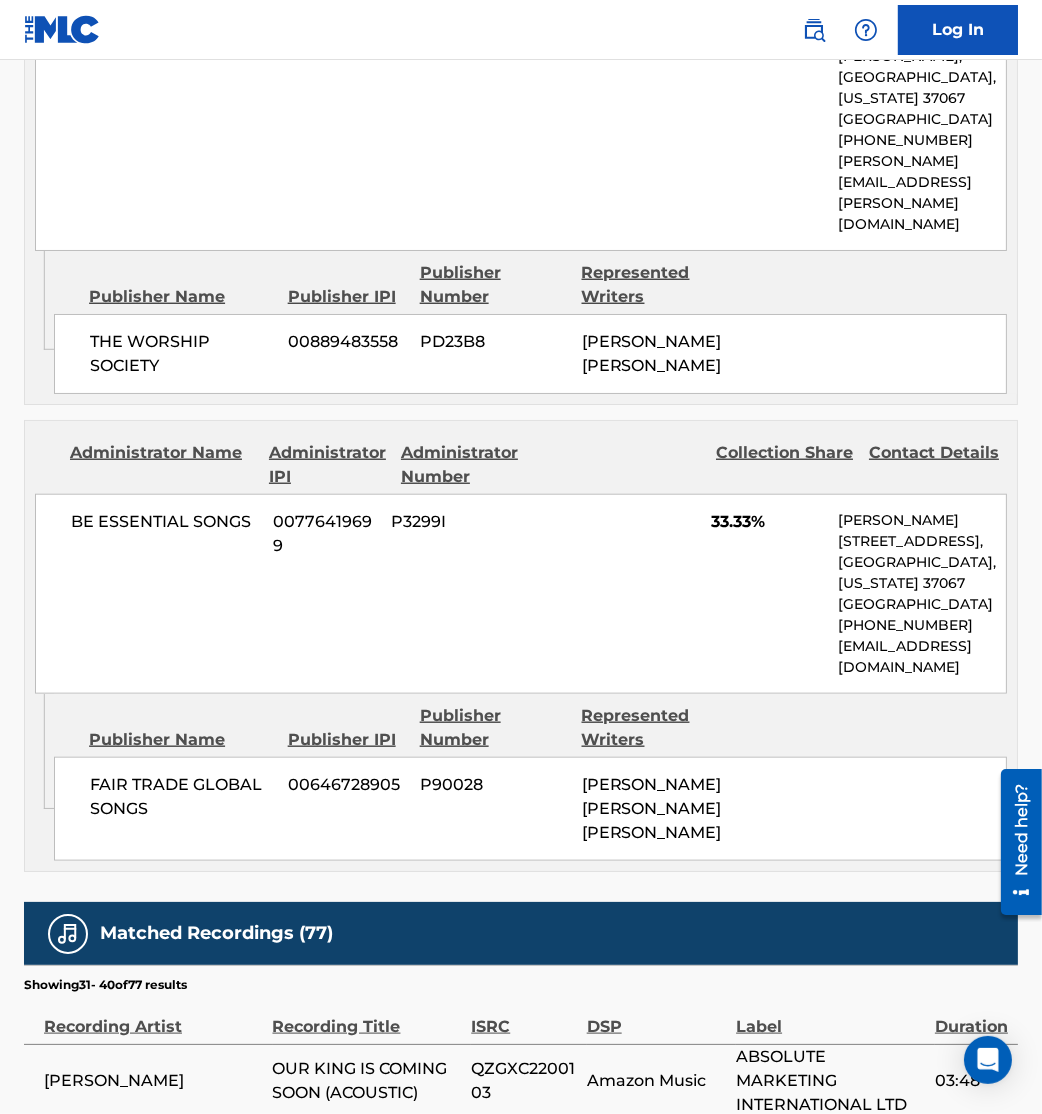 scroll, scrollTop: 2608, scrollLeft: 0, axis: vertical 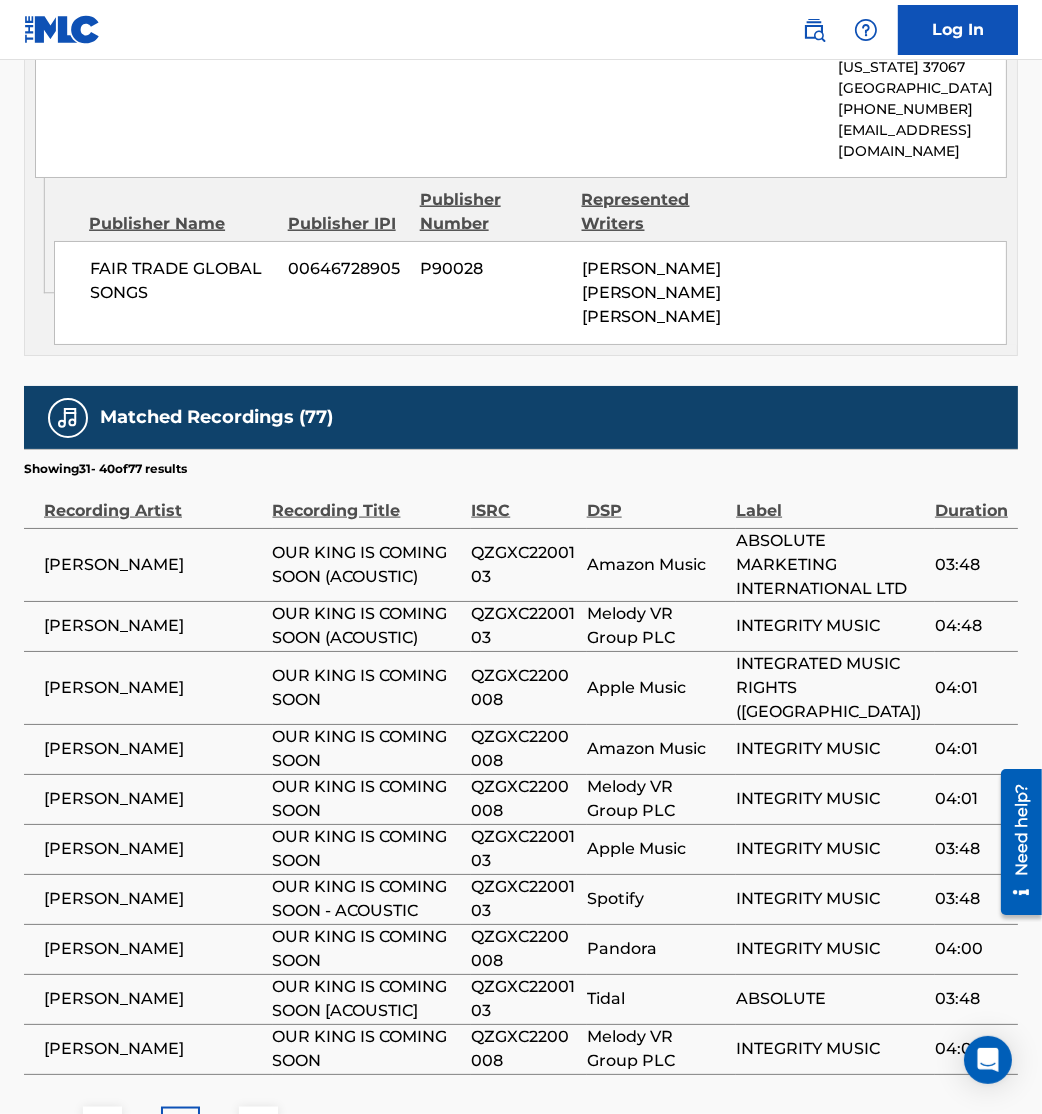 drag, startPoint x: 252, startPoint y: 1004, endPoint x: 267, endPoint y: 1020, distance: 21.931713 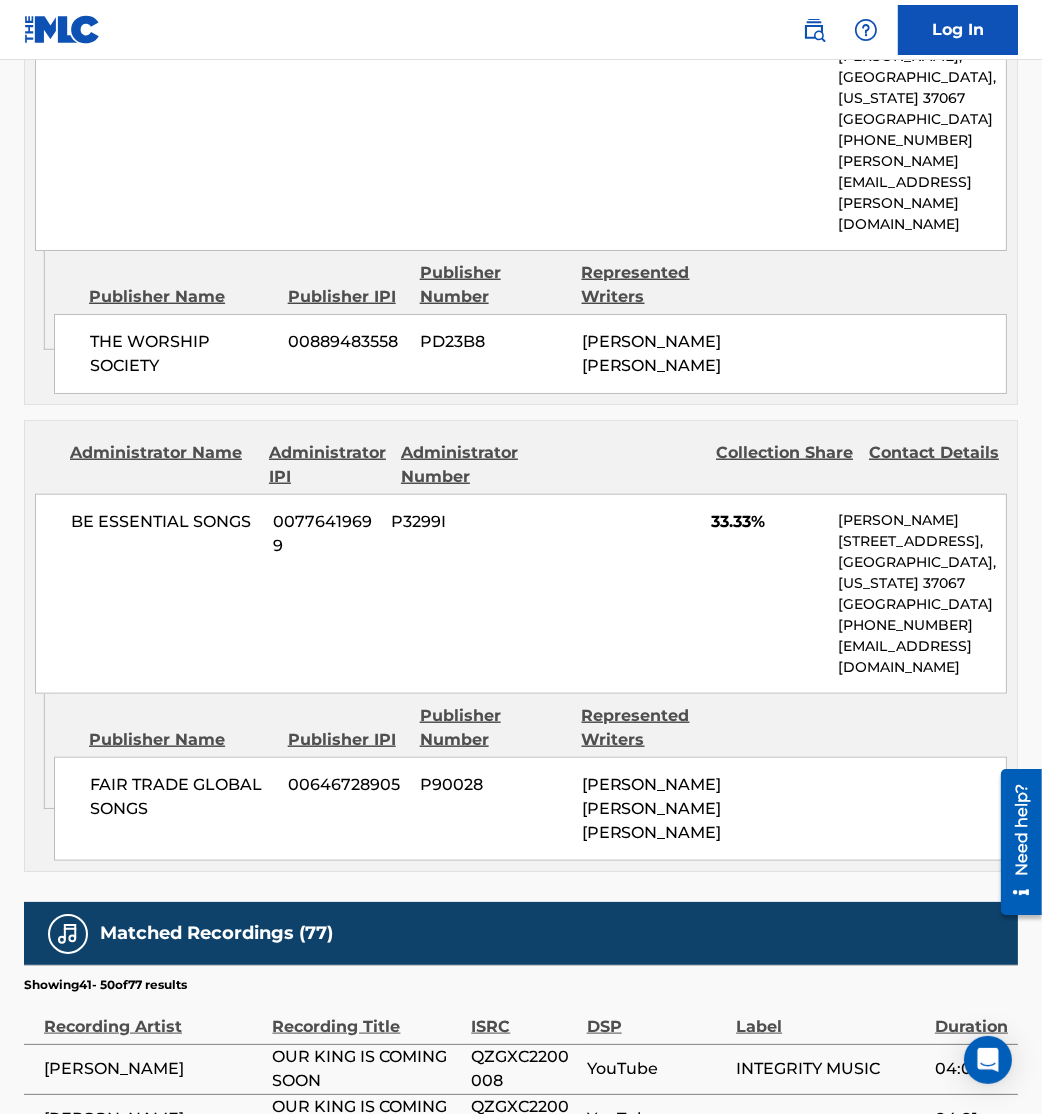 scroll, scrollTop: 2608, scrollLeft: 0, axis: vertical 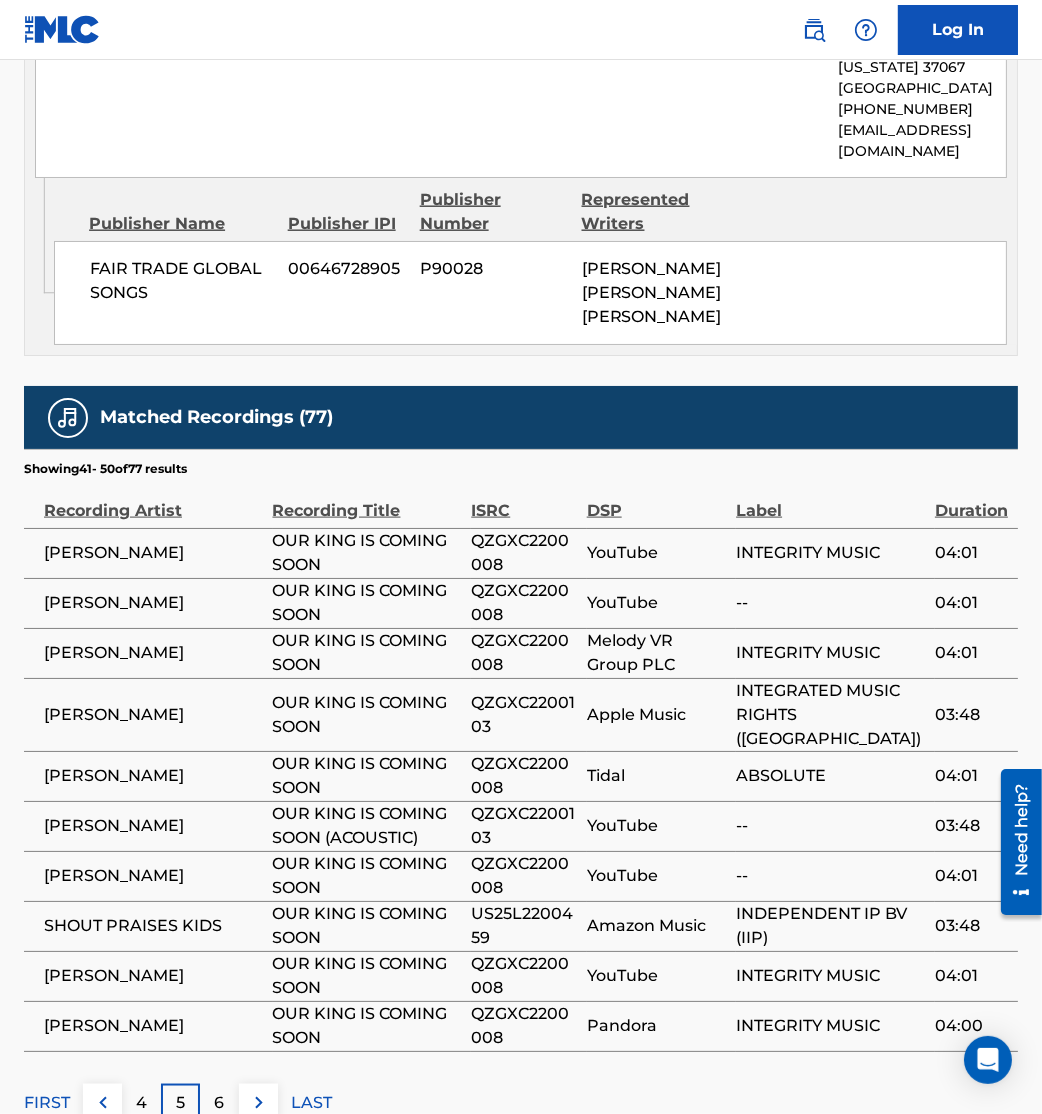 click at bounding box center [259, 1103] 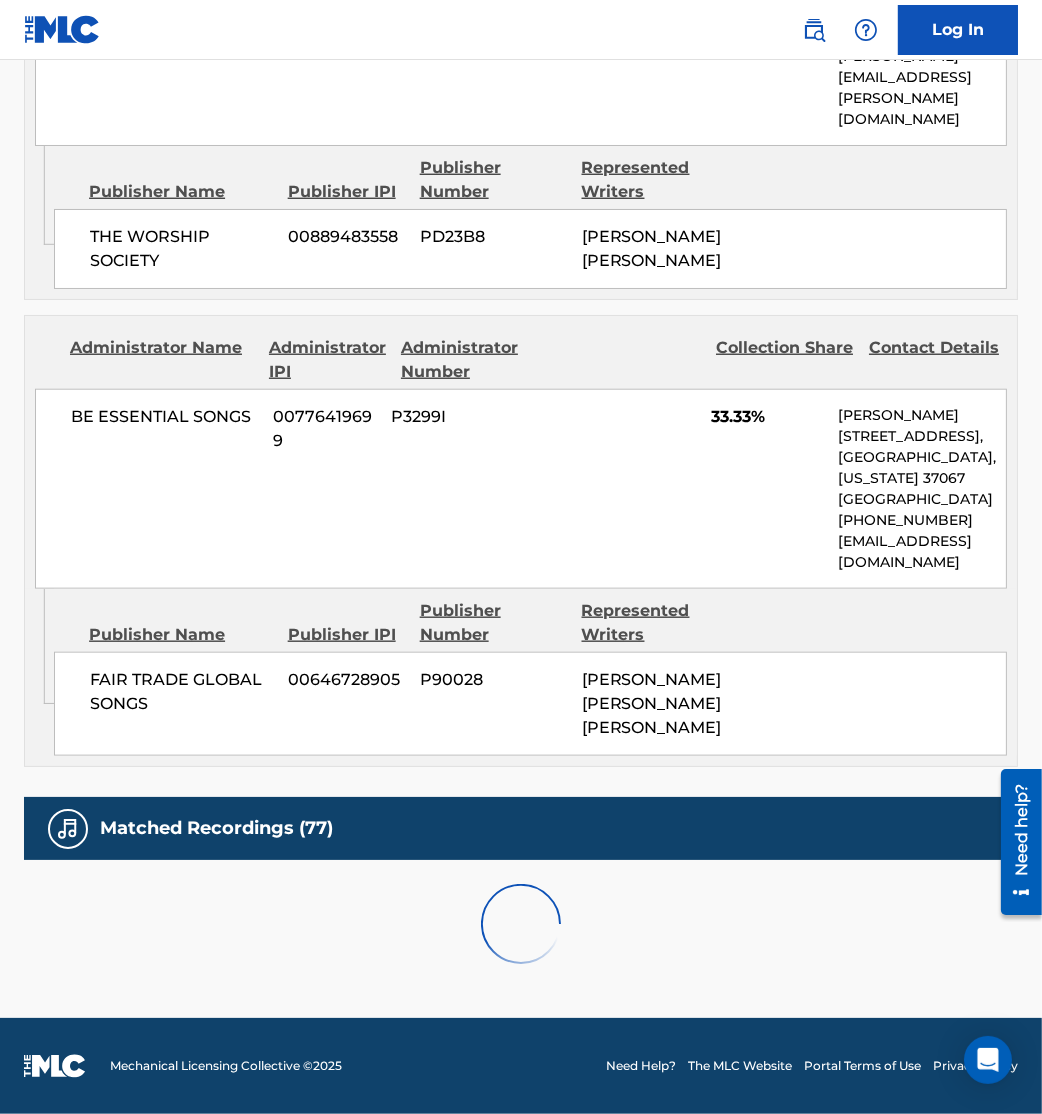 scroll, scrollTop: 2608, scrollLeft: 0, axis: vertical 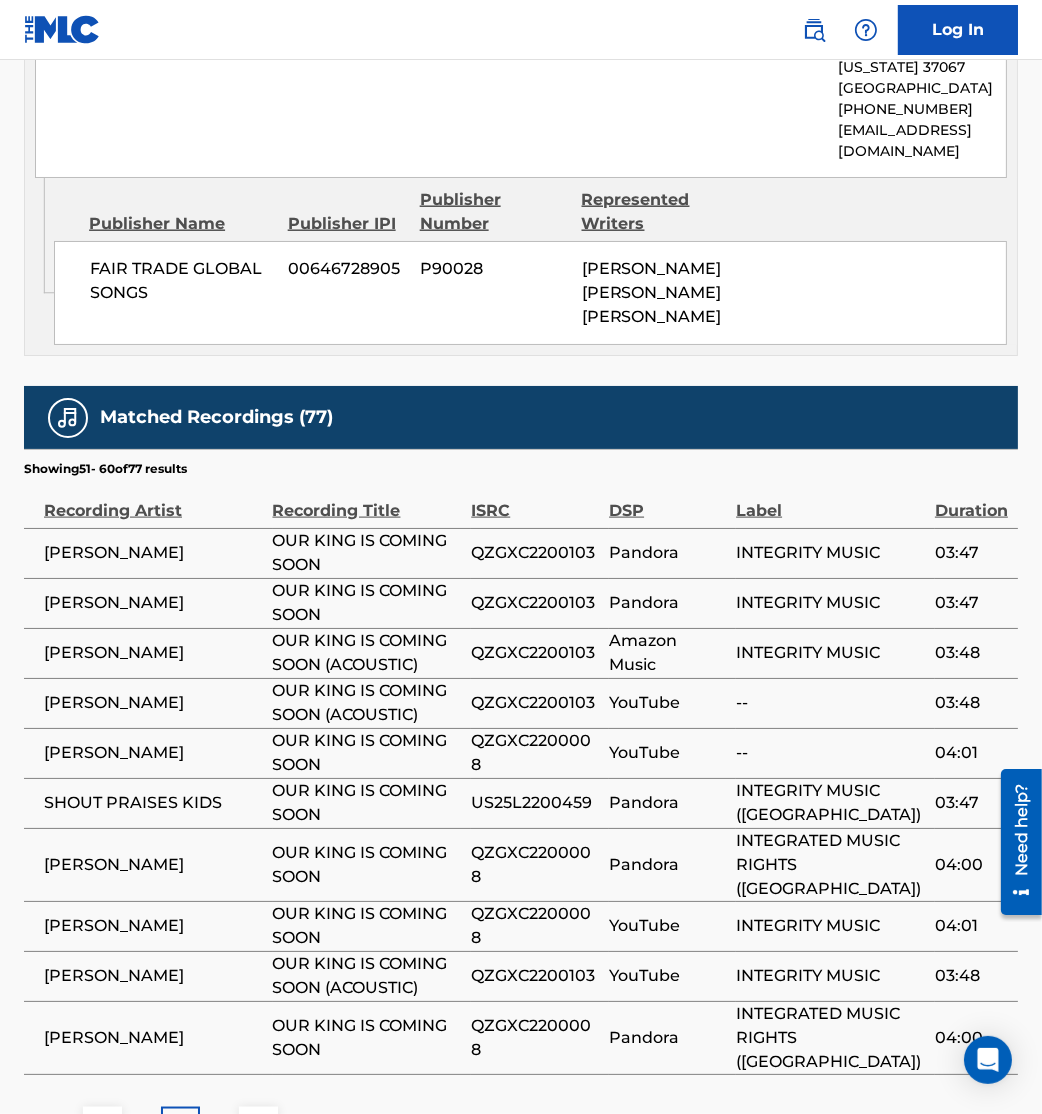 click at bounding box center [259, 1126] 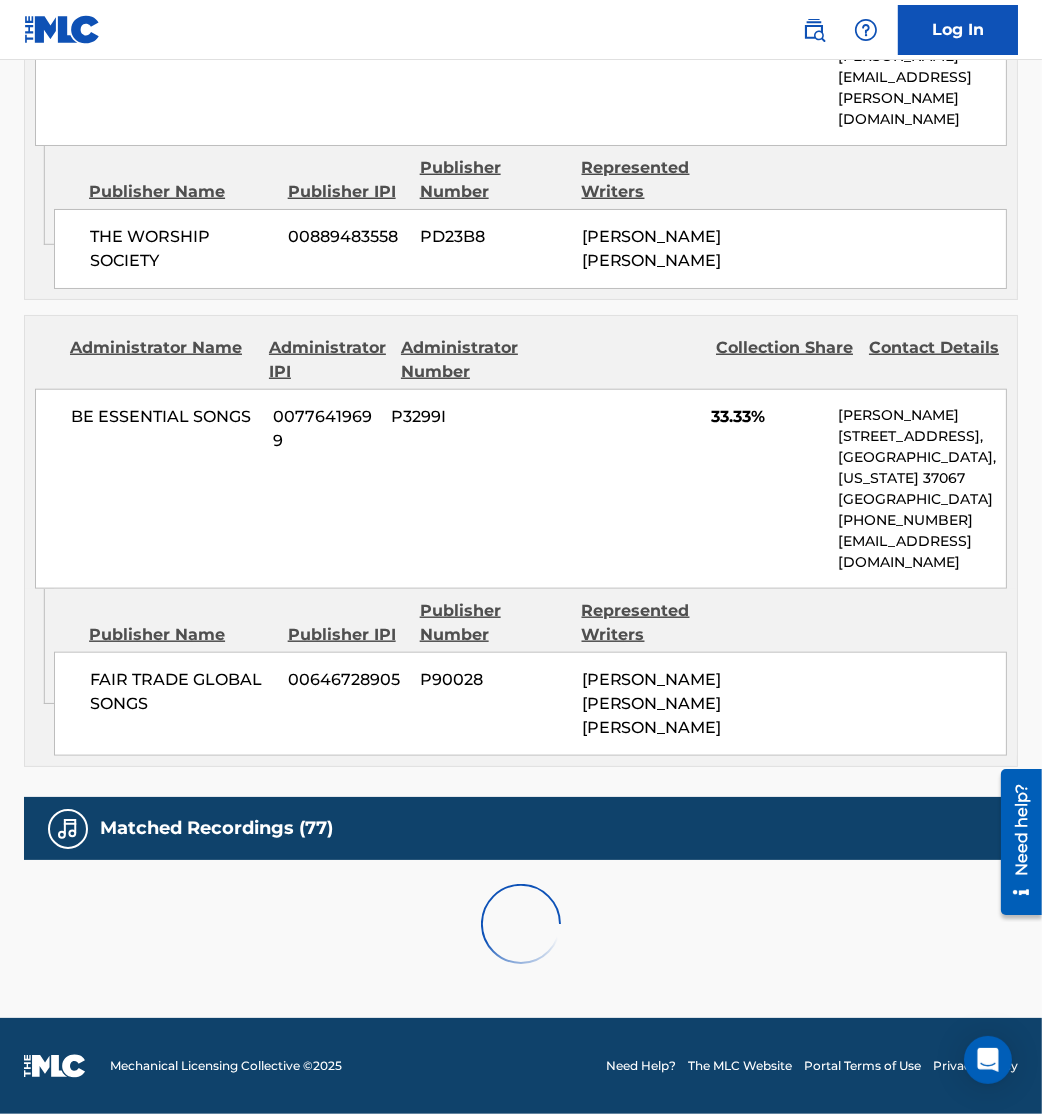 scroll, scrollTop: 2608, scrollLeft: 0, axis: vertical 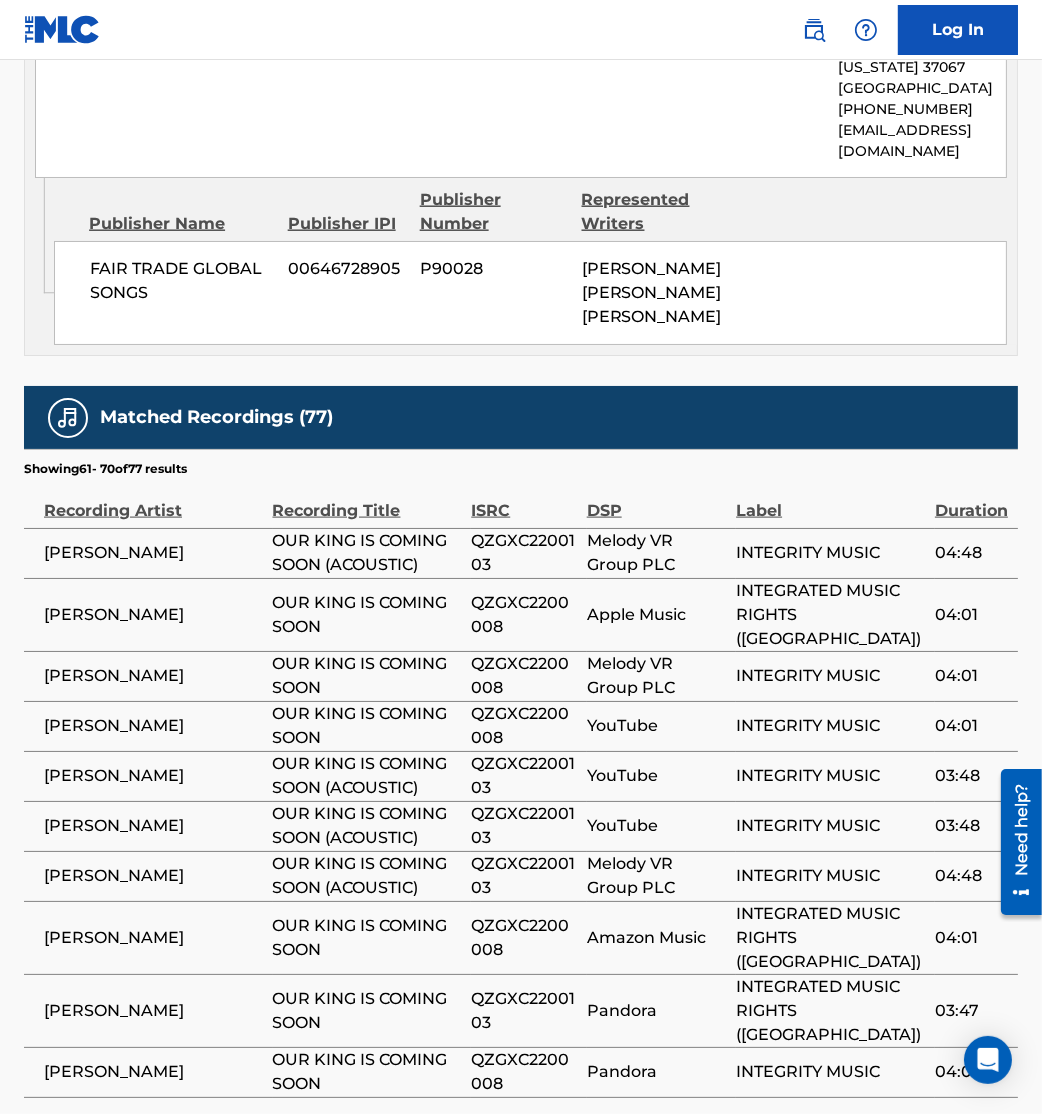 click at bounding box center (259, 1149) 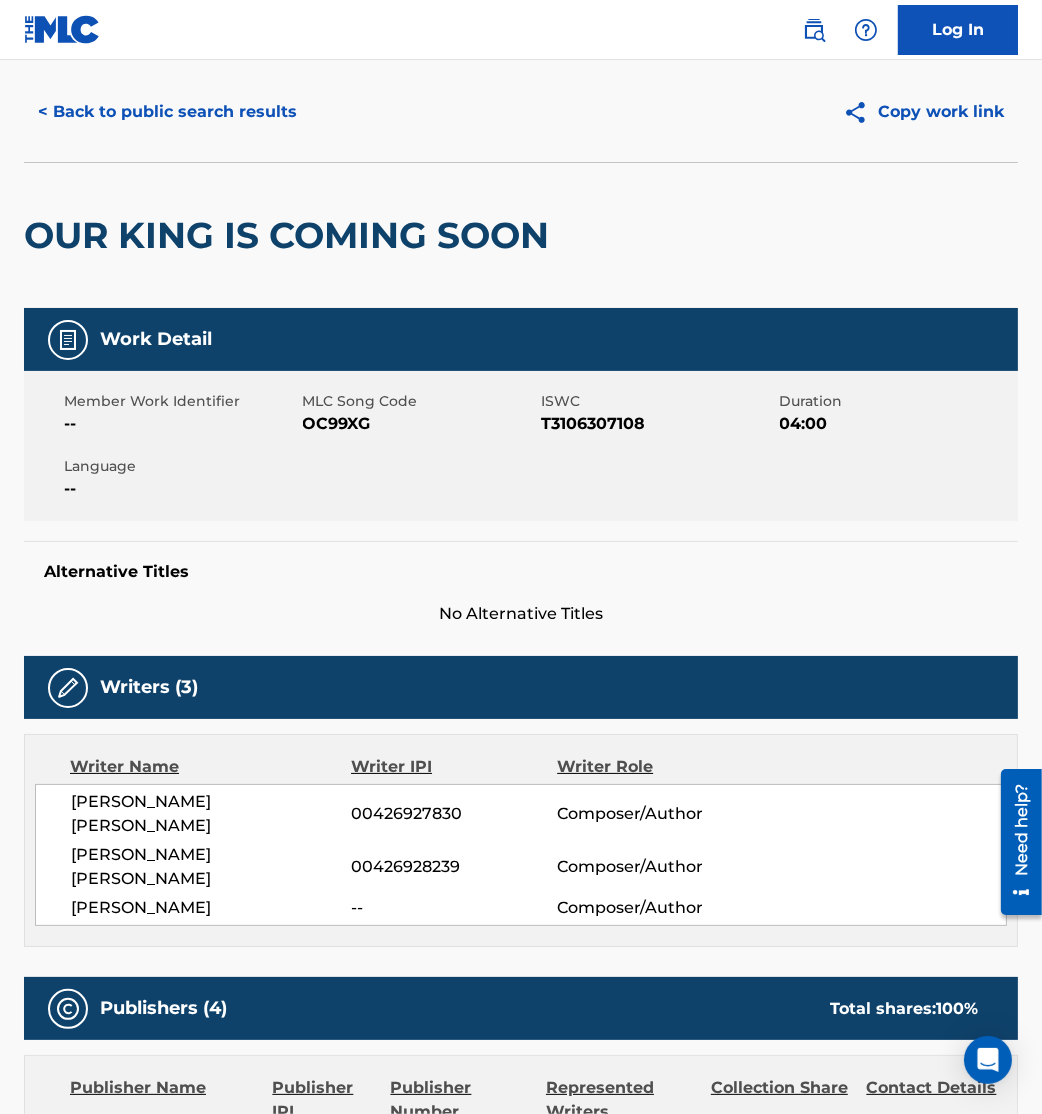 scroll, scrollTop: 0, scrollLeft: 0, axis: both 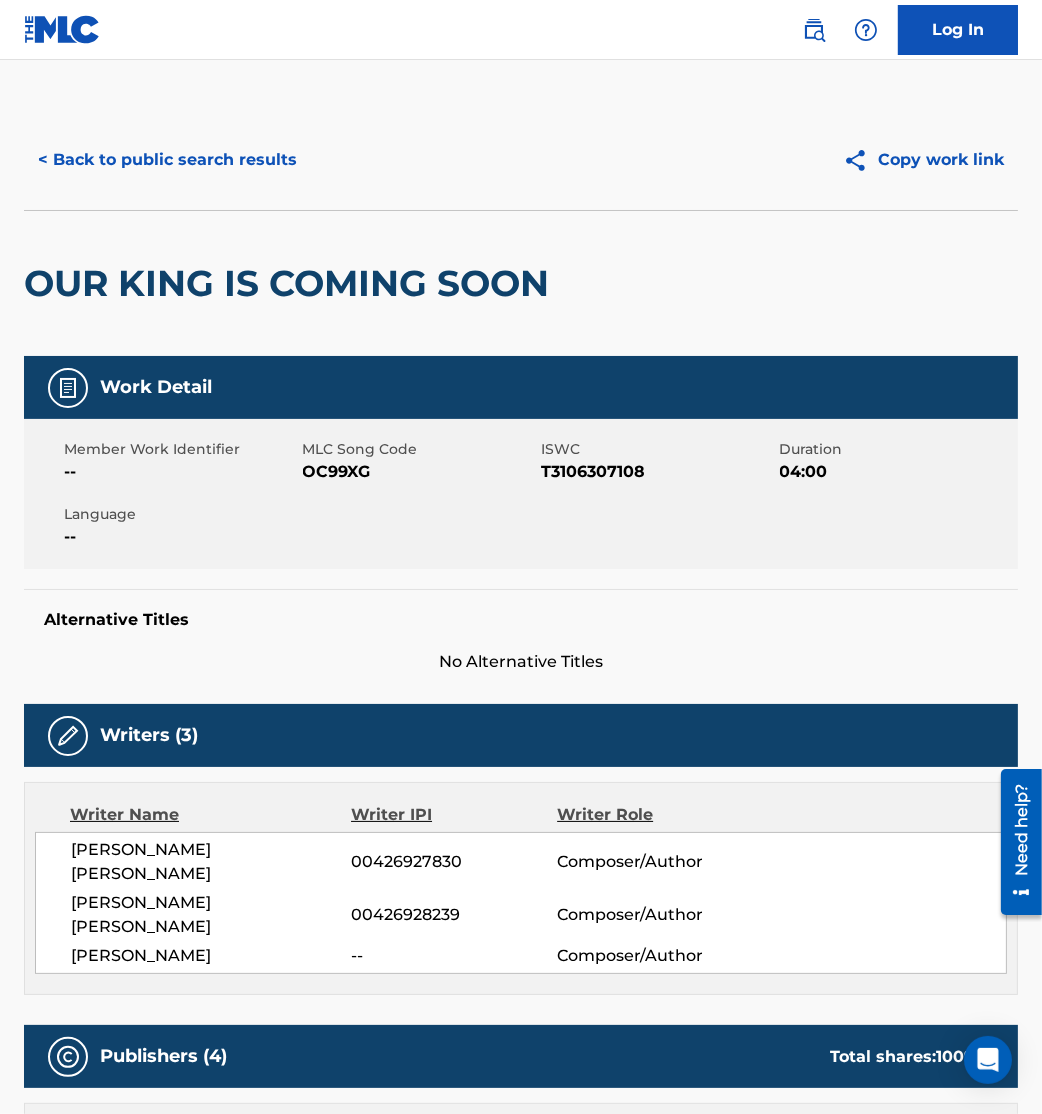 click on "< Back to public search results" at bounding box center (167, 160) 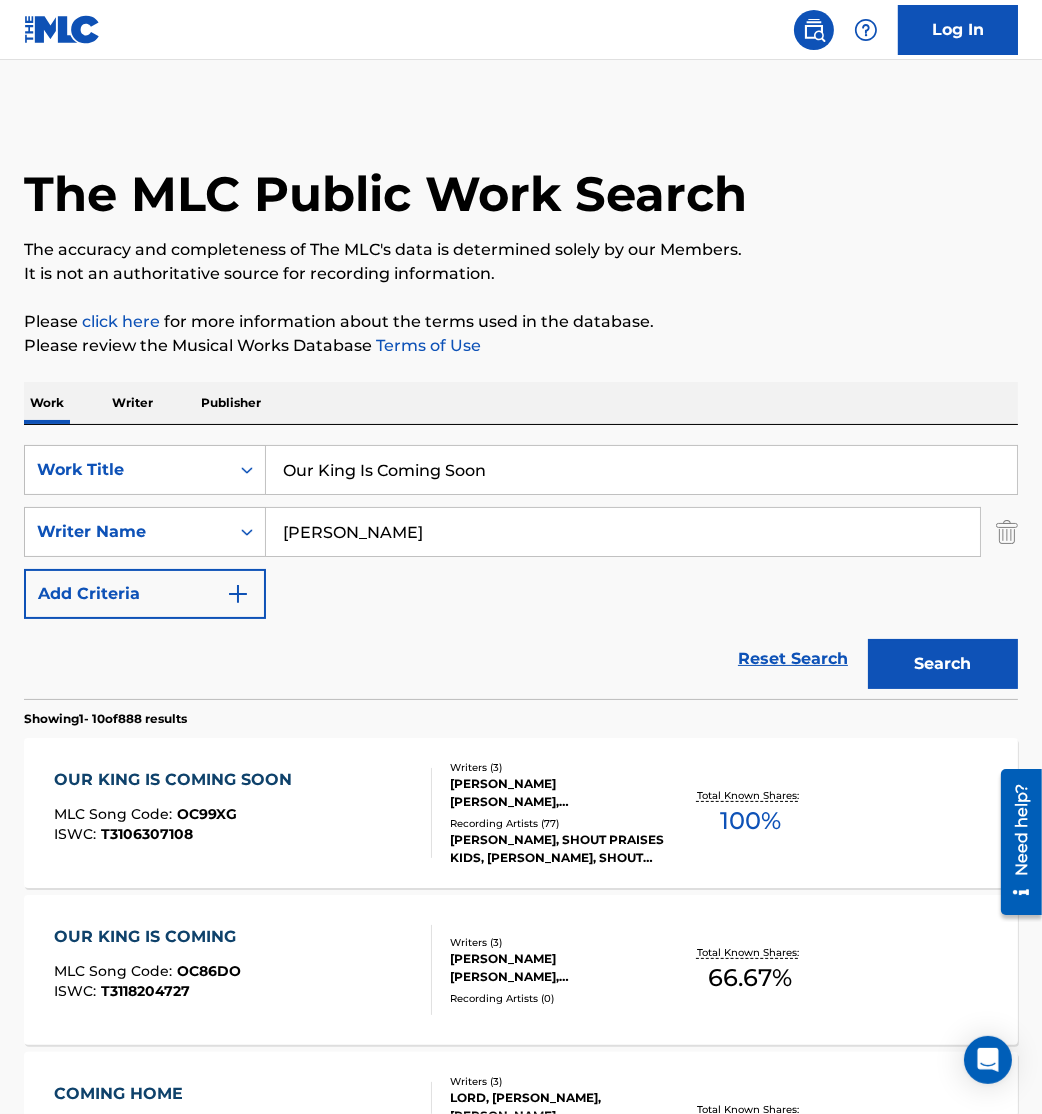 scroll, scrollTop: 229, scrollLeft: 0, axis: vertical 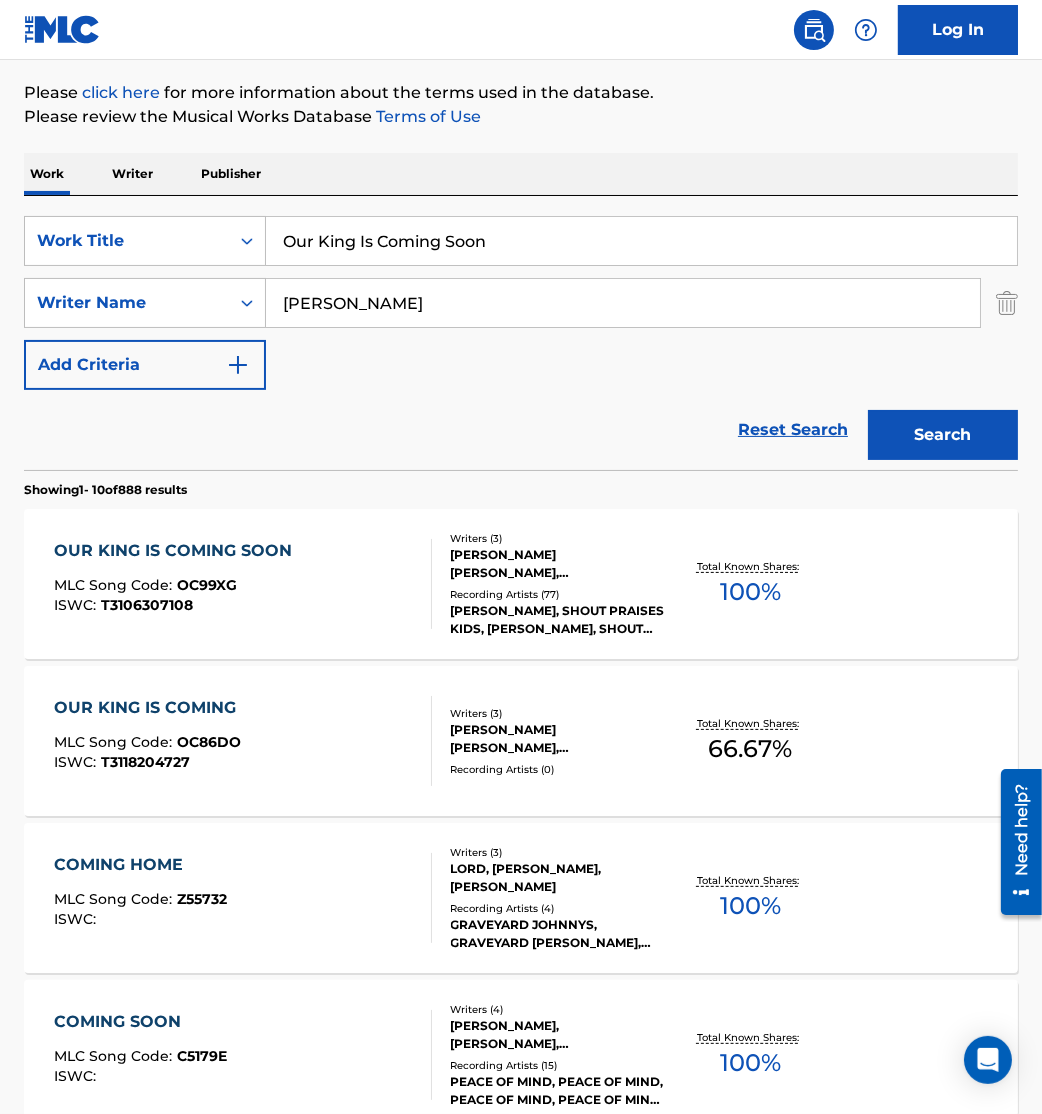 click on "OUR KING IS COMING MLC Song Code : OC86DO ISWC : T3118204727" at bounding box center [243, 741] 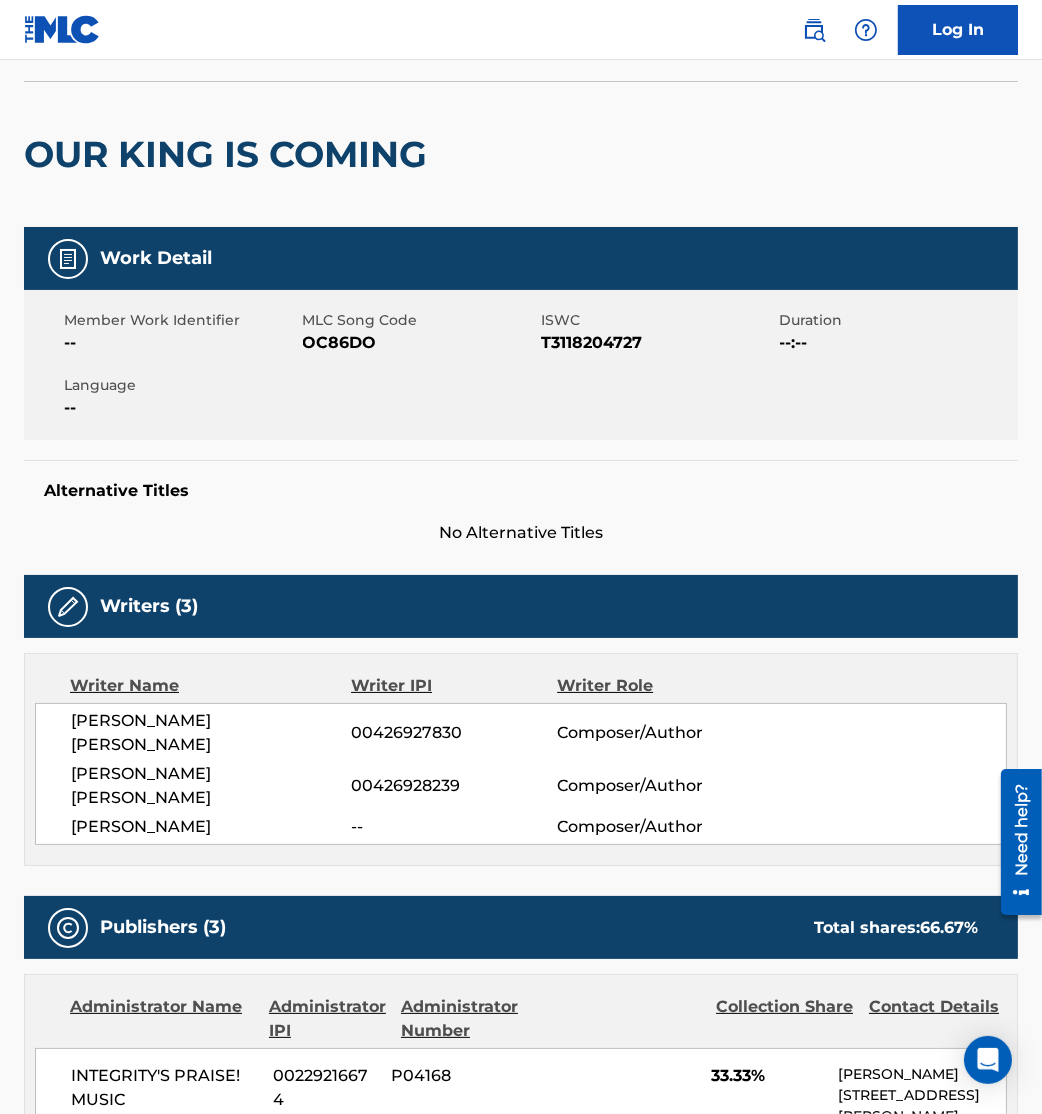 scroll, scrollTop: 0, scrollLeft: 0, axis: both 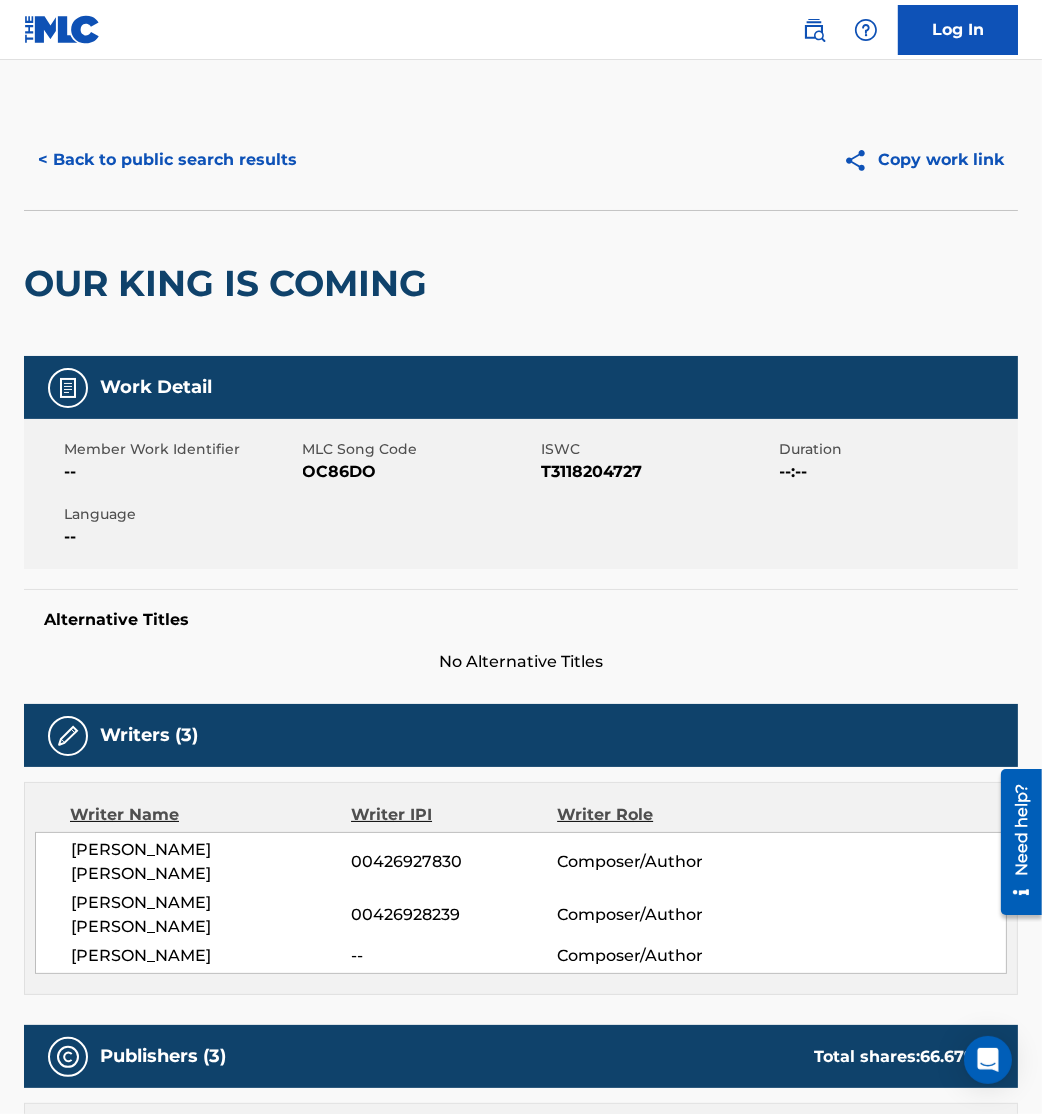 click on "< Back to public search results" at bounding box center [167, 160] 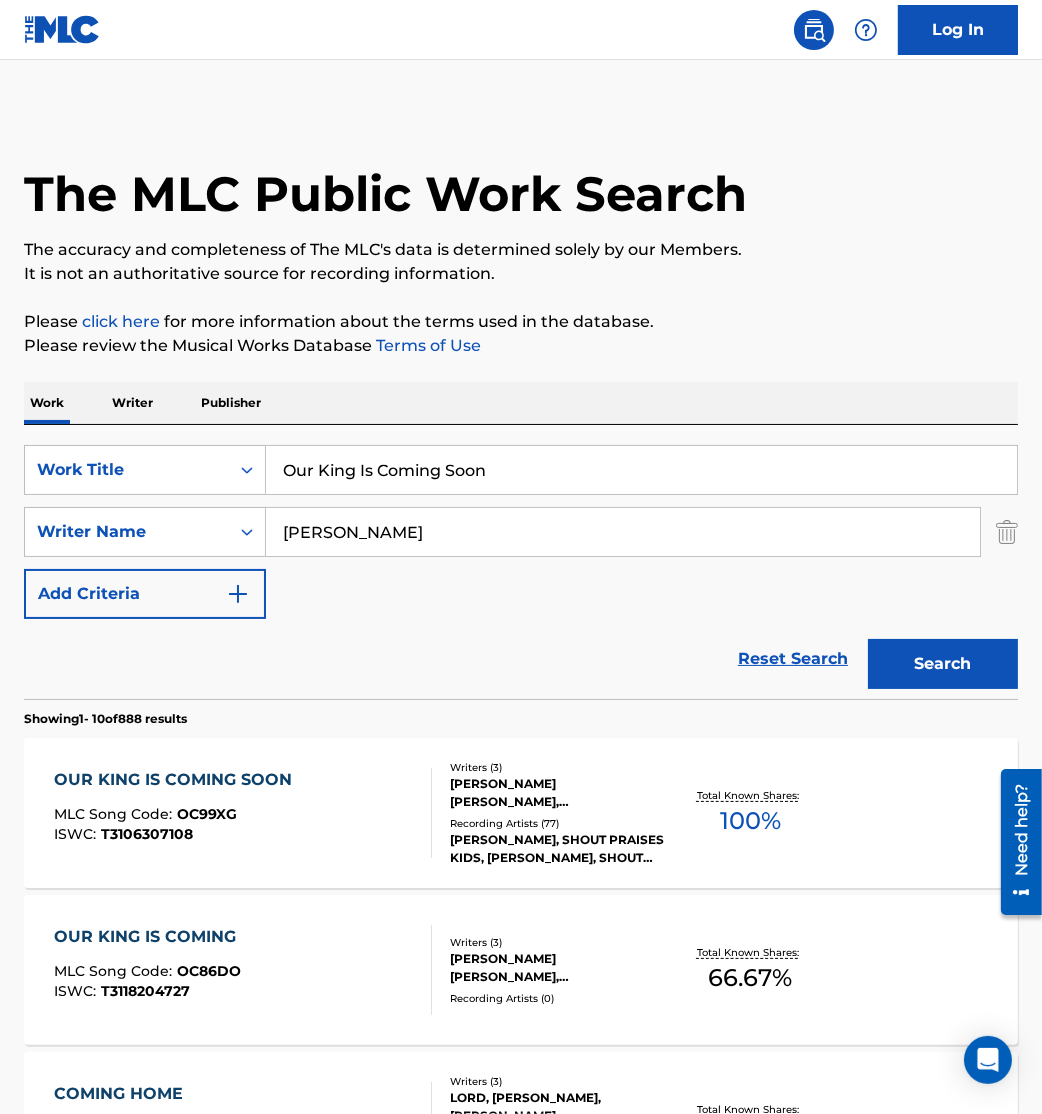scroll, scrollTop: 229, scrollLeft: 0, axis: vertical 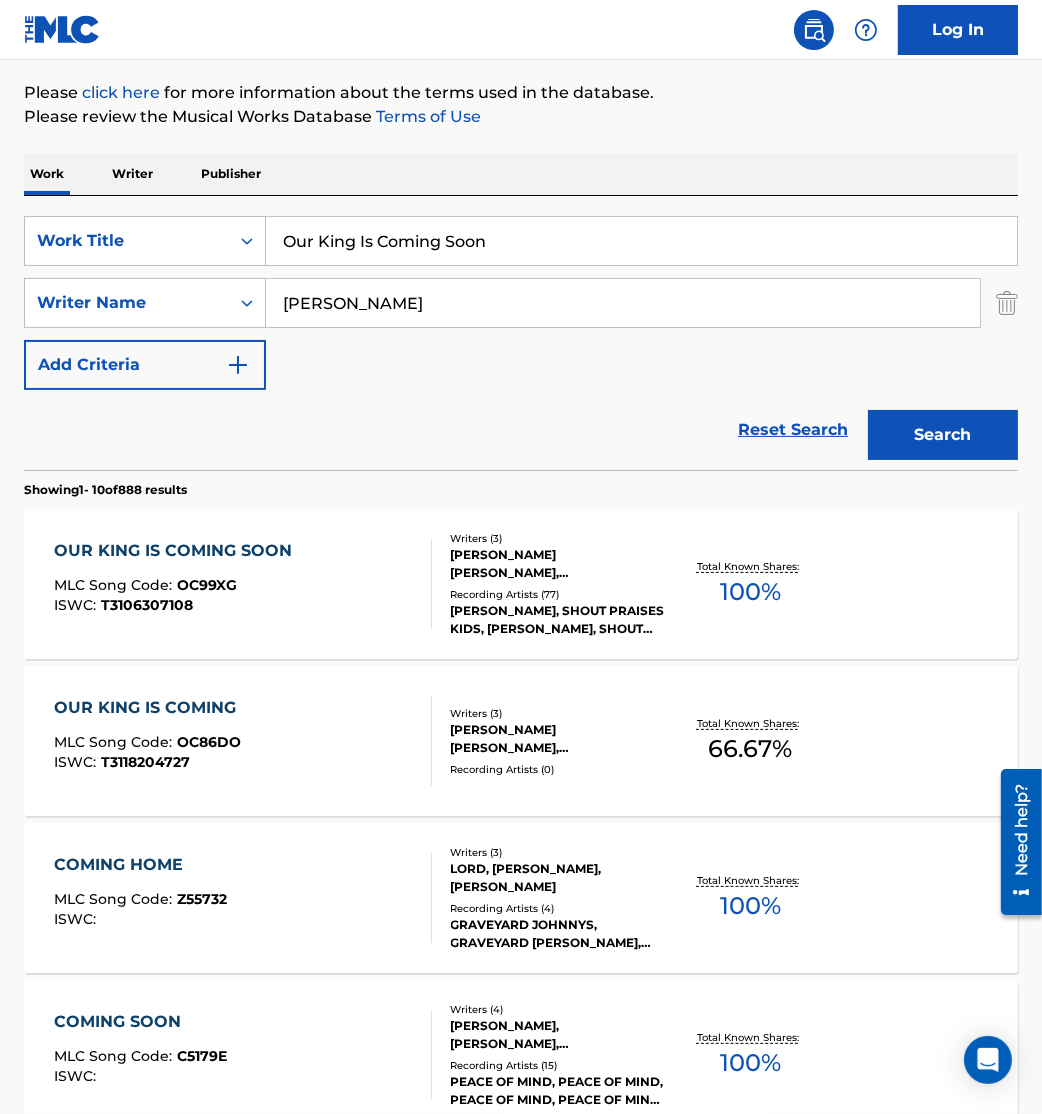 click on "OUR KING IS COMING SOON" at bounding box center [178, 551] 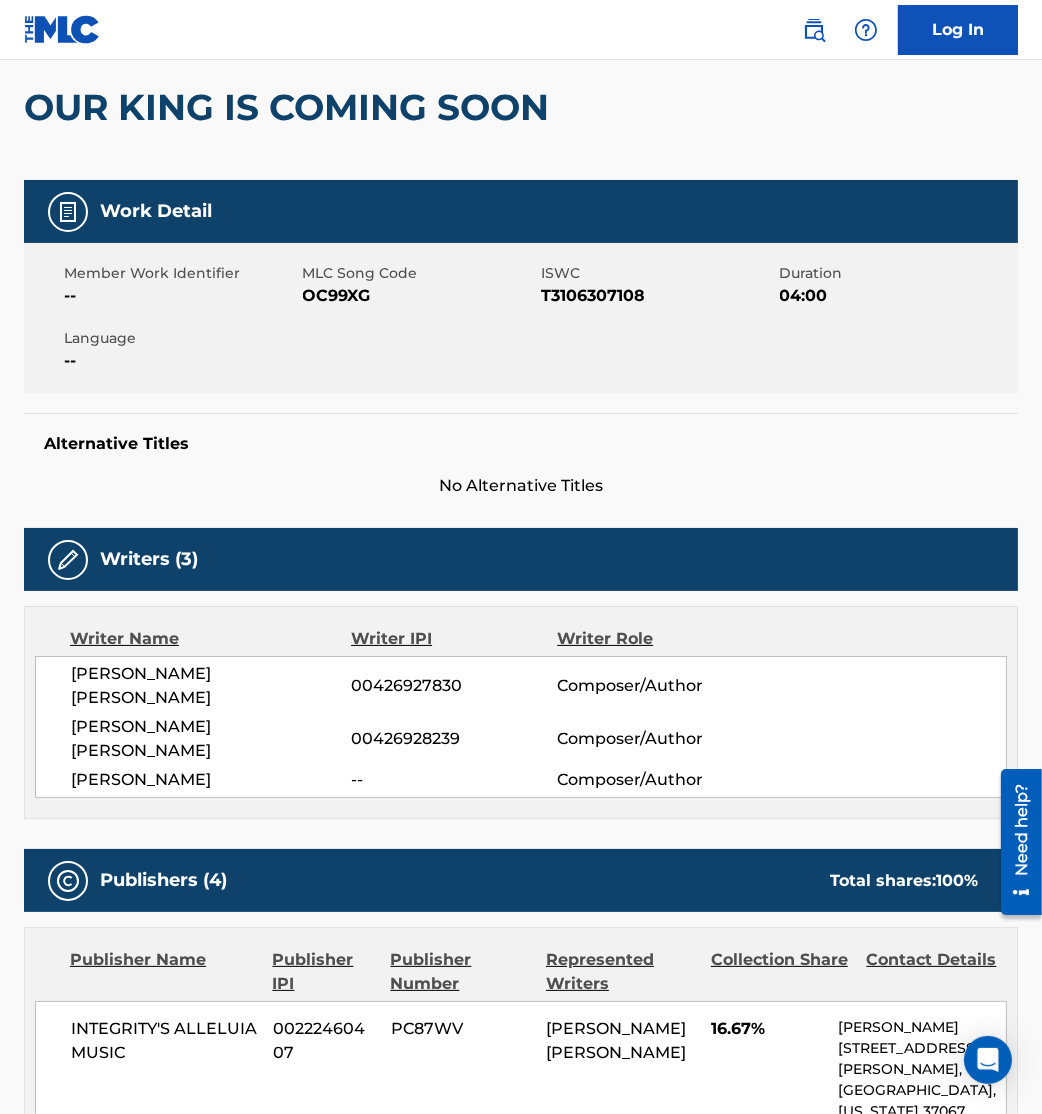 scroll, scrollTop: 0, scrollLeft: 0, axis: both 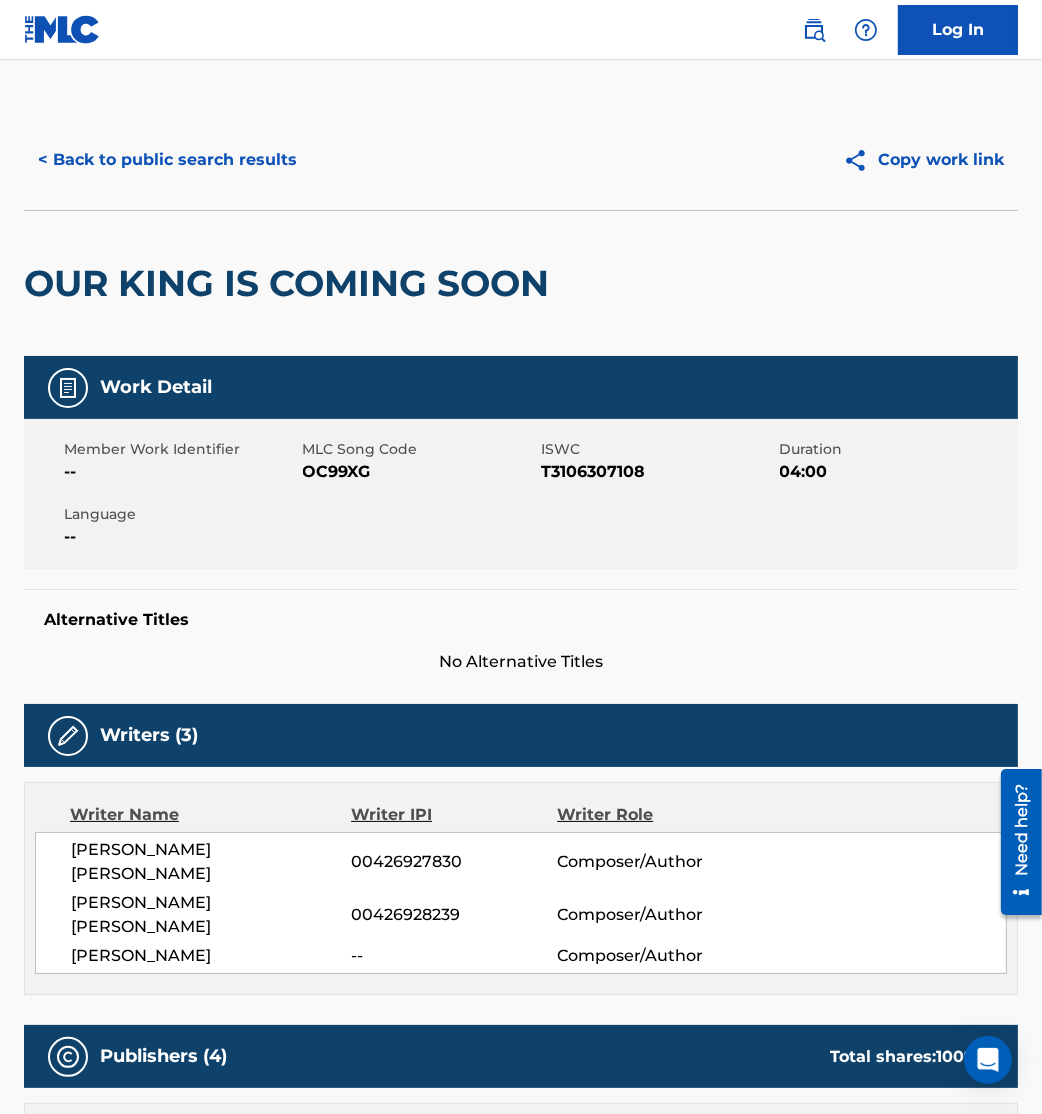 click on "< Back to public search results" at bounding box center [167, 160] 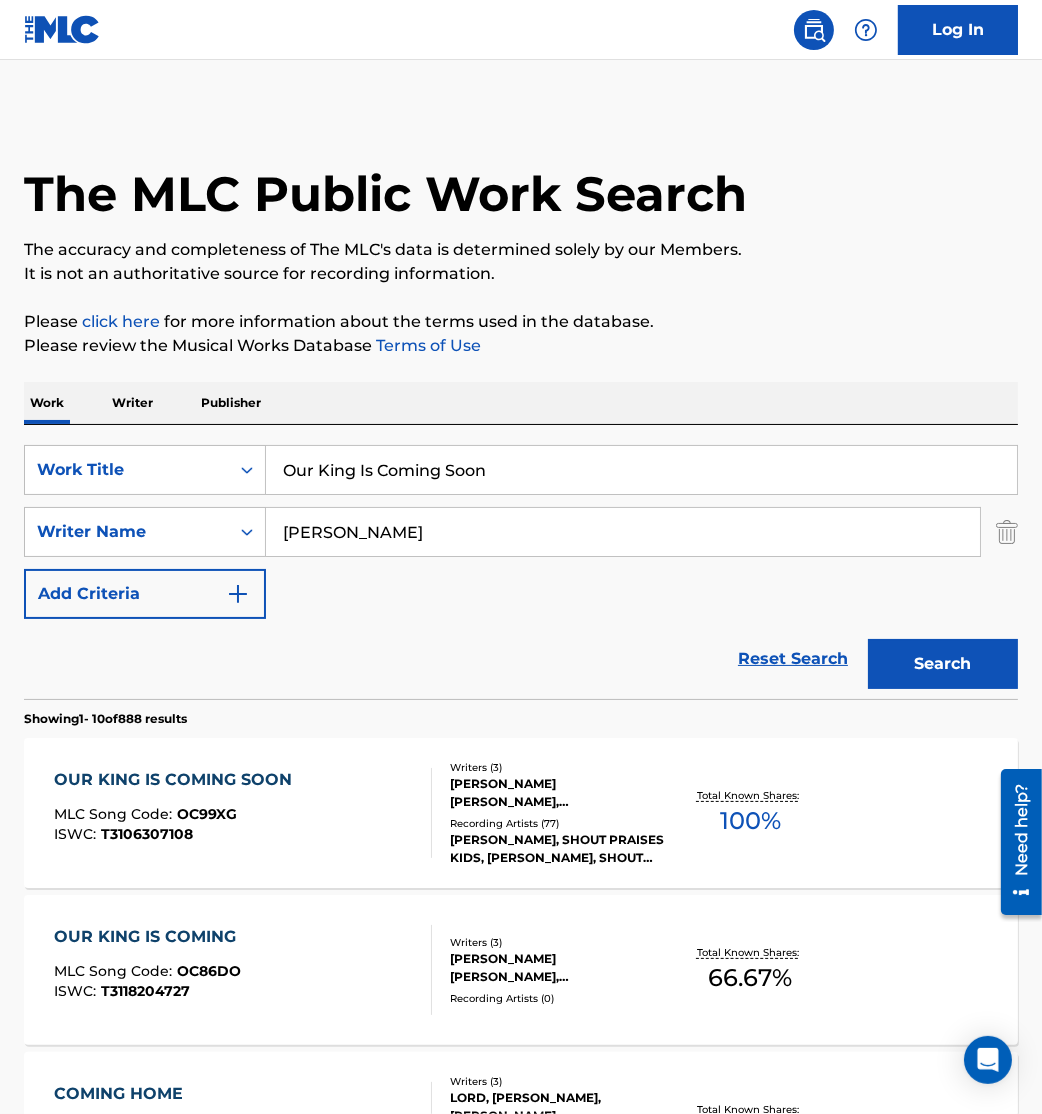 scroll, scrollTop: 229, scrollLeft: 0, axis: vertical 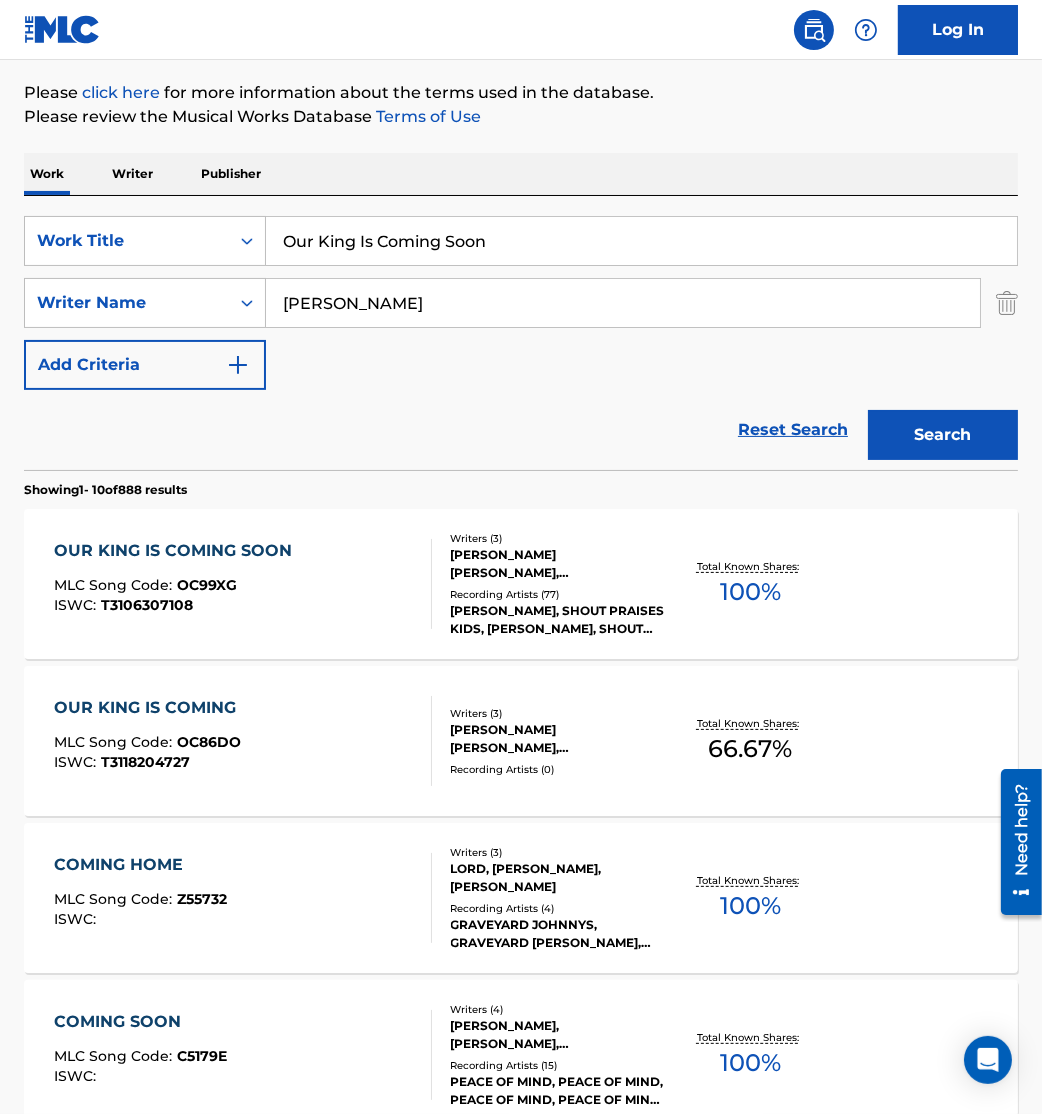 click on "OUR KING IS COMING MLC Song Code : OC86DO ISWC : T3118204727" at bounding box center (243, 741) 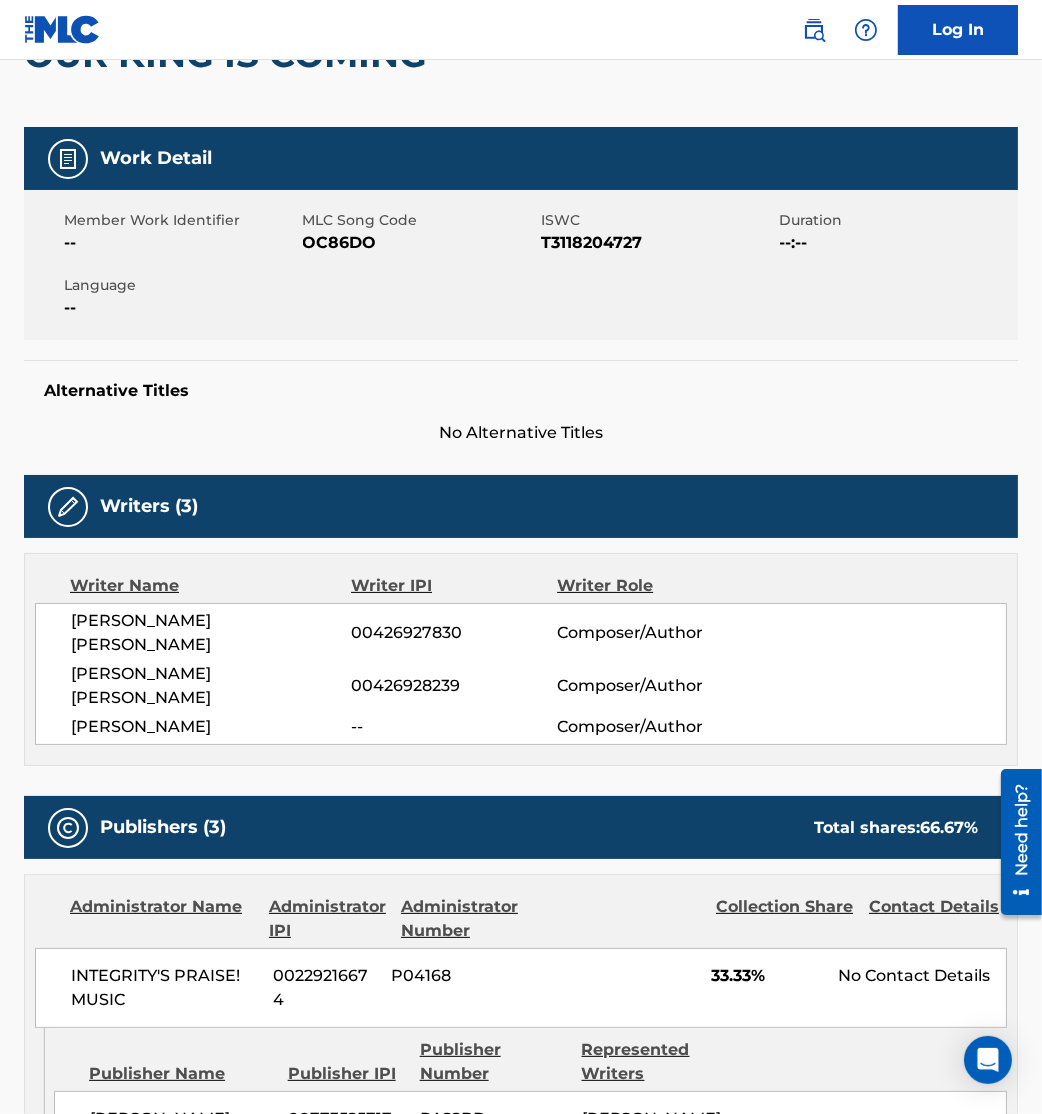 scroll, scrollTop: 0, scrollLeft: 0, axis: both 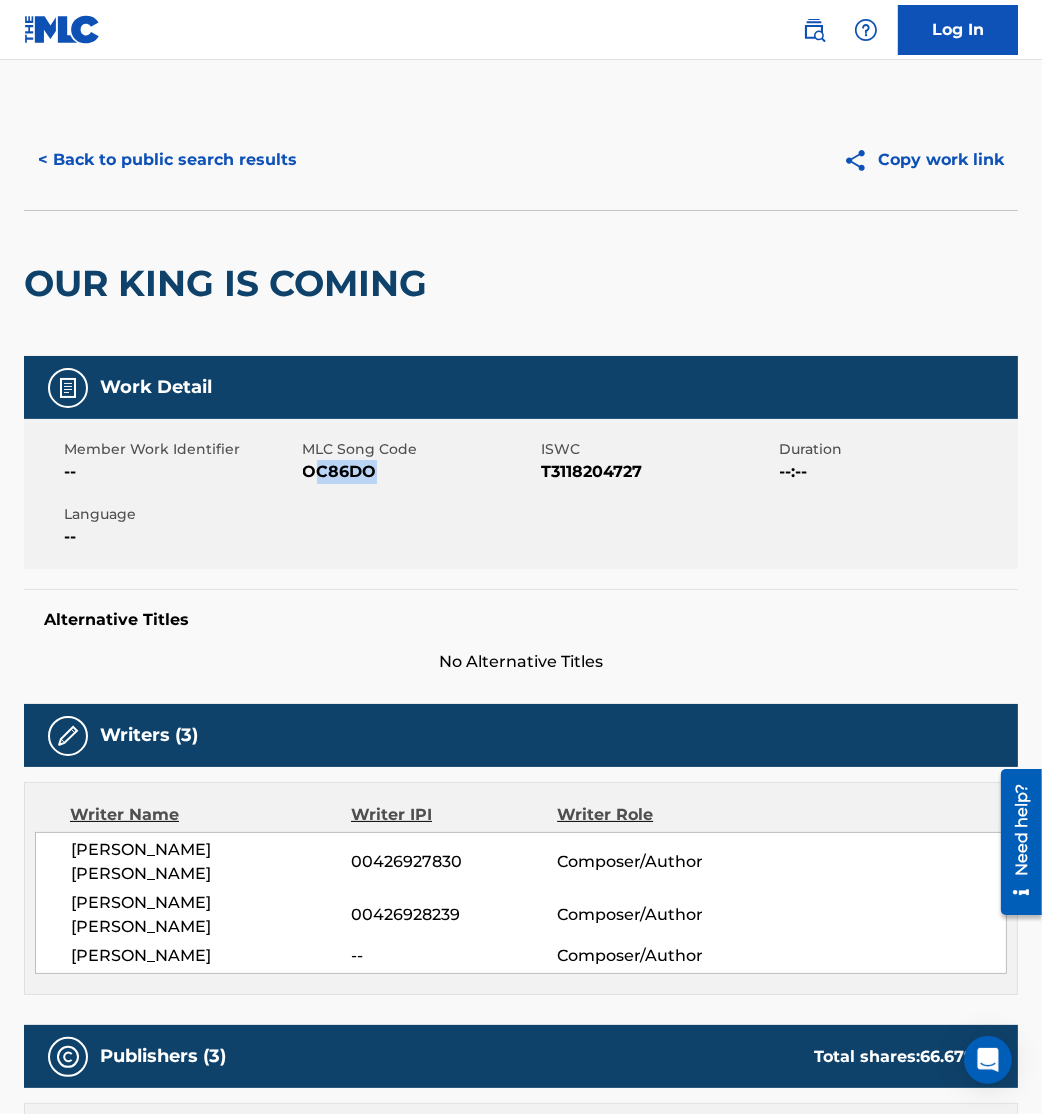 drag, startPoint x: 309, startPoint y: 476, endPoint x: 421, endPoint y: 504, distance: 115.44696 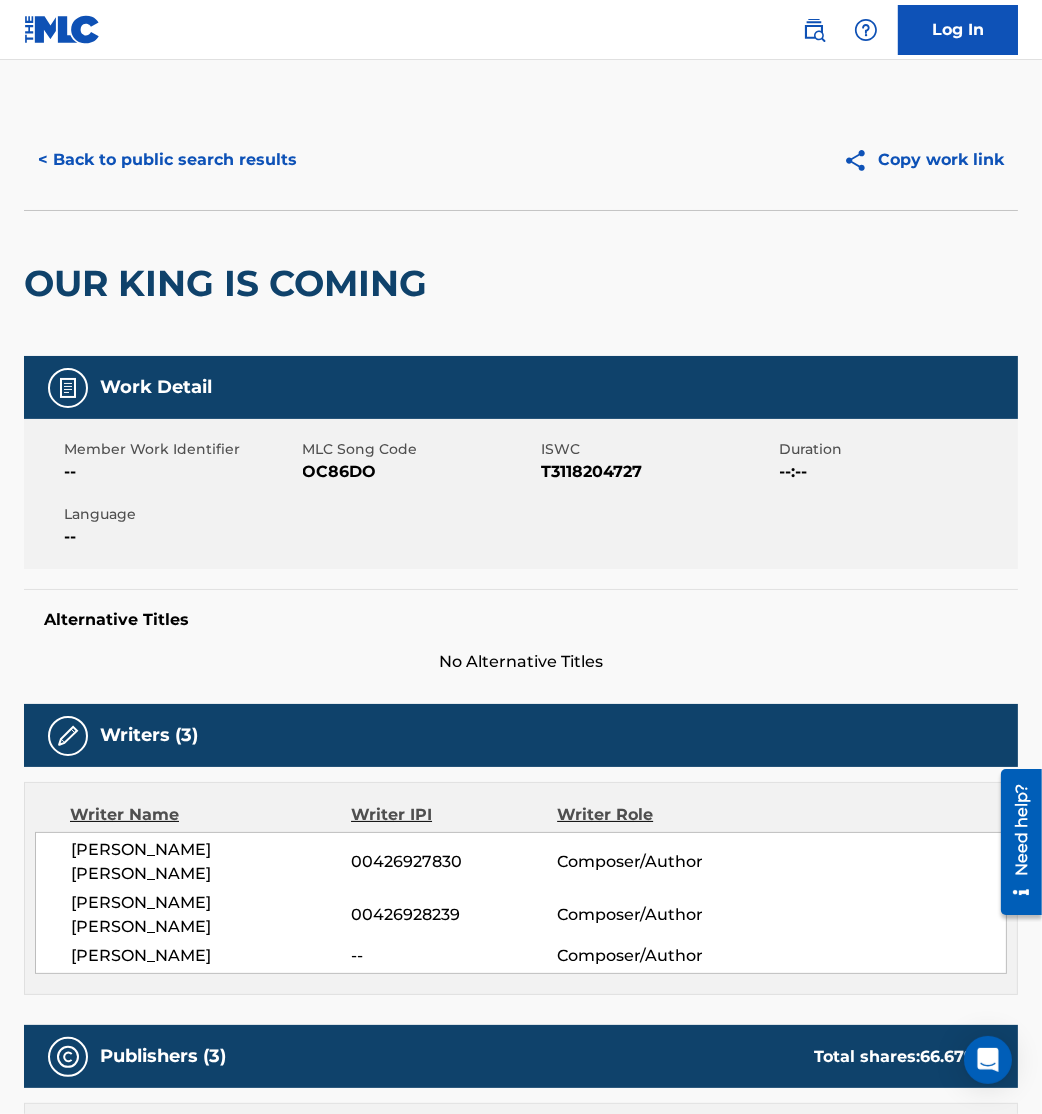 drag, startPoint x: 421, startPoint y: 504, endPoint x: 307, endPoint y: 473, distance: 118.13975 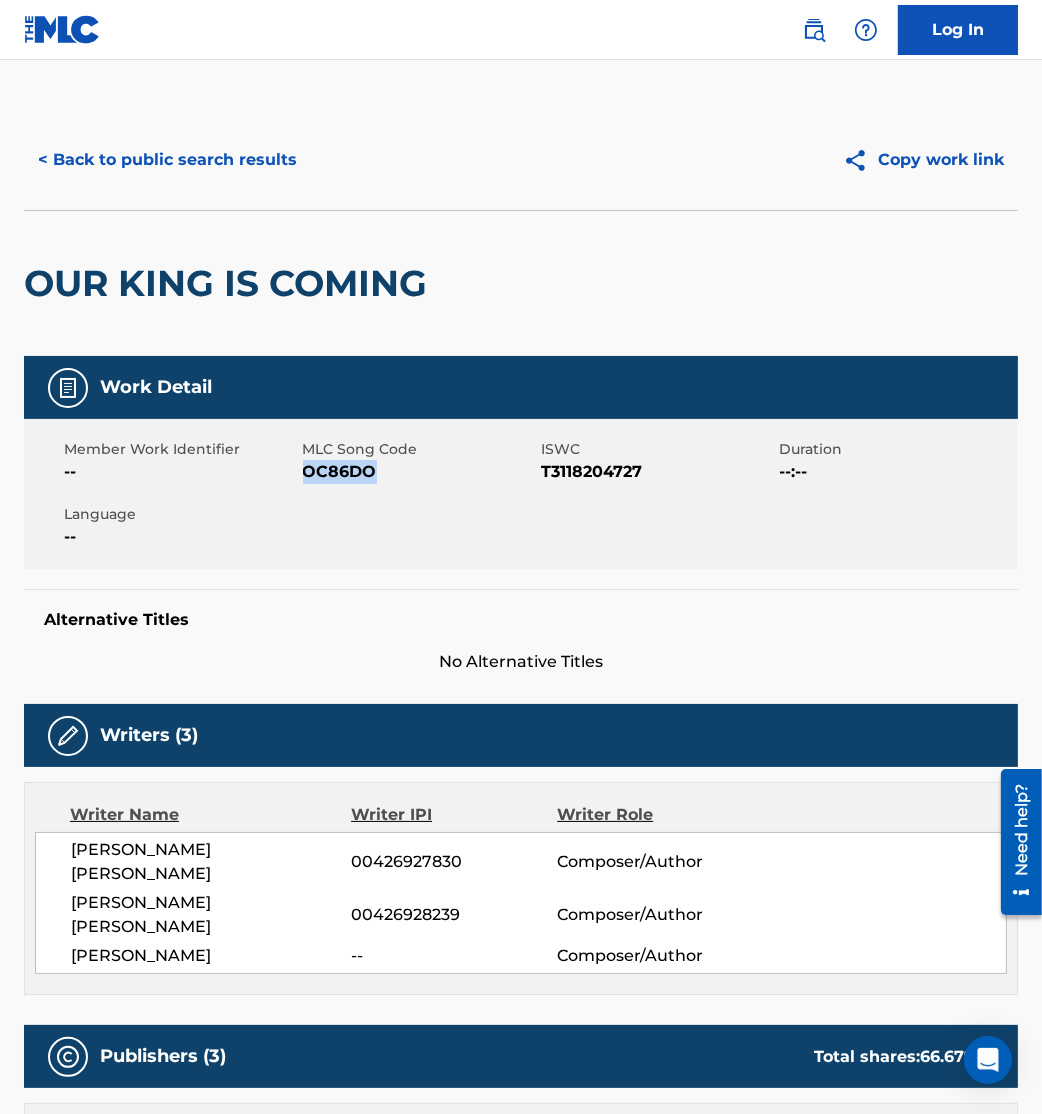 drag, startPoint x: 307, startPoint y: 473, endPoint x: 388, endPoint y: 484, distance: 81.7435 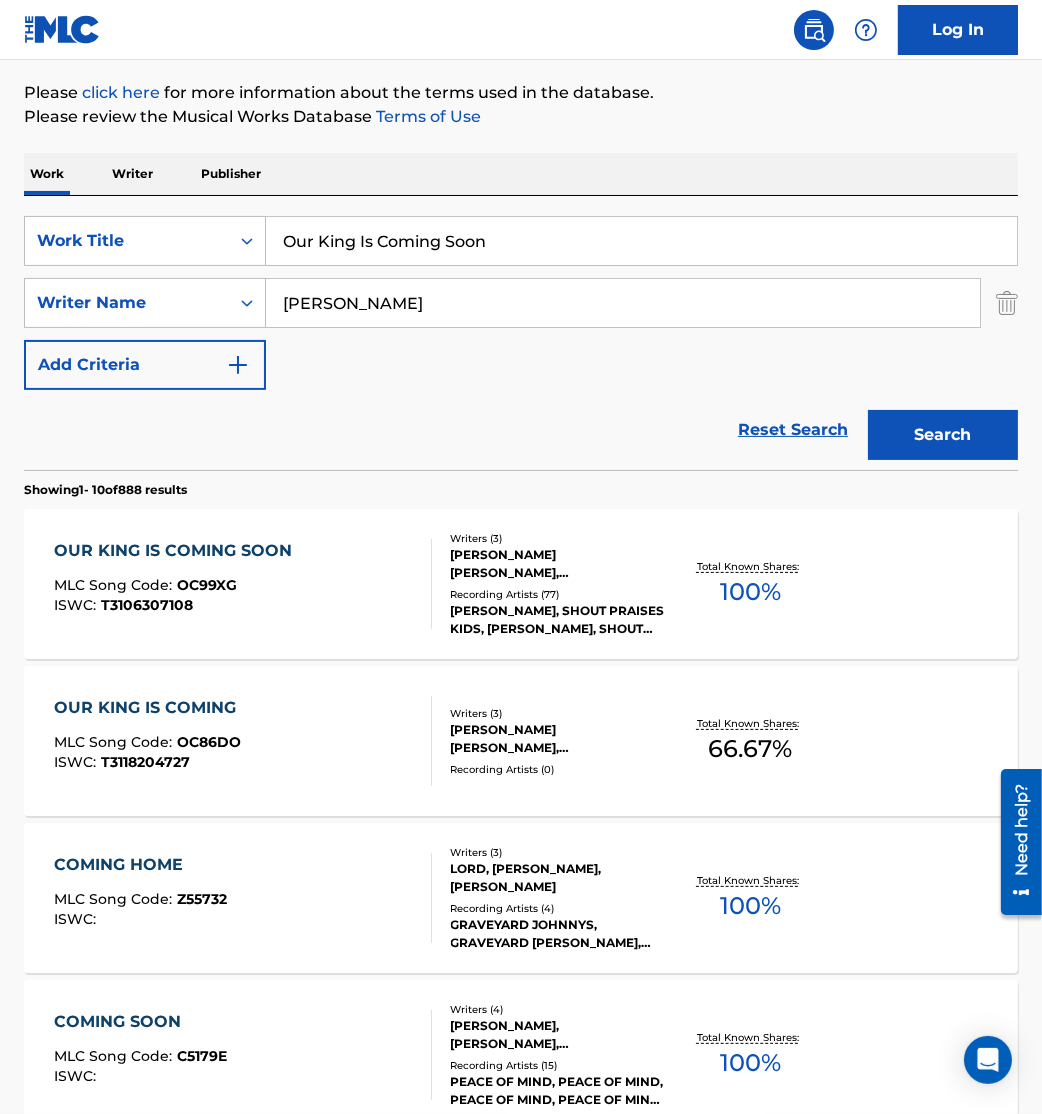 click on "OUR KING IS COMING MLC Song Code : OC86DO ISWC : T3118204727" at bounding box center [243, 741] 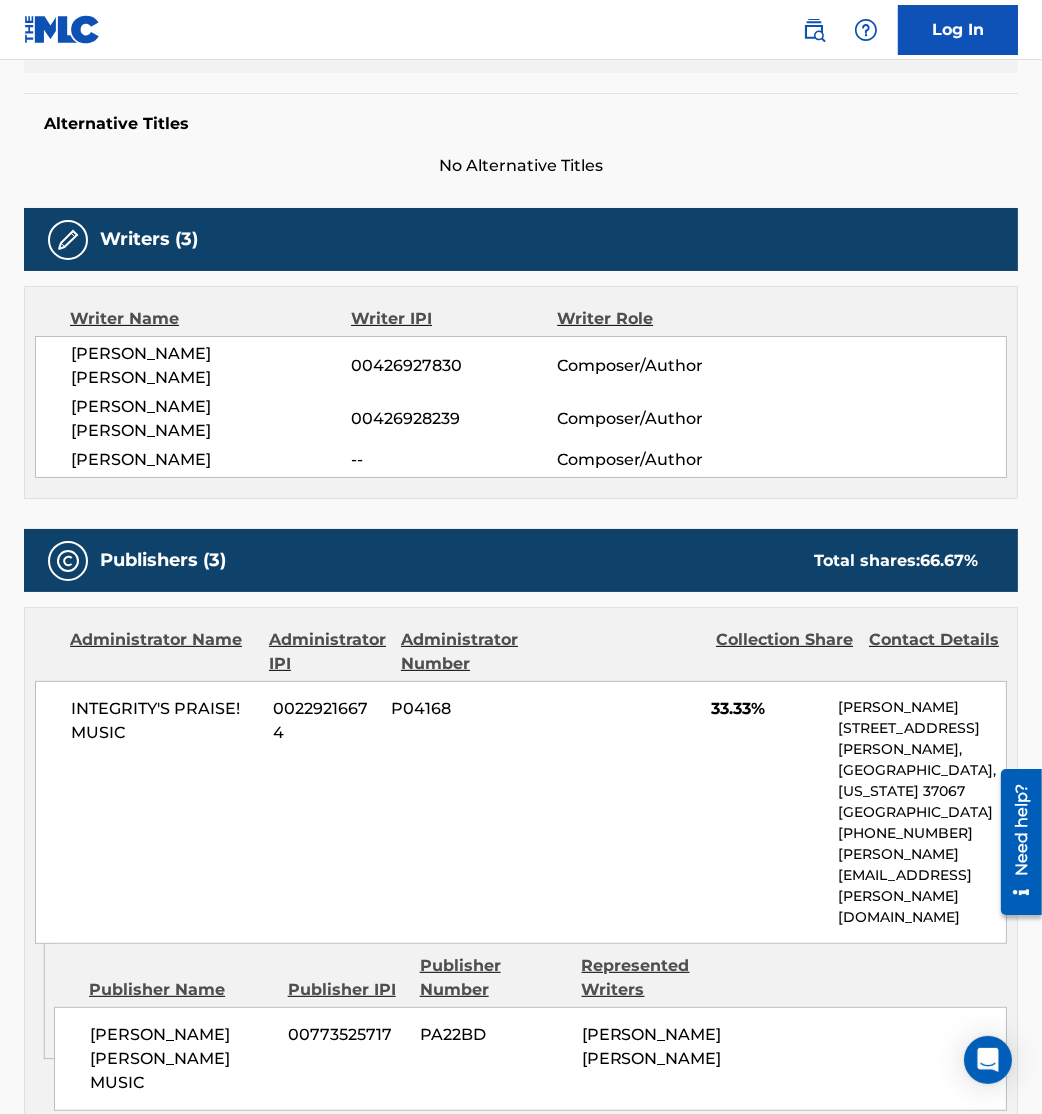 scroll, scrollTop: 0, scrollLeft: 0, axis: both 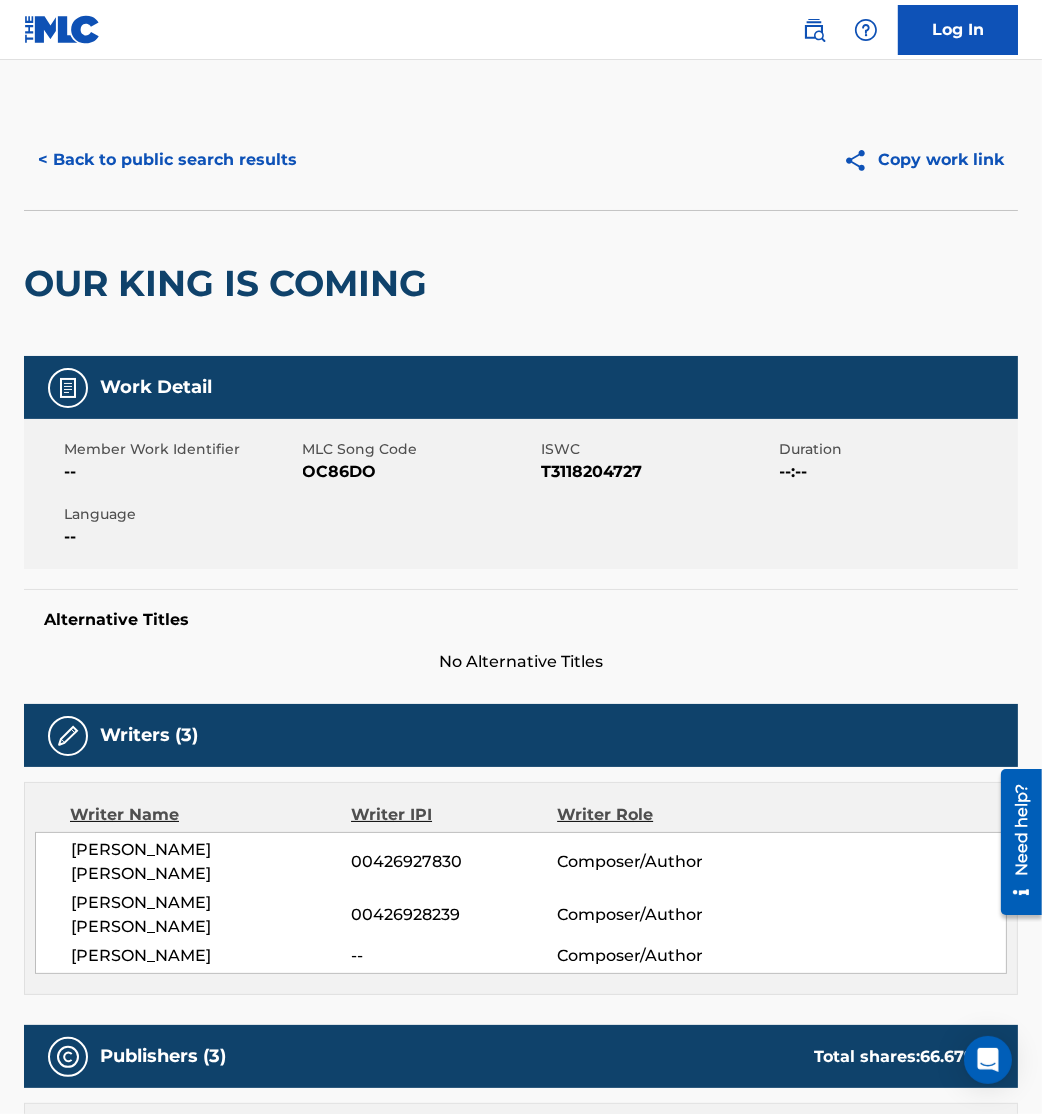 click on "< Back to public search results" at bounding box center (167, 160) 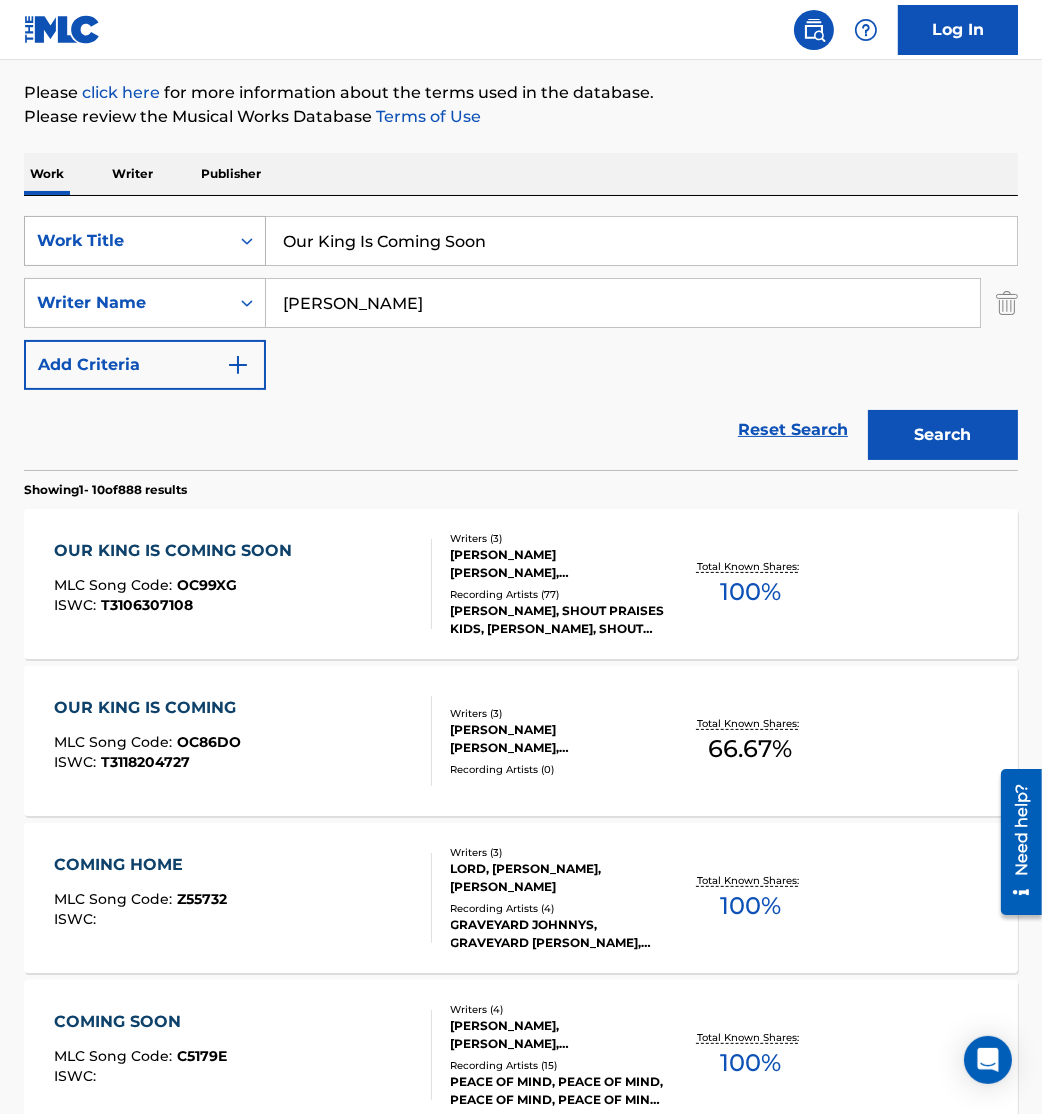 drag, startPoint x: 586, startPoint y: 247, endPoint x: 73, endPoint y: 232, distance: 513.21924 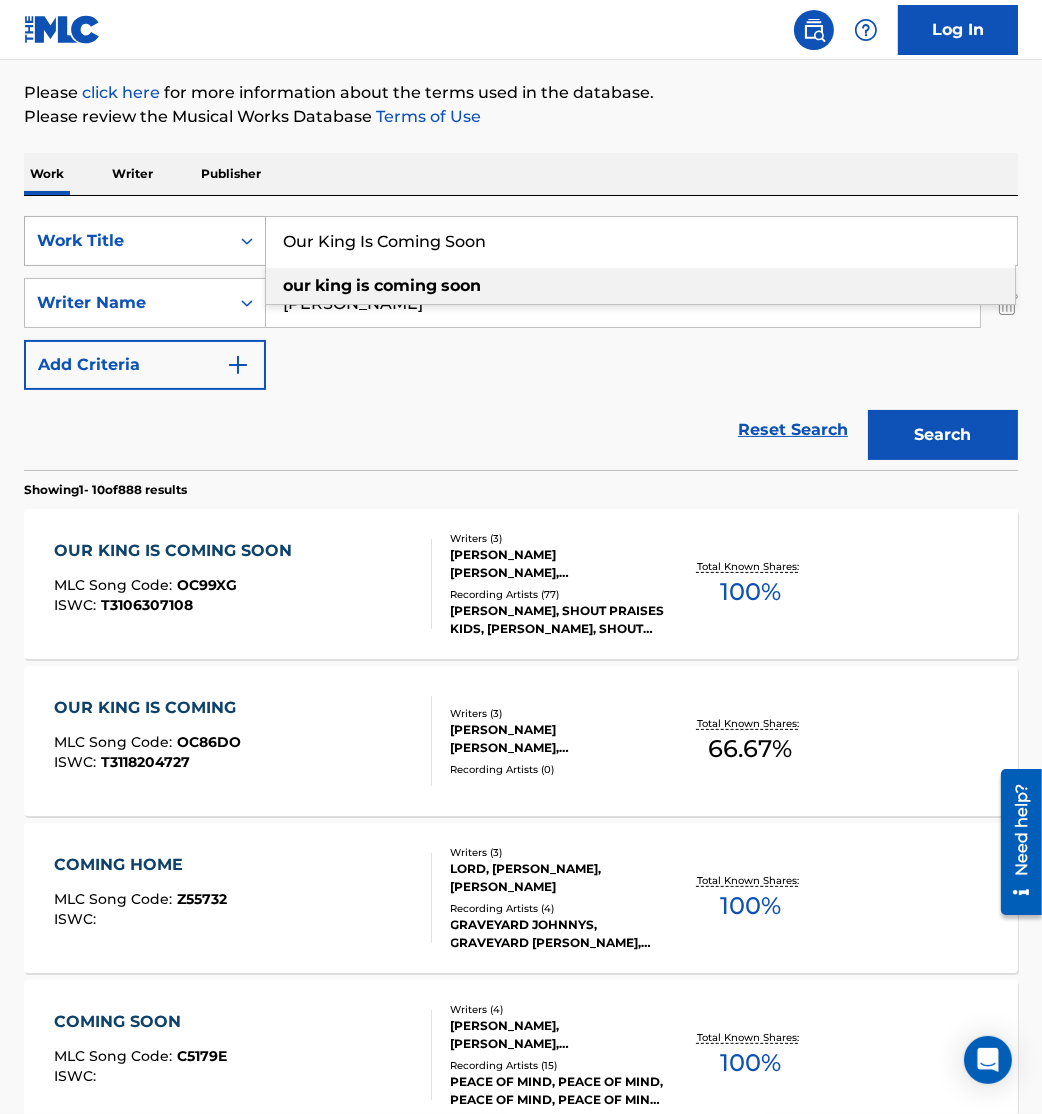 paste on "We Want More Of You" 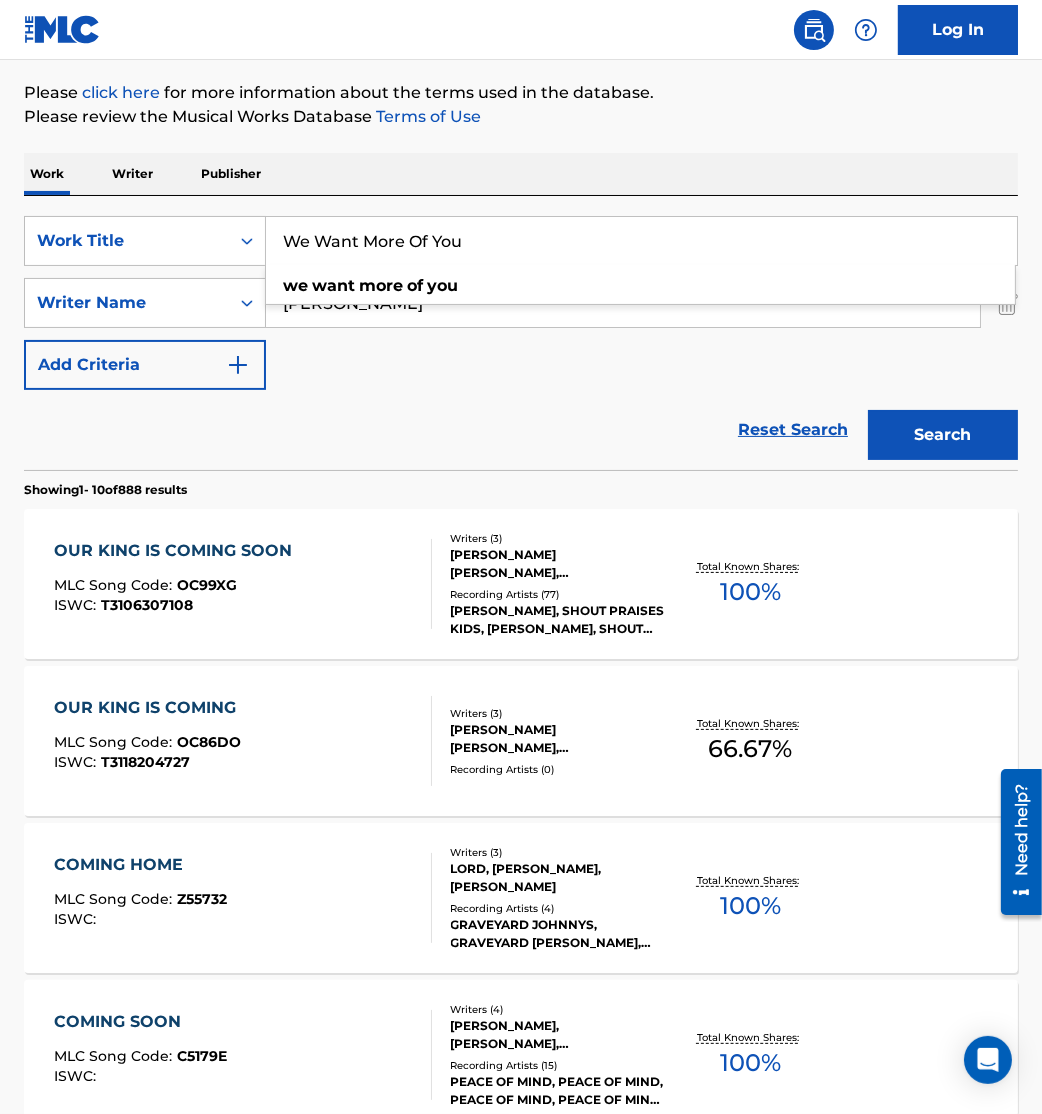 type on "We Want More Of You" 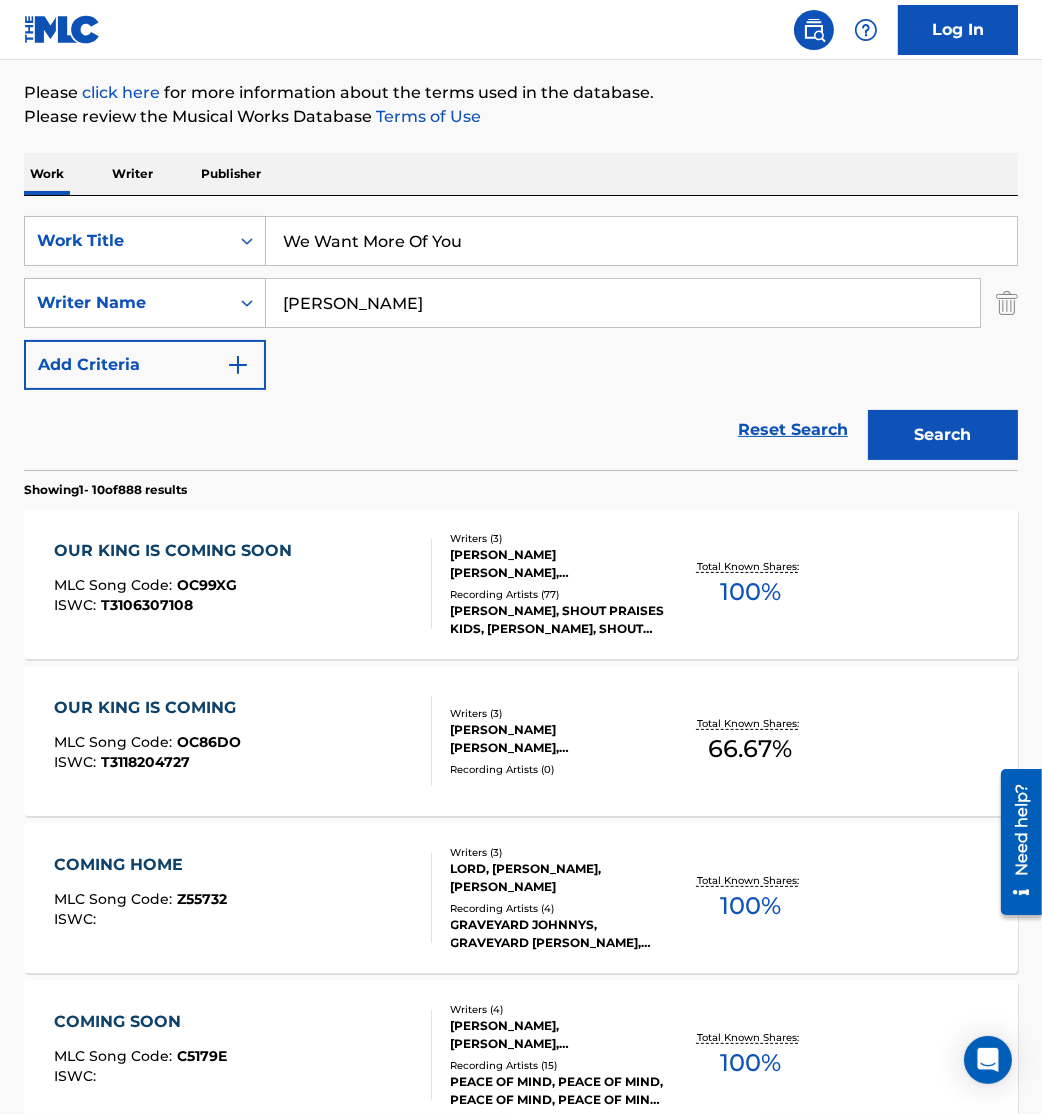click on "Search" at bounding box center (943, 435) 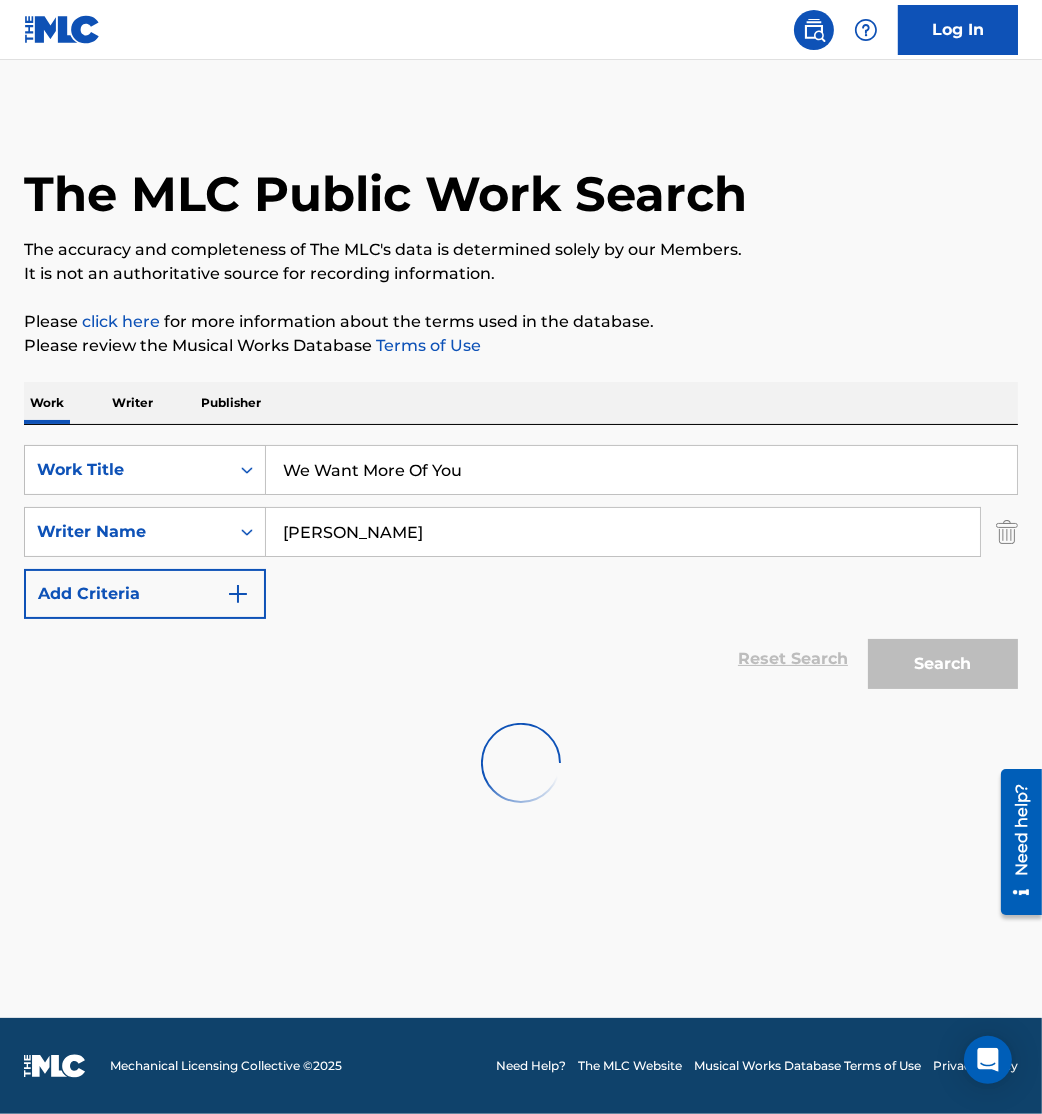 scroll, scrollTop: 0, scrollLeft: 0, axis: both 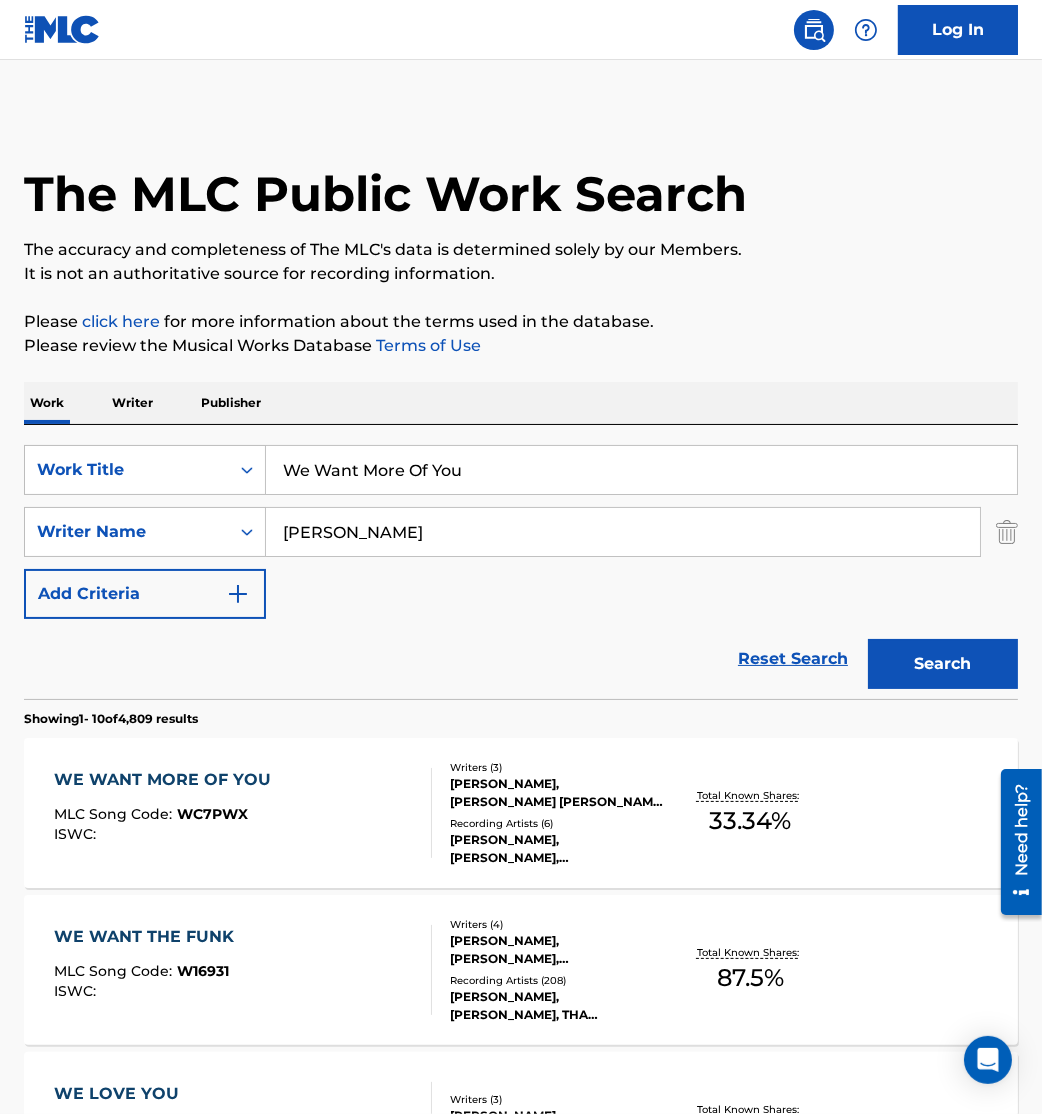 click on "WE WANT MORE OF YOU" at bounding box center (167, 780) 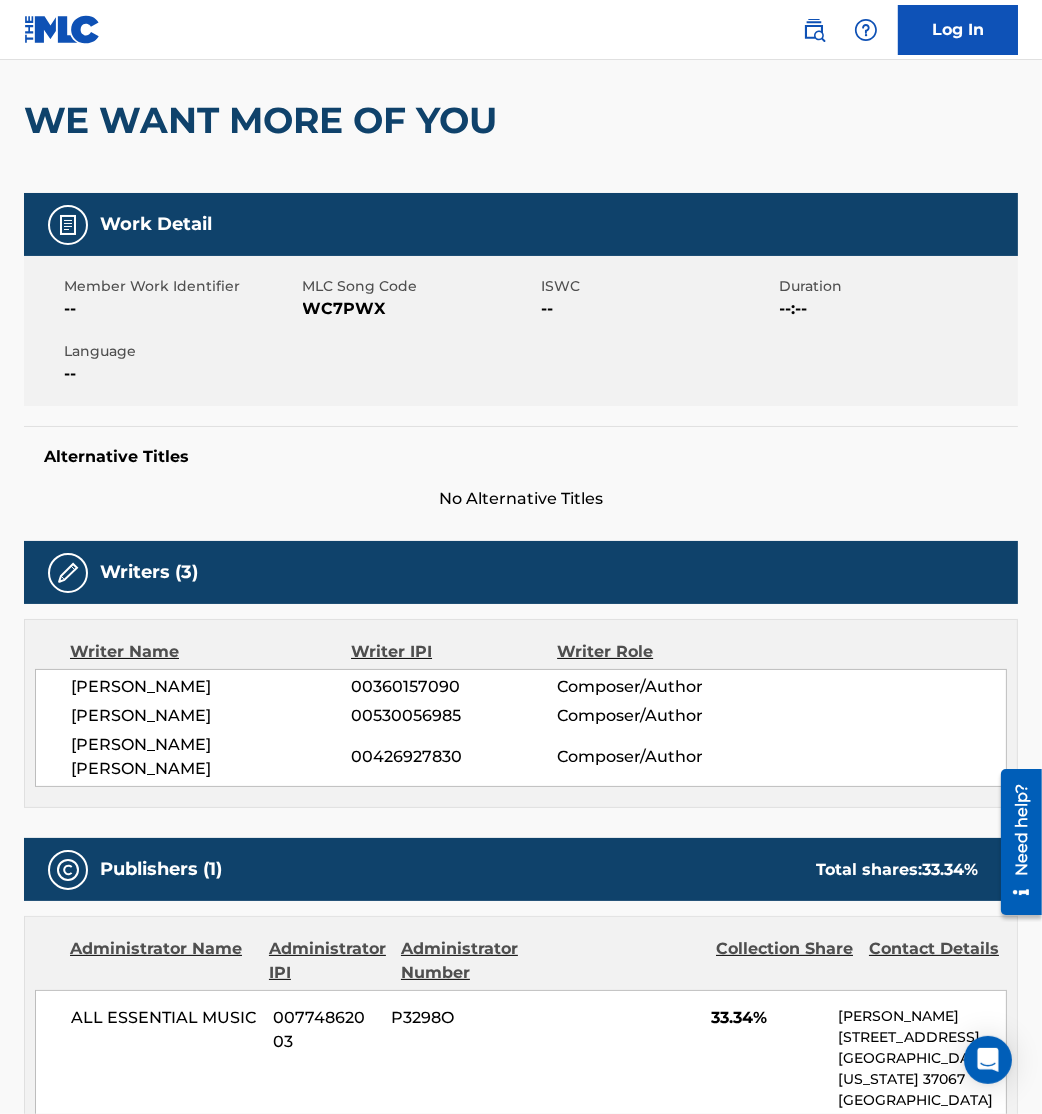 scroll, scrollTop: 164, scrollLeft: 0, axis: vertical 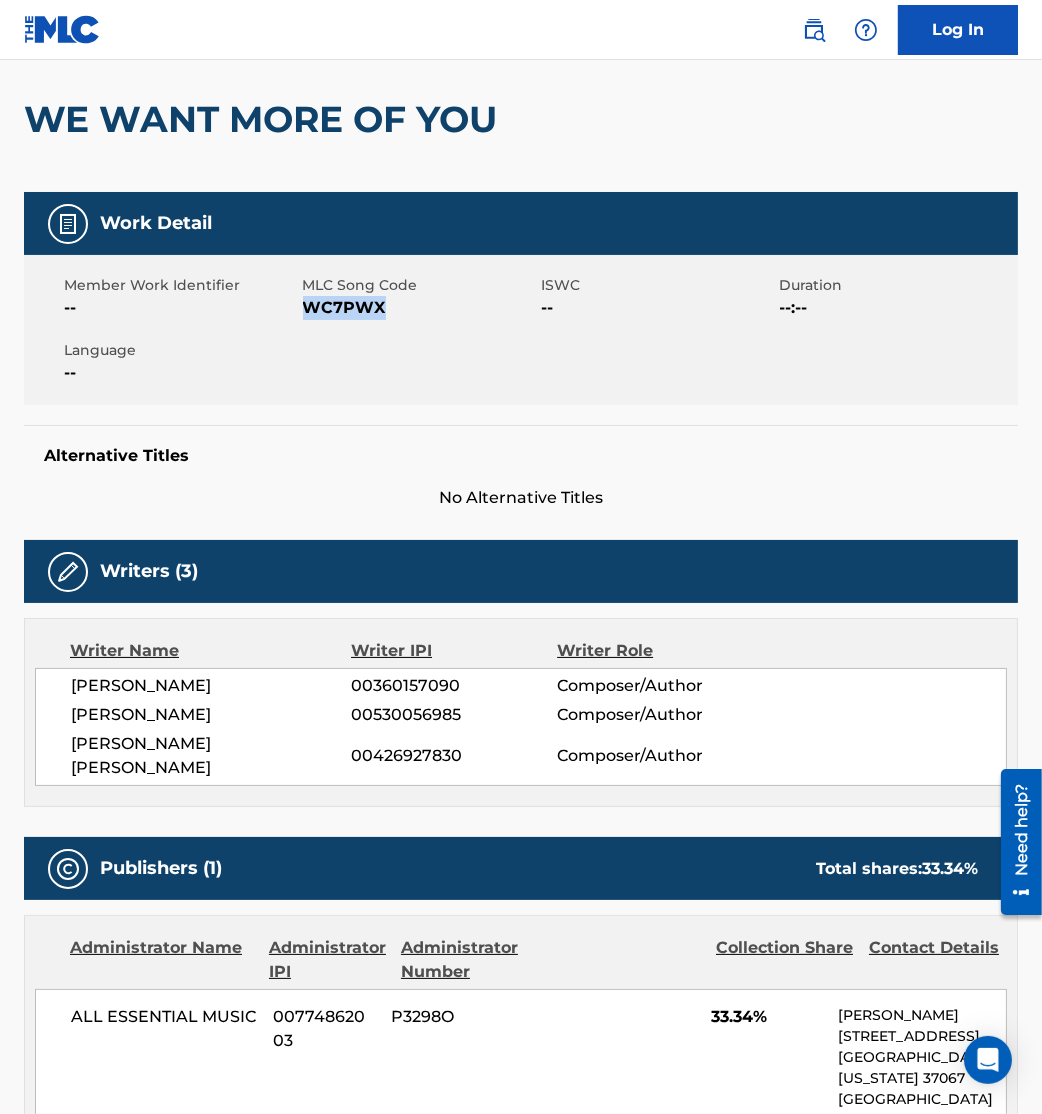 drag, startPoint x: 309, startPoint y: 314, endPoint x: 397, endPoint y: 319, distance: 88.14193 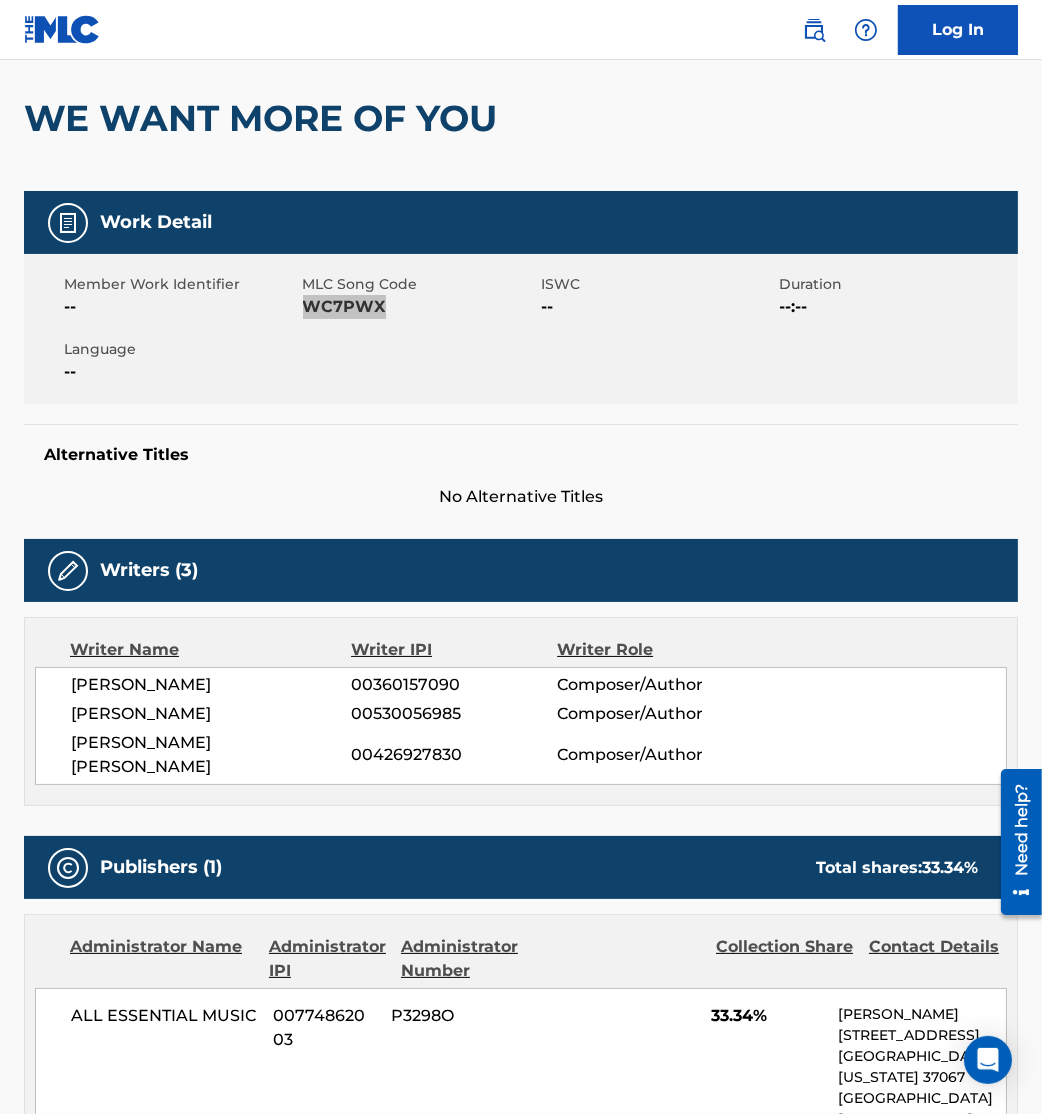 scroll, scrollTop: 0, scrollLeft: 0, axis: both 